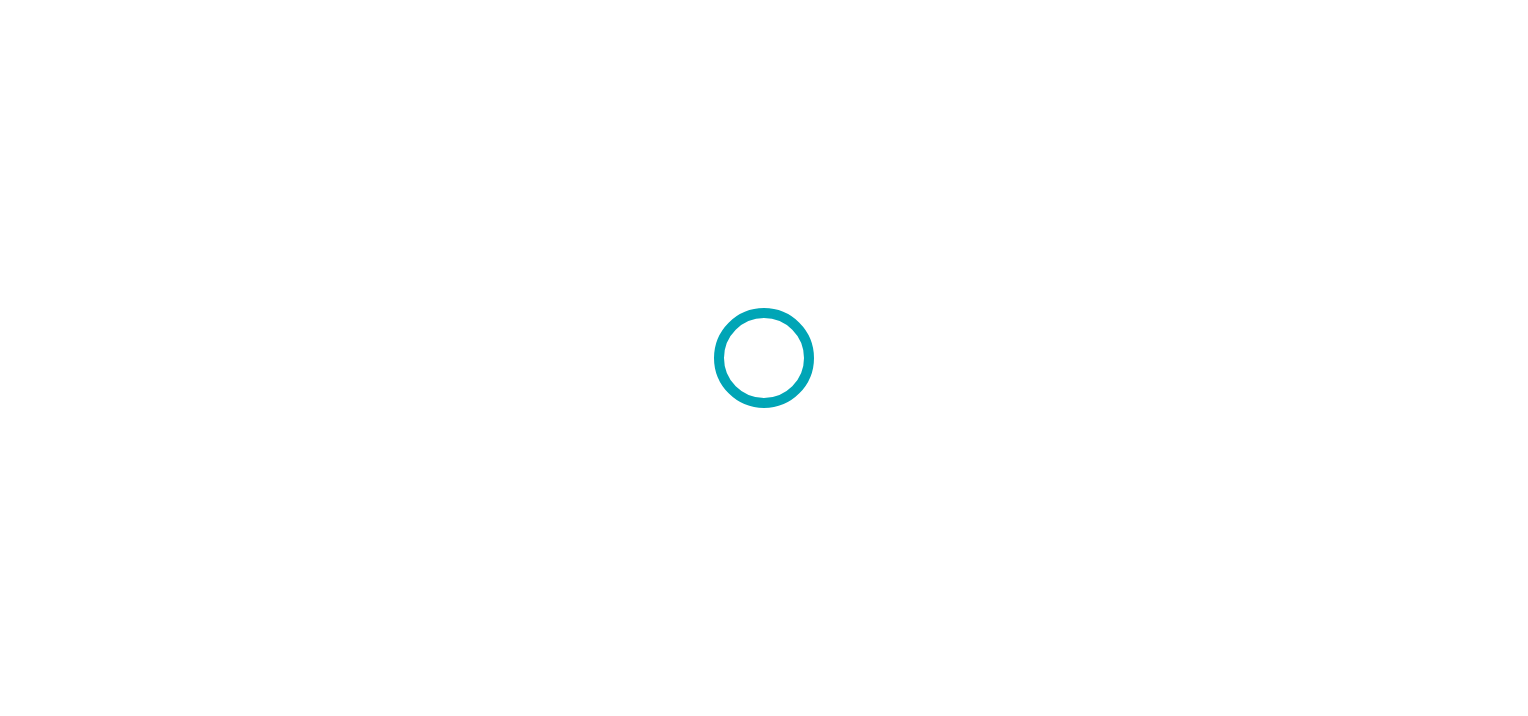 scroll, scrollTop: 0, scrollLeft: 0, axis: both 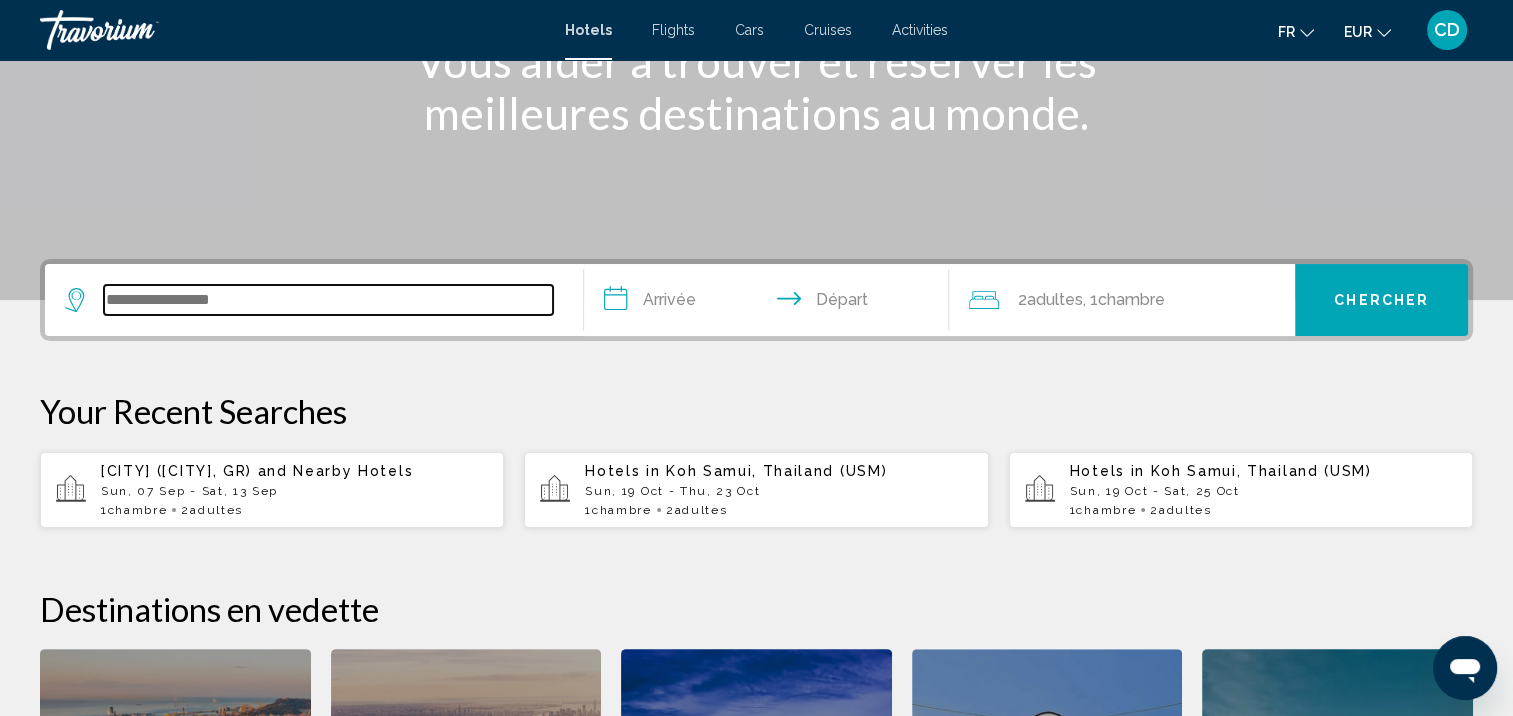 click at bounding box center [328, 300] 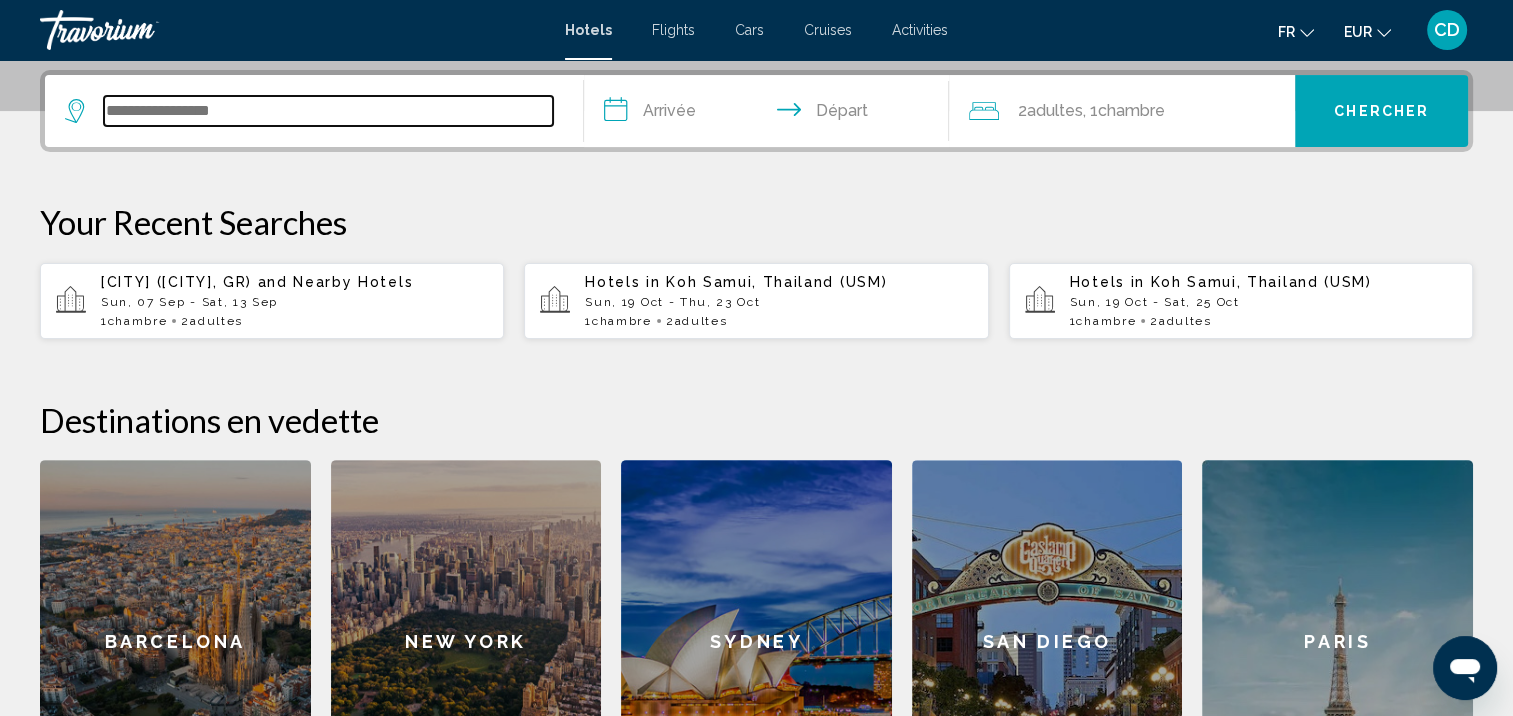 scroll, scrollTop: 493, scrollLeft: 0, axis: vertical 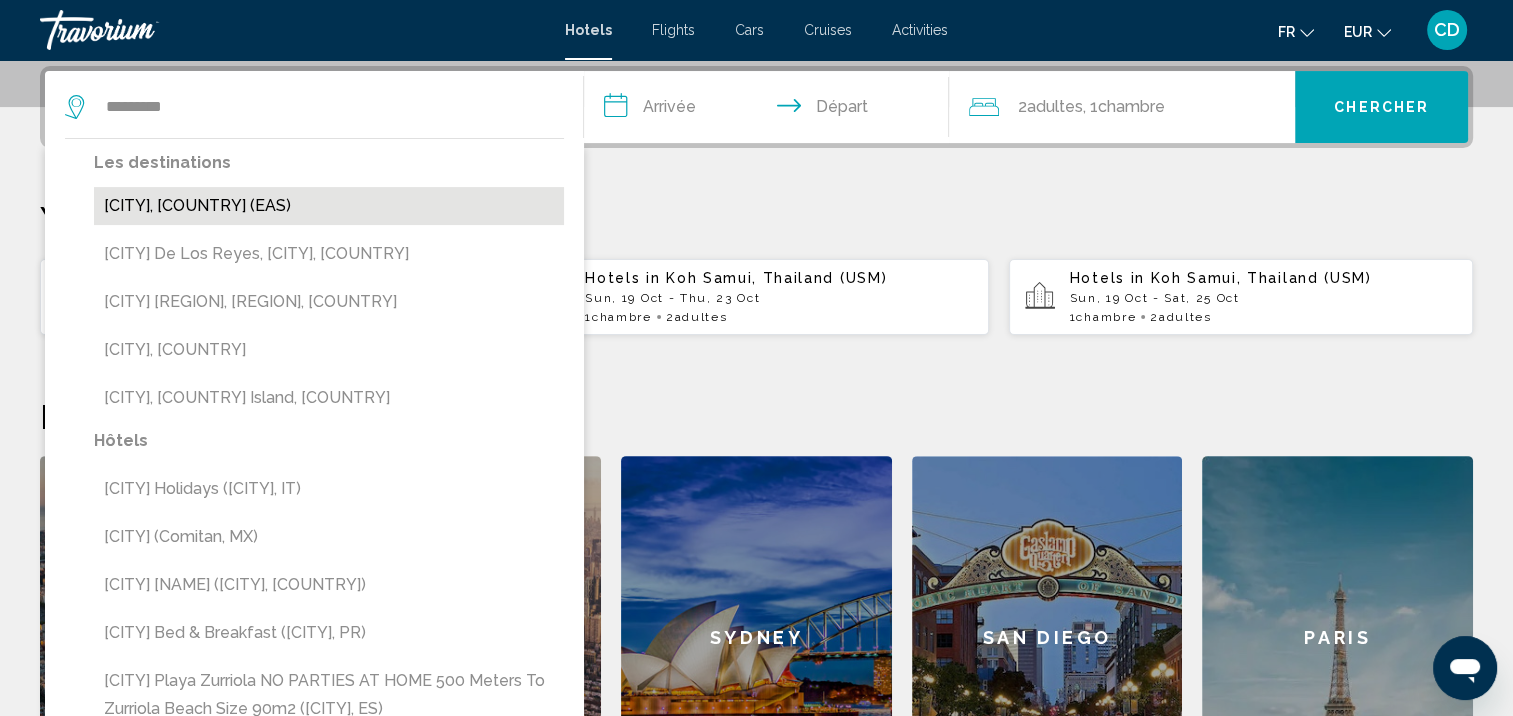 click on "San Sebastian, Spain (EAS)" at bounding box center (329, 206) 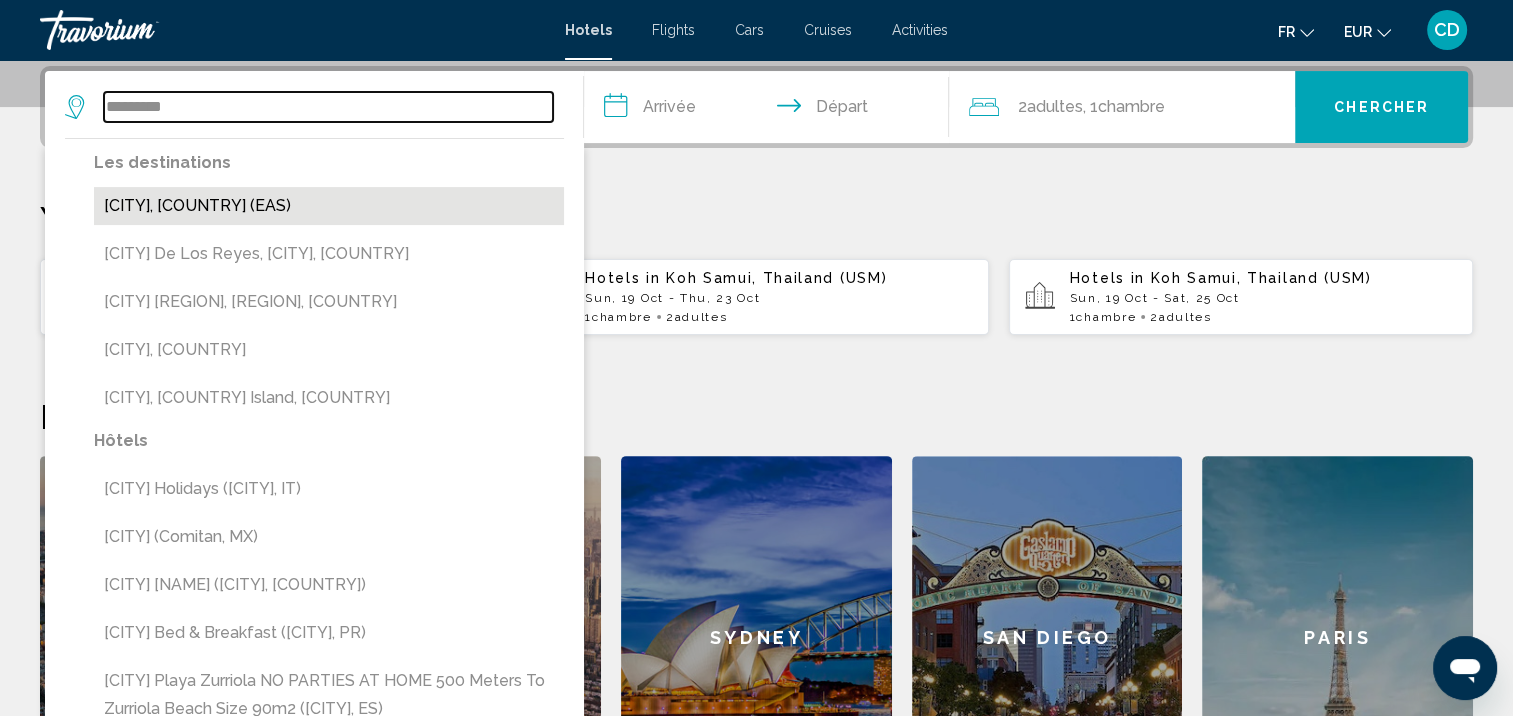 type on "**********" 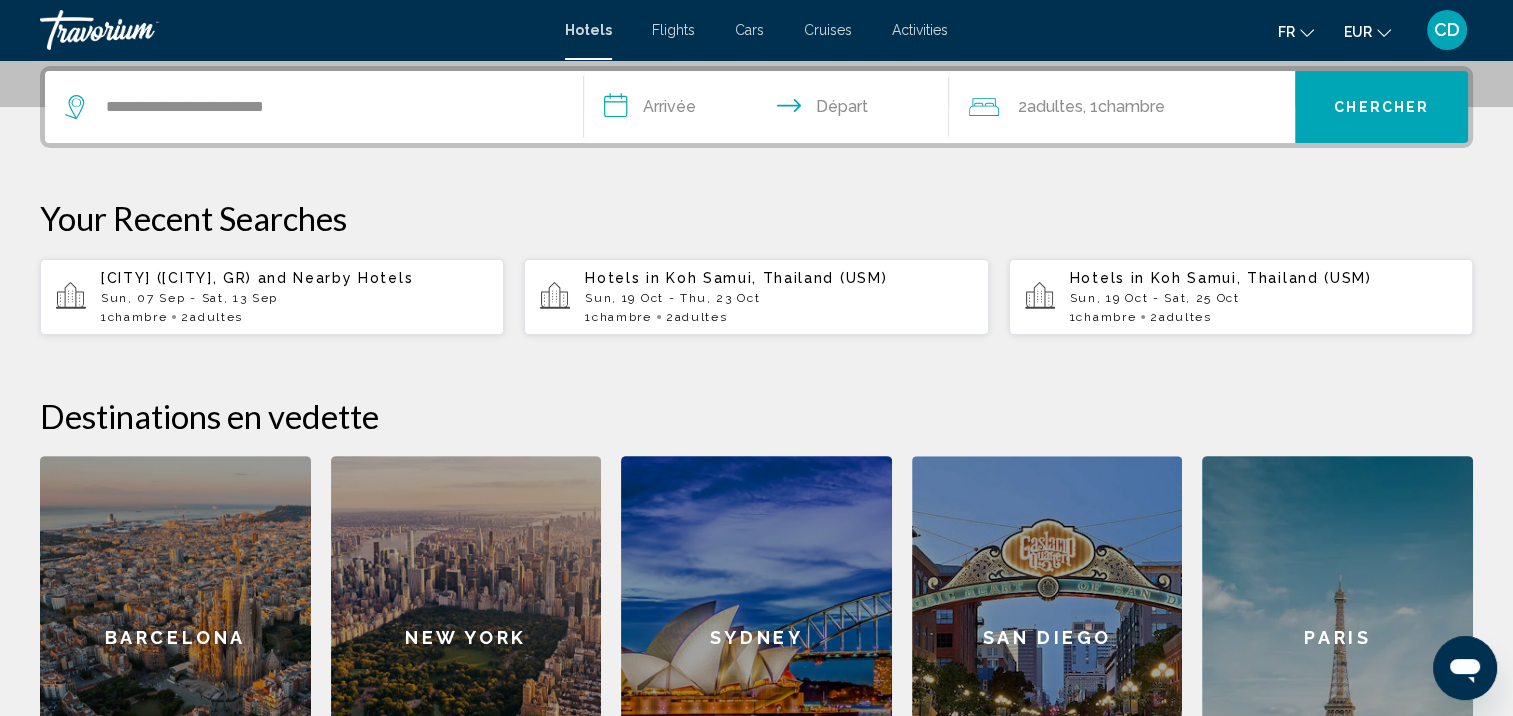 click on "**********" at bounding box center (771, 110) 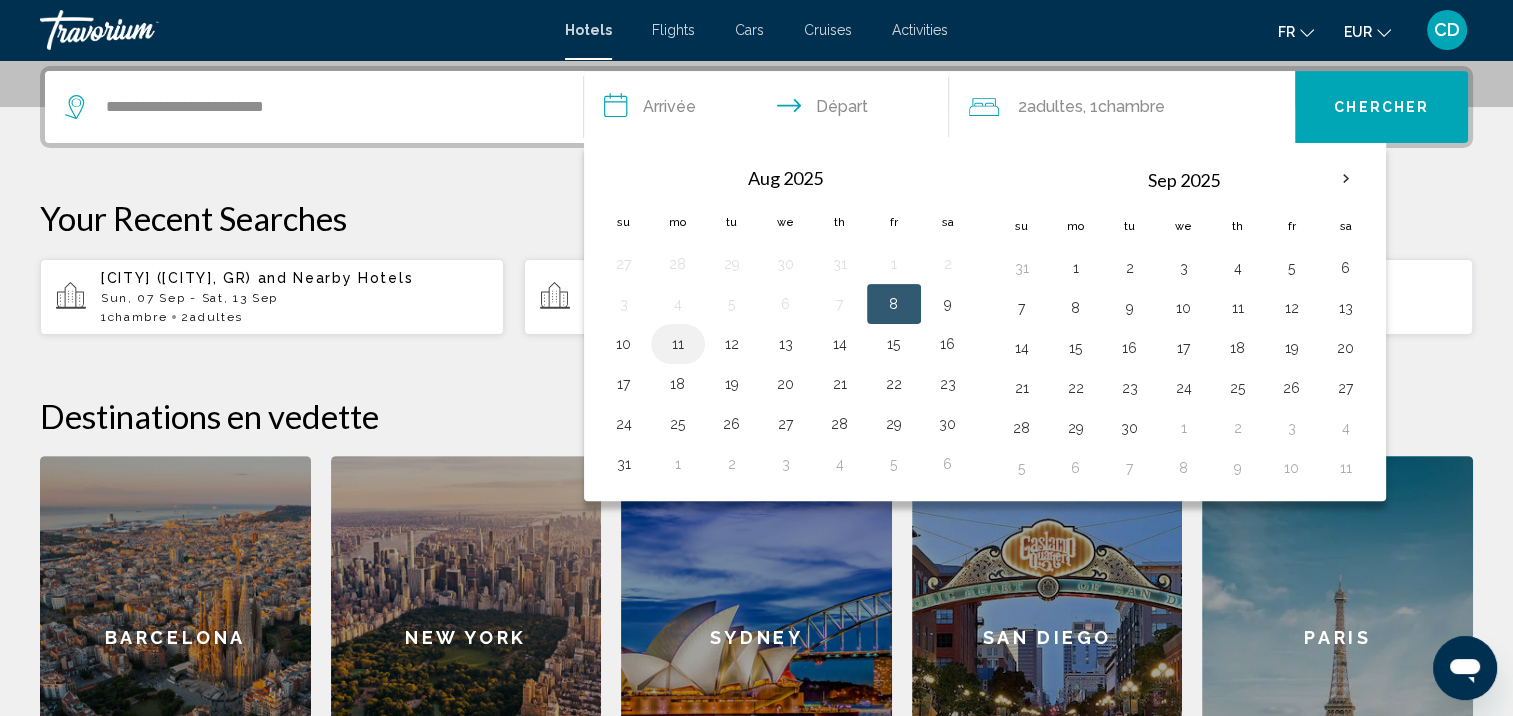 click on "11" at bounding box center [678, 344] 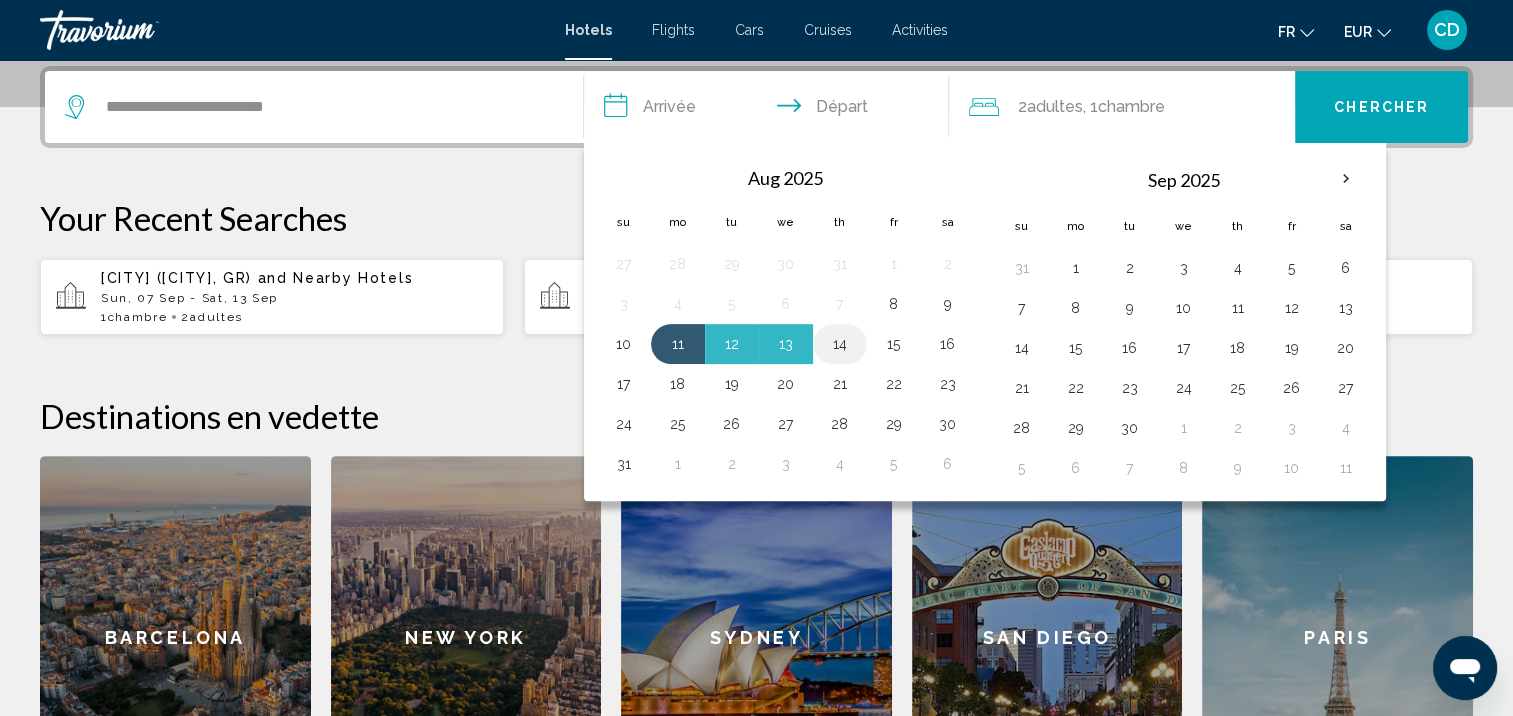 click on "14" at bounding box center (840, 344) 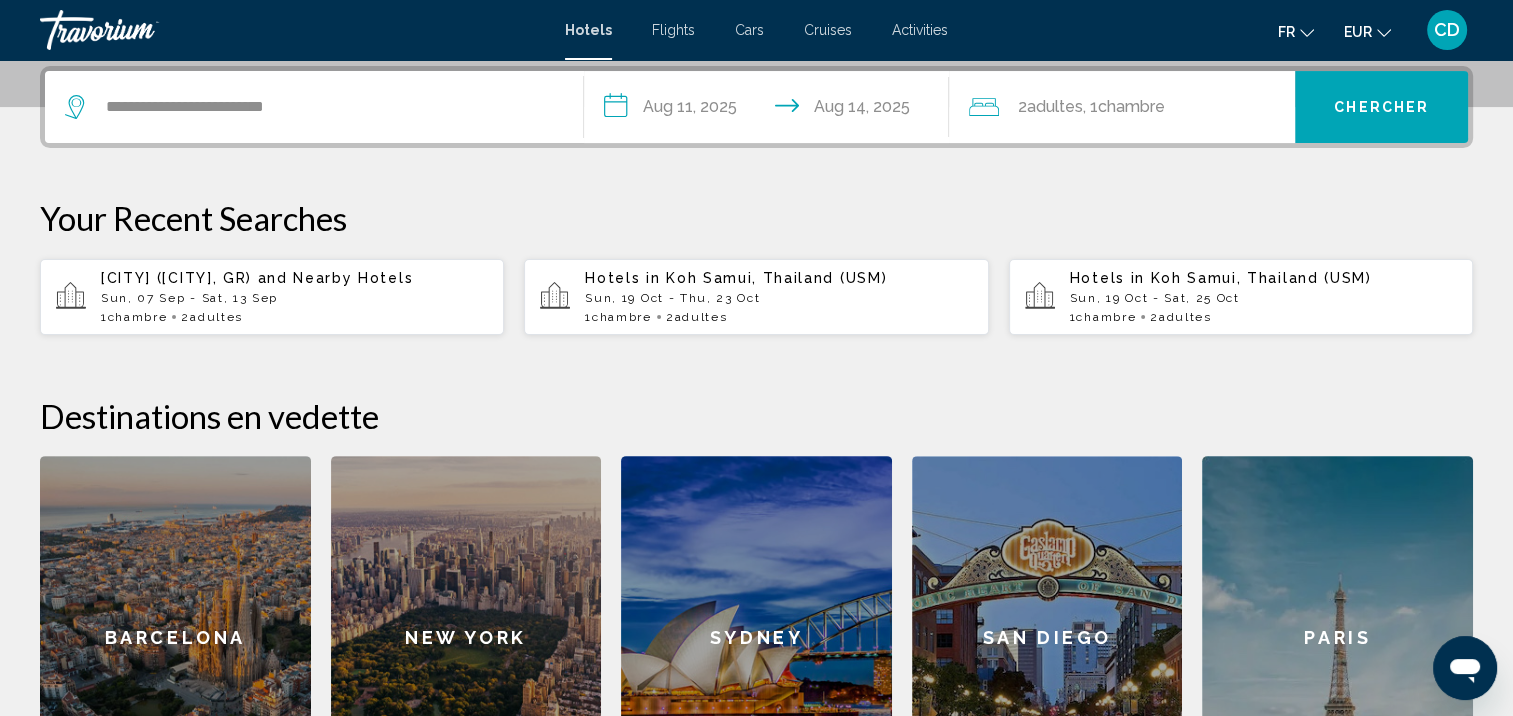 click on "Chercher" at bounding box center [1381, 108] 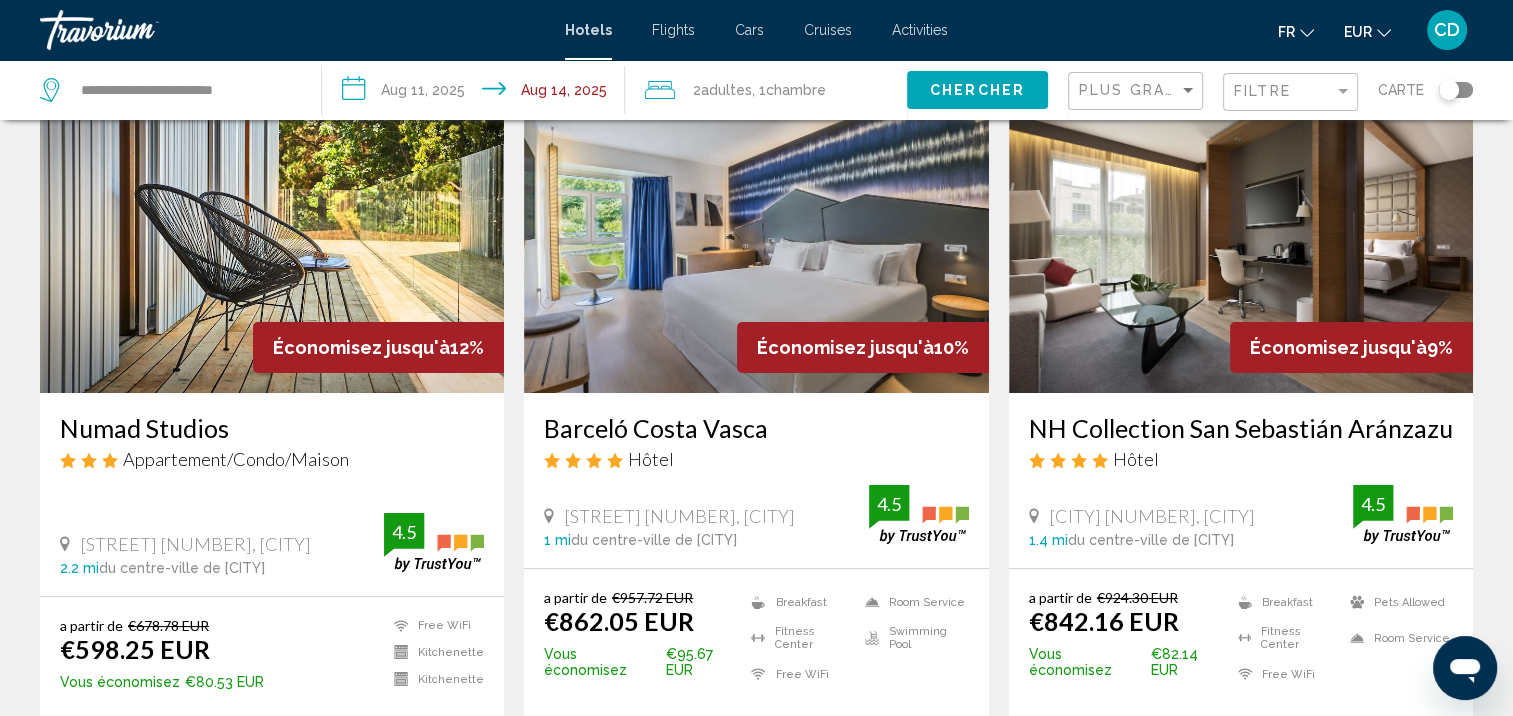 scroll, scrollTop: 0, scrollLeft: 0, axis: both 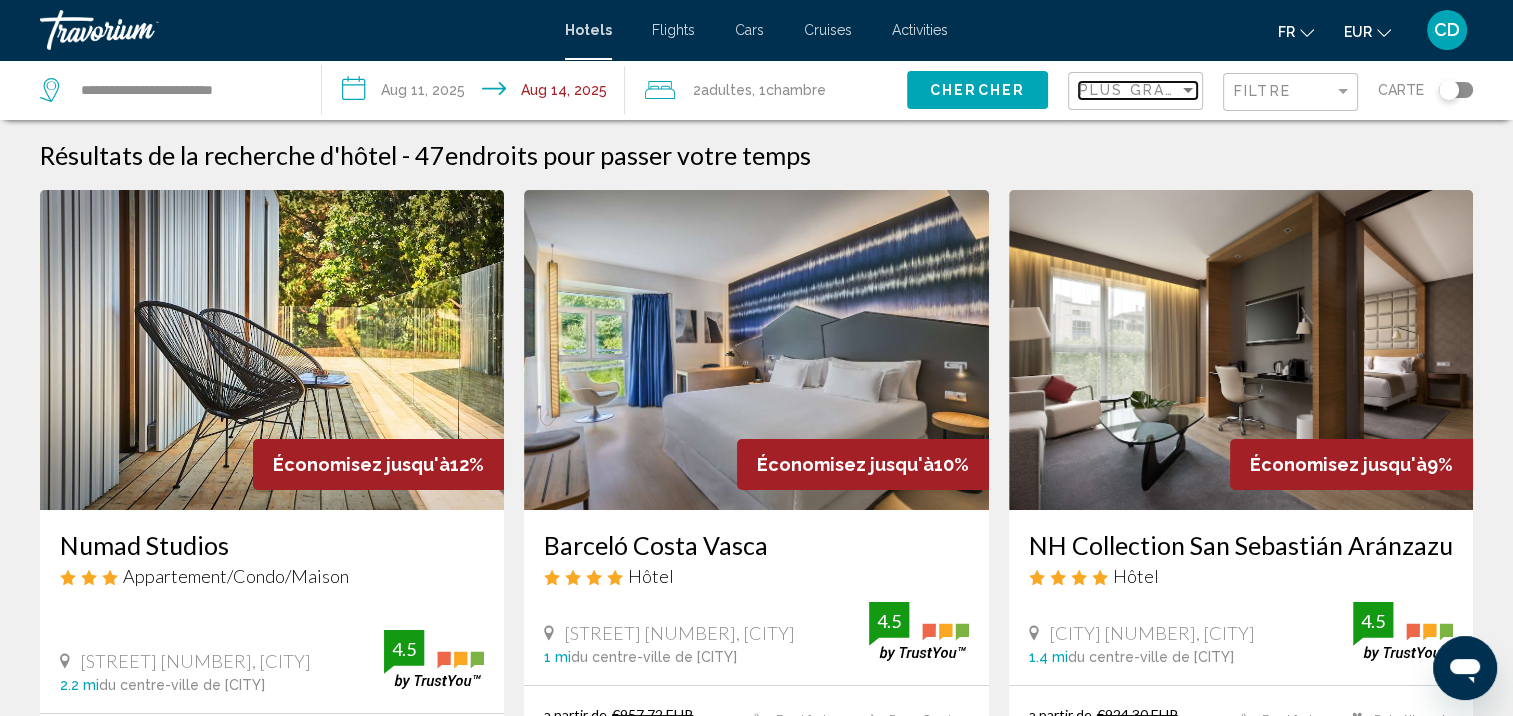 click at bounding box center (1188, 90) 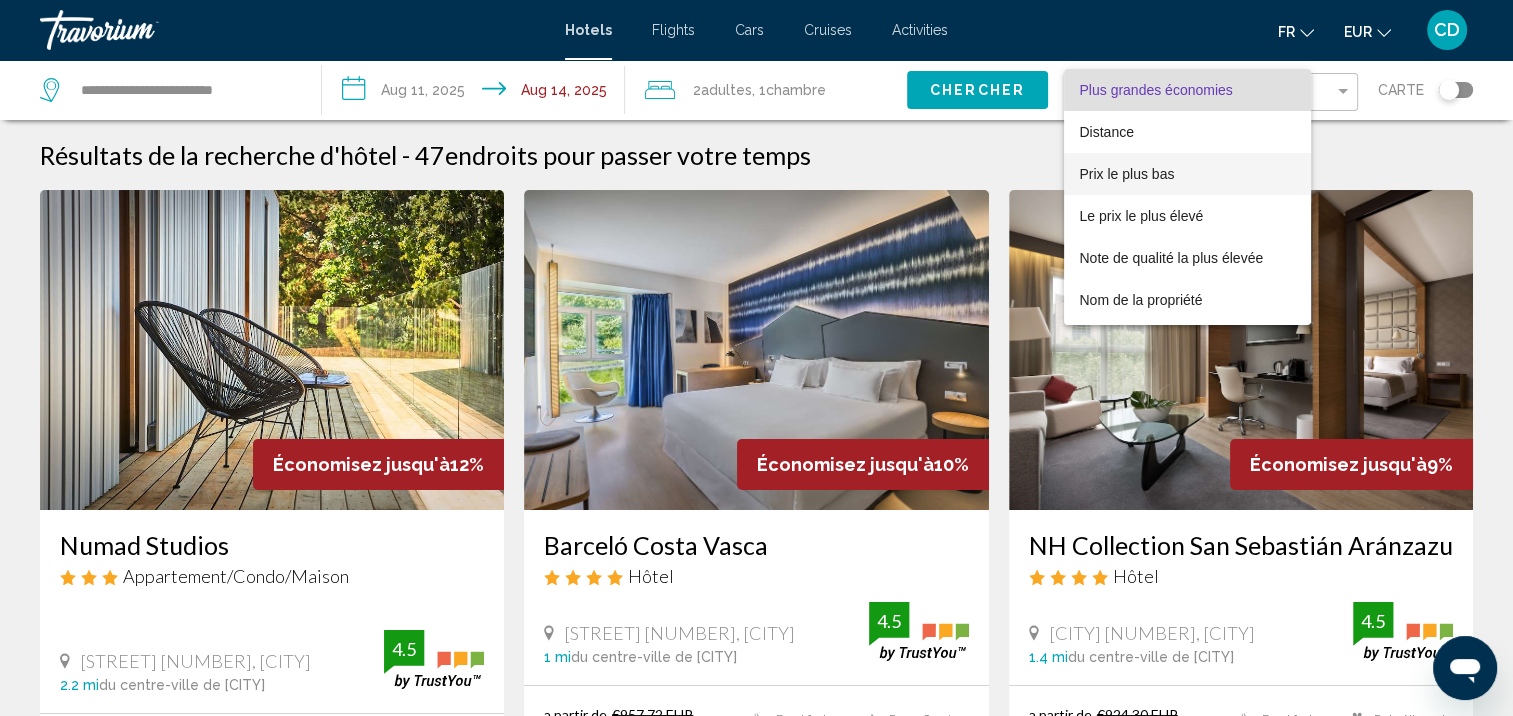 click on "Prix le plus bas" at bounding box center [1127, 174] 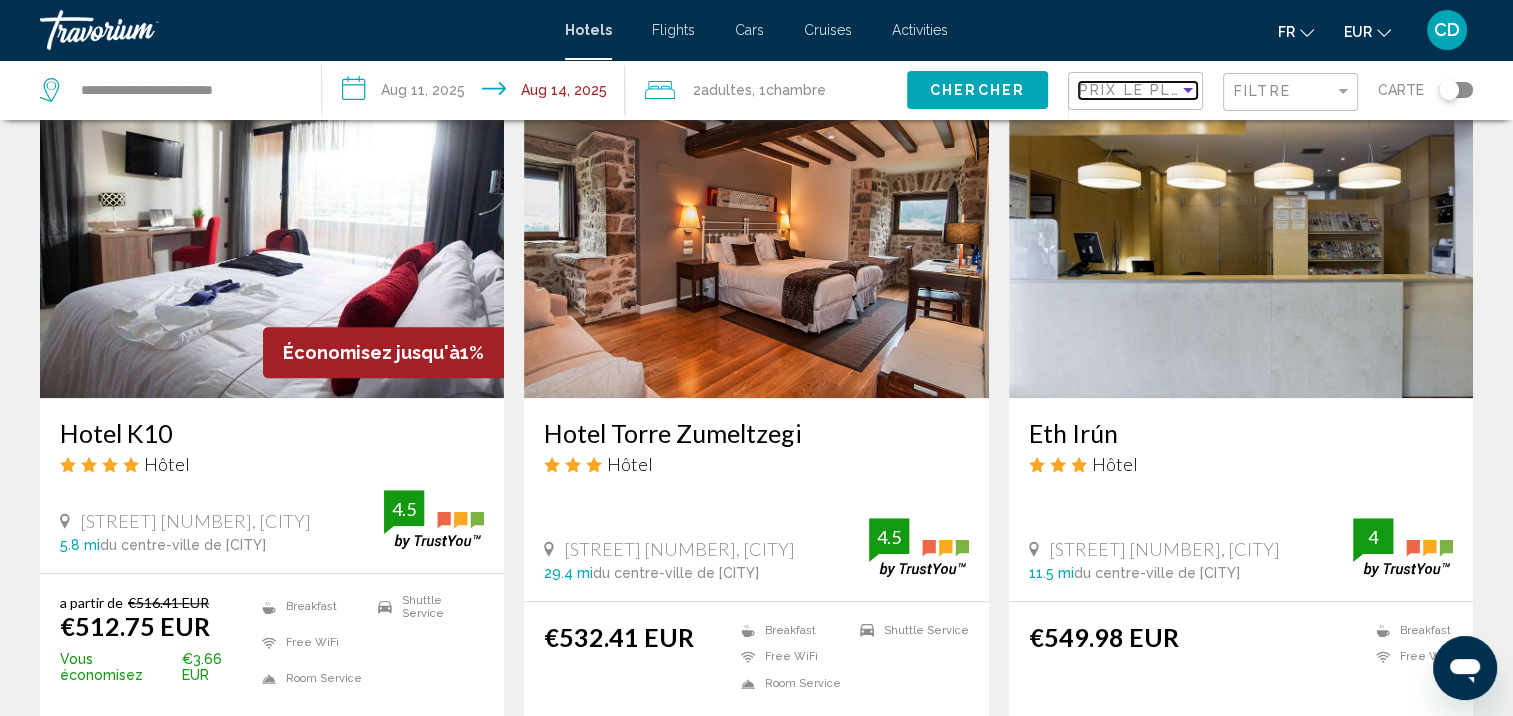 scroll, scrollTop: 1600, scrollLeft: 0, axis: vertical 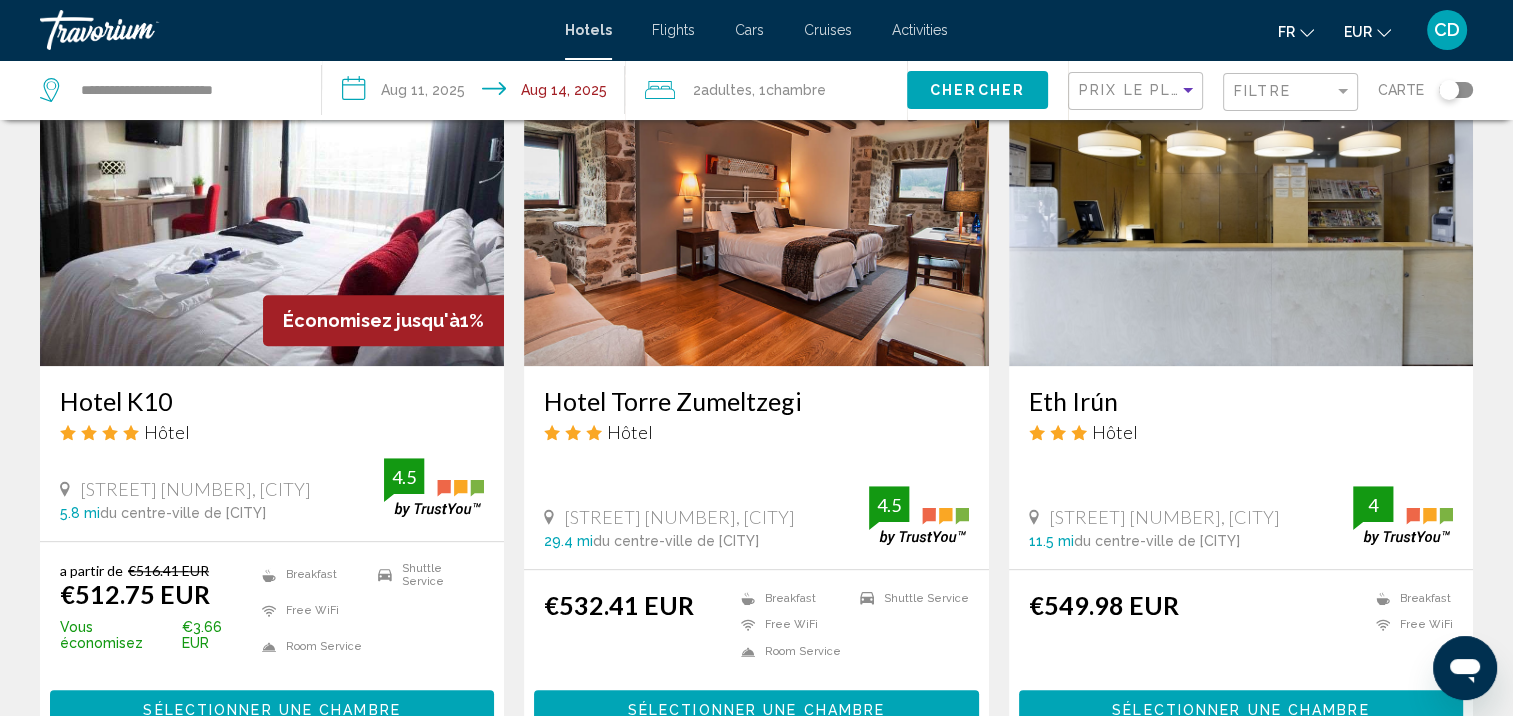 click 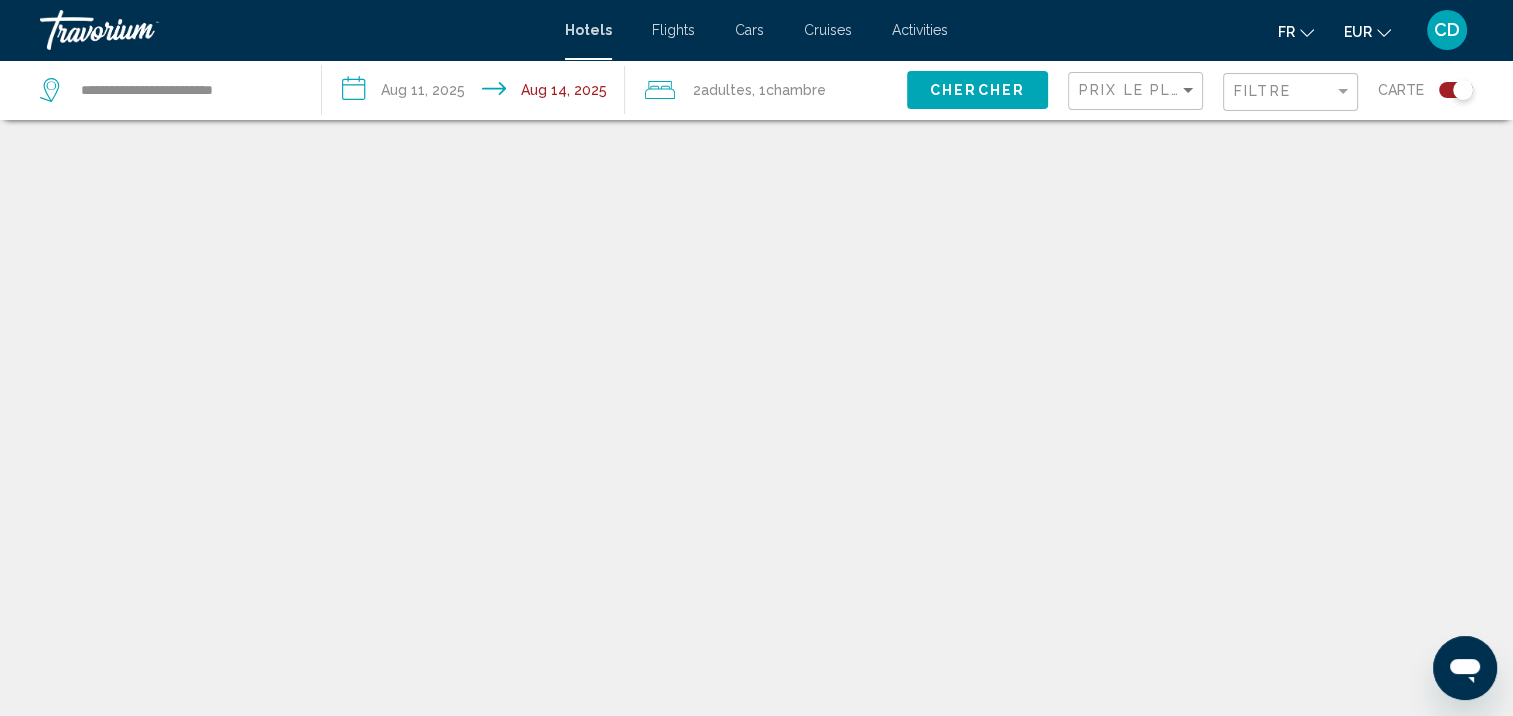 scroll, scrollTop: 120, scrollLeft: 0, axis: vertical 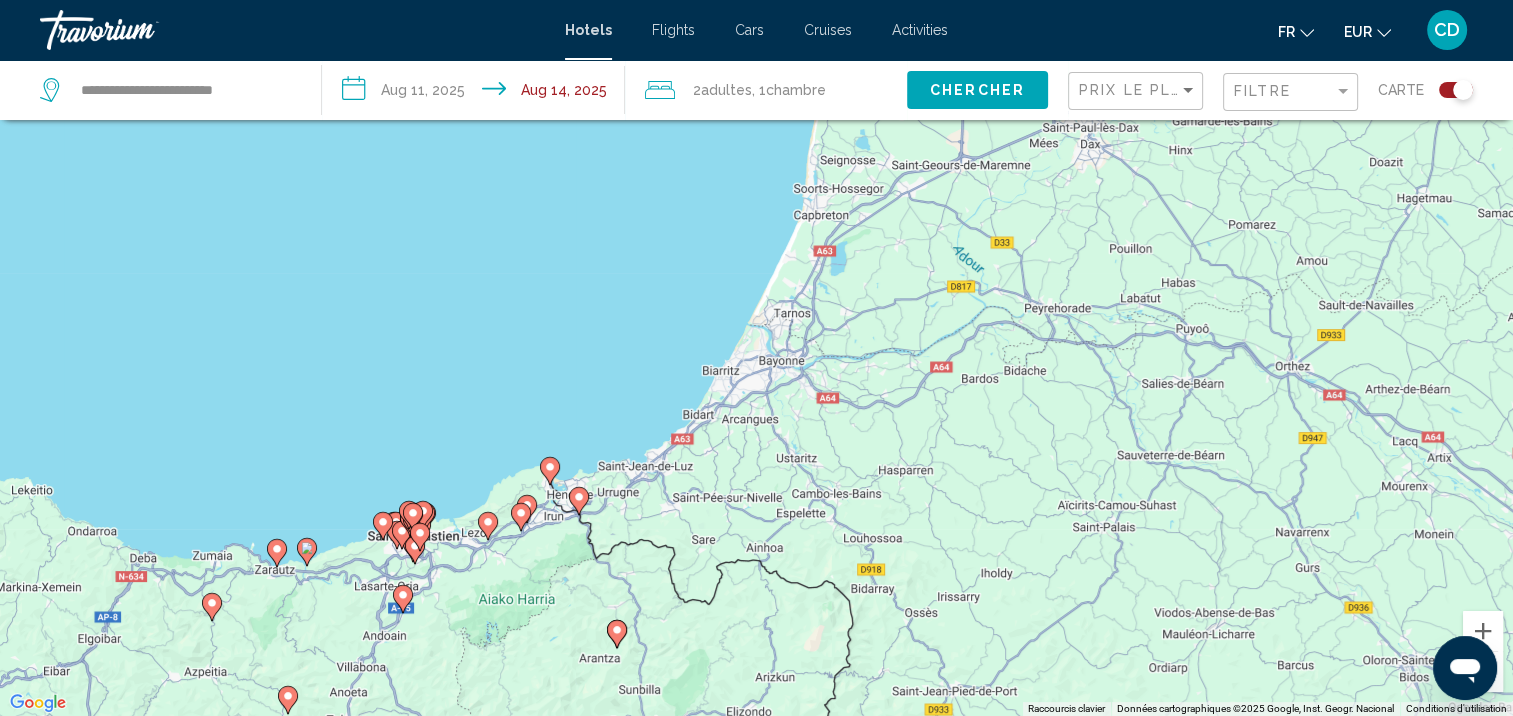 drag, startPoint x: 851, startPoint y: 310, endPoint x: 480, endPoint y: 669, distance: 516.2577 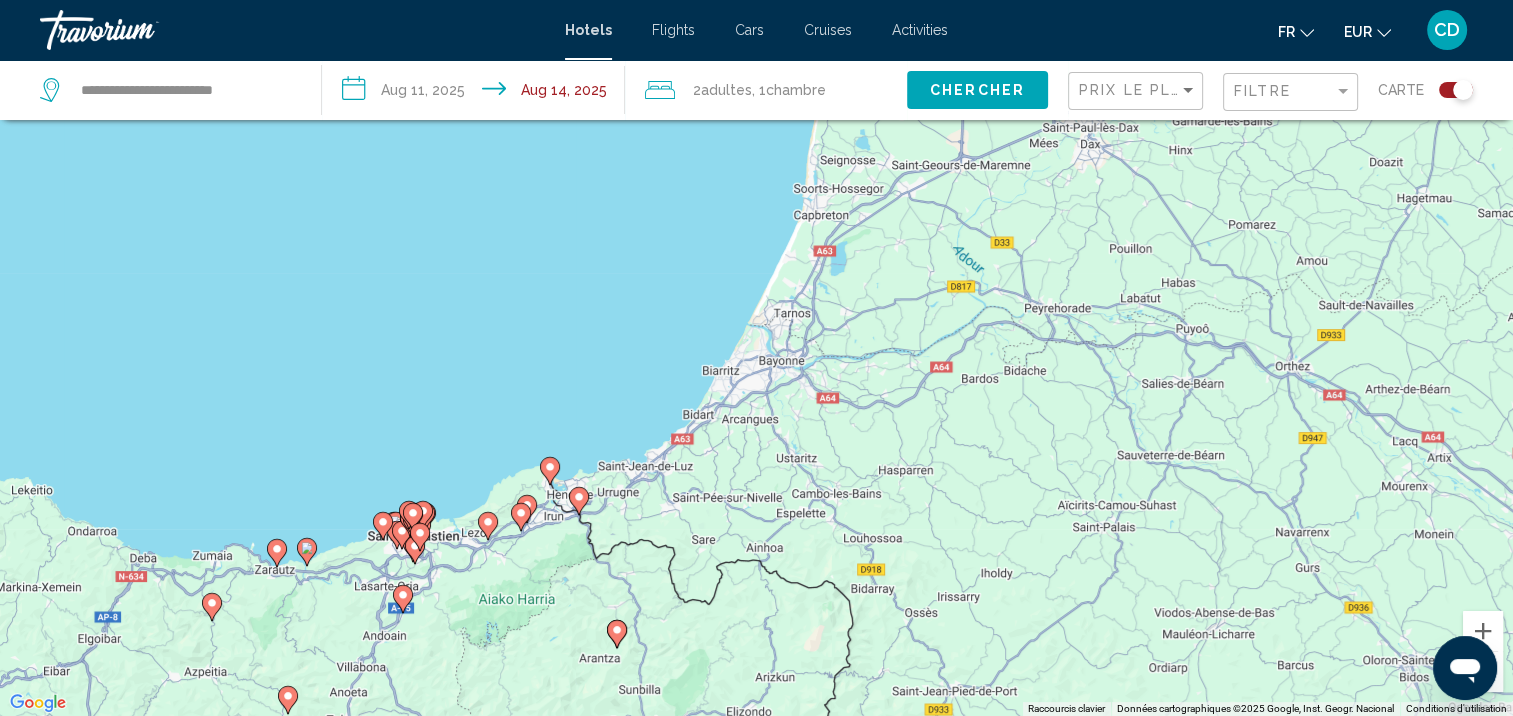 click on "Pour activer le glissement avec le clavier, appuyez sur Alt+Entrée. Une fois ce mode activé, utilisez les touches fléchées pour déplacer le repère. Pour valider le déplacement, appuyez sur Entrée. Pour annuler, appuyez sur Échap." at bounding box center (756, 358) 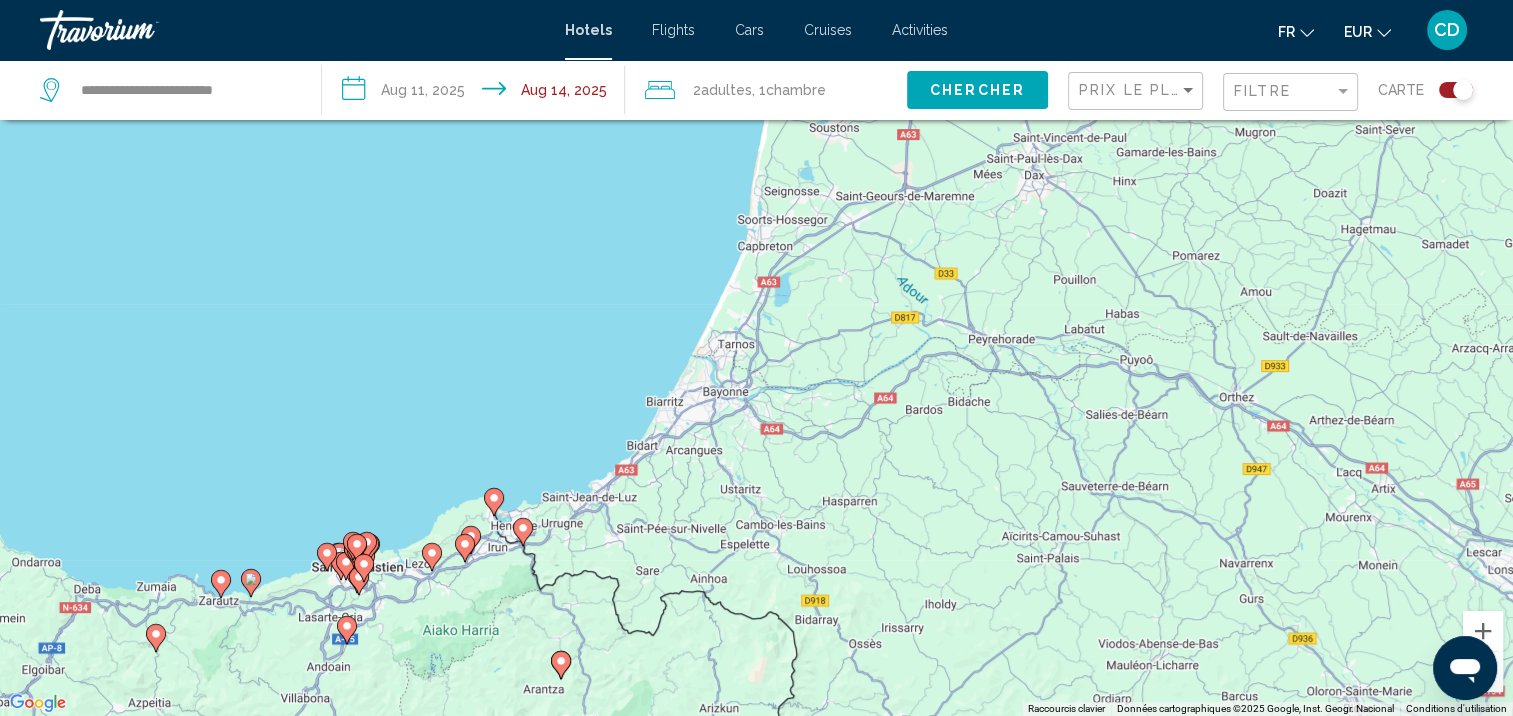 drag, startPoint x: 809, startPoint y: 389, endPoint x: 762, endPoint y: 416, distance: 54.20332 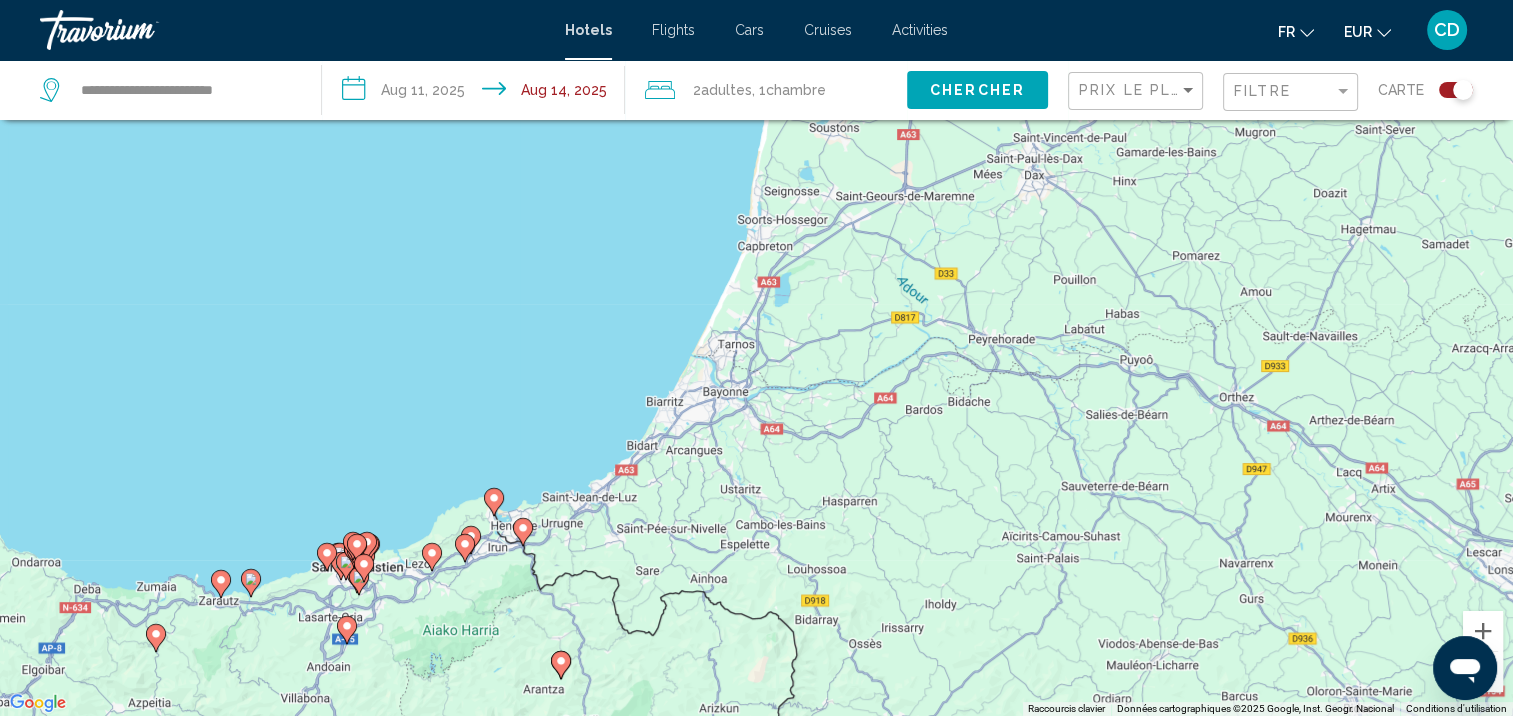 click on "Pour activer le glissement avec le clavier, appuyez sur Alt+Entrée. Une fois ce mode activé, utilisez les touches fléchées pour déplacer le repère. Pour valider le déplacement, appuyez sur Entrée. Pour annuler, appuyez sur Échap." at bounding box center (756, 358) 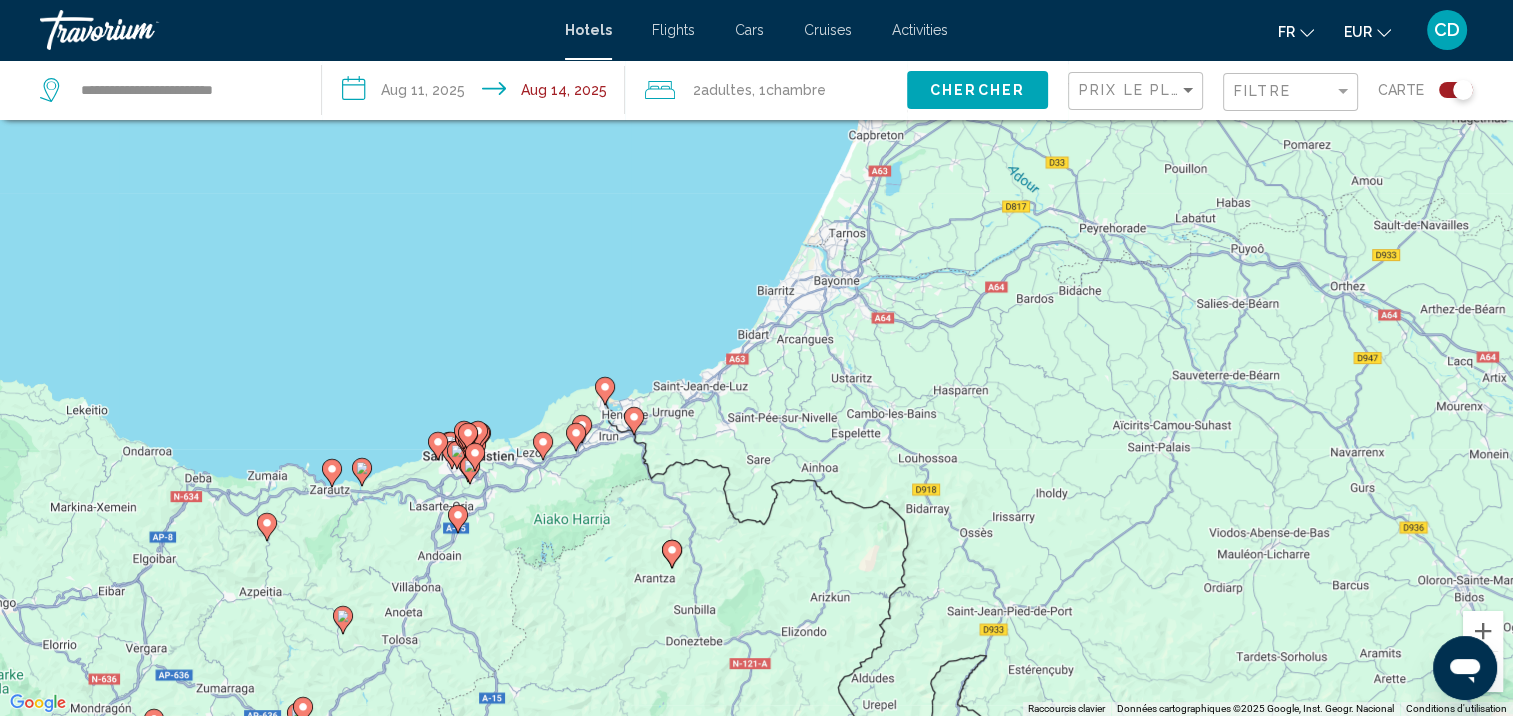 drag, startPoint x: 616, startPoint y: 551, endPoint x: 729, endPoint y: 441, distance: 157.69908 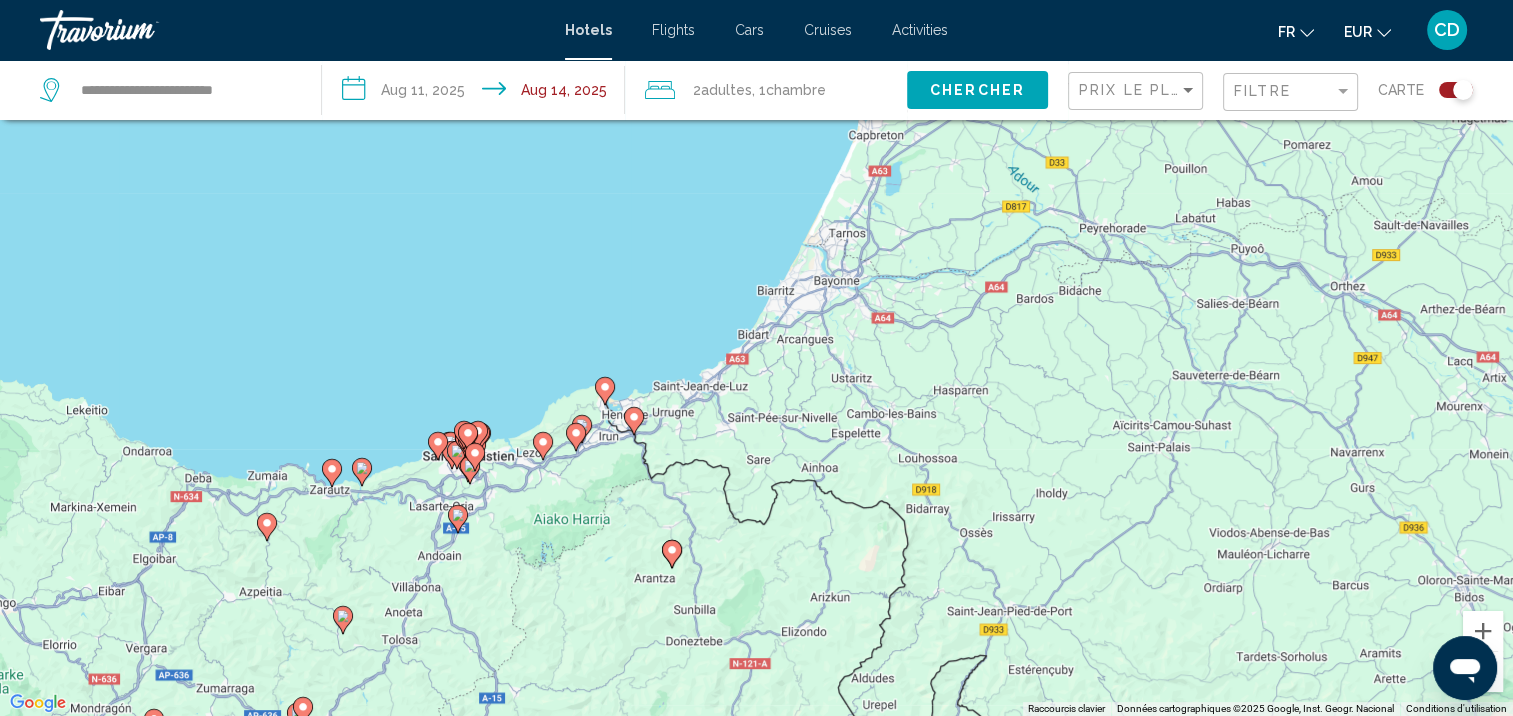 click on "Pour activer le glissement avec le clavier, appuyez sur Alt+Entrée. Une fois ce mode activé, utilisez les touches fléchées pour déplacer le repère. Pour valider le déplacement, appuyez sur Entrée. Pour annuler, appuyez sur Échap." at bounding box center (756, 358) 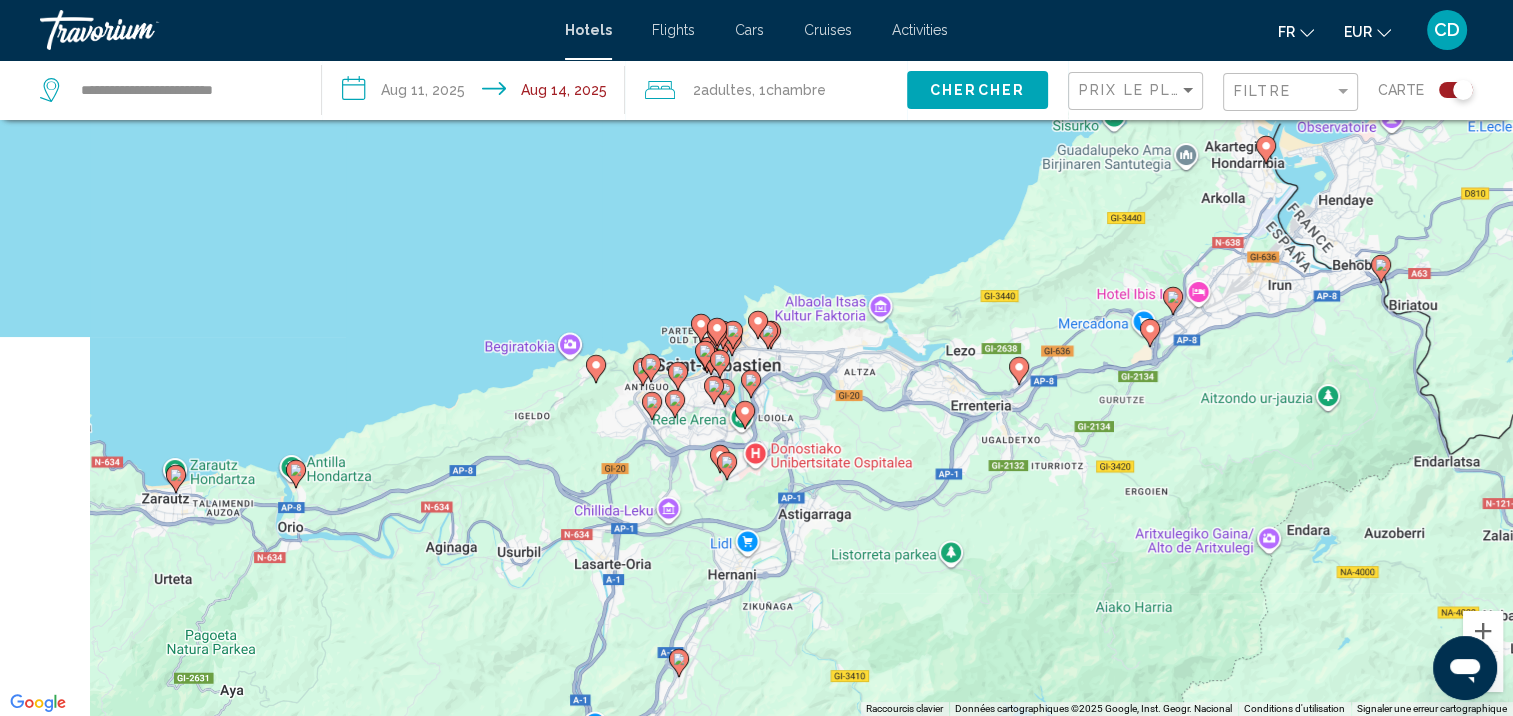 drag, startPoint x: 362, startPoint y: 451, endPoint x: 808, endPoint y: 450, distance: 446.00113 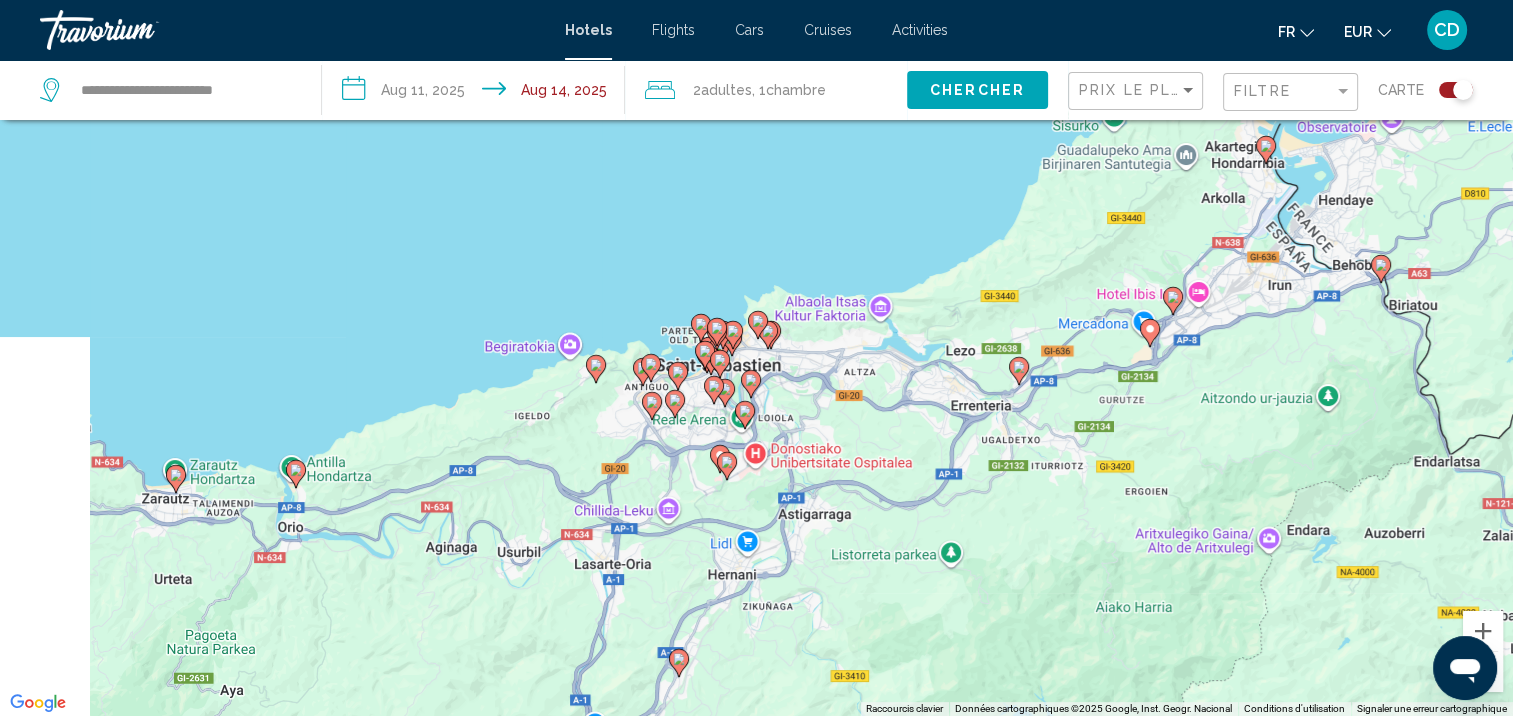click on "Pour activer le glissement avec le clavier, appuyez sur Alt+Entrée. Une fois ce mode activé, utilisez les touches fléchées pour déplacer le repère. Pour valider le déplacement, appuyez sur Entrée. Pour annuler, appuyez sur Échap." at bounding box center [756, 358] 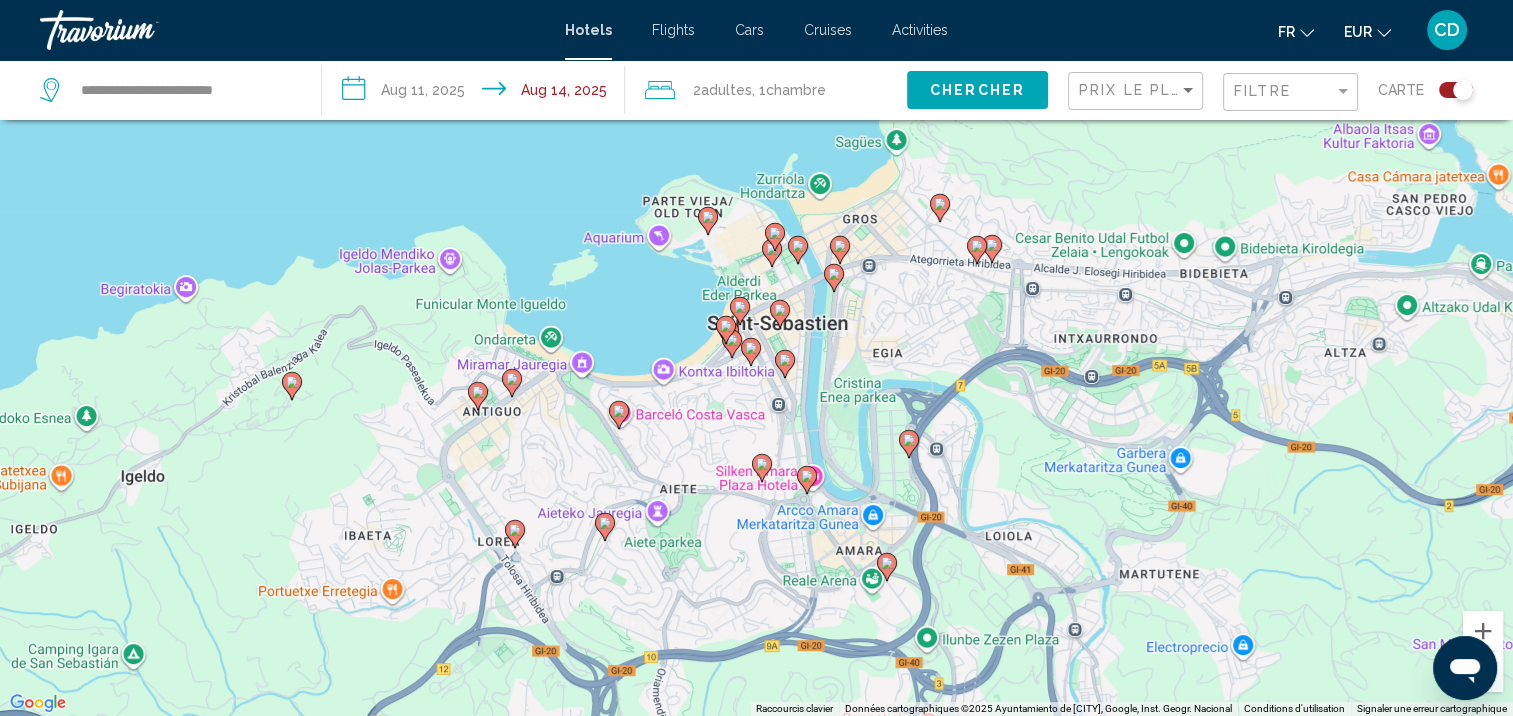 drag, startPoint x: 532, startPoint y: 319, endPoint x: 846, endPoint y: 541, distance: 384.5517 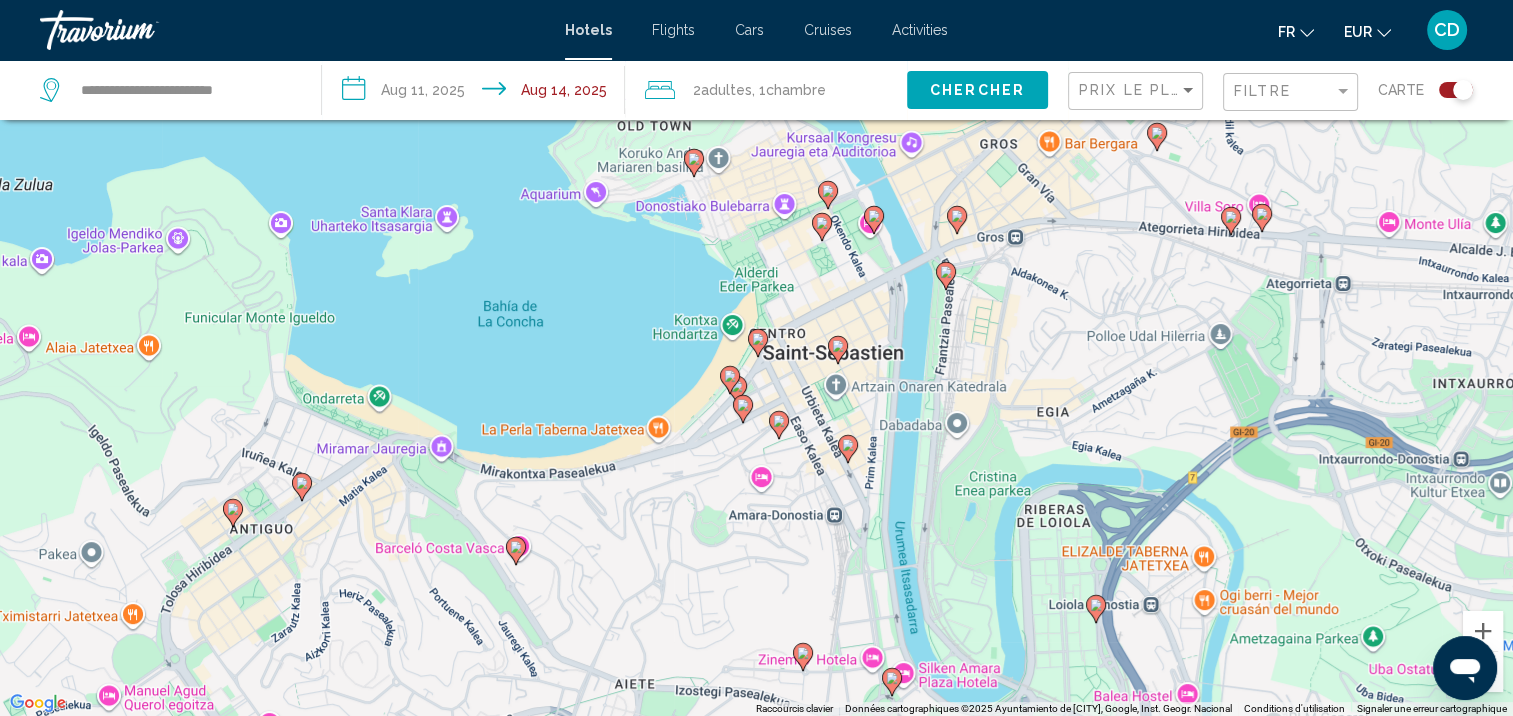 drag, startPoint x: 664, startPoint y: 328, endPoint x: 674, endPoint y: 525, distance: 197.25365 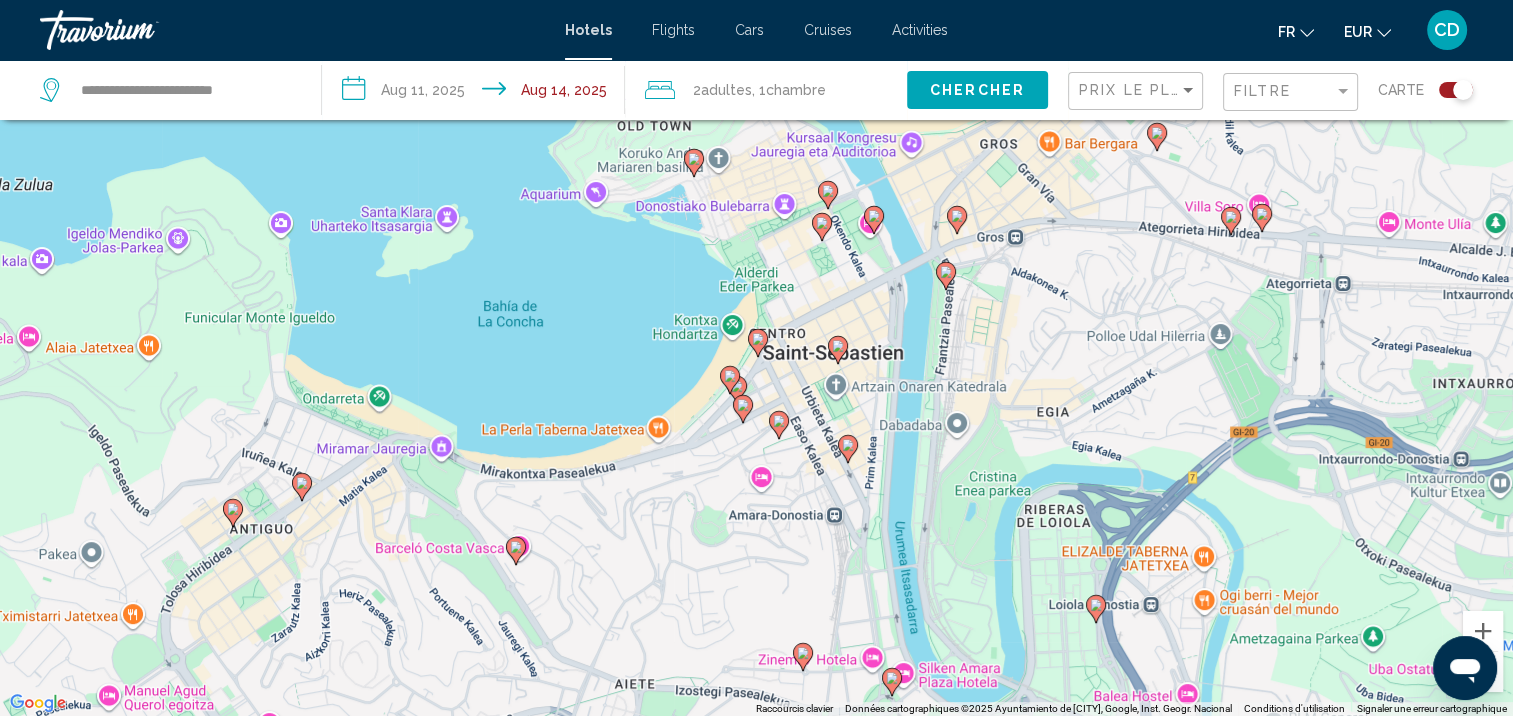 click 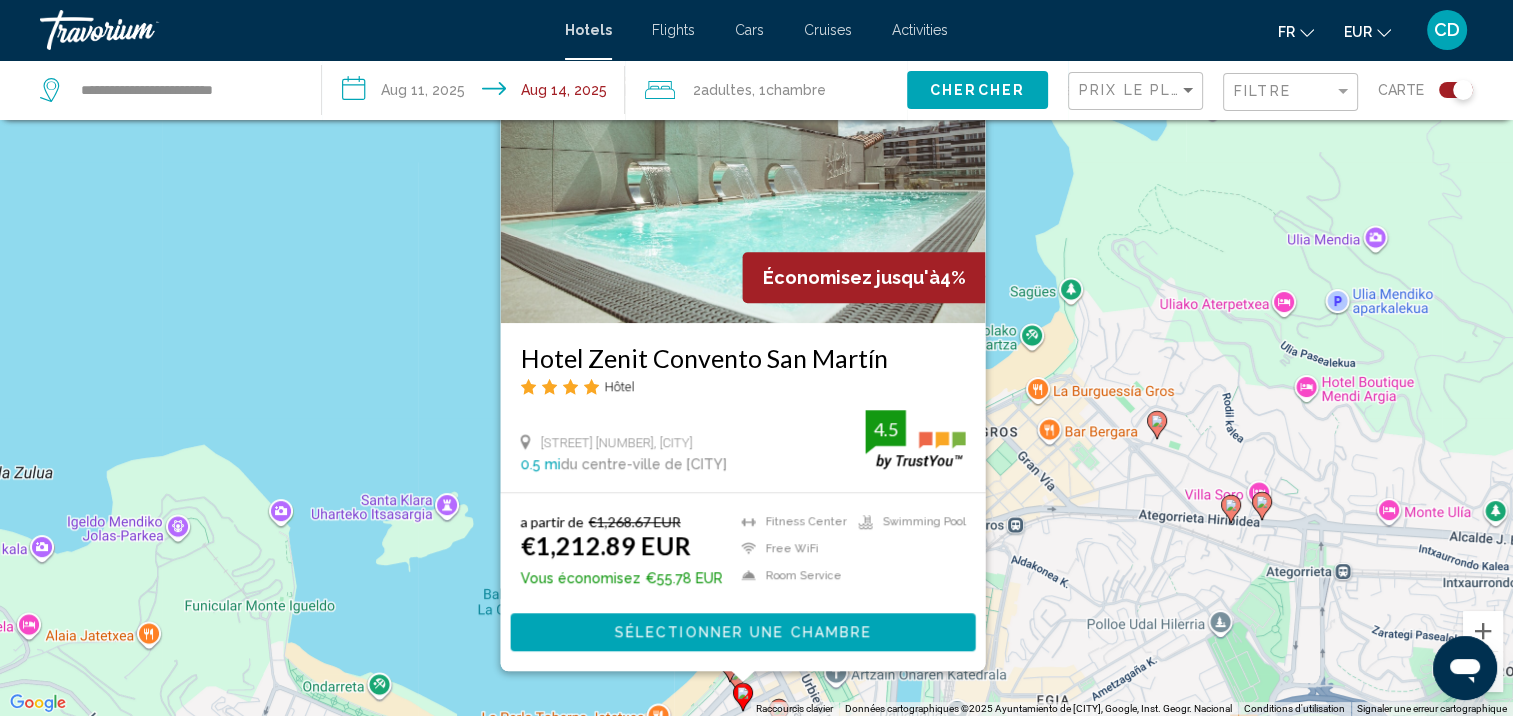 click on "Pour activer le glissement avec le clavier, appuyez sur Alt+Entrée. Une fois ce mode activé, utilisez les touches fléchées pour déplacer le repère. Pour valider le déplacement, appuyez sur Entrée. Pour annuler, appuyez sur Échap. Économisez jusqu'à  4%   Hotel Zenit Convento San Martín
Hôtel
Calle San Martín 45, San Sebastian 0.5 mi  du centre-ville de San Sebastian de l'hôtel 4.5 a partir de €1,268.67 EUR €1,212.89 EUR  Vous économisez  €55.78 EUR
Fitness Center
Free WiFi
Room Service
Swimming Pool  4.5 Sélectionner une chambre" at bounding box center (756, 358) 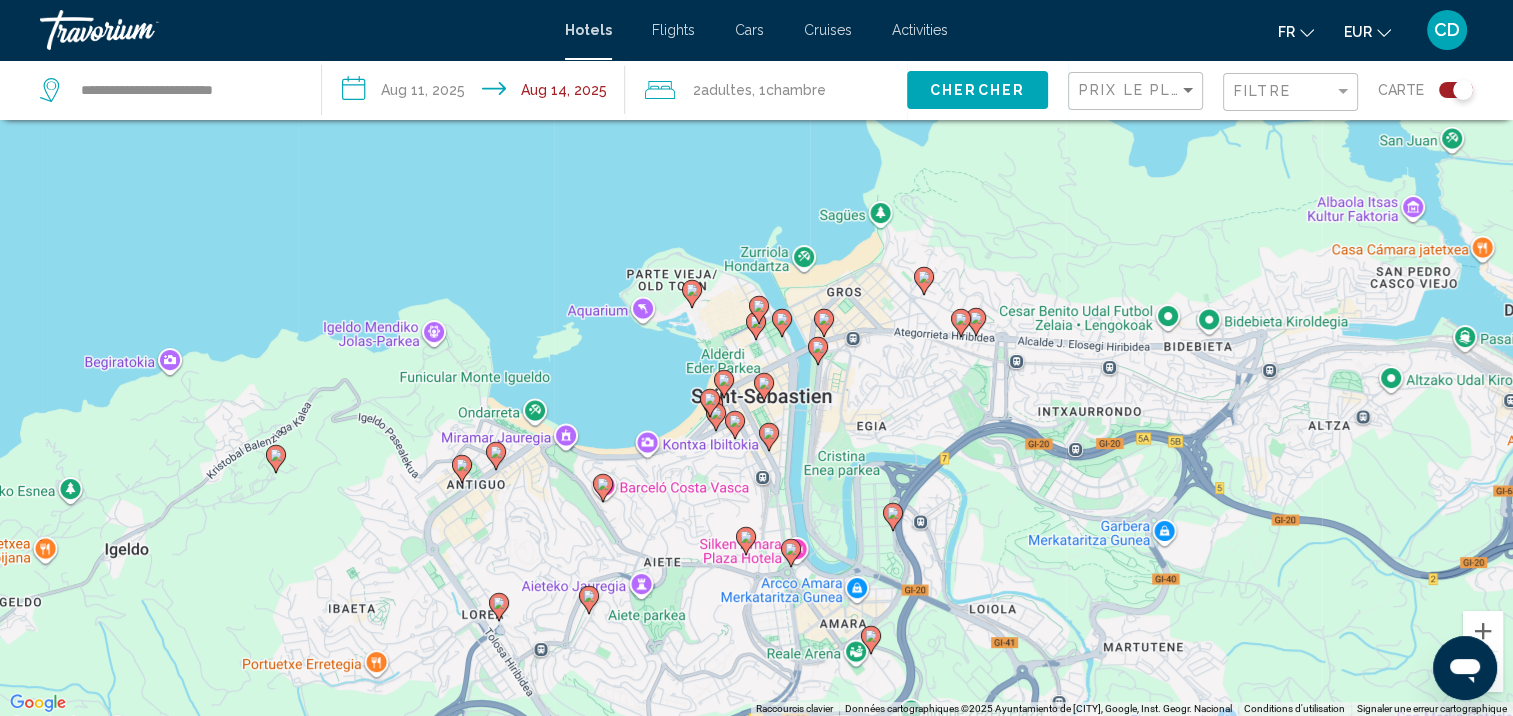 drag, startPoint x: 595, startPoint y: 565, endPoint x: 642, endPoint y: 418, distance: 154.33081 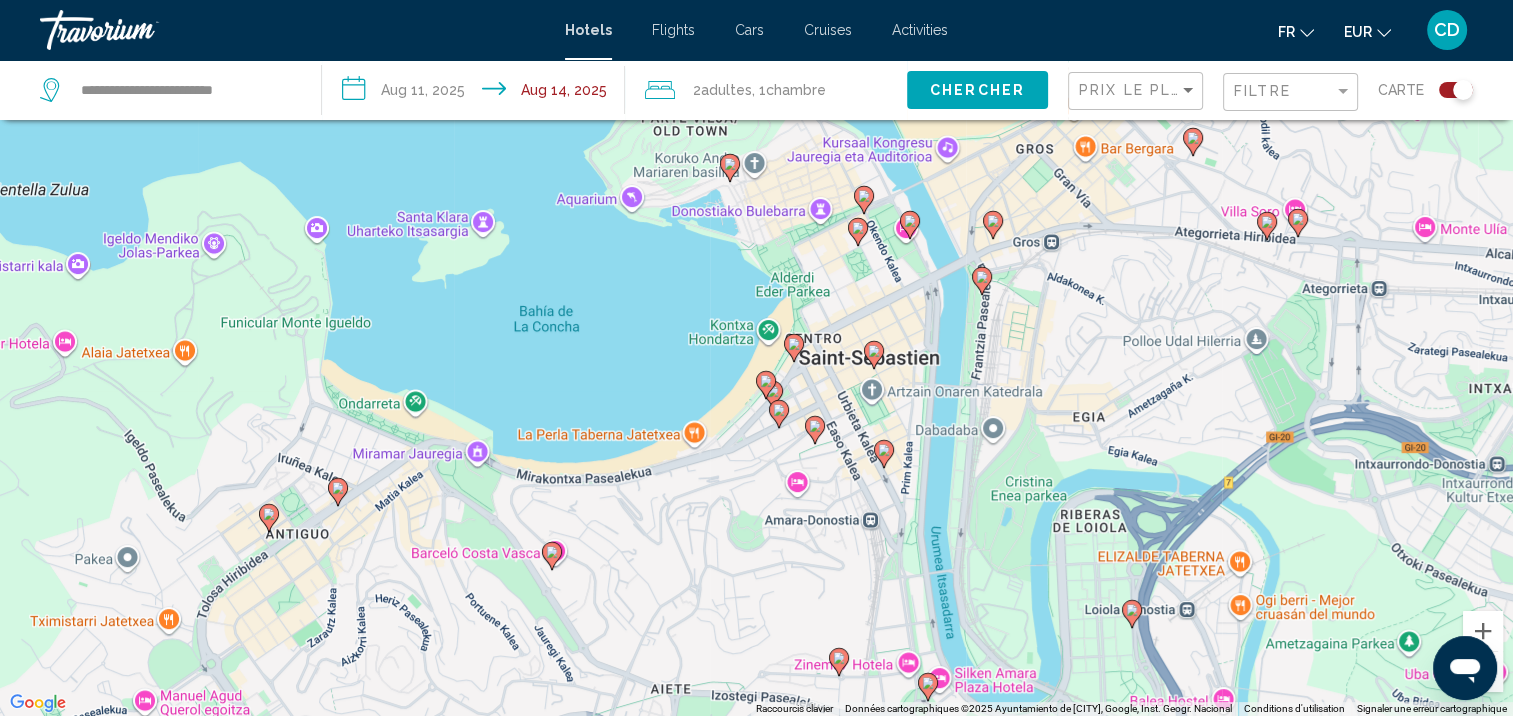 click 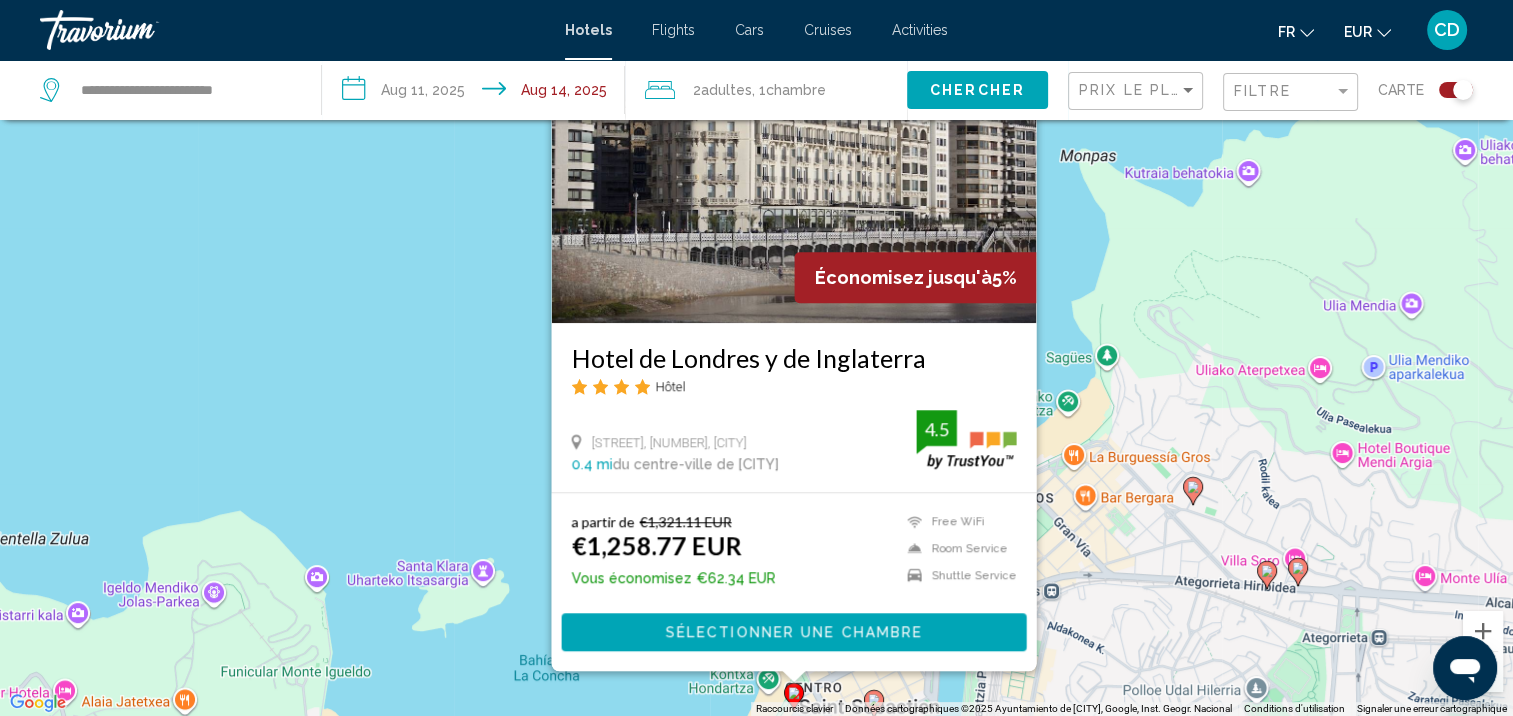 click on "Pour activer le glissement avec le clavier, appuyez sur Alt+Entrée. Une fois ce mode activé, utilisez les touches fléchées pour déplacer le repère. Pour valider le déplacement, appuyez sur Entrée. Pour annuler, appuyez sur Échap. Économisez jusqu'à  5%   Hotel de Londres y de Inglaterra
Hôtel
Zubieta, 2, San Sebastian 0.4 mi  du centre-ville de San Sebastian de l'hôtel 4.5 a partir de €1,321.11 EUR €1,258.77 EUR  Vous économisez  €62.34 EUR
Free WiFi
Room Service
Shuttle Service  4.5 Sélectionner une chambre" at bounding box center (756, 358) 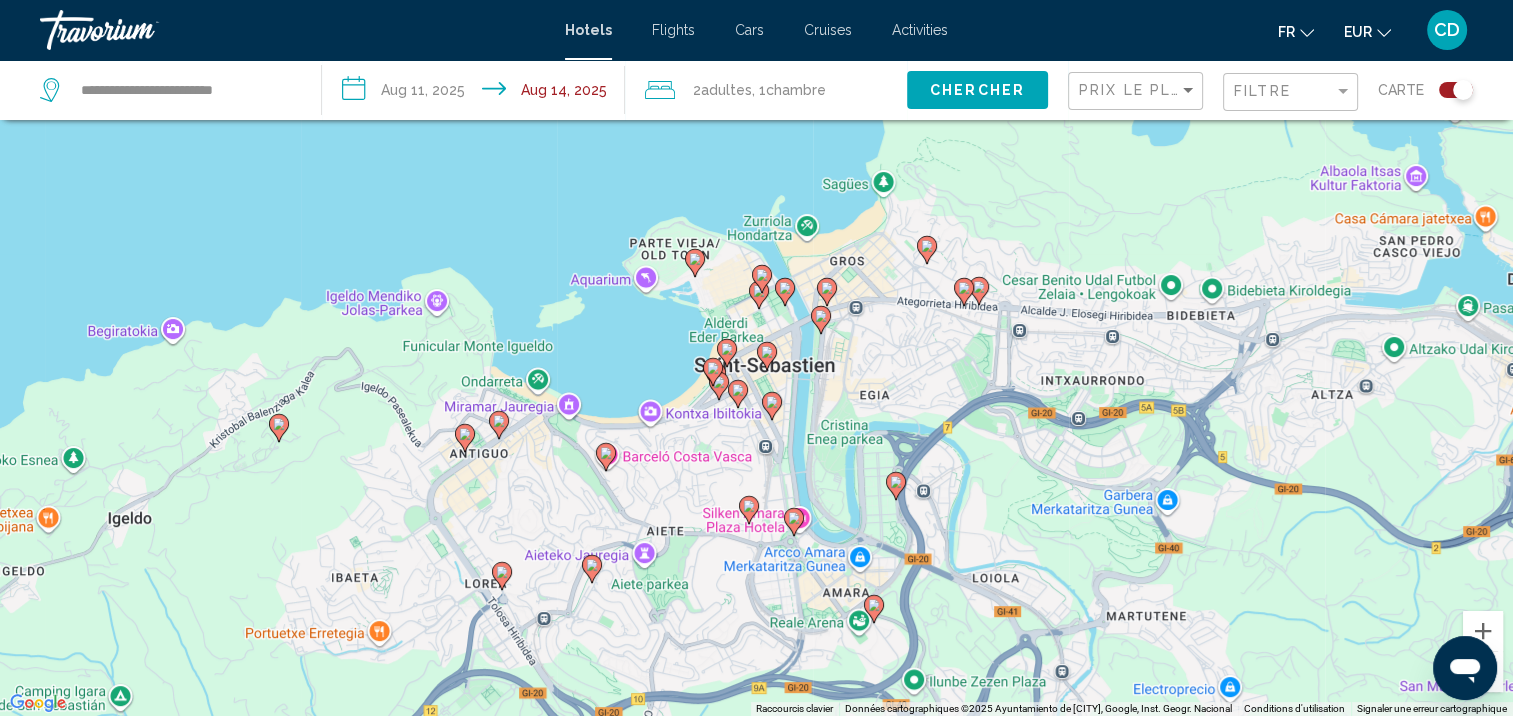 drag, startPoint x: 675, startPoint y: 628, endPoint x: 730, endPoint y: 444, distance: 192.04427 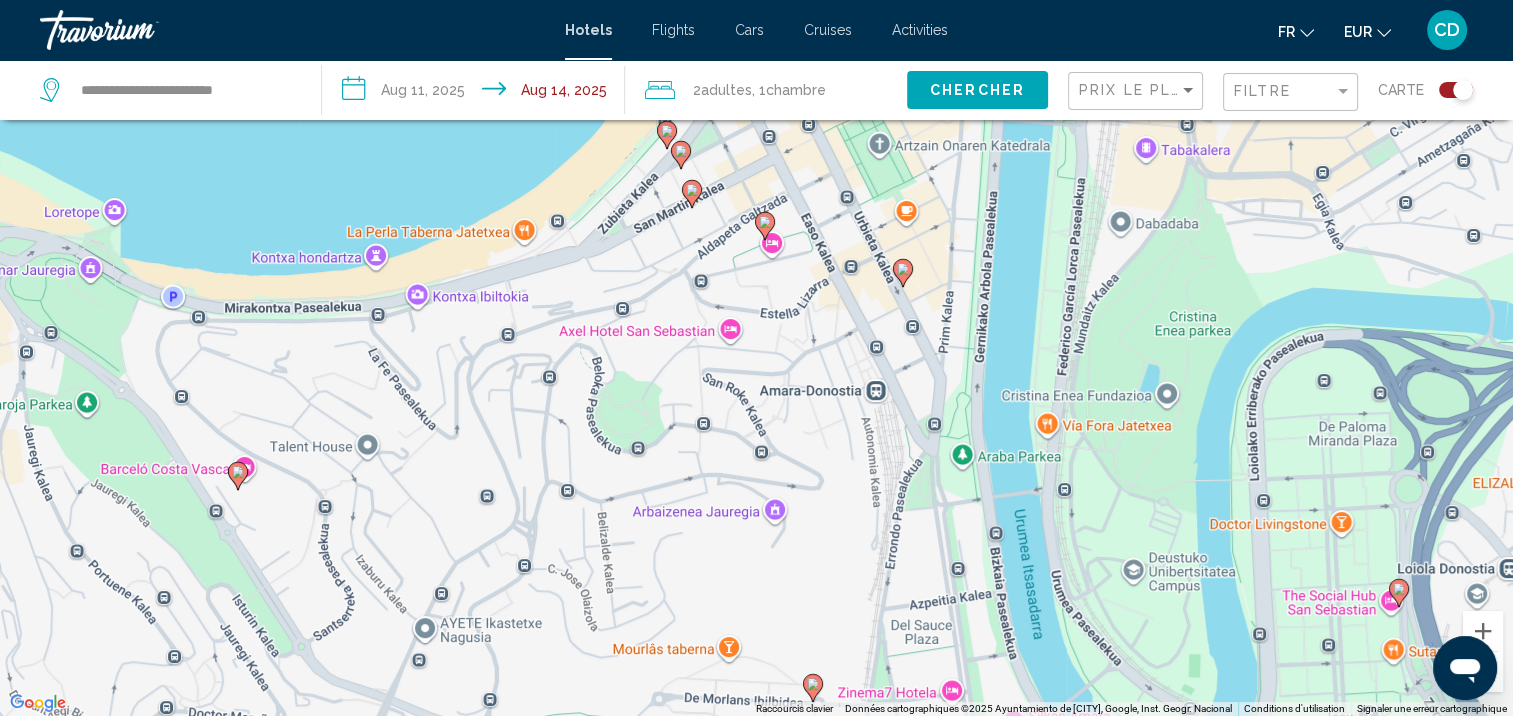 click 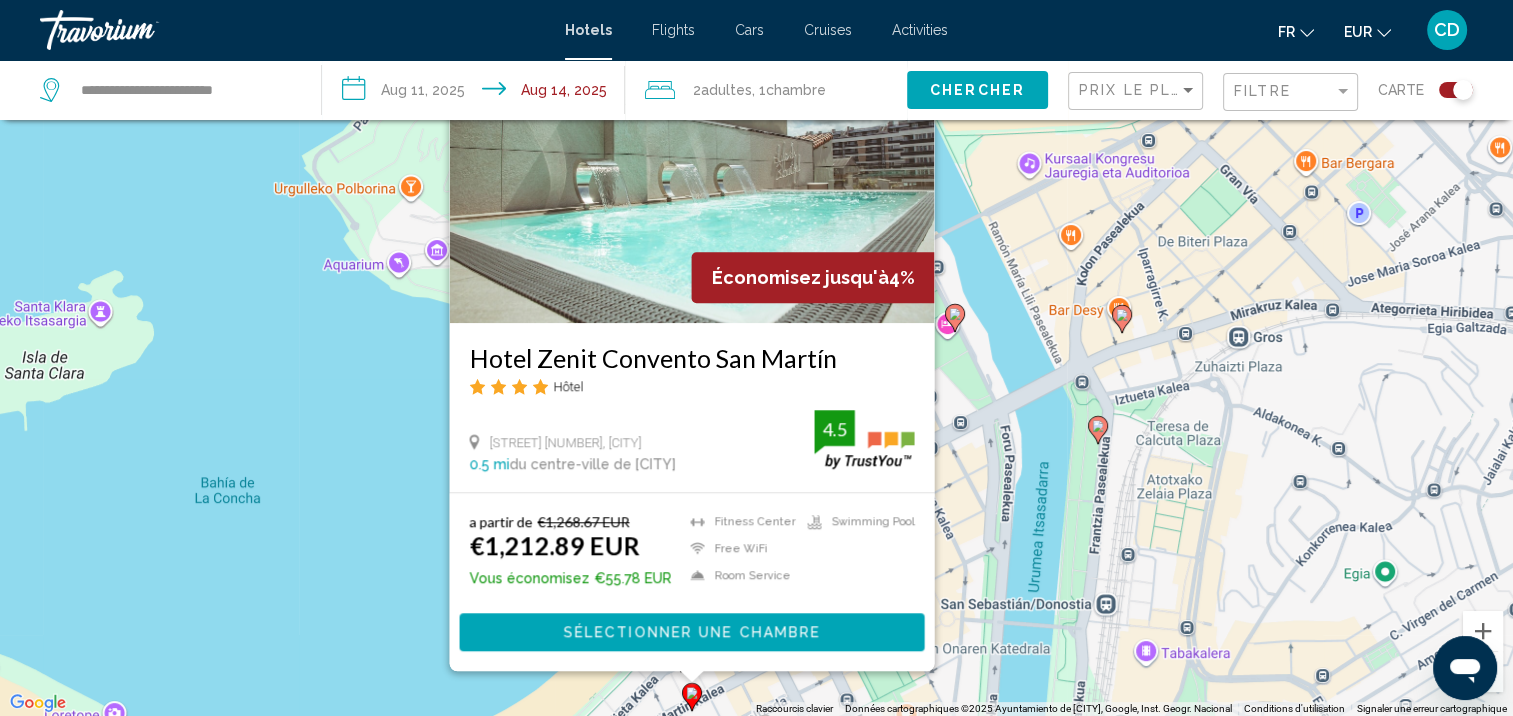click on "Pour activer le glissement avec le clavier, appuyez sur Alt+Entrée. Une fois ce mode activé, utilisez les touches fléchées pour déplacer le repère. Pour valider le déplacement, appuyez sur Entrée. Pour annuler, appuyez sur Échap. Économisez jusqu'à  4%   Hotel Zenit Convento San Martín
Hôtel
Calle San Martín 45, San Sebastian 0.5 mi  du centre-ville de San Sebastian de l'hôtel 4.5 a partir de €1,268.67 EUR €1,212.89 EUR  Vous économisez  €55.78 EUR
Fitness Center
Free WiFi
Room Service
Swimming Pool  4.5 Sélectionner une chambre" at bounding box center (756, 358) 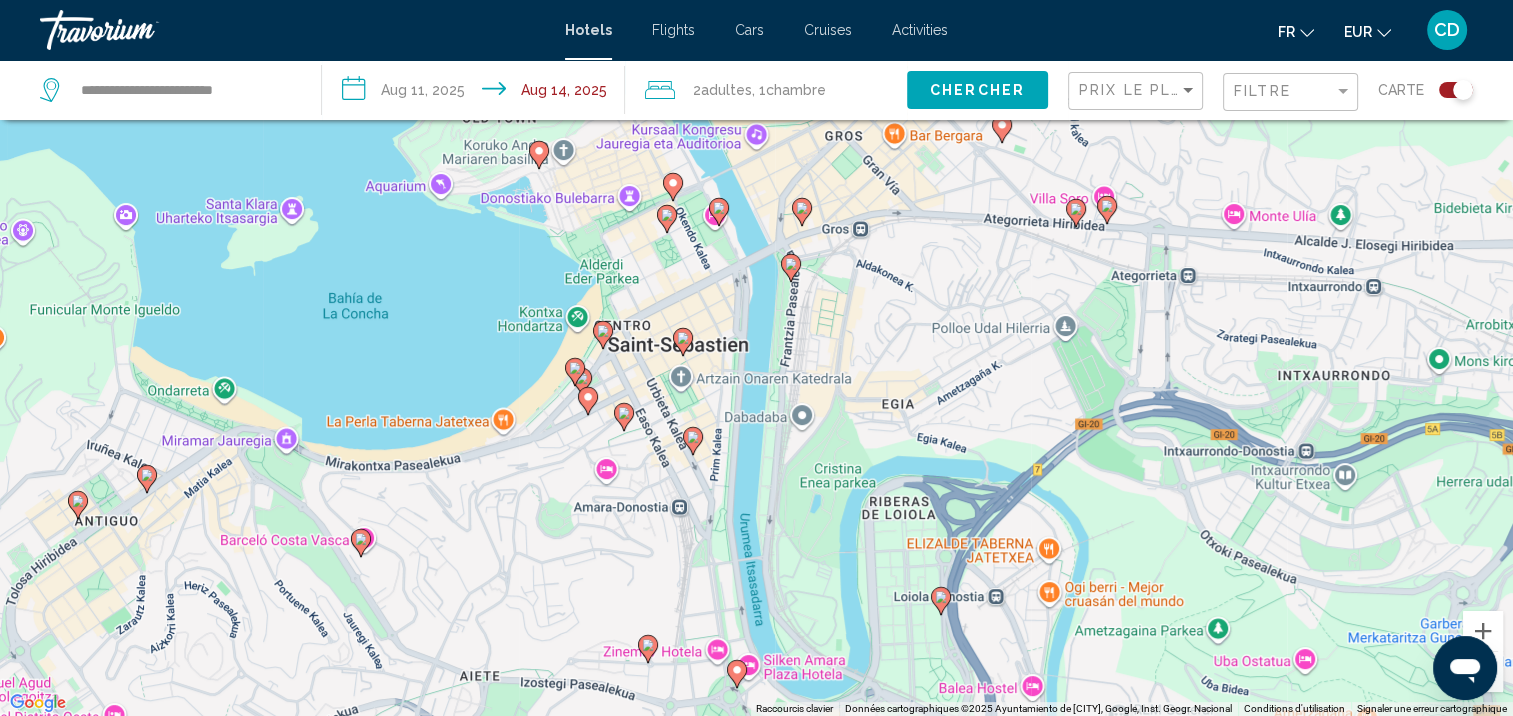 drag, startPoint x: 654, startPoint y: 590, endPoint x: 633, endPoint y: 391, distance: 200.10497 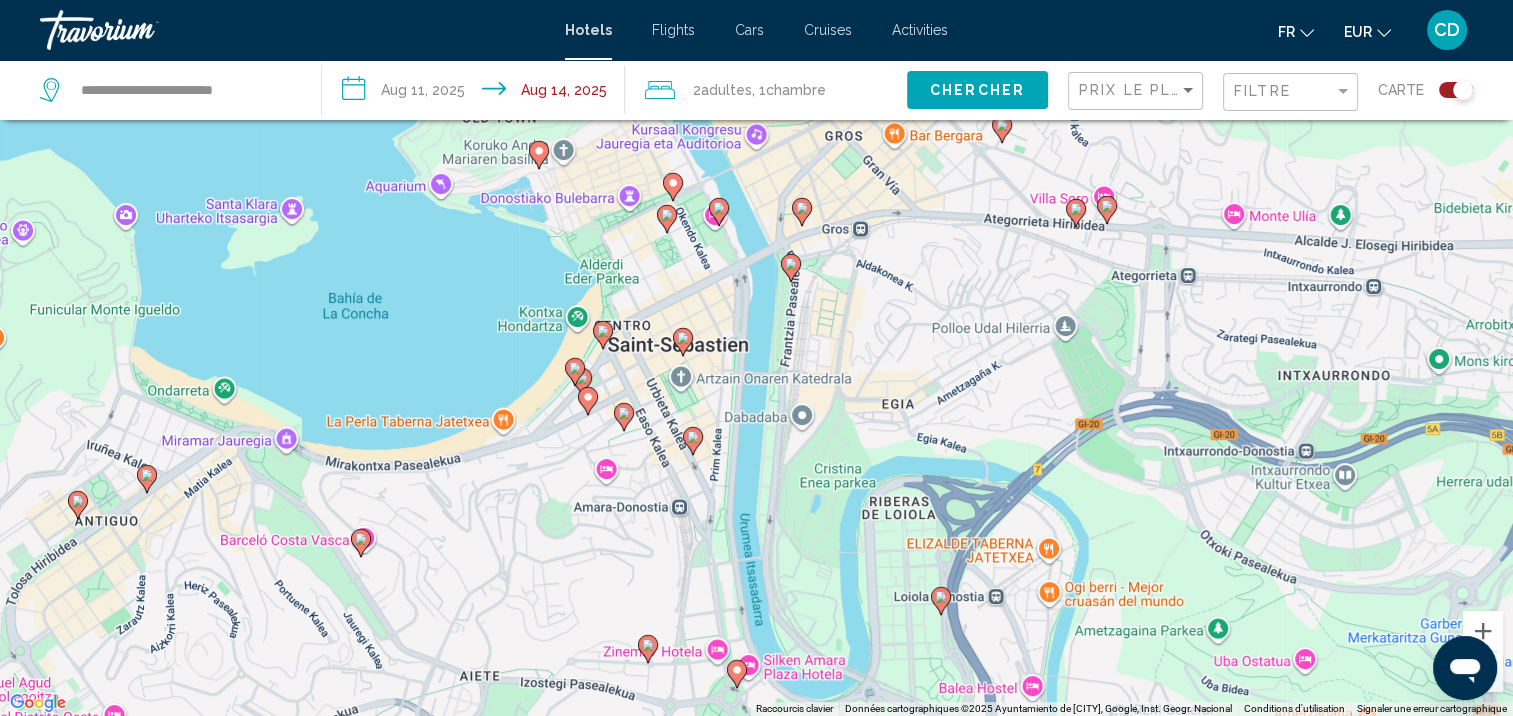click 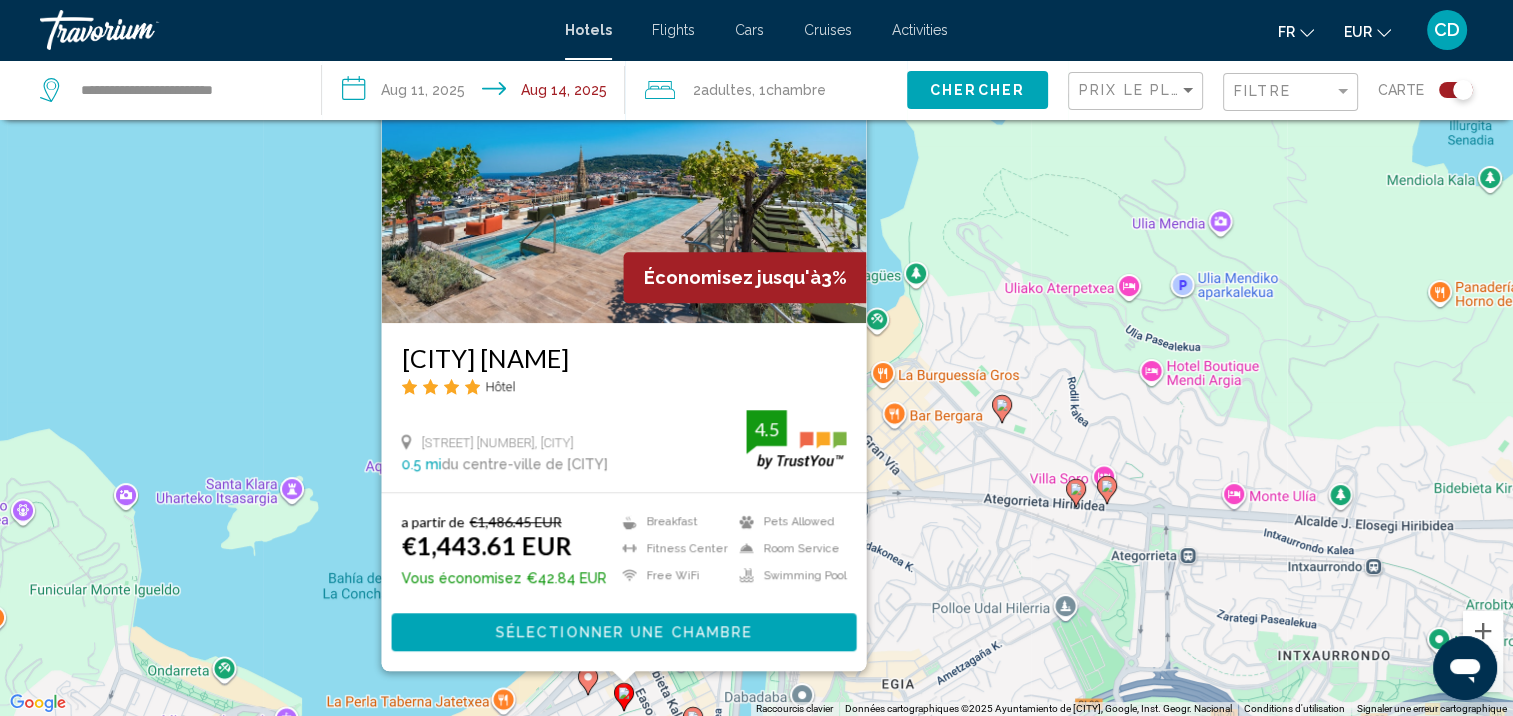 click on "Pour activer le glissement avec le clavier, appuyez sur Alt+Entrée. Une fois ce mode activé, utilisez les touches fléchées pour déplacer le repère. Pour valider le déplacement, appuyez sur Entrée. Pour annuler, appuyez sur Échap. Économisez jusqu'à  3%   Catalonia Donosti
Hôtel
Alto San Bartolome Kalea 9, San Sebastian 0.5 mi  du centre-ville de San Sebastian de l'hôtel 4.5 a partir de €1,486.45 EUR €1,443.61 EUR  Vous économisez  €42.84 EUR
Breakfast
Fitness Center
Free WiFi
Pets Allowed
Room Service
Swimming Pool  4.5 Sélectionner une chambre" at bounding box center [756, 358] 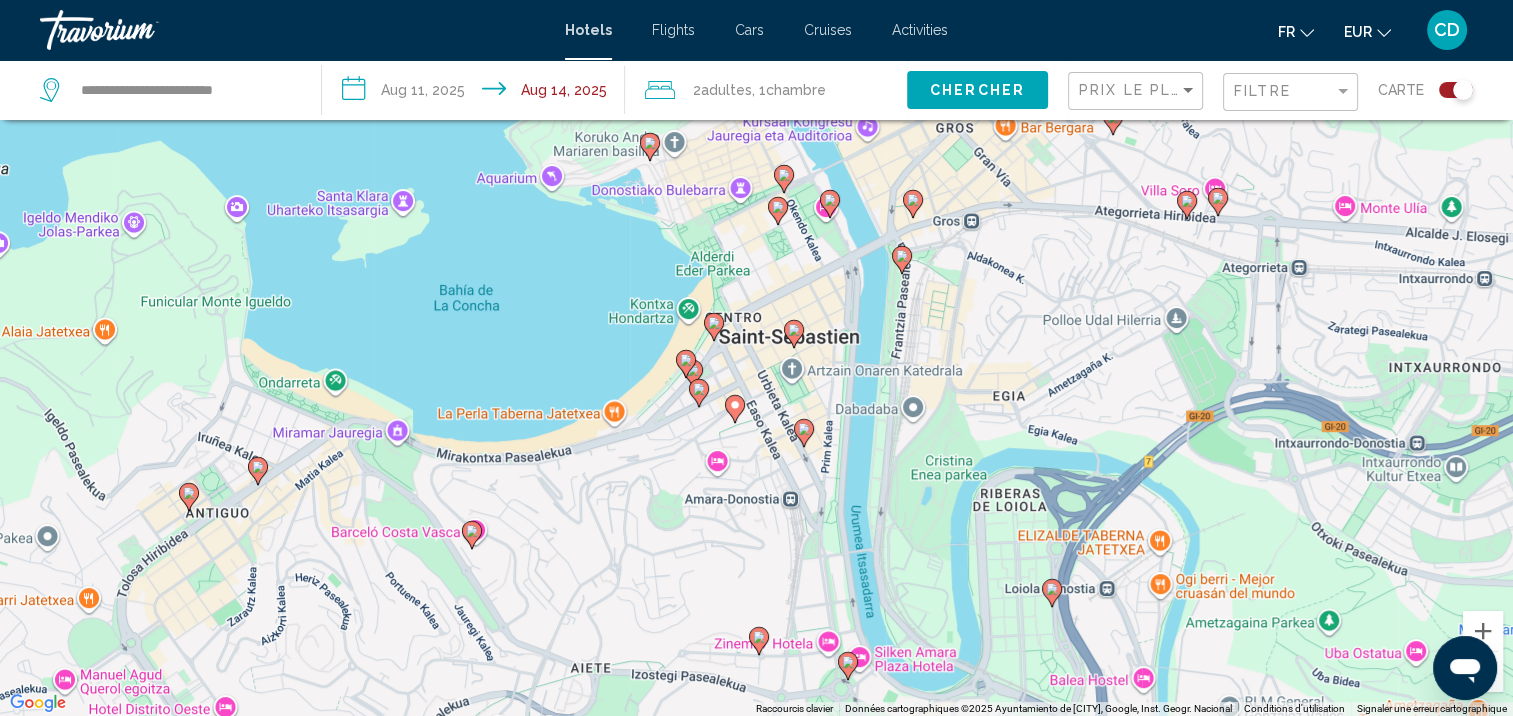 drag, startPoint x: 491, startPoint y: 568, endPoint x: 592, endPoint y: 307, distance: 279.8607 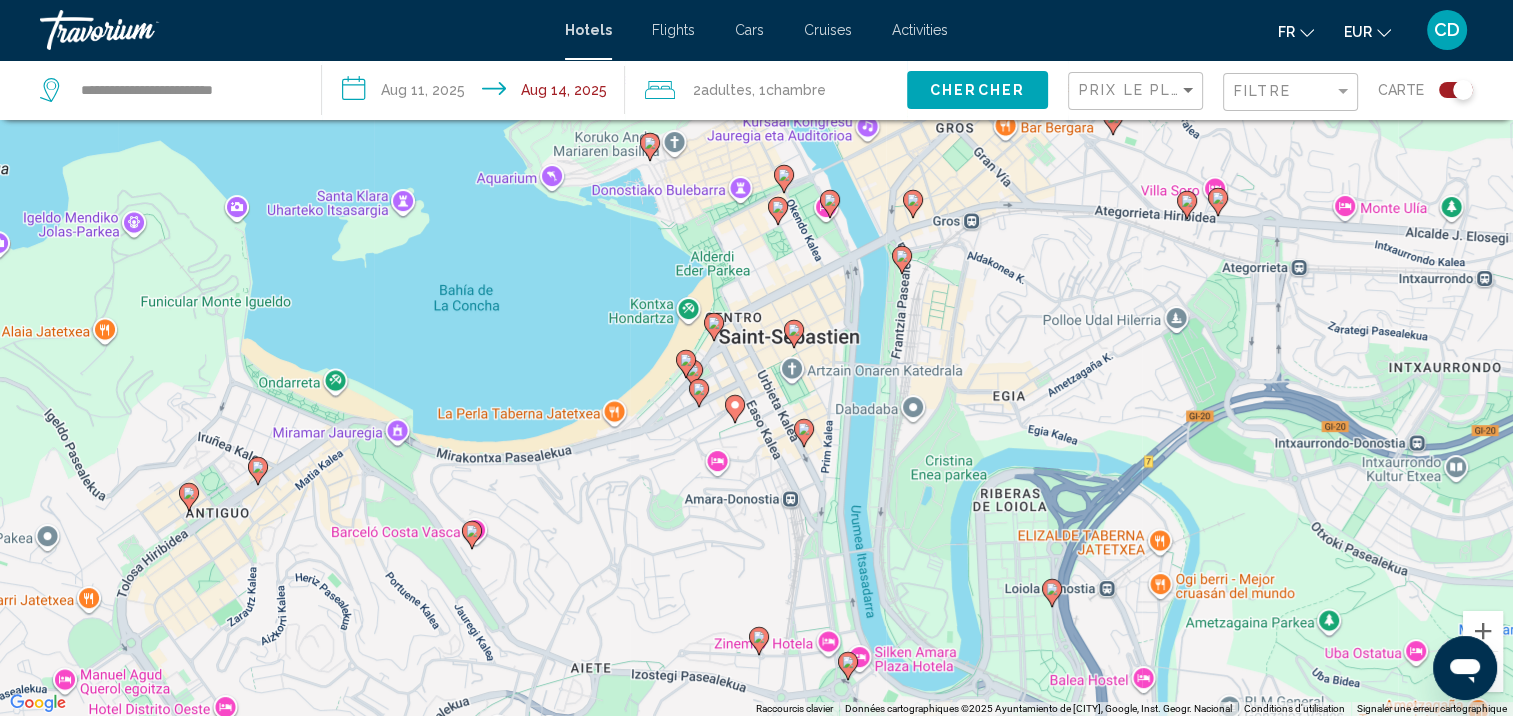 click 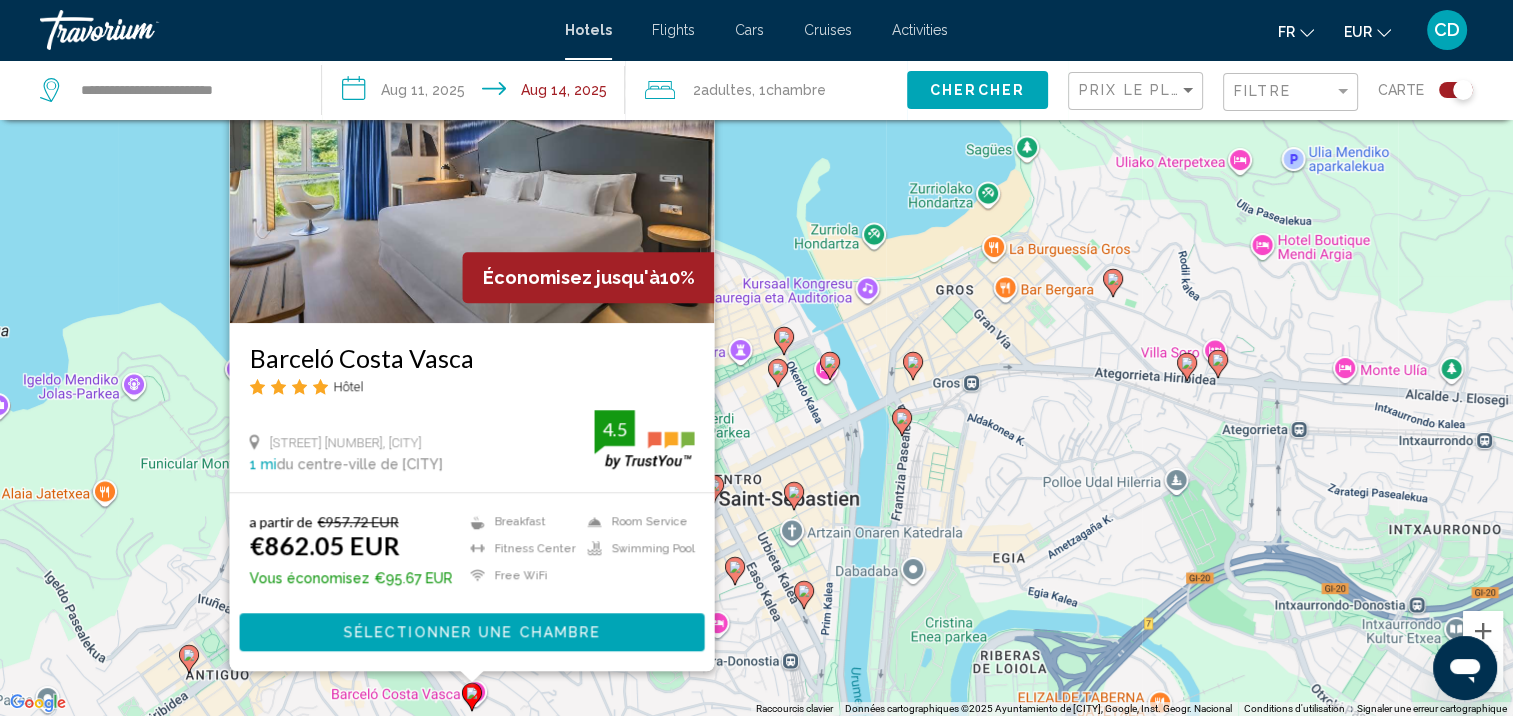 click on "Pour activer le glissement avec le clavier, appuyez sur Alt+Entrée. Une fois ce mode activé, utilisez les touches fléchées pour déplacer le repère. Pour valider le déplacement, appuyez sur Entrée. Pour annuler, appuyez sur Échap. Économisez jusqu'à  10%   Barceló Costa Vasca
Hôtel
Avenida Pio Baroja 15, San Sebastian 1 mi  du centre-ville de San Sebastian de l'hôtel 4.5 a partir de €957.72 EUR €862.05 EUR  Vous économisez  €95.67 EUR
Breakfast
Fitness Center
Free WiFi
Room Service
Swimming Pool  4.5 Sélectionner une chambre" at bounding box center (756, 358) 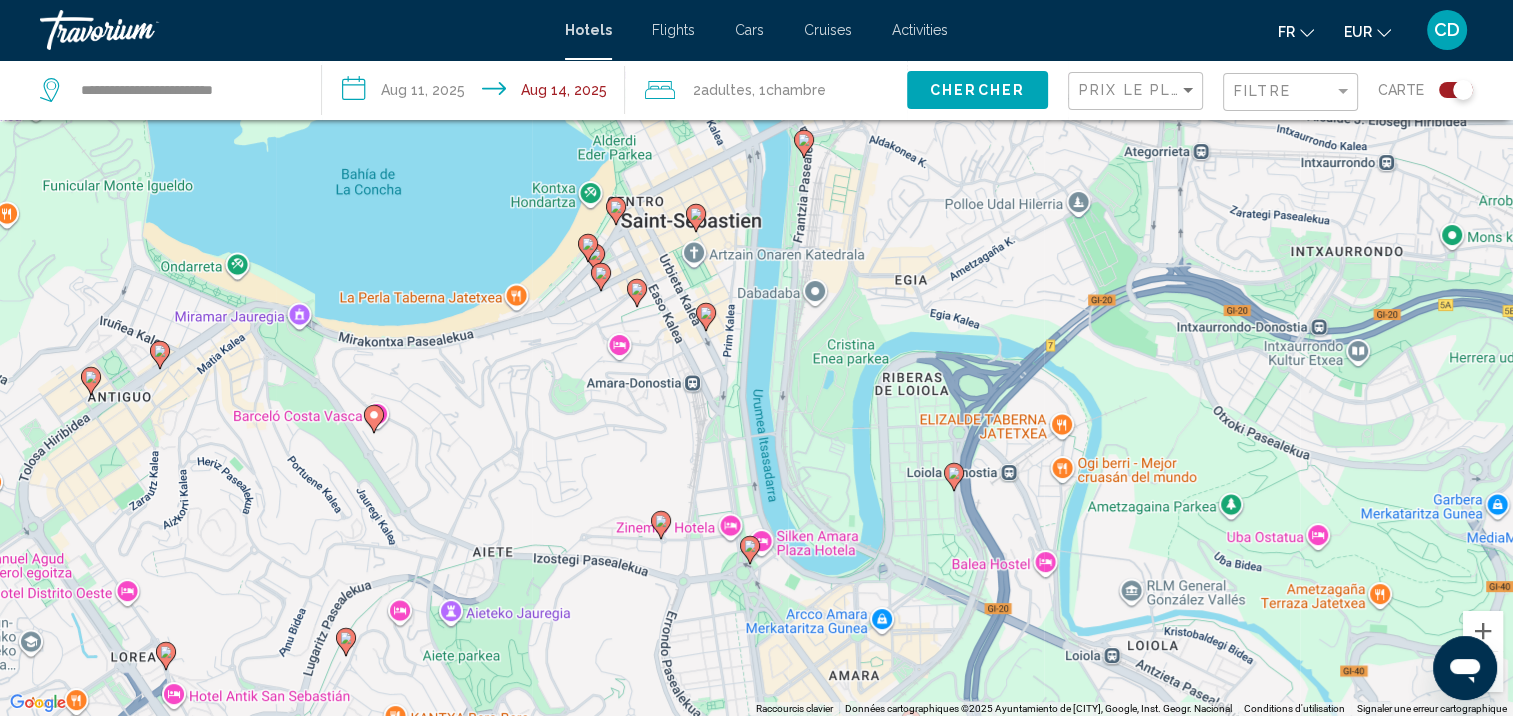 drag, startPoint x: 478, startPoint y: 580, endPoint x: 380, endPoint y: 314, distance: 283.4784 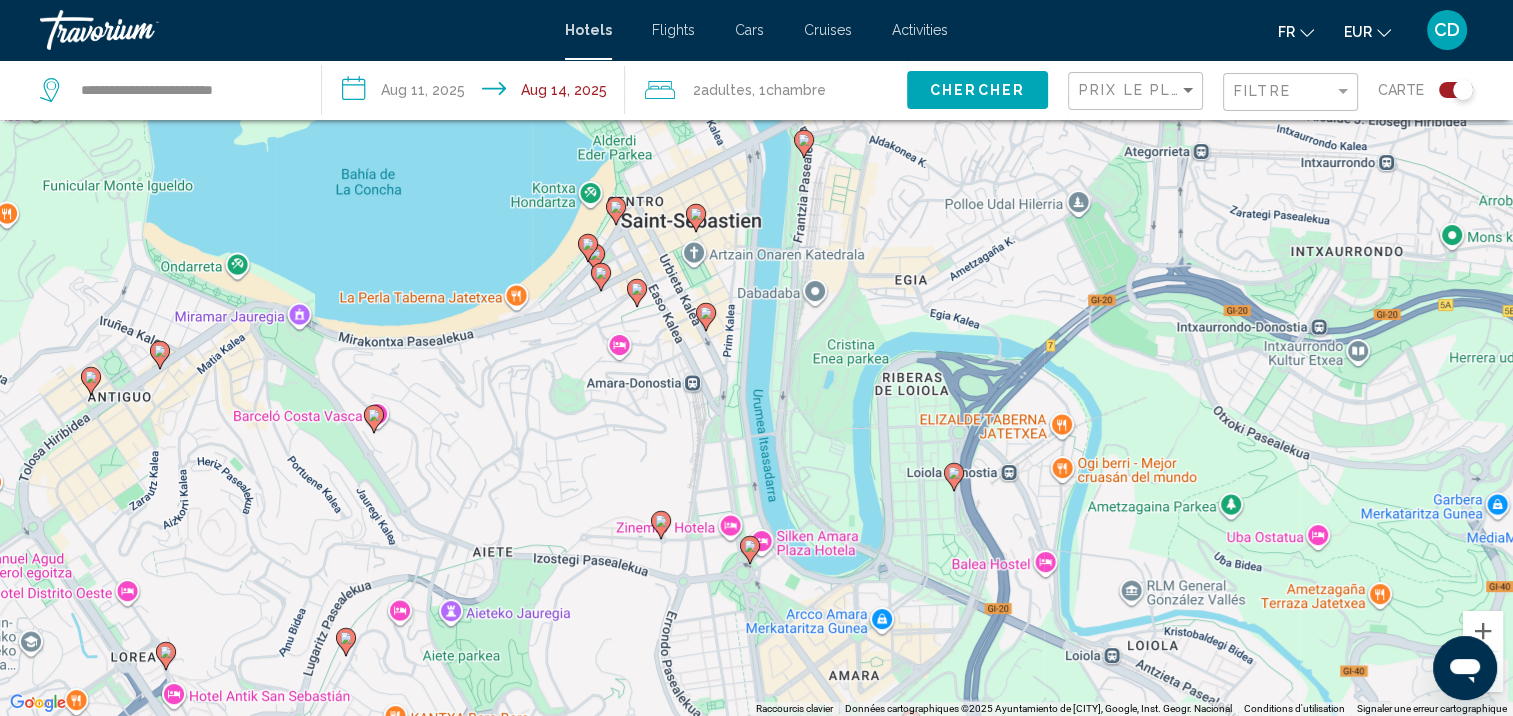 click on "Pour activer le glissement avec le clavier, appuyez sur Alt+Entrée. Une fois ce mode activé, utilisez les touches fléchées pour déplacer le repère. Pour valider le déplacement, appuyez sur Entrée. Pour annuler, appuyez sur Échap." at bounding box center (756, 358) 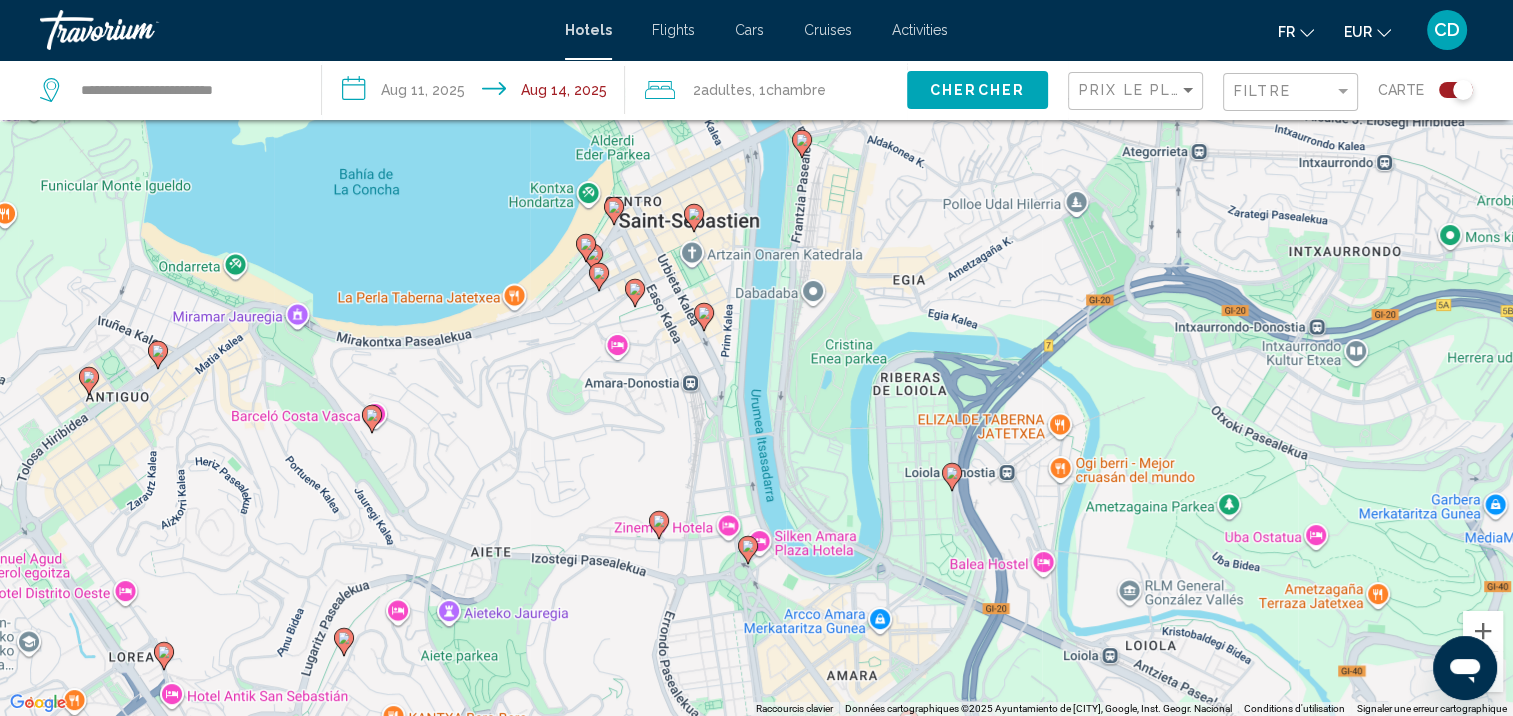 click 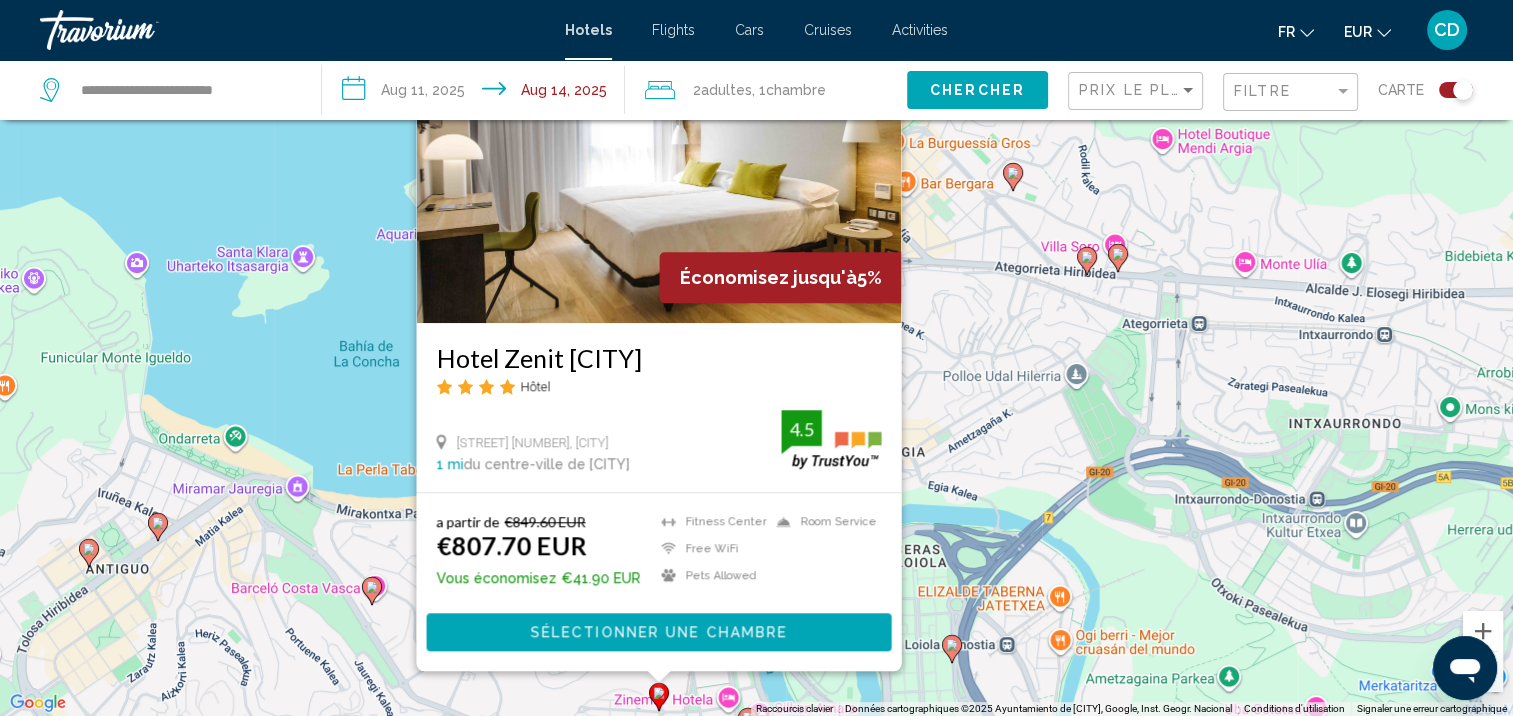 click on "Pour activer le glissement avec le clavier, appuyez sur Alt+Entrée. Une fois ce mode activé, utilisez les touches fléchées pour déplacer le repère. Pour valider le déplacement, appuyez sur Entrée. Pour annuler, appuyez sur Échap. Économisez jusqu'à  5%   Hotel Zenit San Sebastián
Hôtel
C Antonio Mª Labaien Nº 1, San Sebastian 1 mi  du centre-ville de San Sebastian de l'hôtel 4.5 a partir de €849.60 EUR €807.70 EUR  Vous économisez  €41.90 EUR
Fitness Center
Free WiFi
Pets Allowed
Room Service  4.5 Sélectionner une chambre" at bounding box center (756, 358) 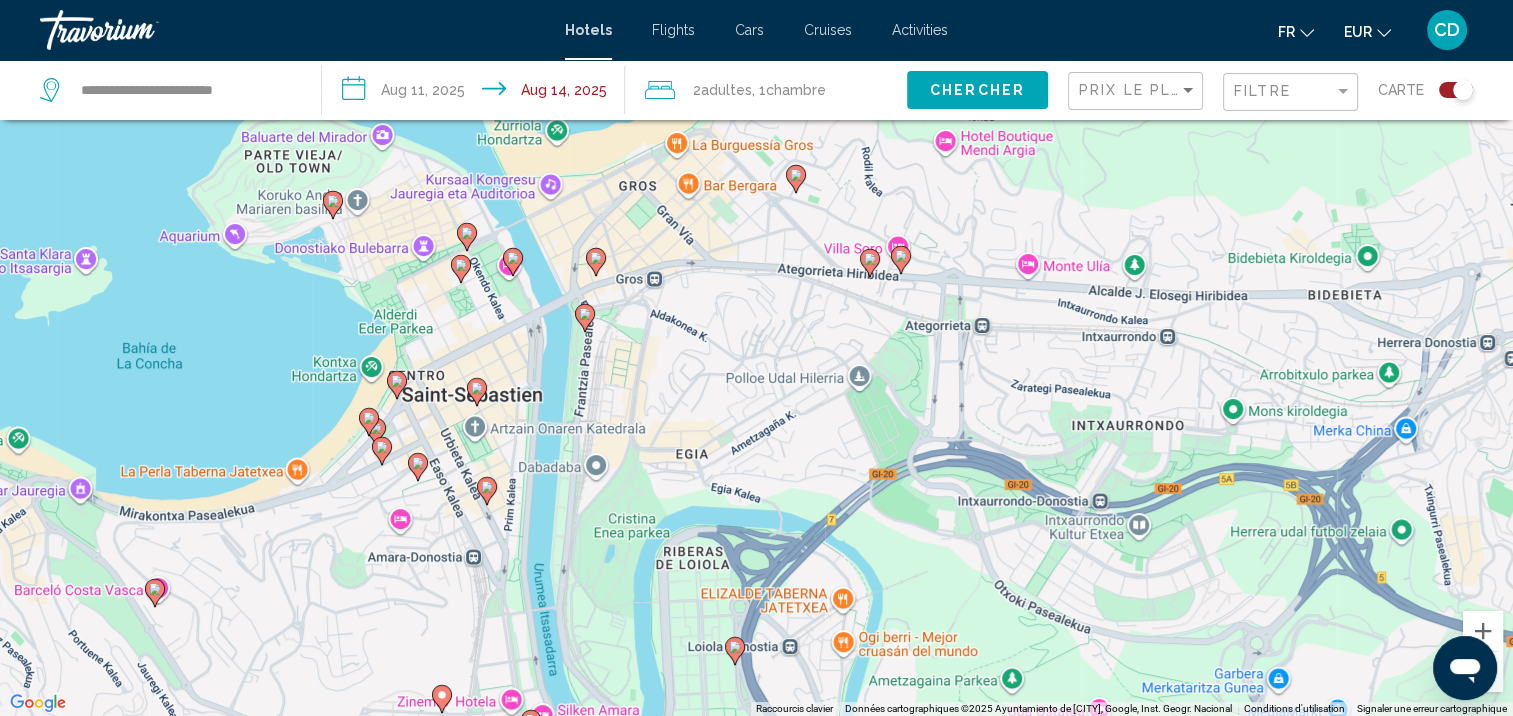 drag, startPoint x: 509, startPoint y: 360, endPoint x: 292, endPoint y: 363, distance: 217.02074 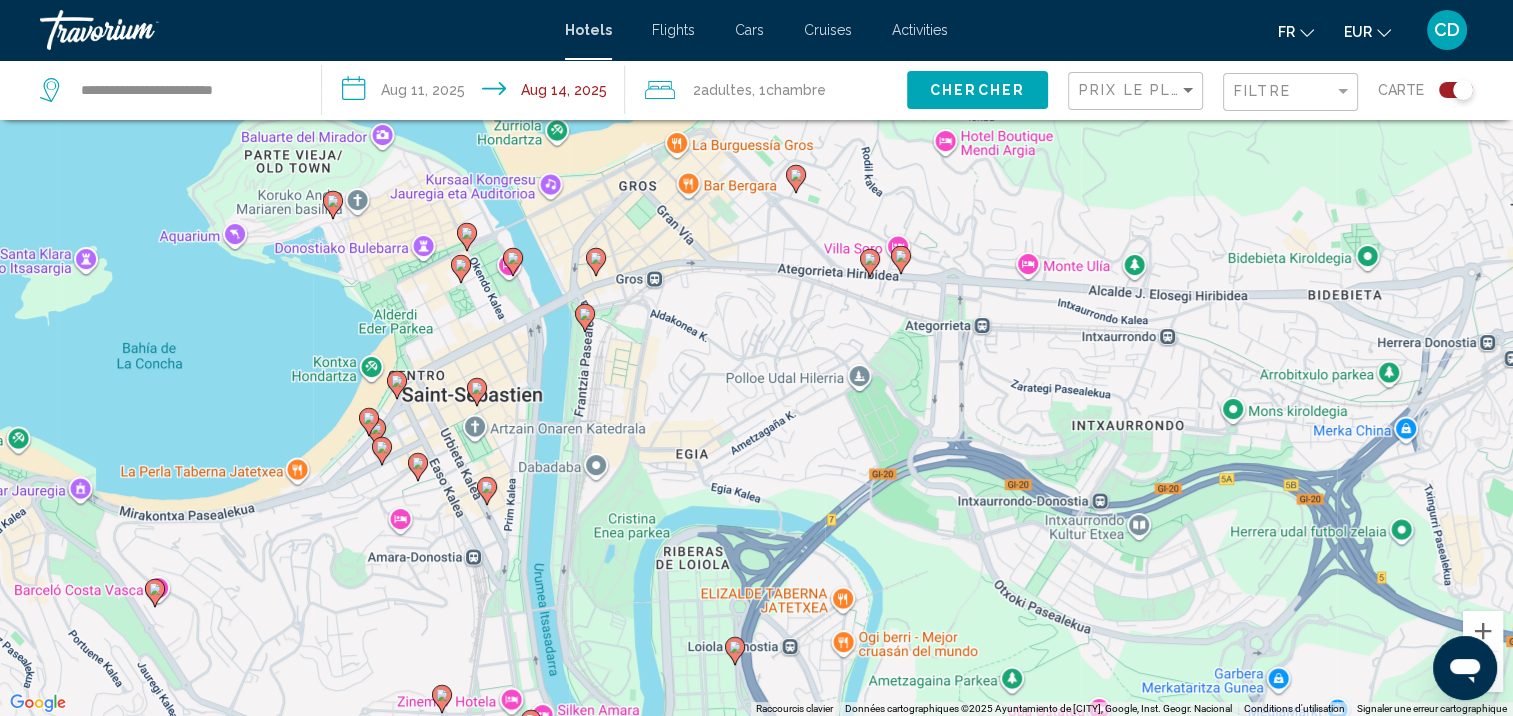 click on "Pour activer le glissement avec le clavier, appuyez sur Alt+Entrée. Une fois ce mode activé, utilisez les touches fléchées pour déplacer le repère. Pour valider le déplacement, appuyez sur Entrée. Pour annuler, appuyez sur Échap." at bounding box center (756, 358) 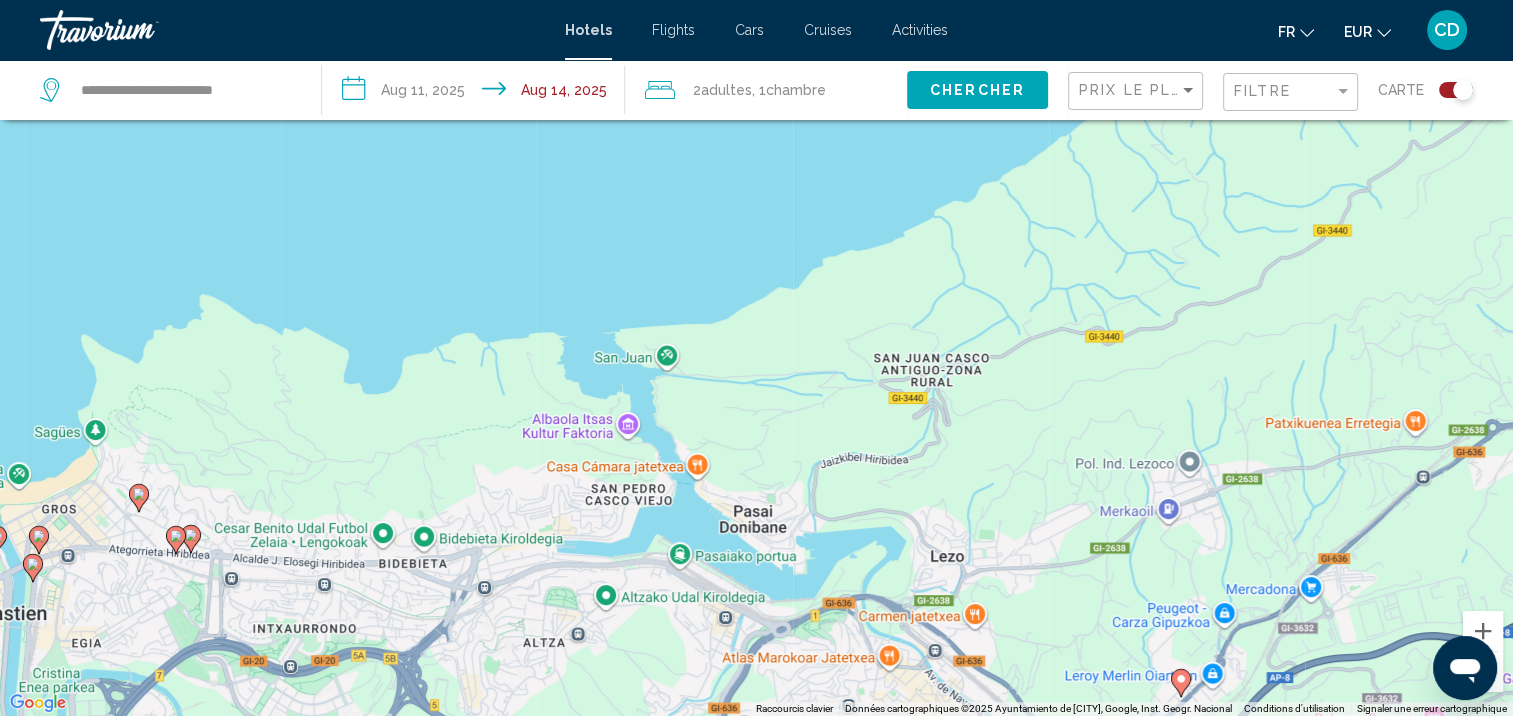 drag, startPoint x: 820, startPoint y: 294, endPoint x: 176, endPoint y: 498, distance: 675.5383 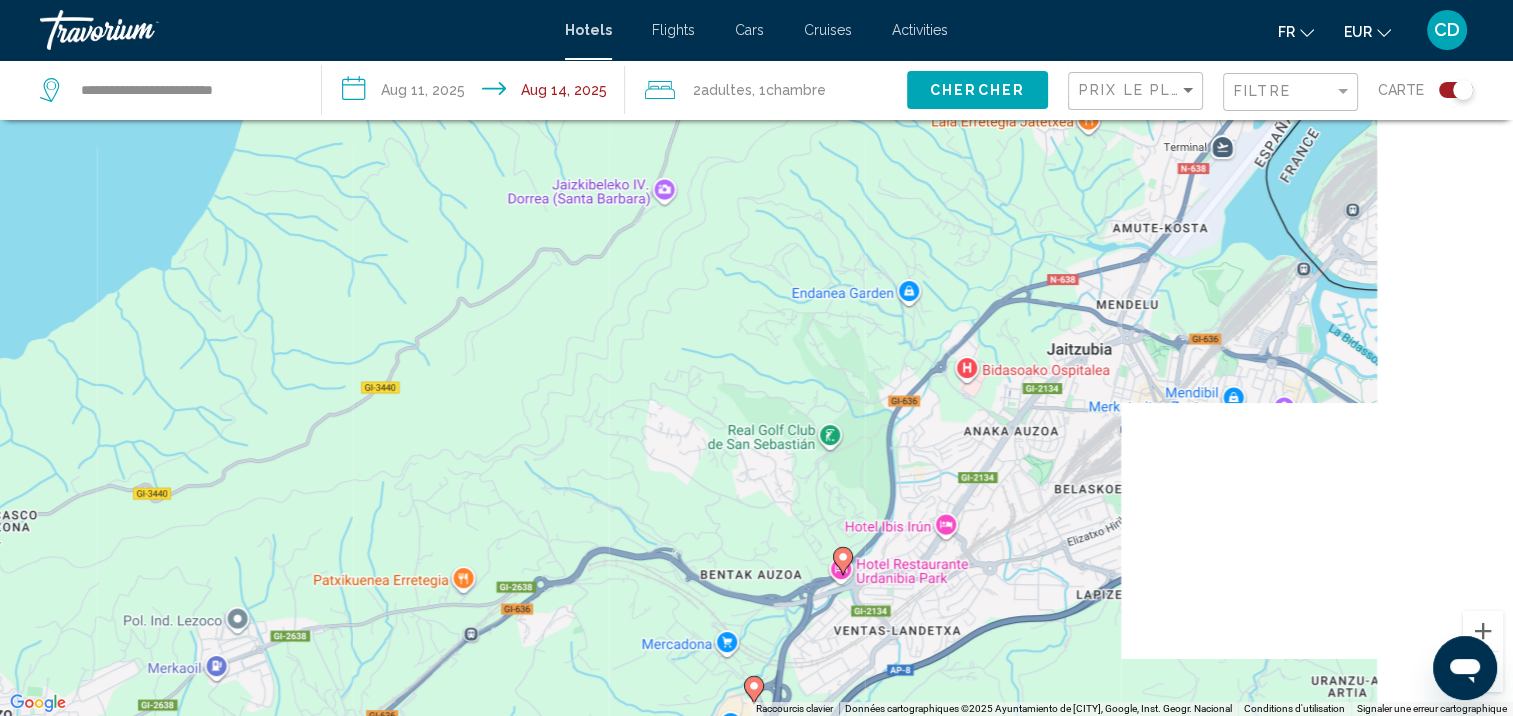 drag, startPoint x: 1003, startPoint y: 460, endPoint x: 60, endPoint y: 618, distance: 956.14484 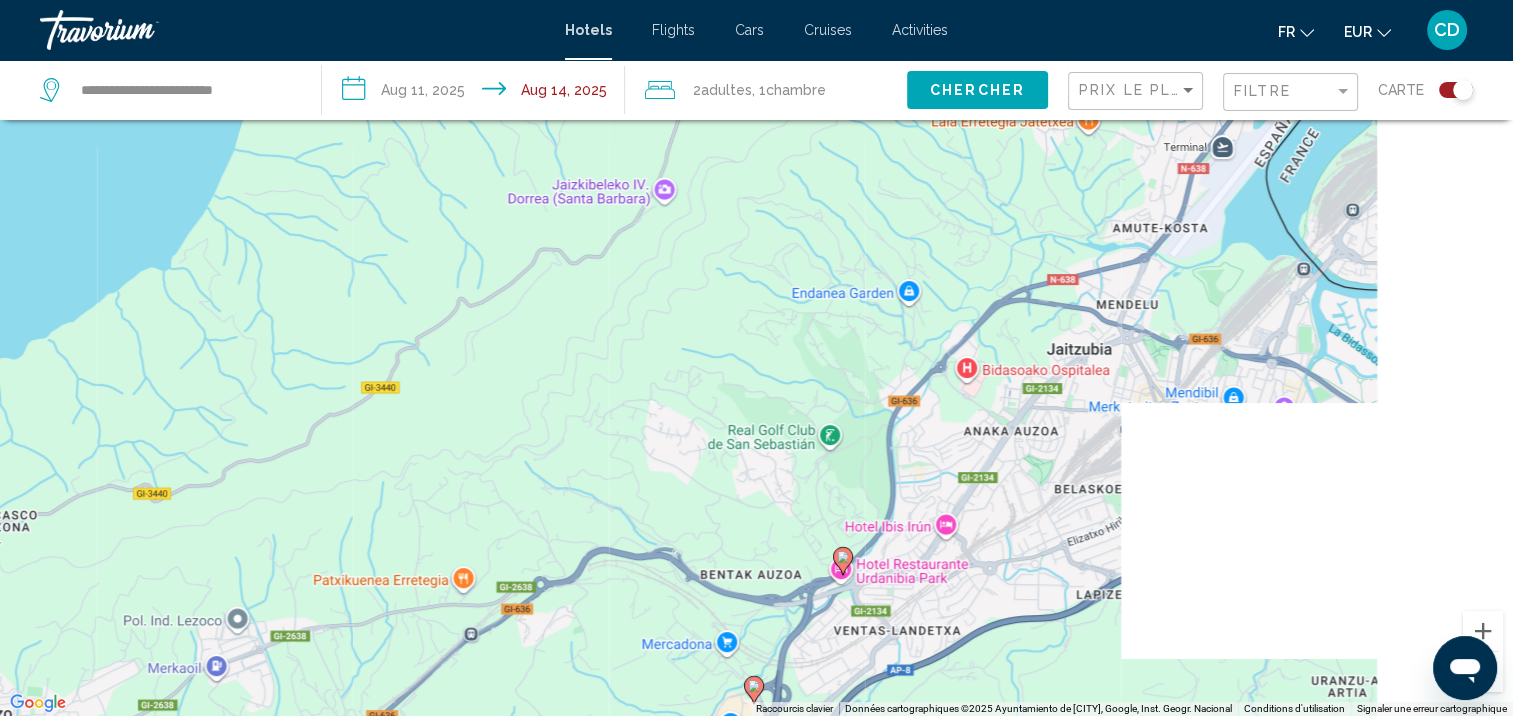 click on "Pour activer le glissement avec le clavier, appuyez sur Alt+Entrée. Une fois ce mode activé, utilisez les touches fléchées pour déplacer le repère. Pour valider le déplacement, appuyez sur Entrée. Pour annuler, appuyez sur Échap." at bounding box center [756, 358] 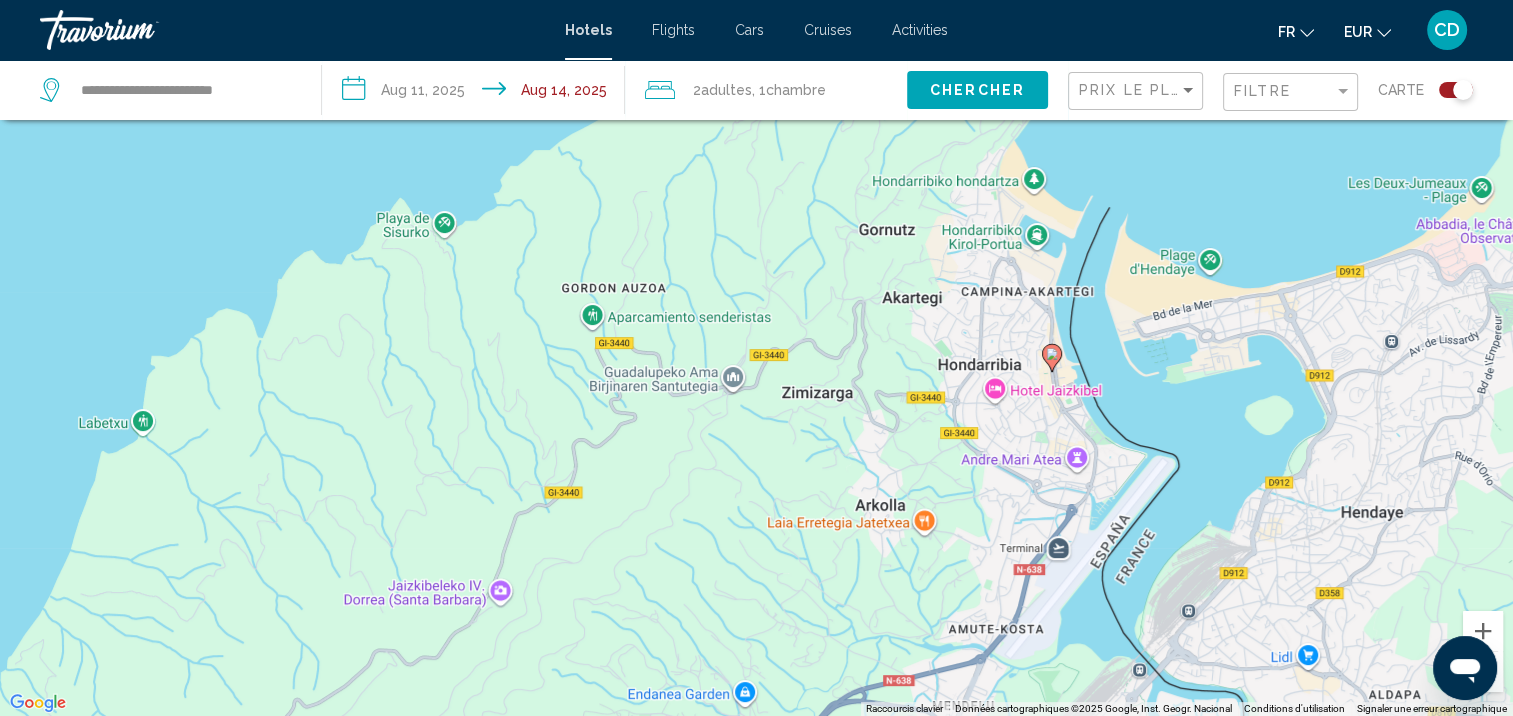 drag, startPoint x: 414, startPoint y: 312, endPoint x: 255, endPoint y: 729, distance: 446.28467 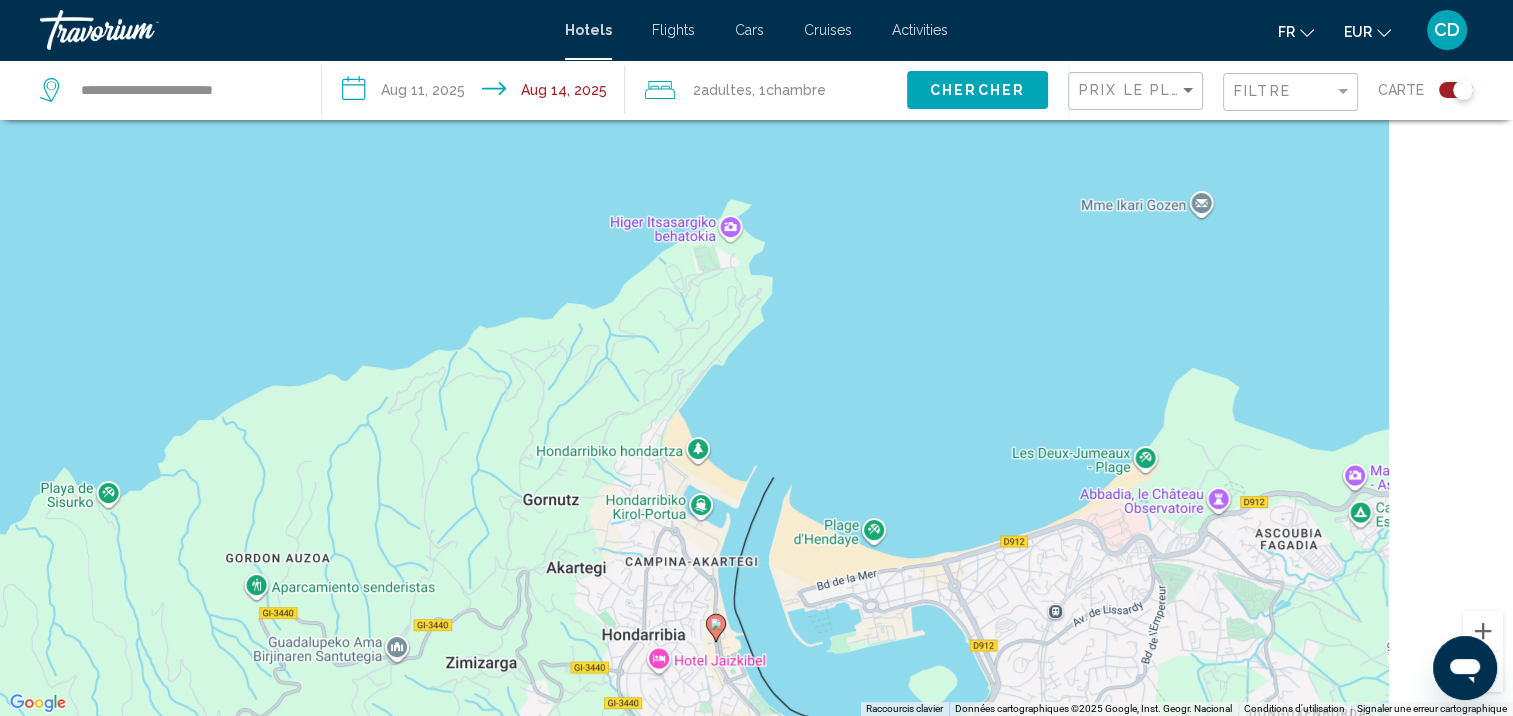drag, startPoint x: 765, startPoint y: 361, endPoint x: 301, endPoint y: 759, distance: 611.31006 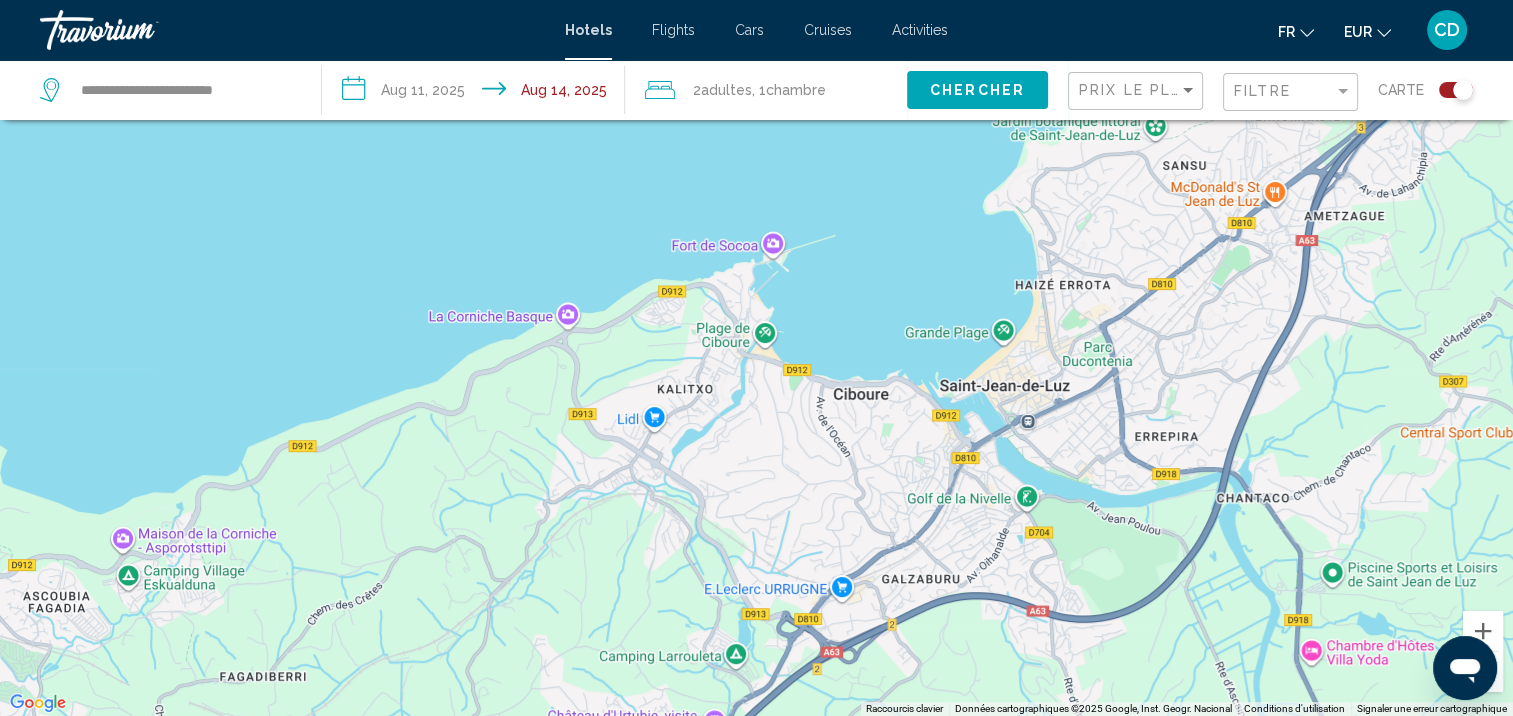 drag, startPoint x: 1111, startPoint y: 620, endPoint x: -4, endPoint y: 536, distance: 1118.1597 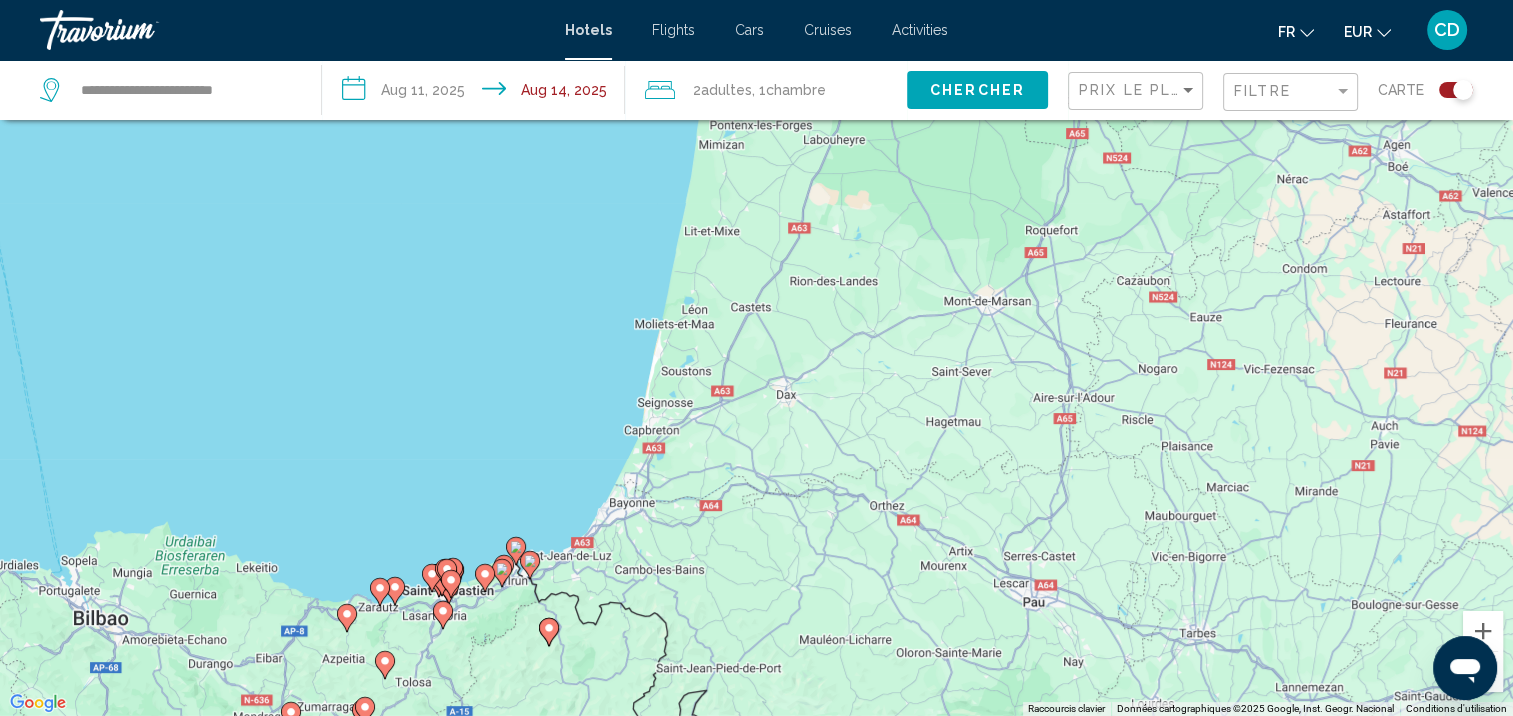 drag, startPoint x: 768, startPoint y: 330, endPoint x: 694, endPoint y: 474, distance: 161.9012 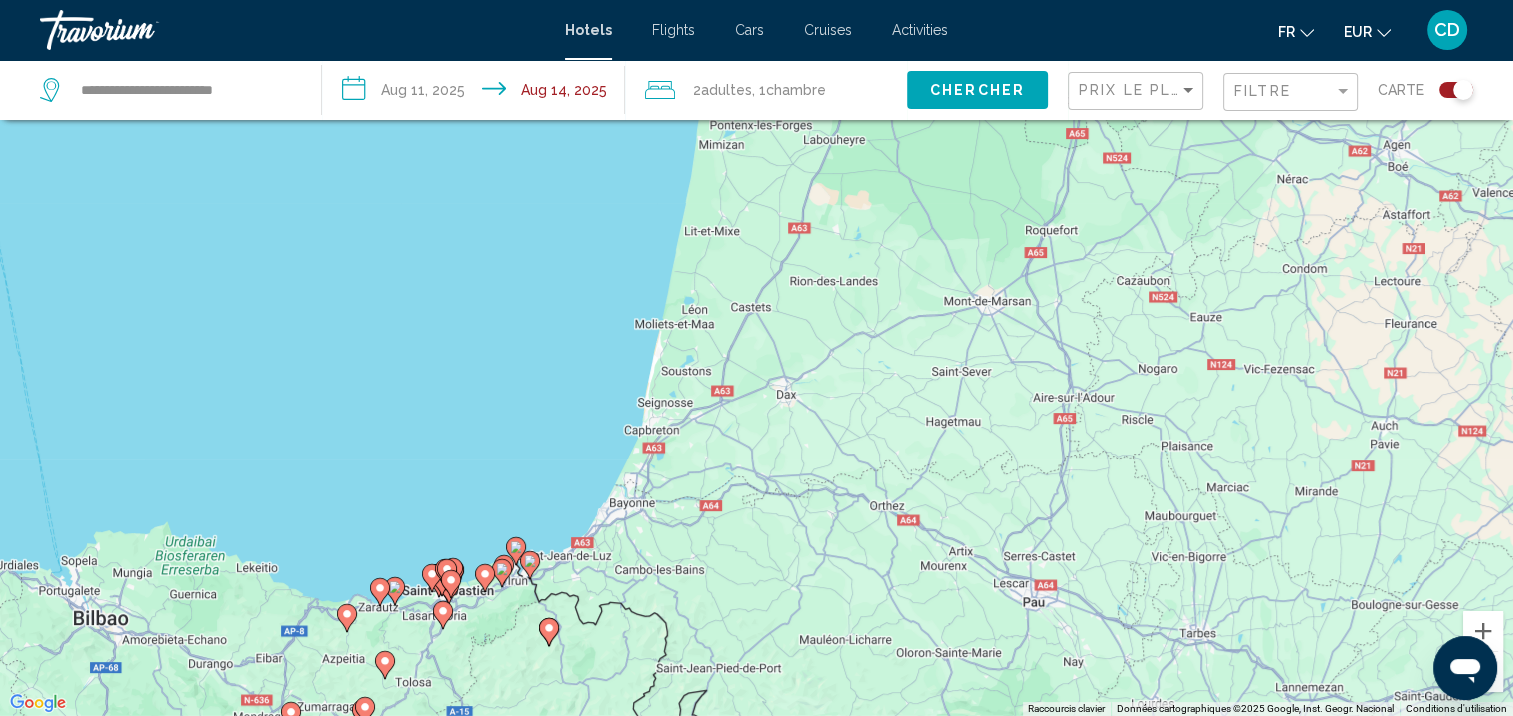 click on "Pour activer le glissement avec le clavier, appuyez sur Alt+Entrée. Une fois ce mode activé, utilisez les touches fléchées pour déplacer le repère. Pour valider le déplacement, appuyez sur Entrée. Pour annuler, appuyez sur Échap." at bounding box center [756, 358] 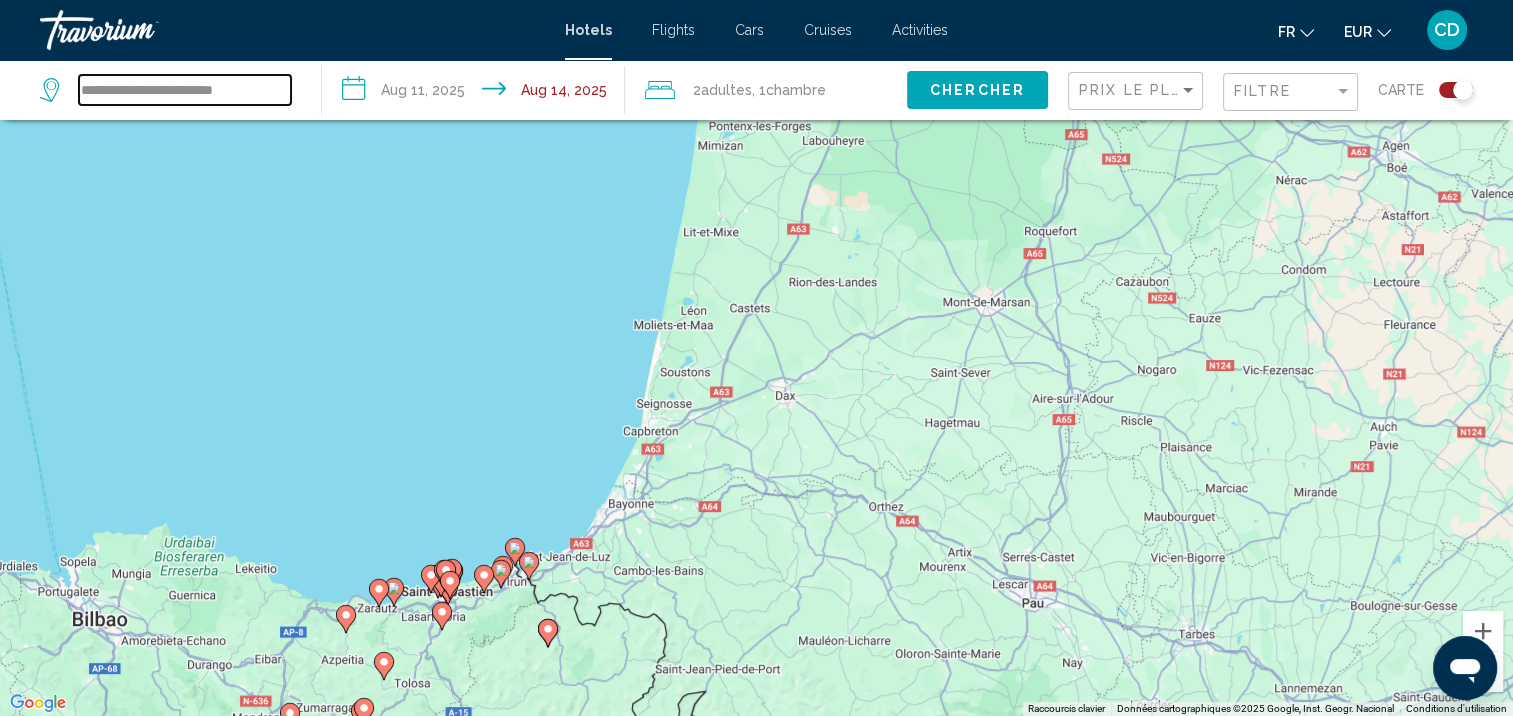 click on "**********" at bounding box center [185, 90] 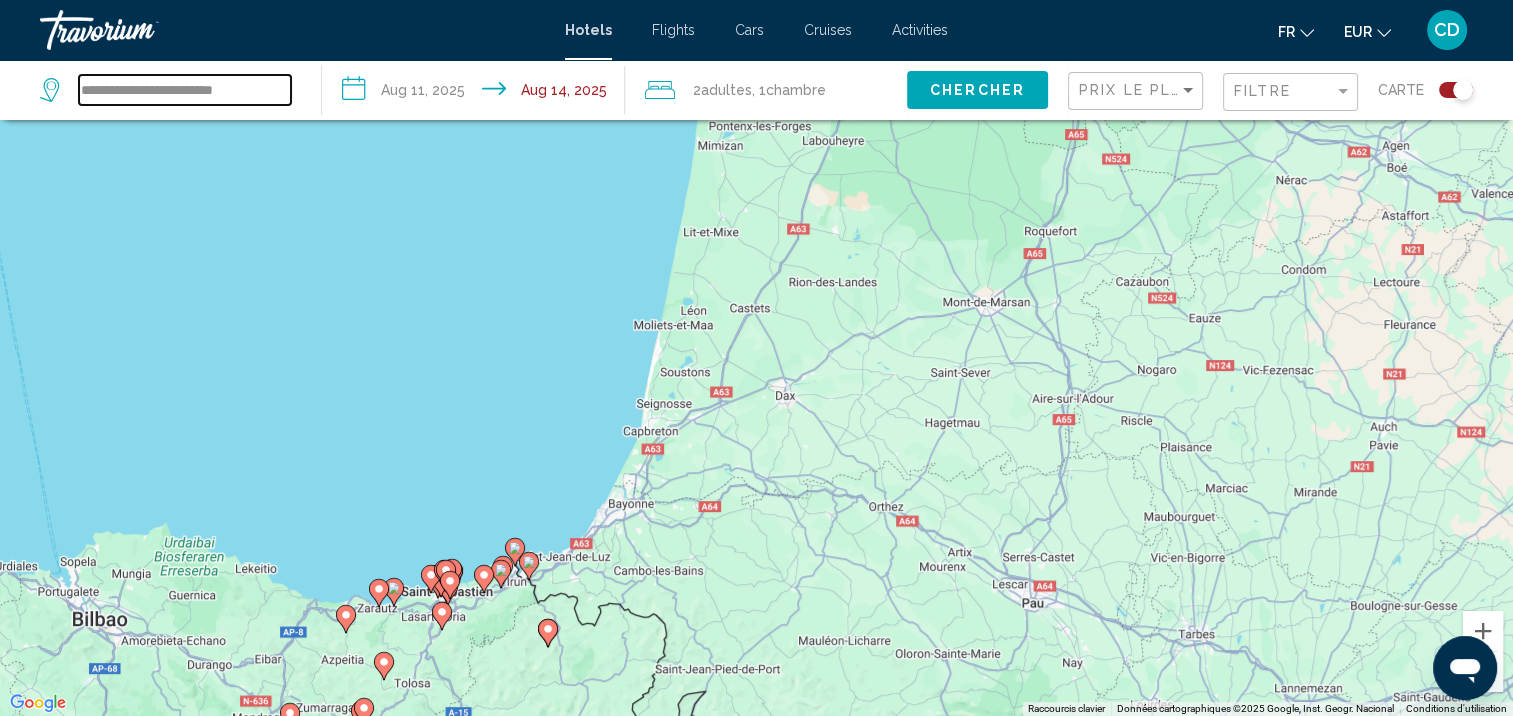 drag, startPoint x: 83, startPoint y: 92, endPoint x: 291, endPoint y: 95, distance: 208.02164 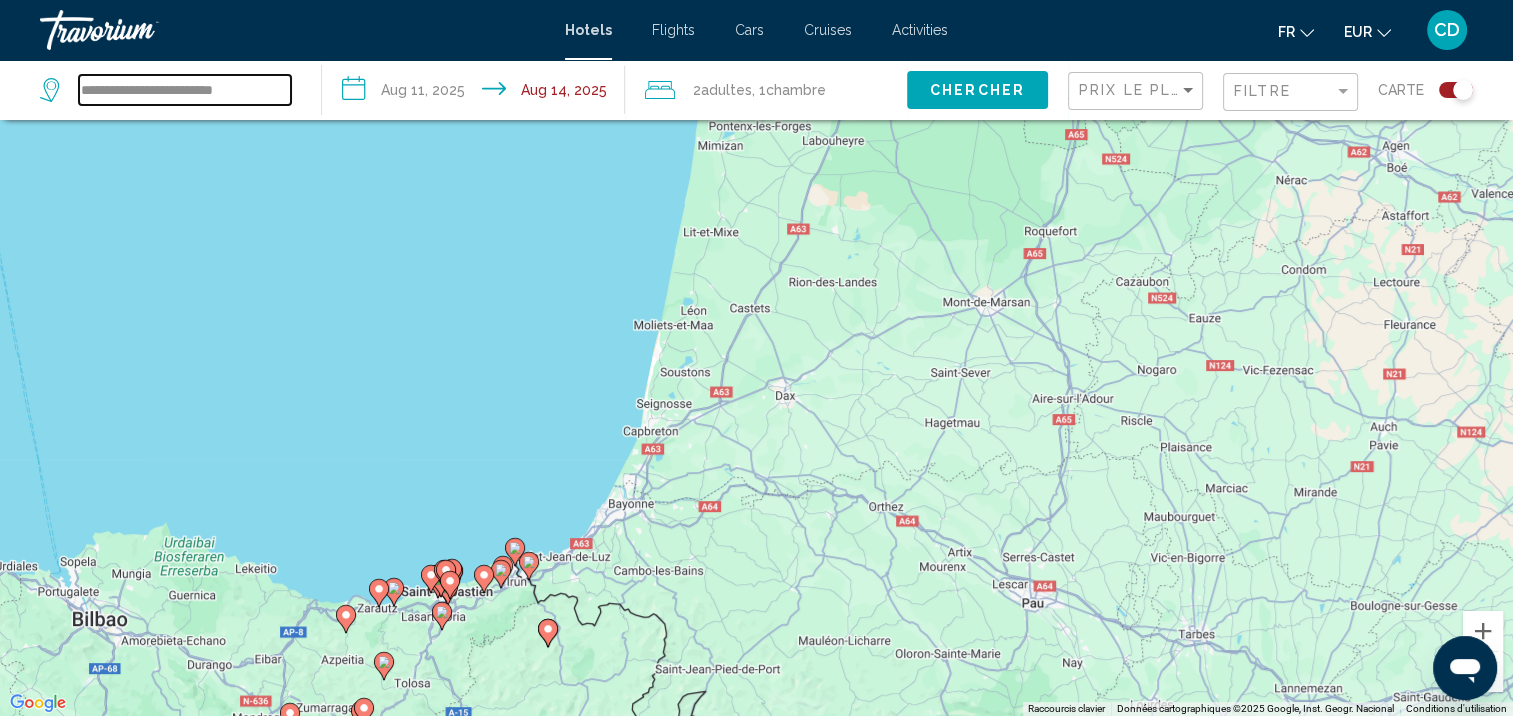 click on "**********" at bounding box center [185, 90] 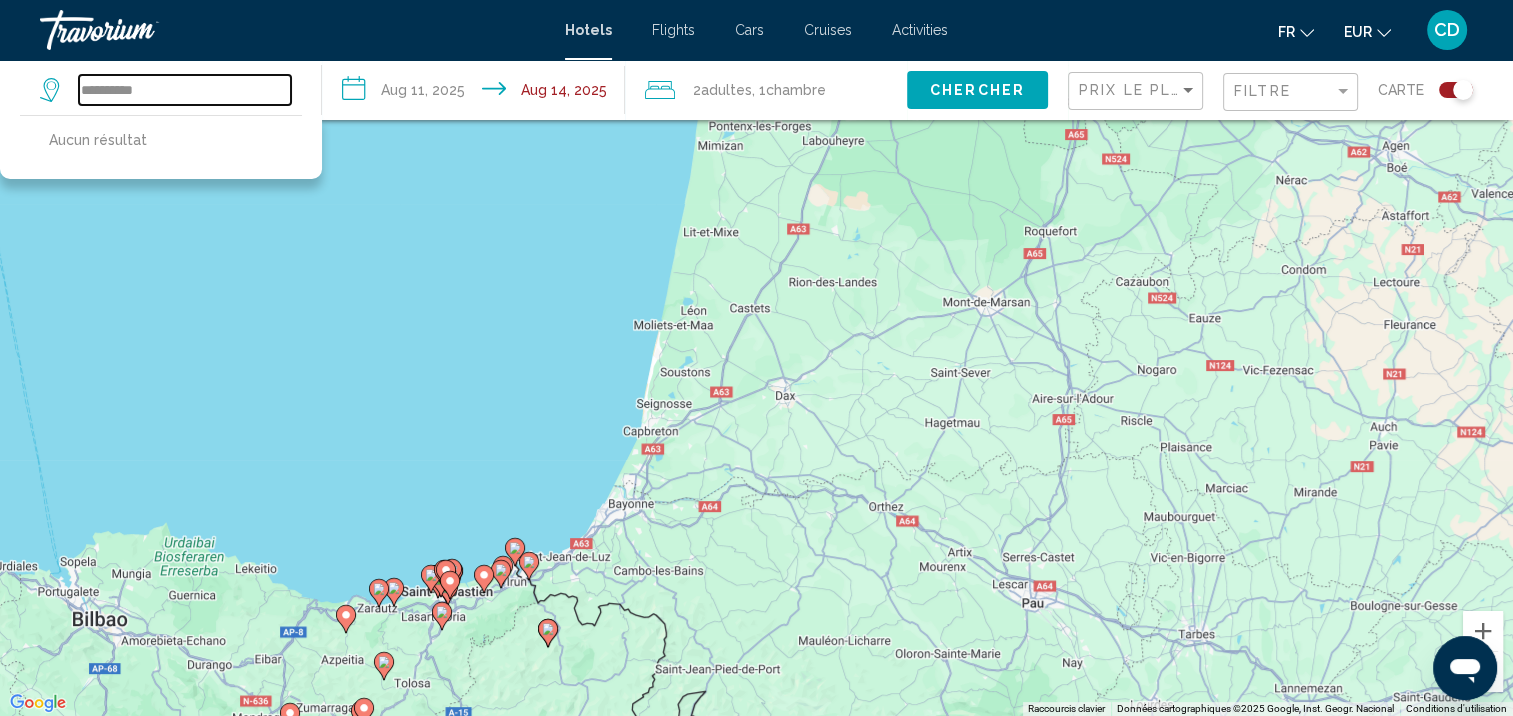 click on "**********" at bounding box center (185, 90) 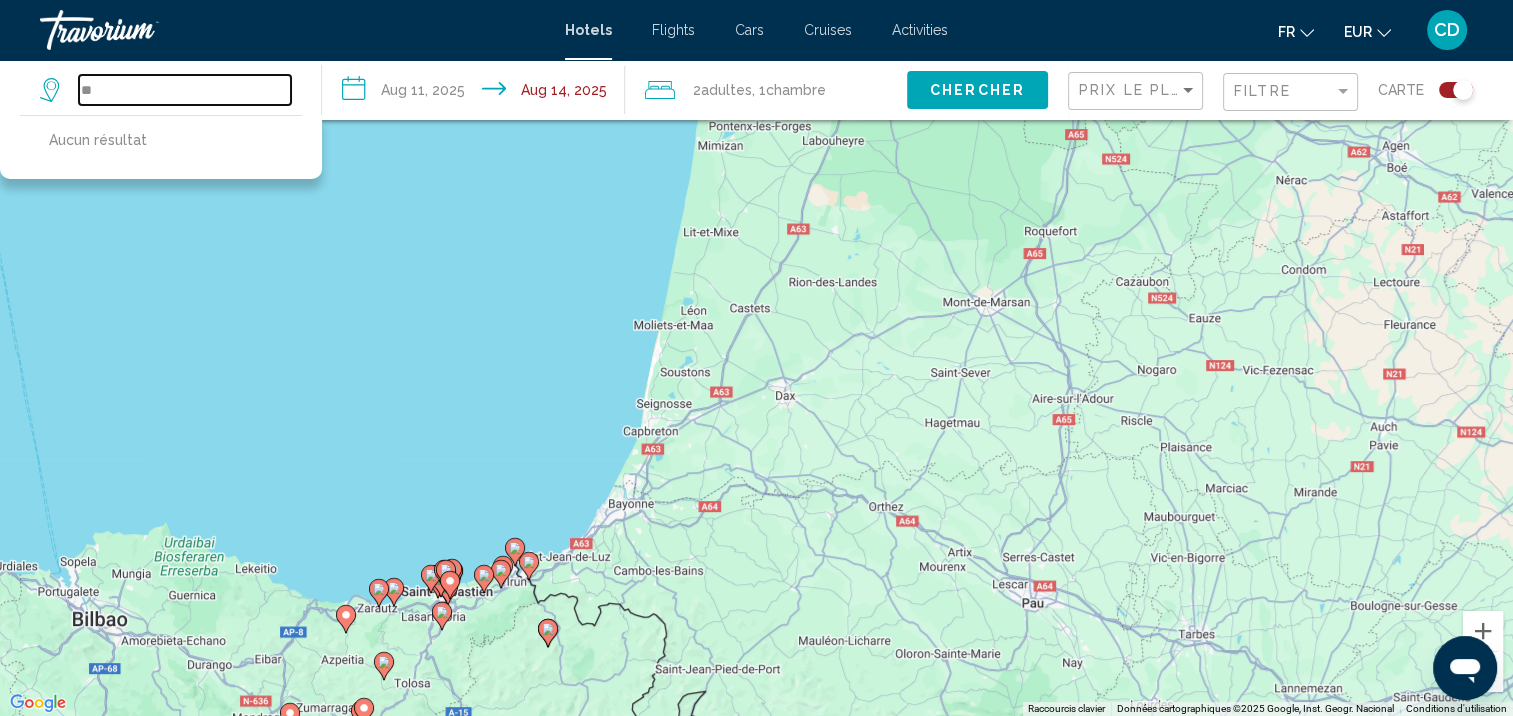 type on "*" 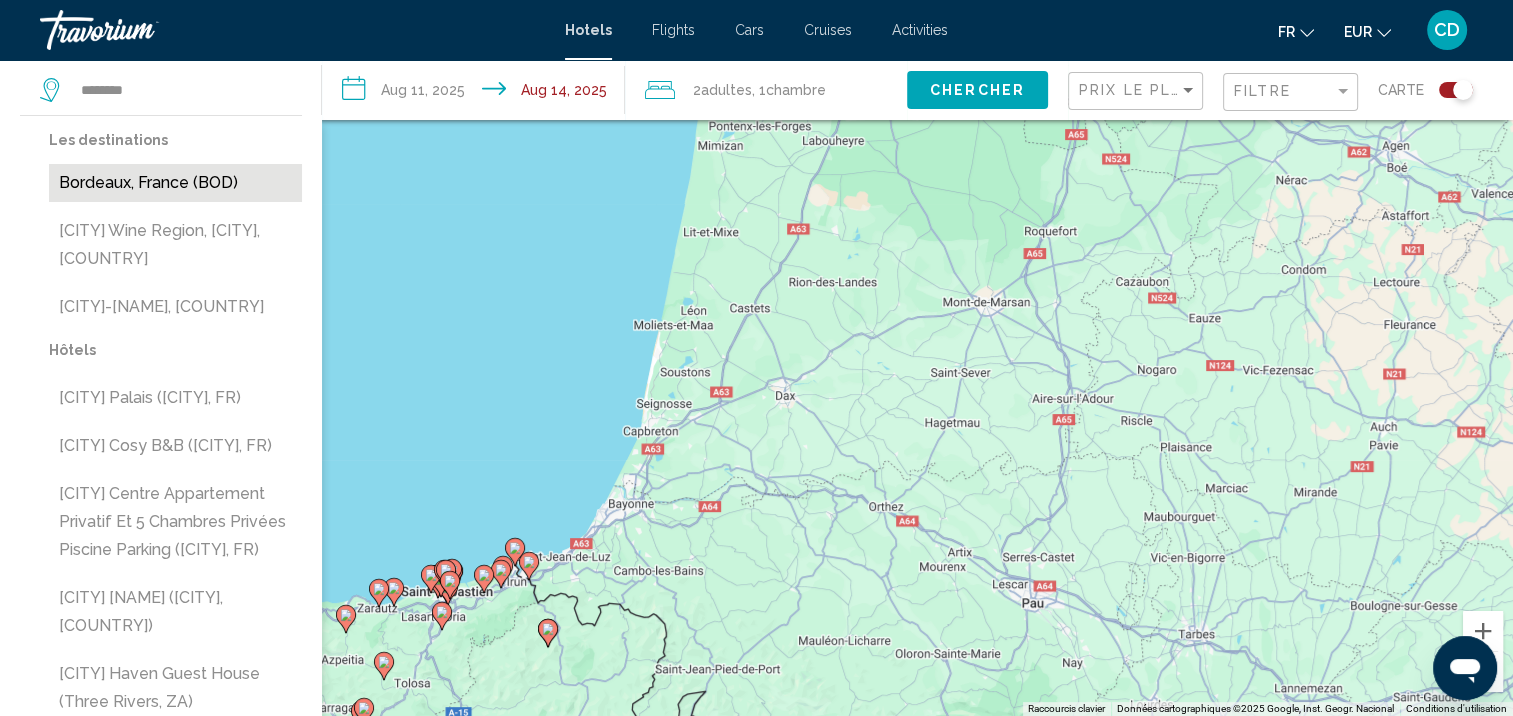 click on "Bordeaux, France (BOD)" at bounding box center (175, 183) 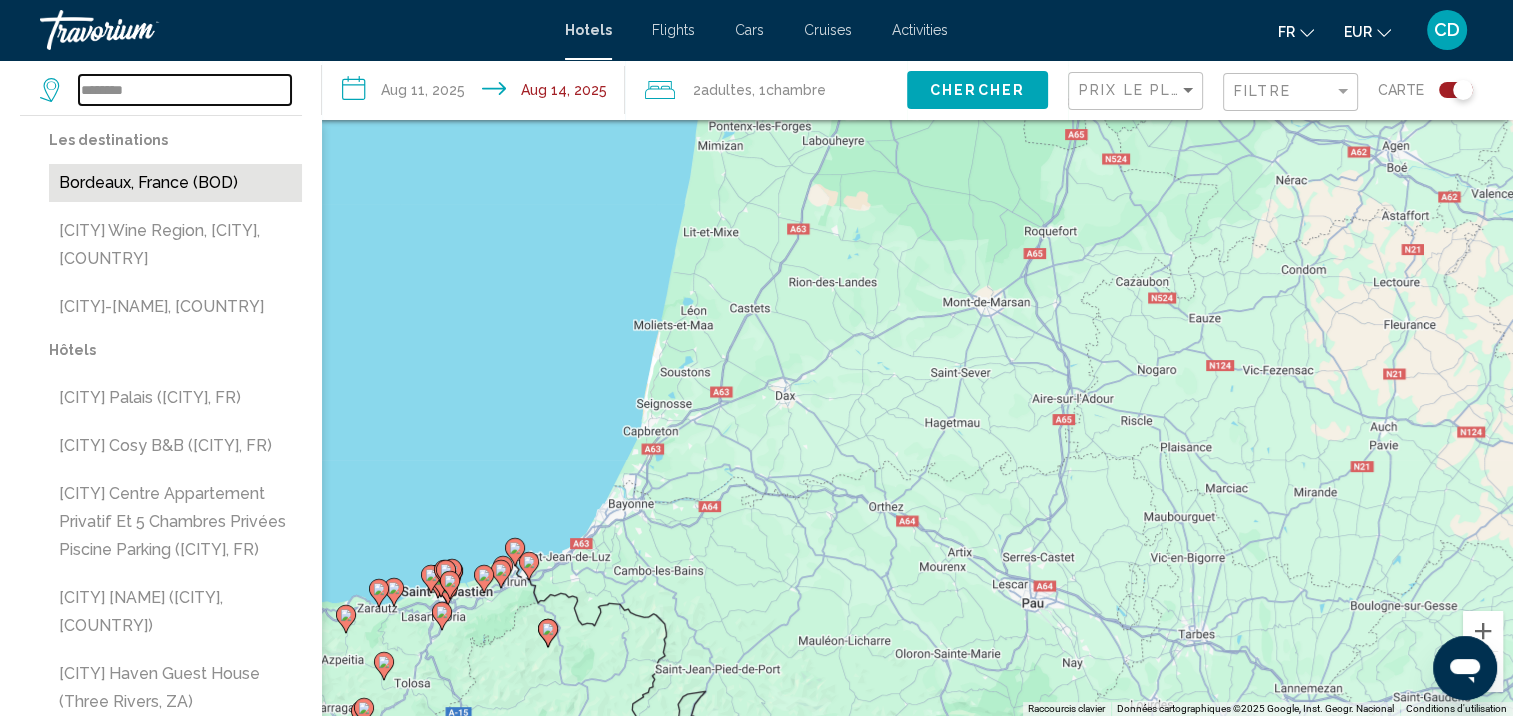 type on "**********" 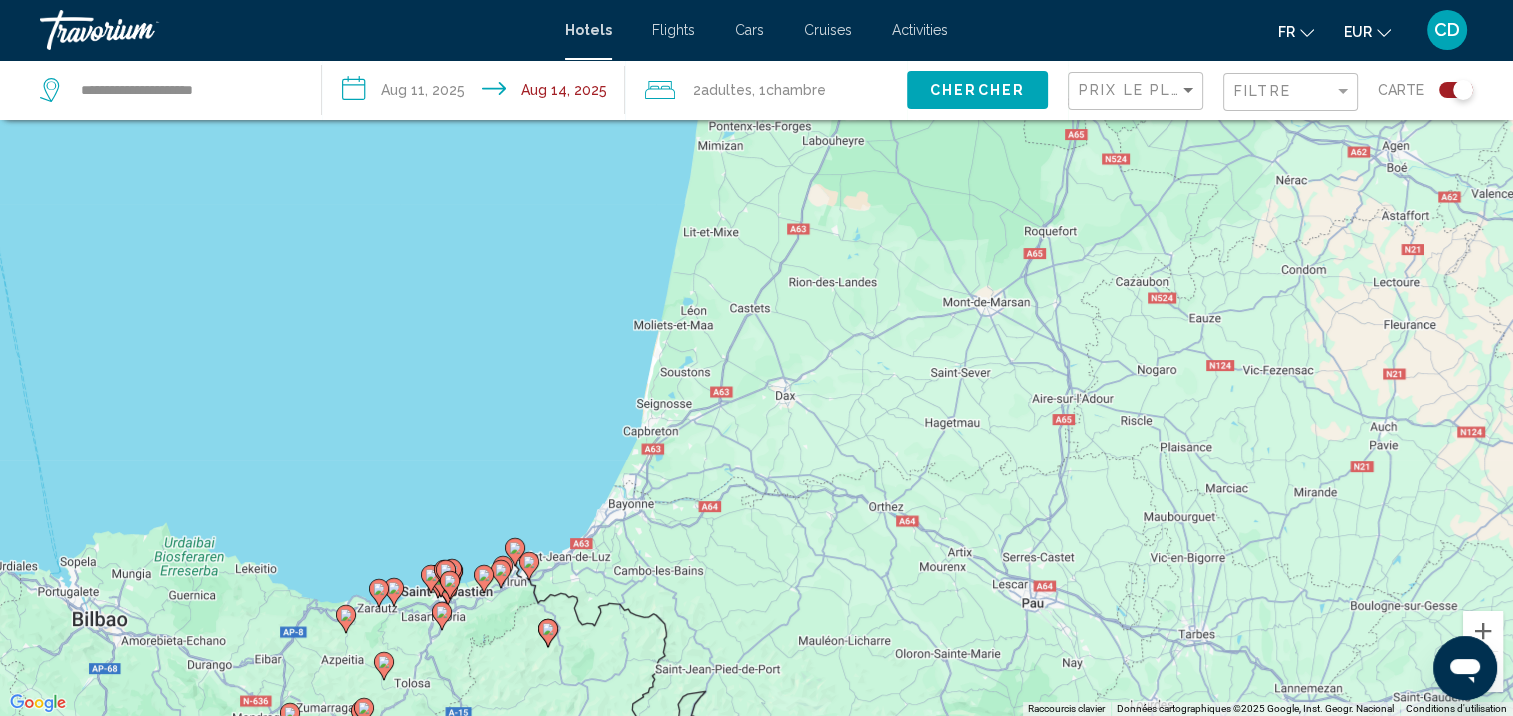 click on "Chercher" 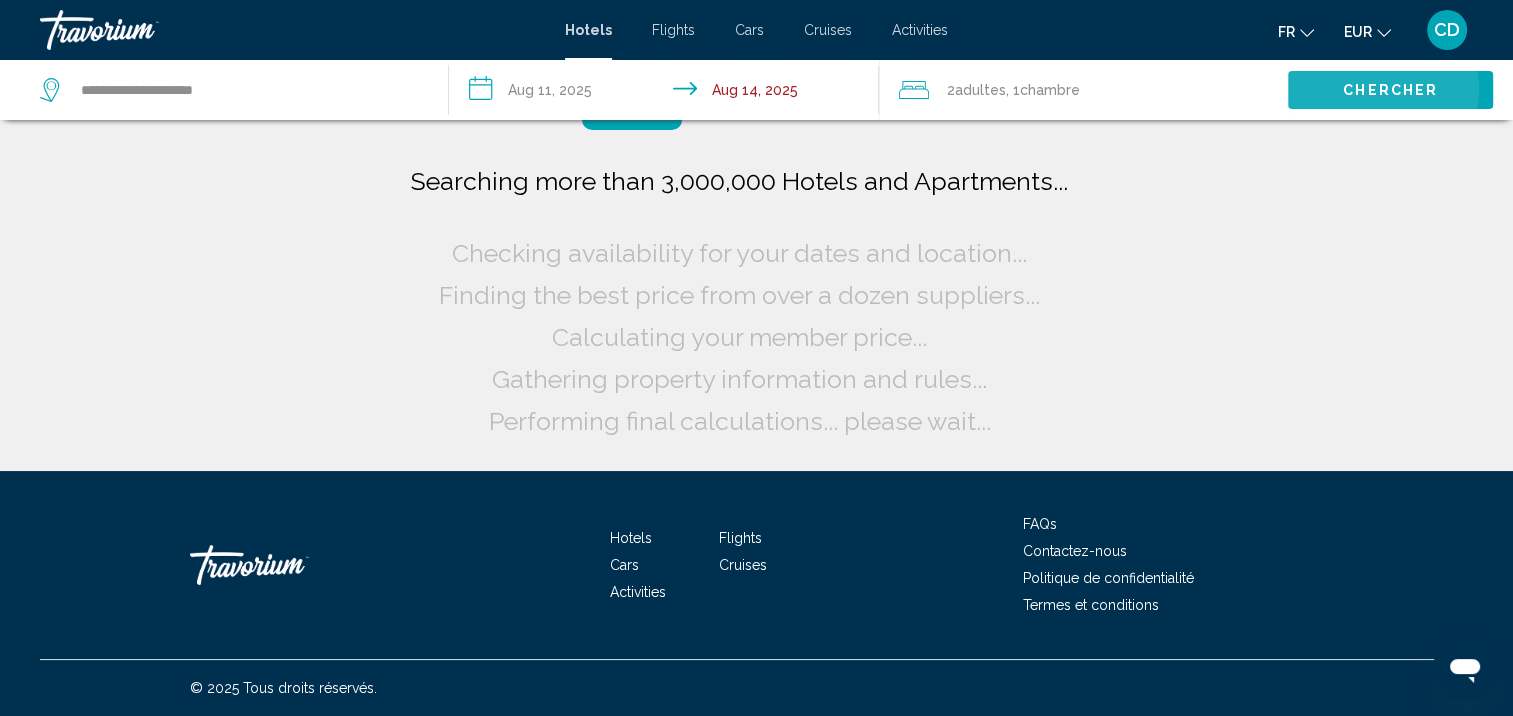 scroll, scrollTop: 0, scrollLeft: 0, axis: both 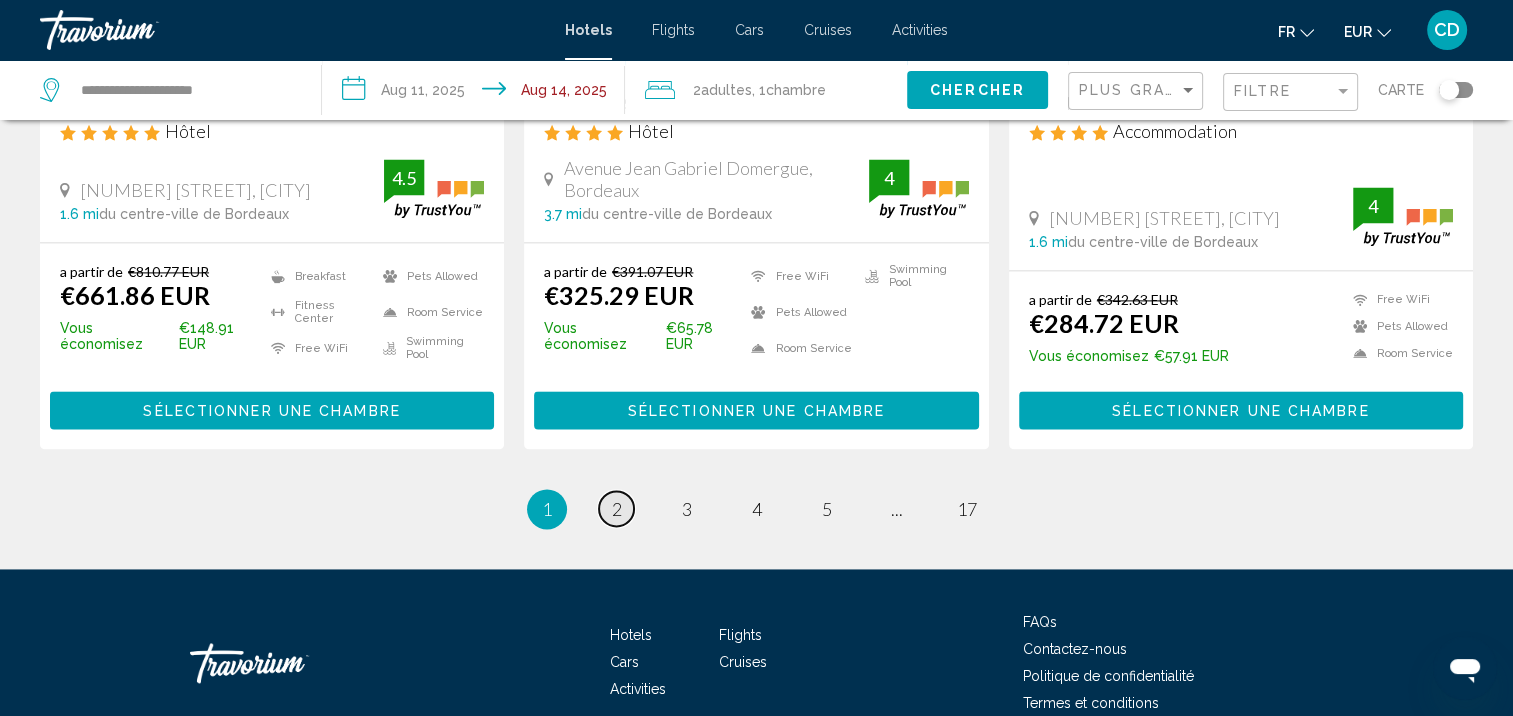 click on "page  2" at bounding box center (616, 508) 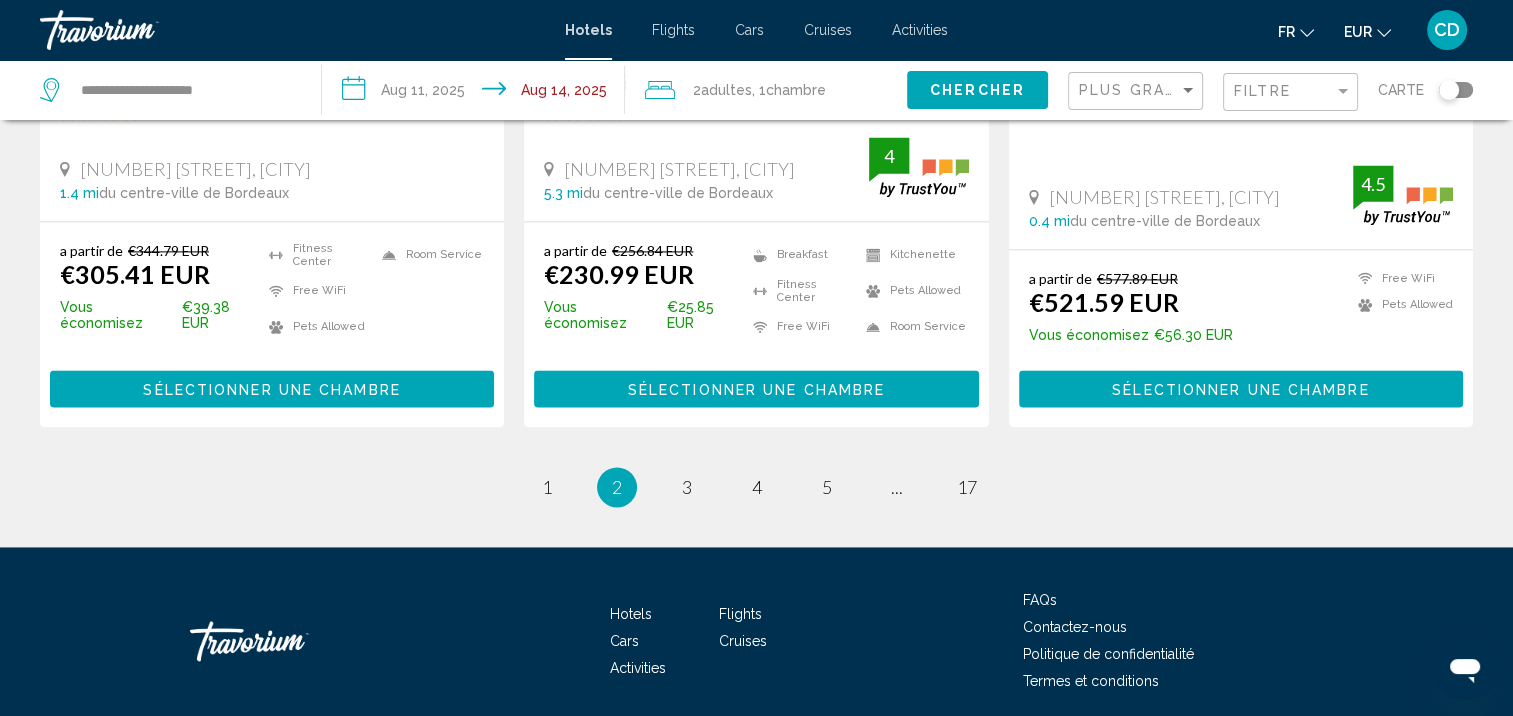 scroll, scrollTop: 2800, scrollLeft: 0, axis: vertical 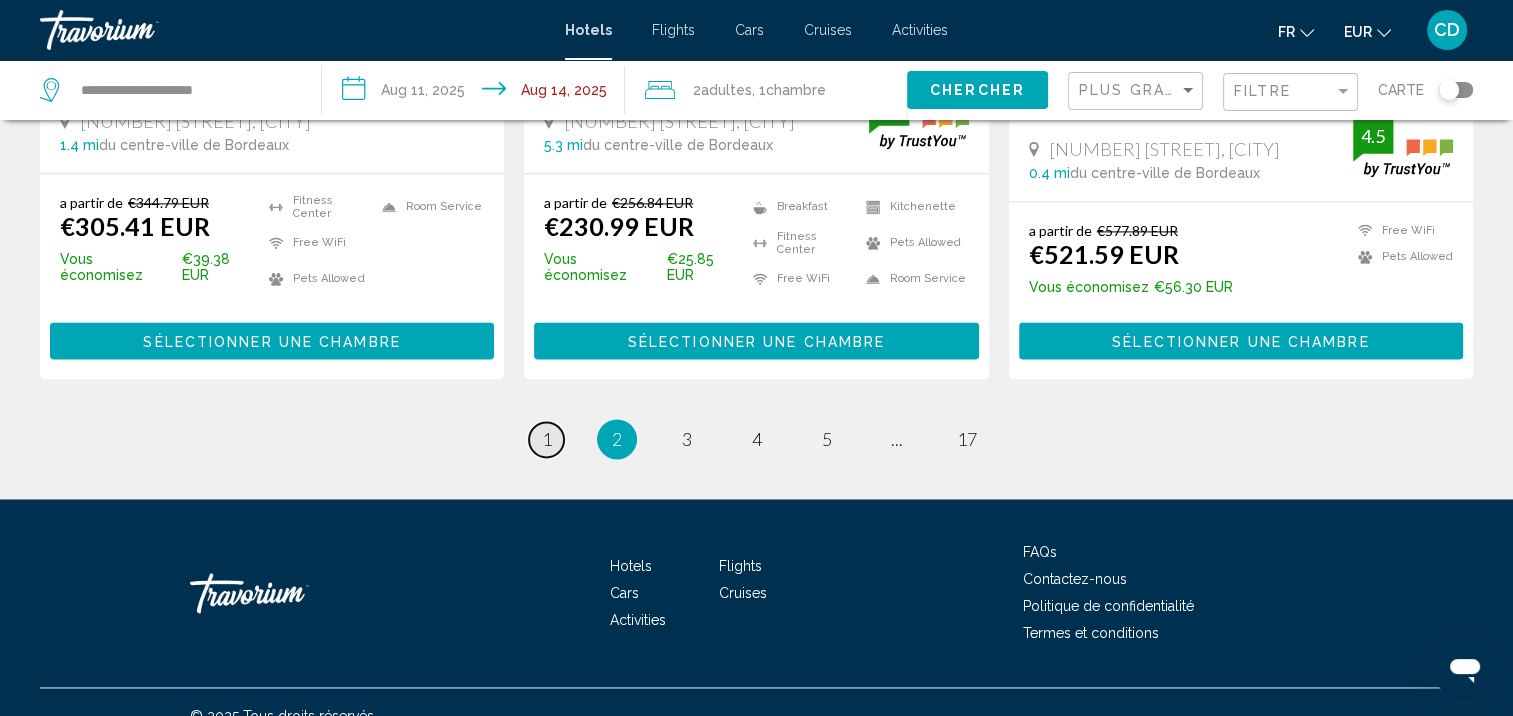 click on "1" at bounding box center [547, 439] 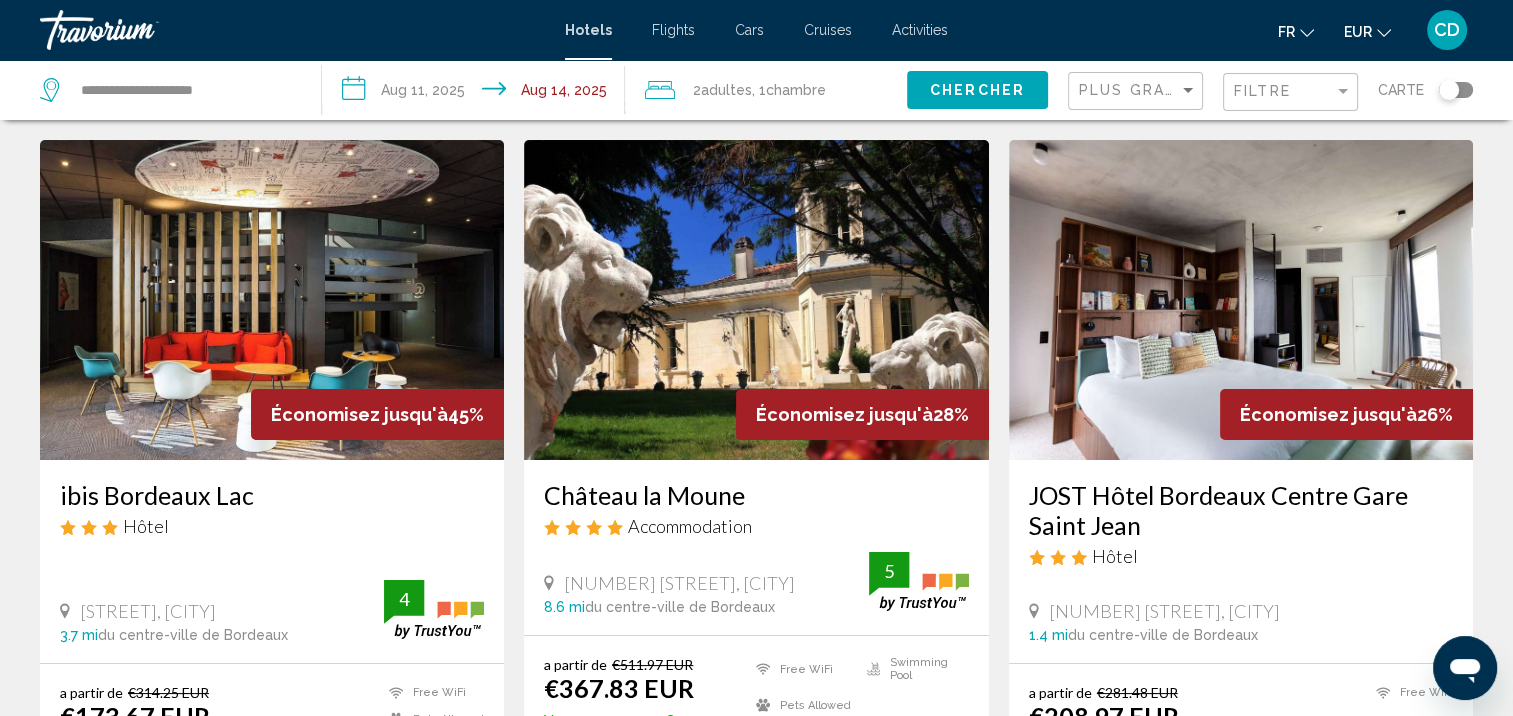 scroll, scrollTop: 0, scrollLeft: 0, axis: both 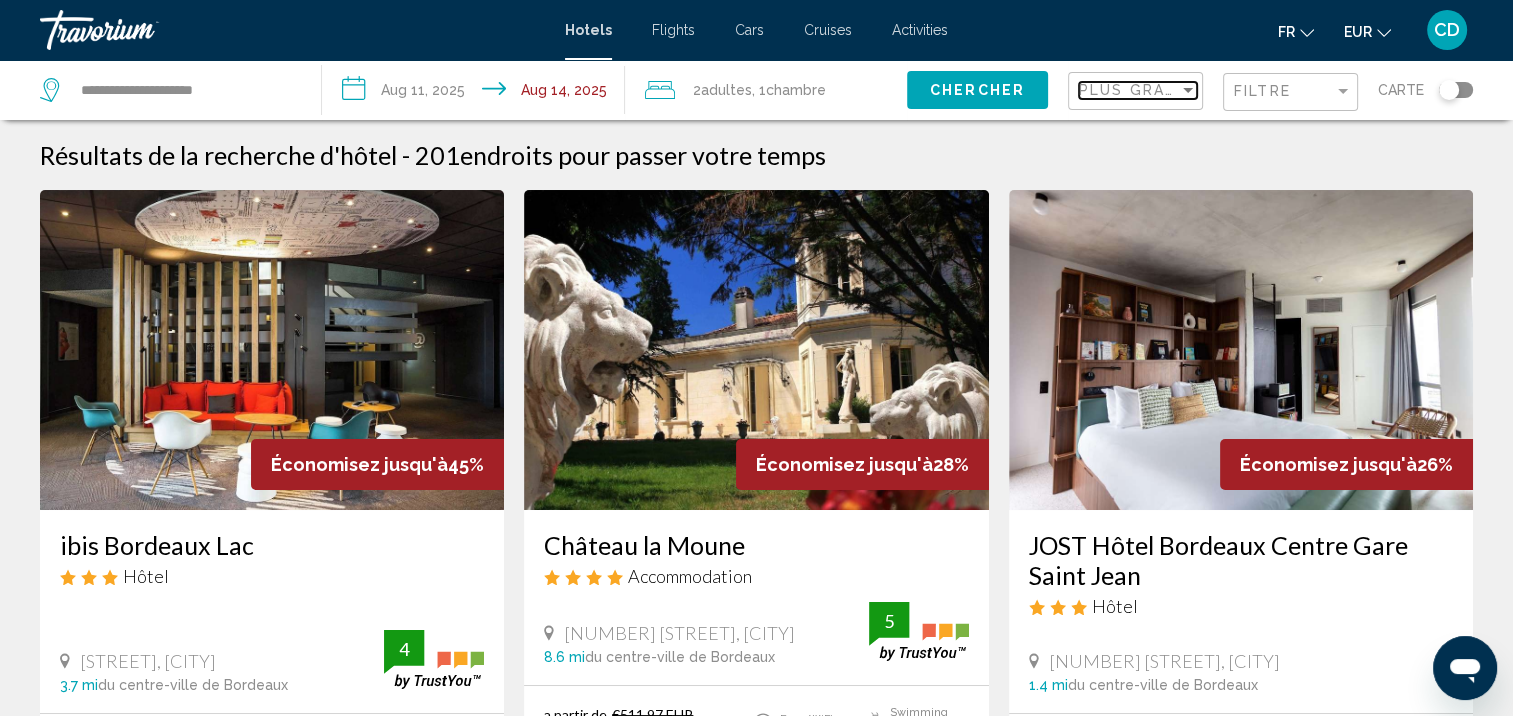 click at bounding box center [1188, 90] 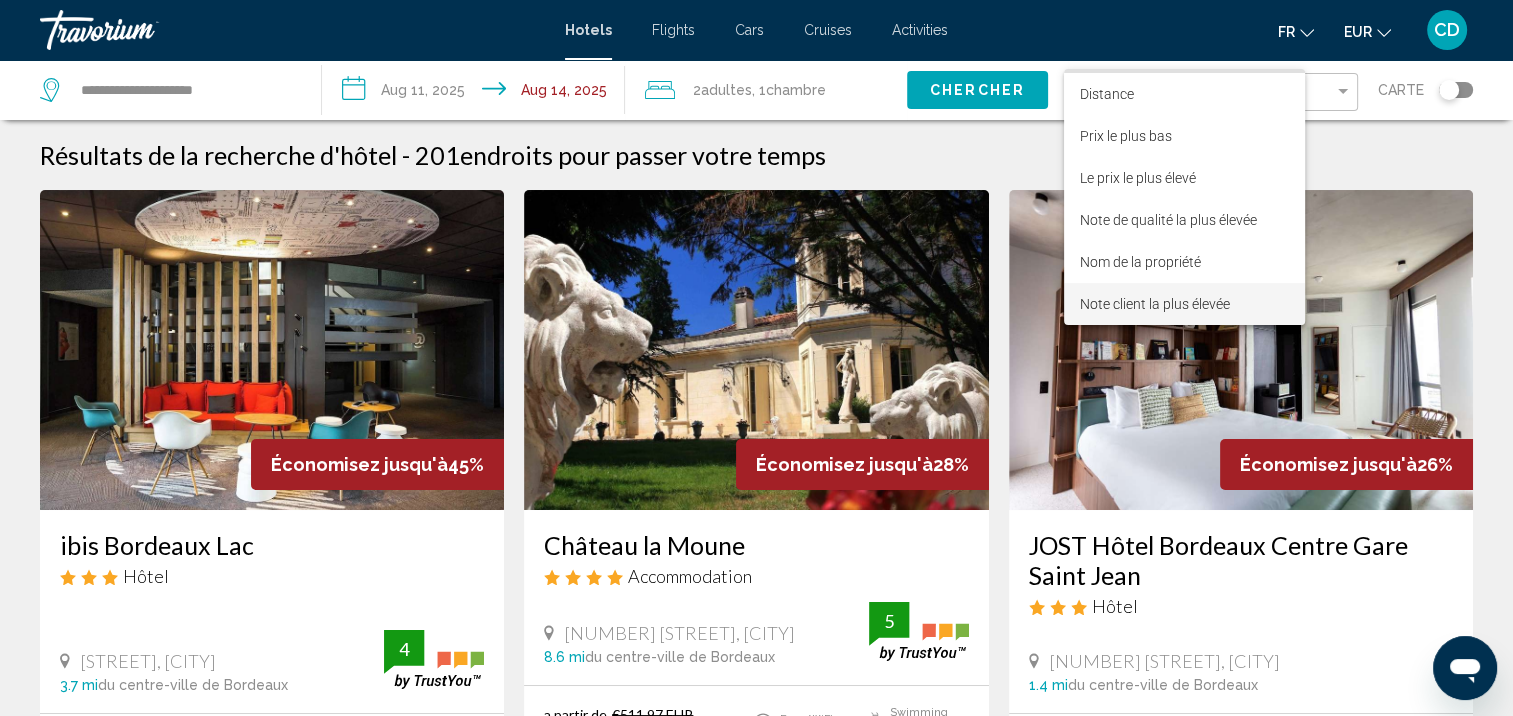 scroll, scrollTop: 0, scrollLeft: 0, axis: both 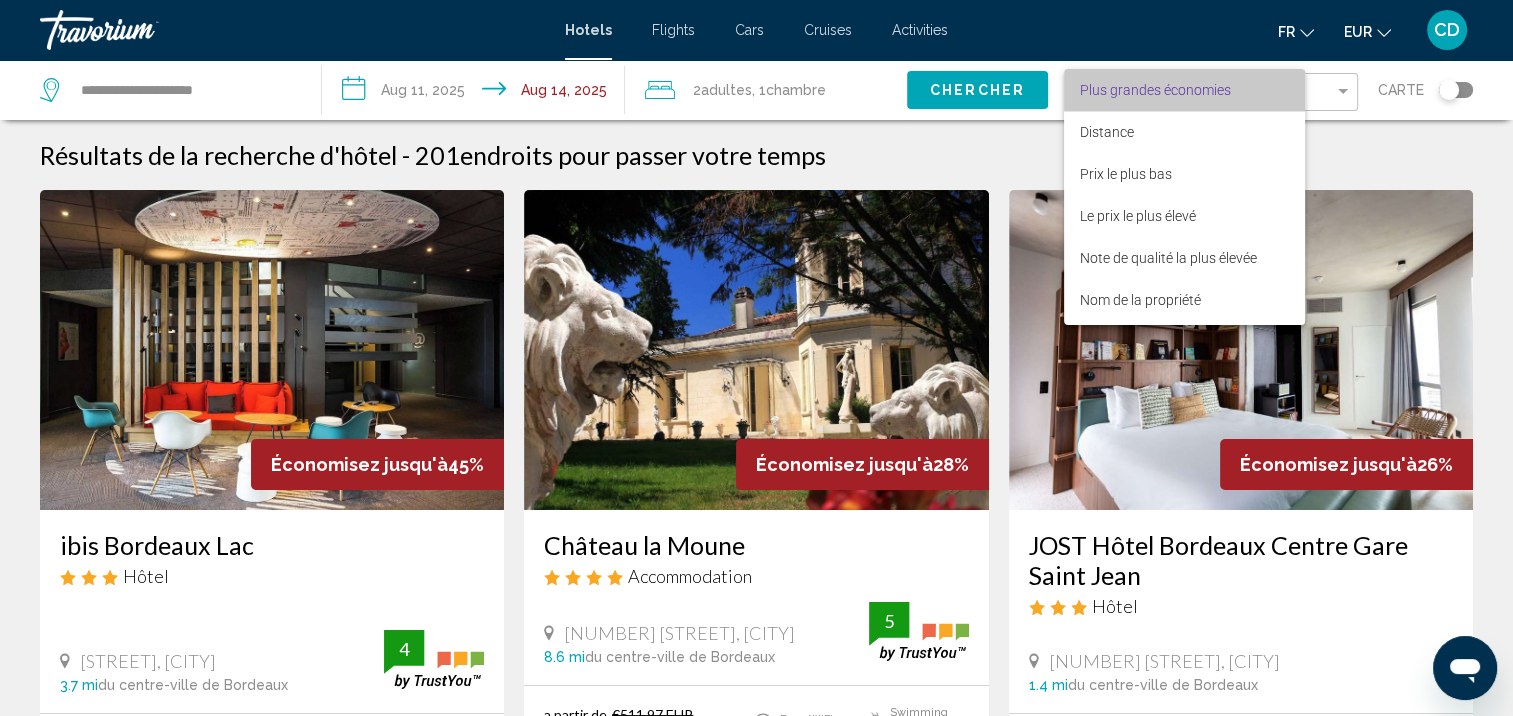 click on "Plus grandes économies" at bounding box center (1155, 90) 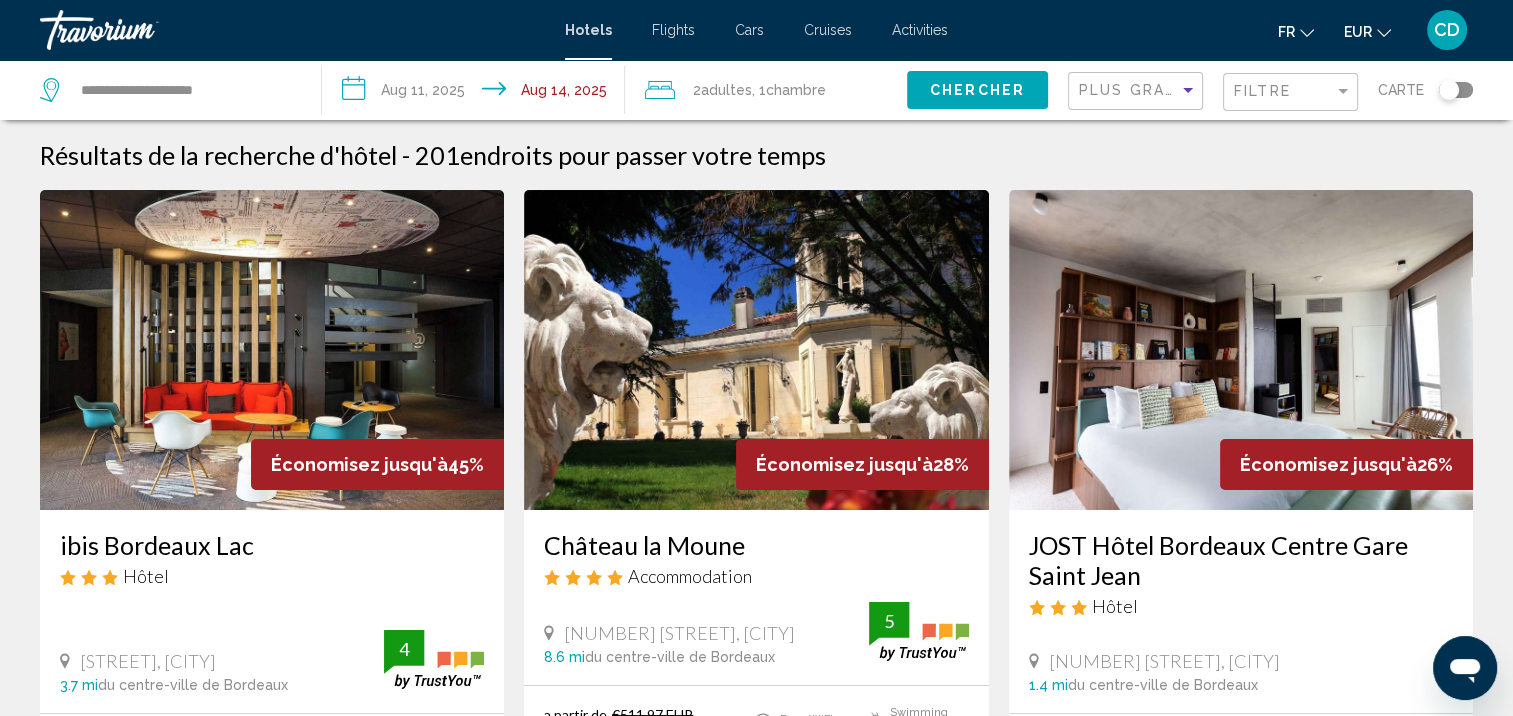 click on "Chercher" 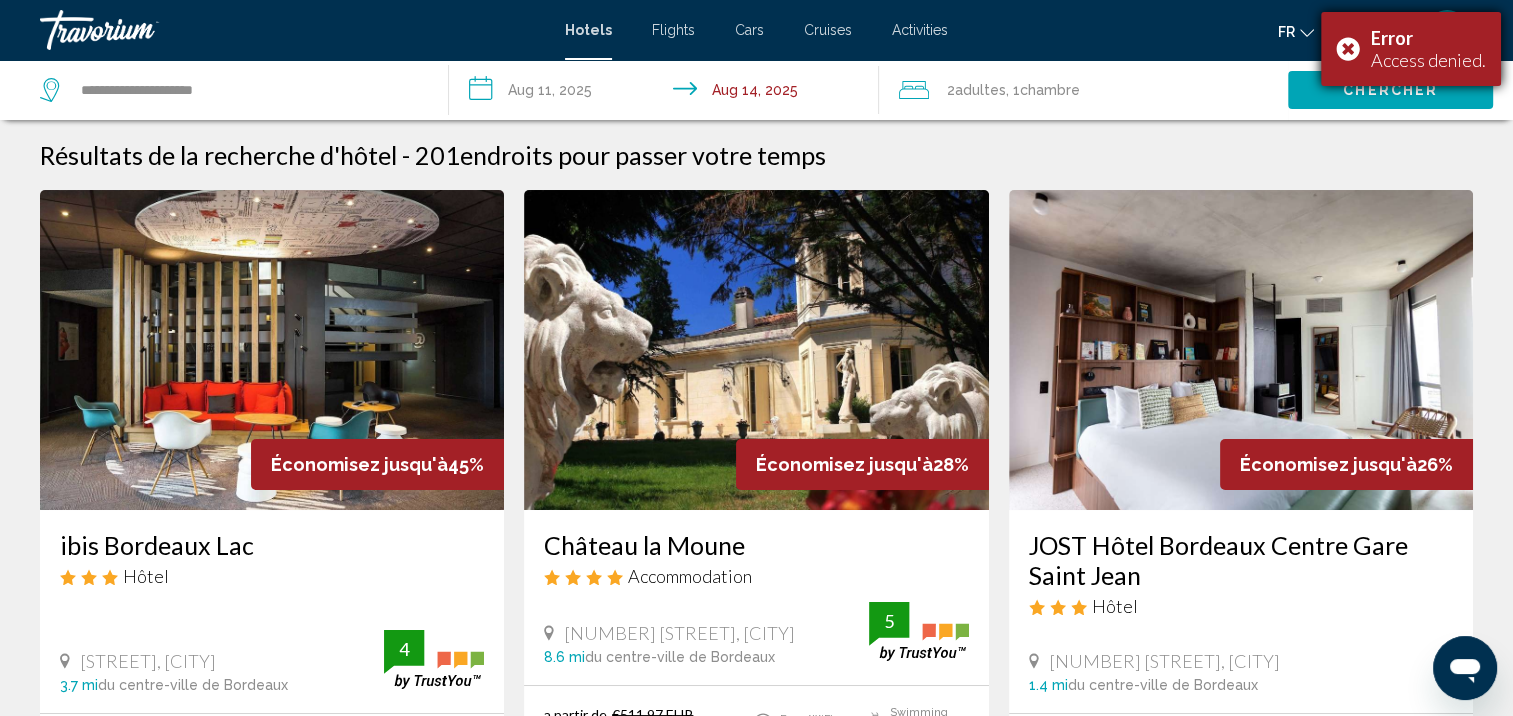 click on "Error   Access denied." at bounding box center [1411, 49] 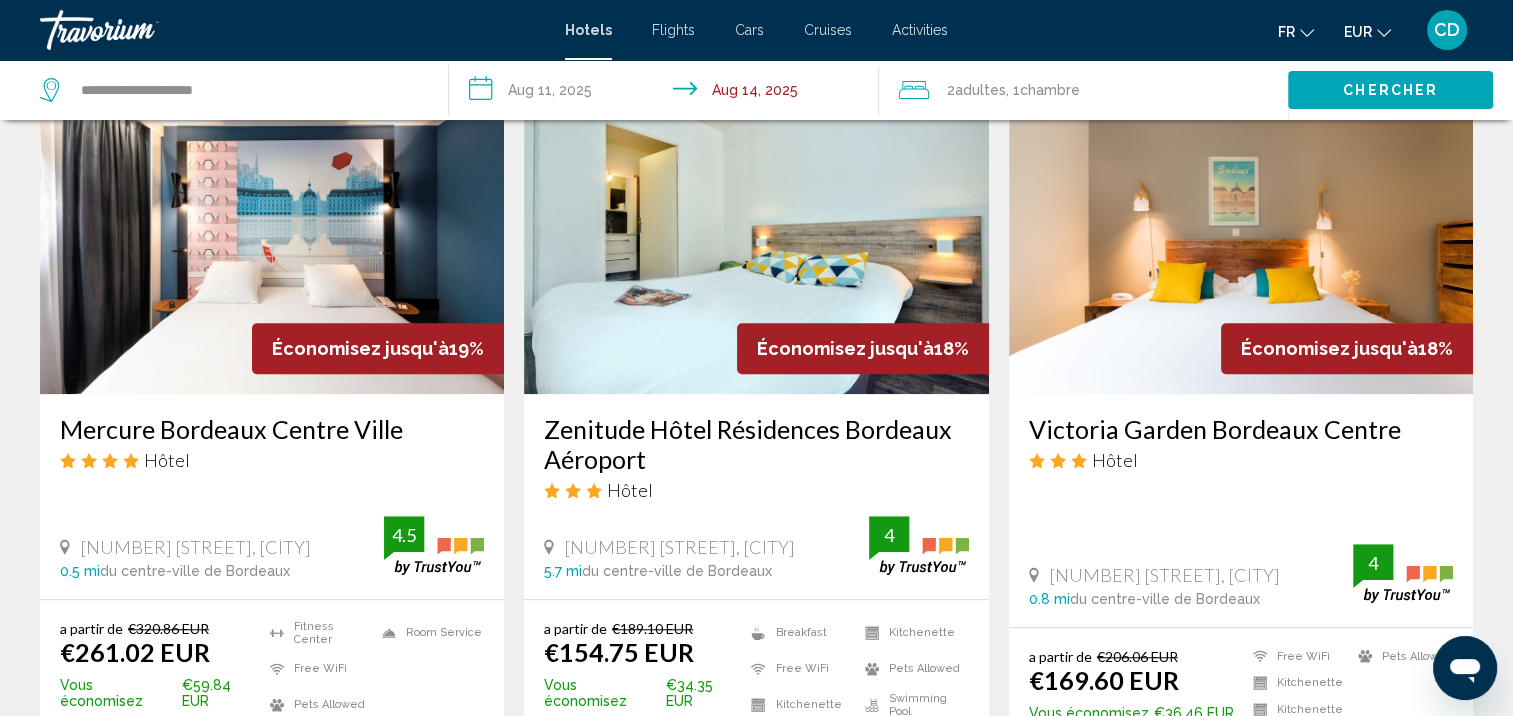 scroll, scrollTop: 1700, scrollLeft: 0, axis: vertical 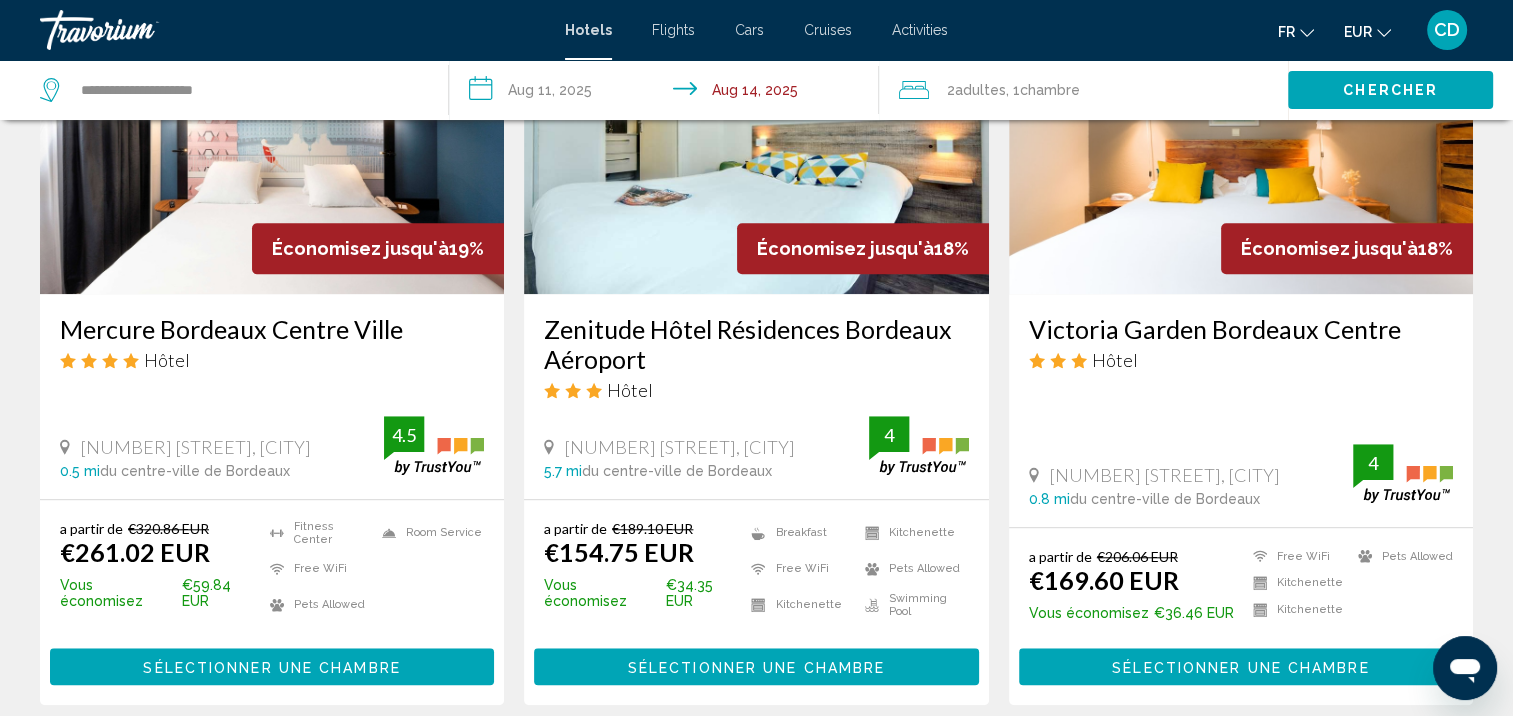 click on "Hôtel" at bounding box center (272, 360) 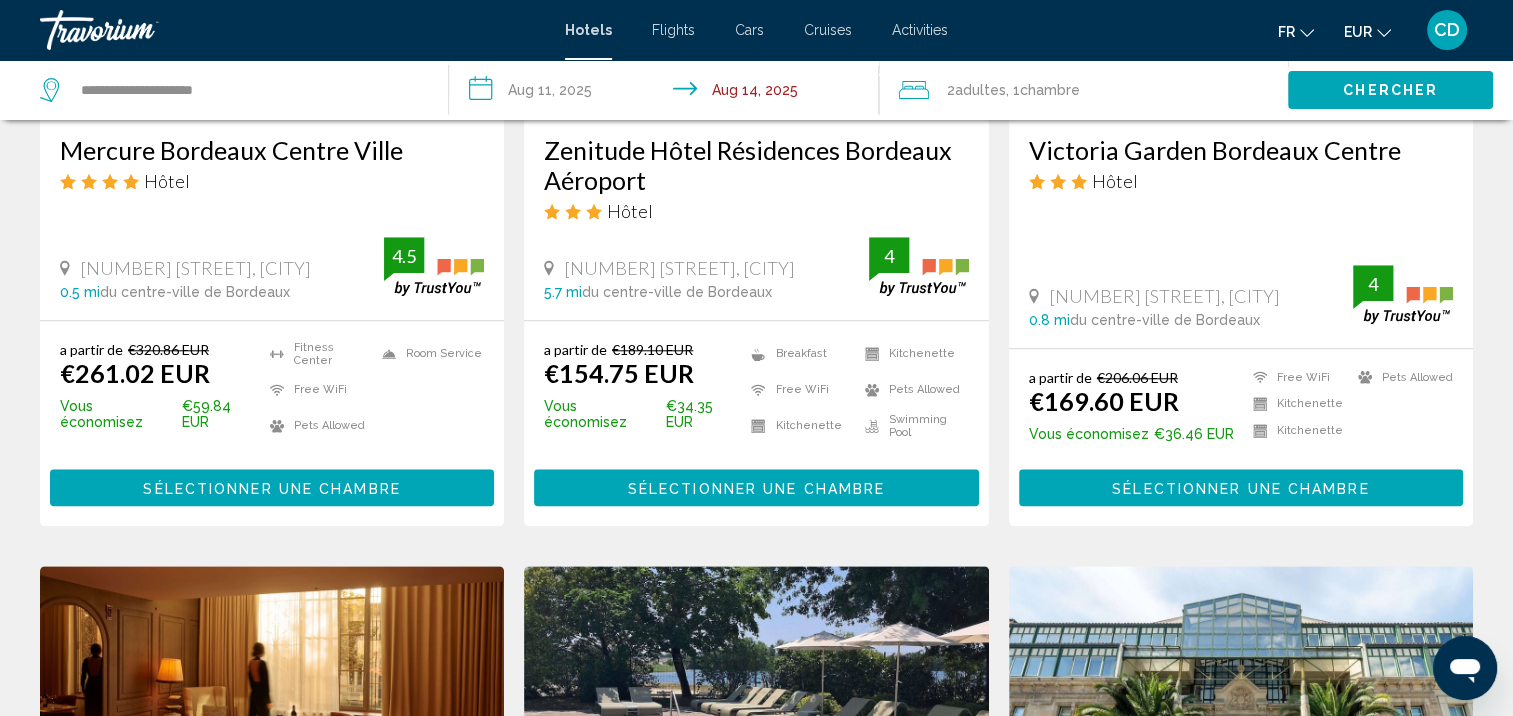 scroll, scrollTop: 1900, scrollLeft: 0, axis: vertical 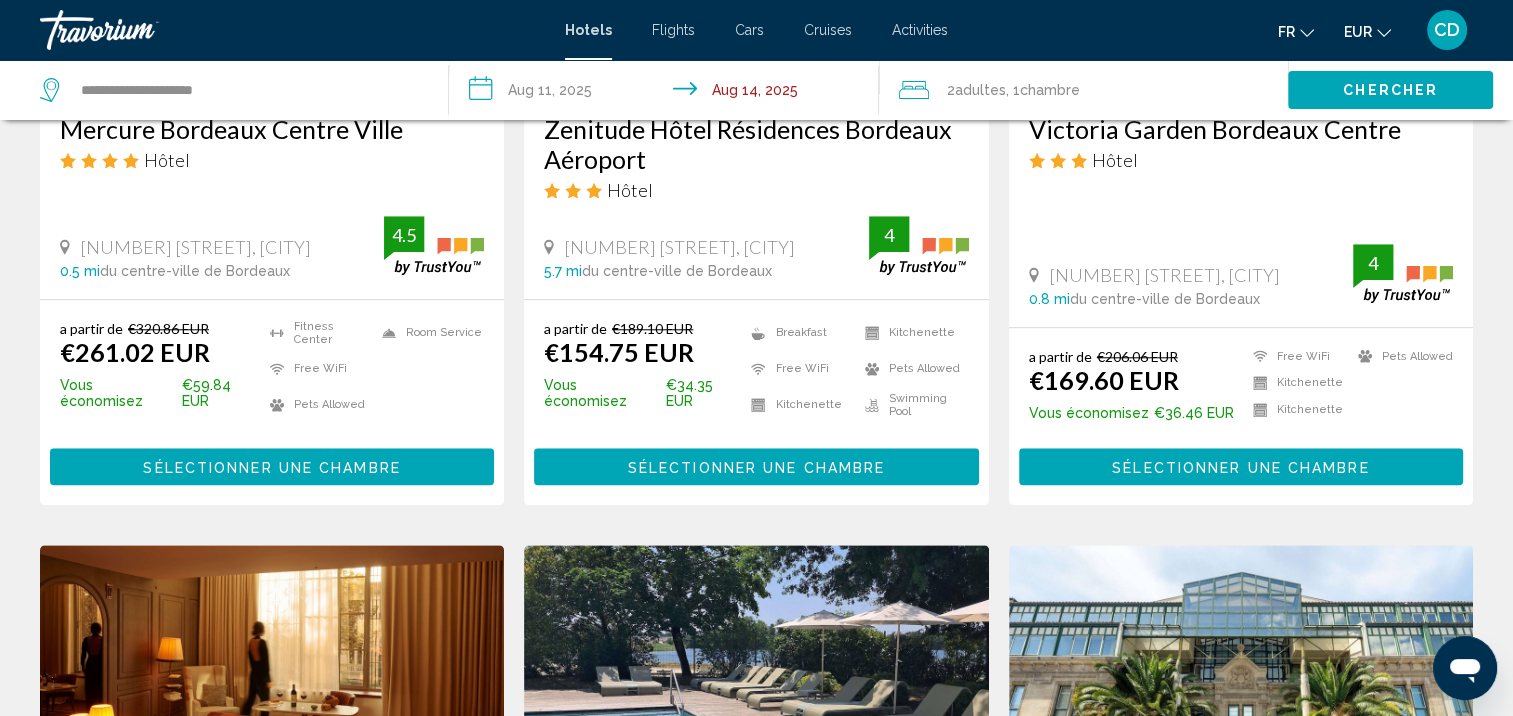 click on "Sélectionner une chambre" at bounding box center [271, 467] 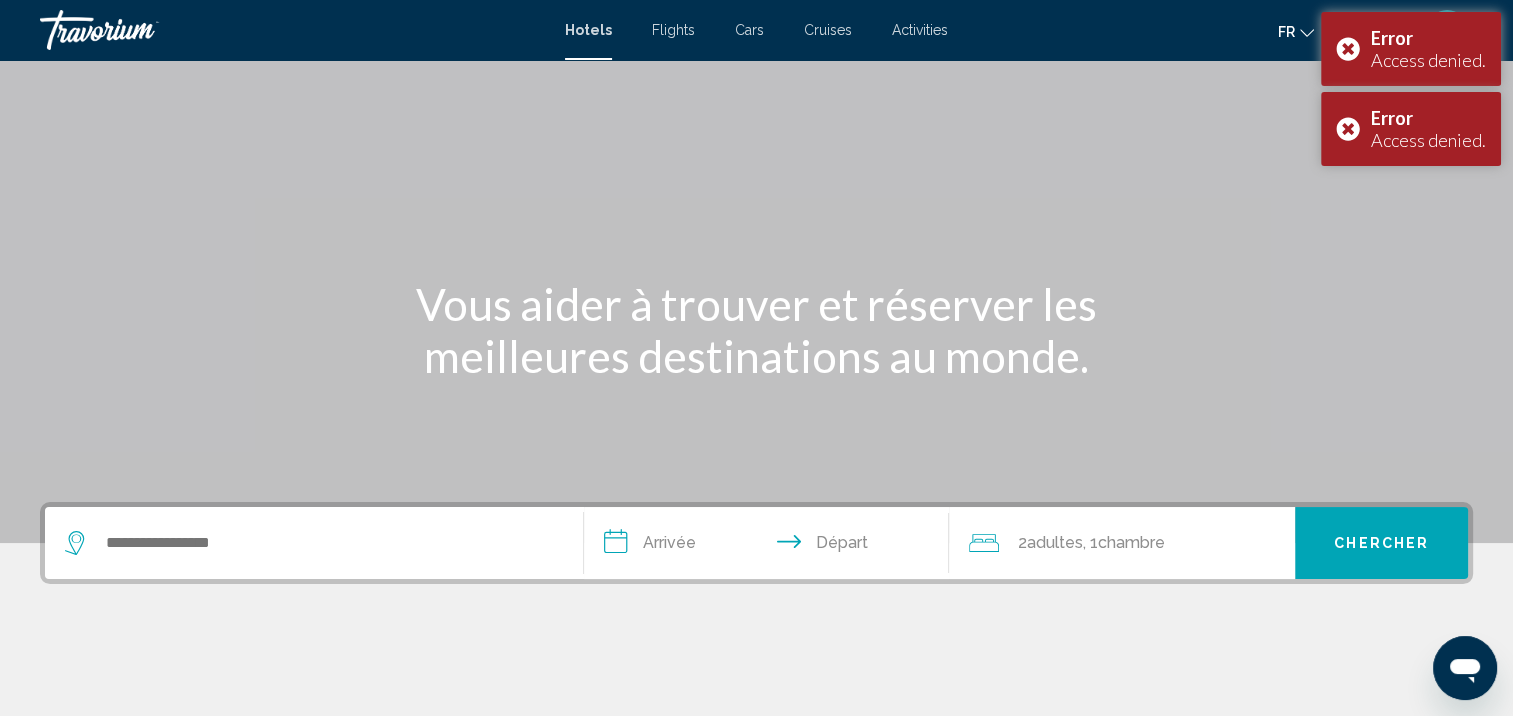 scroll, scrollTop: 0, scrollLeft: 0, axis: both 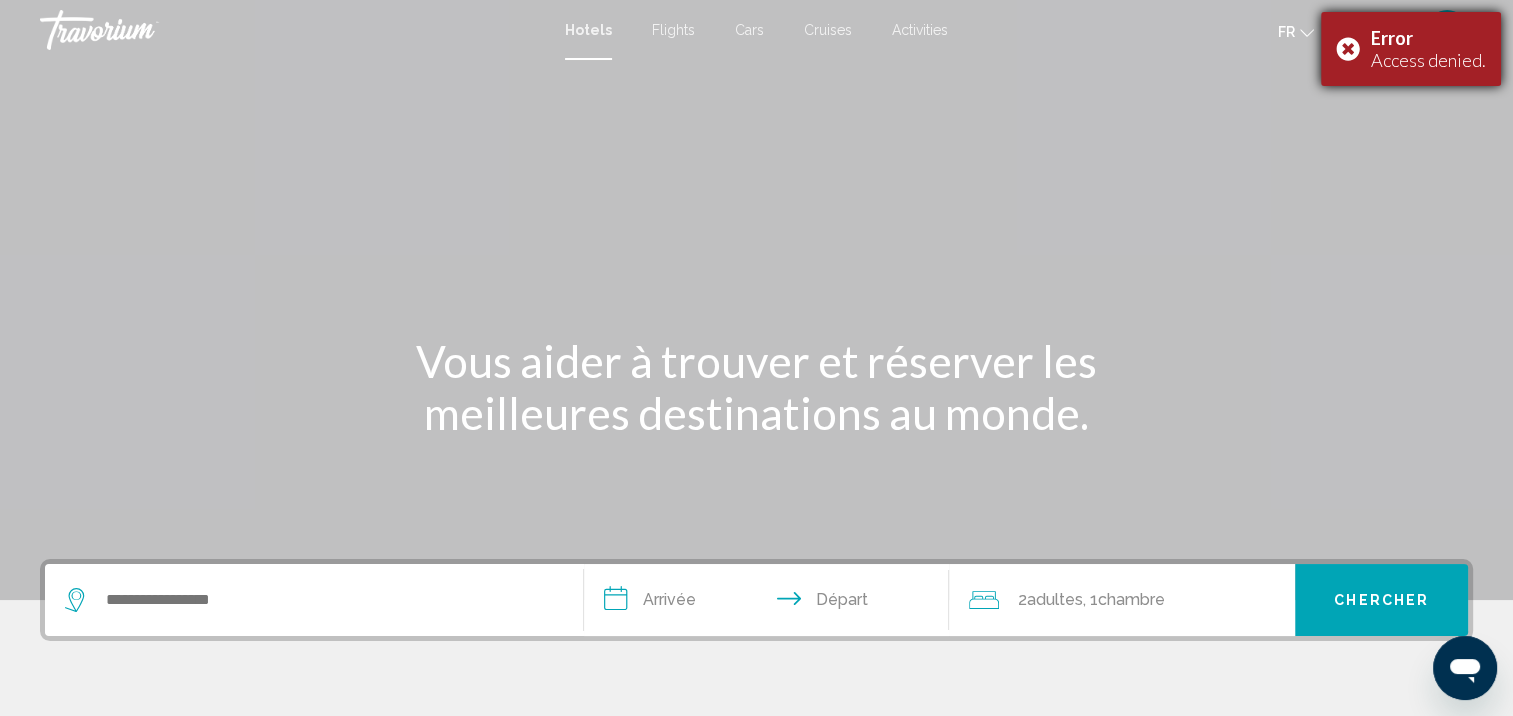 click on "Error   Access denied." at bounding box center (1411, 49) 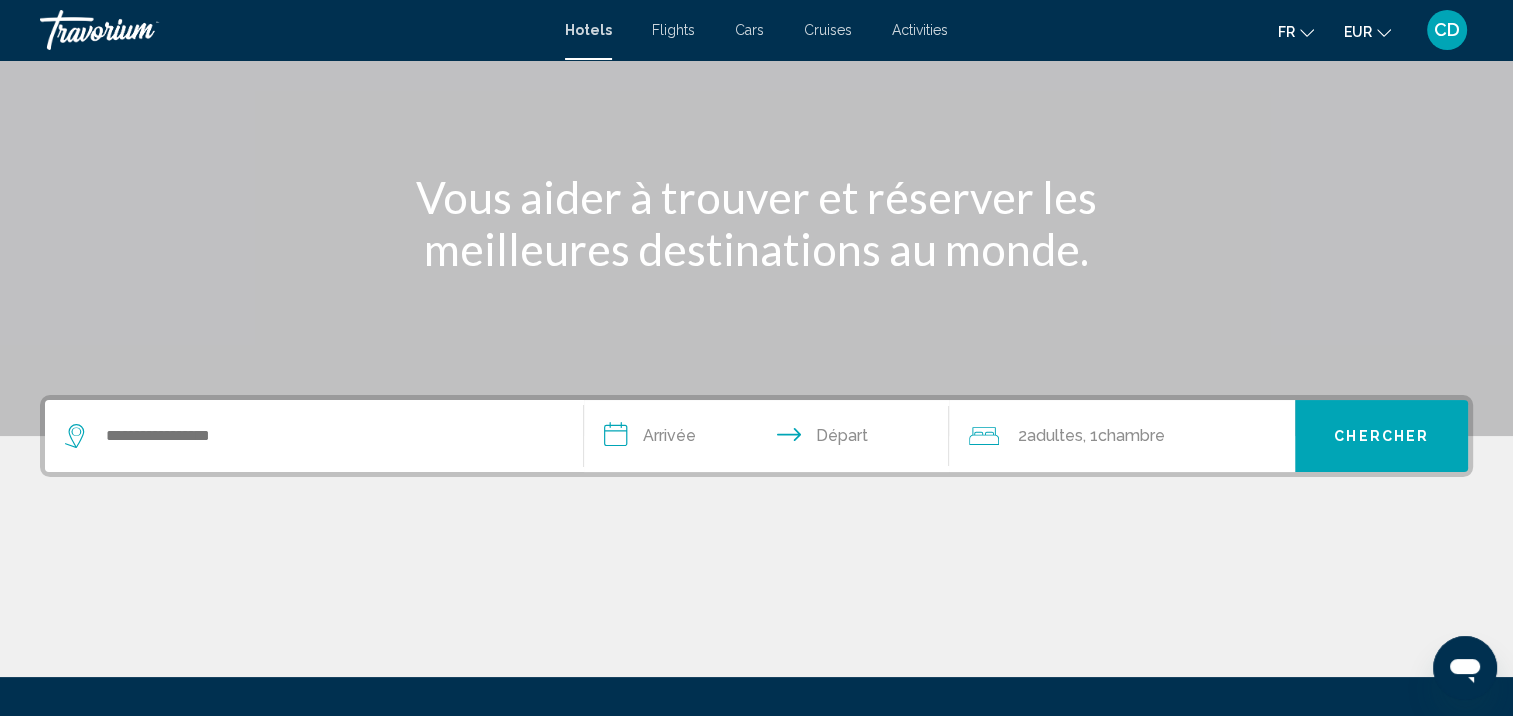 scroll, scrollTop: 369, scrollLeft: 0, axis: vertical 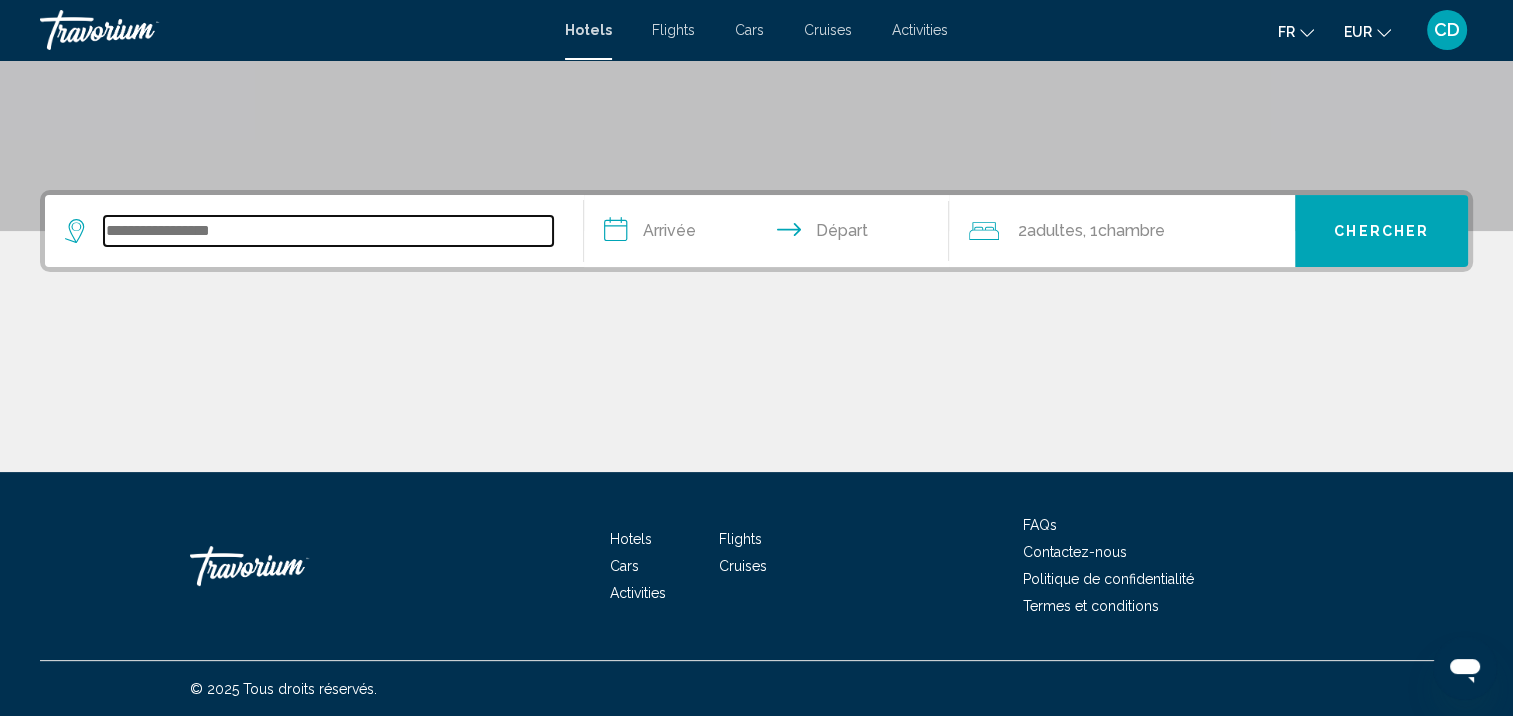 click at bounding box center (328, 231) 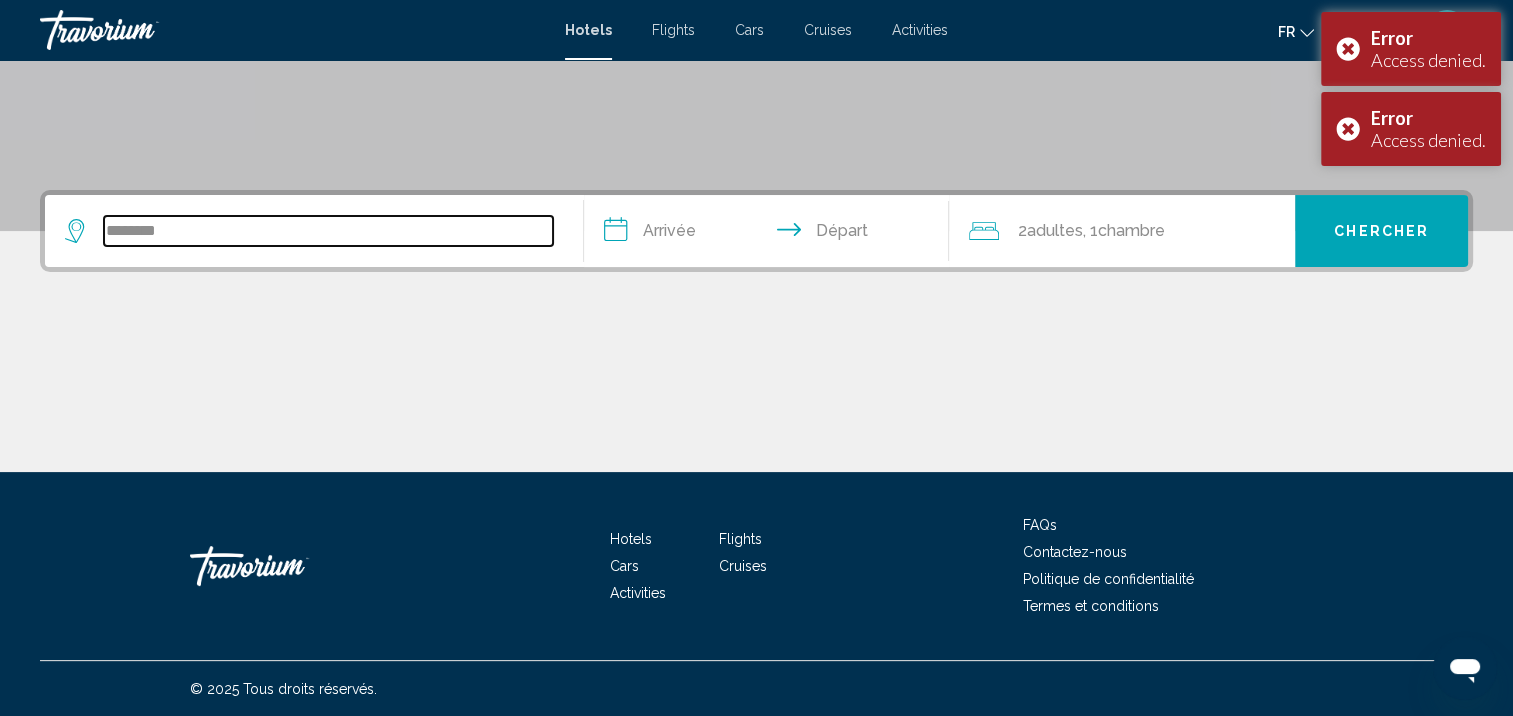 type on "********" 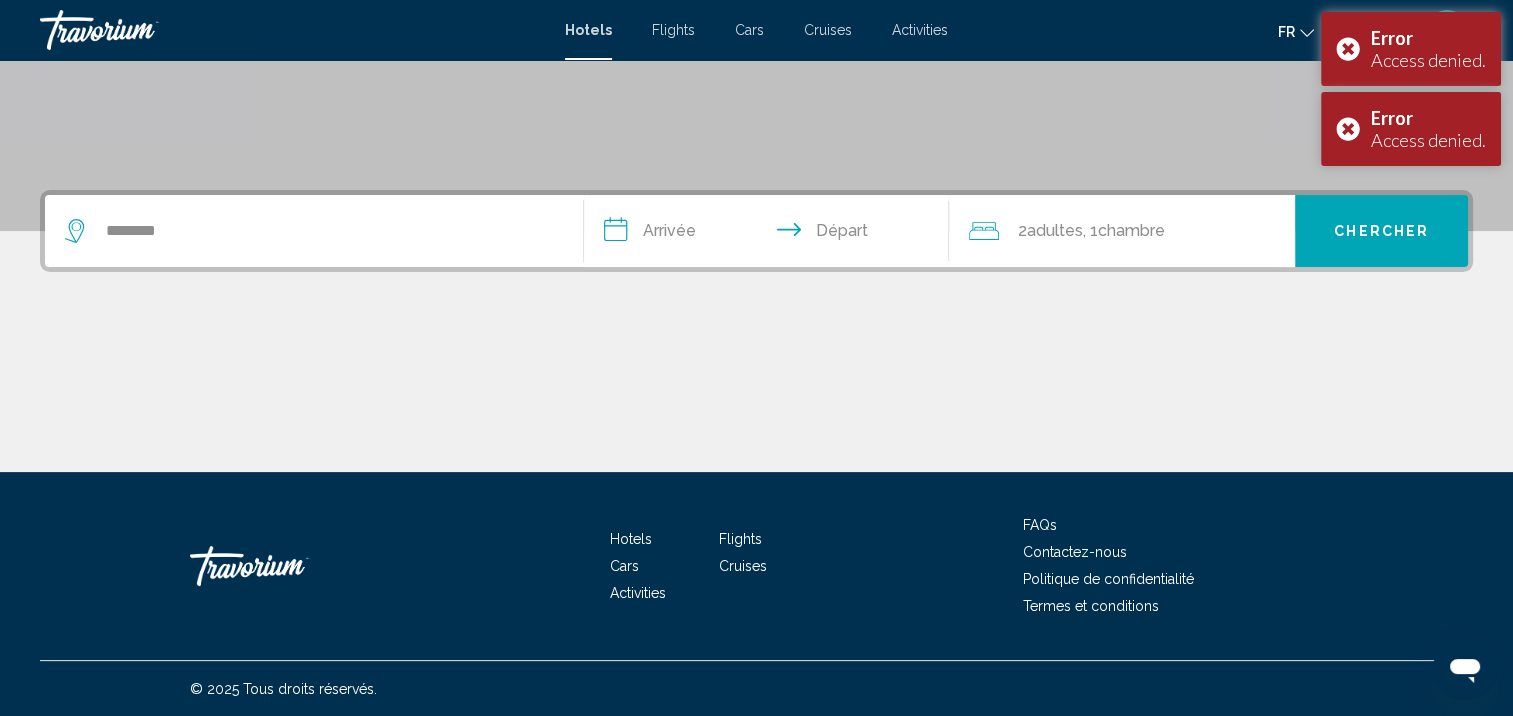 click at bounding box center (140, 30) 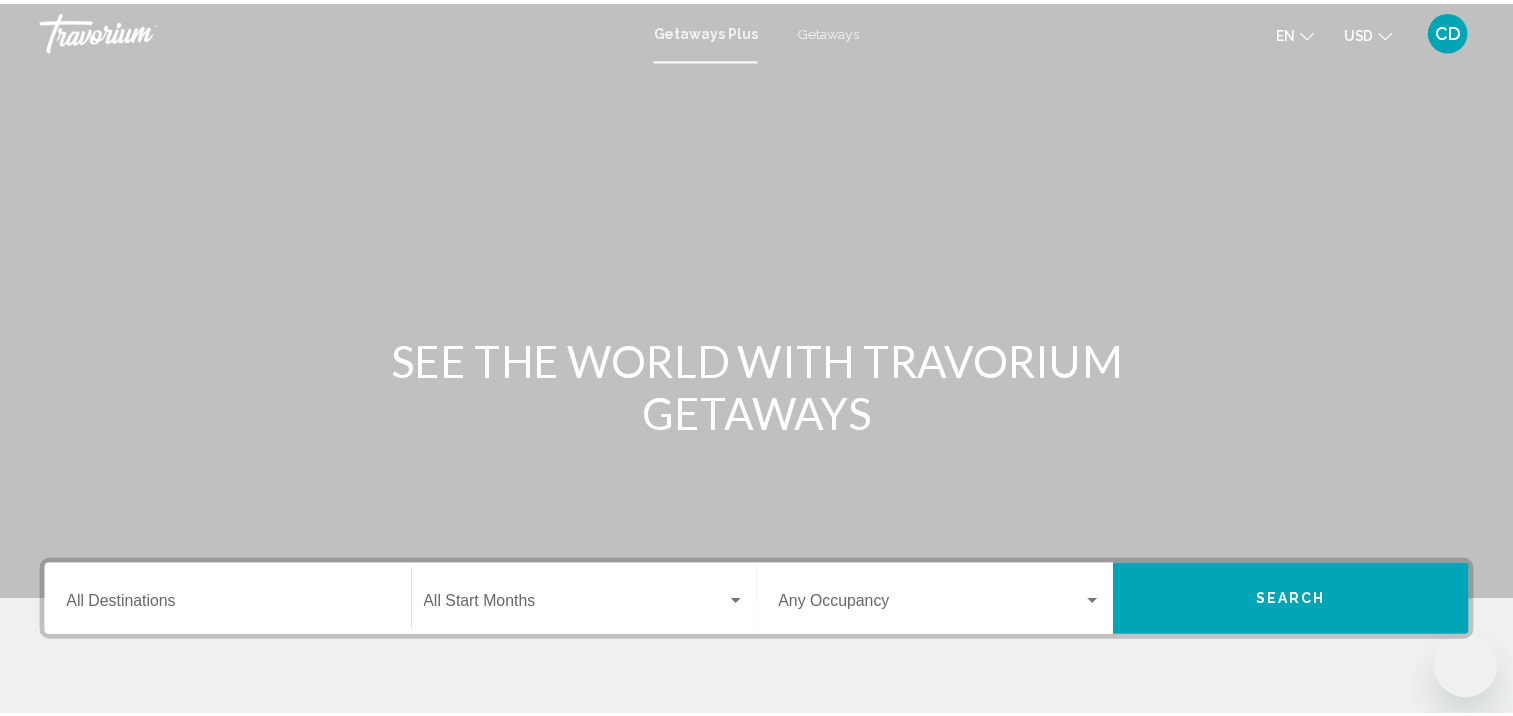 scroll, scrollTop: 0, scrollLeft: 0, axis: both 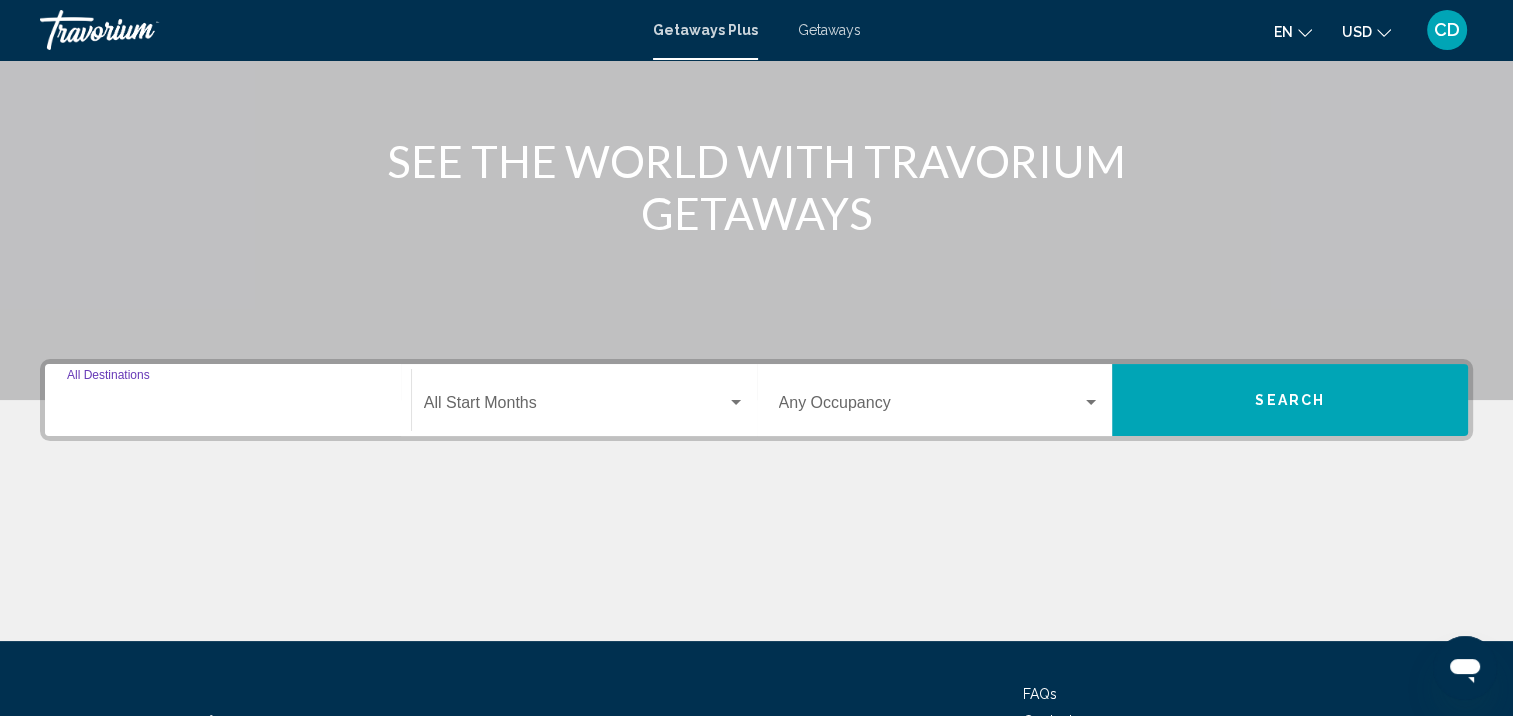 click on "Destination All Destinations" at bounding box center [228, 407] 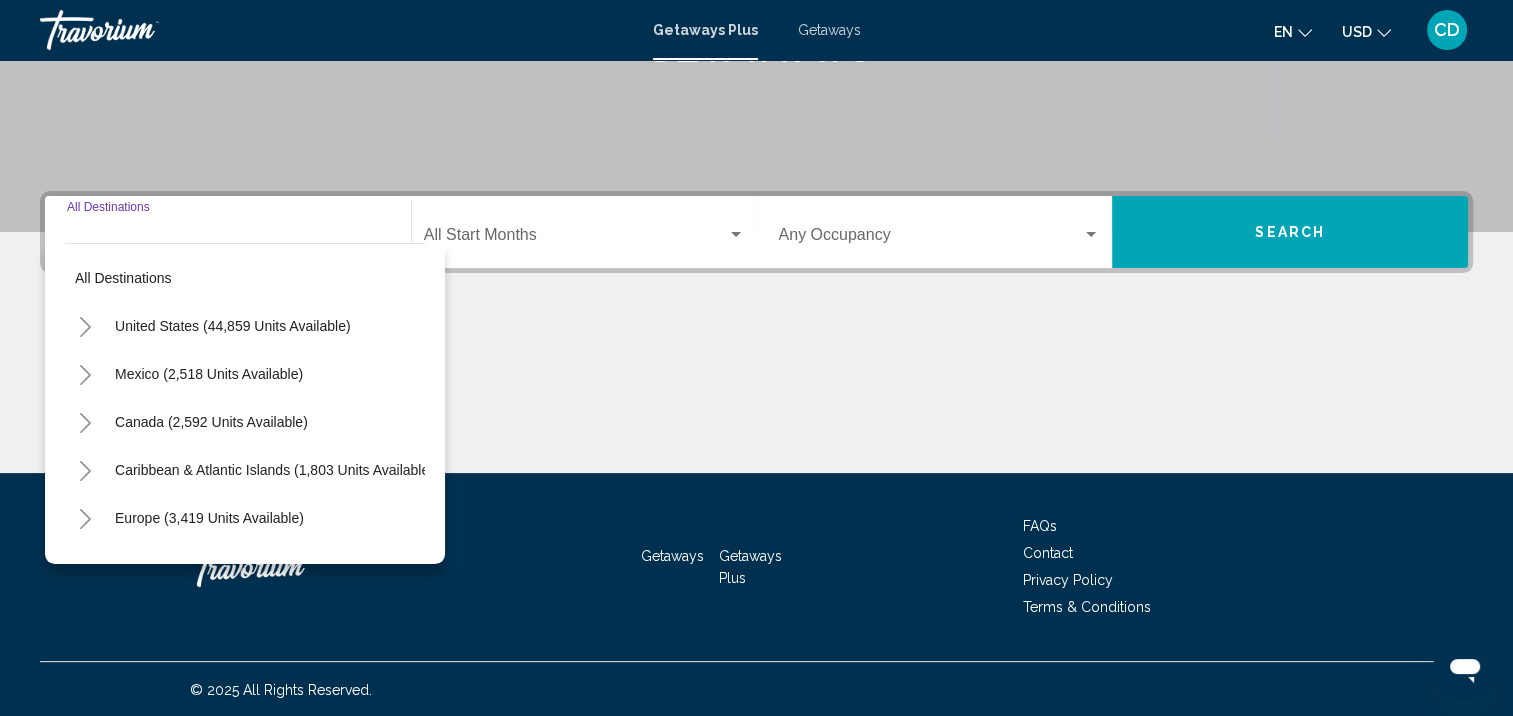 scroll, scrollTop: 369, scrollLeft: 0, axis: vertical 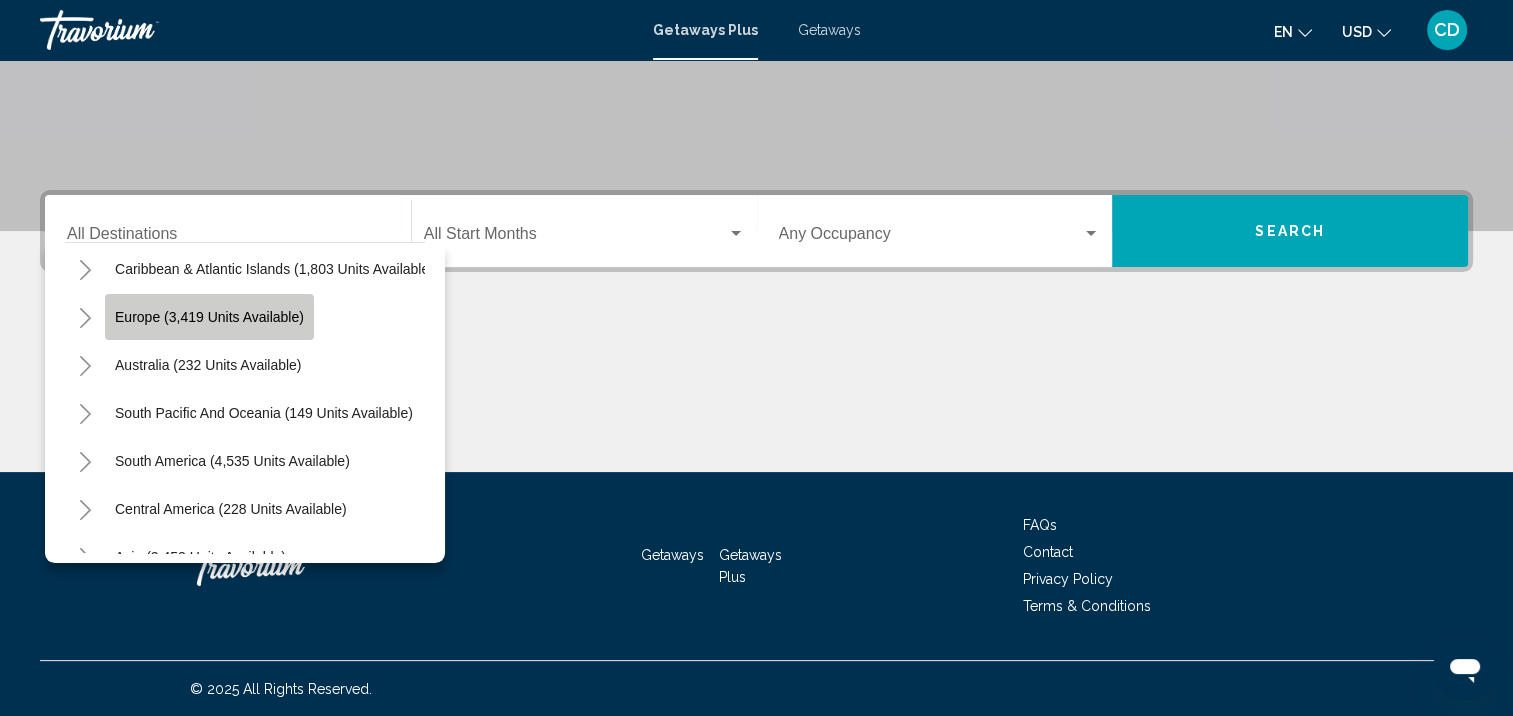 click on "Europe (3,419 units available)" 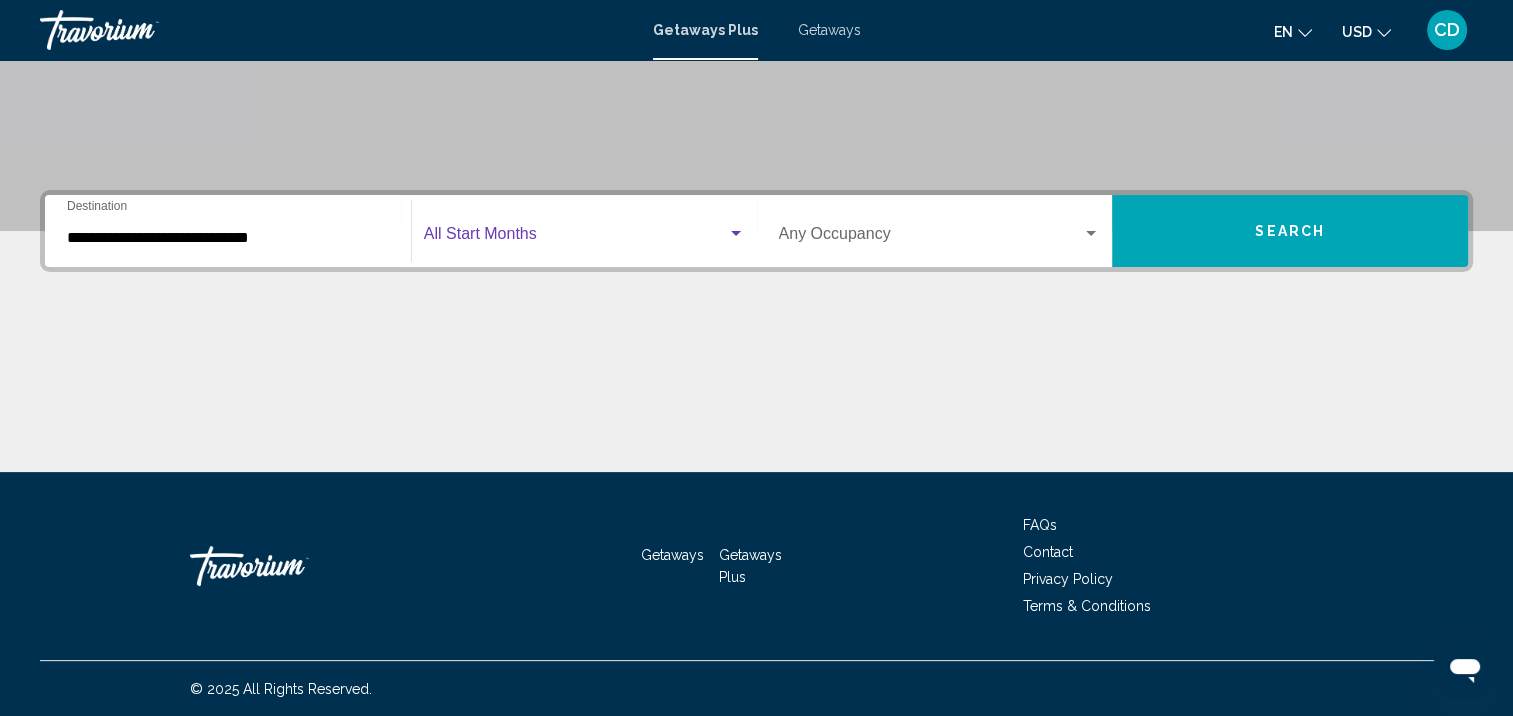 click at bounding box center [575, 238] 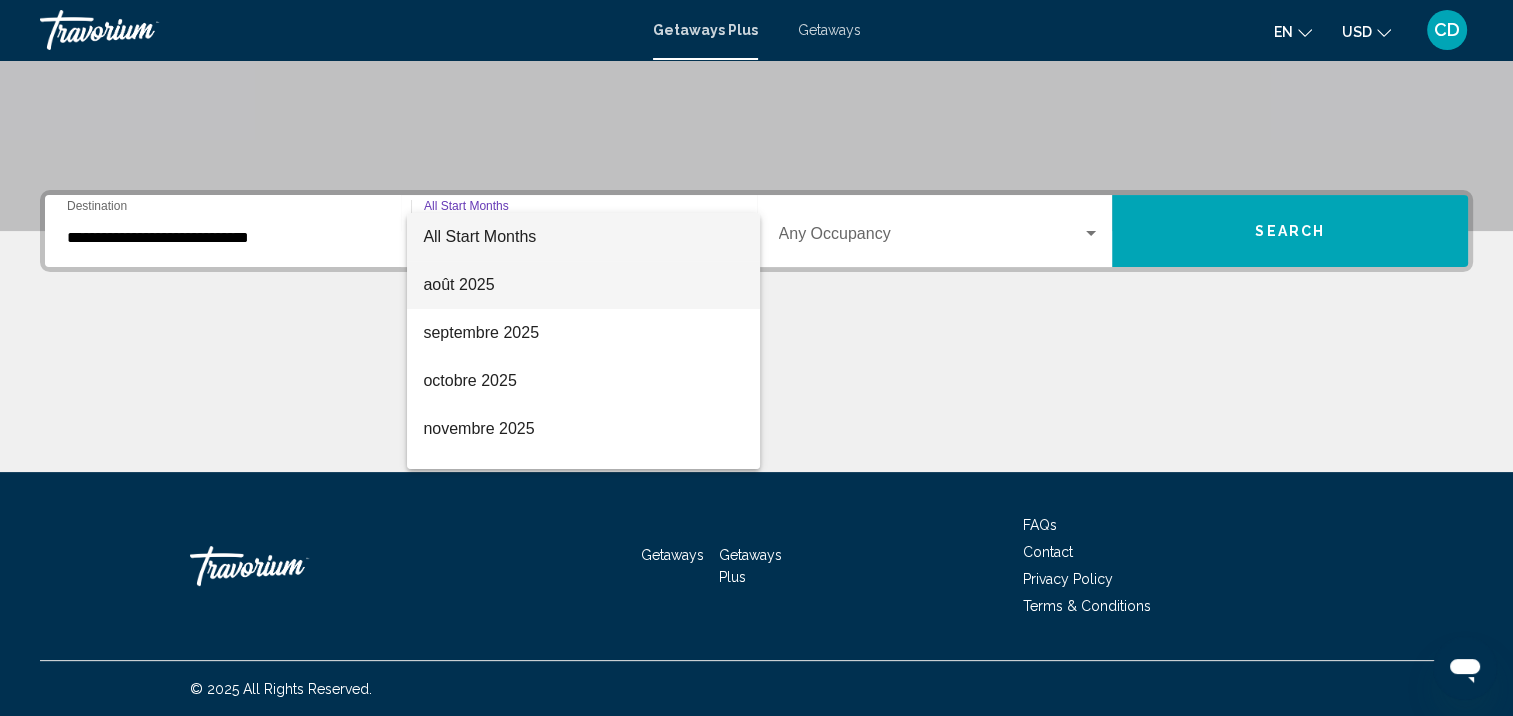 click on "août 2025" at bounding box center [583, 285] 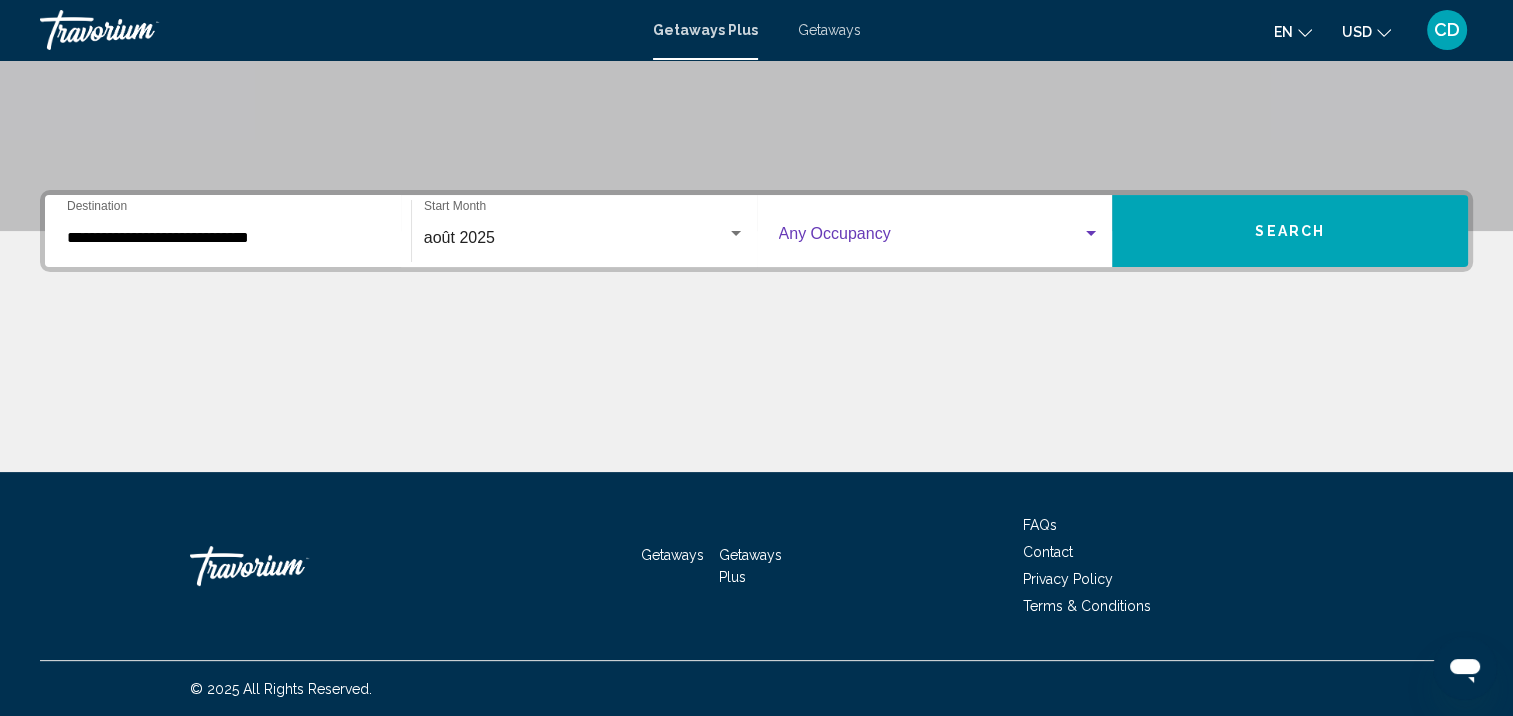 click at bounding box center (931, 238) 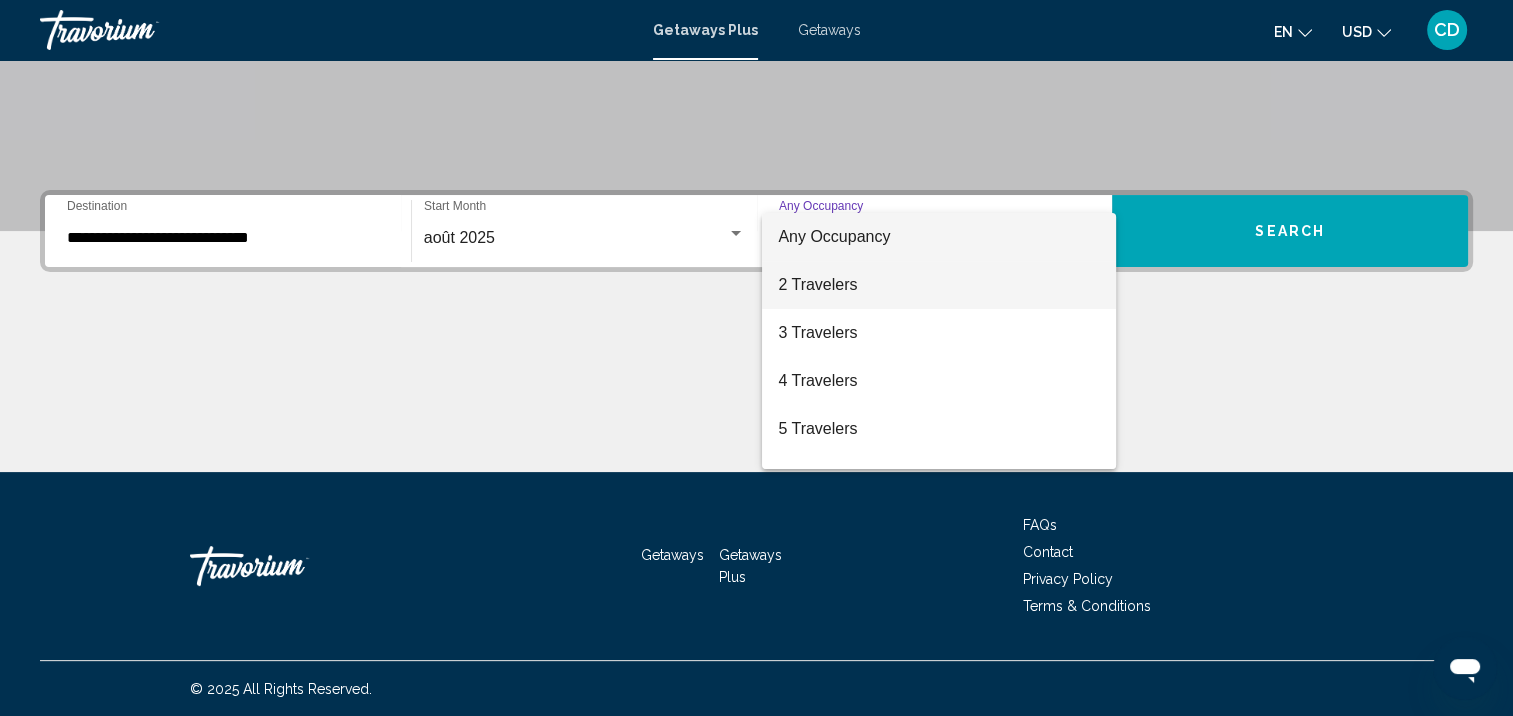 click on "2 Travelers" at bounding box center (939, 285) 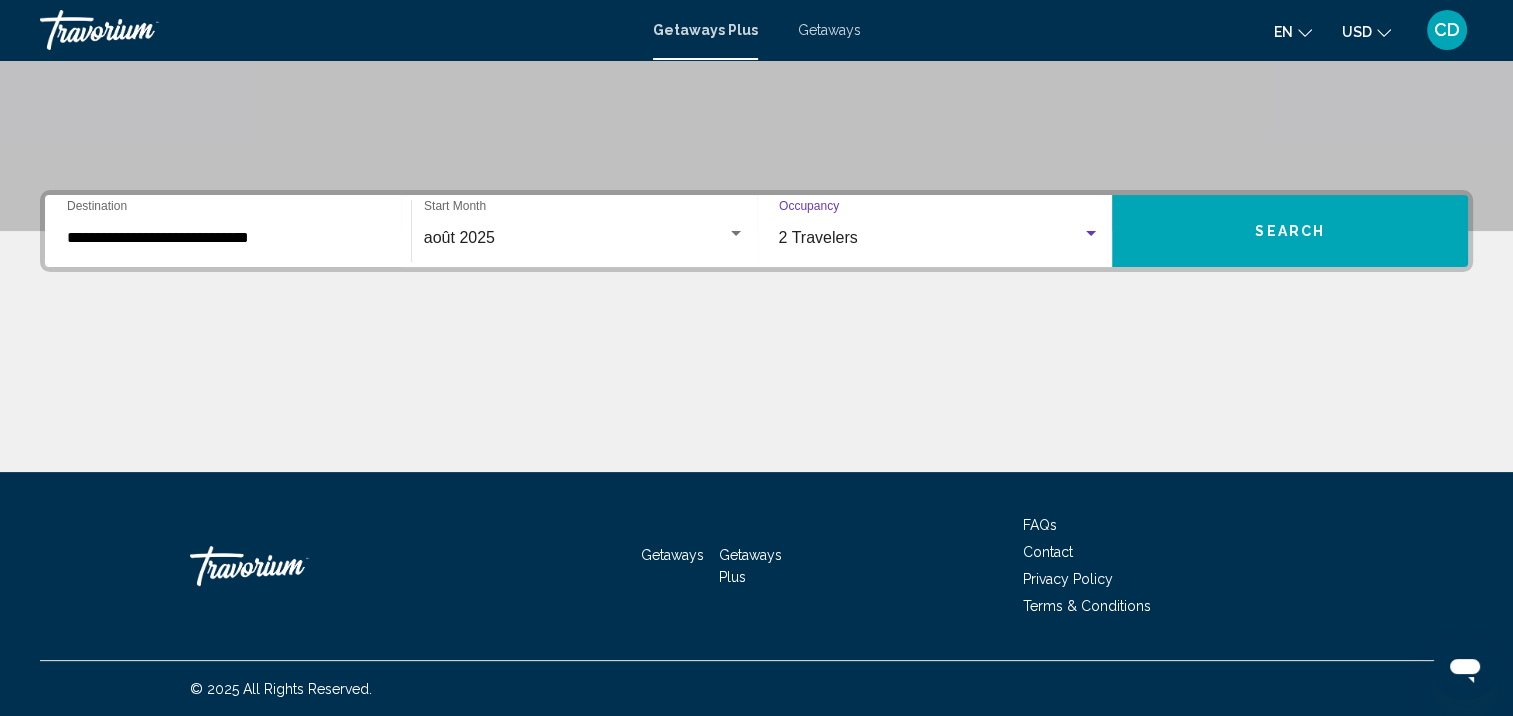 click on "Search" at bounding box center [1290, 232] 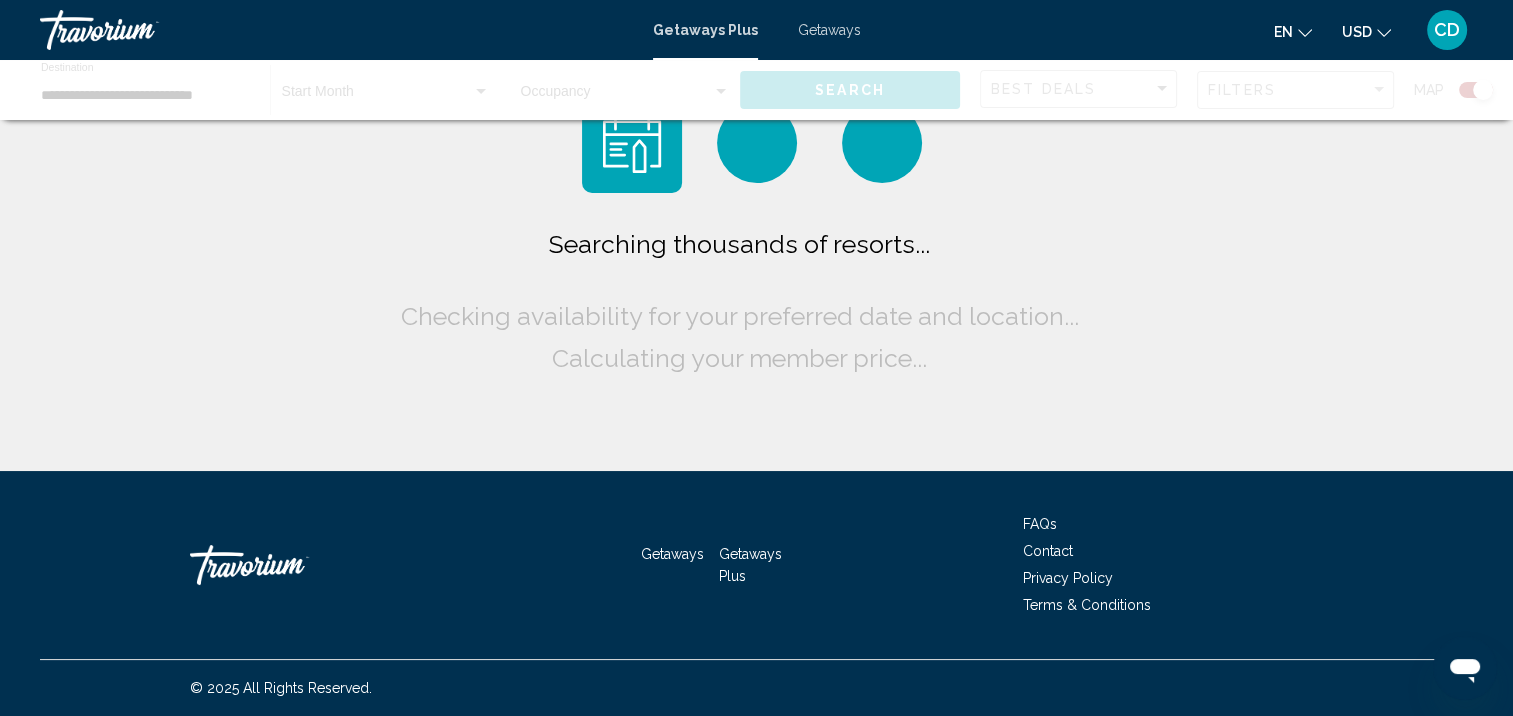 scroll, scrollTop: 0, scrollLeft: 0, axis: both 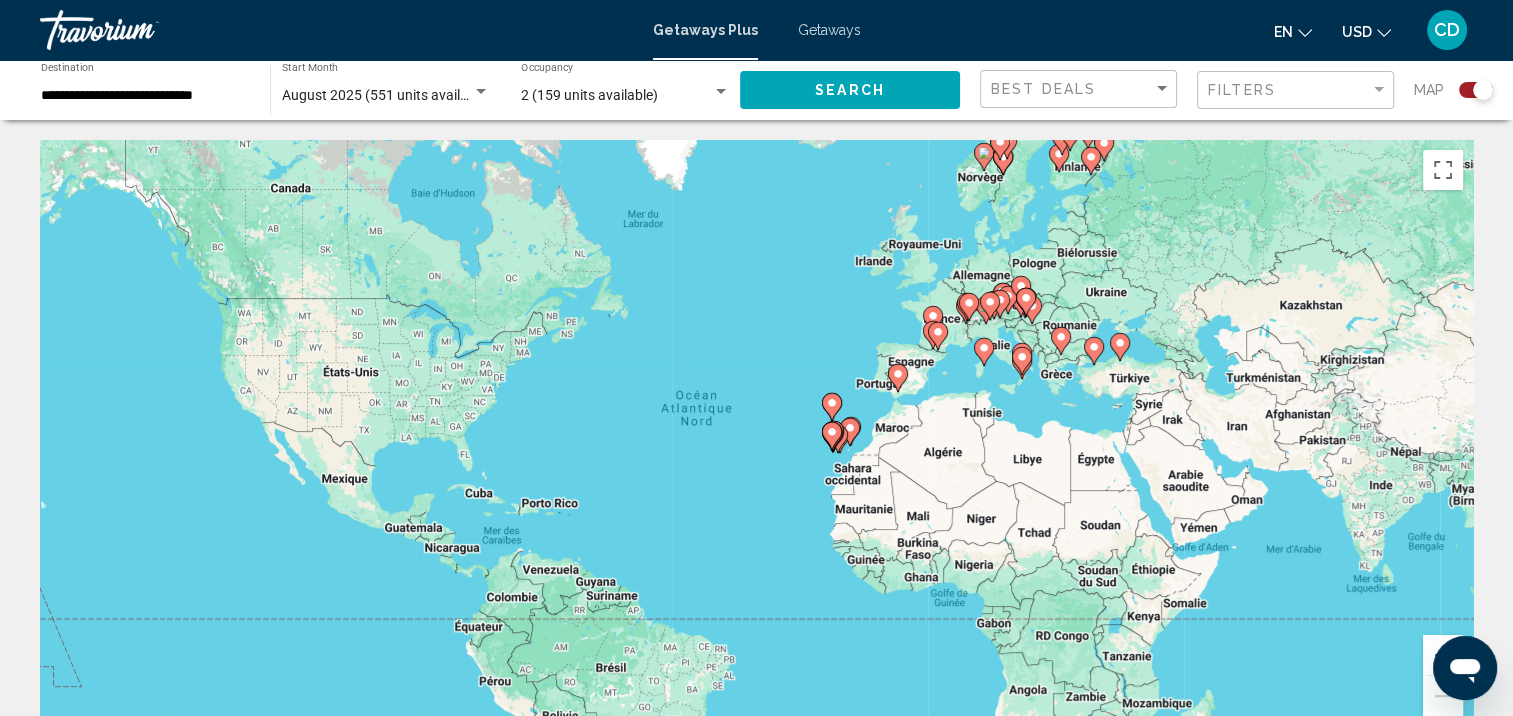 click on "USD
USD ($) MXN (Mex$) CAD (Can$) GBP (£) EUR (€) AUD (A$) NZD (NZ$) CNY (CN¥)" 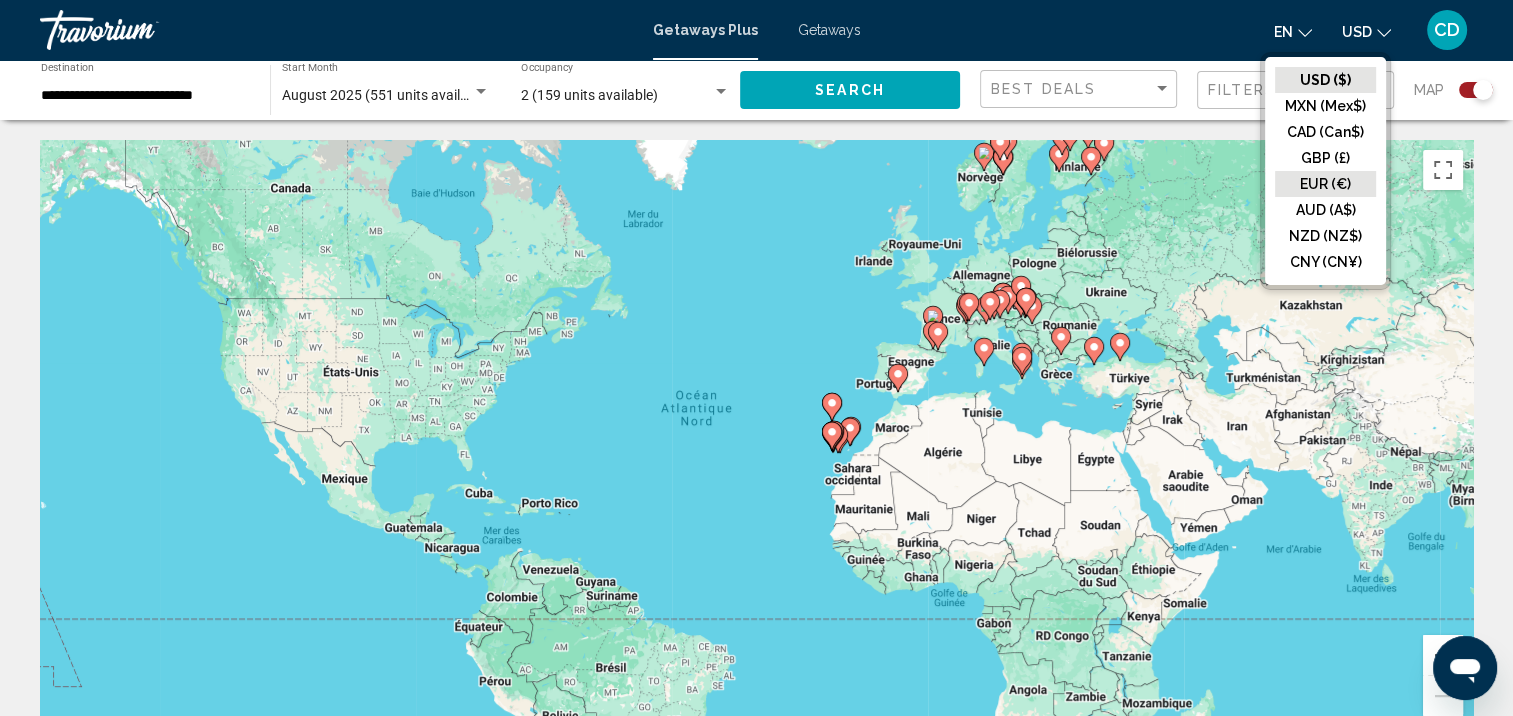 click on "EUR (€)" 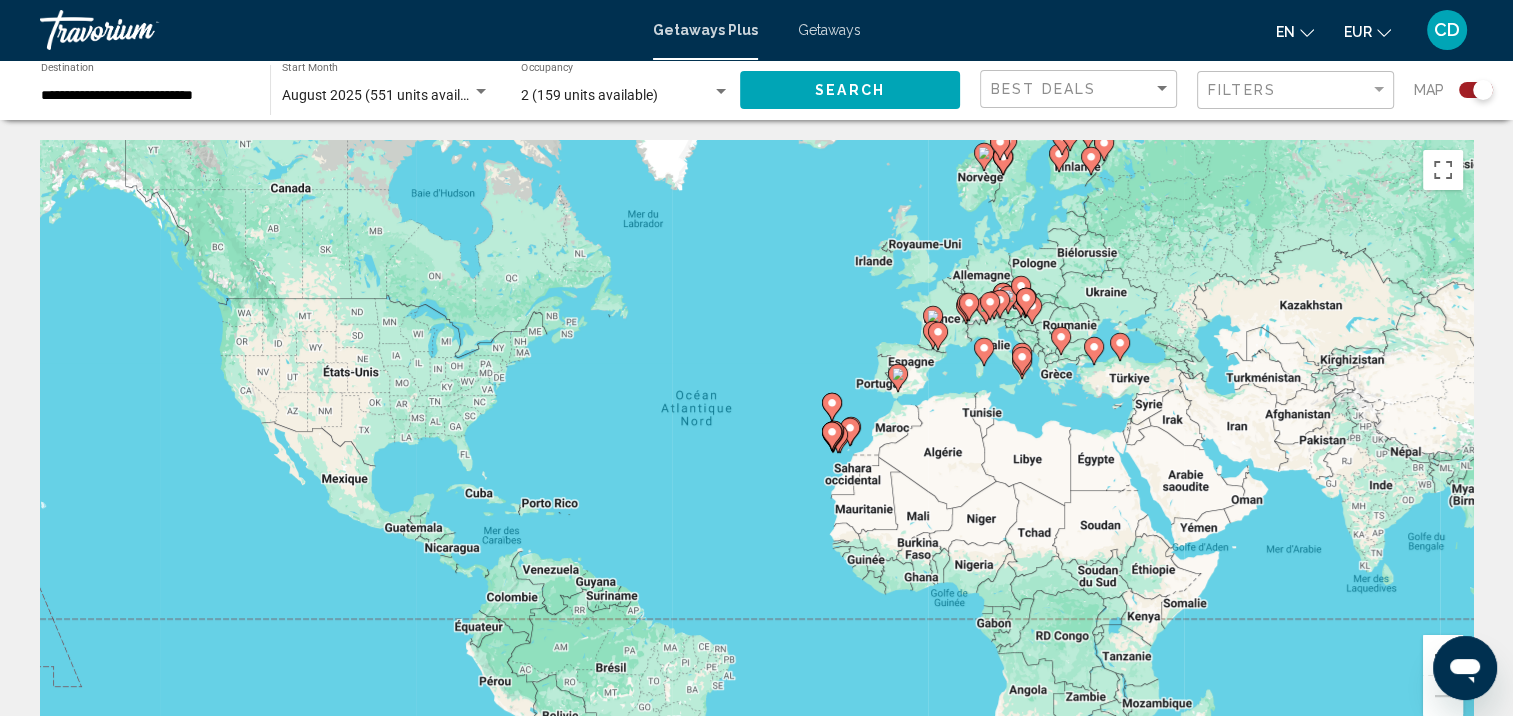click on "en" 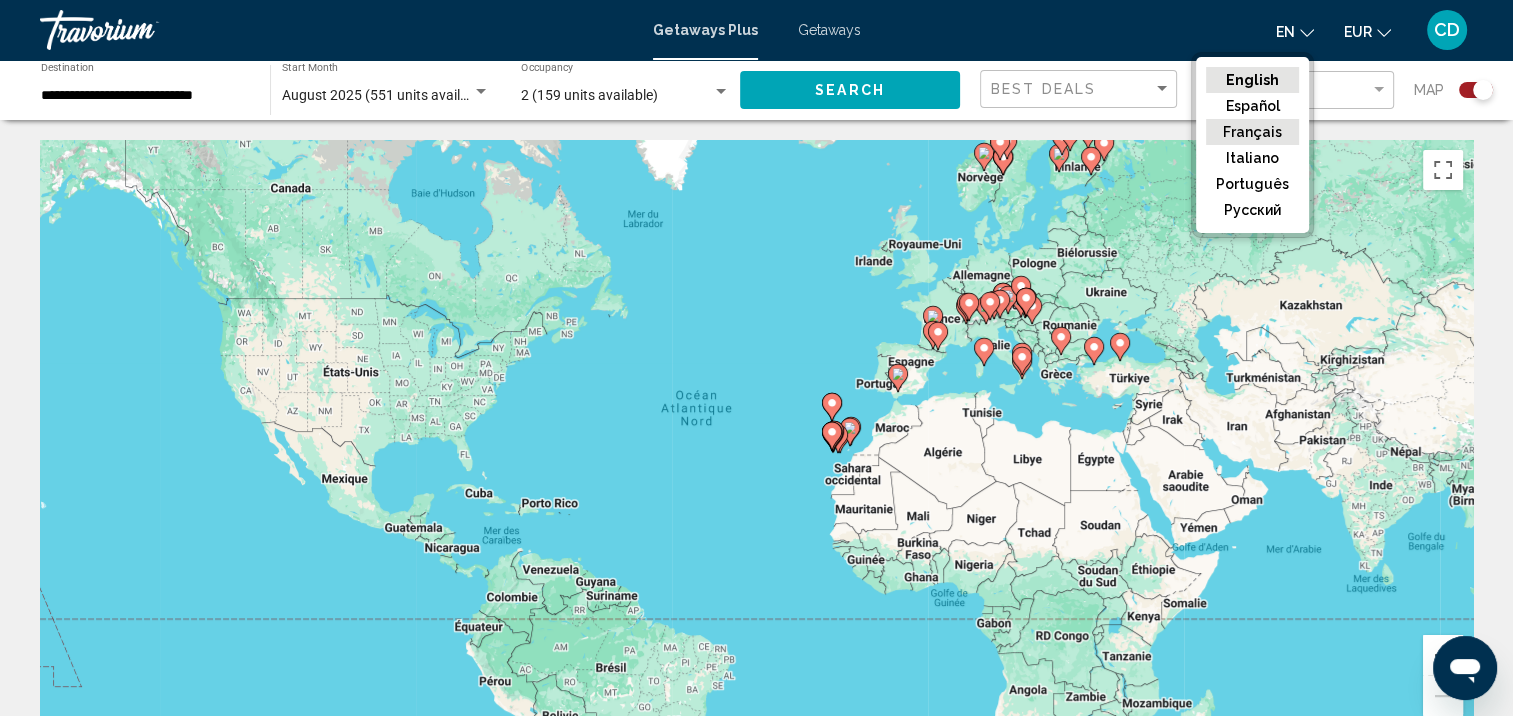 click on "Français" 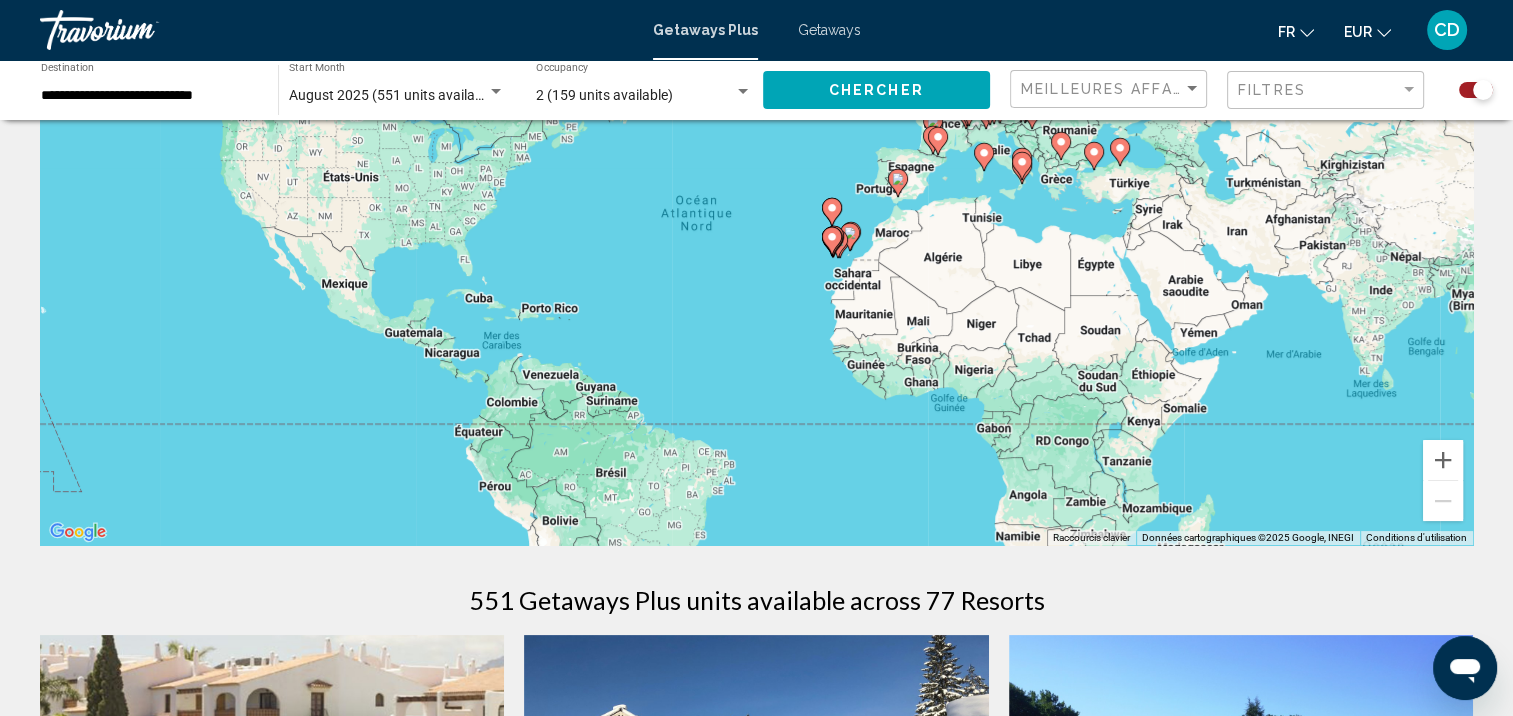 scroll, scrollTop: 200, scrollLeft: 0, axis: vertical 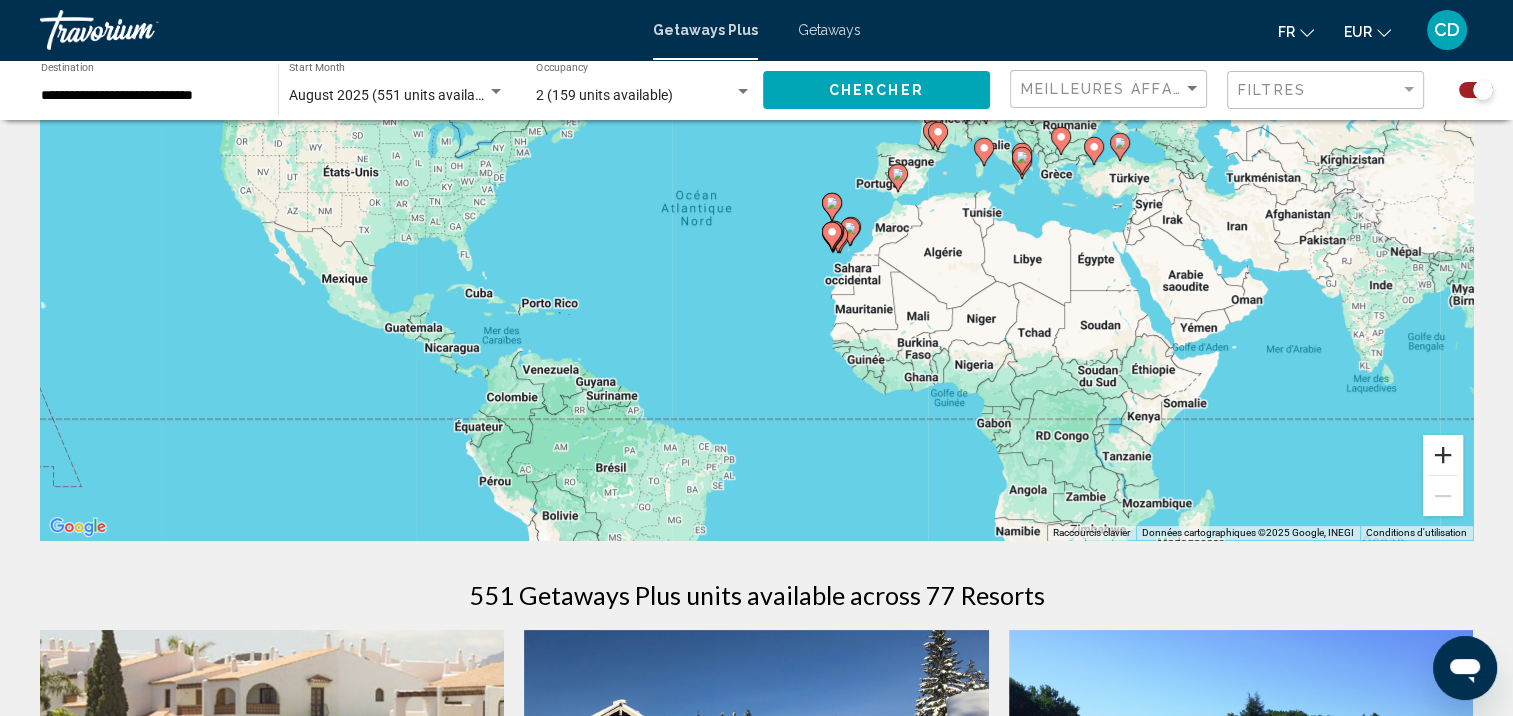 click at bounding box center (1443, 455) 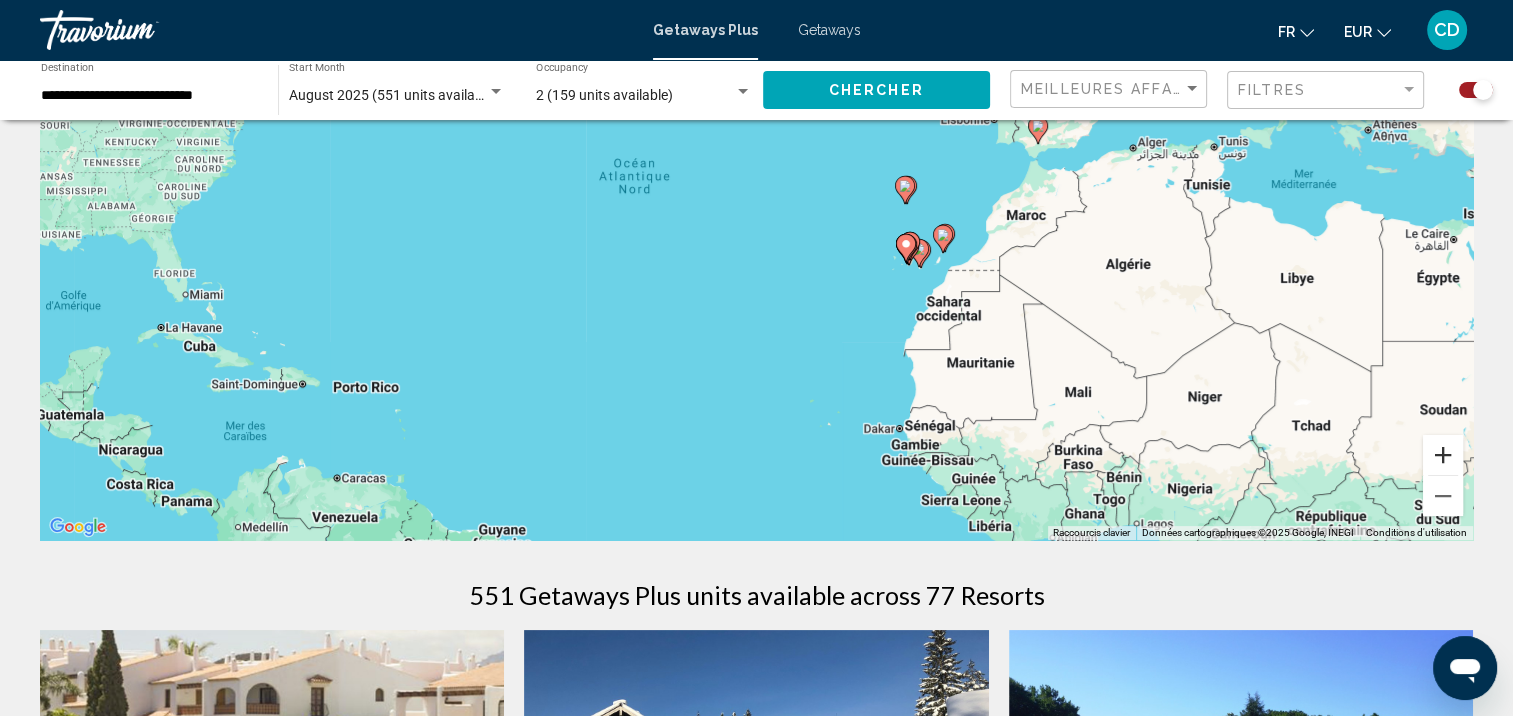 click at bounding box center [1443, 455] 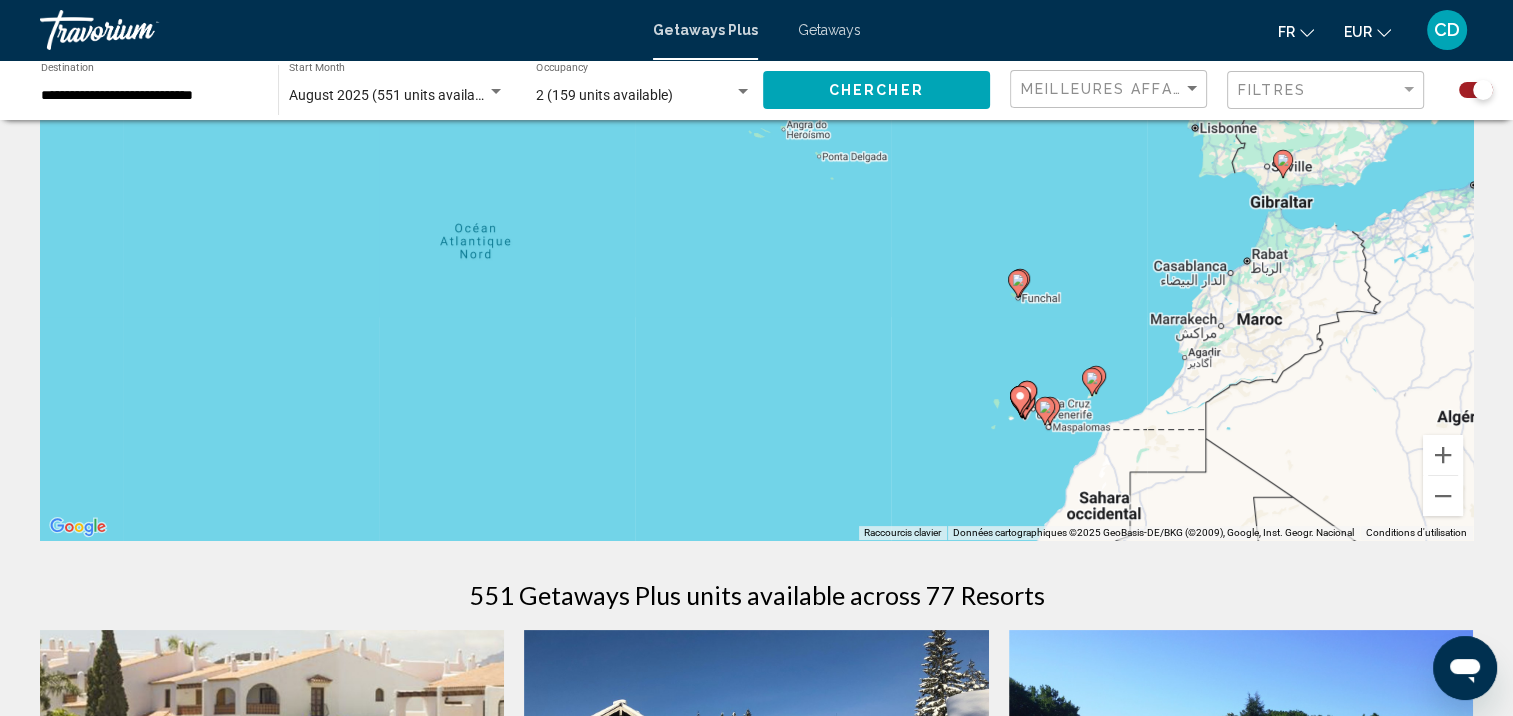drag, startPoint x: 1152, startPoint y: 292, endPoint x: 1102, endPoint y: 432, distance: 148.66069 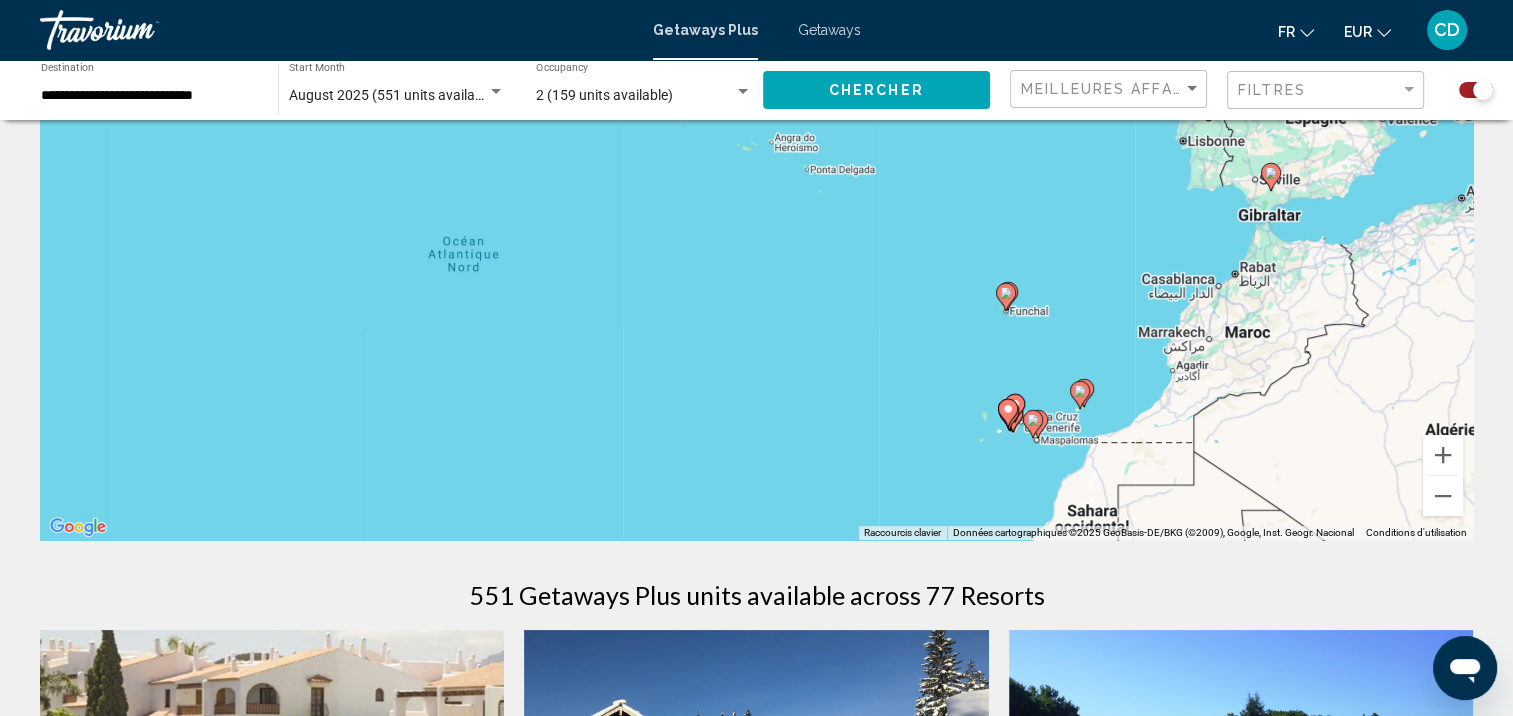 scroll, scrollTop: 100, scrollLeft: 0, axis: vertical 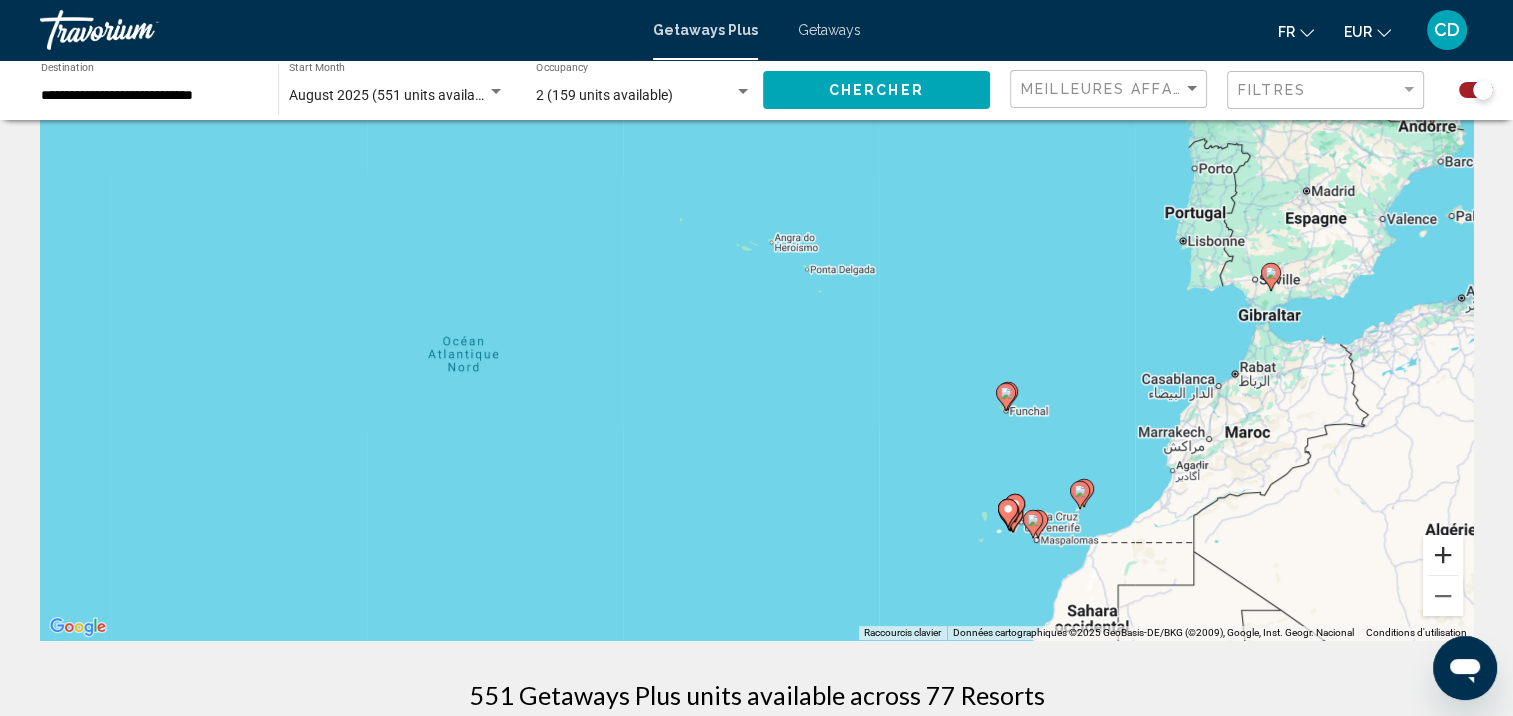 click at bounding box center [1443, 555] 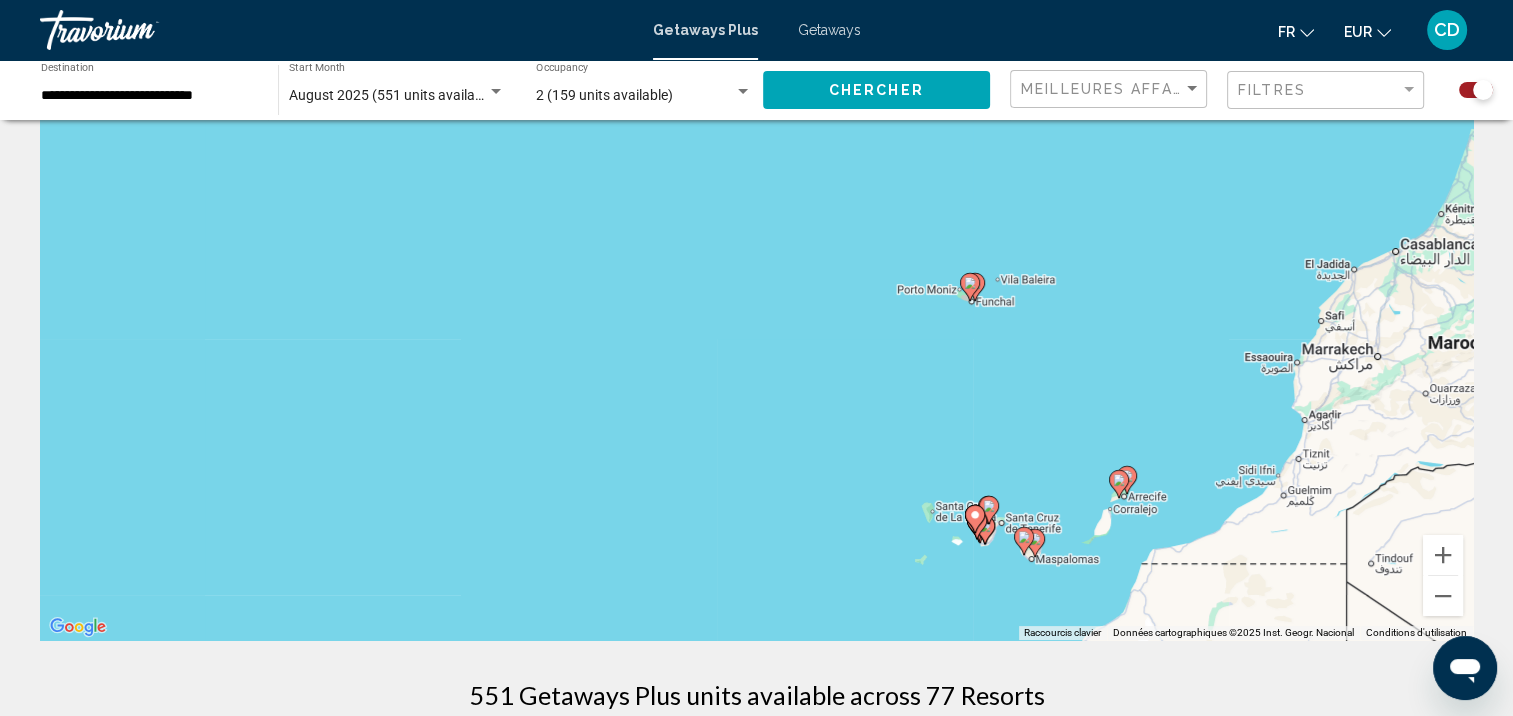drag, startPoint x: 1328, startPoint y: 520, endPoint x: 1042, endPoint y: 339, distance: 338.4627 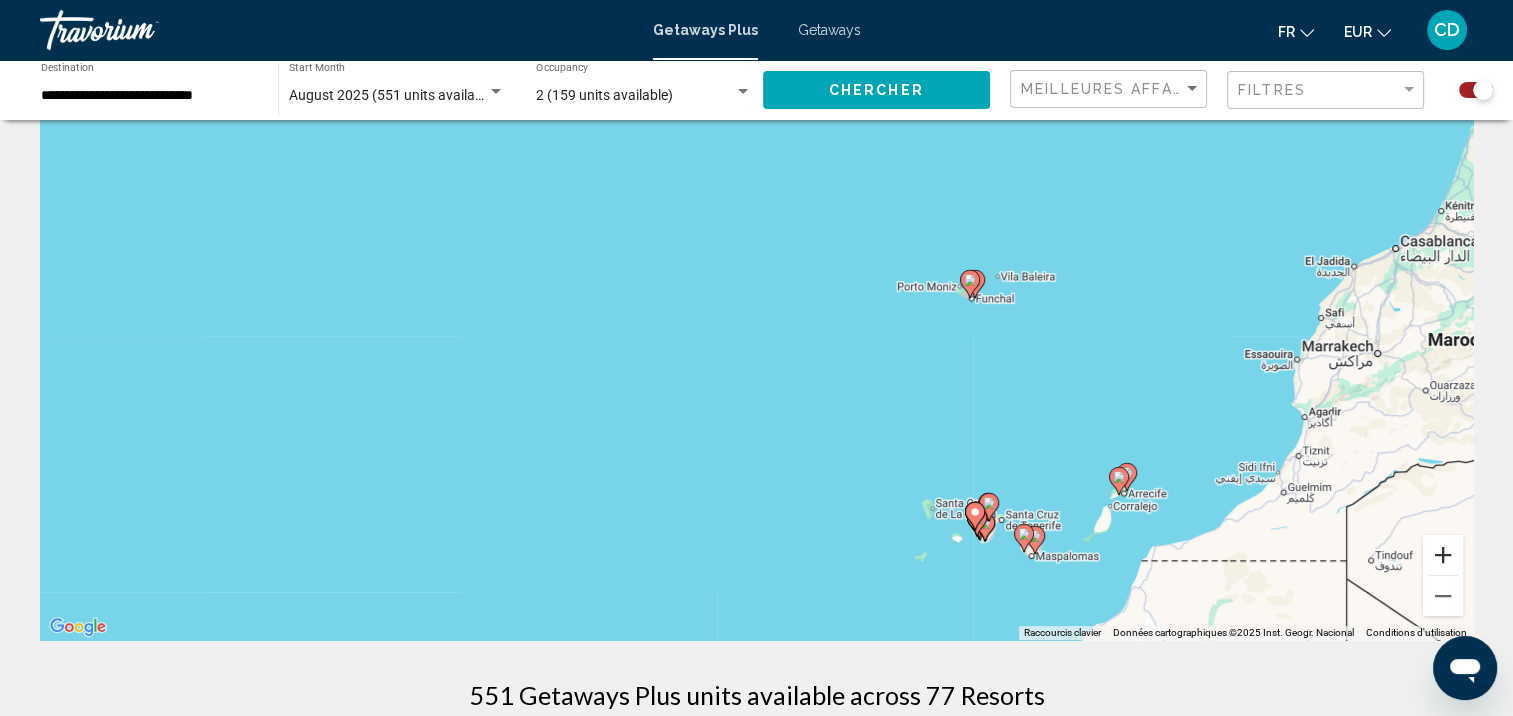 click at bounding box center [1443, 555] 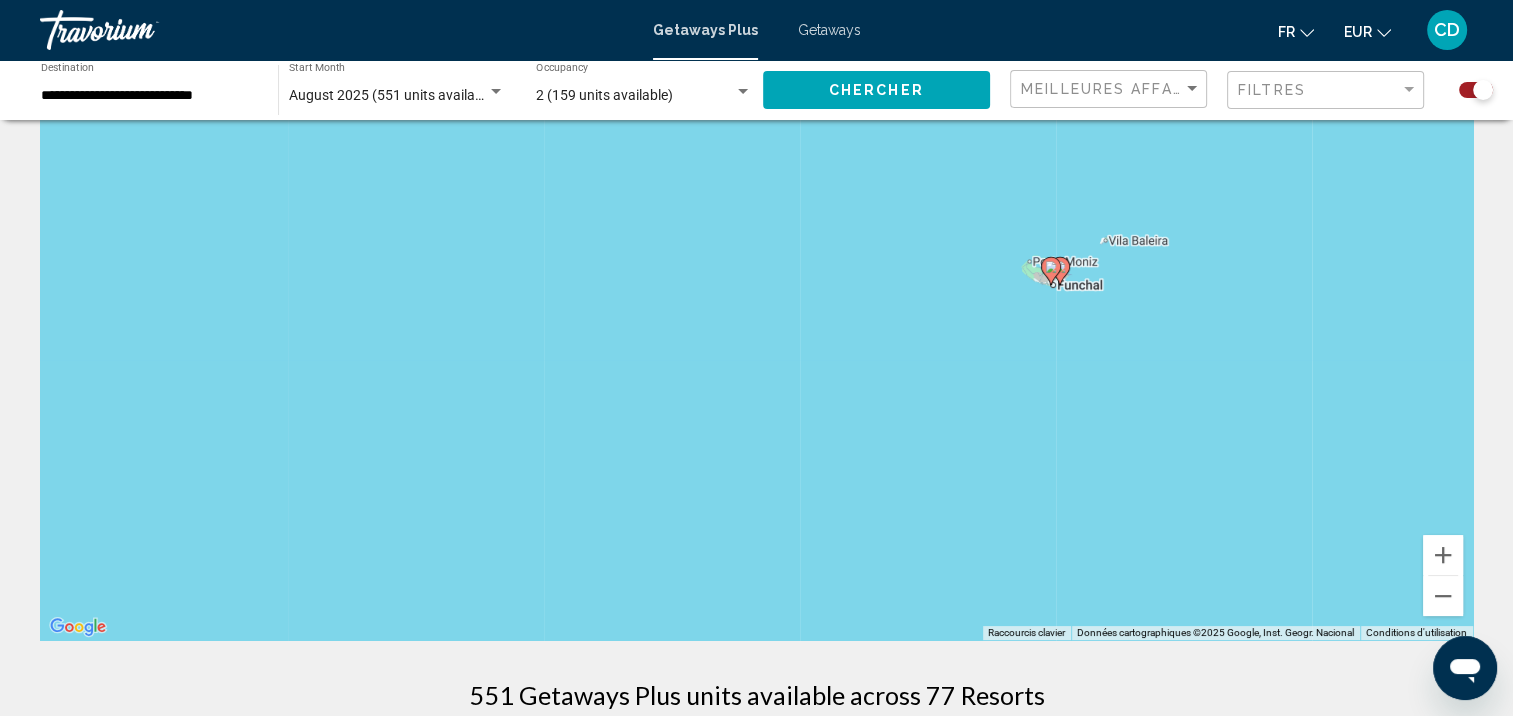 drag, startPoint x: 1272, startPoint y: 469, endPoint x: 1129, endPoint y: 497, distance: 145.71547 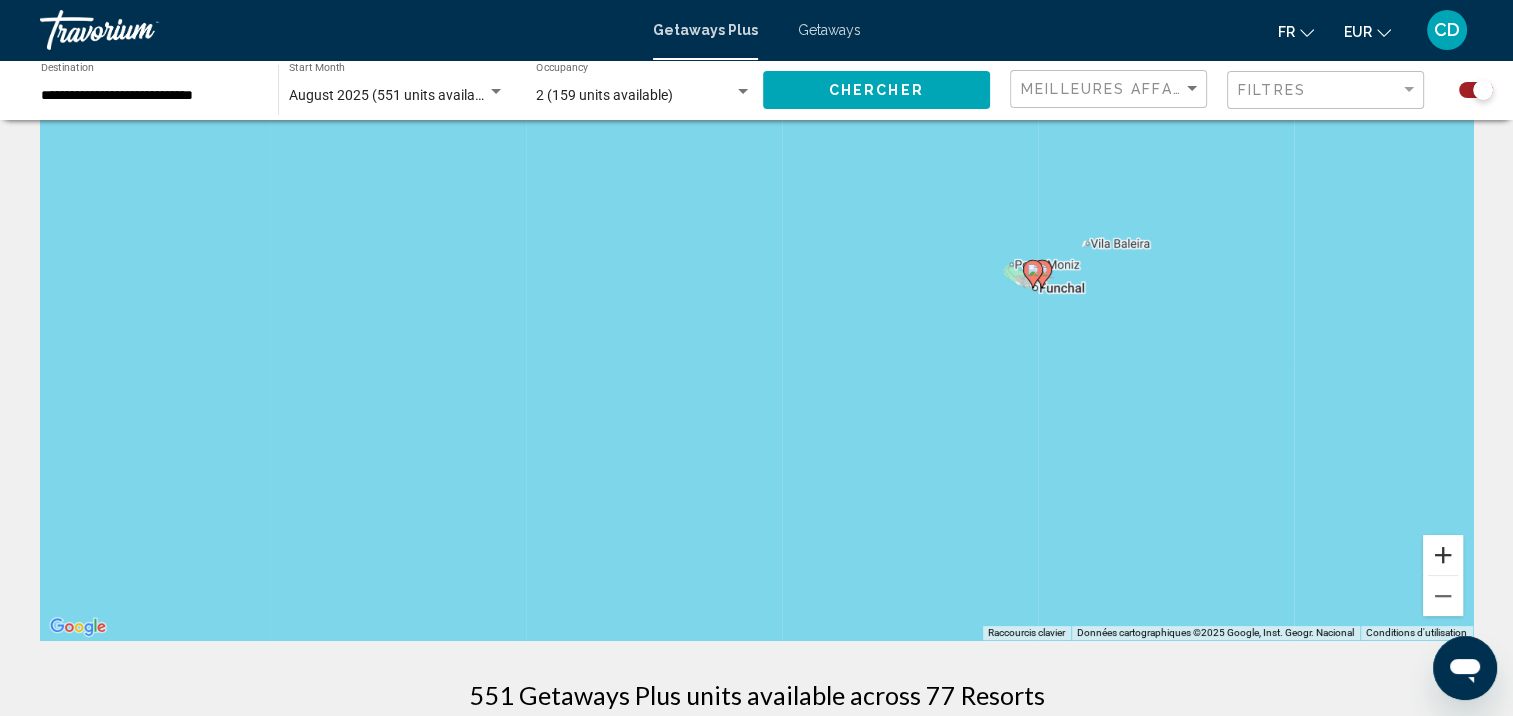 click at bounding box center [1443, 555] 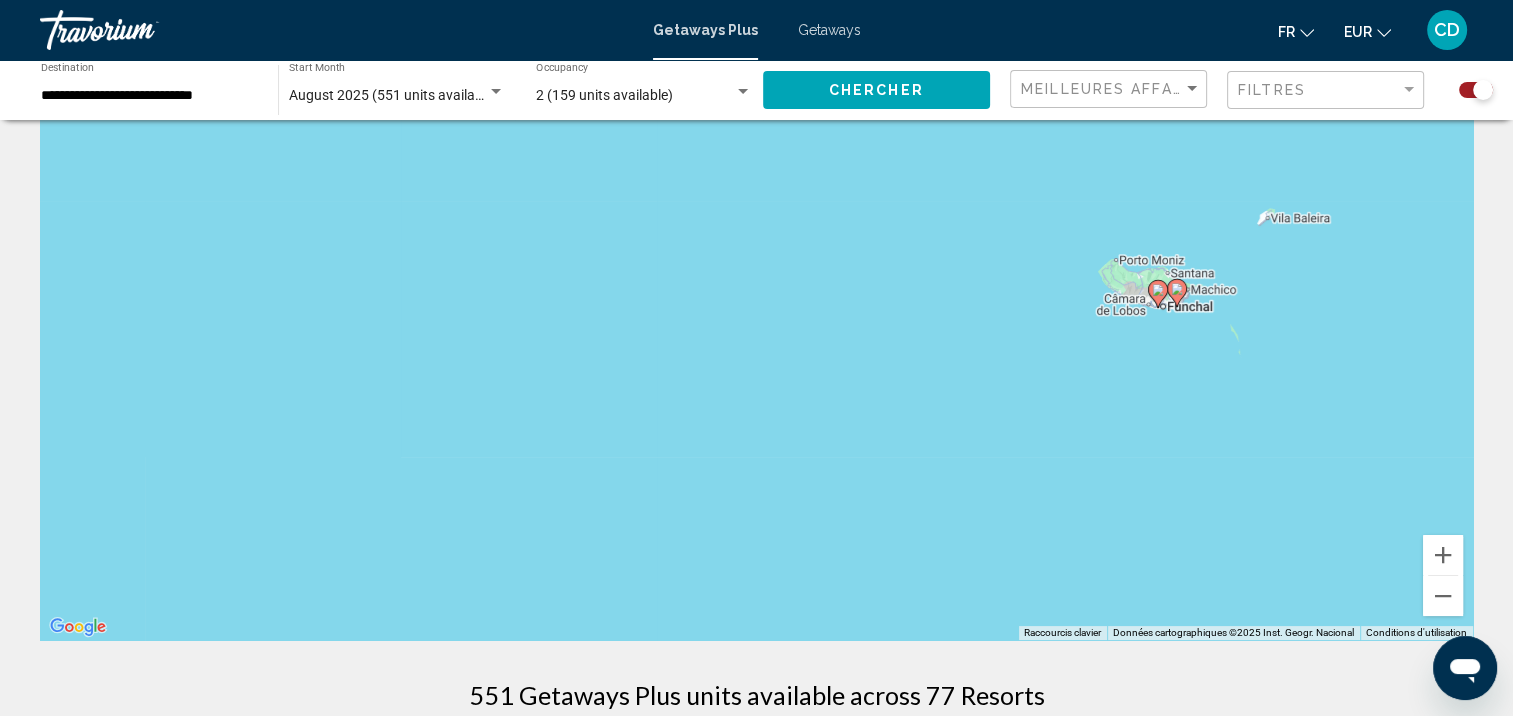 drag, startPoint x: 1367, startPoint y: 292, endPoint x: 1213, endPoint y: 364, distance: 170 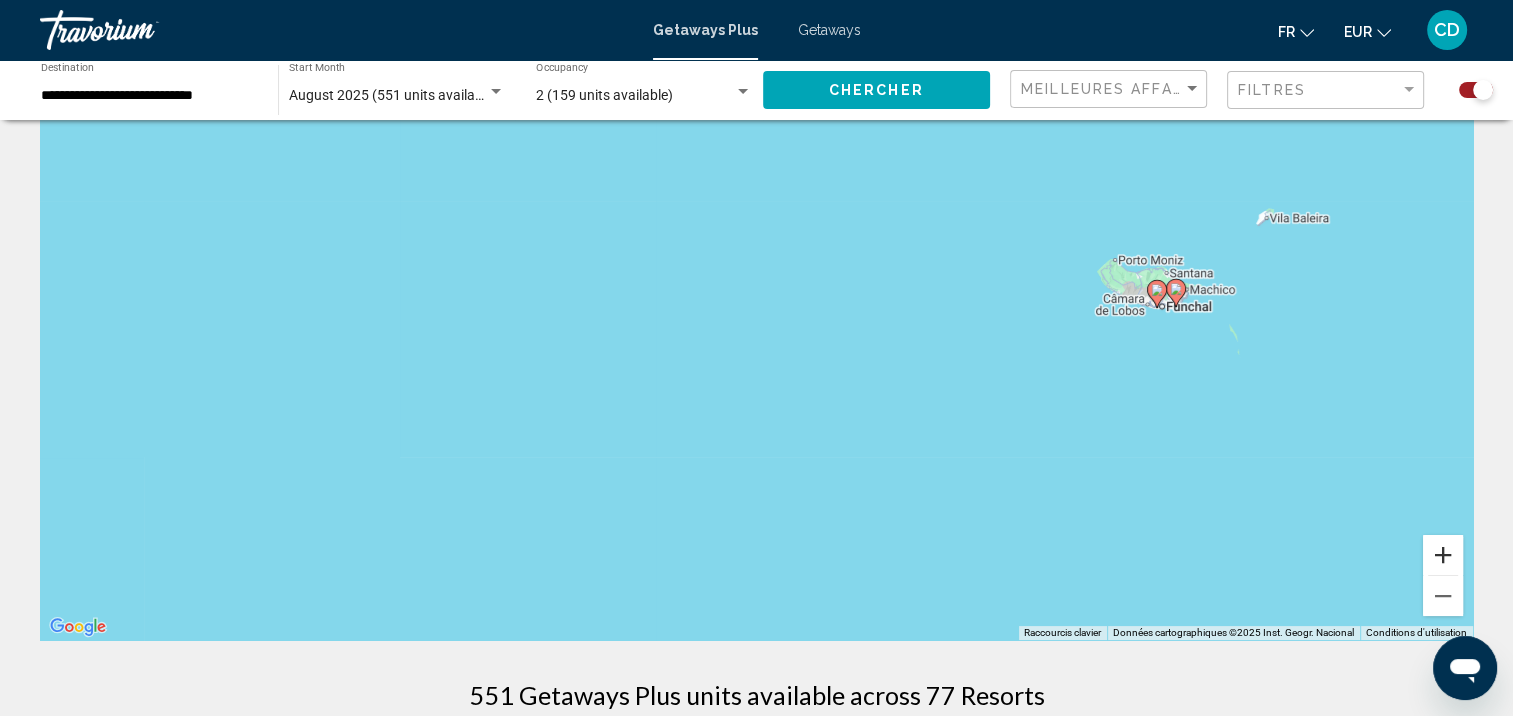 click at bounding box center (1443, 555) 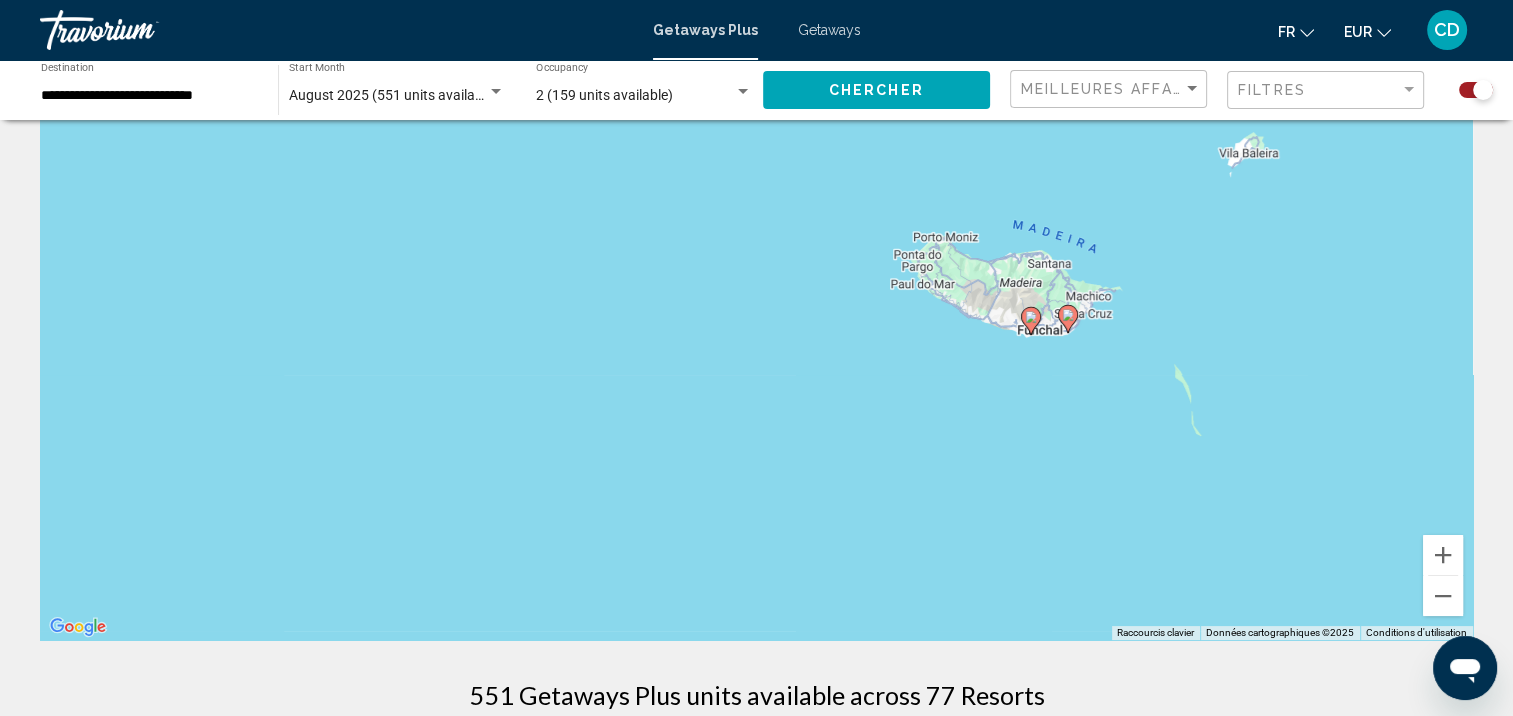 drag, startPoint x: 1408, startPoint y: 389, endPoint x: 873, endPoint y: 446, distance: 538.0279 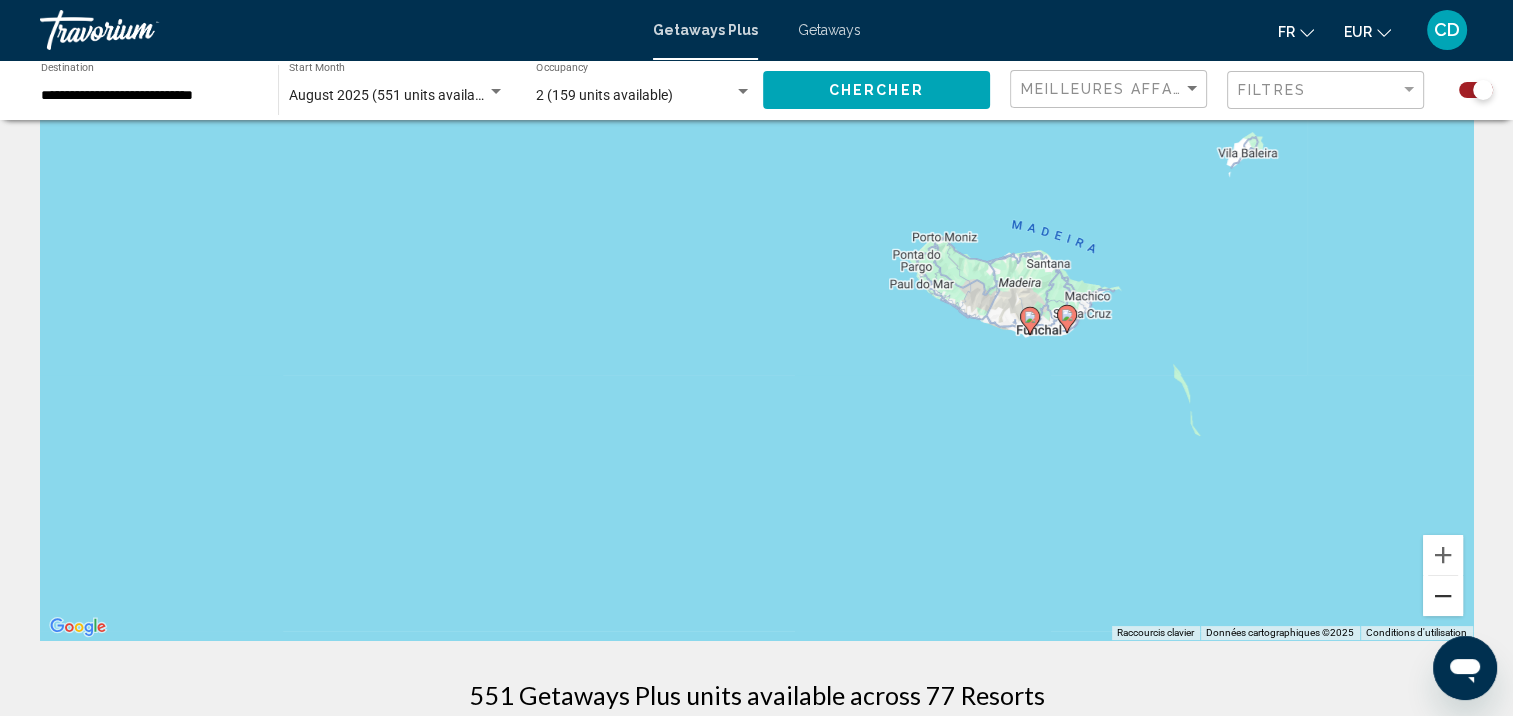 click at bounding box center (1443, 596) 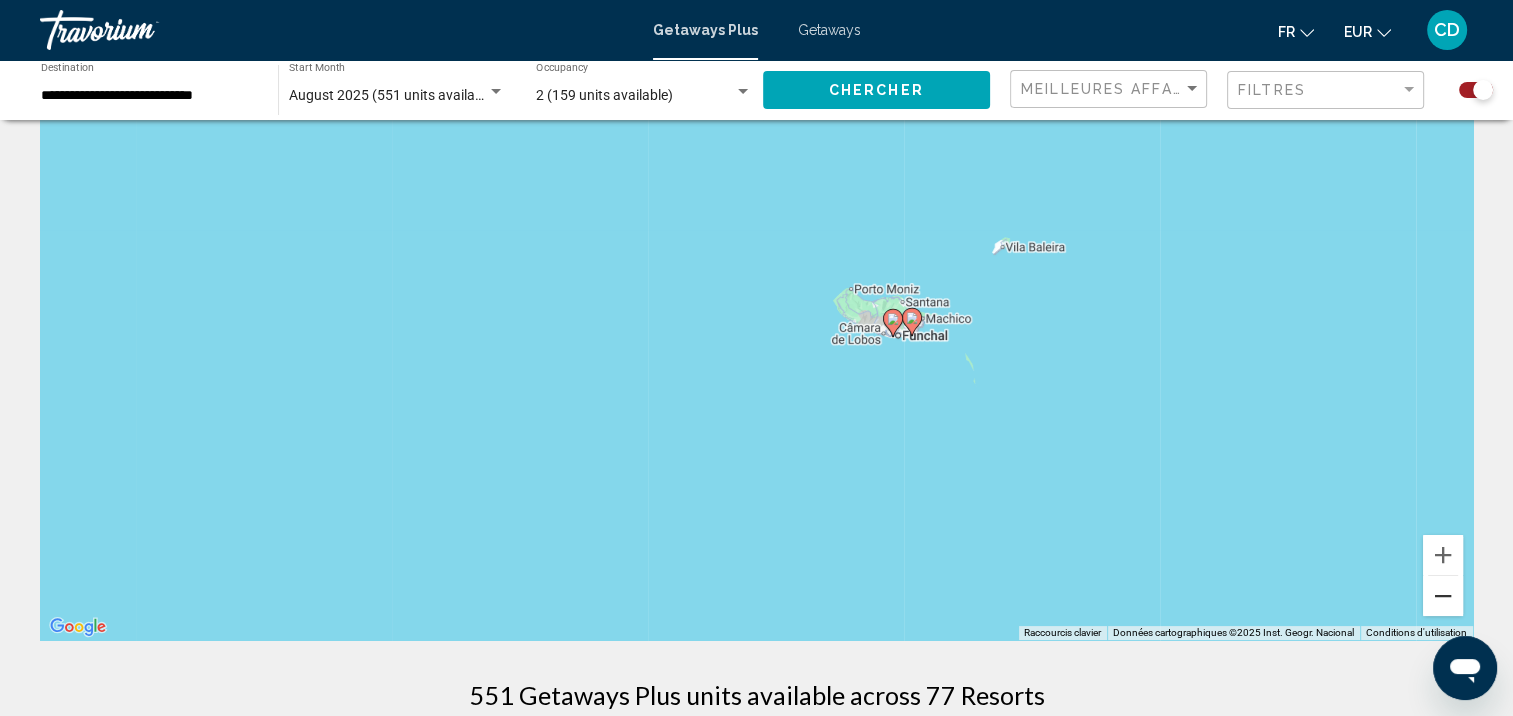 click at bounding box center [1443, 596] 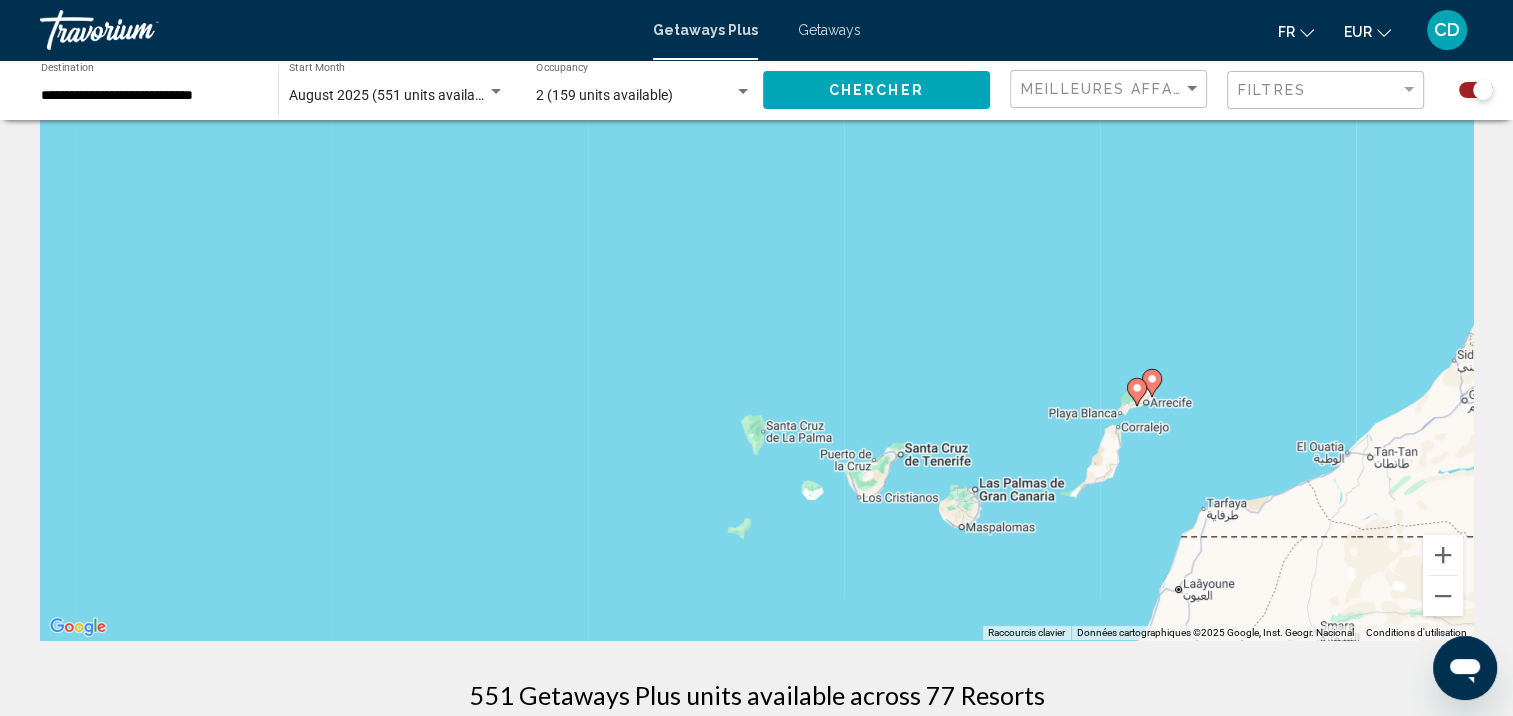 drag, startPoint x: 1177, startPoint y: 472, endPoint x: 1190, endPoint y: 216, distance: 256.32986 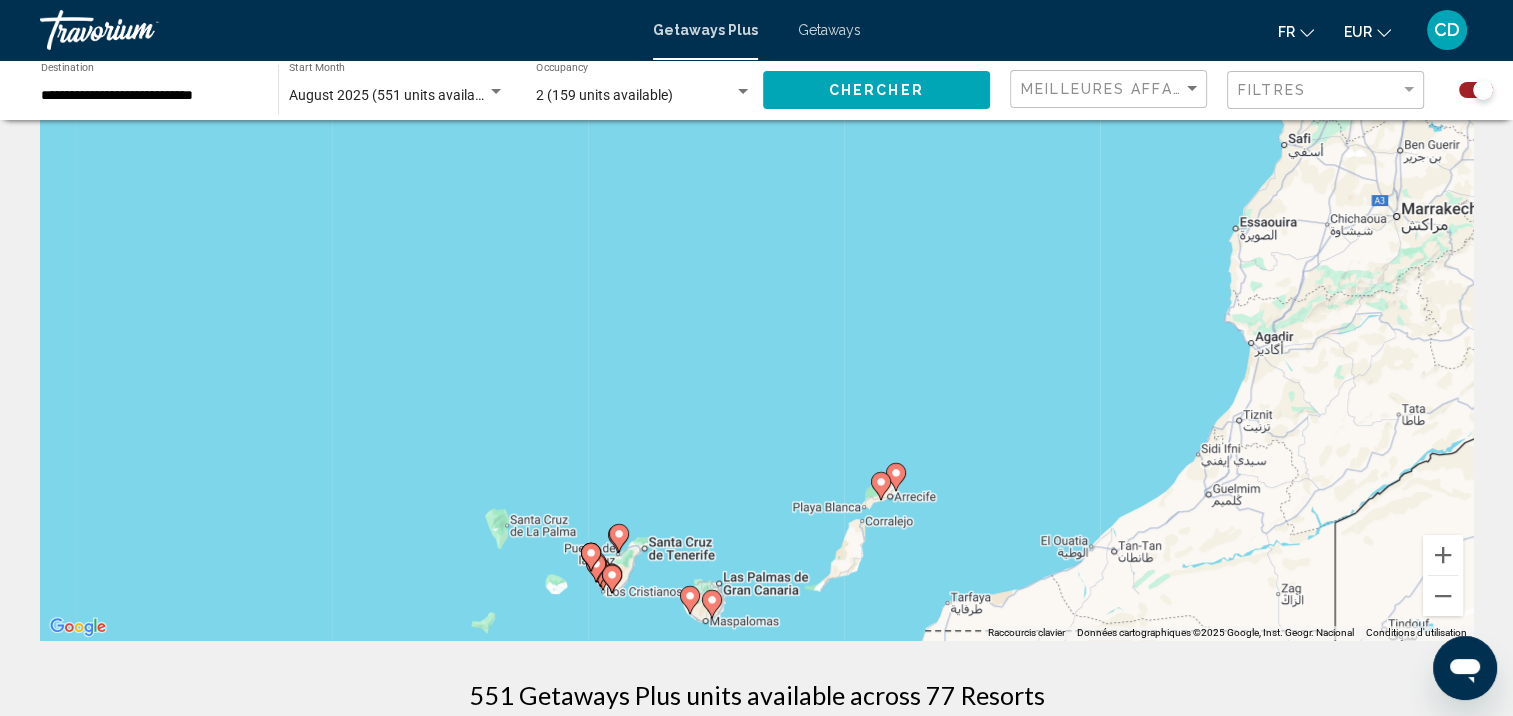 drag, startPoint x: 1270, startPoint y: 483, endPoint x: 1014, endPoint y: 573, distance: 271.35953 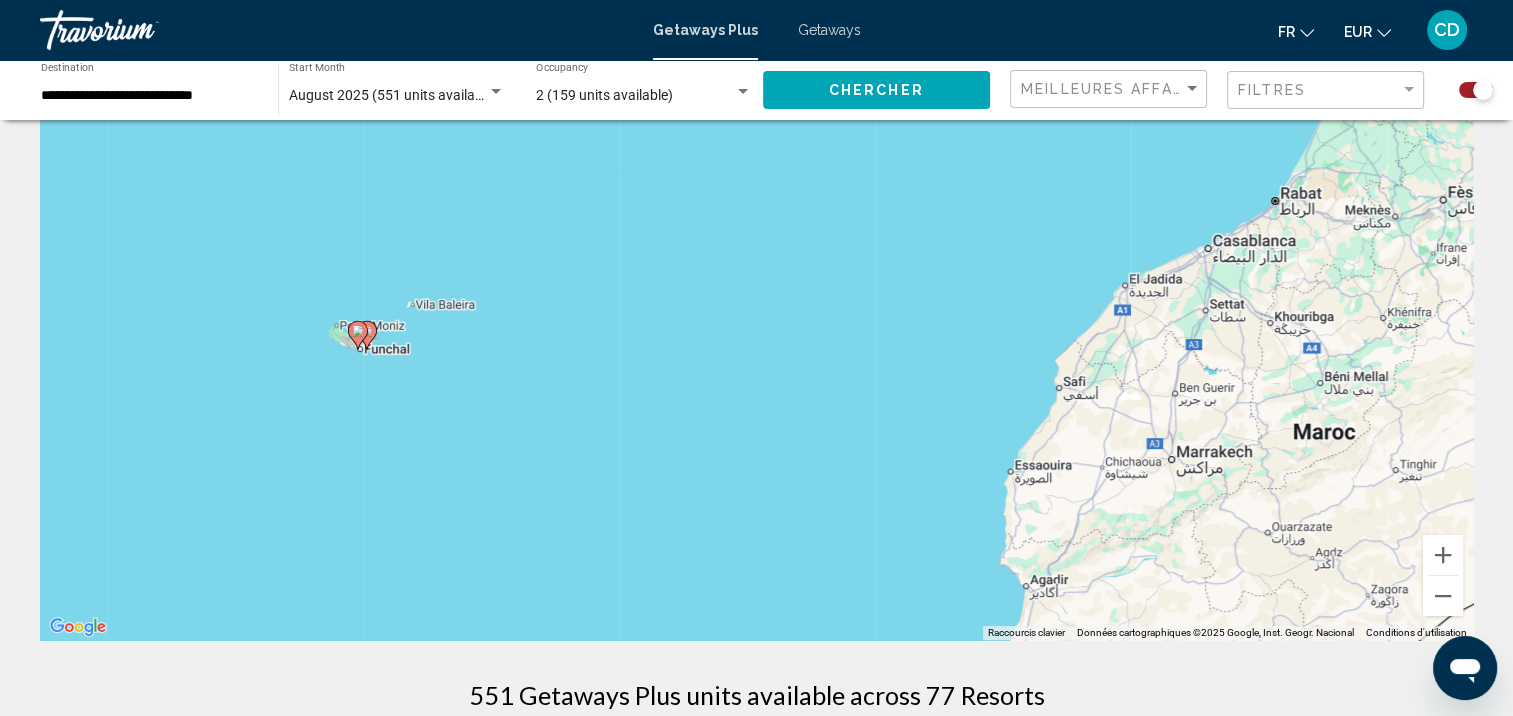 drag, startPoint x: 1067, startPoint y: 372, endPoint x: 842, endPoint y: 620, distance: 334.8567 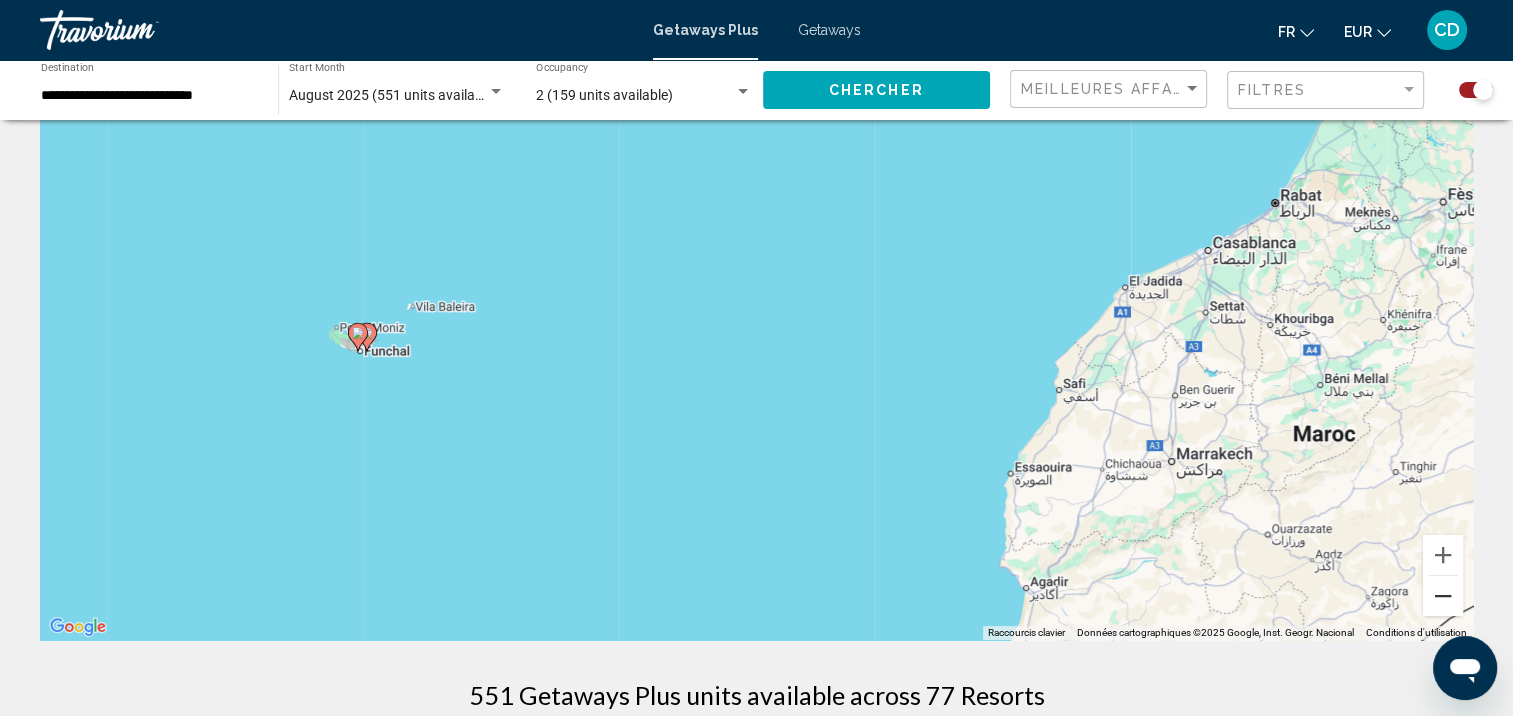 click at bounding box center (1443, 596) 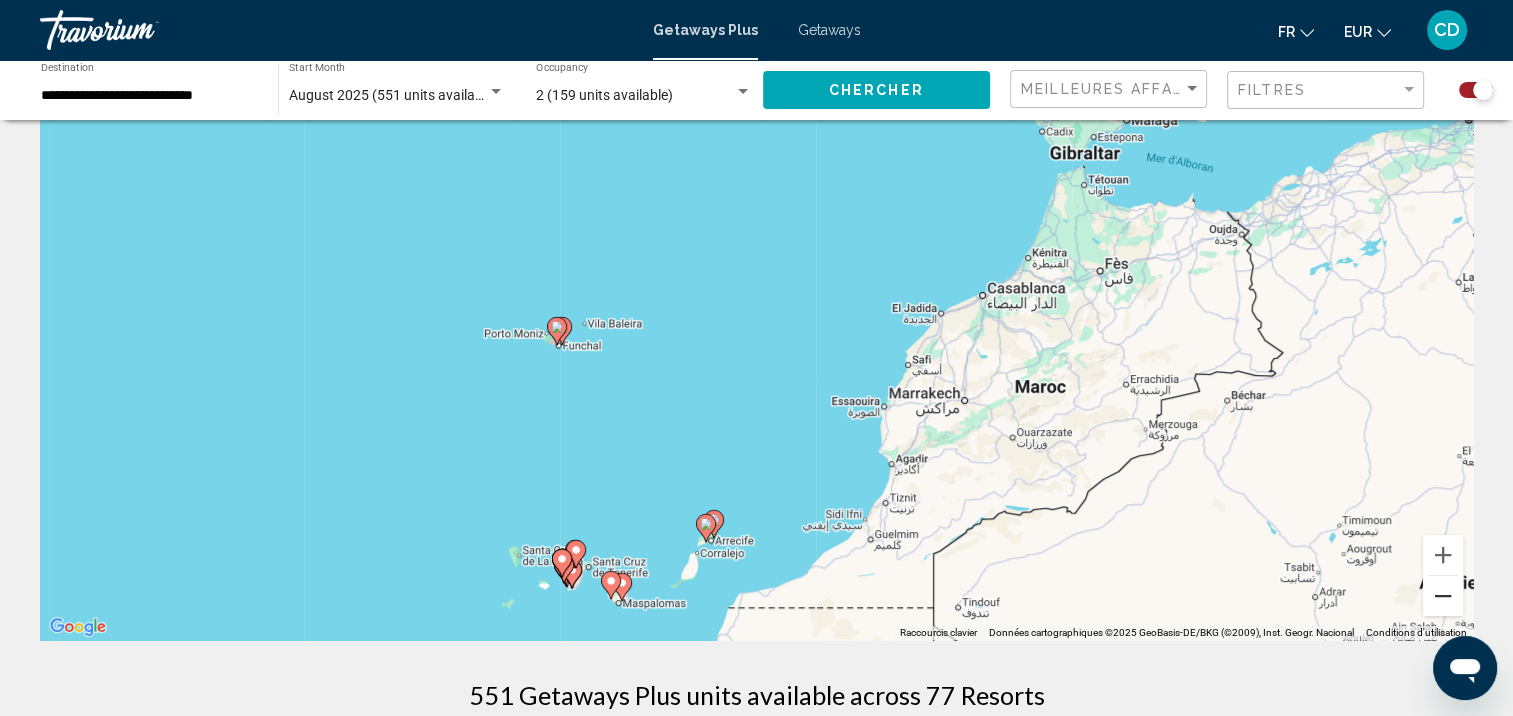 click at bounding box center (1443, 596) 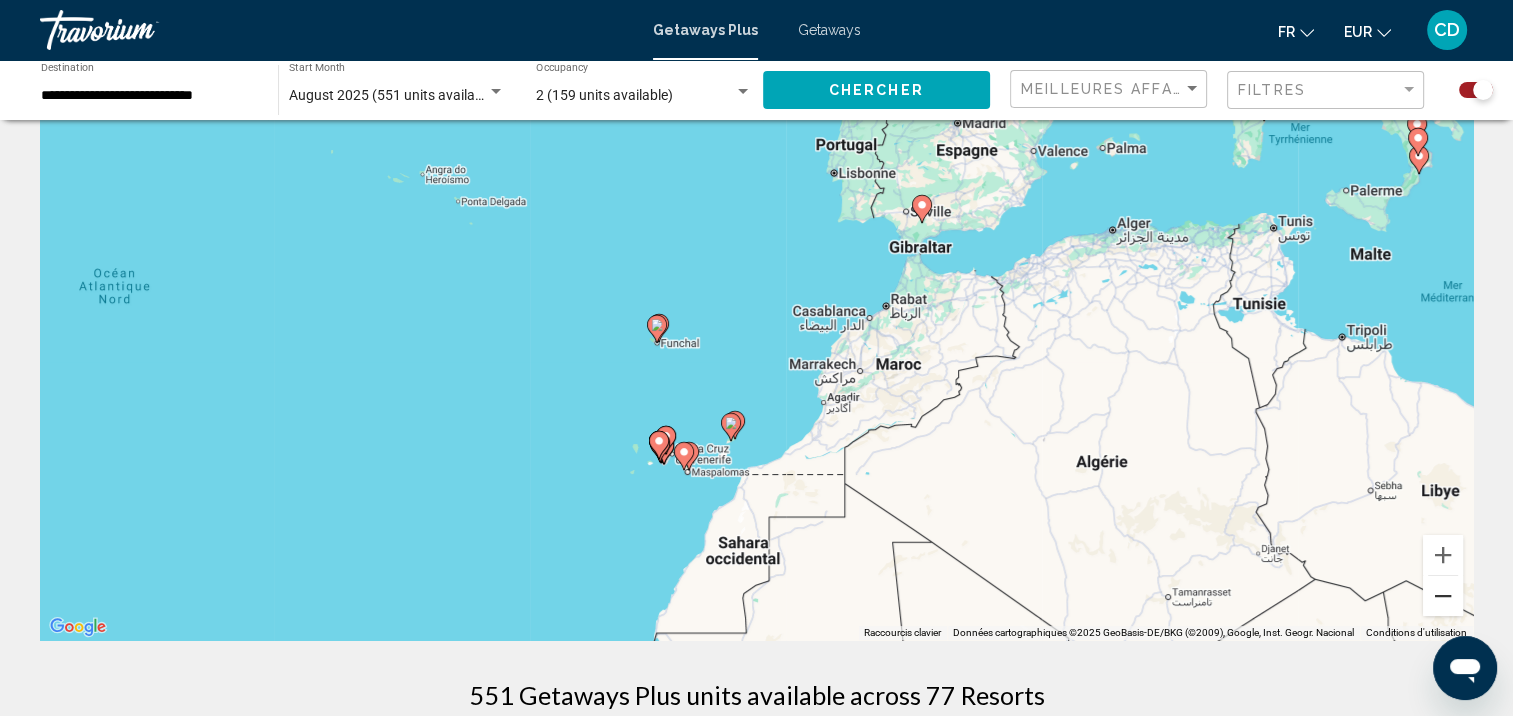click at bounding box center [1443, 596] 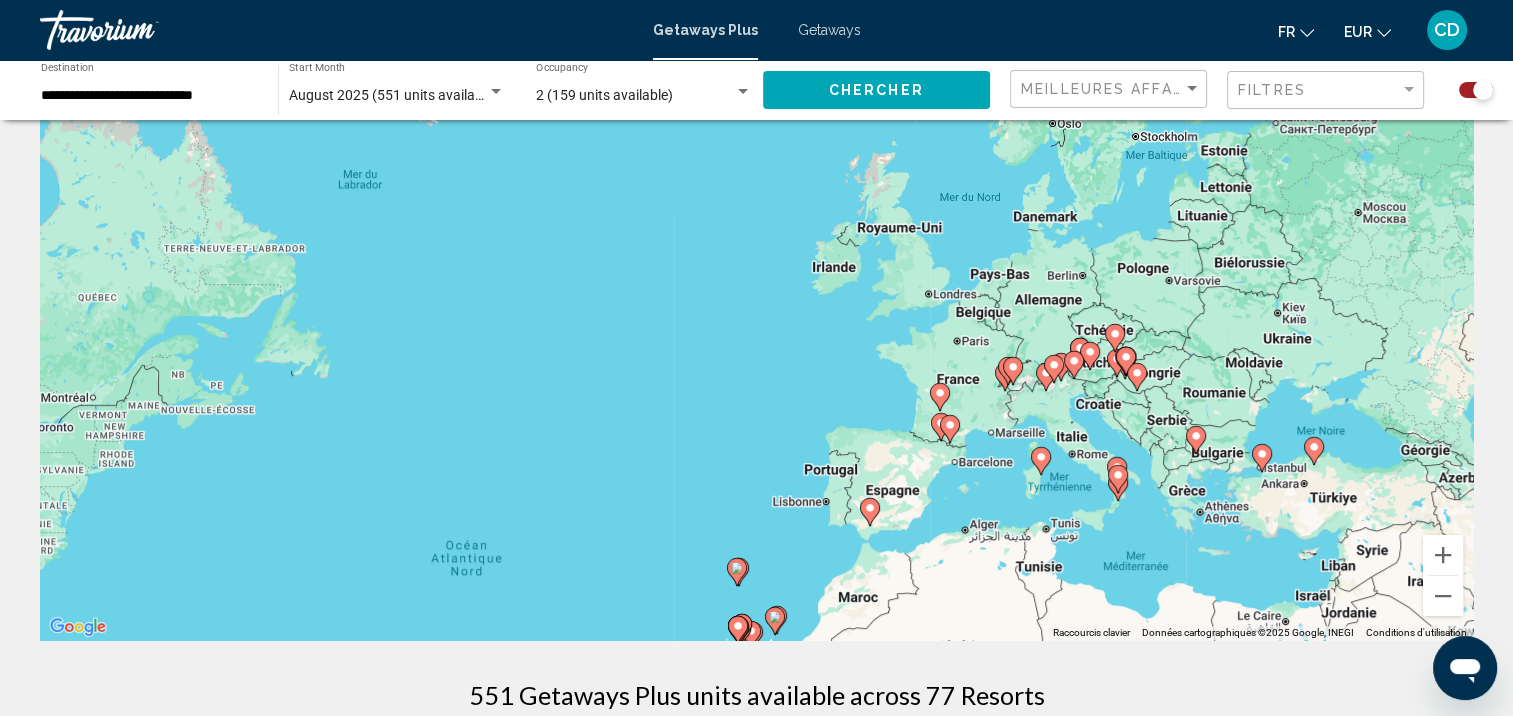 drag, startPoint x: 999, startPoint y: 258, endPoint x: 1030, endPoint y: 501, distance: 244.96939 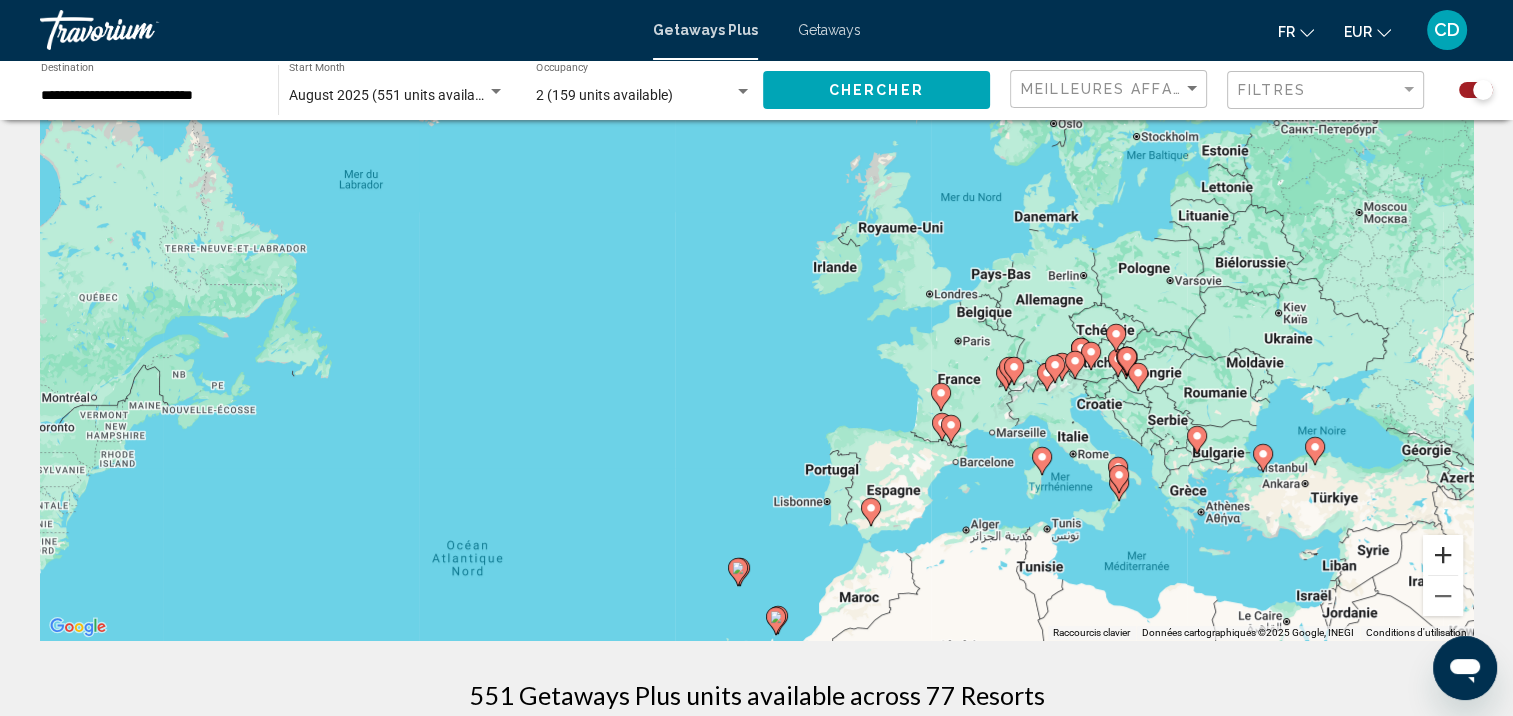click at bounding box center (1443, 555) 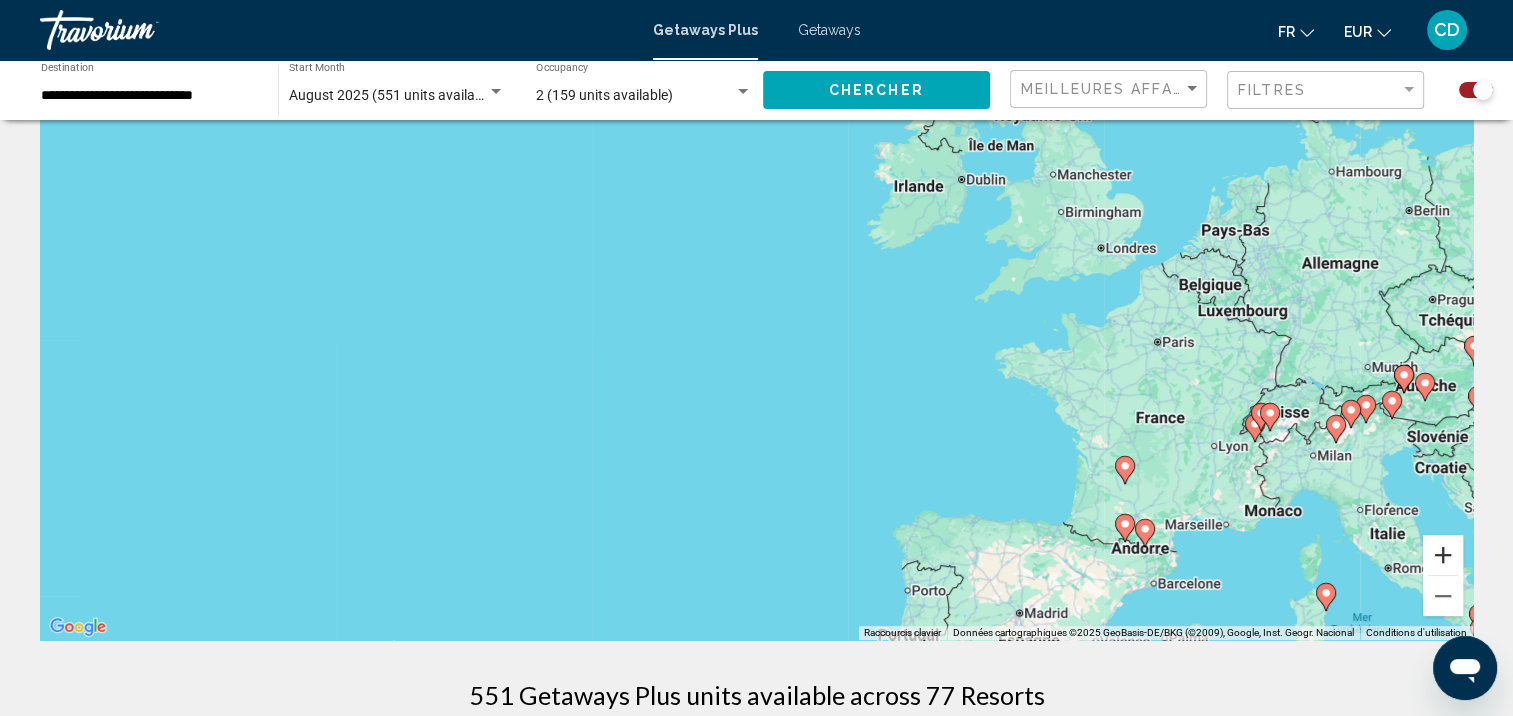 click at bounding box center [1443, 555] 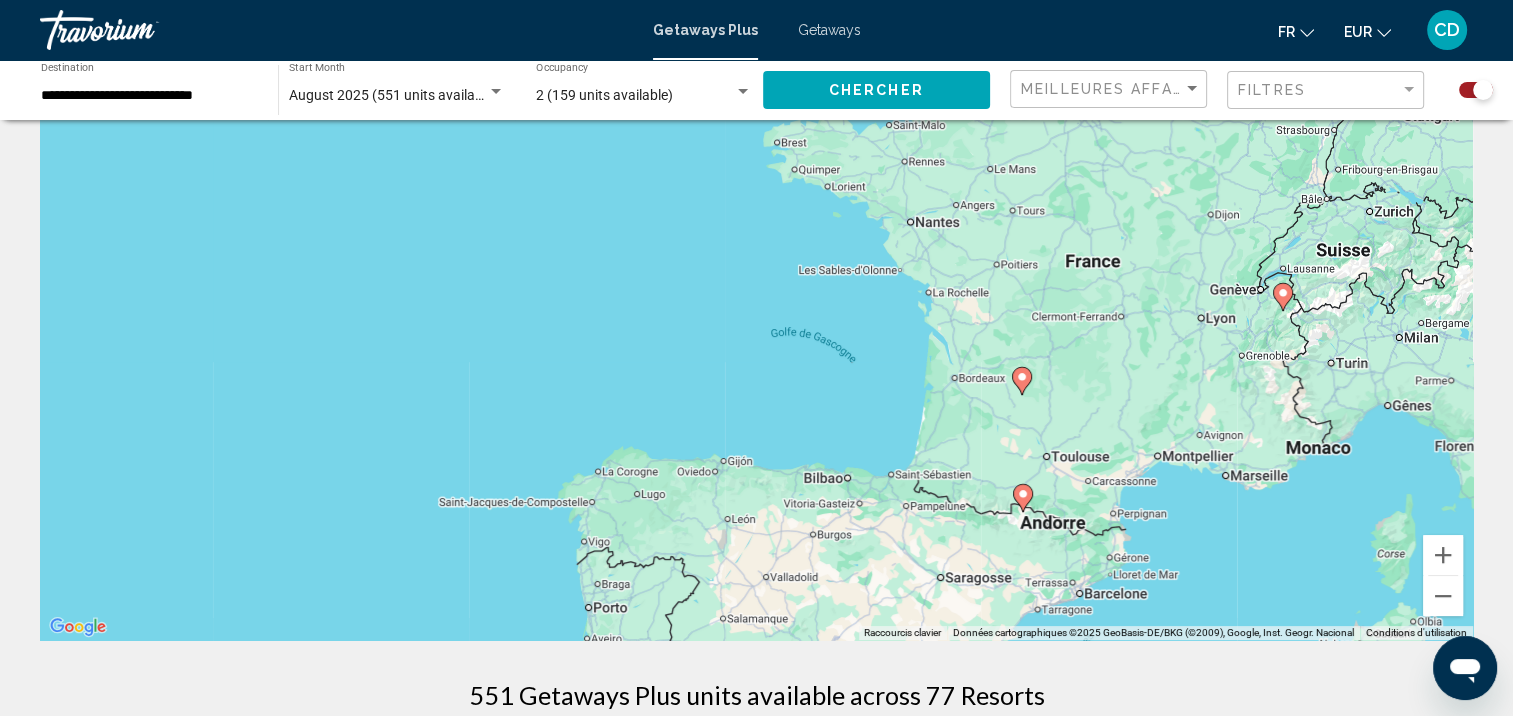 drag, startPoint x: 1277, startPoint y: 504, endPoint x: 904, endPoint y: 337, distance: 408.67834 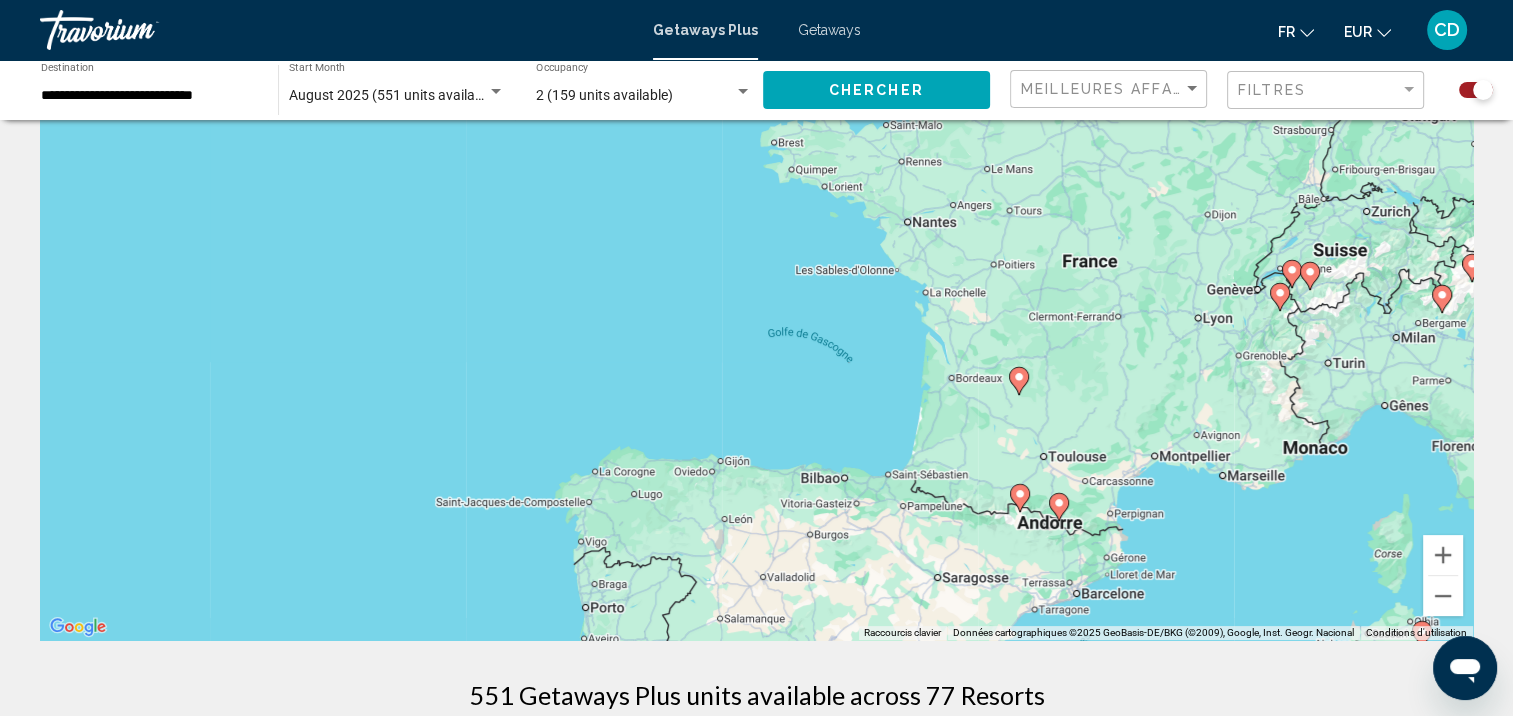 click 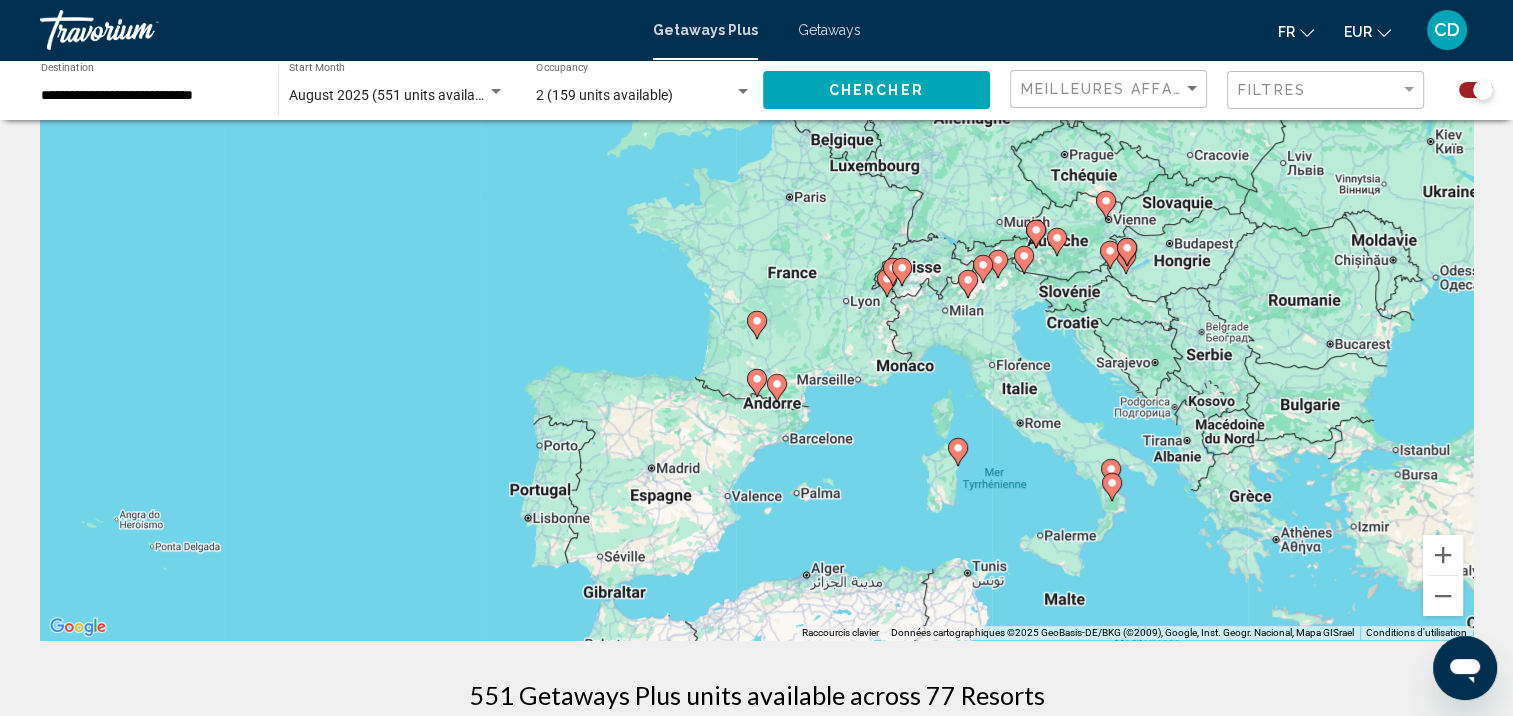 click 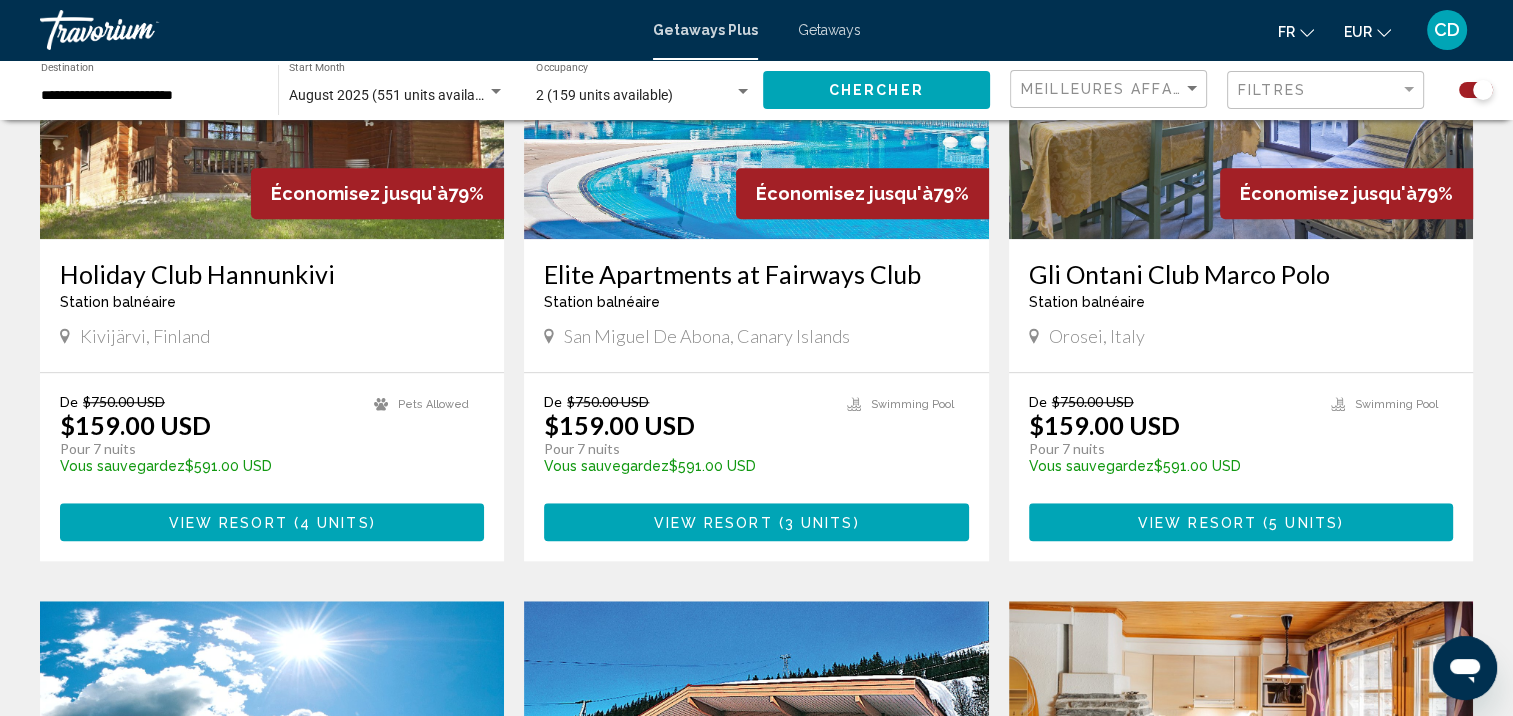 scroll, scrollTop: 1600, scrollLeft: 0, axis: vertical 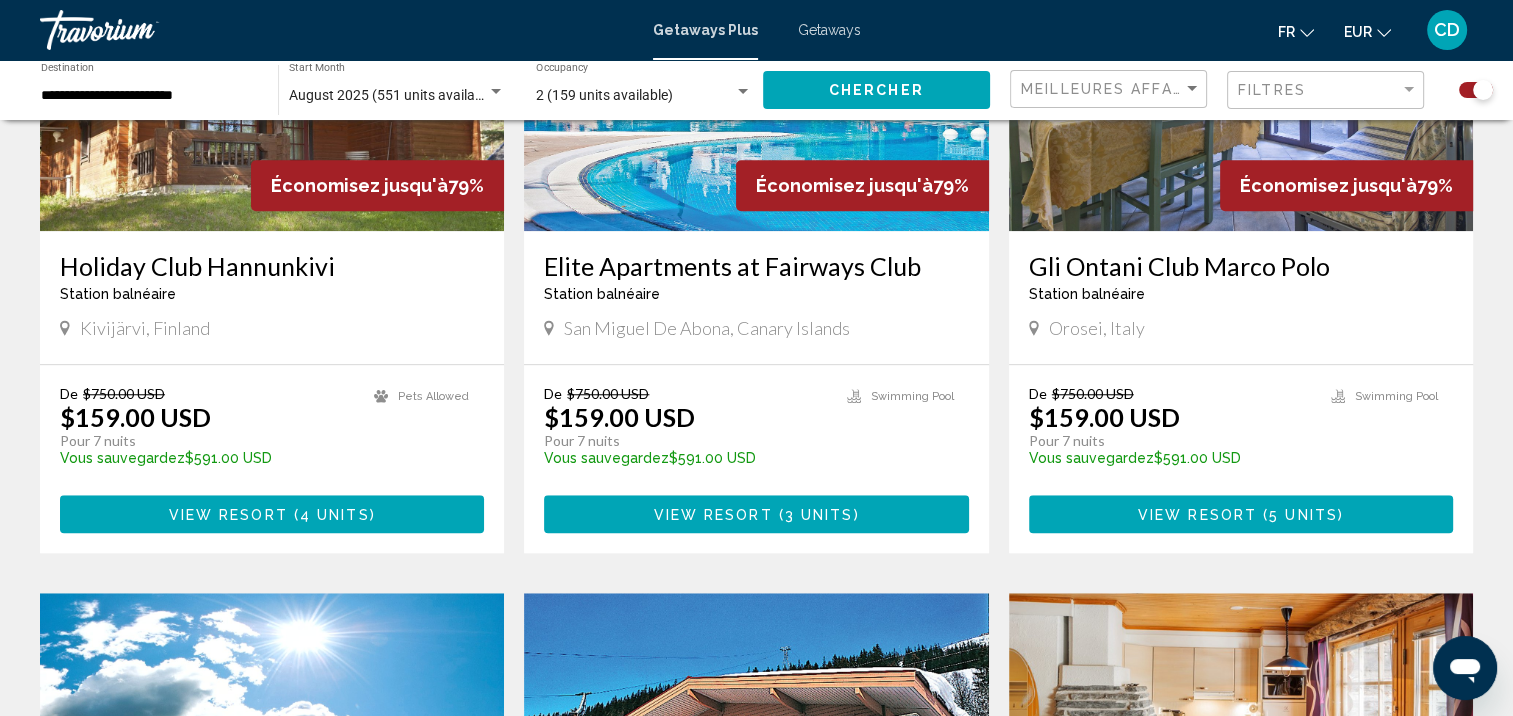 click on "3 units" at bounding box center [819, 515] 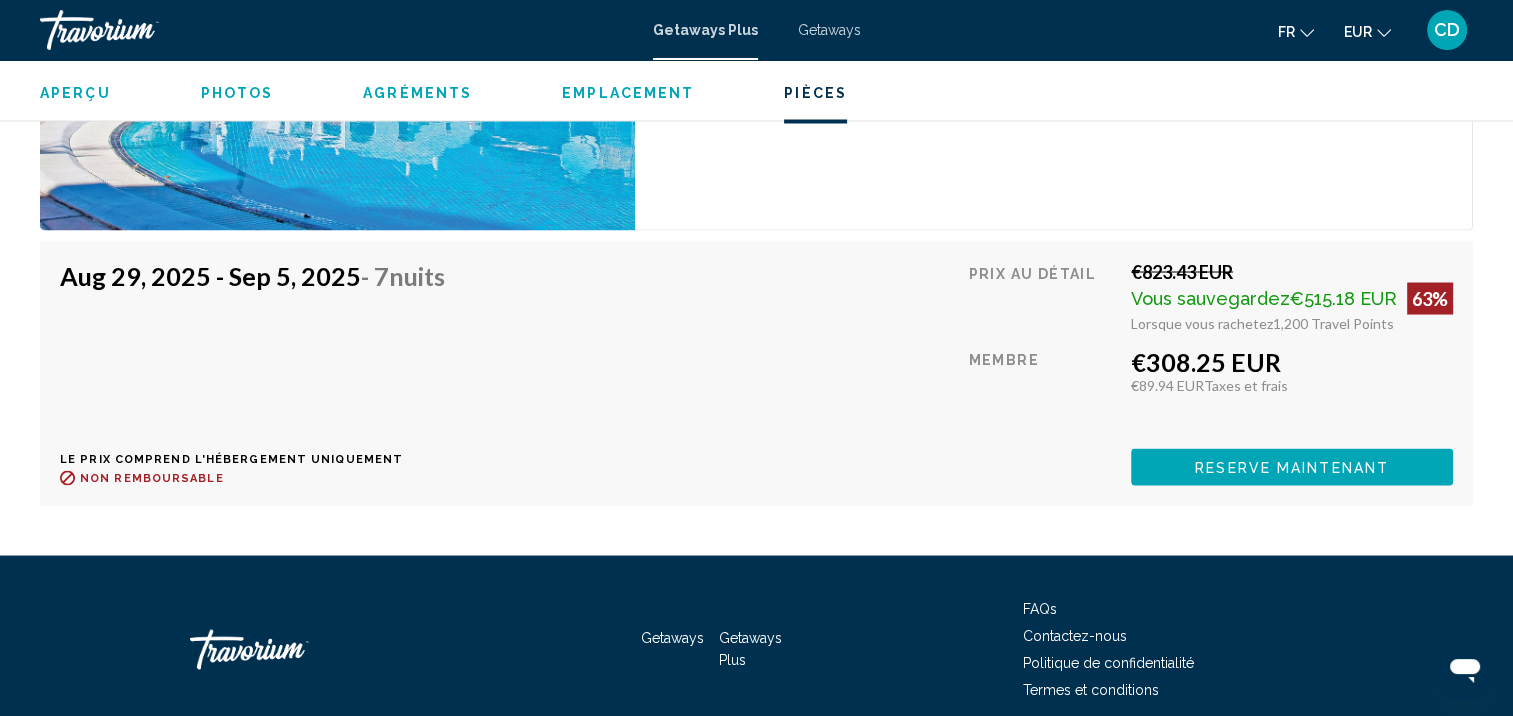 scroll, scrollTop: 3702, scrollLeft: 0, axis: vertical 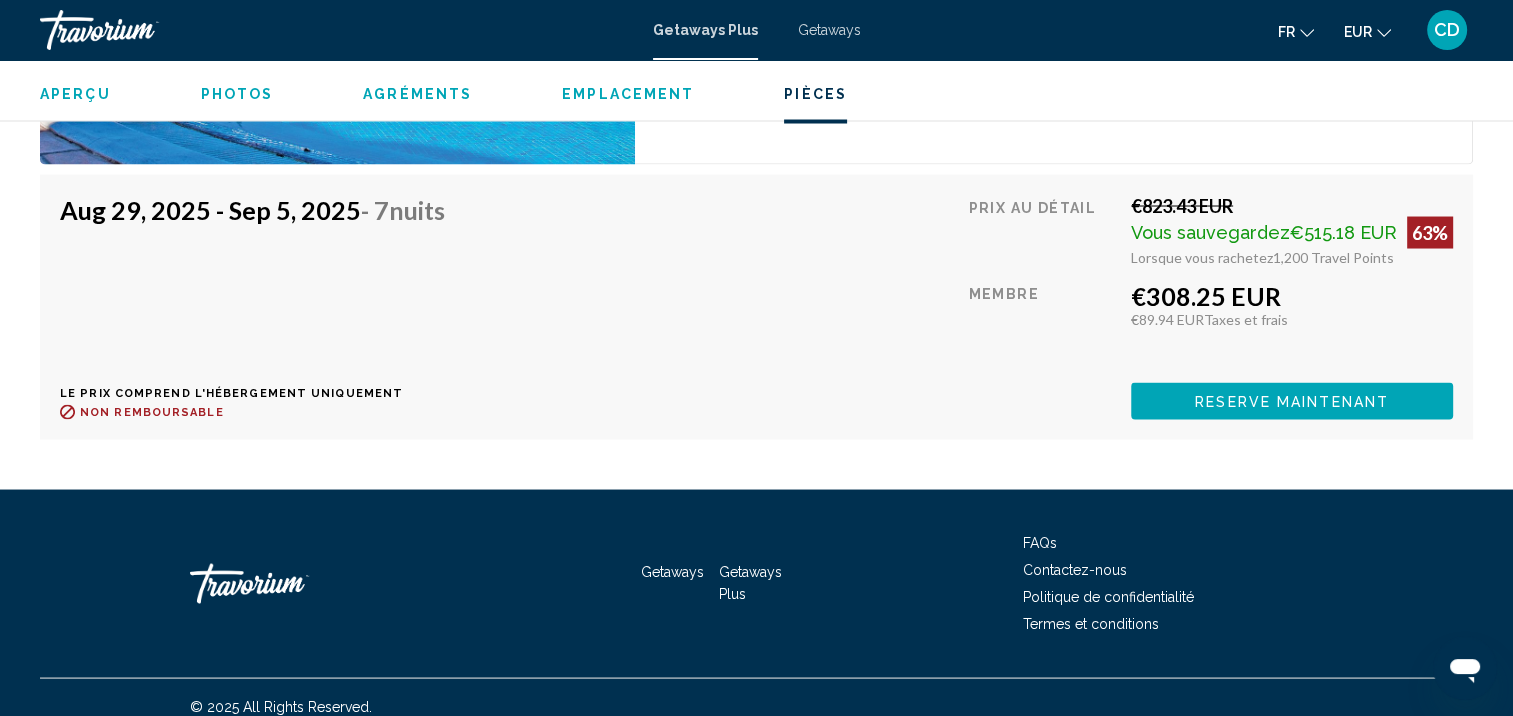 click on "Reserve maintenant" at bounding box center [1292, 401] 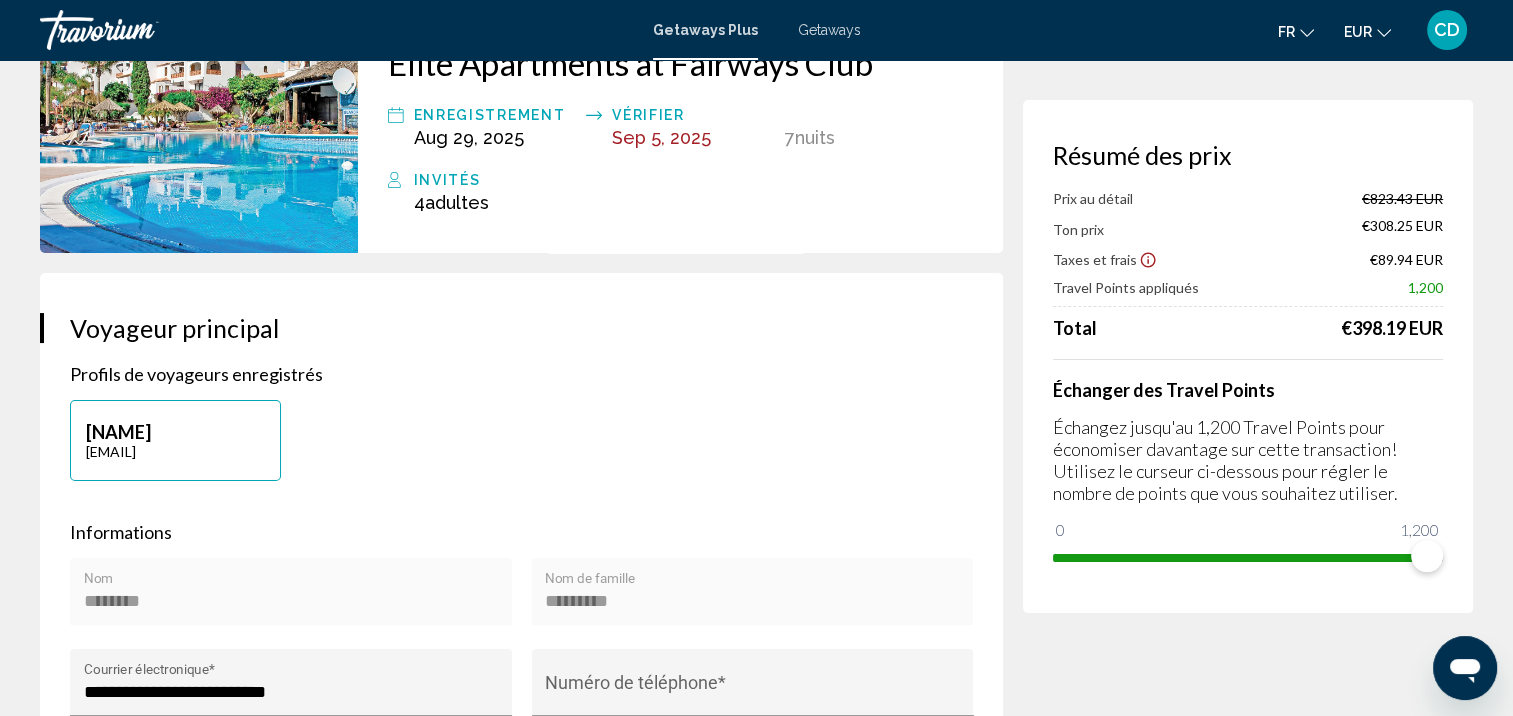 scroll, scrollTop: 200, scrollLeft: 0, axis: vertical 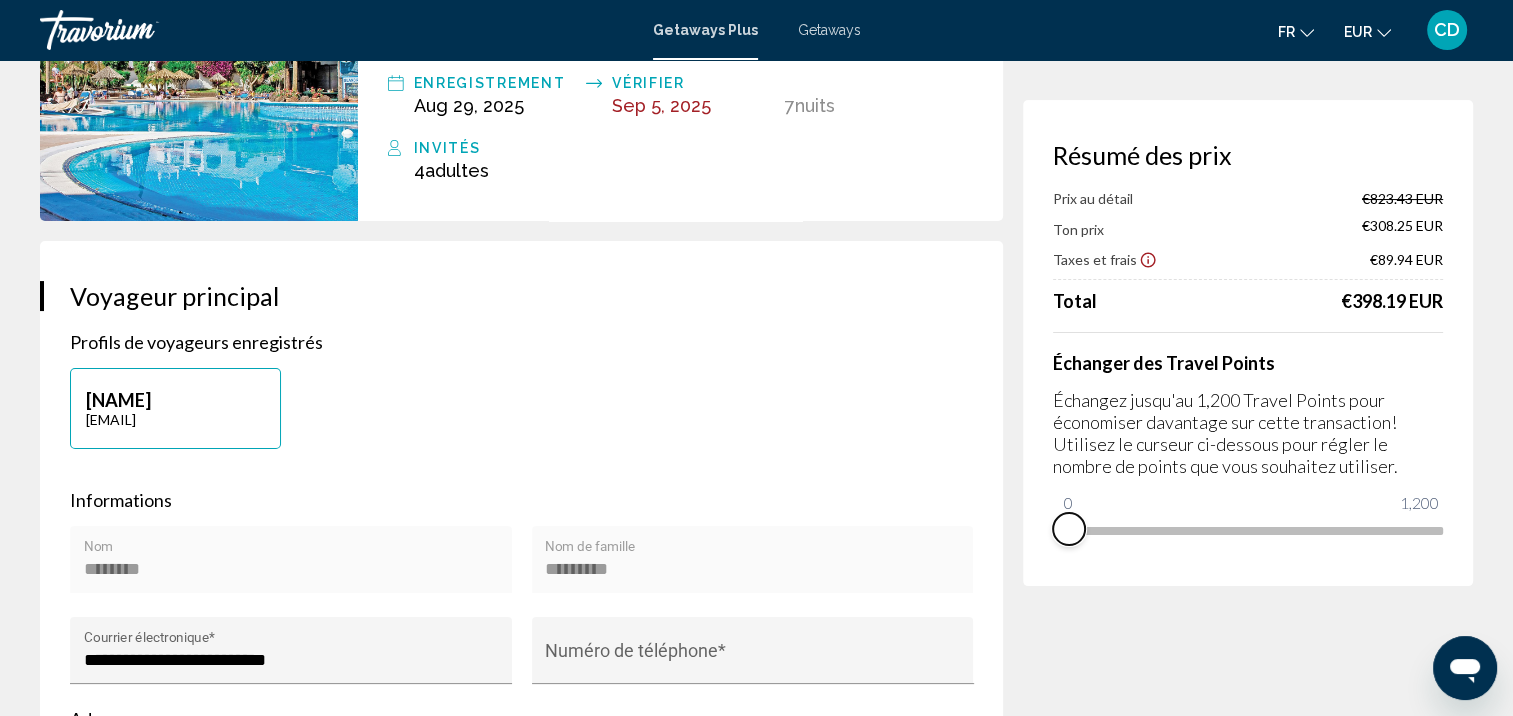 drag, startPoint x: 1421, startPoint y: 550, endPoint x: 985, endPoint y: 585, distance: 437.40256 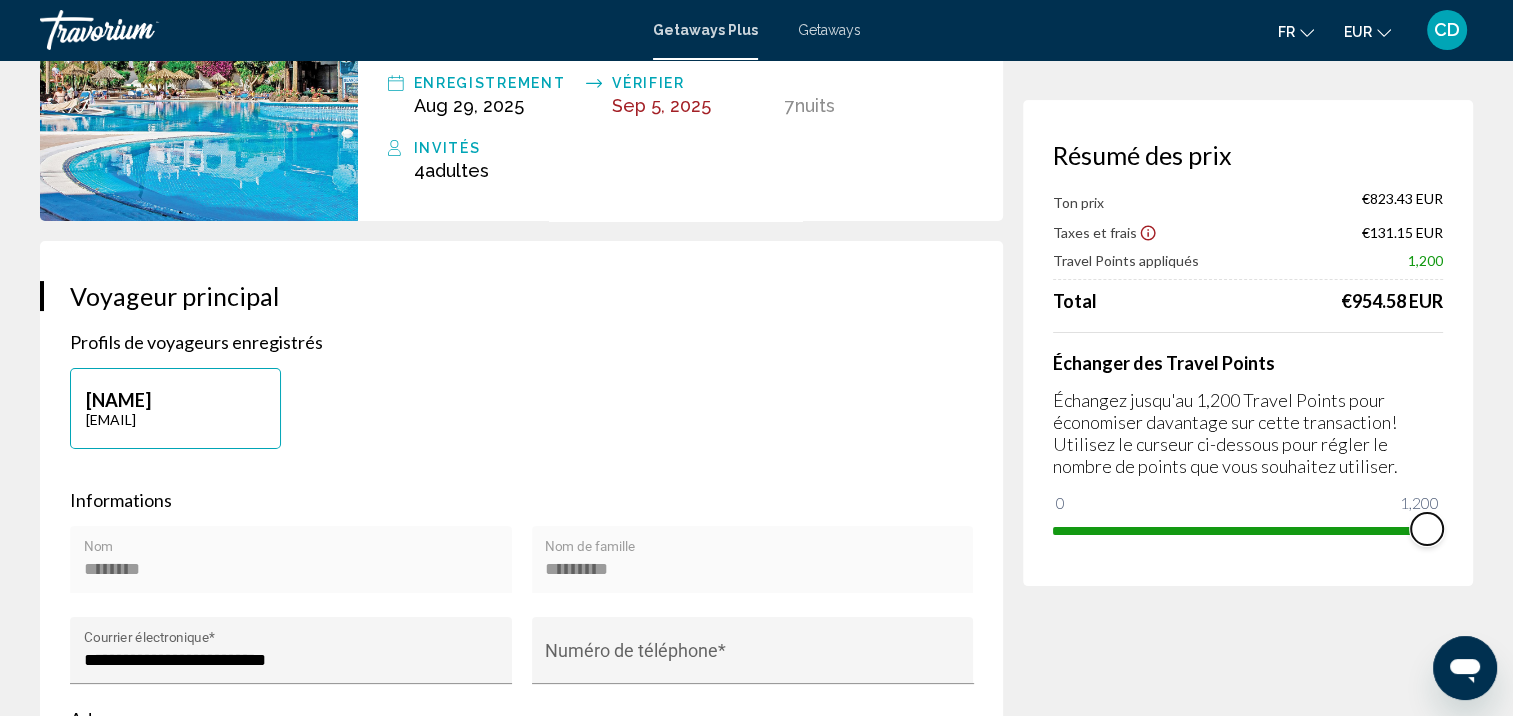 drag, startPoint x: 1062, startPoint y: 502, endPoint x: 1531, endPoint y: 552, distance: 471.6577 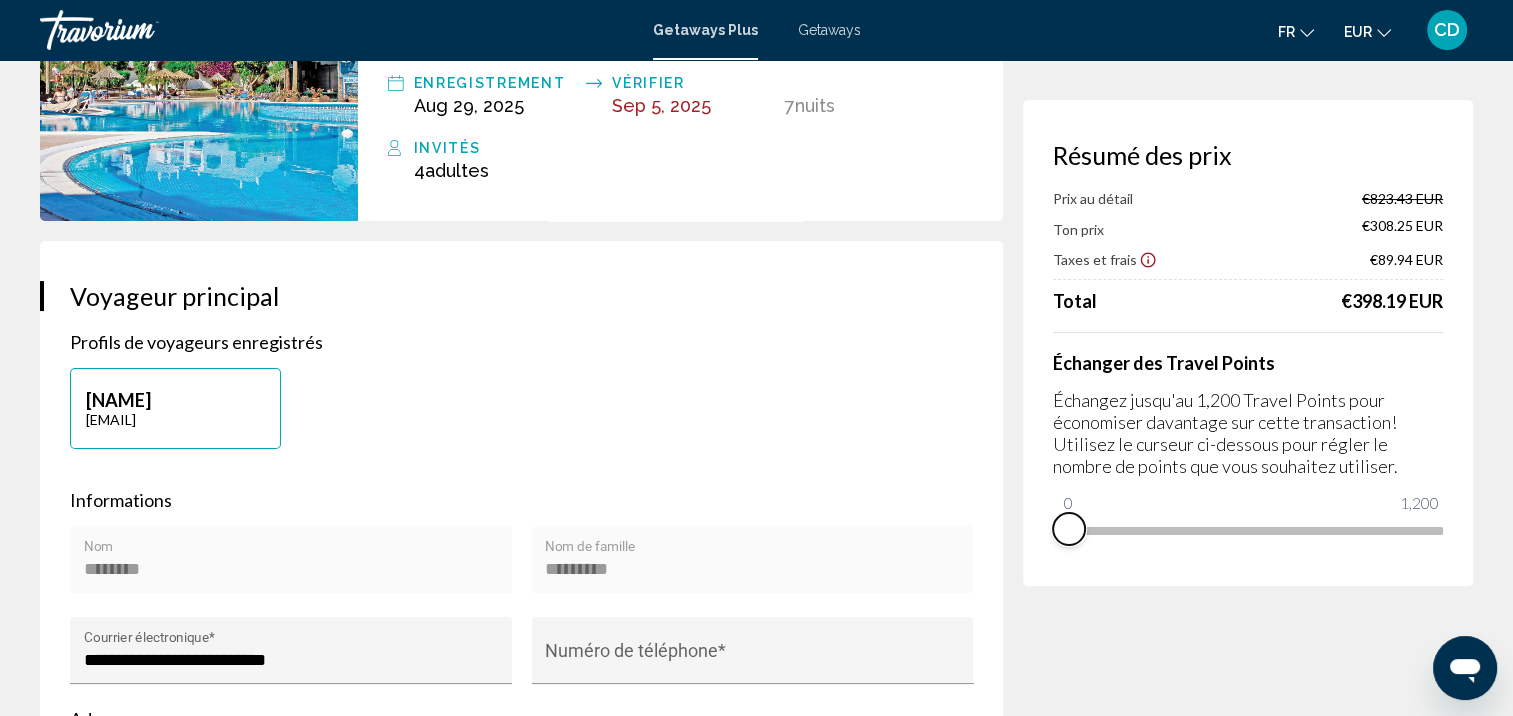 drag, startPoint x: 1428, startPoint y: 552, endPoint x: 1044, endPoint y: 585, distance: 385.41537 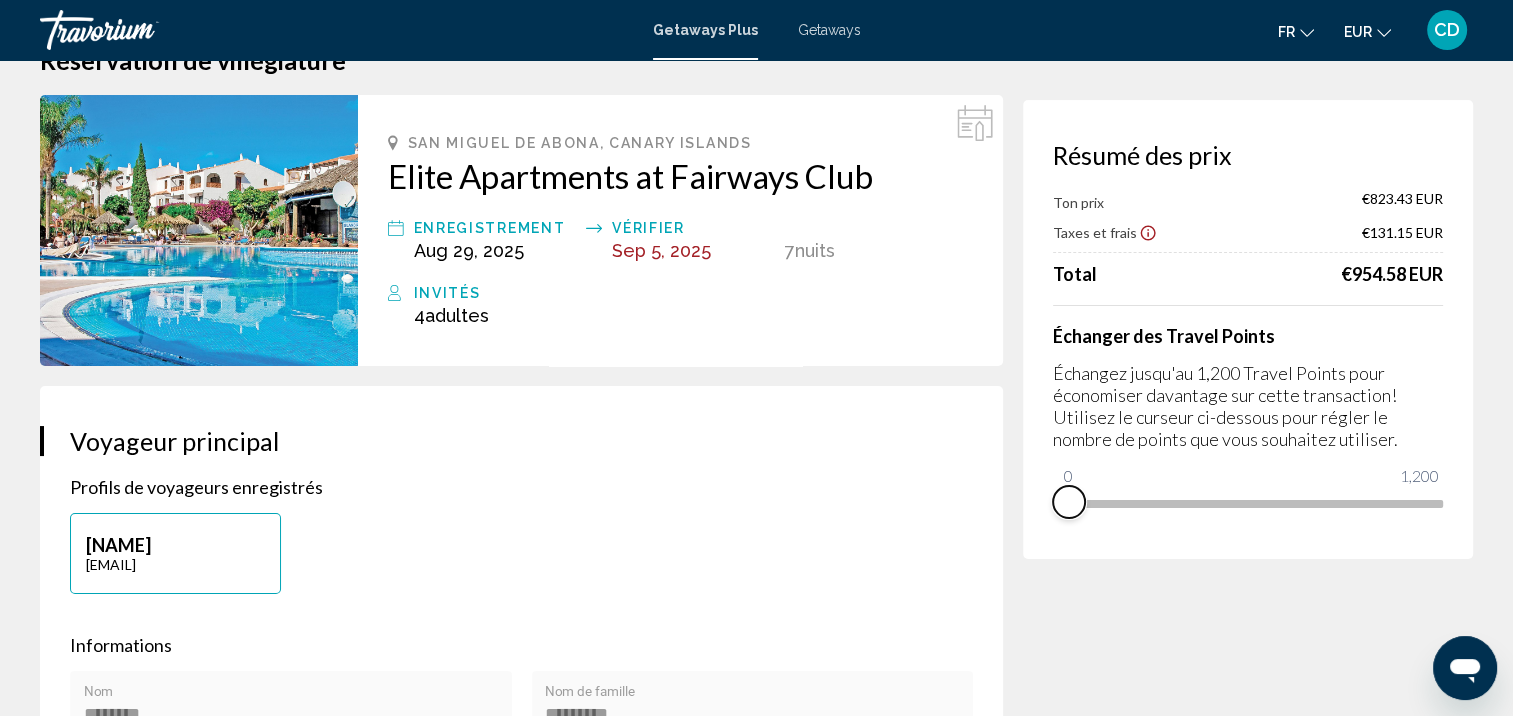scroll, scrollTop: 100, scrollLeft: 0, axis: vertical 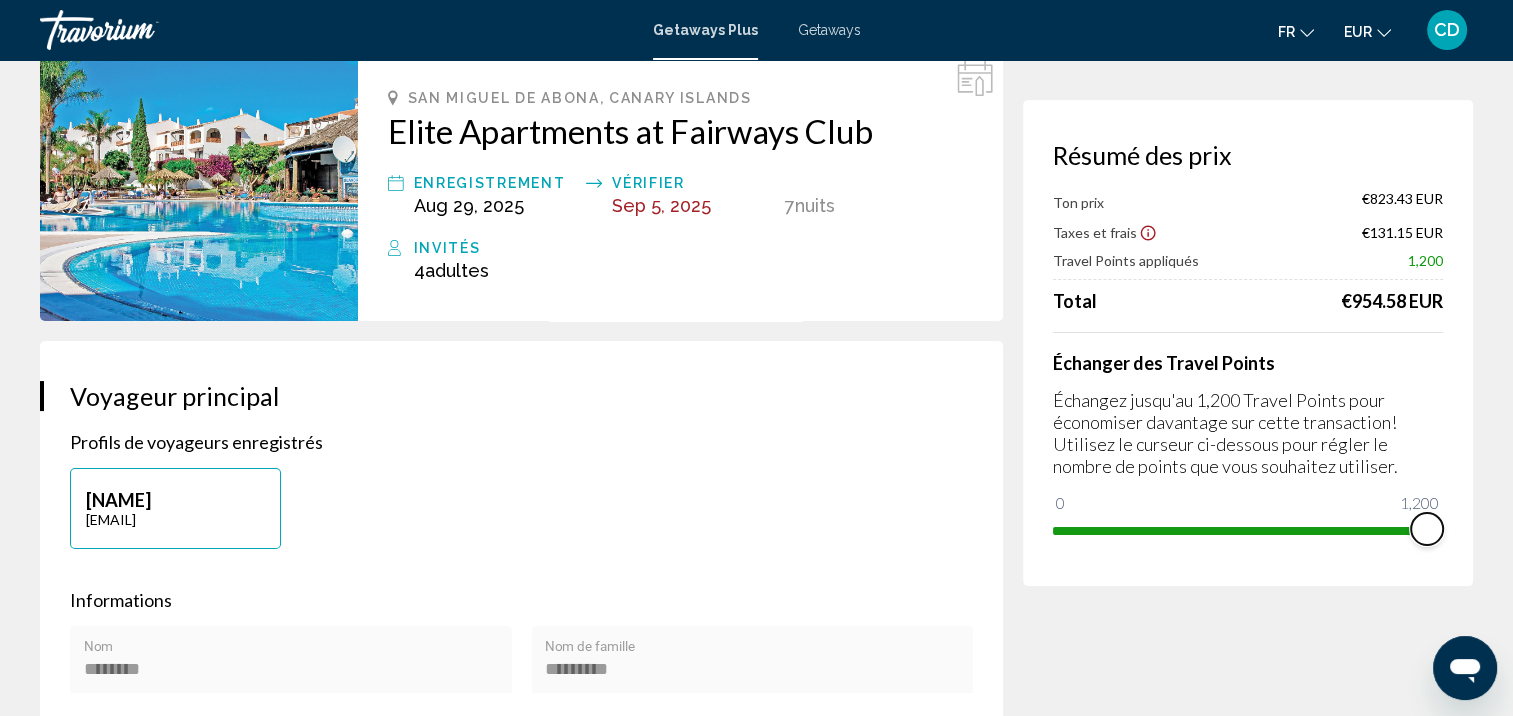 drag, startPoint x: 1068, startPoint y: 498, endPoint x: 1496, endPoint y: 555, distance: 431.77887 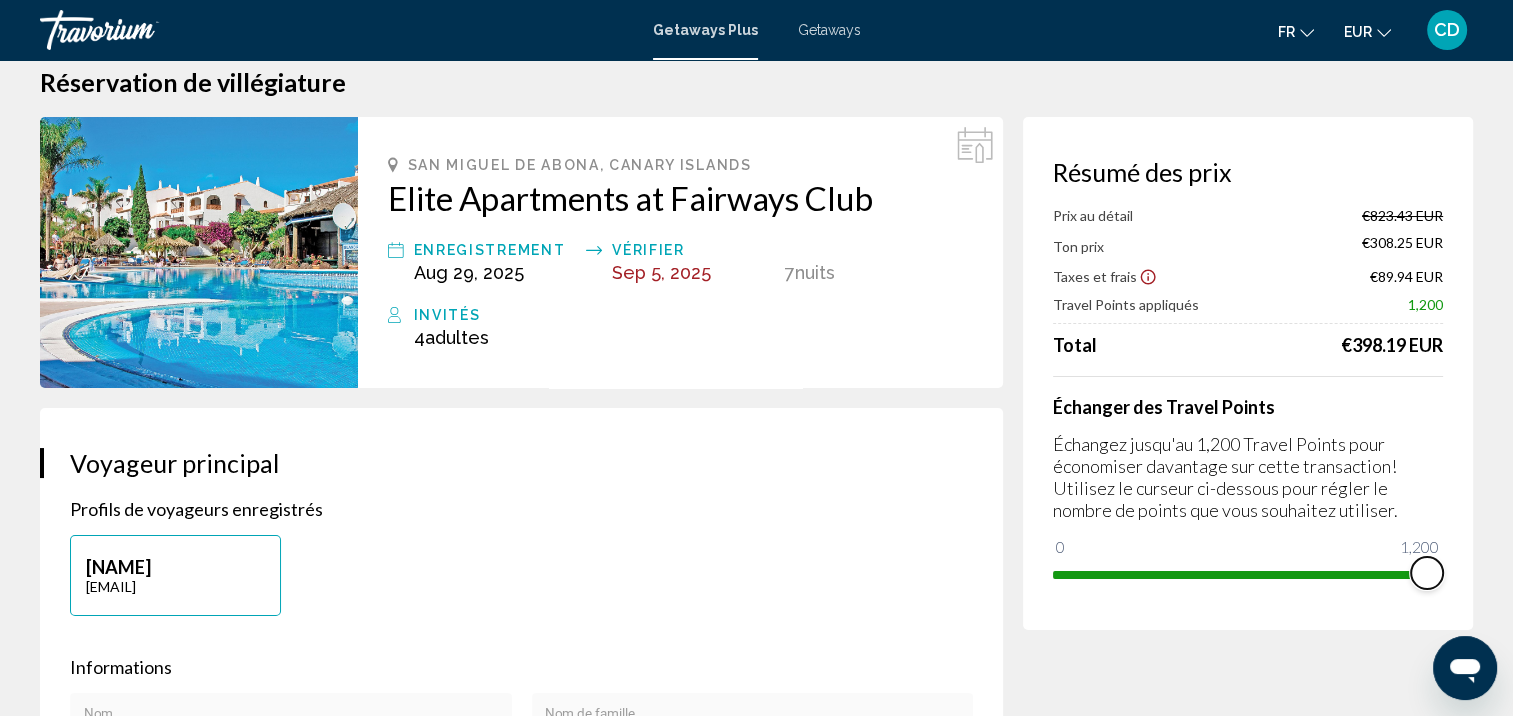 scroll, scrollTop: 0, scrollLeft: 0, axis: both 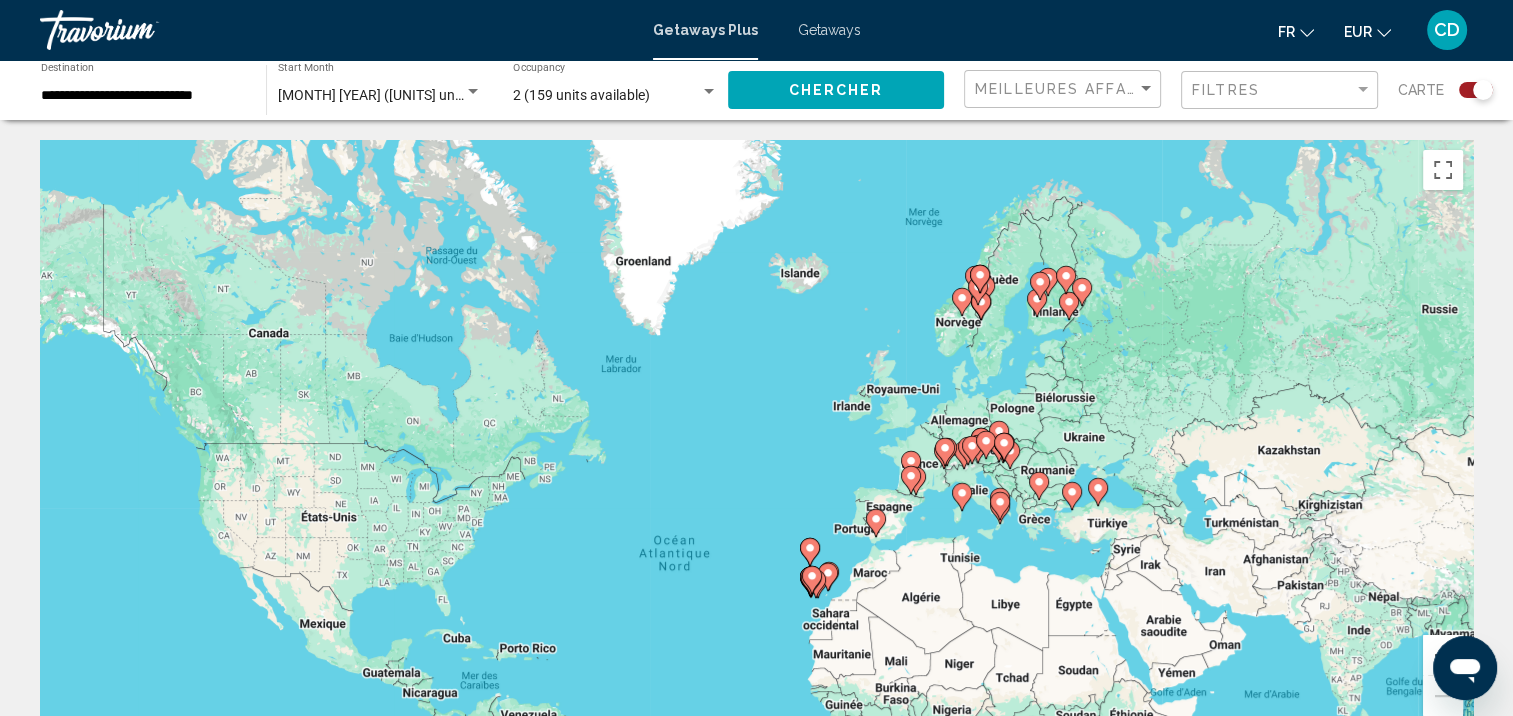 drag, startPoint x: 1084, startPoint y: 220, endPoint x: 1062, endPoint y: 365, distance: 146.65947 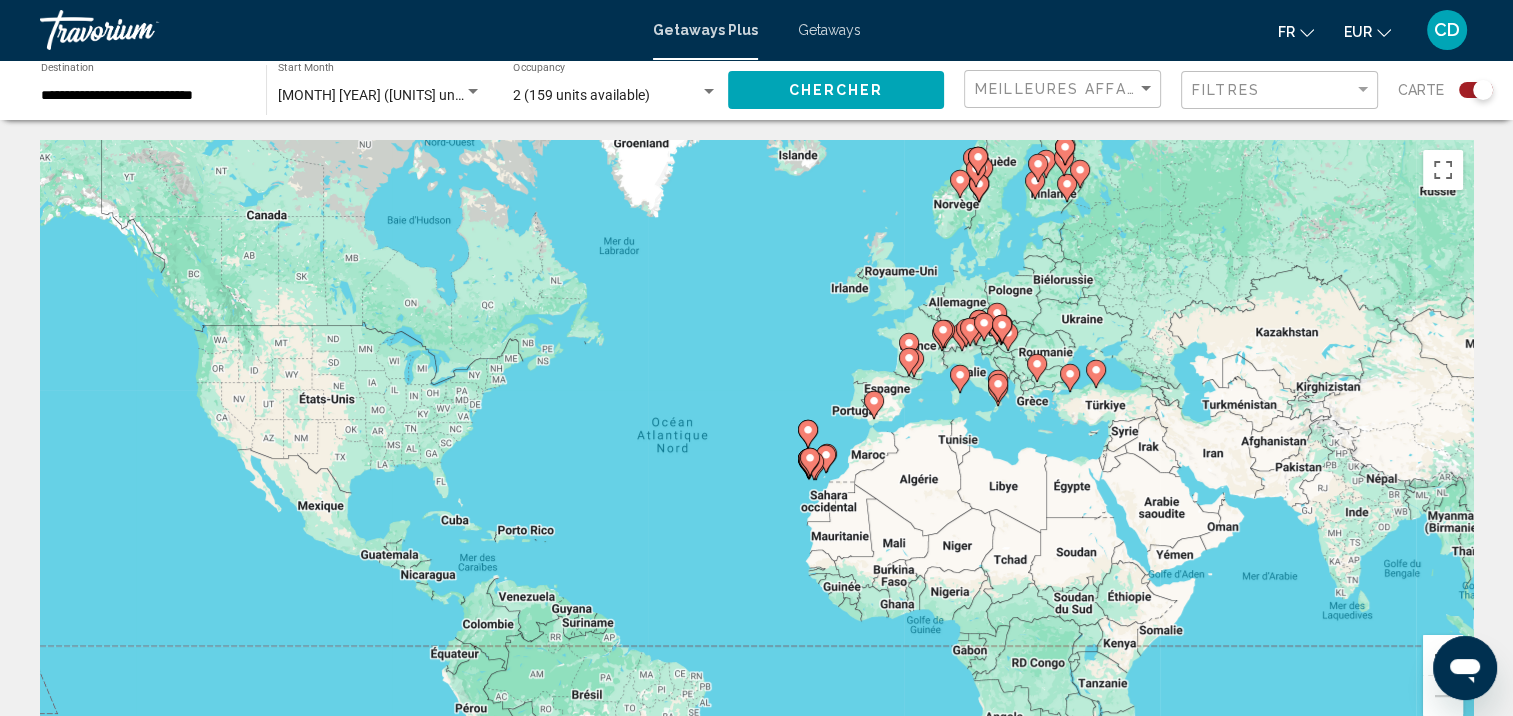 drag, startPoint x: 1051, startPoint y: 468, endPoint x: 1049, endPoint y: 347, distance: 121.016525 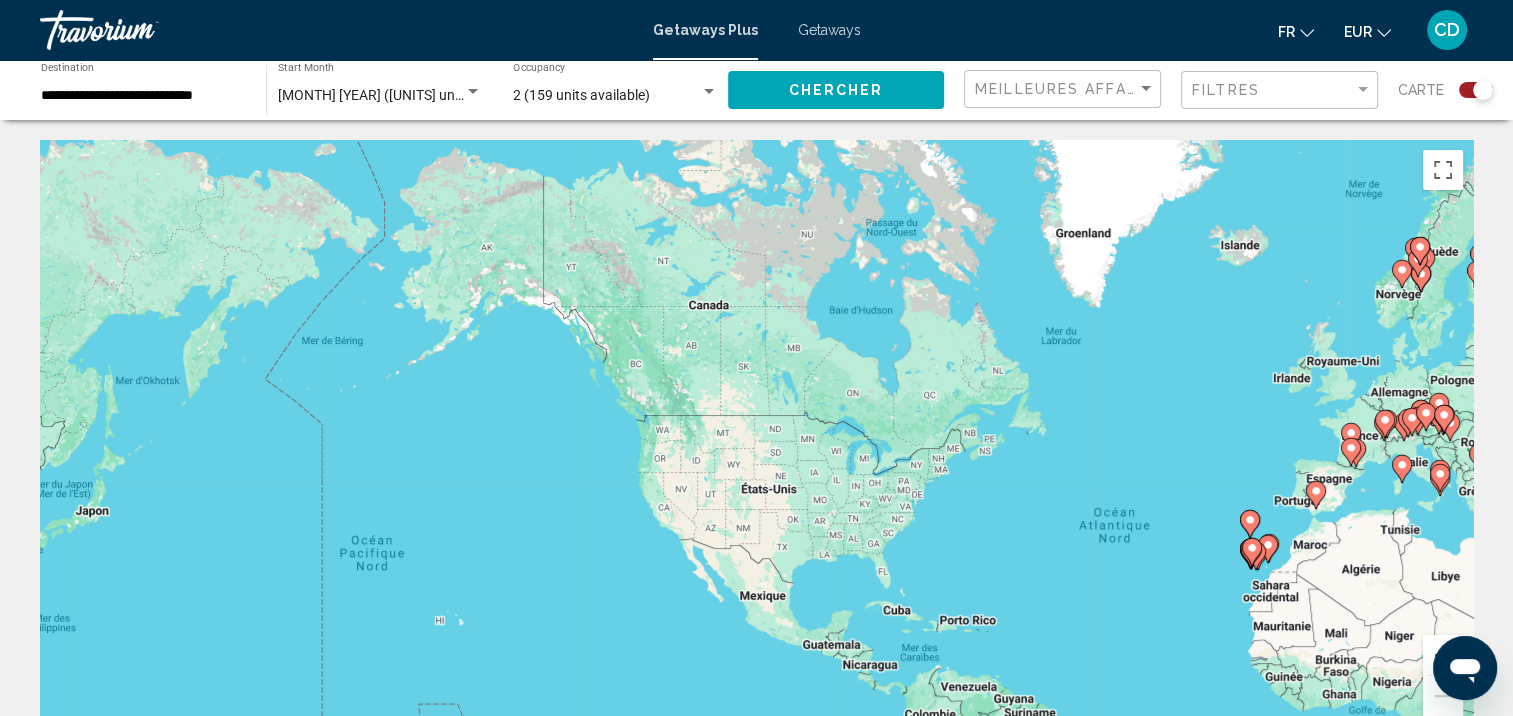 drag, startPoint x: 733, startPoint y: 444, endPoint x: 1181, endPoint y: 534, distance: 456.95078 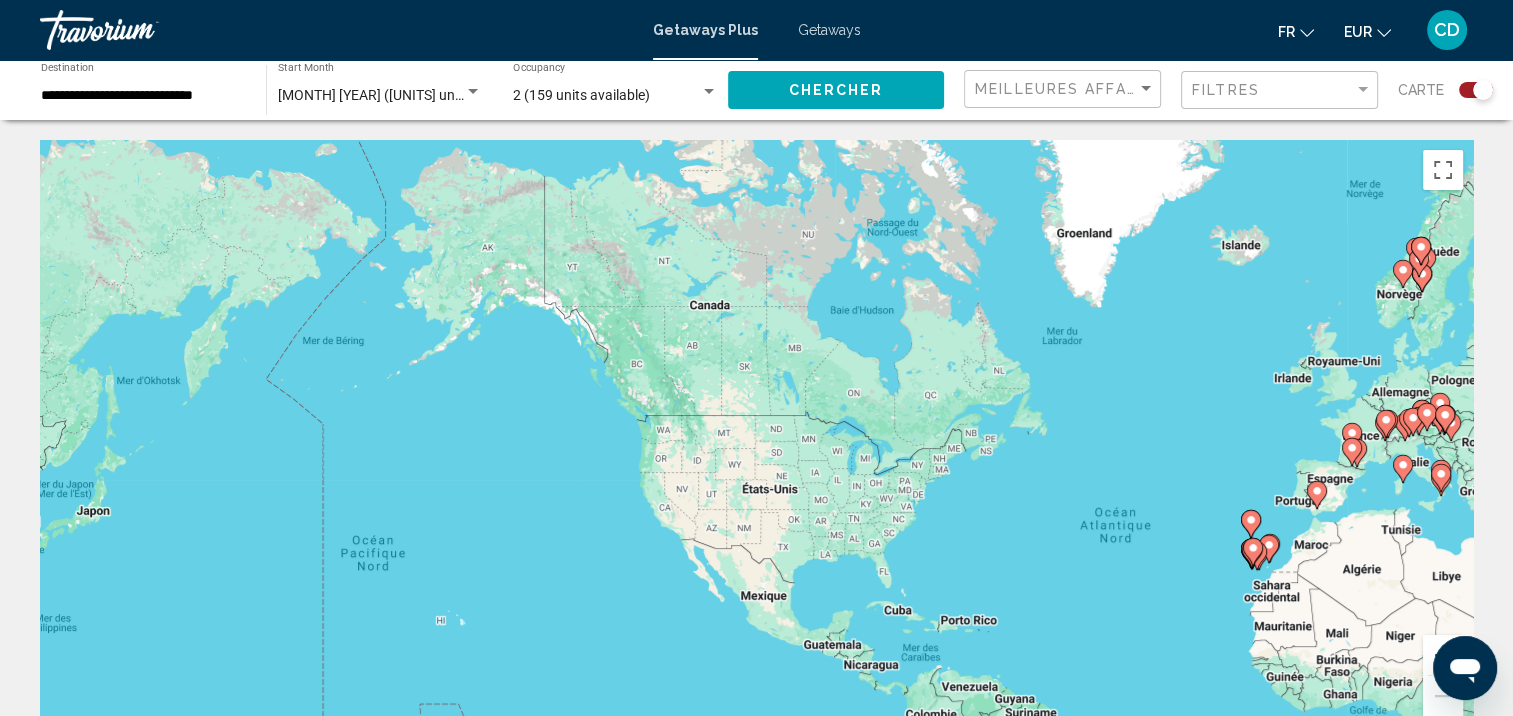 click on "**********" at bounding box center (143, 96) 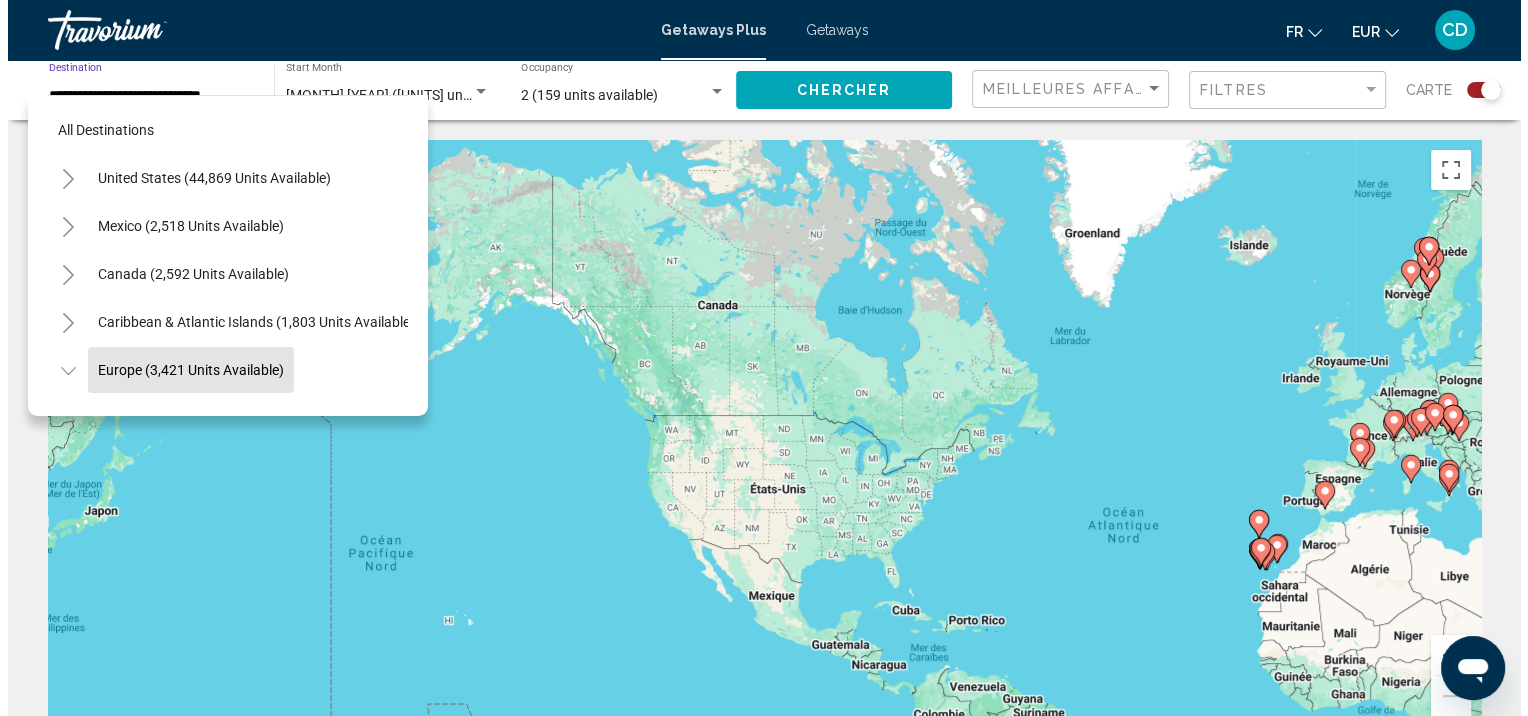 scroll, scrollTop: 126, scrollLeft: 0, axis: vertical 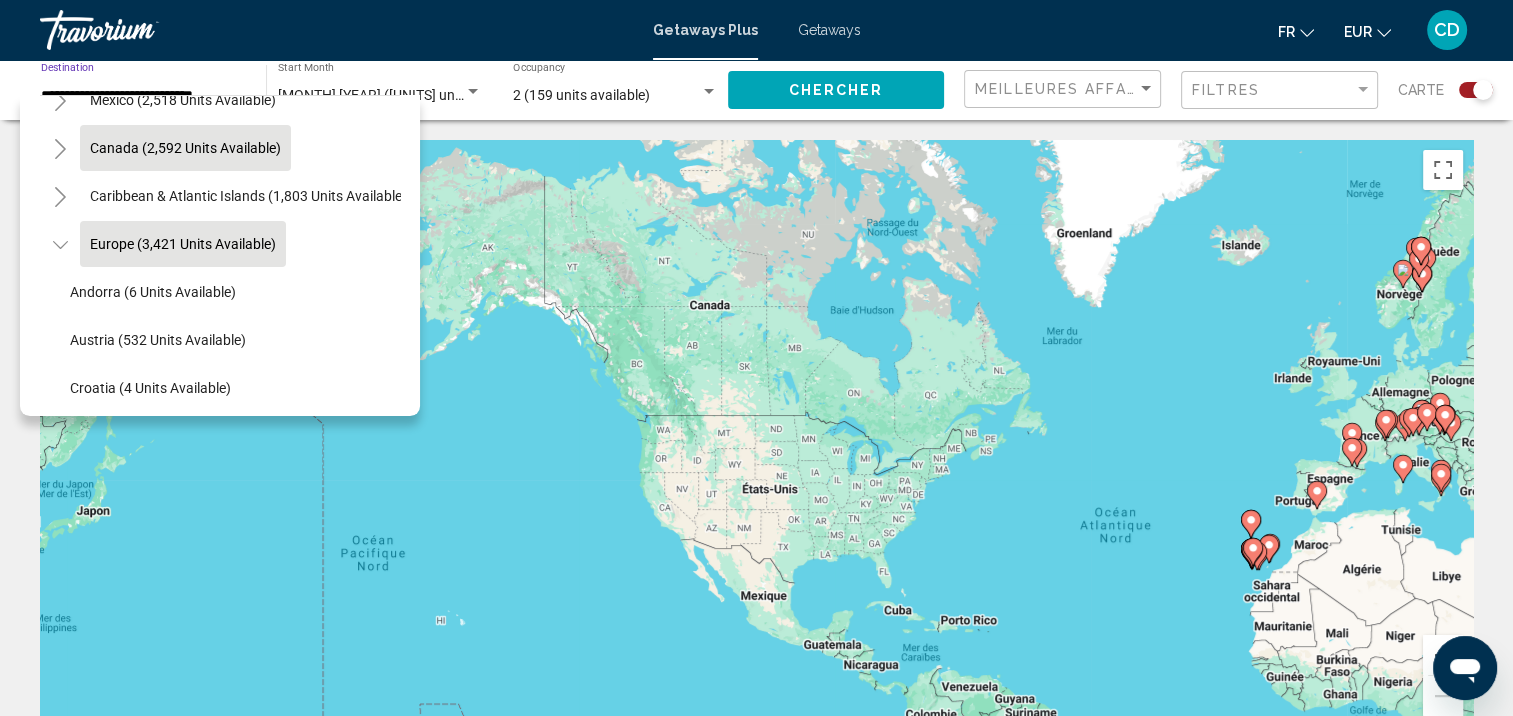 click on "Canada (2,592 units available)" at bounding box center [248, 196] 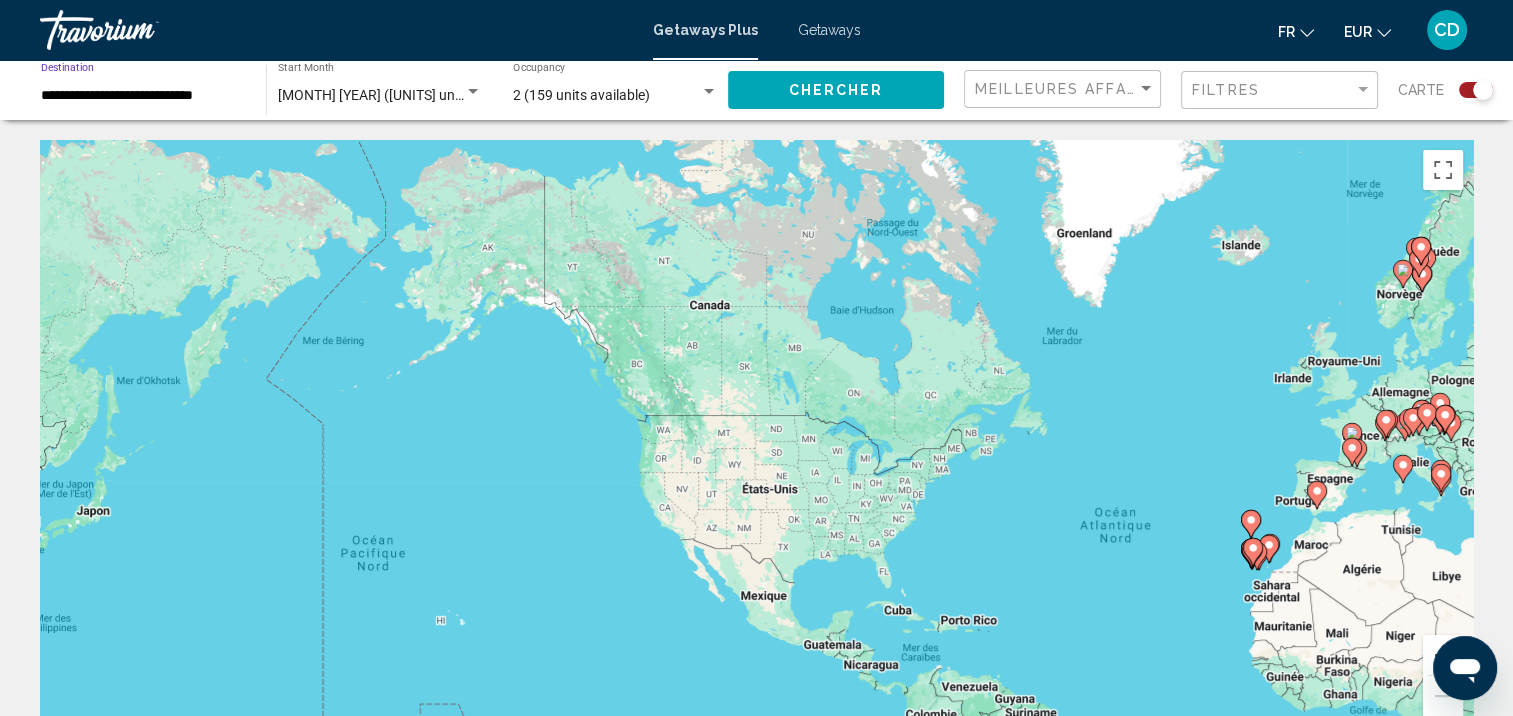 click on "Chercher" 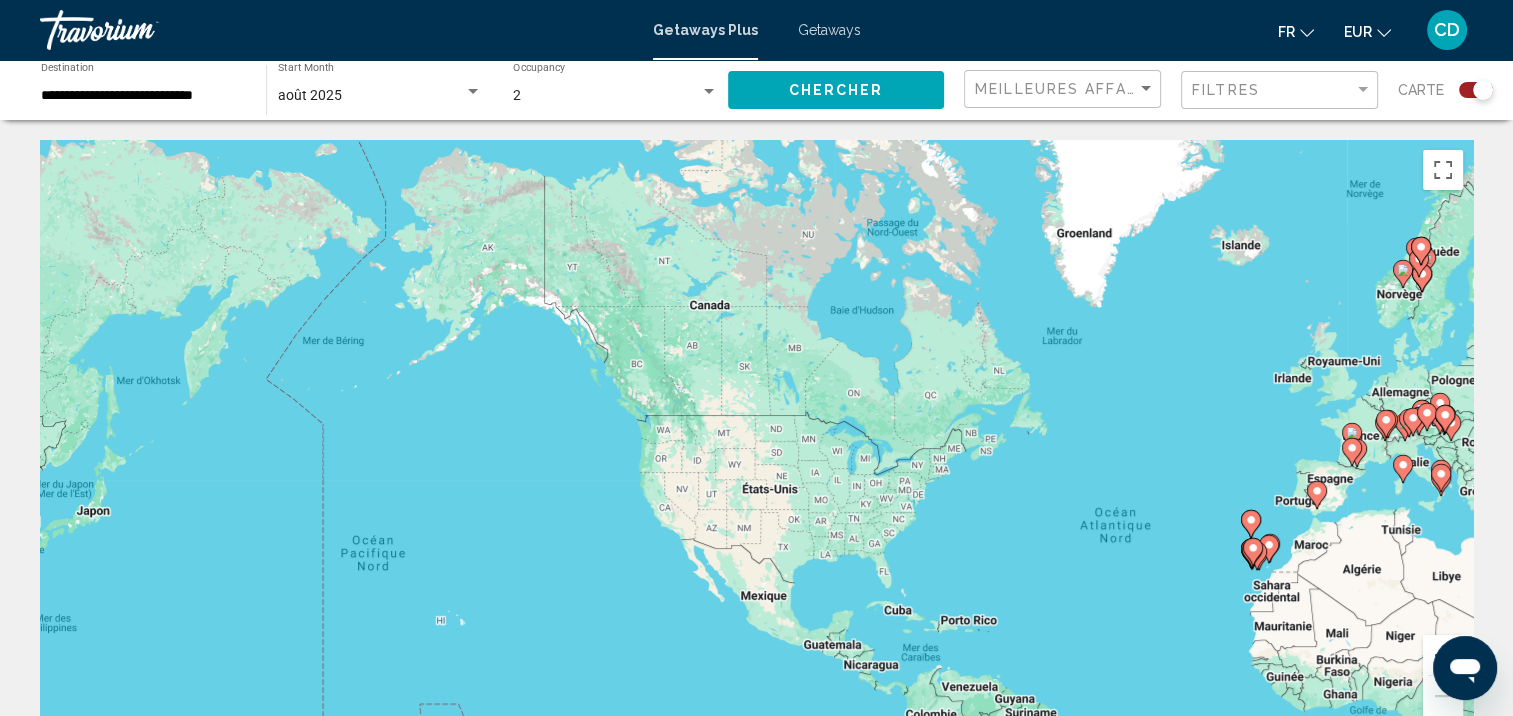 click 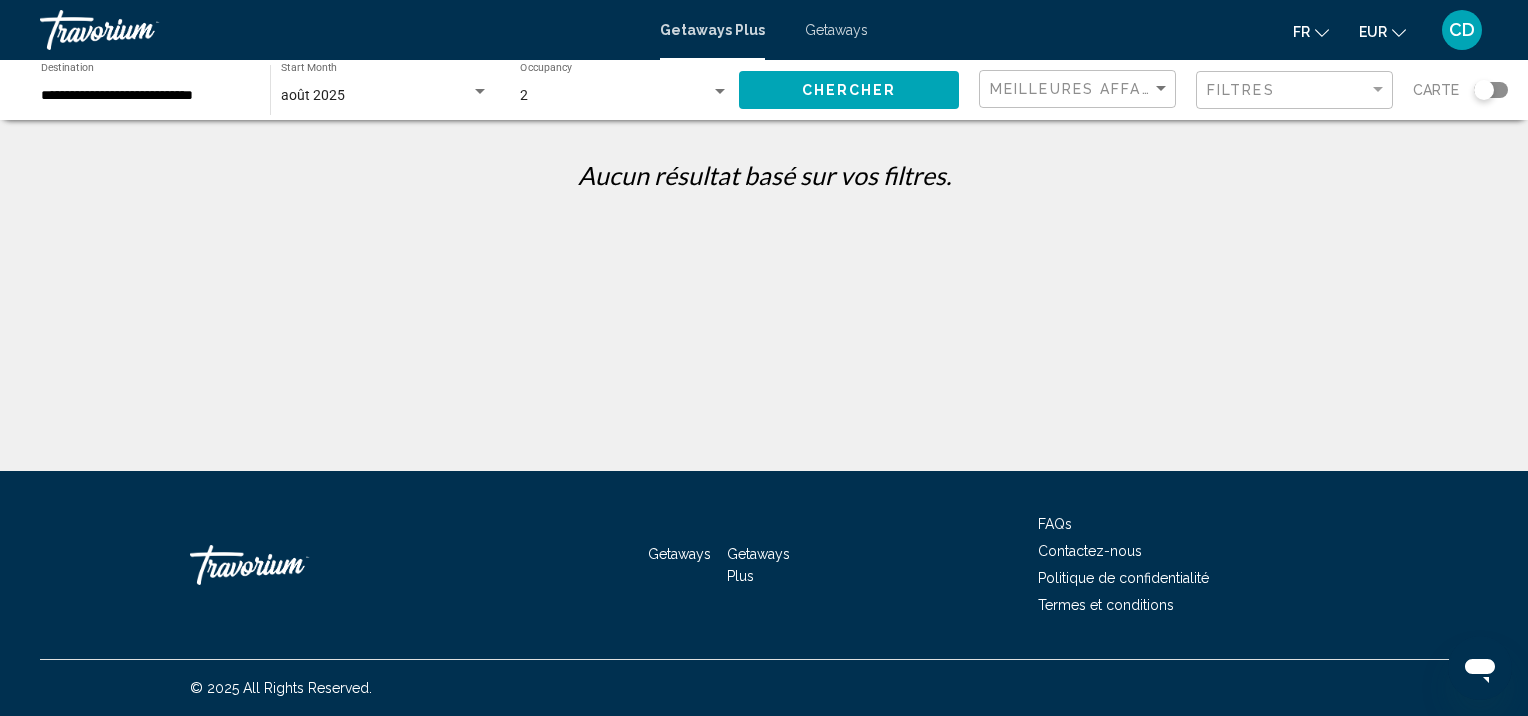 click on "**********" at bounding box center [145, 96] 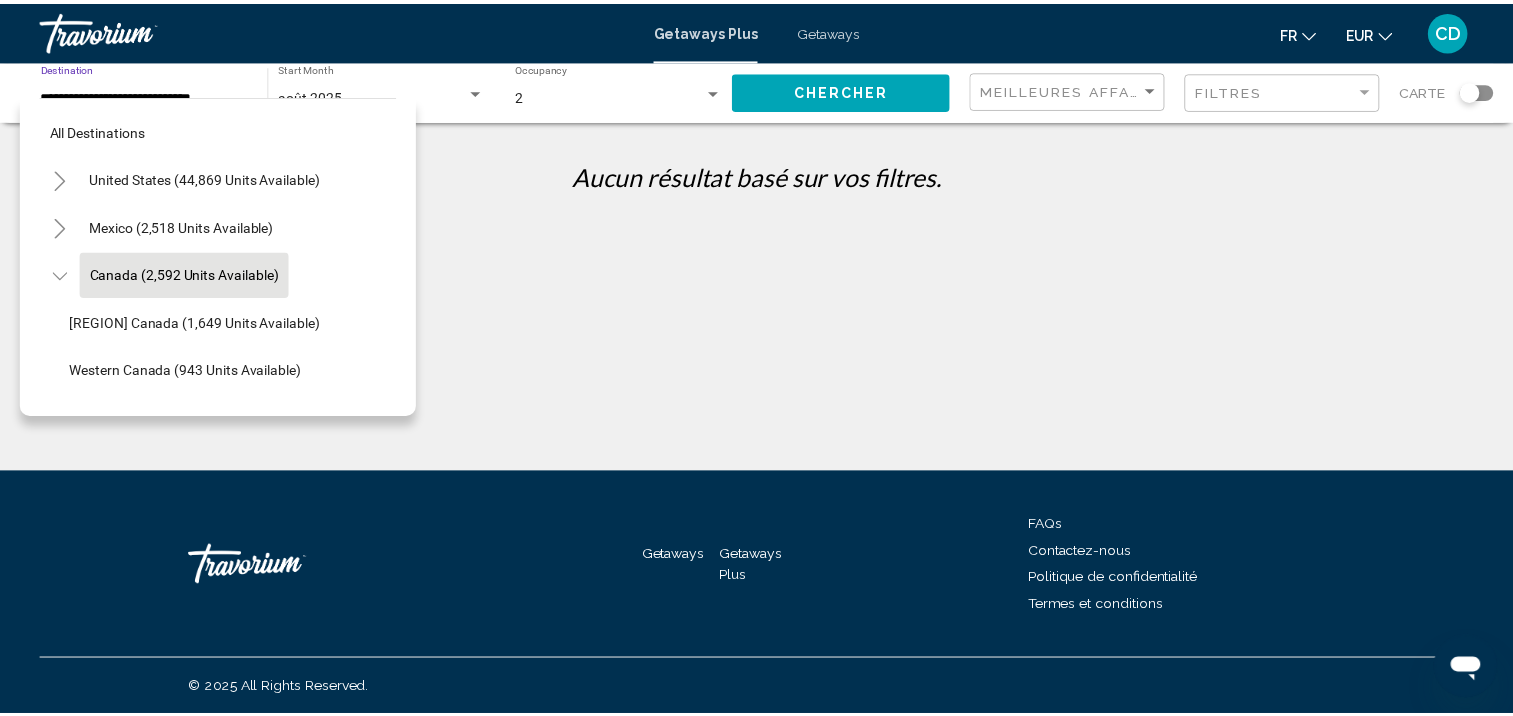 scroll, scrollTop: 30, scrollLeft: 0, axis: vertical 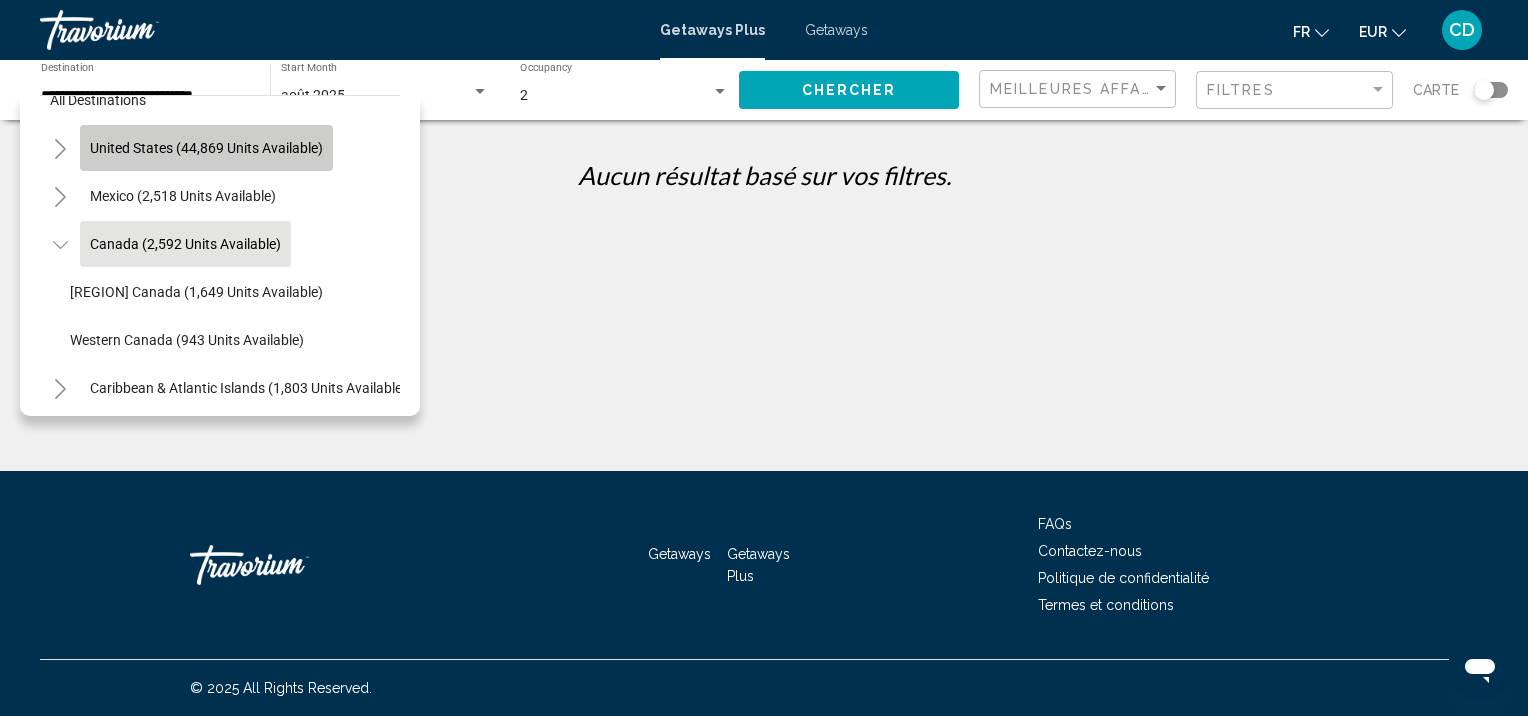 click on "United States (44,869 units available)" 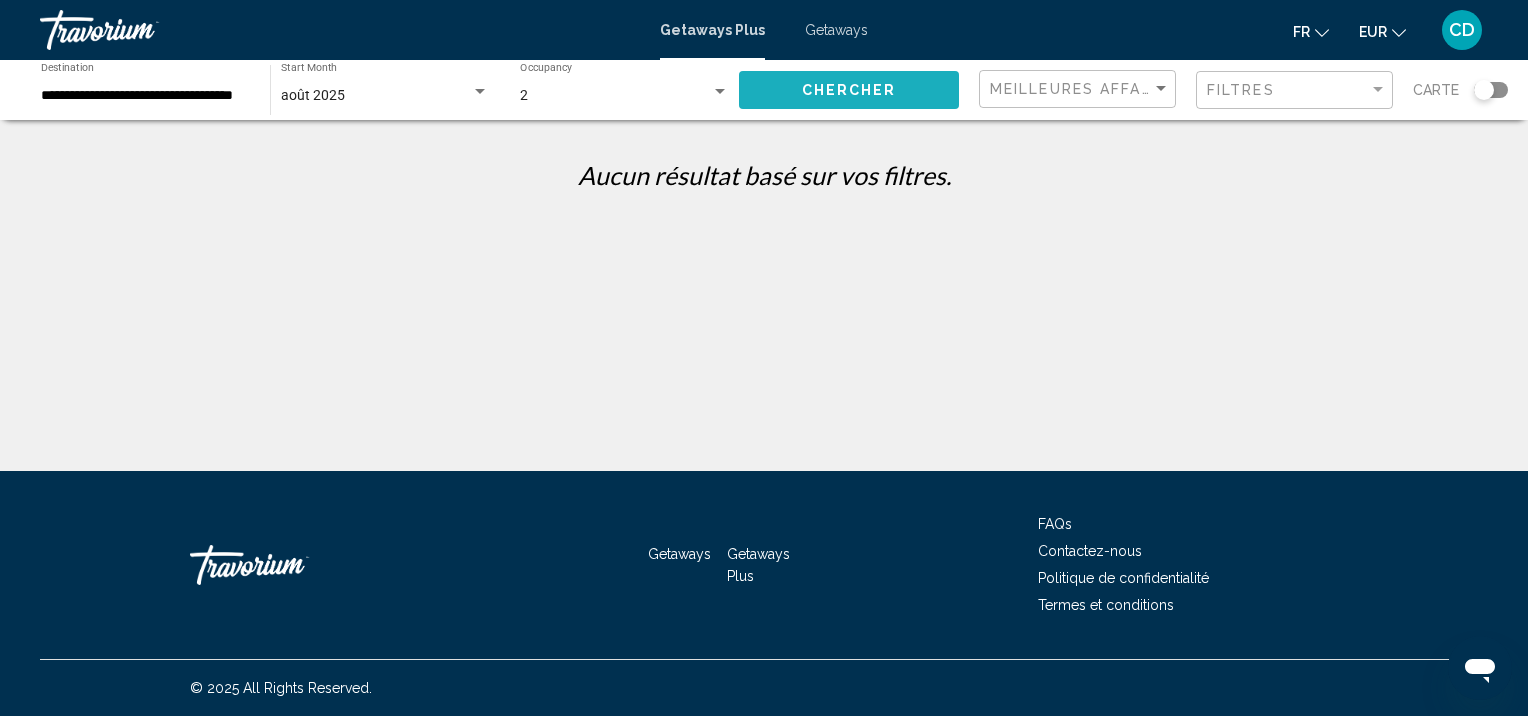 click on "Chercher" 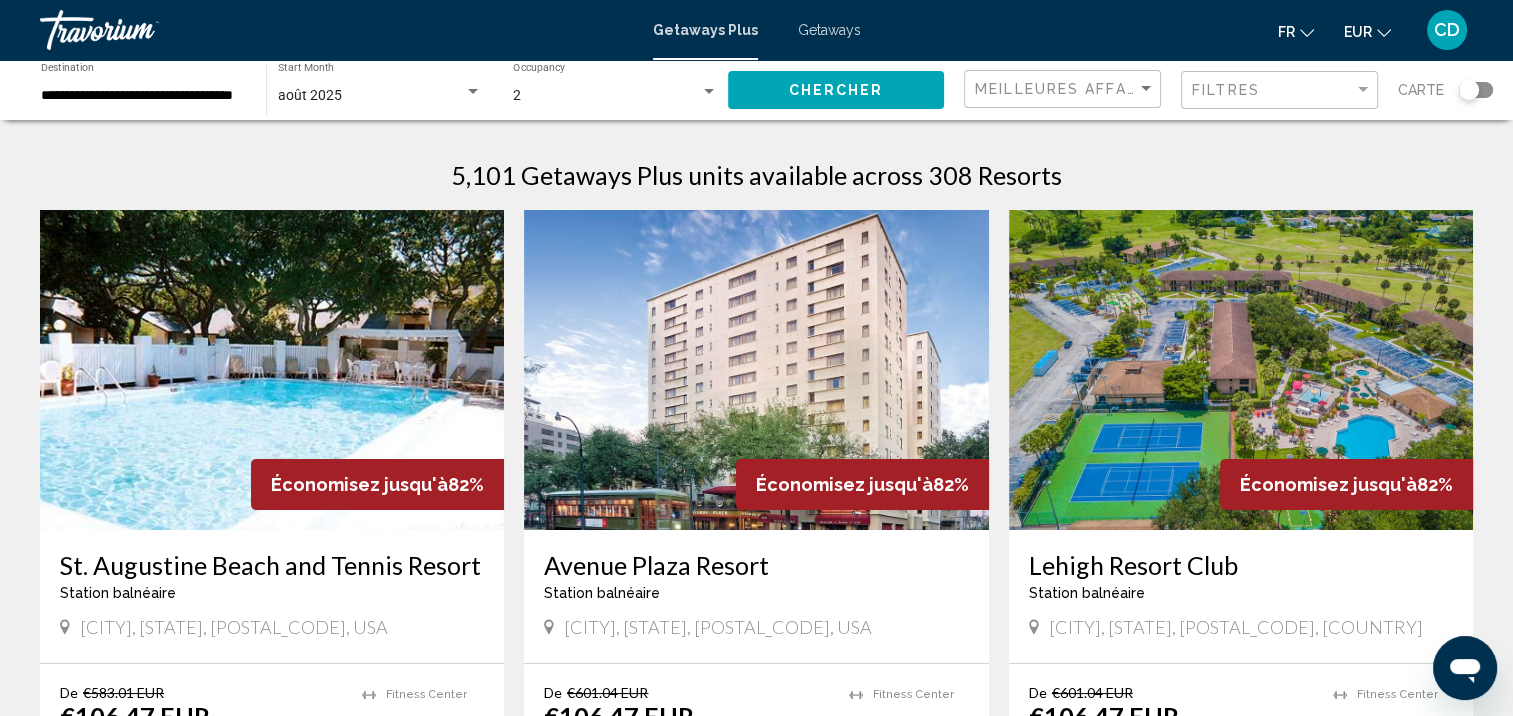 drag, startPoint x: 1468, startPoint y: 88, endPoint x: 1334, endPoint y: 316, distance: 264.46173 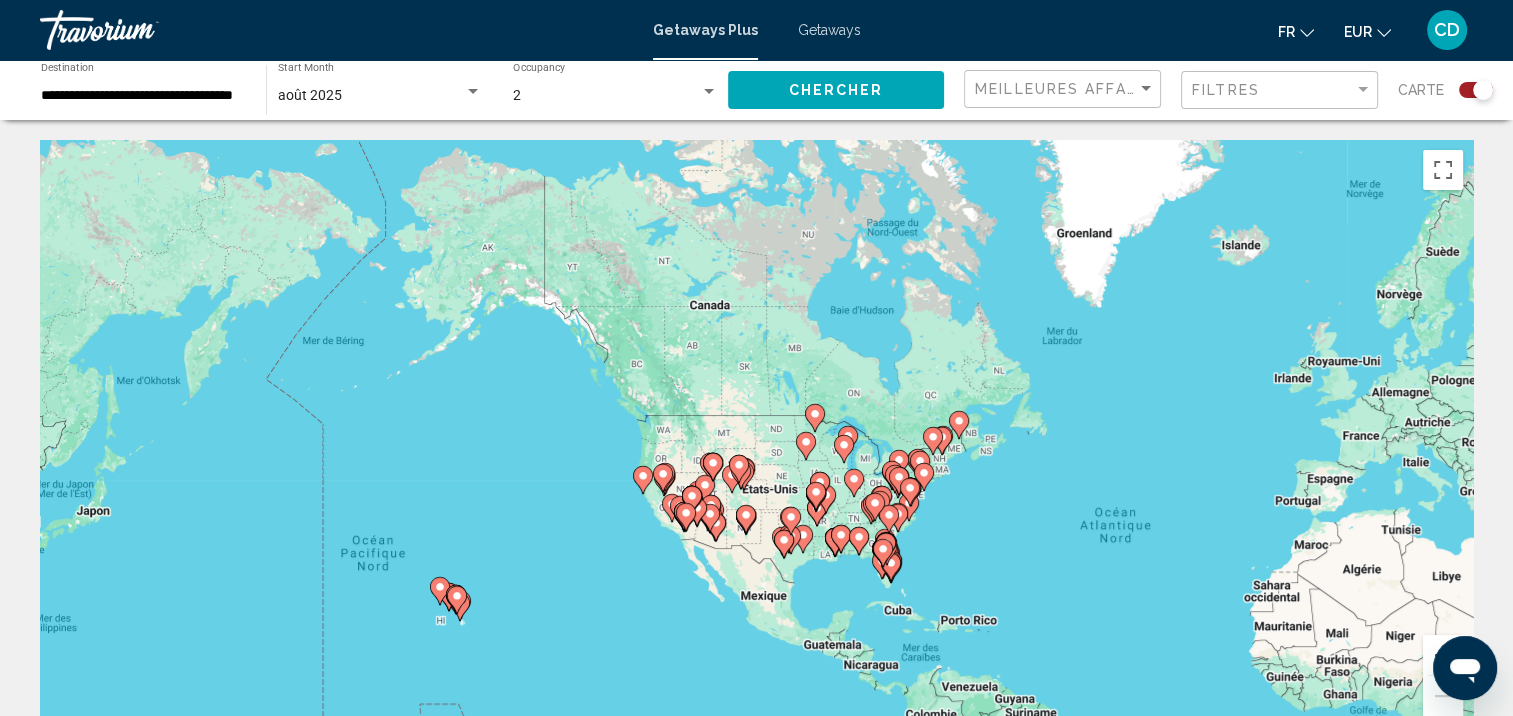 click 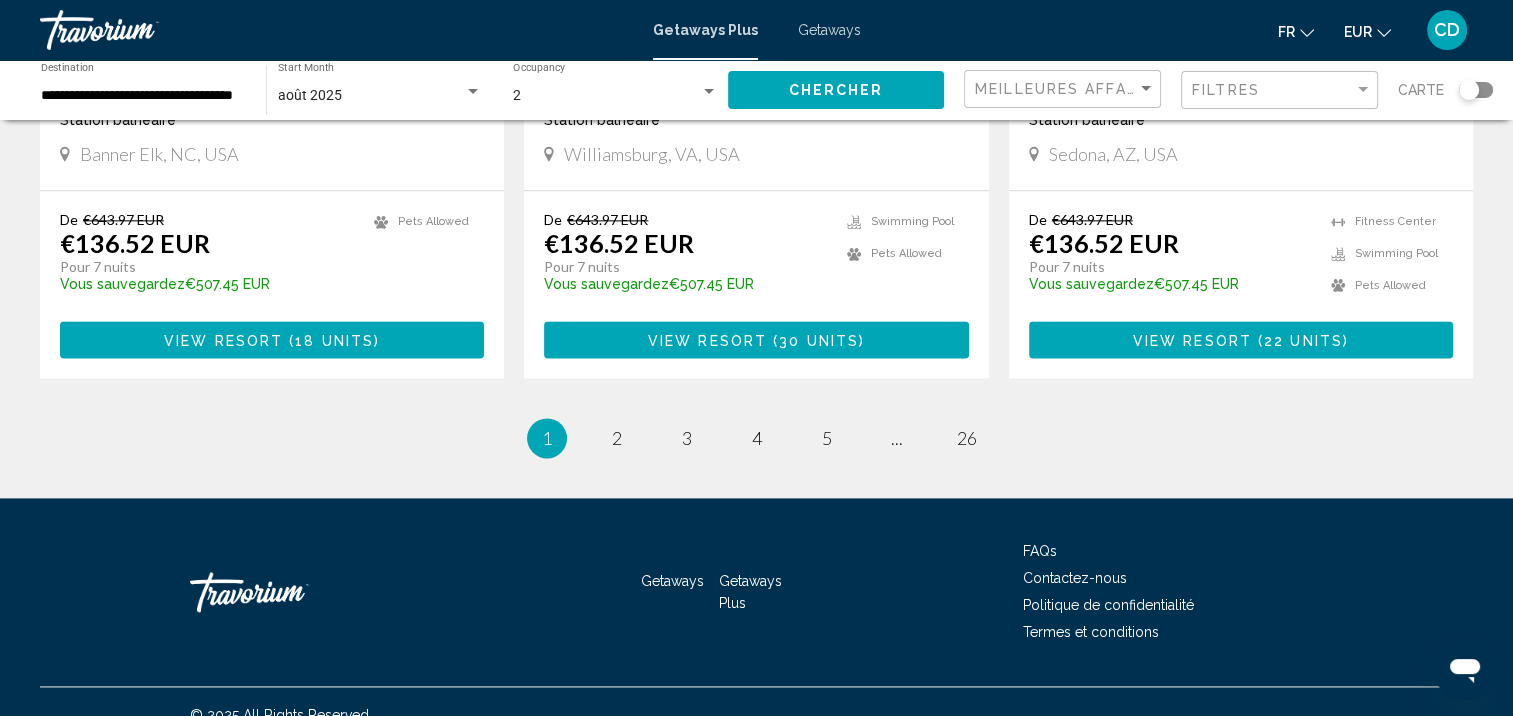 scroll, scrollTop: 2600, scrollLeft: 0, axis: vertical 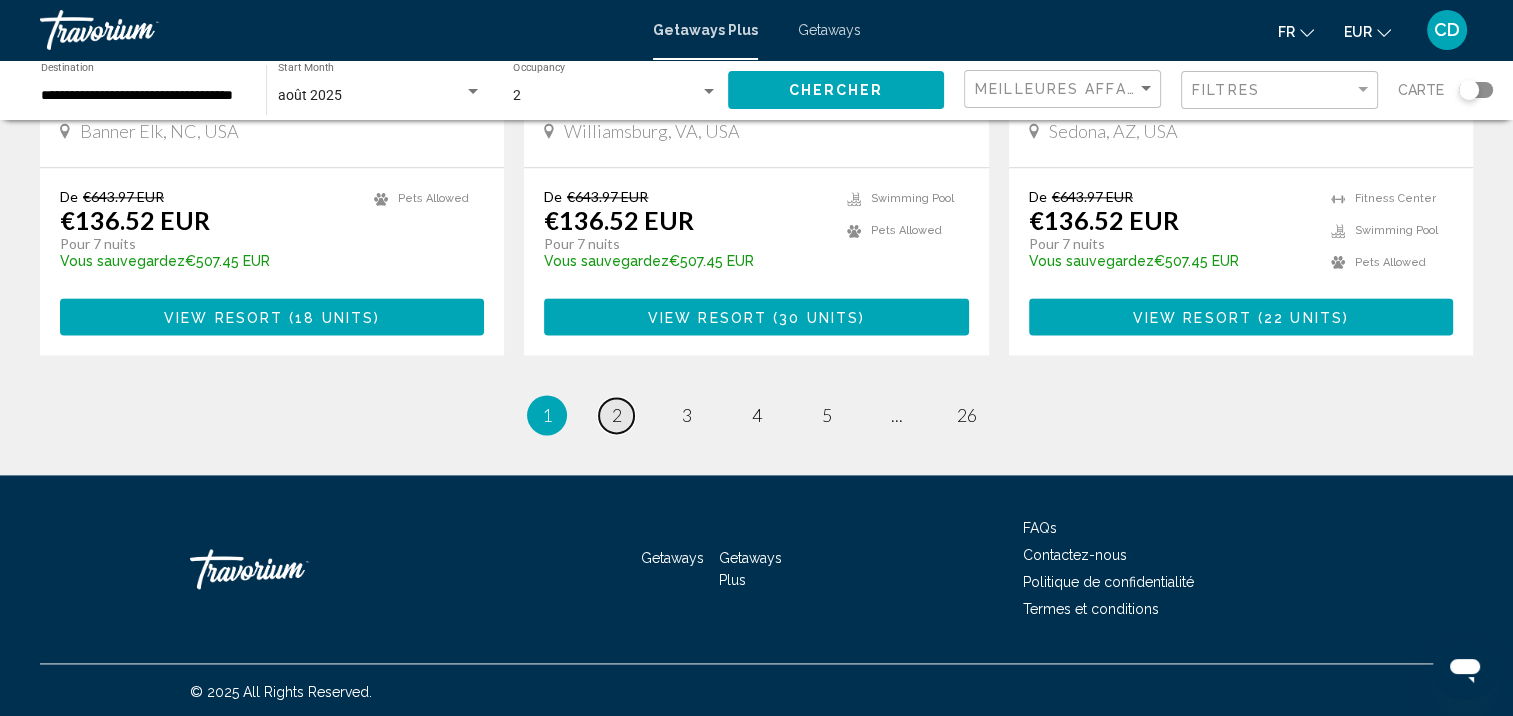 click on "2" at bounding box center [617, 415] 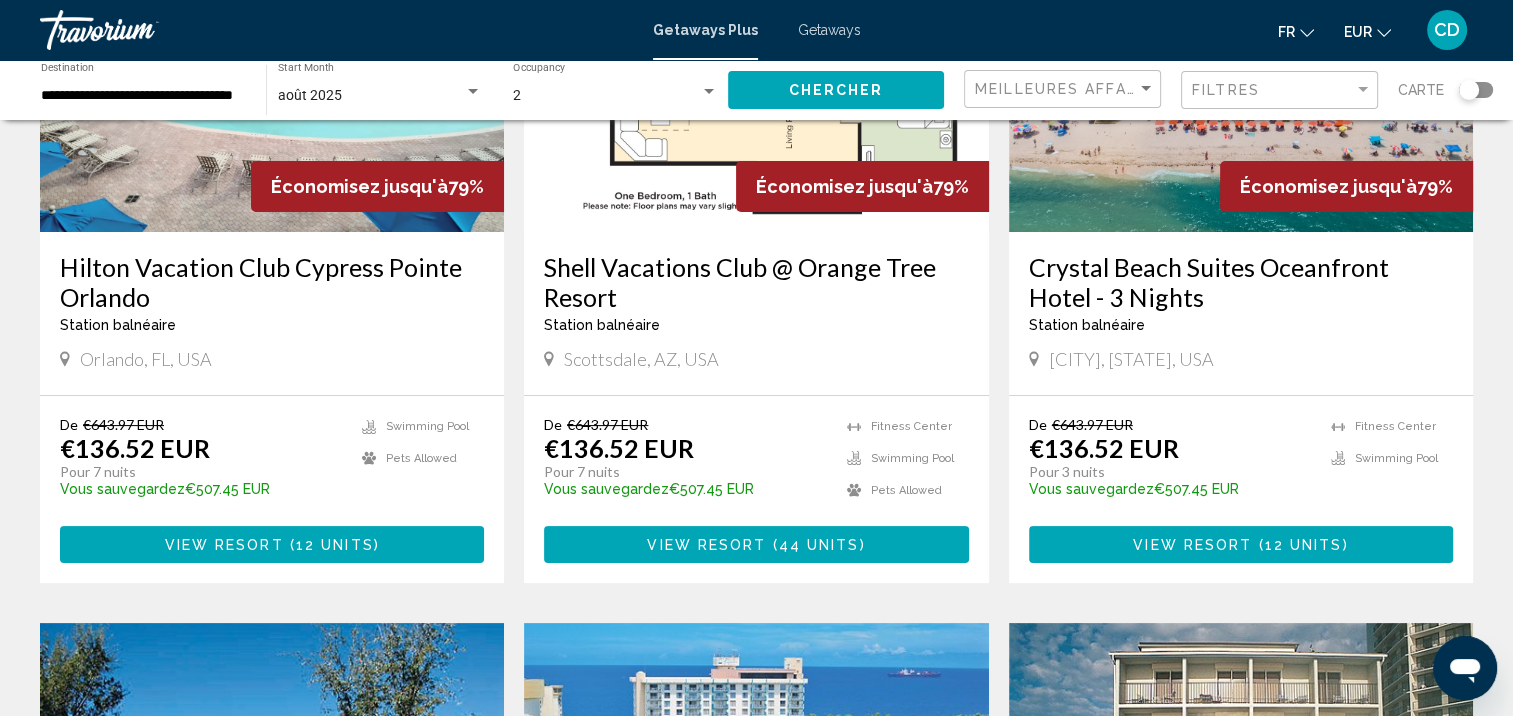 scroll, scrollTop: 300, scrollLeft: 0, axis: vertical 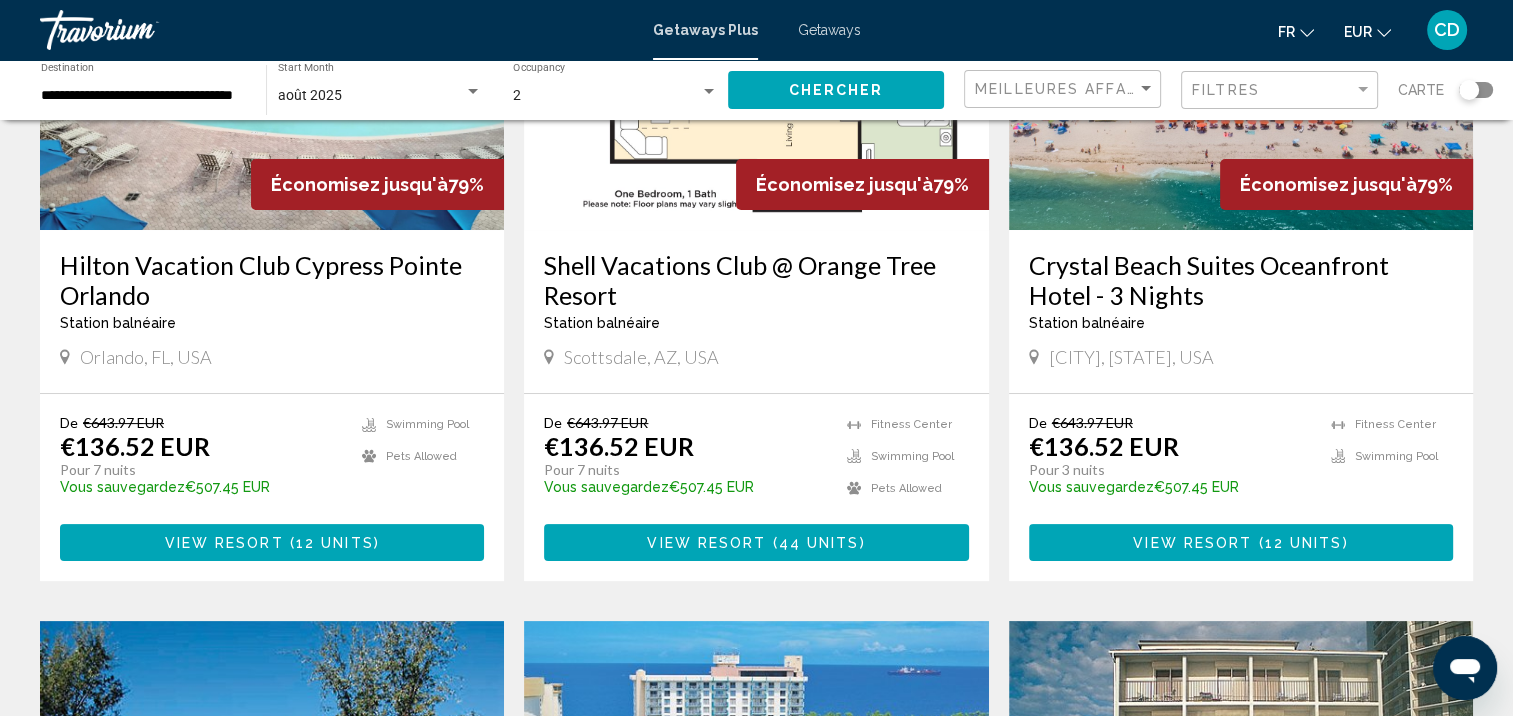 click on "View Resort" at bounding box center [224, 543] 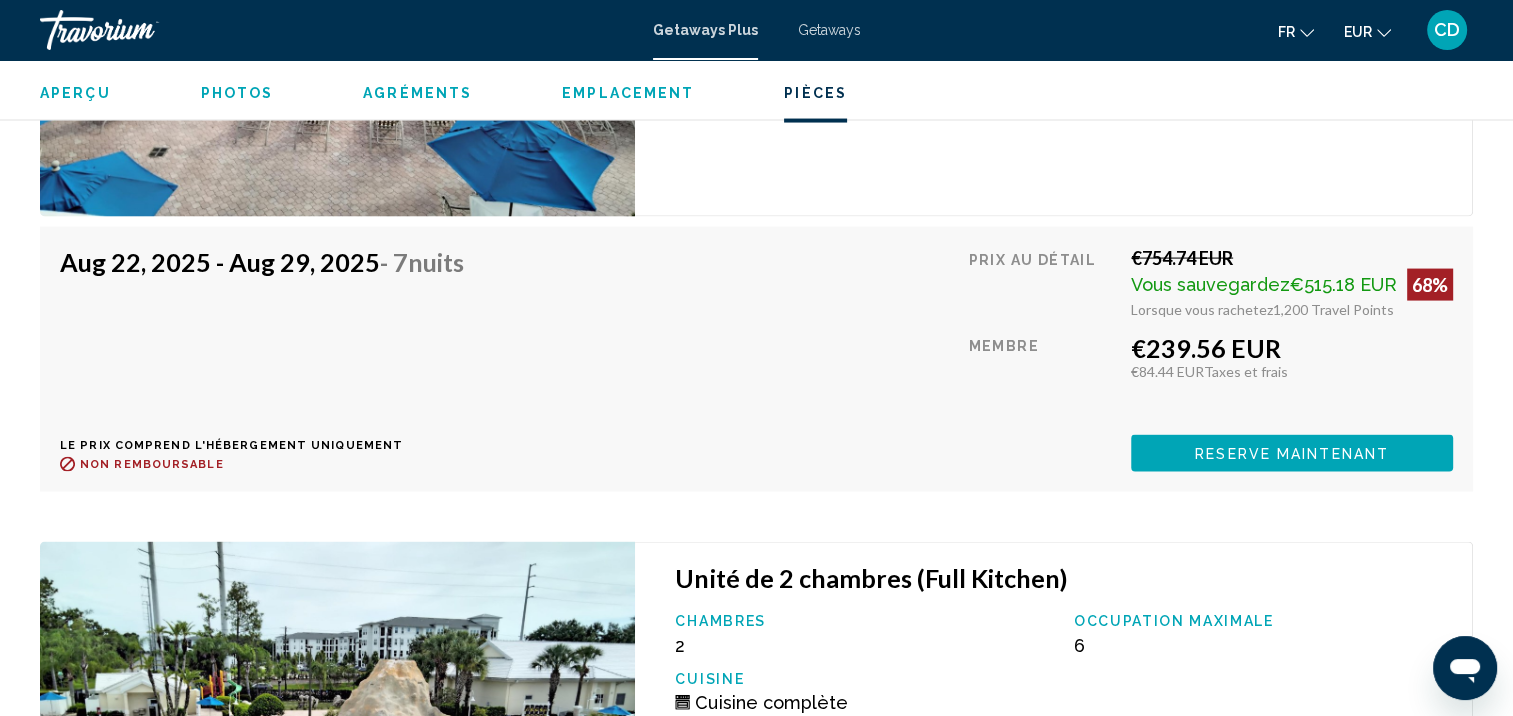scroll, scrollTop: 4101, scrollLeft: 0, axis: vertical 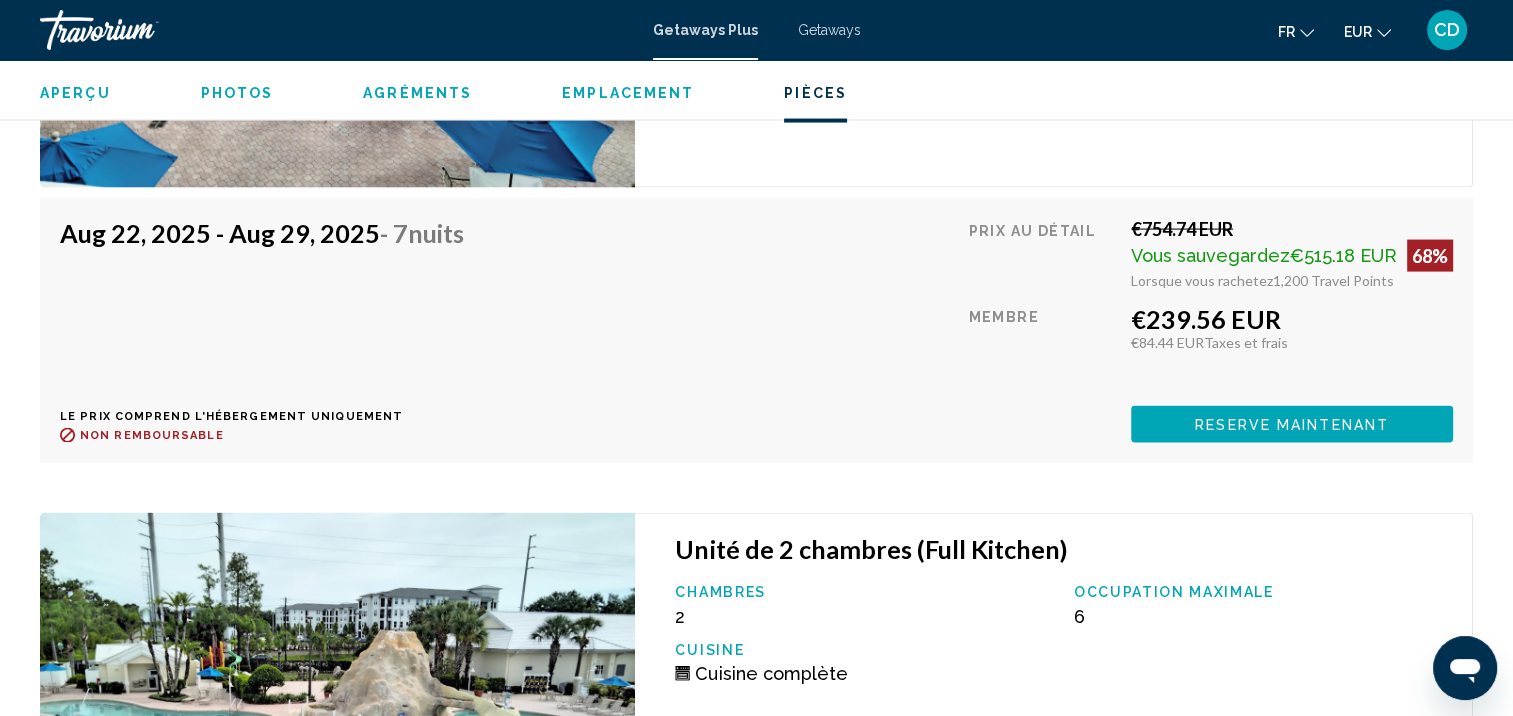 click on "Reserve maintenant" at bounding box center [1292, 425] 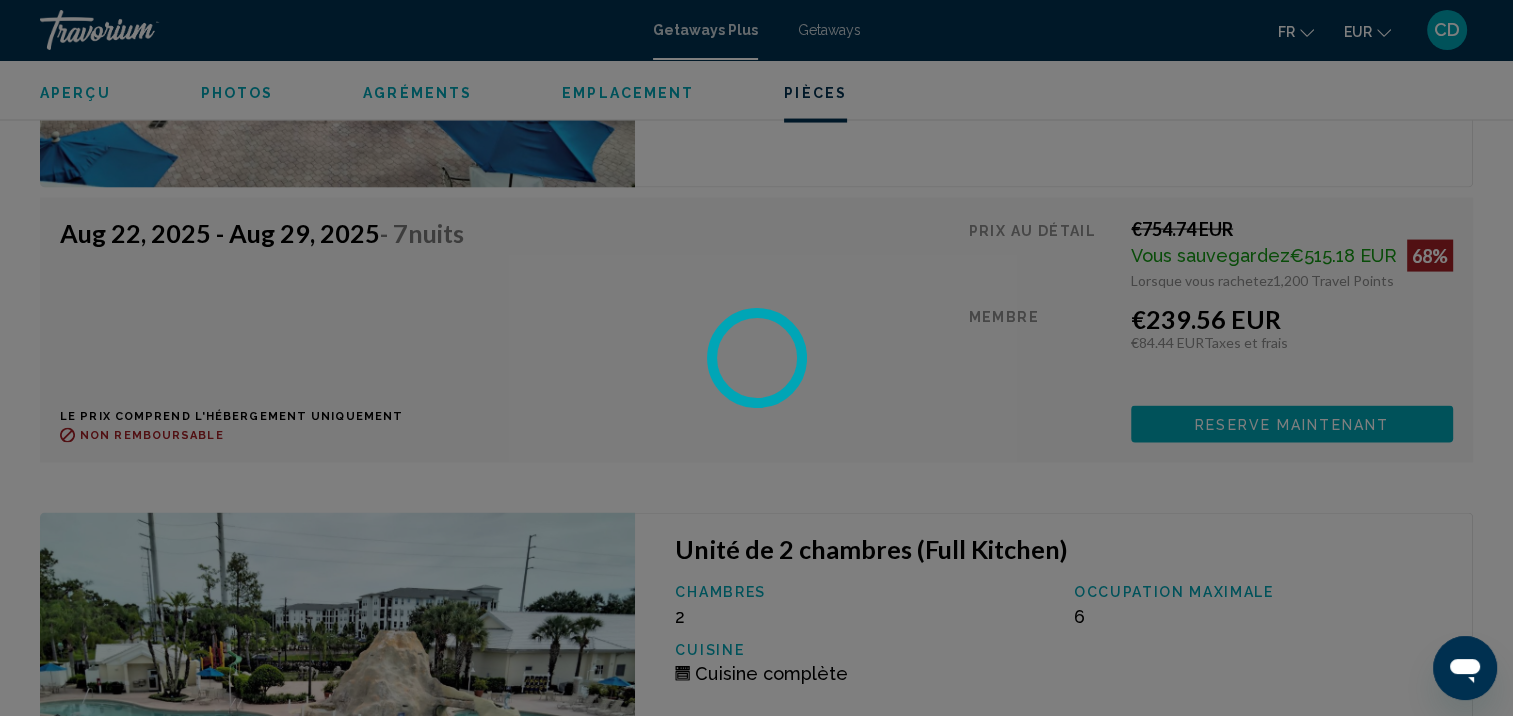 scroll, scrollTop: 0, scrollLeft: 0, axis: both 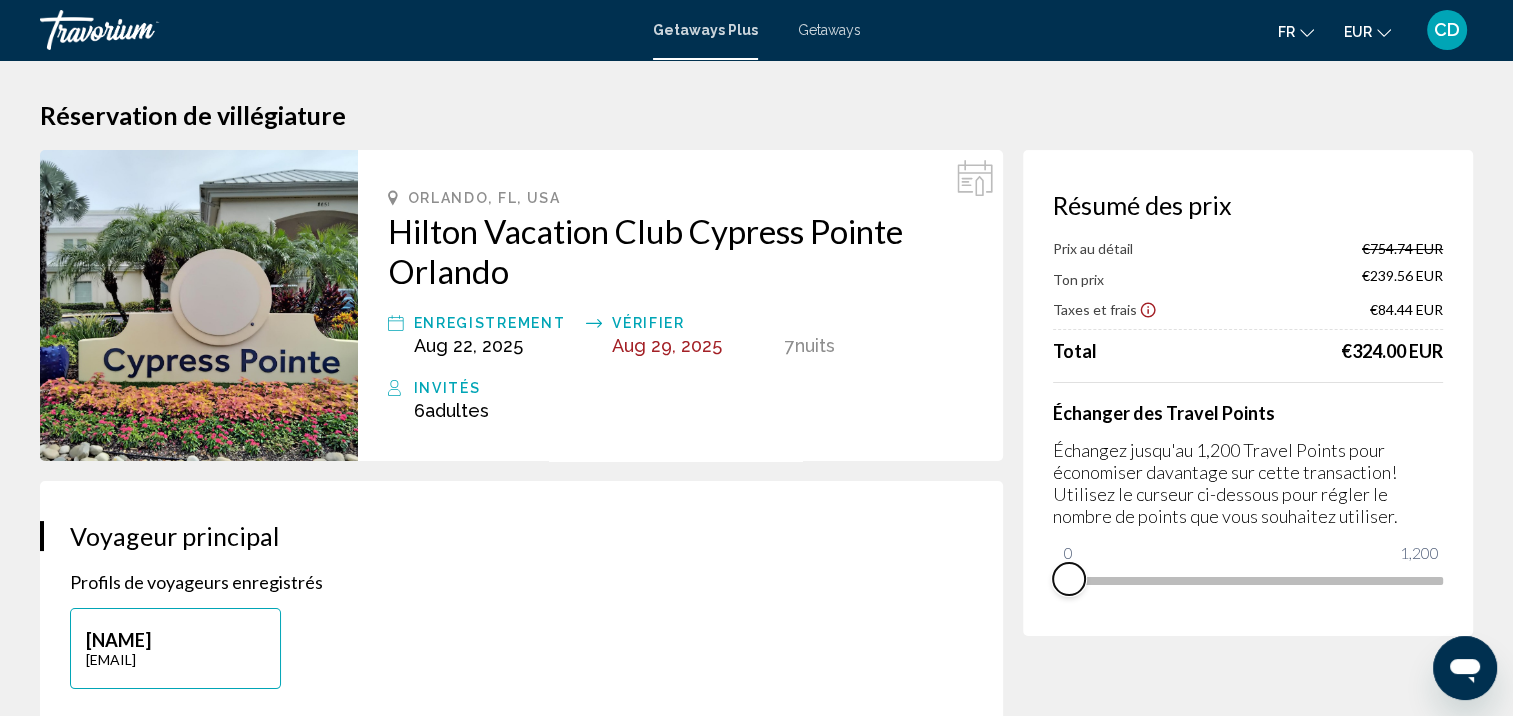 drag, startPoint x: 1422, startPoint y: 602, endPoint x: 1018, endPoint y: 628, distance: 404.83575 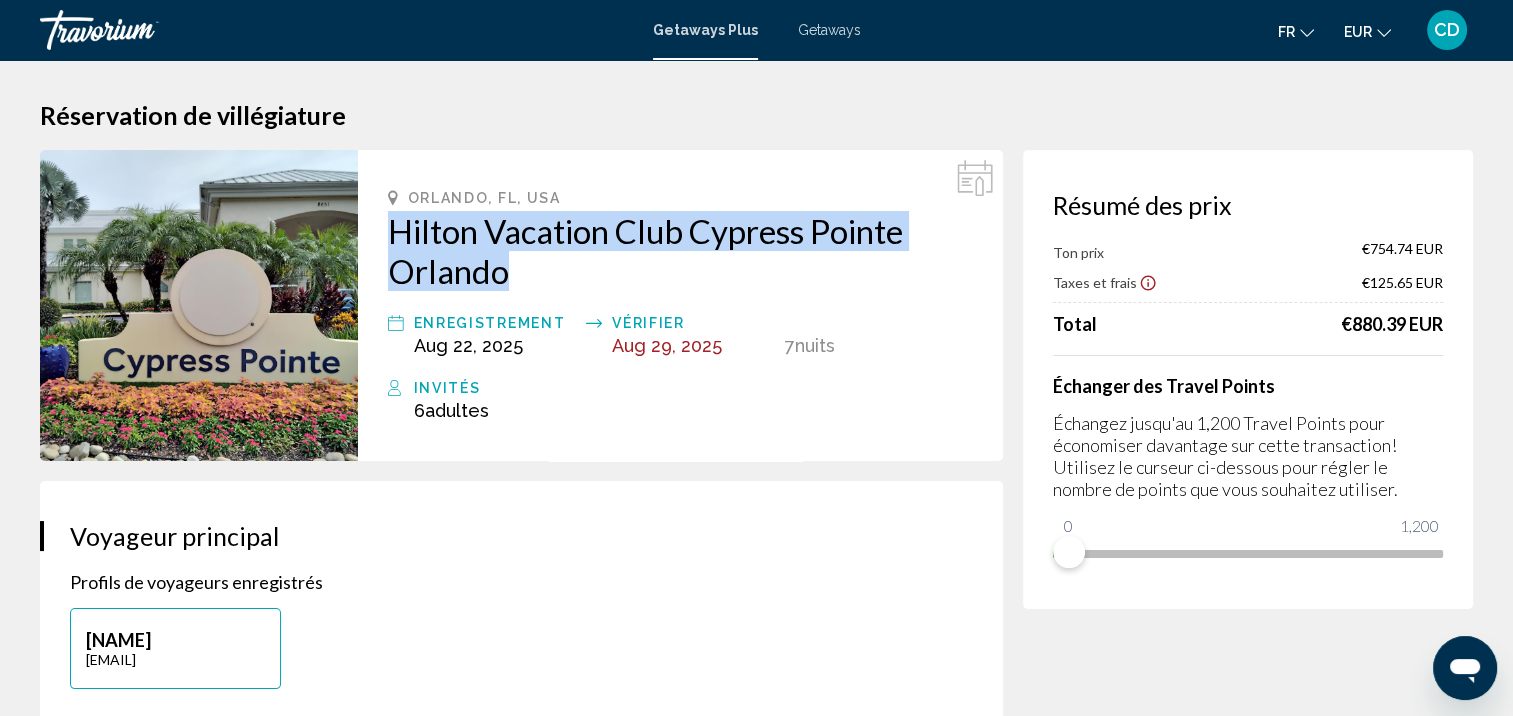 drag, startPoint x: 381, startPoint y: 227, endPoint x: 806, endPoint y: 276, distance: 427.81537 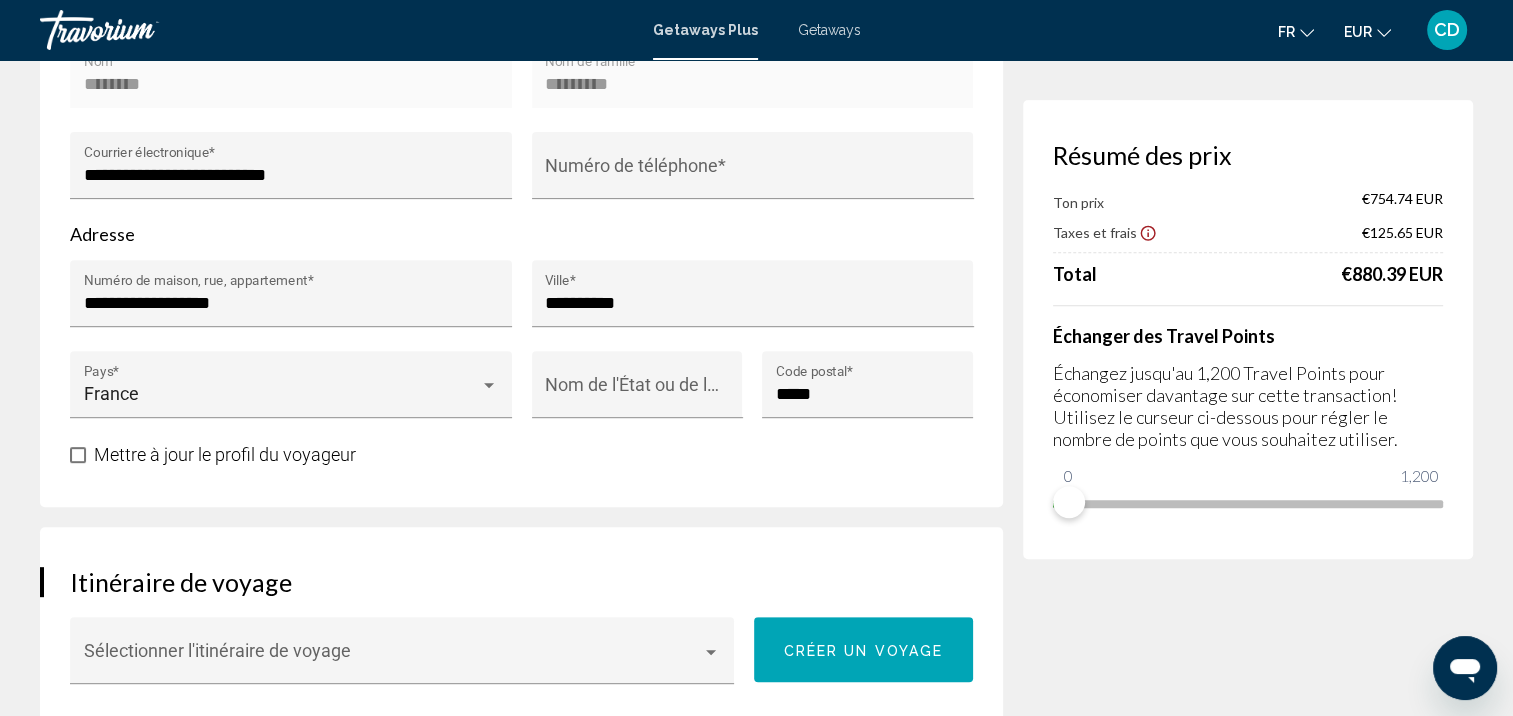 scroll, scrollTop: 400, scrollLeft: 0, axis: vertical 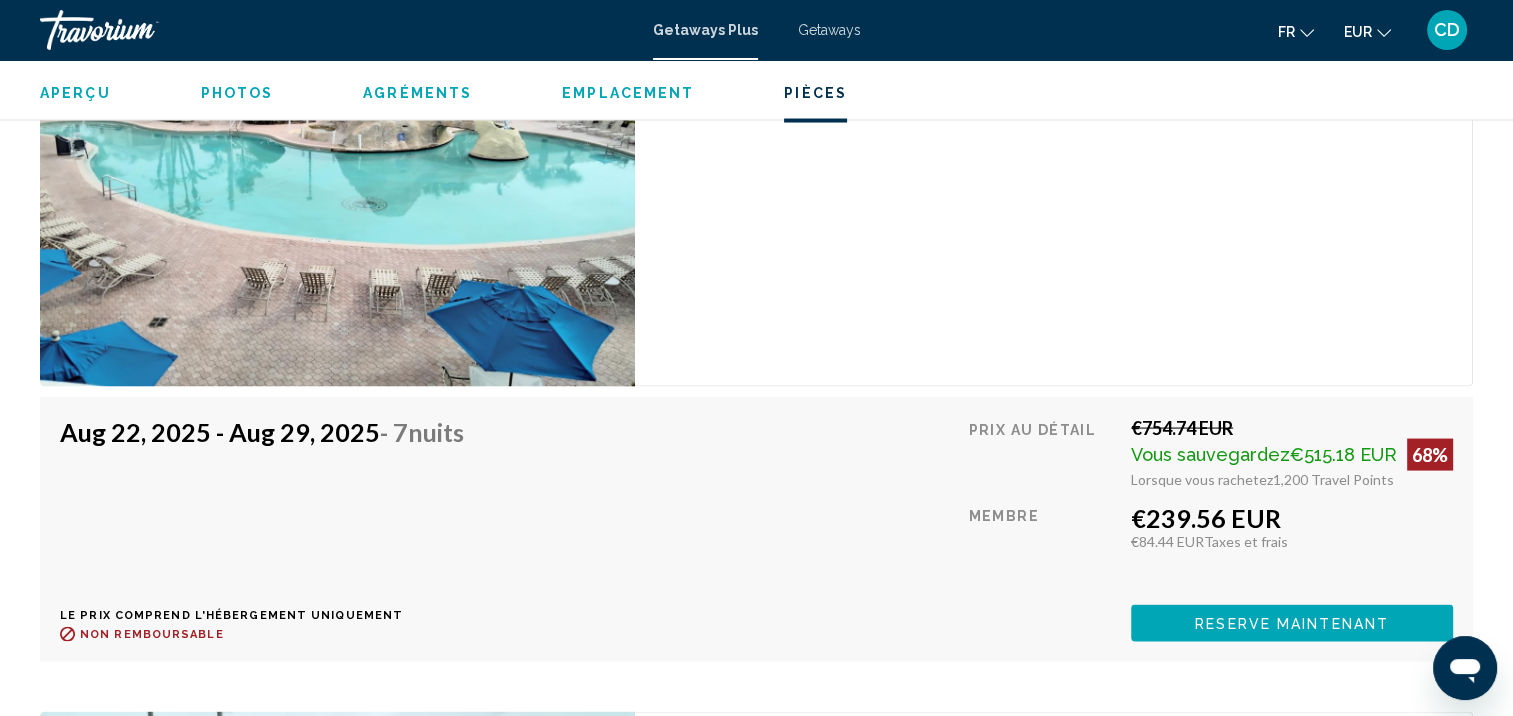 click on "Reserve maintenant" at bounding box center (1292, 624) 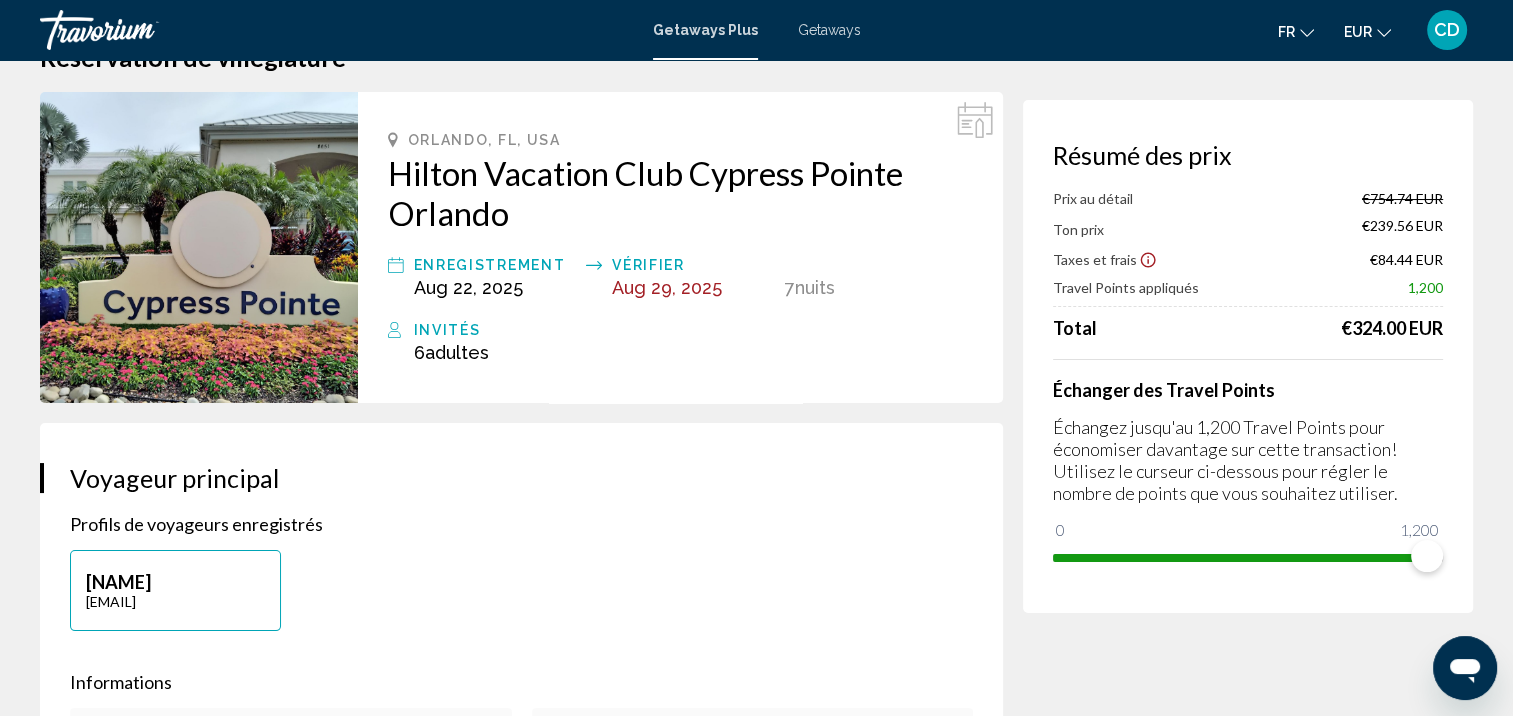 scroll, scrollTop: 100, scrollLeft: 0, axis: vertical 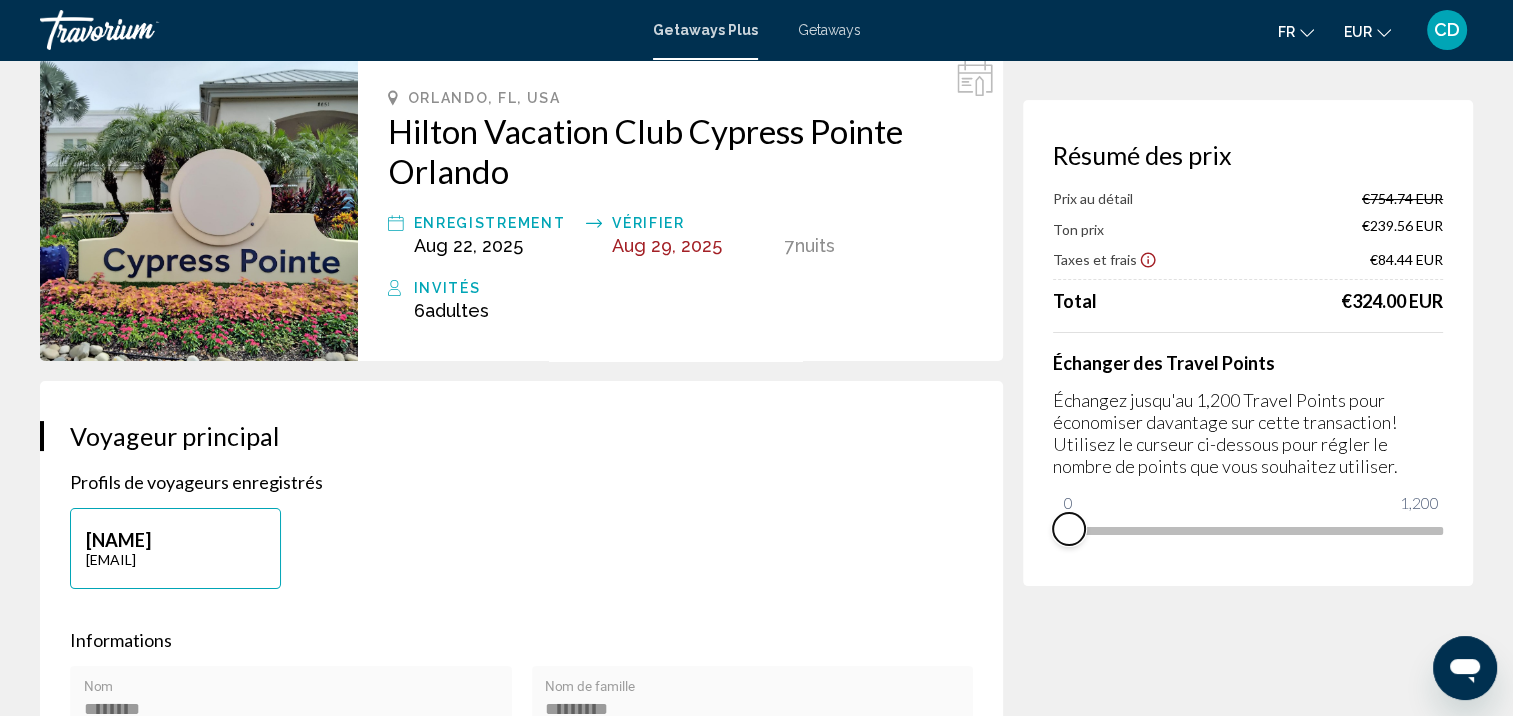 drag, startPoint x: 1426, startPoint y: 559, endPoint x: 1010, endPoint y: 566, distance: 416.0589 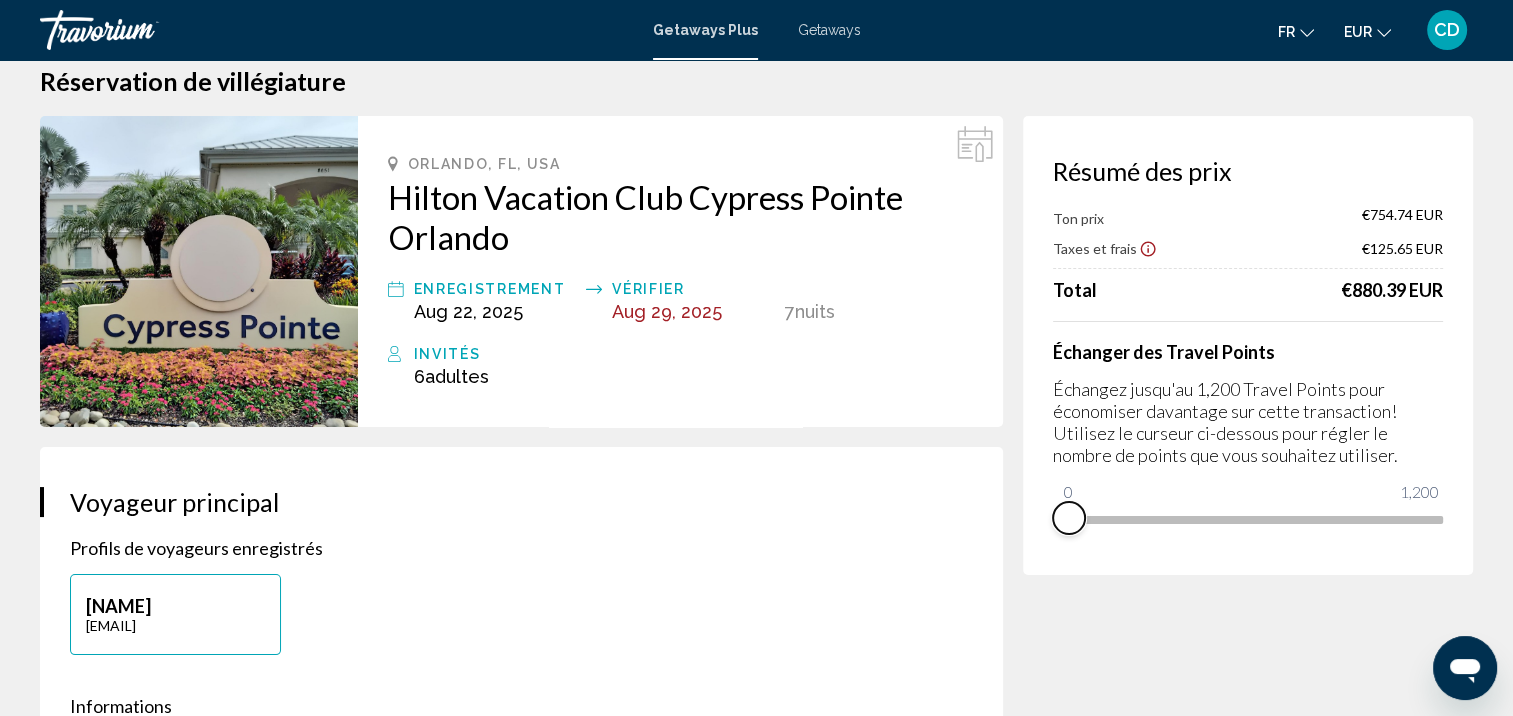 scroll, scrollTop: 0, scrollLeft: 0, axis: both 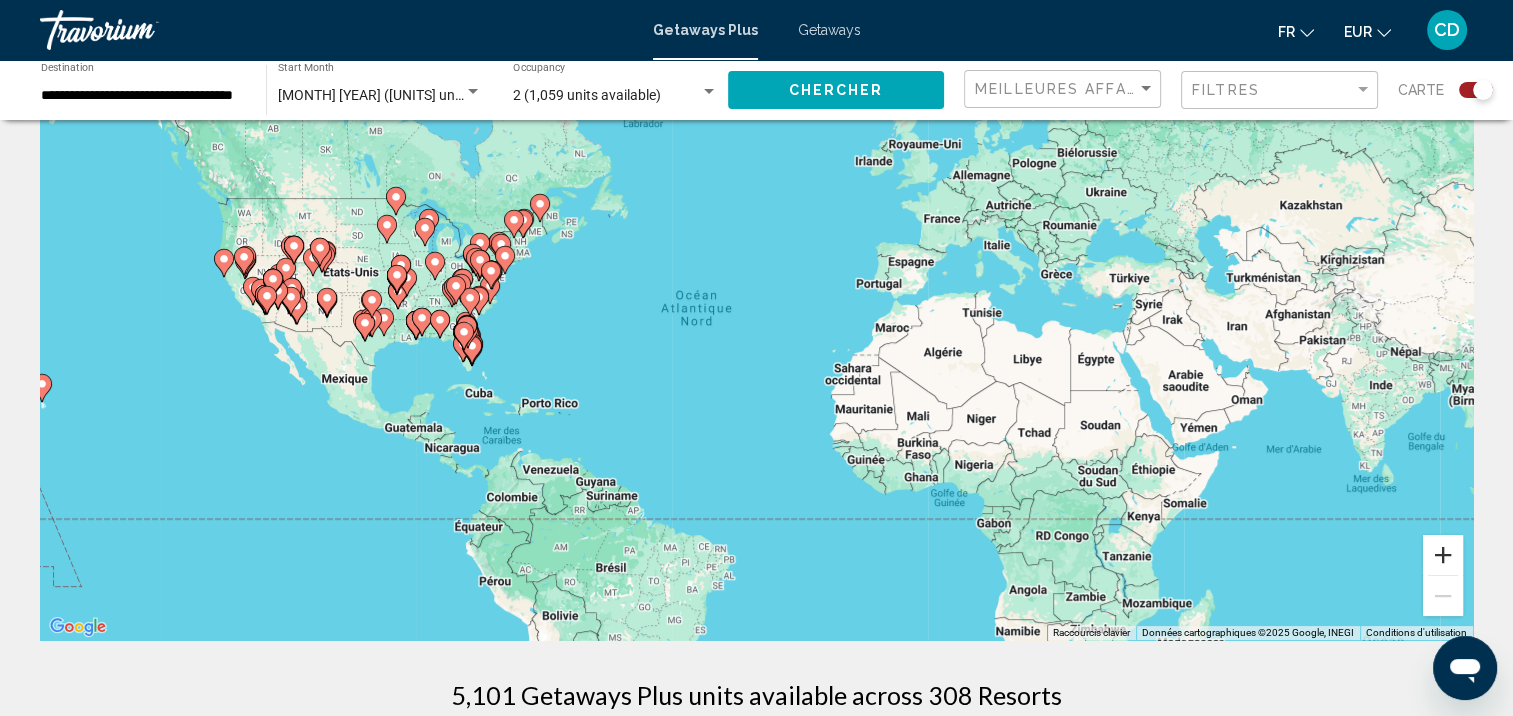 click at bounding box center [1443, 555] 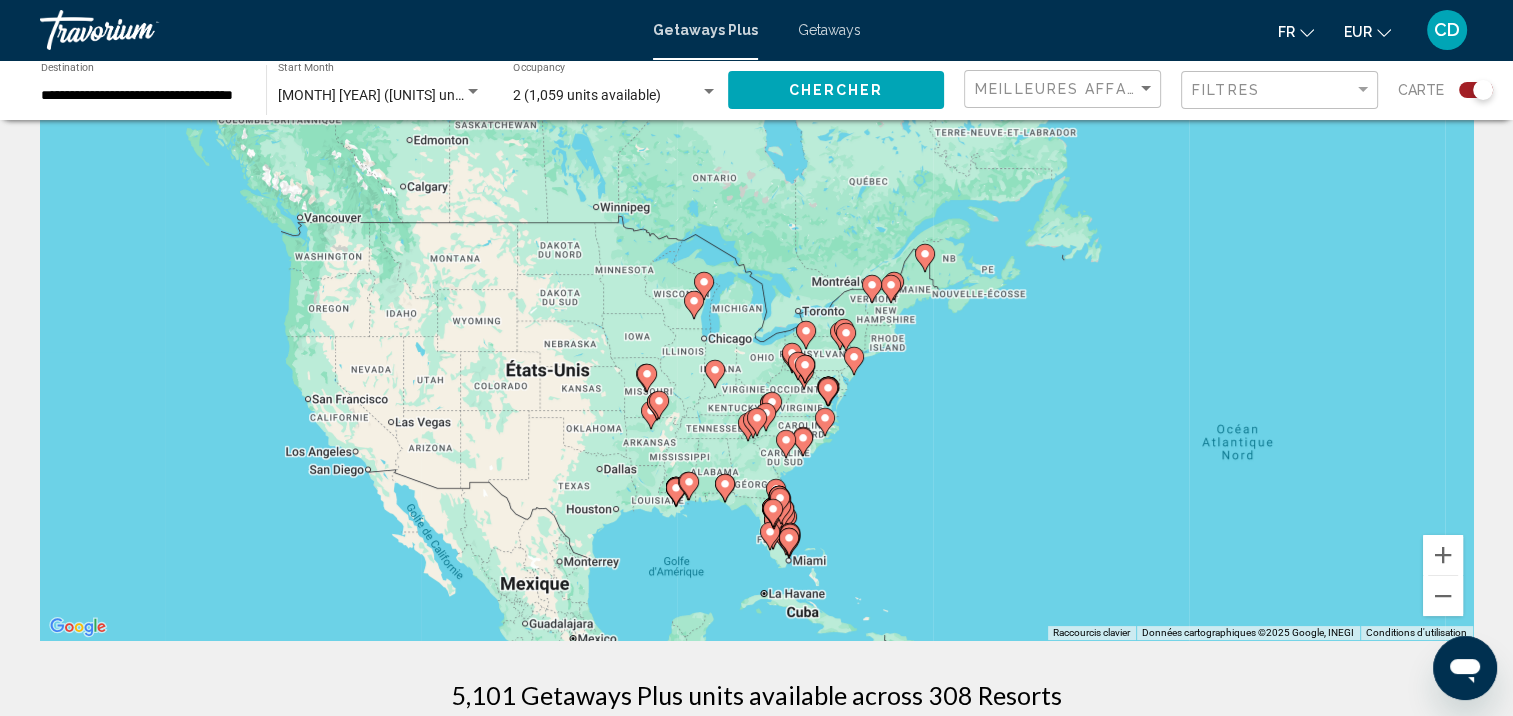 drag, startPoint x: 205, startPoint y: 320, endPoint x: 761, endPoint y: 473, distance: 576.6672 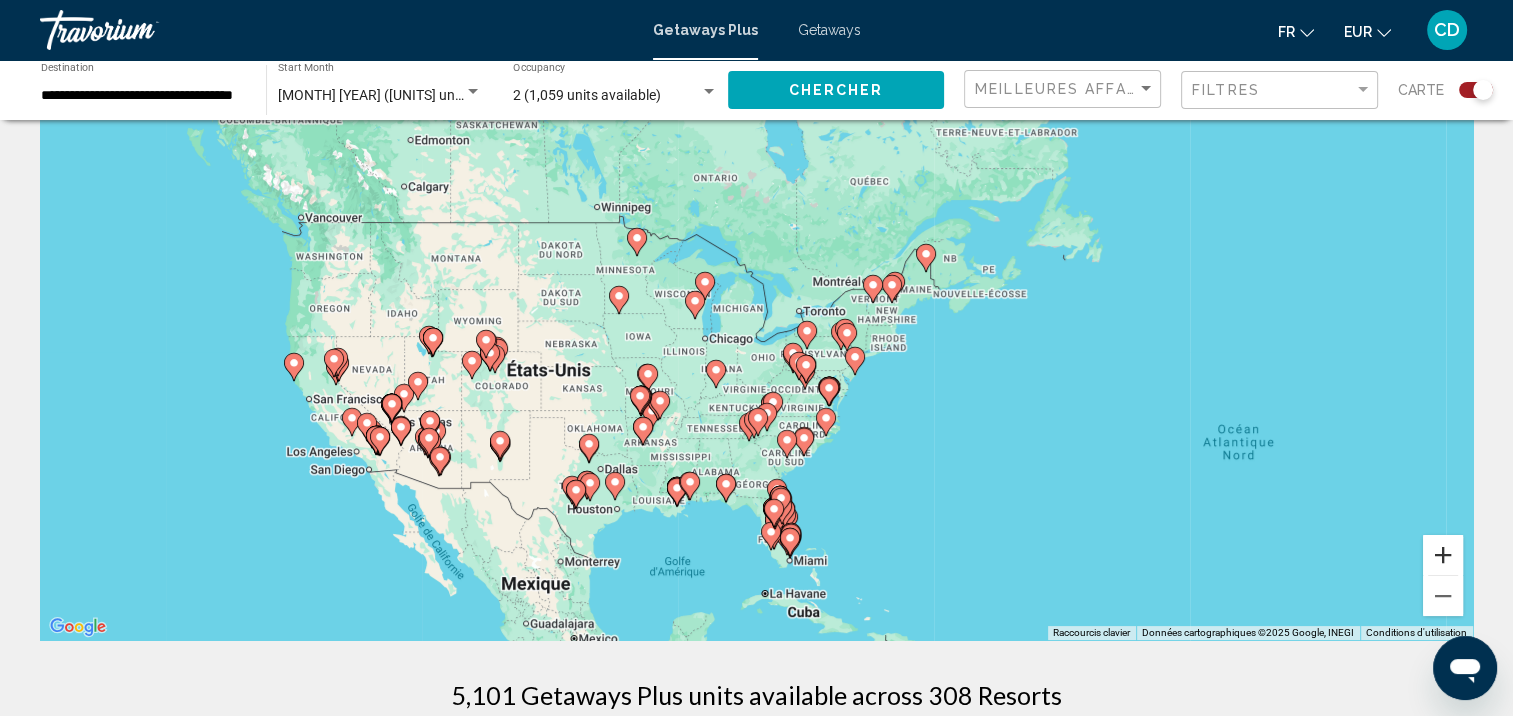 click at bounding box center (1443, 555) 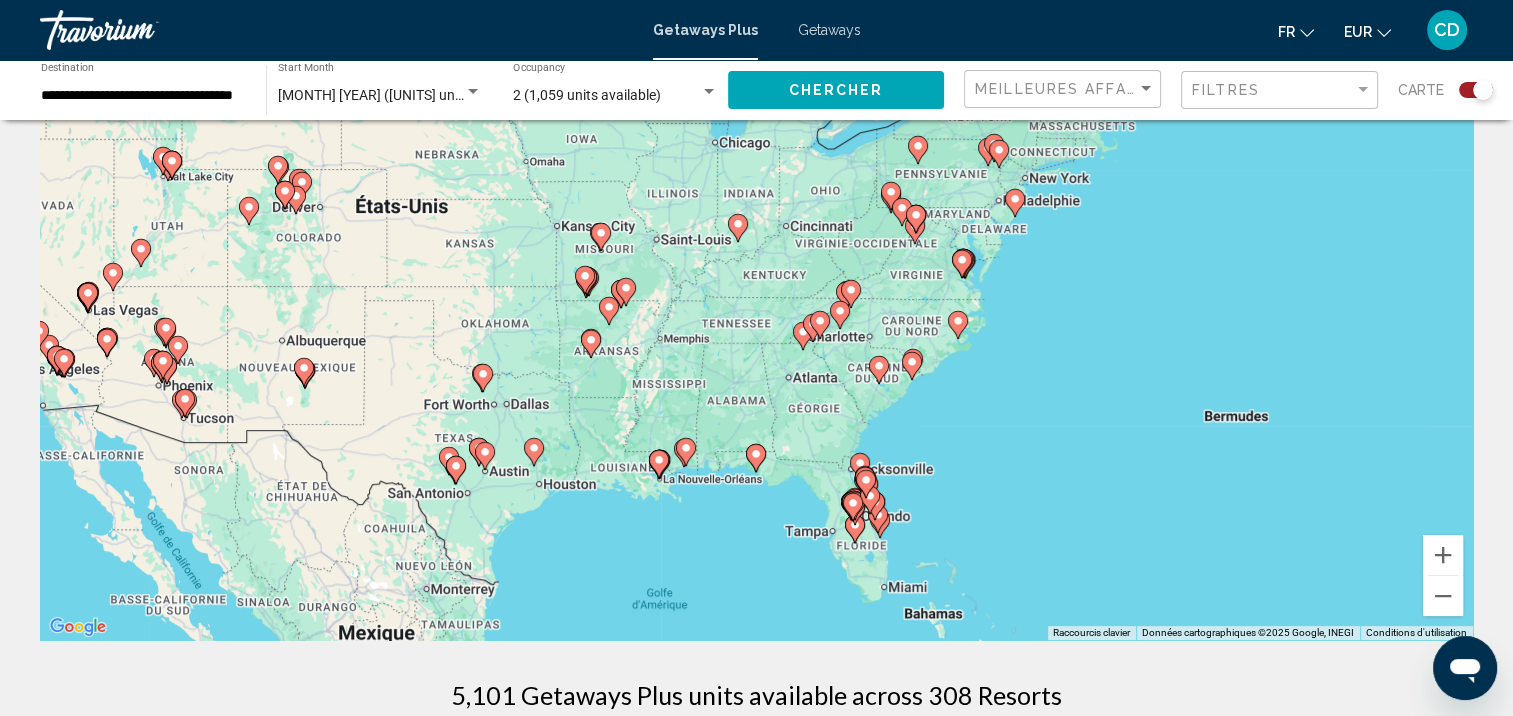 drag, startPoint x: 645, startPoint y: 504, endPoint x: 705, endPoint y: 308, distance: 204.97804 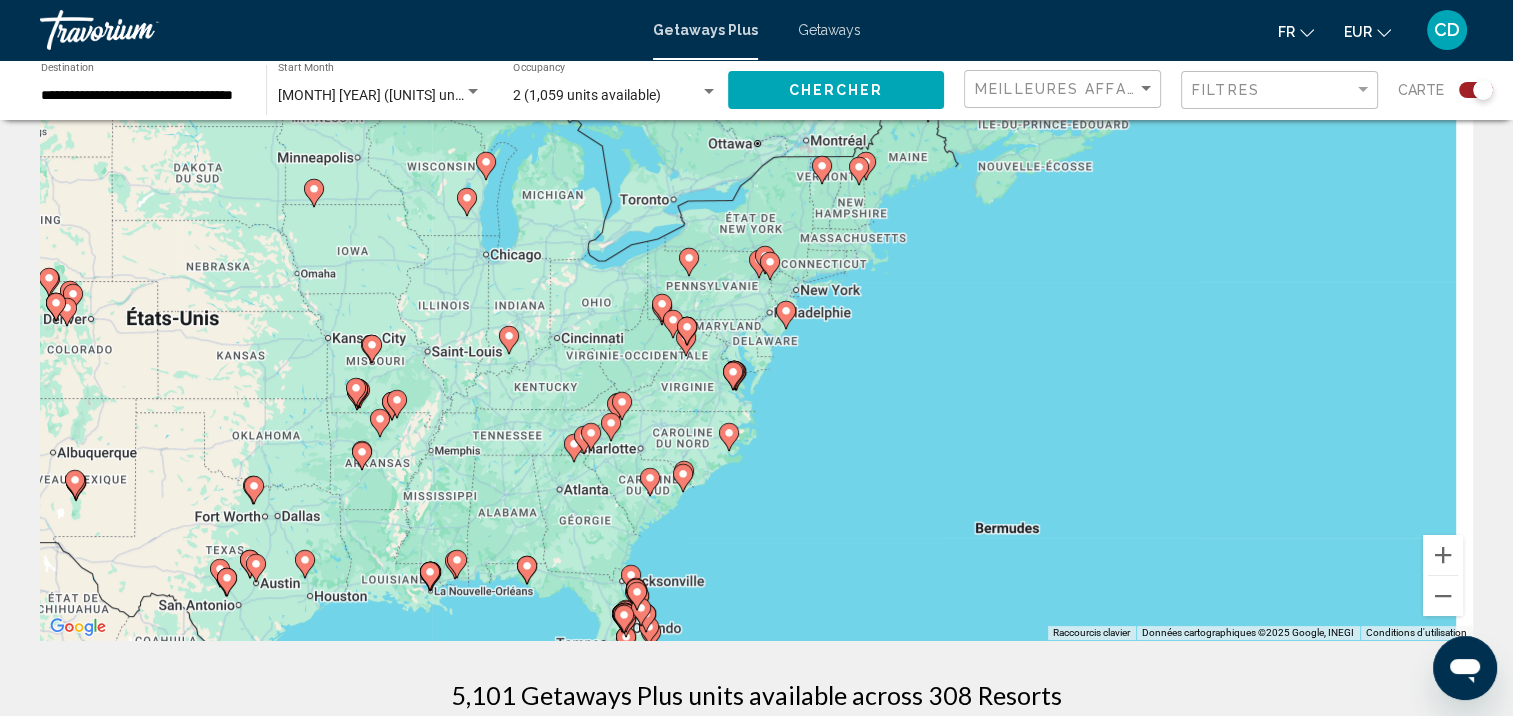 drag, startPoint x: 940, startPoint y: 248, endPoint x: 711, endPoint y: 362, distance: 255.80656 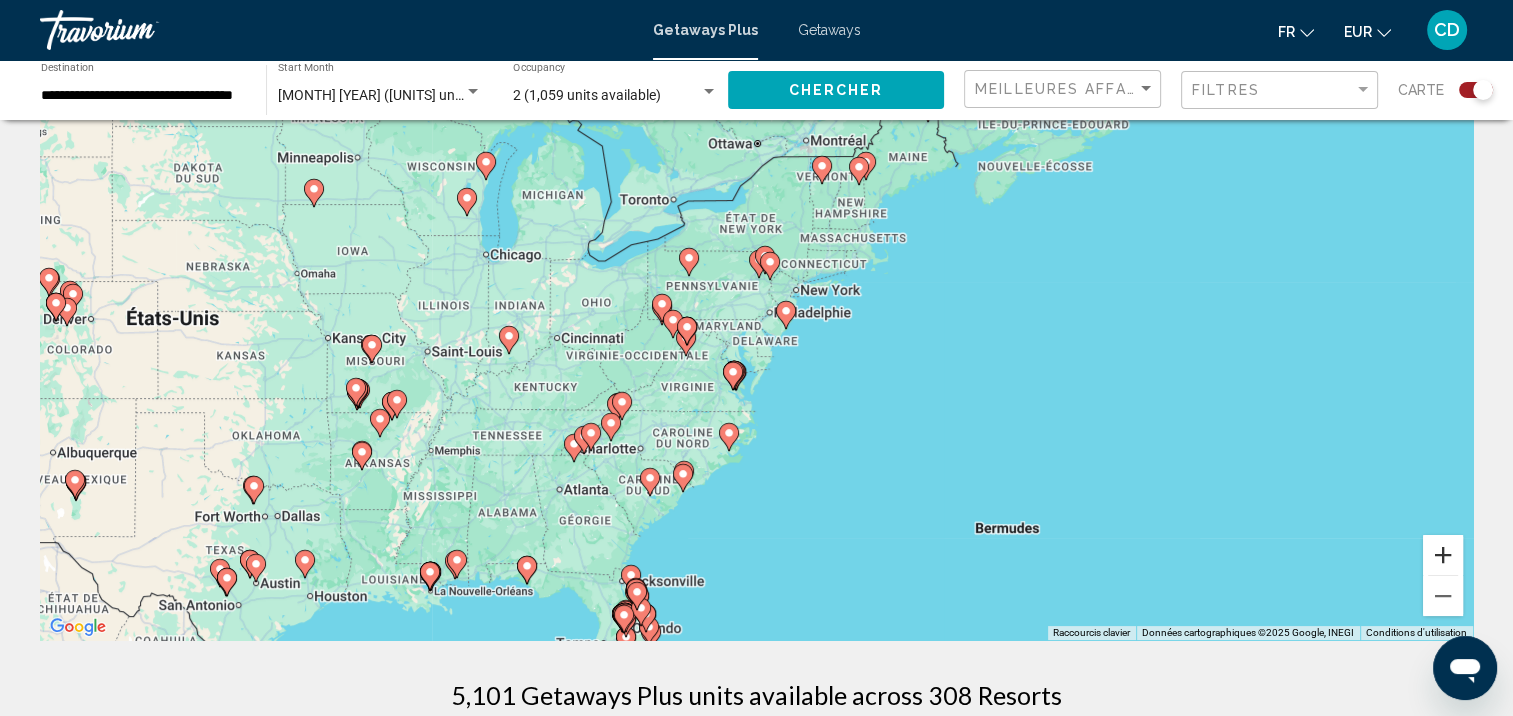 click at bounding box center [1443, 555] 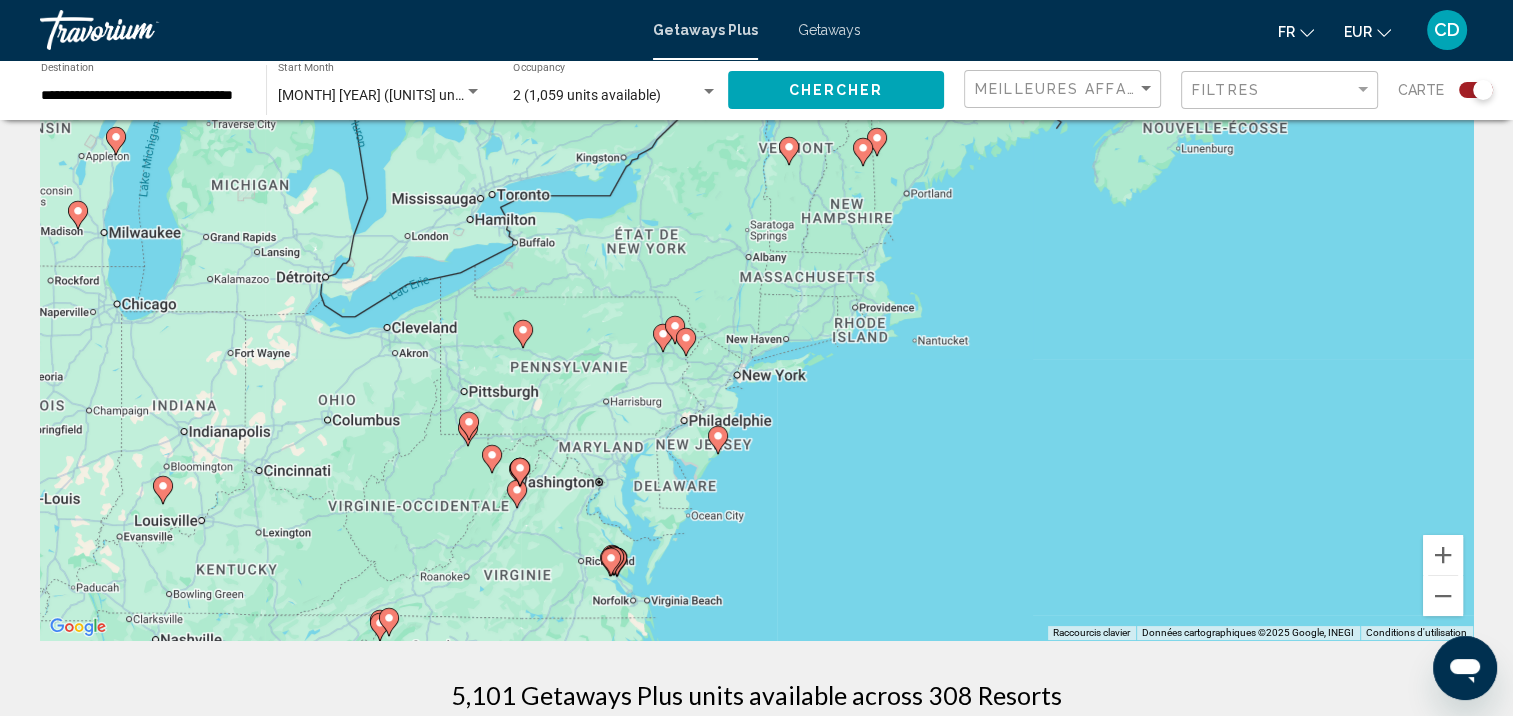 drag, startPoint x: 832, startPoint y: 320, endPoint x: 732, endPoint y: 456, distance: 168.80759 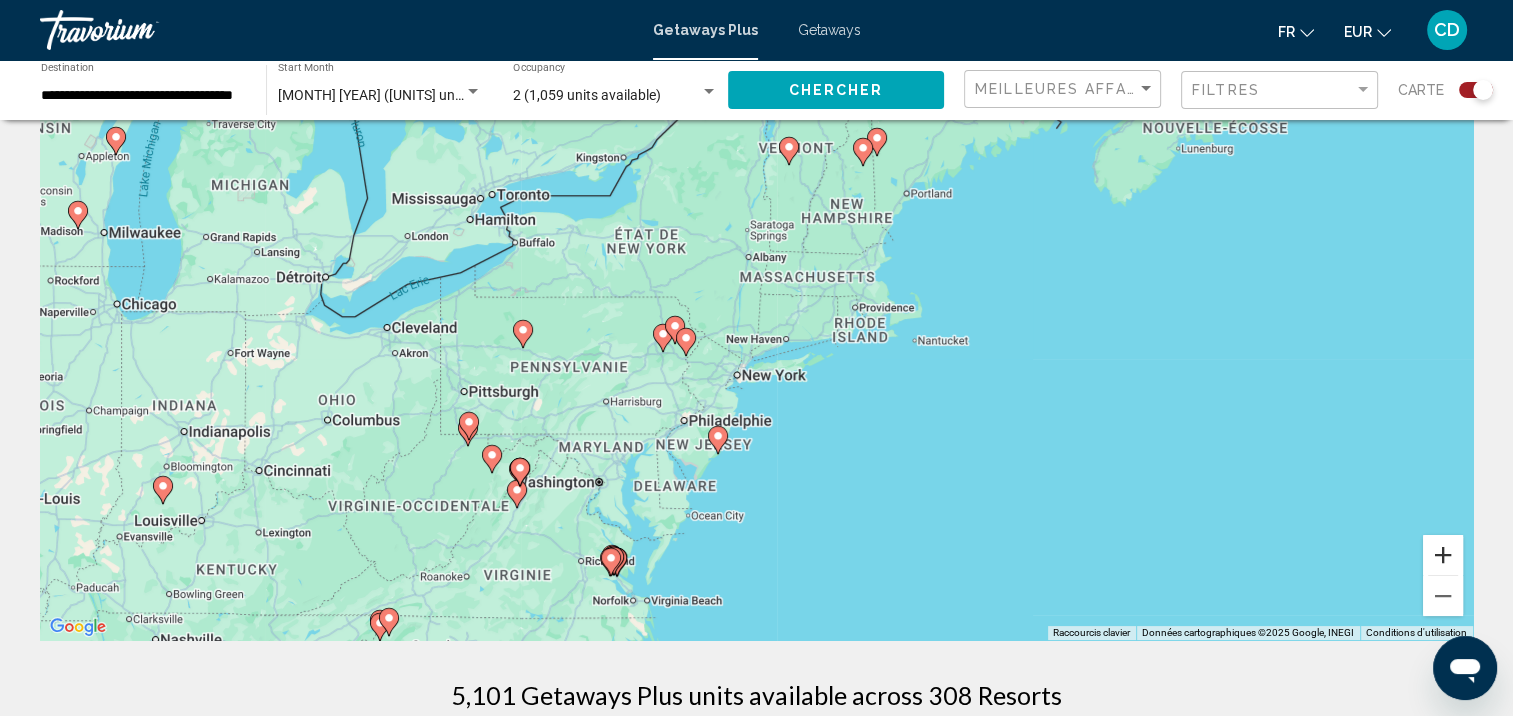 click at bounding box center [1443, 555] 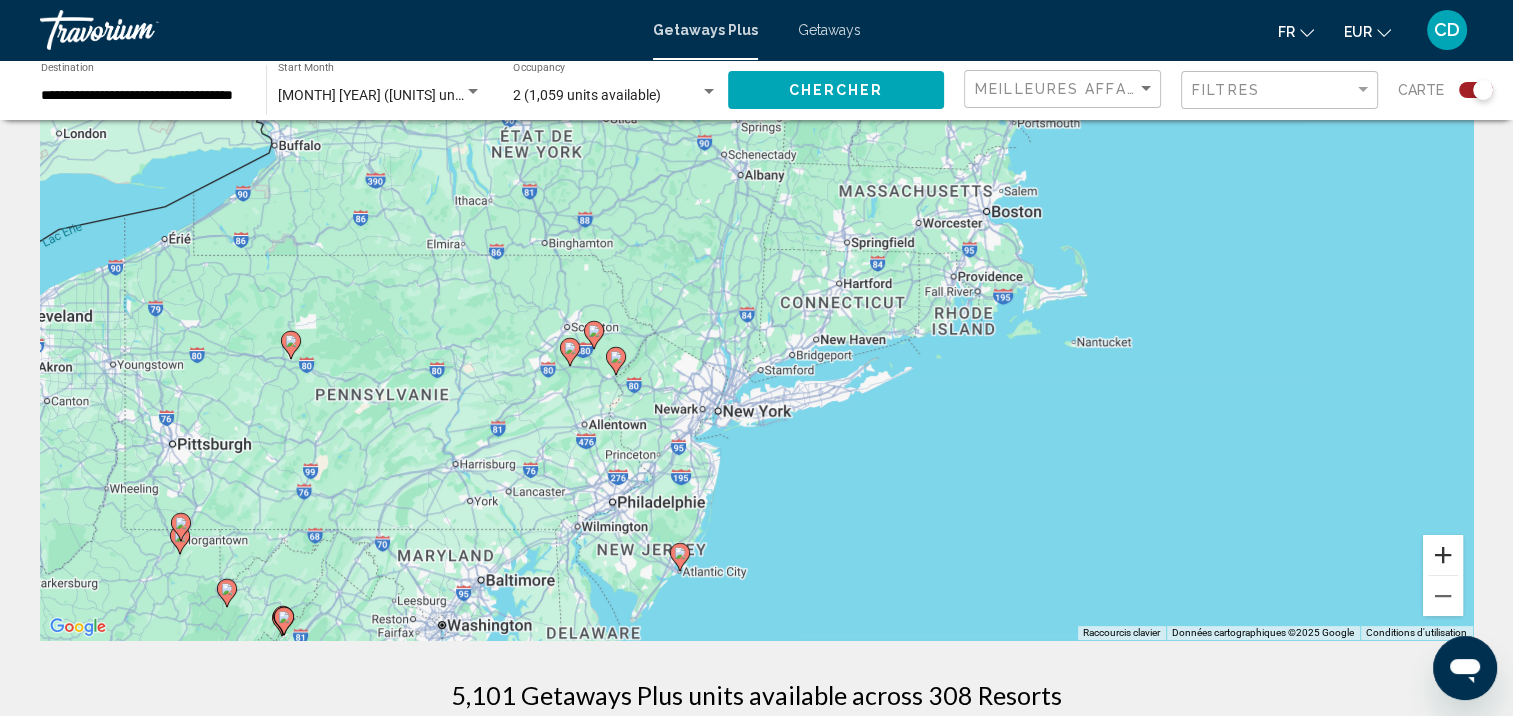 click at bounding box center [1443, 555] 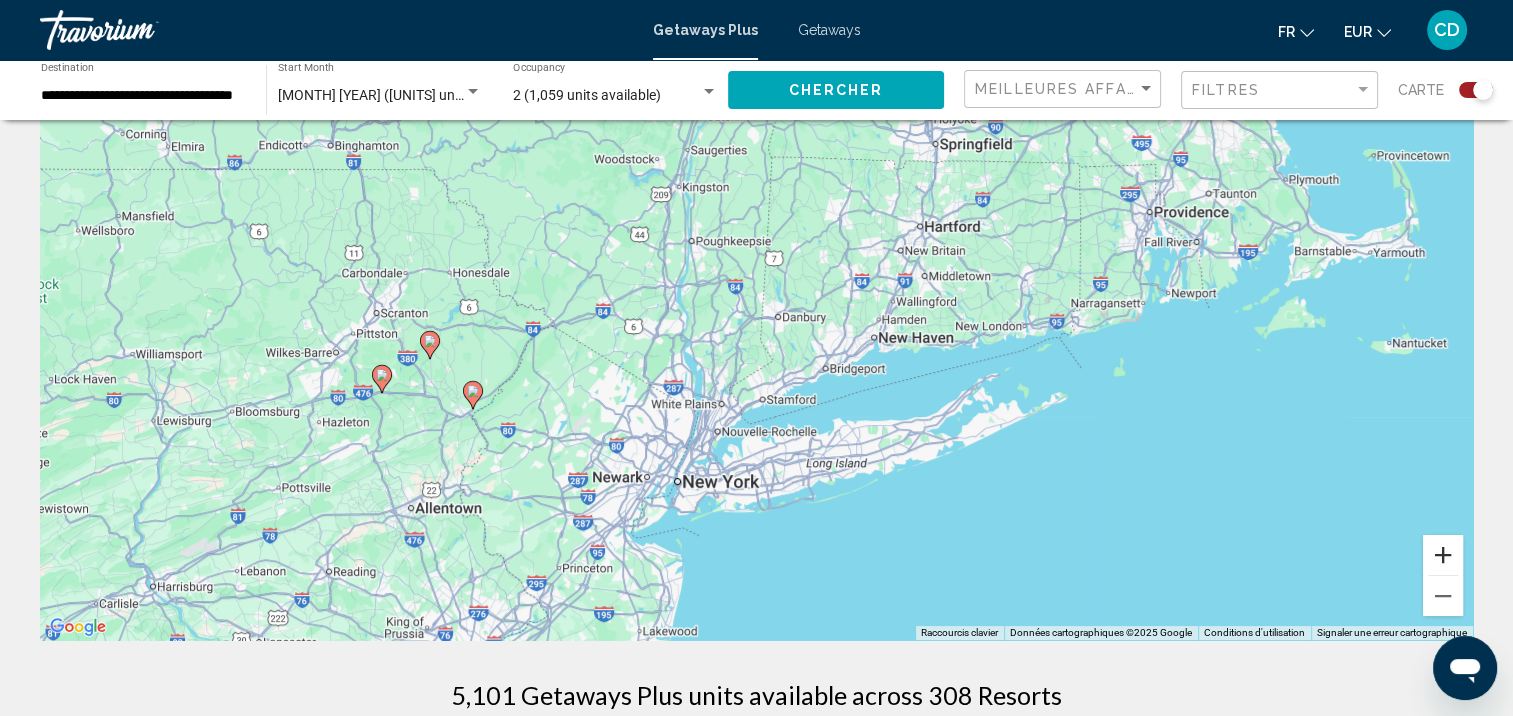 click at bounding box center [1443, 555] 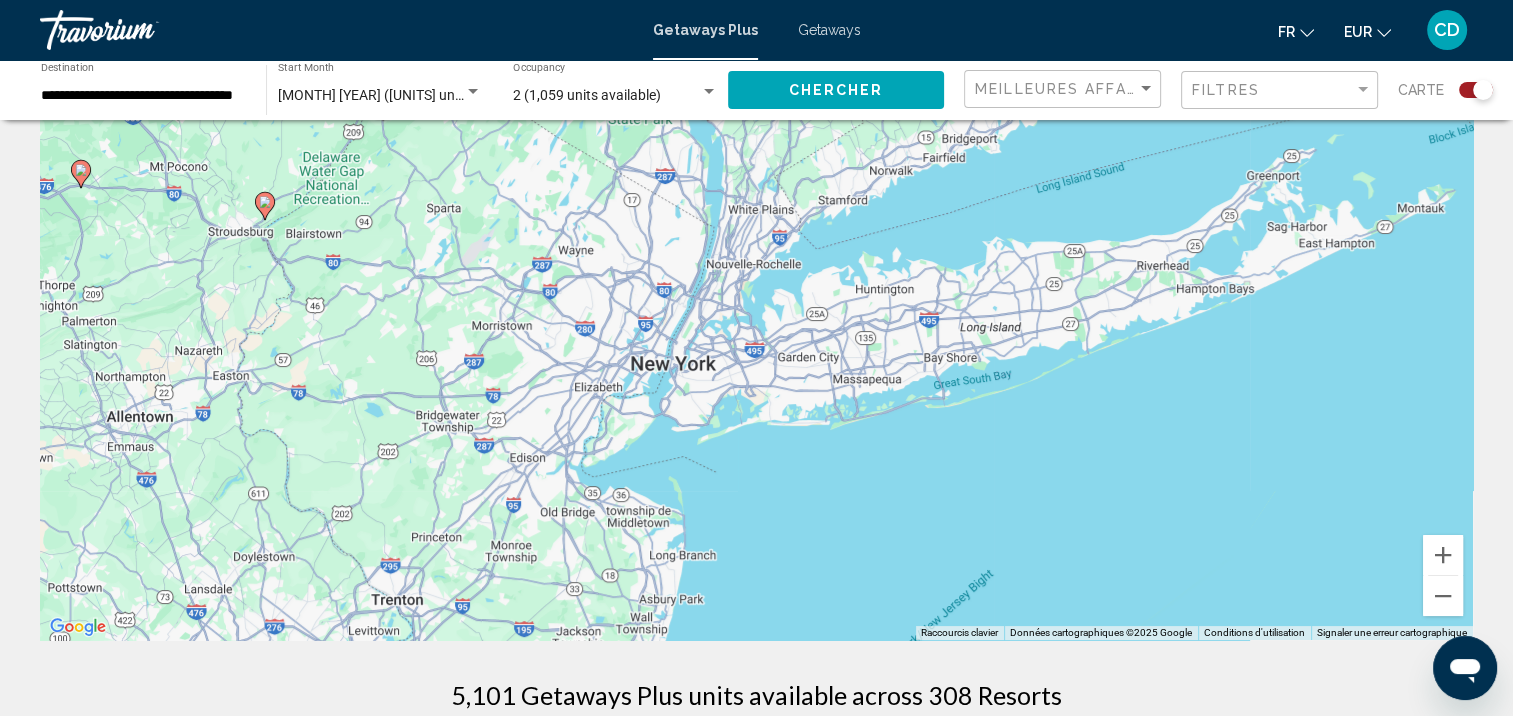 drag, startPoint x: 570, startPoint y: 525, endPoint x: 646, endPoint y: 260, distance: 275.6828 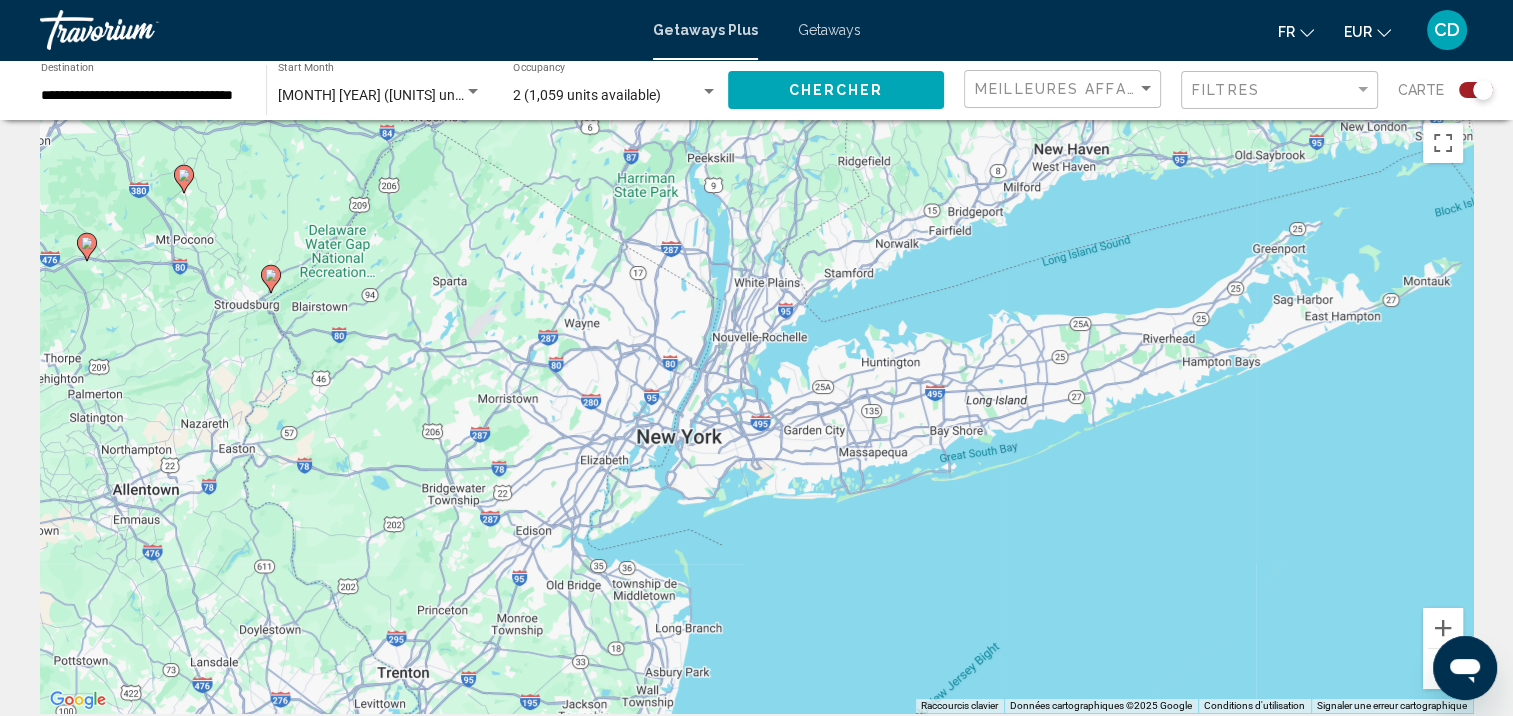 scroll, scrollTop: 0, scrollLeft: 0, axis: both 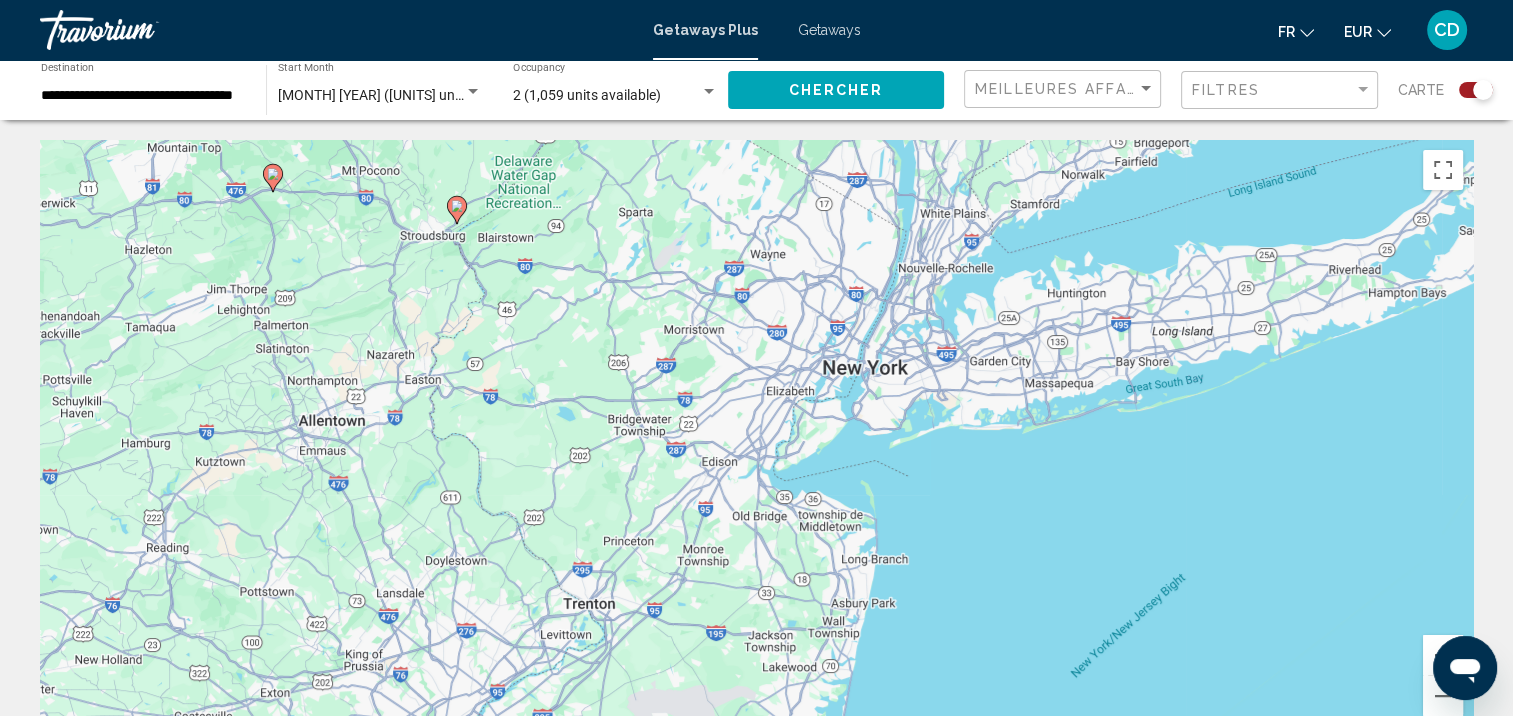 drag, startPoint x: 1104, startPoint y: 316, endPoint x: 1304, endPoint y: 213, distance: 224.96445 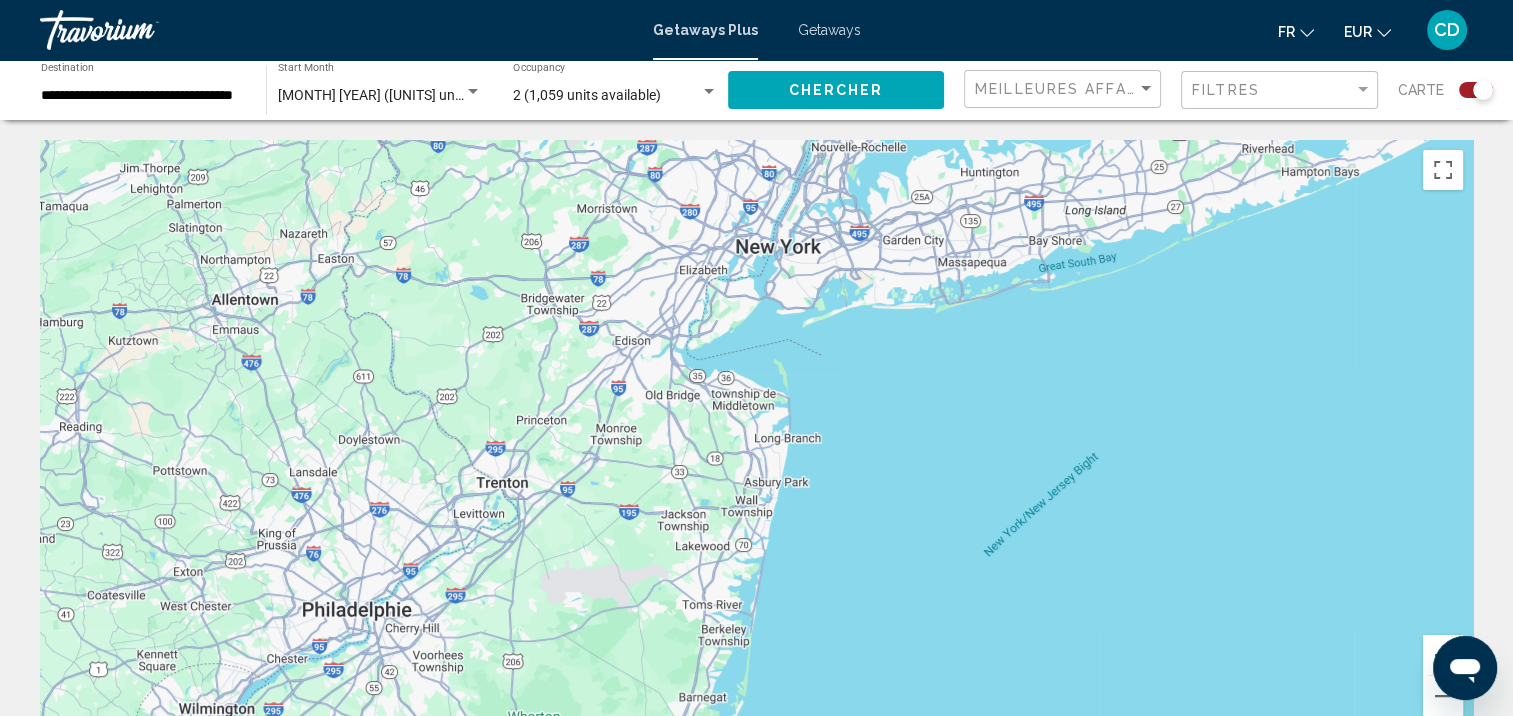 drag, startPoint x: 1343, startPoint y: 580, endPoint x: 1200, endPoint y: 483, distance: 172.79468 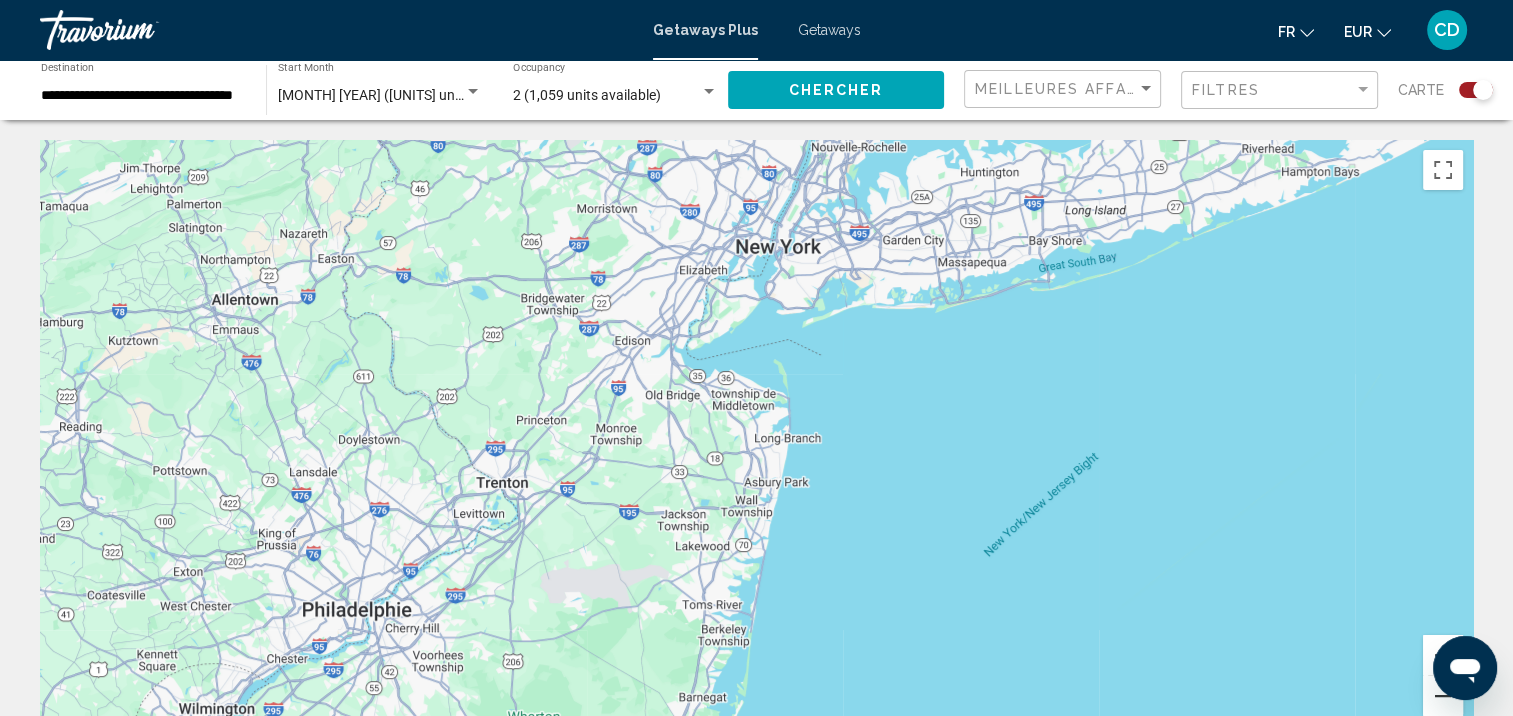 click at bounding box center [1443, 696] 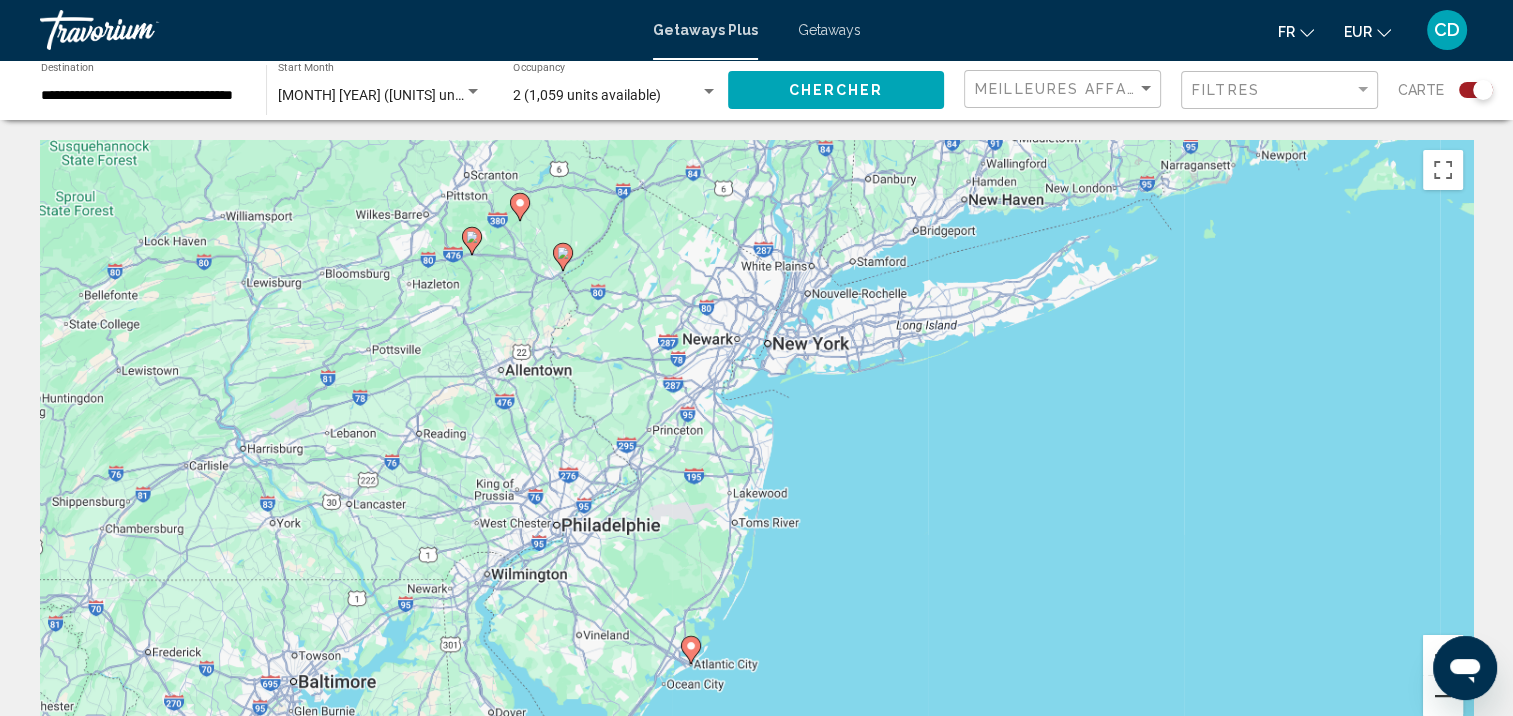 click at bounding box center (1443, 696) 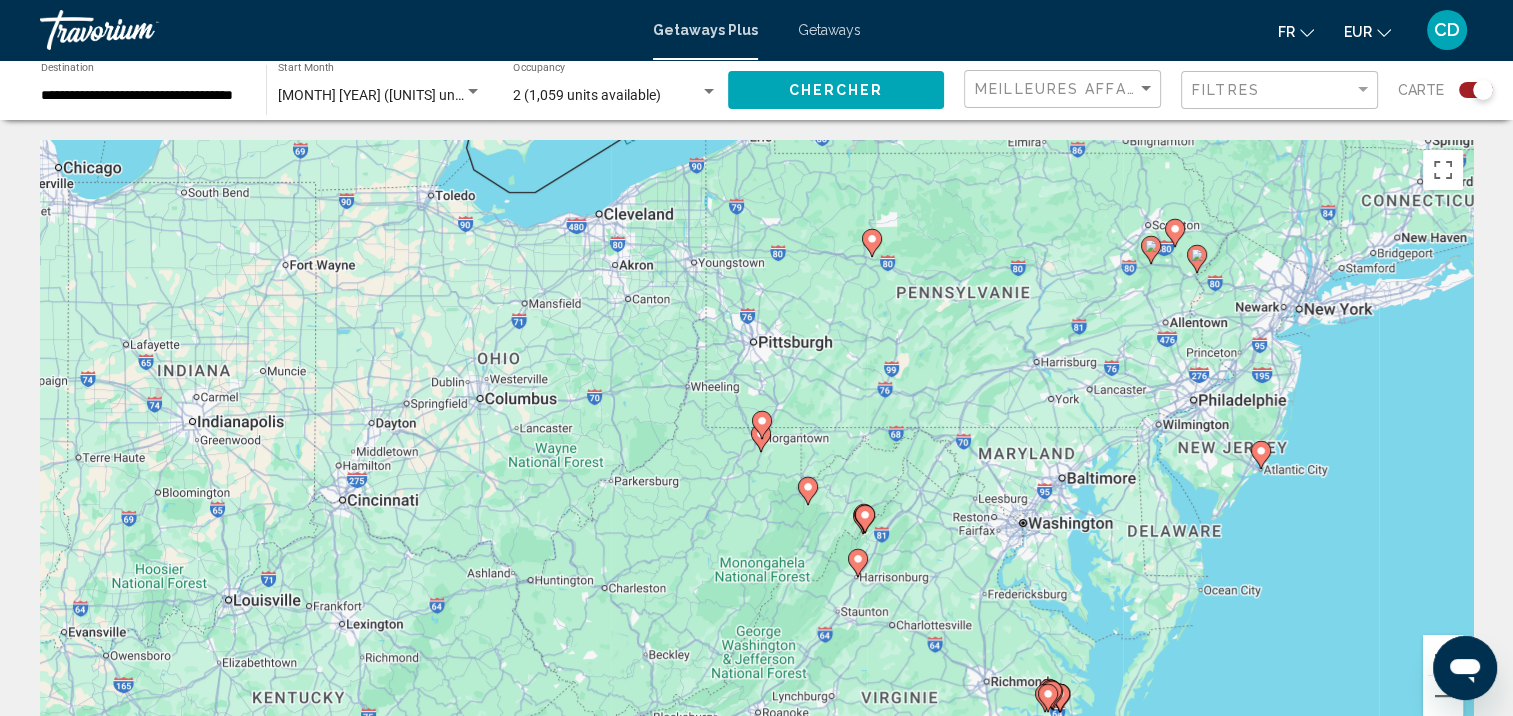 drag, startPoint x: 535, startPoint y: 557, endPoint x: 1084, endPoint y: 474, distance: 555.2387 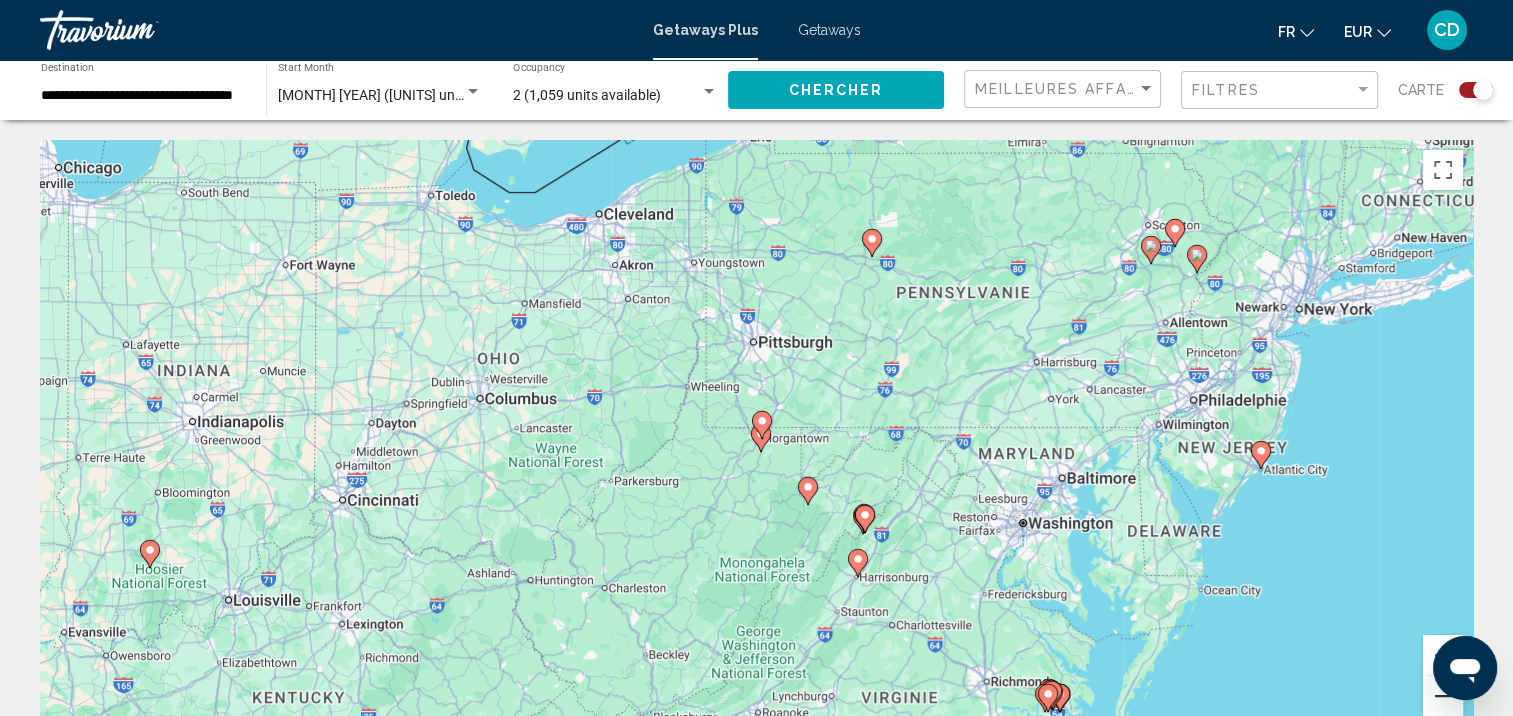 click at bounding box center [1443, 696] 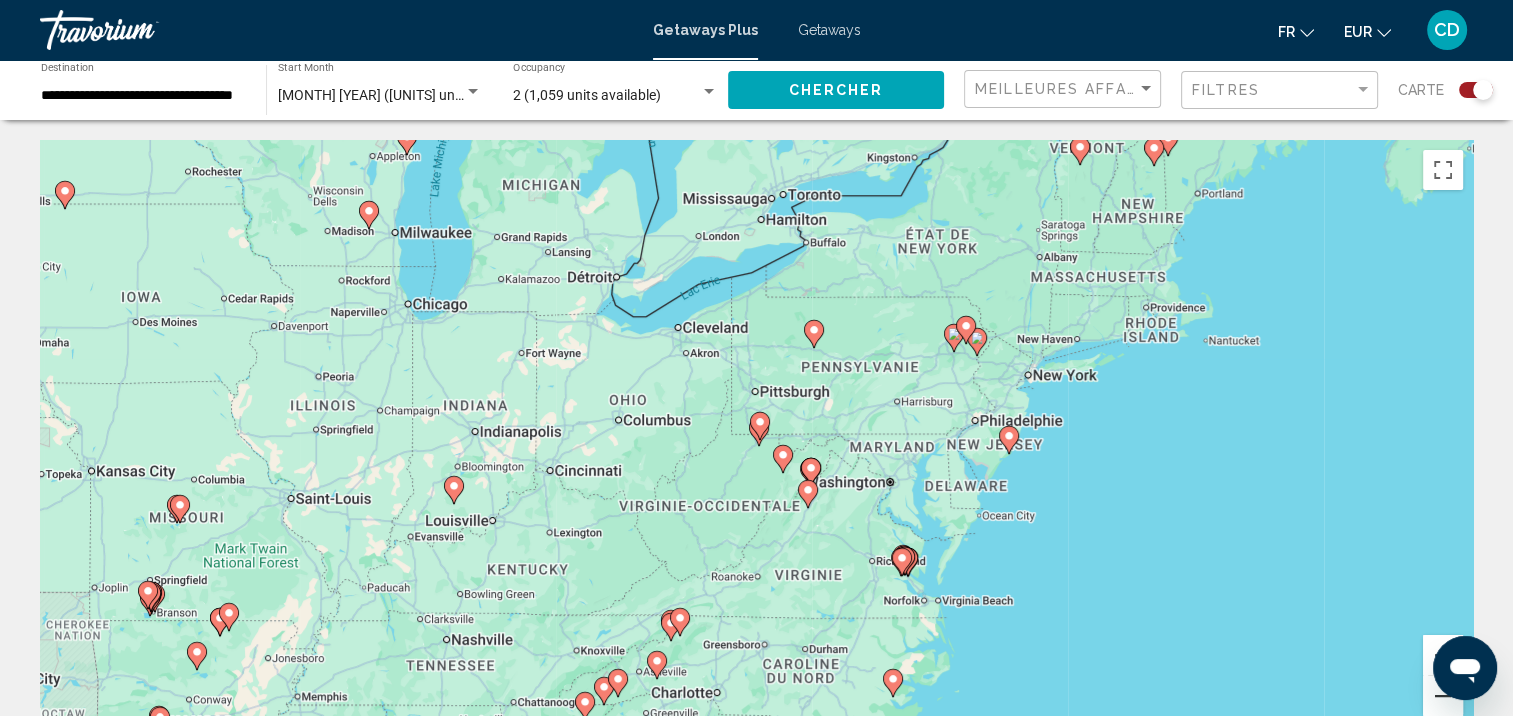 click at bounding box center [1443, 696] 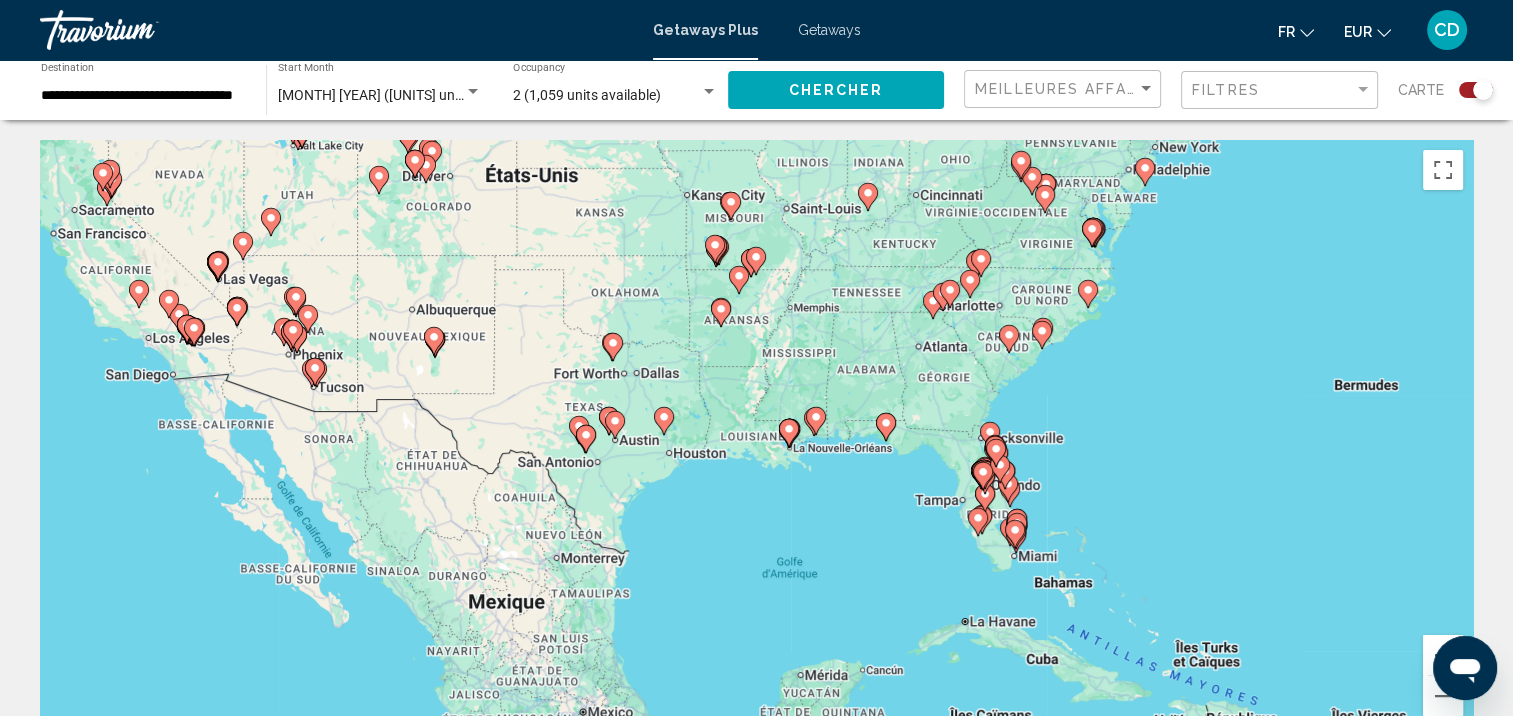 drag, startPoint x: 828, startPoint y: 465, endPoint x: 953, endPoint y: 308, distance: 200.68384 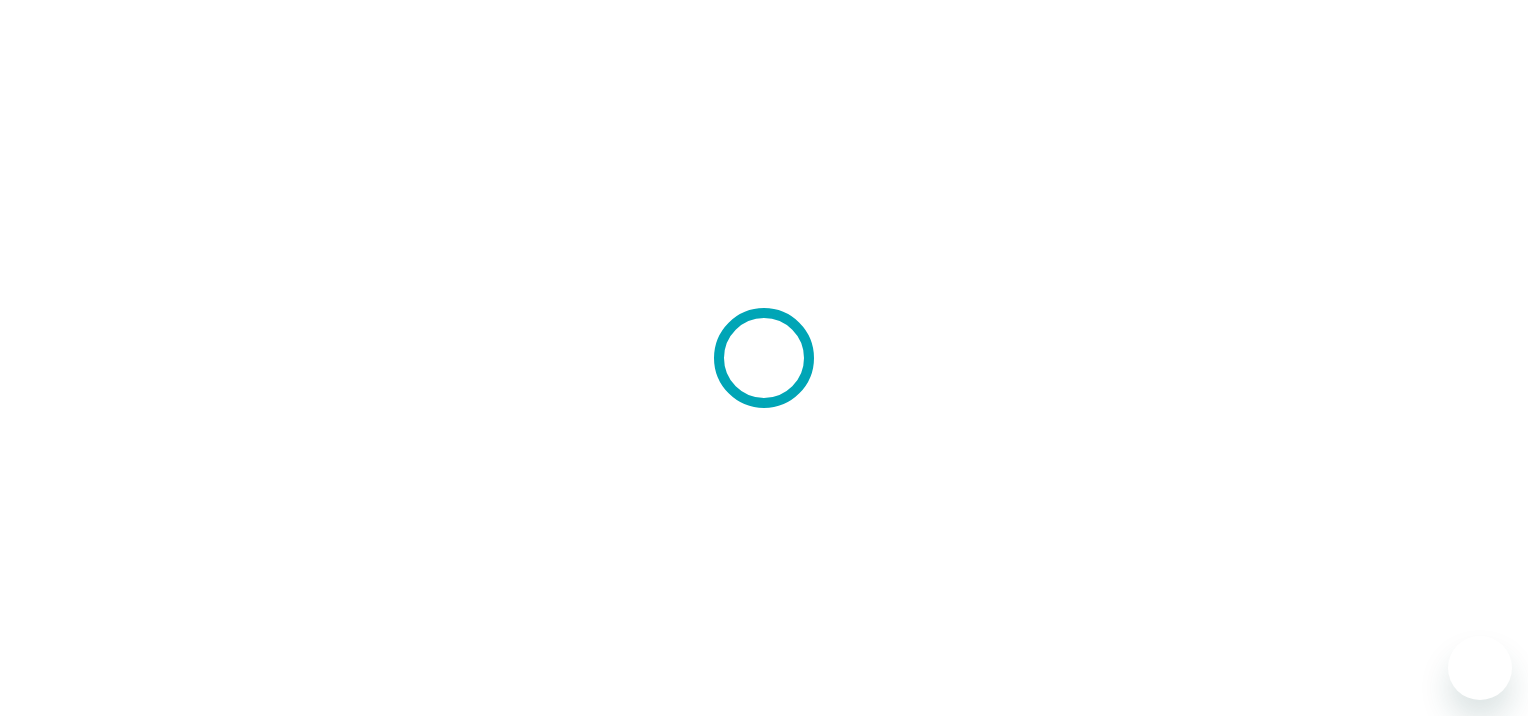 scroll, scrollTop: 0, scrollLeft: 0, axis: both 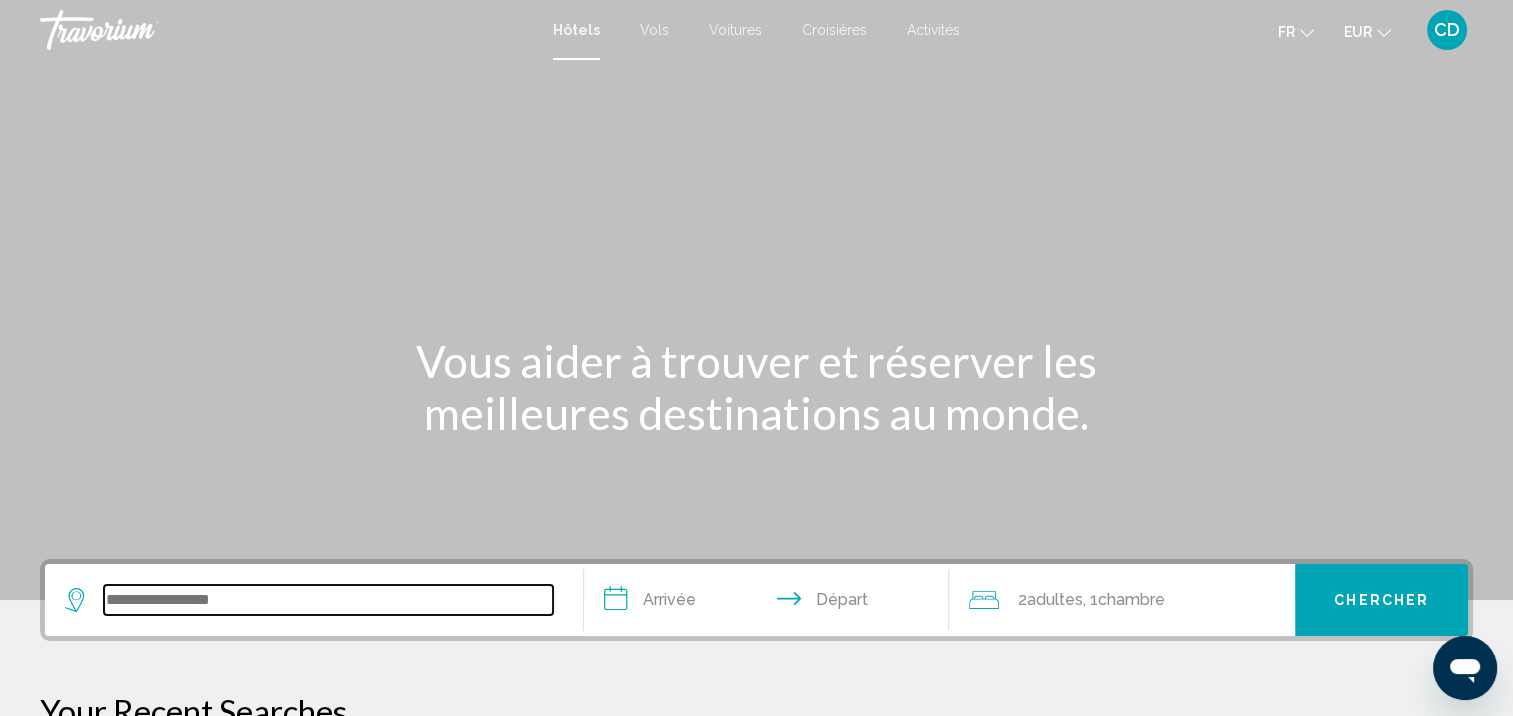 click at bounding box center (328, 600) 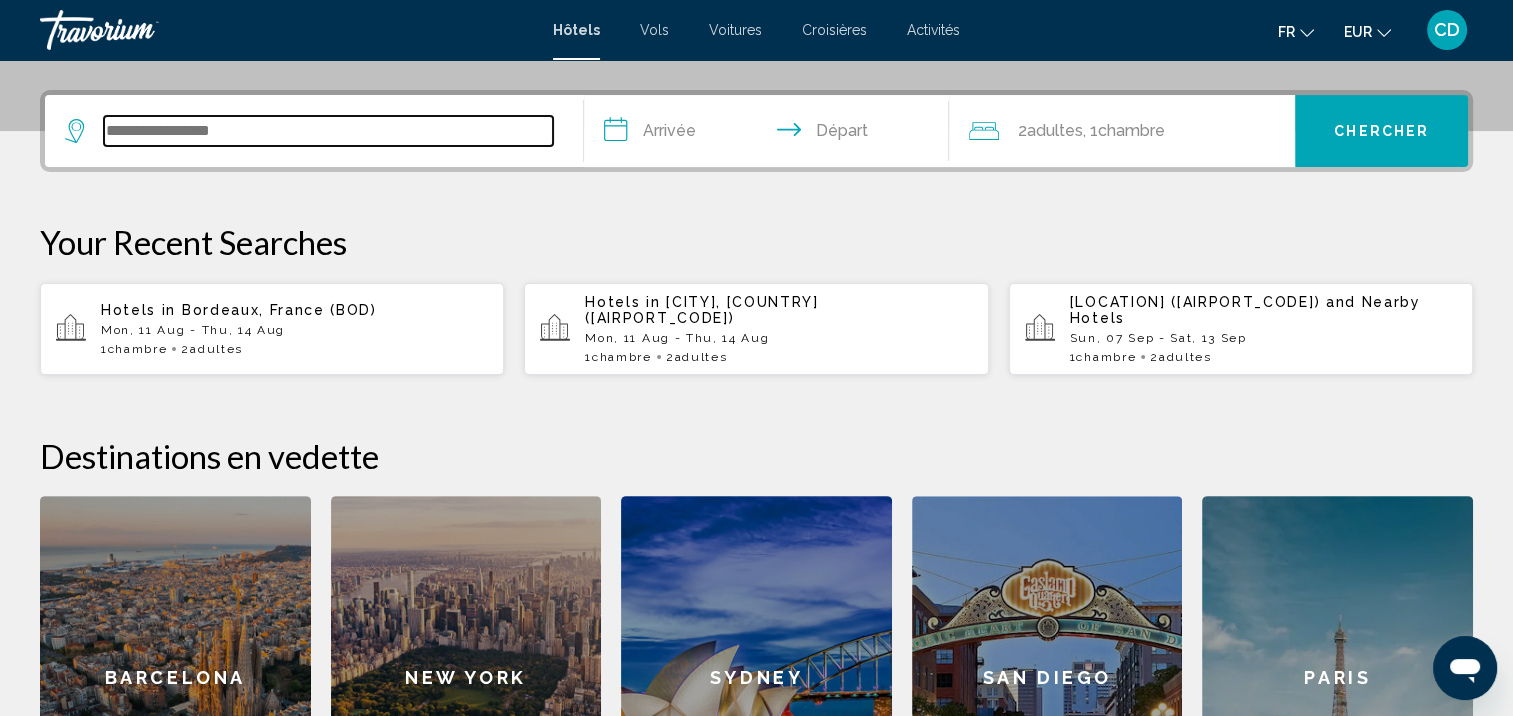 scroll, scrollTop: 493, scrollLeft: 0, axis: vertical 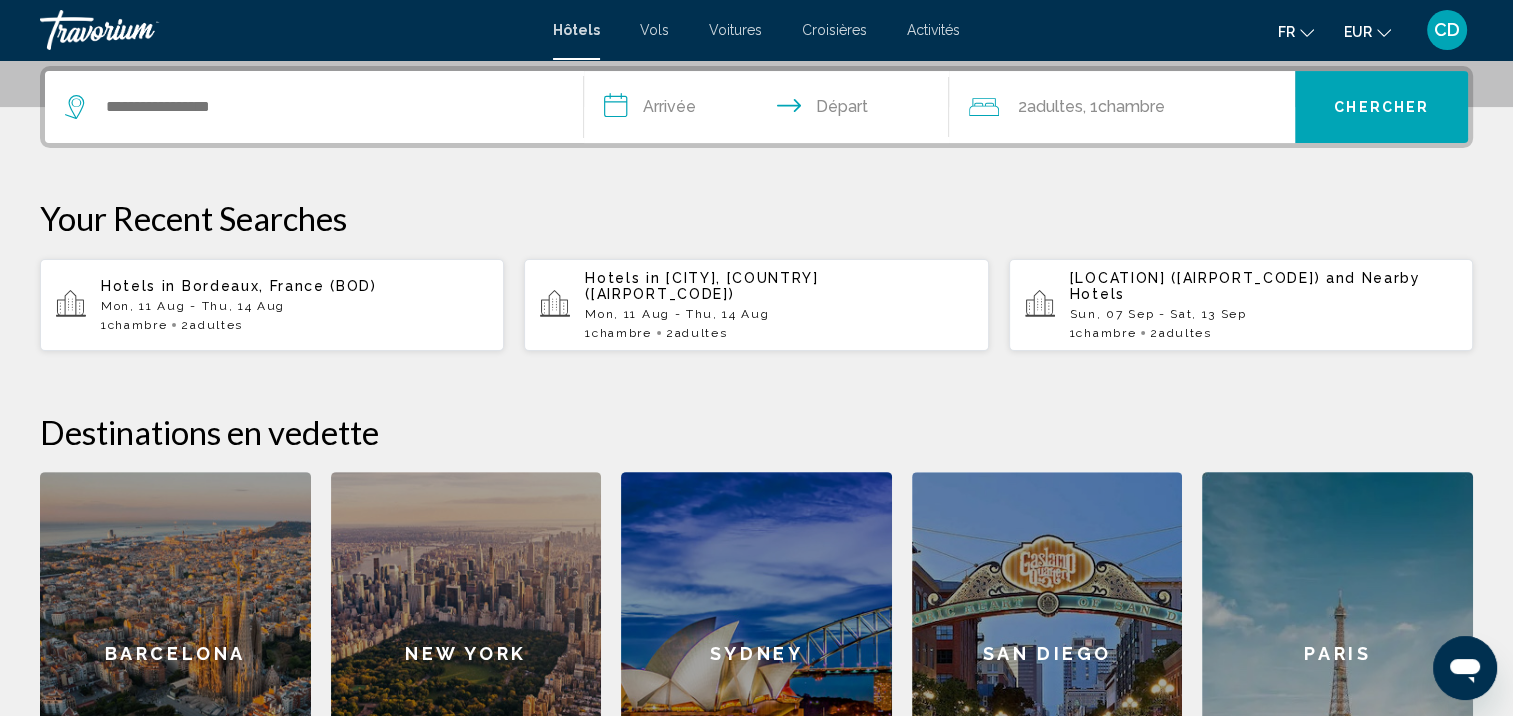 click on "Hotels in [CITY], [COUNTRY] ([AIRPORT_CODE]) Mon, 11 Aug - Thu, 14 Aug 1 Chambre pièces 2 Adulte Adultes" at bounding box center [294, 305] 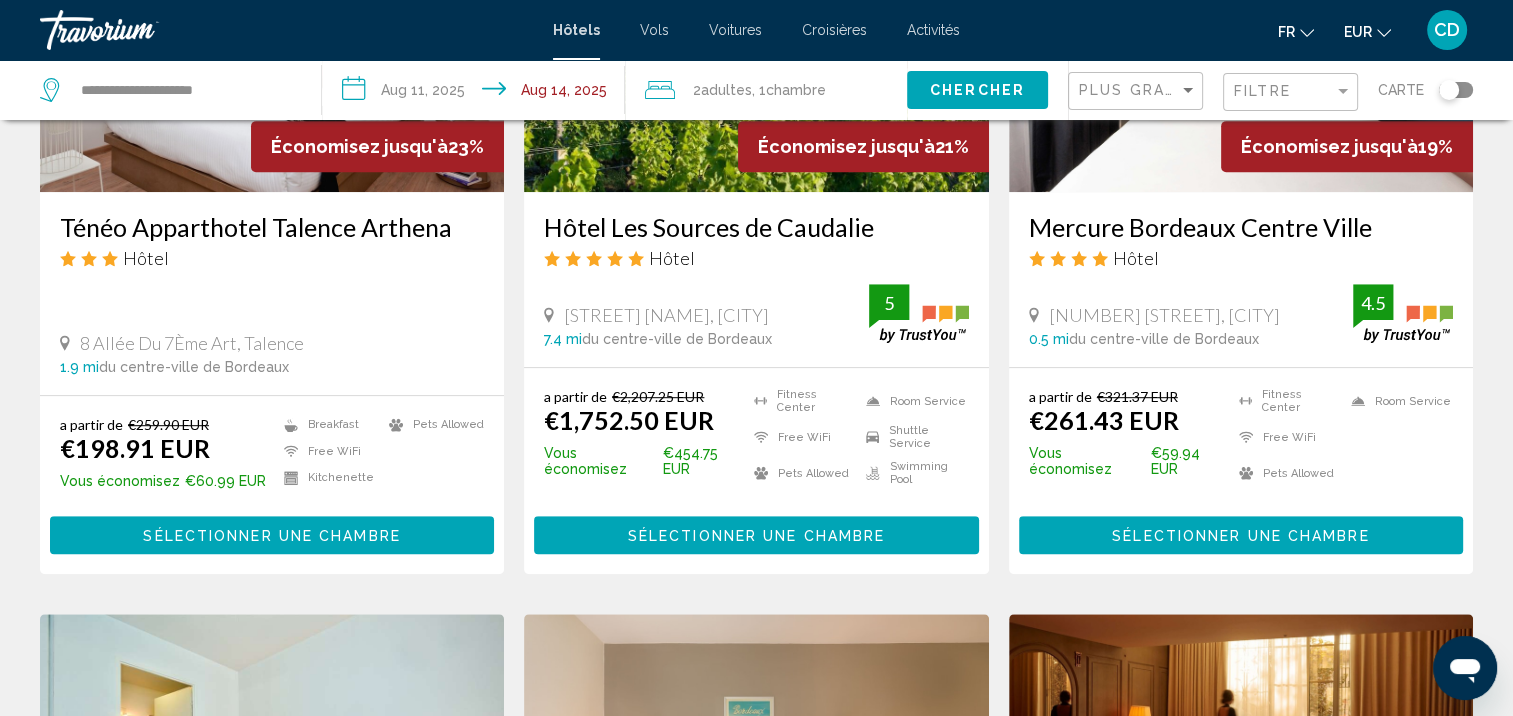 scroll, scrollTop: 1026, scrollLeft: 0, axis: vertical 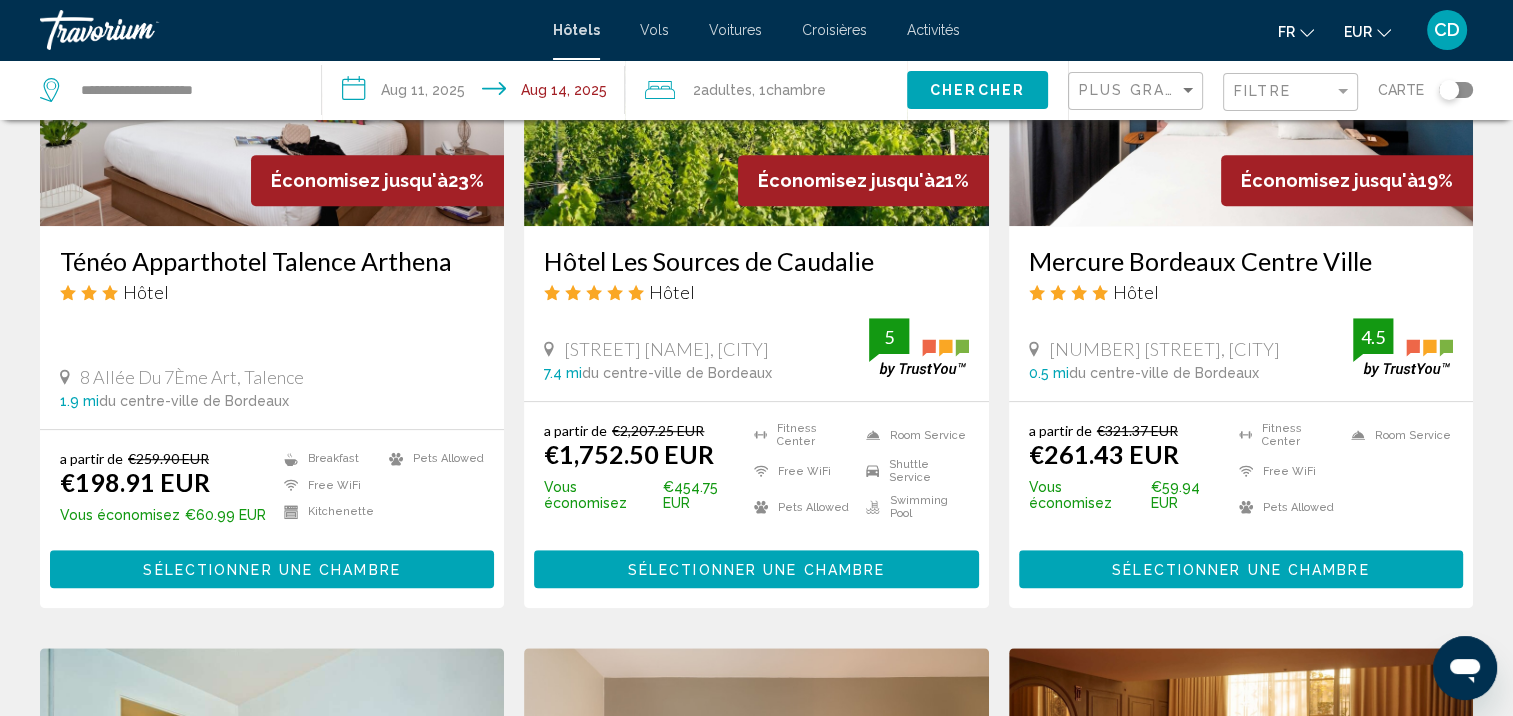 click on "Sélectionner une chambre" at bounding box center [1240, 570] 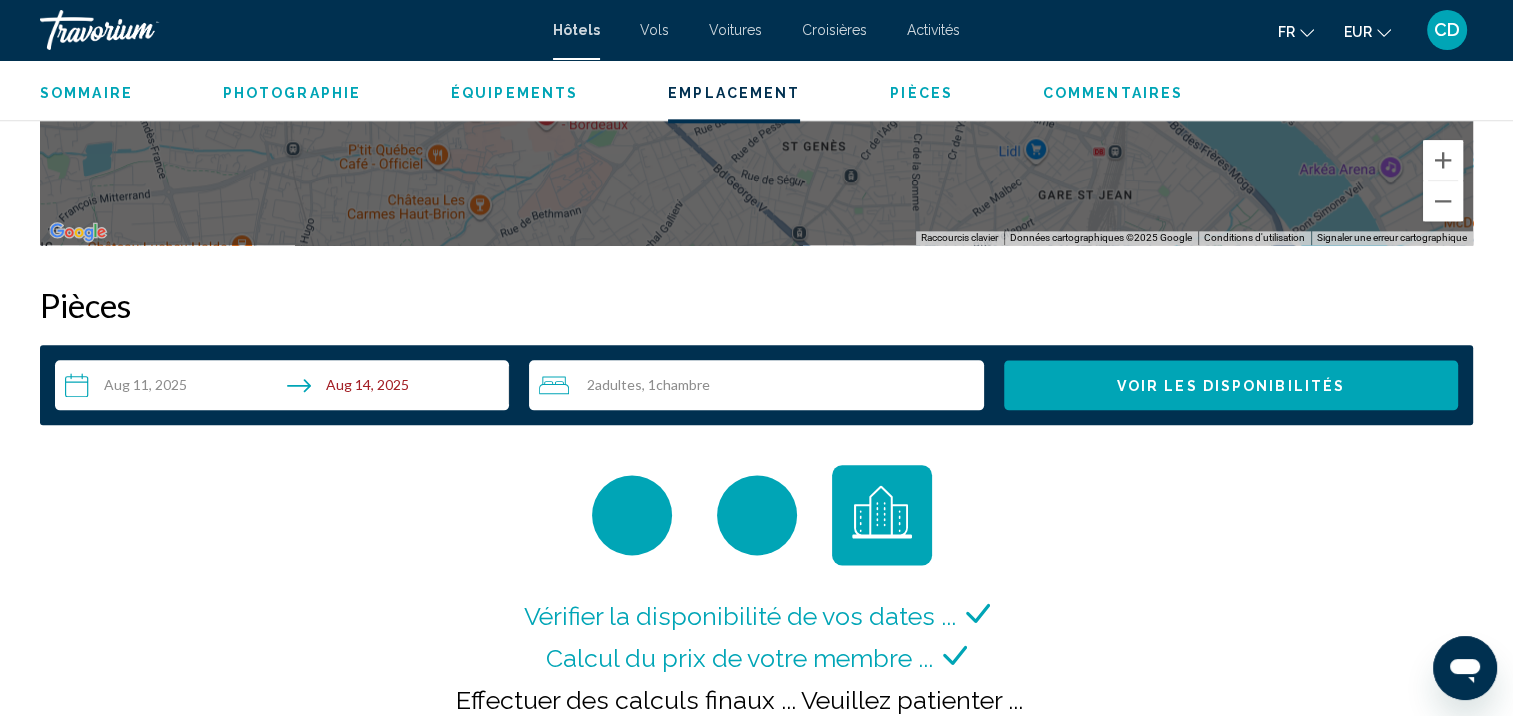 scroll, scrollTop: 2402, scrollLeft: 0, axis: vertical 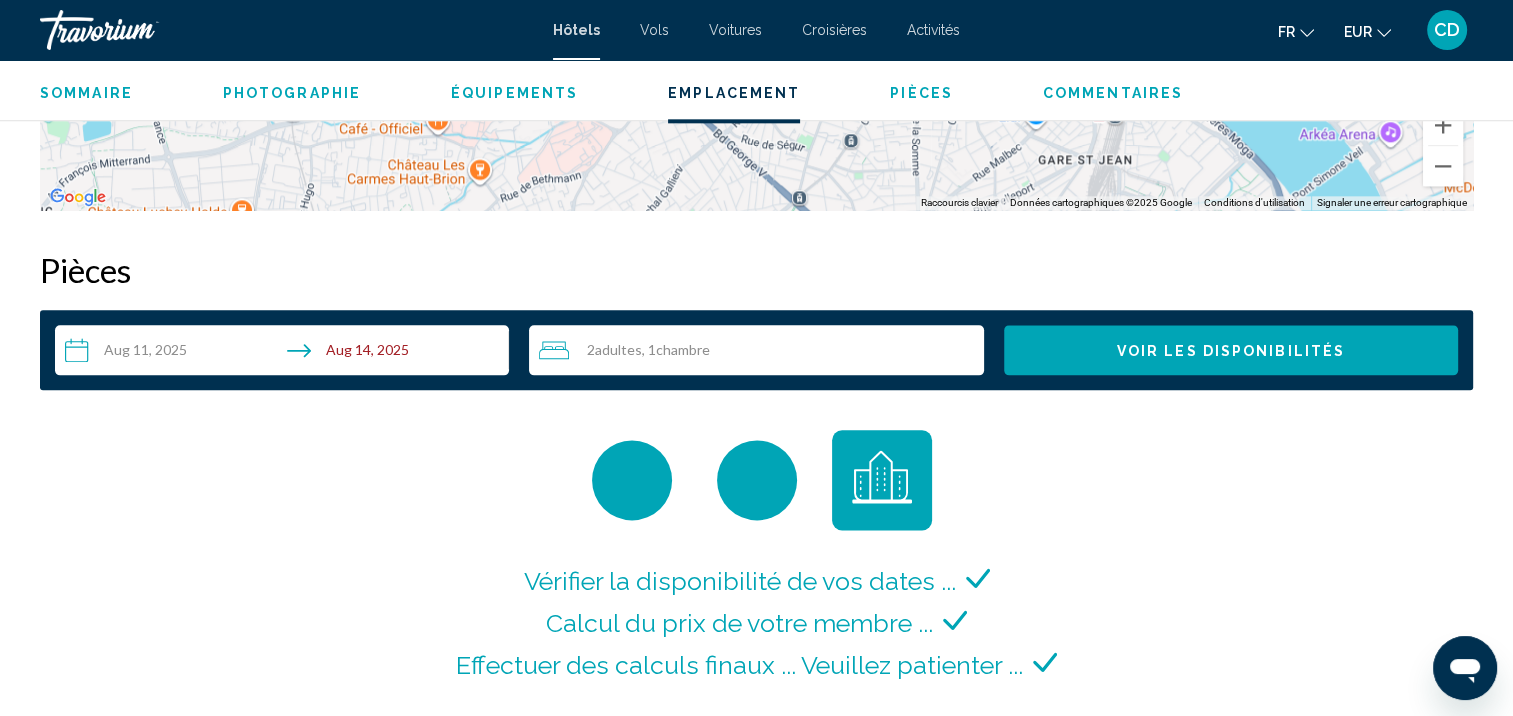 click on "Voir les disponibilités" at bounding box center (1231, 351) 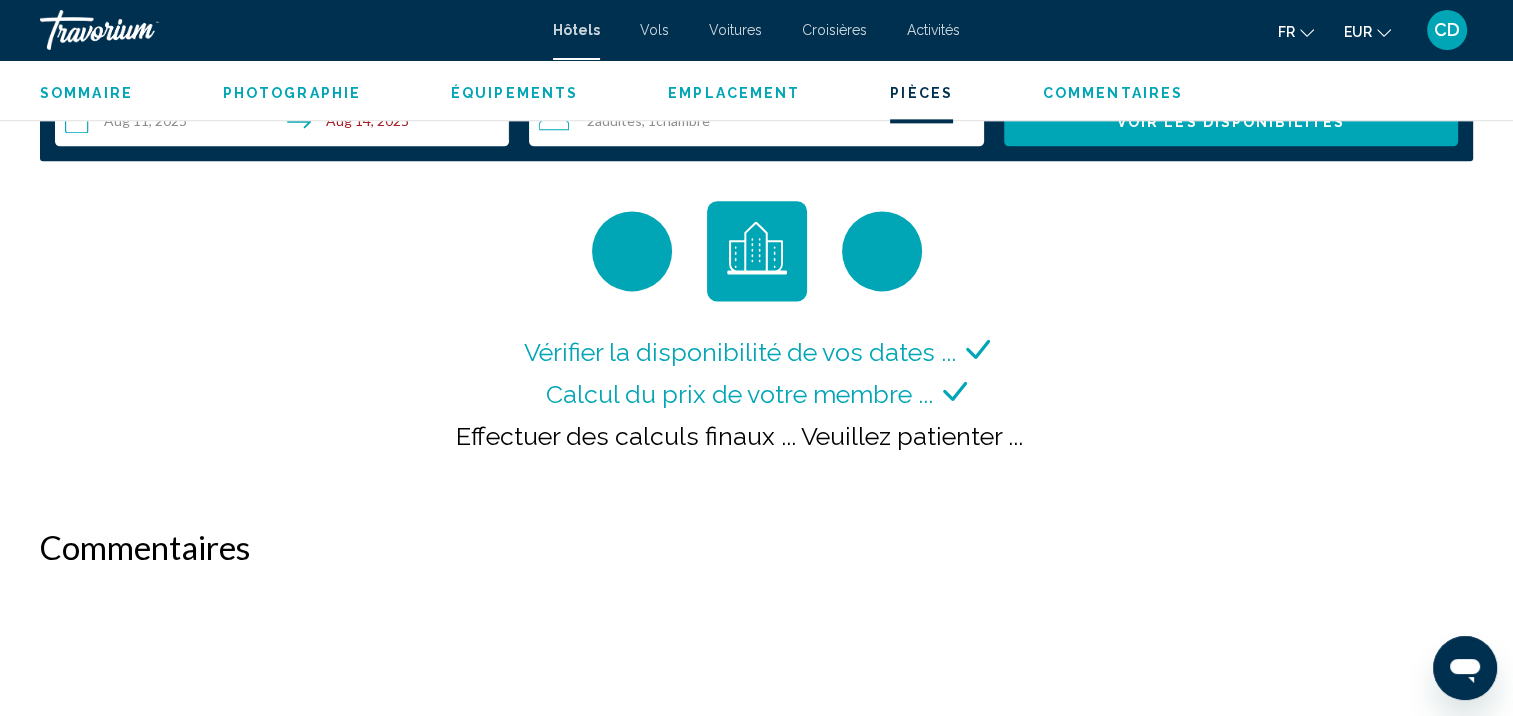 scroll, scrollTop: 2531, scrollLeft: 0, axis: vertical 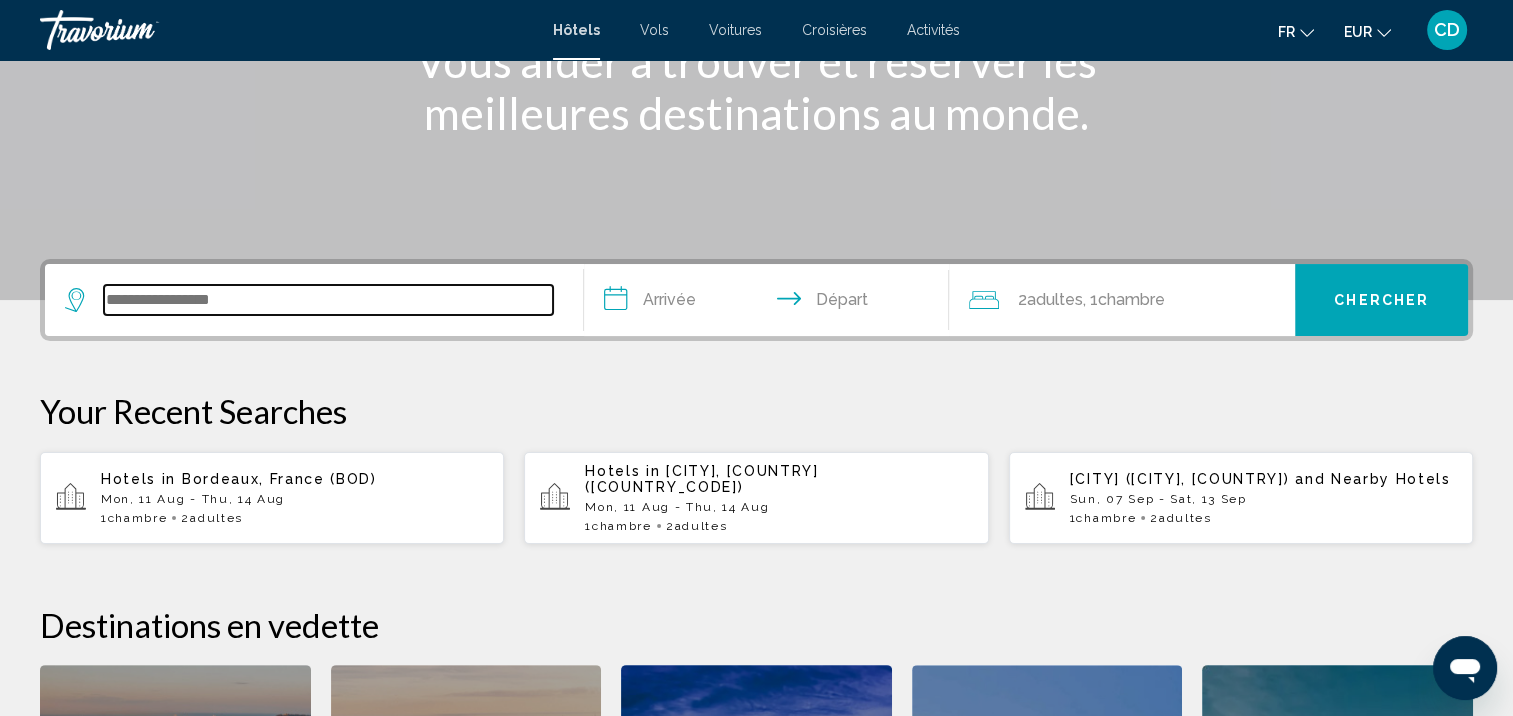 click at bounding box center (328, 300) 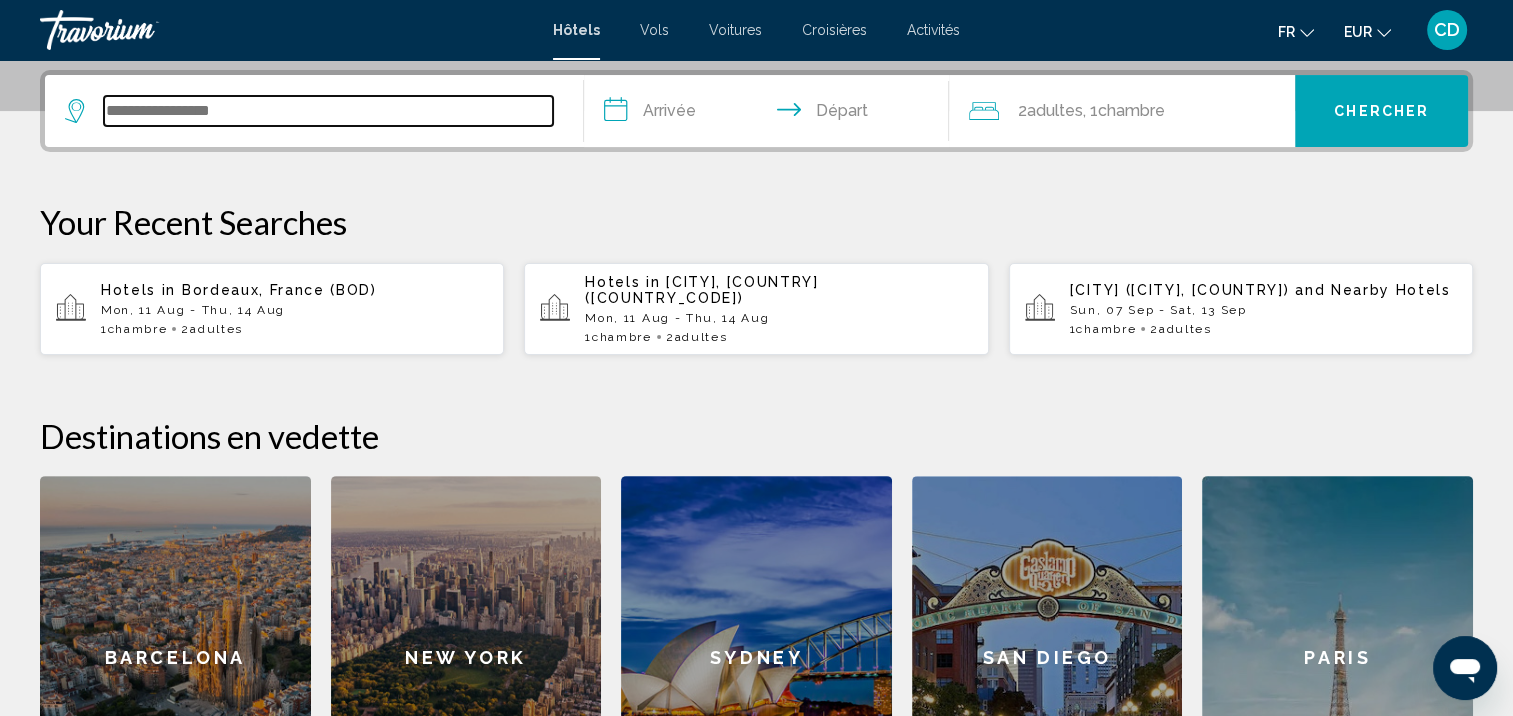 scroll, scrollTop: 493, scrollLeft: 0, axis: vertical 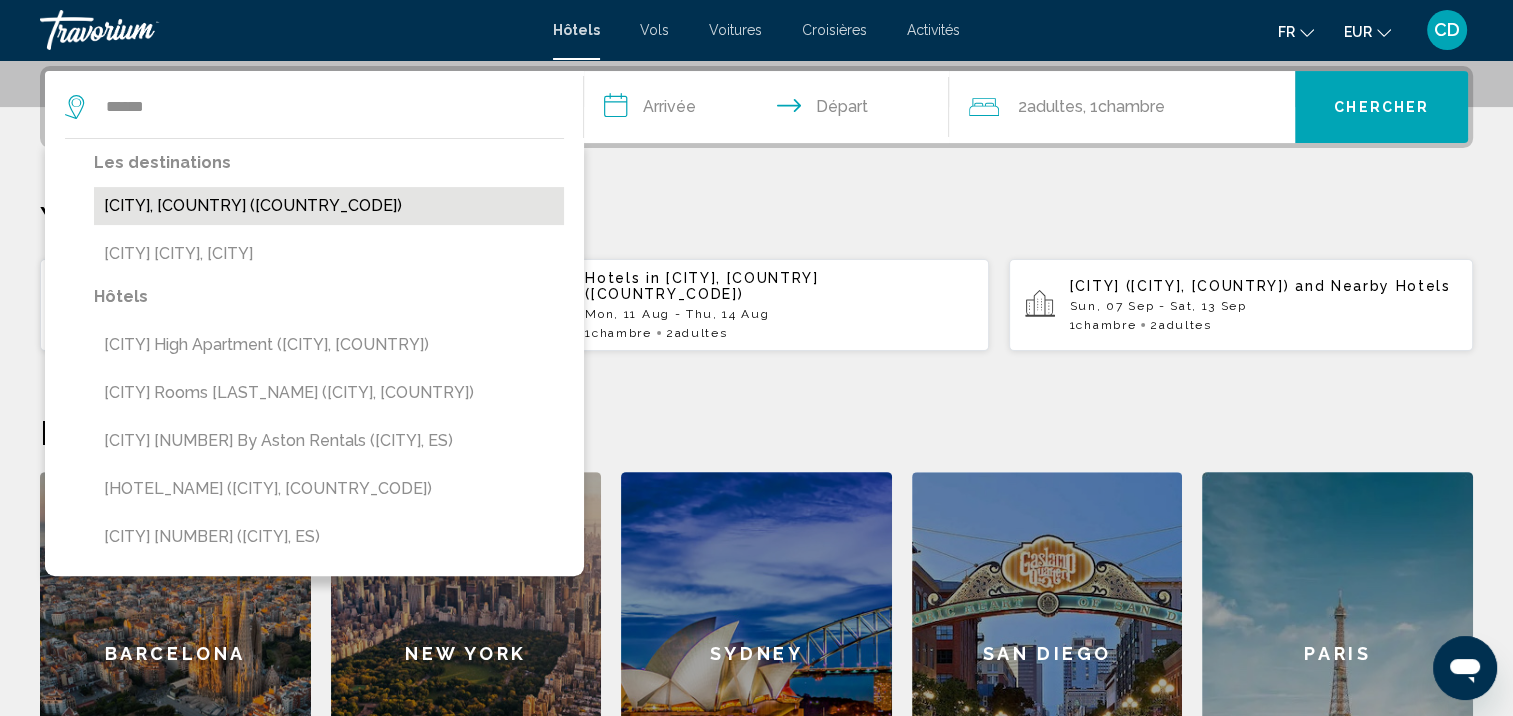 click on "Bilbao, Spain (BIO)" at bounding box center (329, 206) 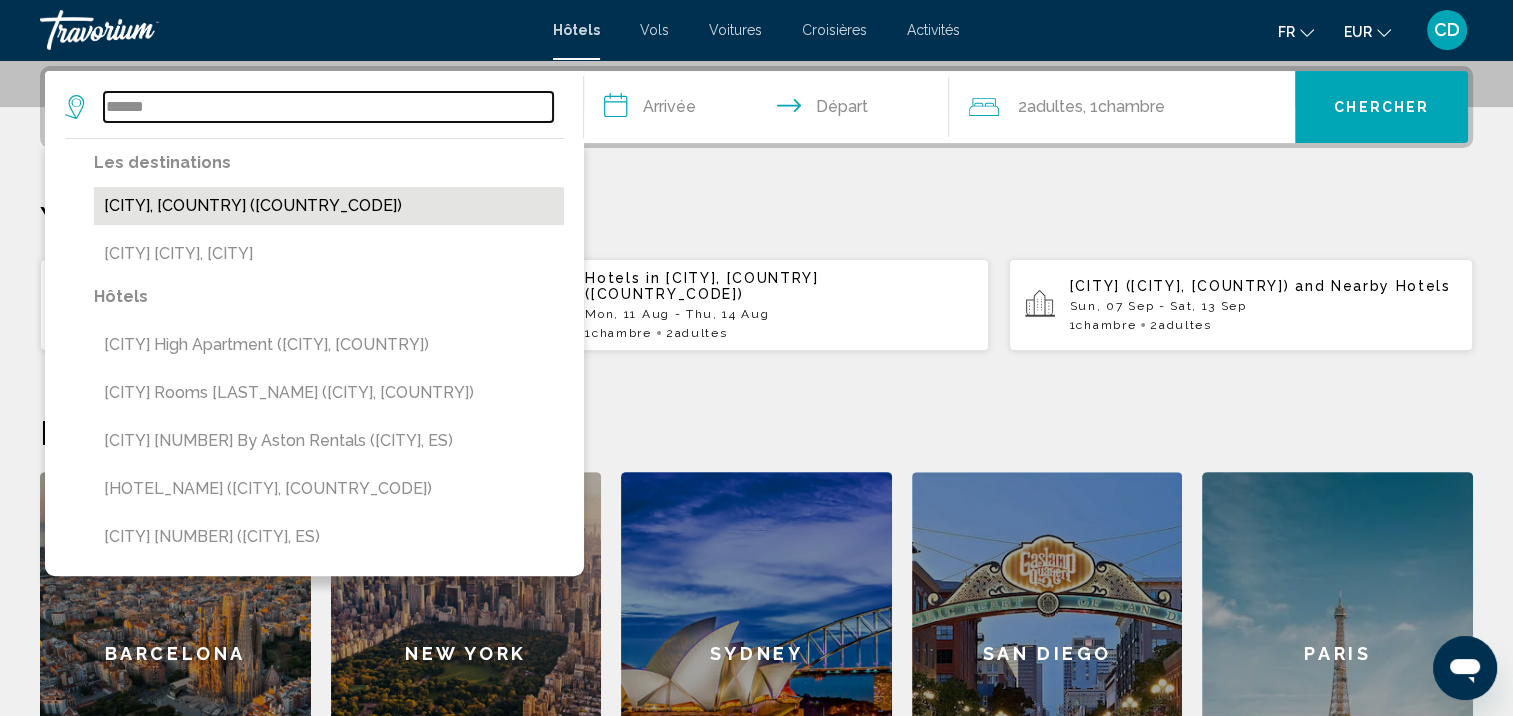 type on "**********" 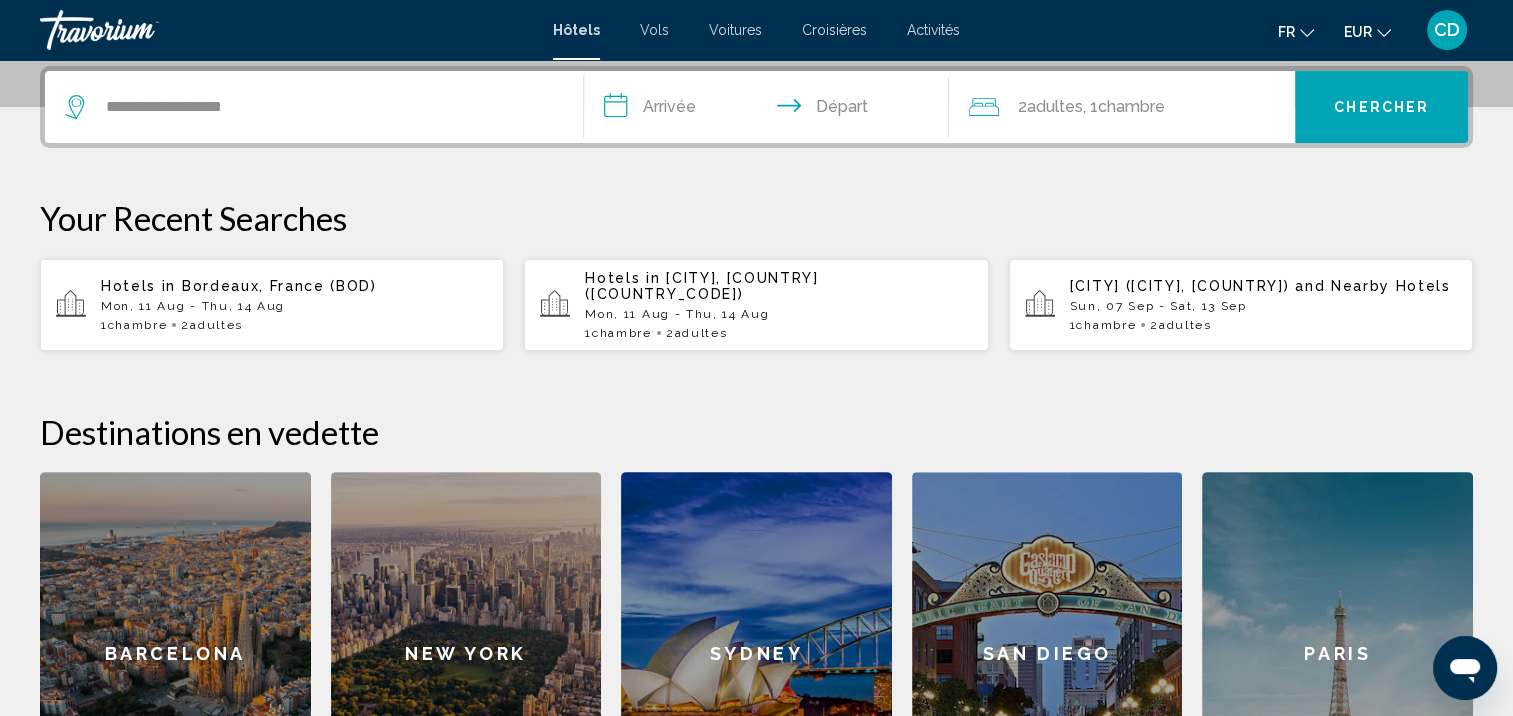 click on "**********" at bounding box center [771, 110] 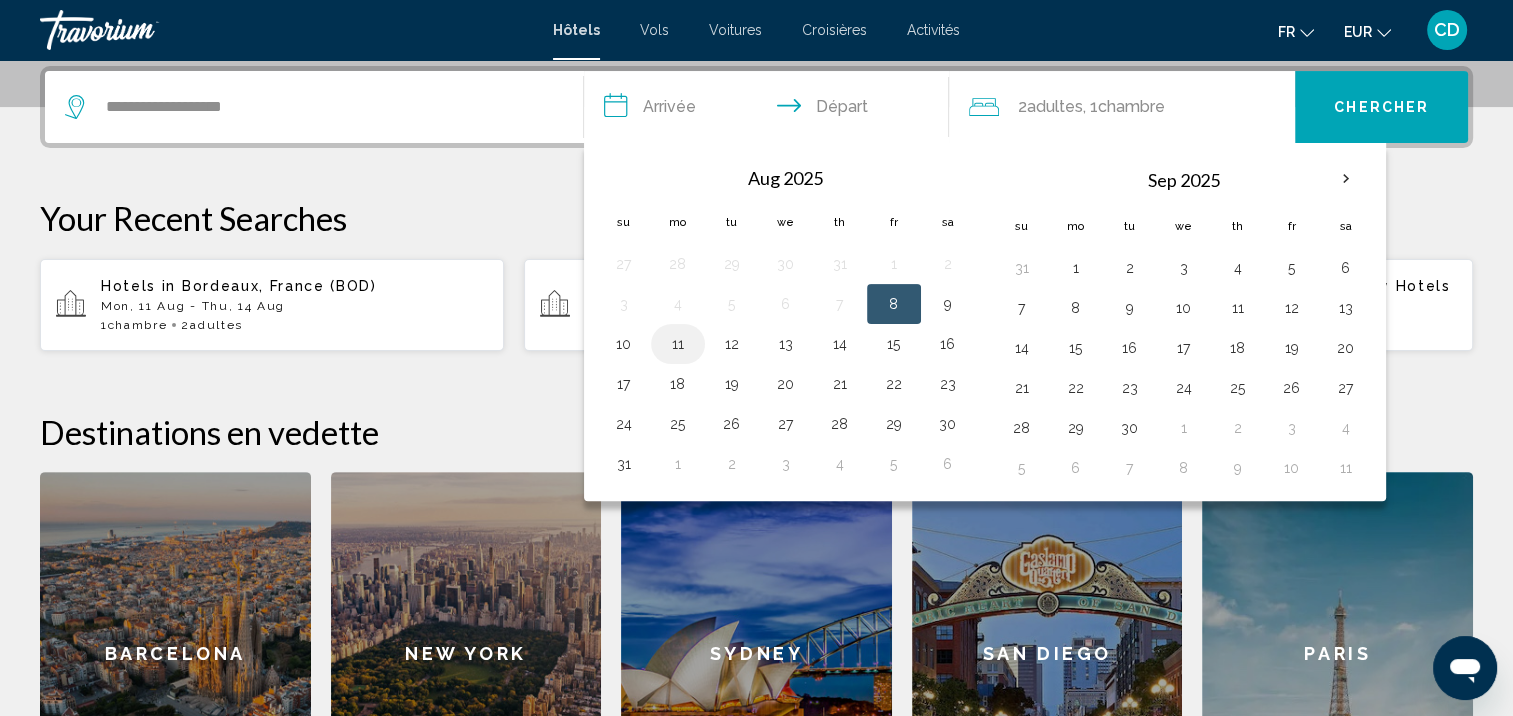 click on "11" at bounding box center (678, 344) 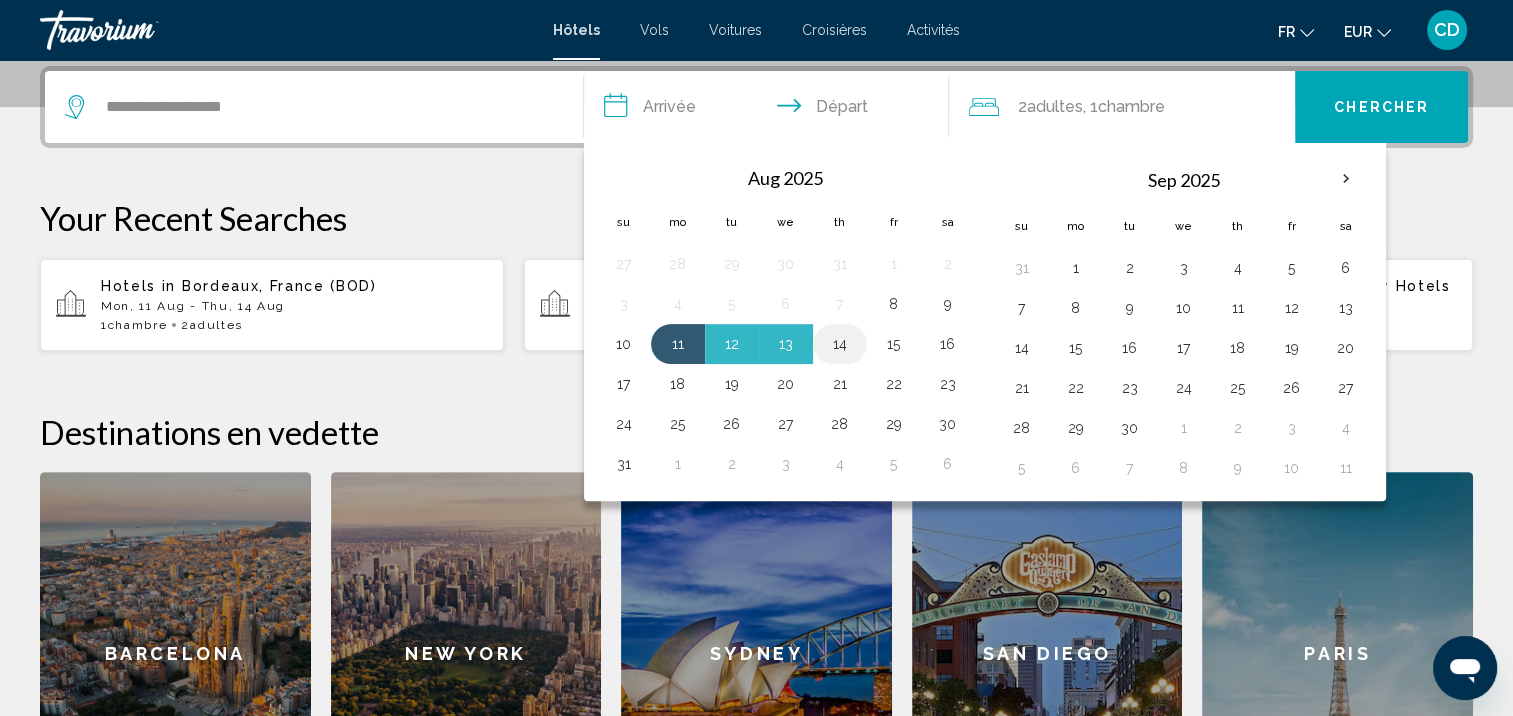 click on "14" at bounding box center (840, 344) 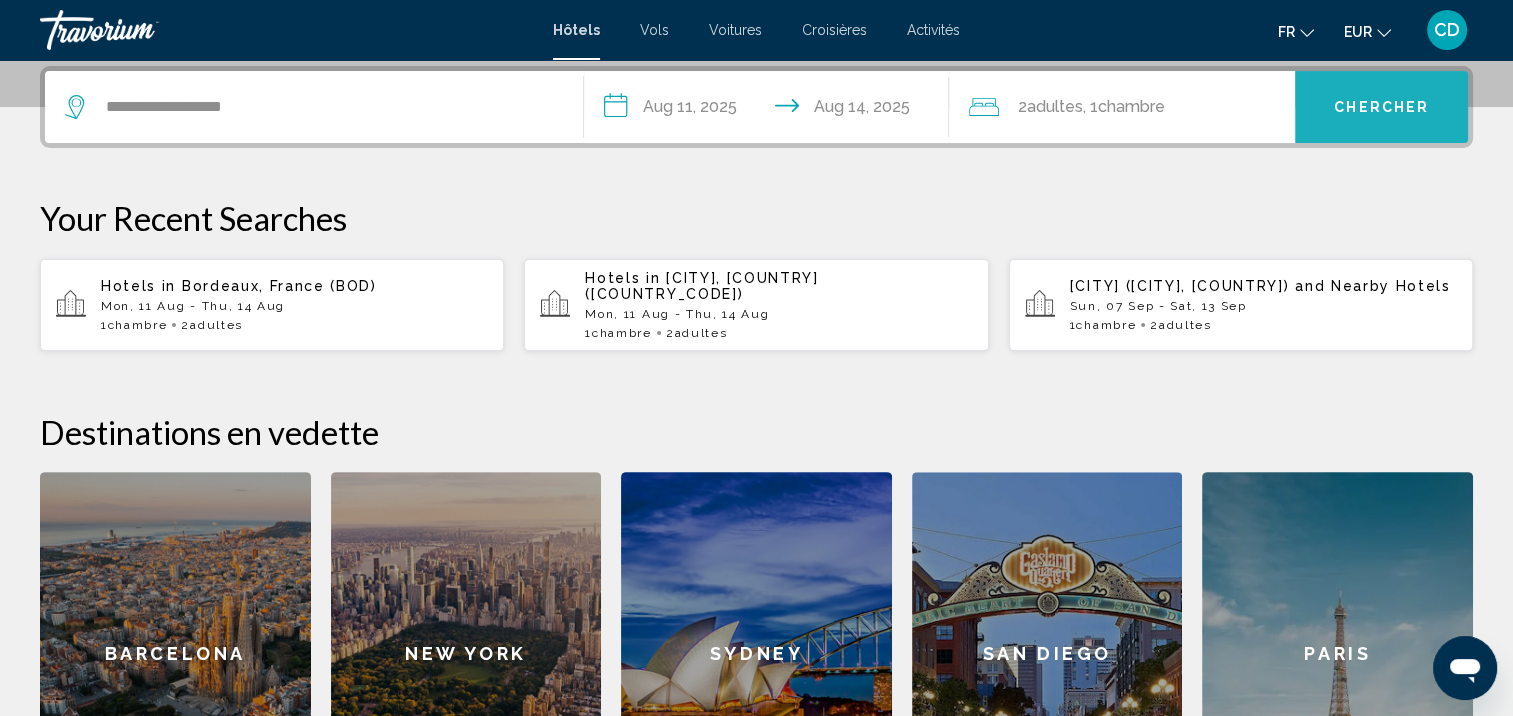 click on "Chercher" at bounding box center [1381, 108] 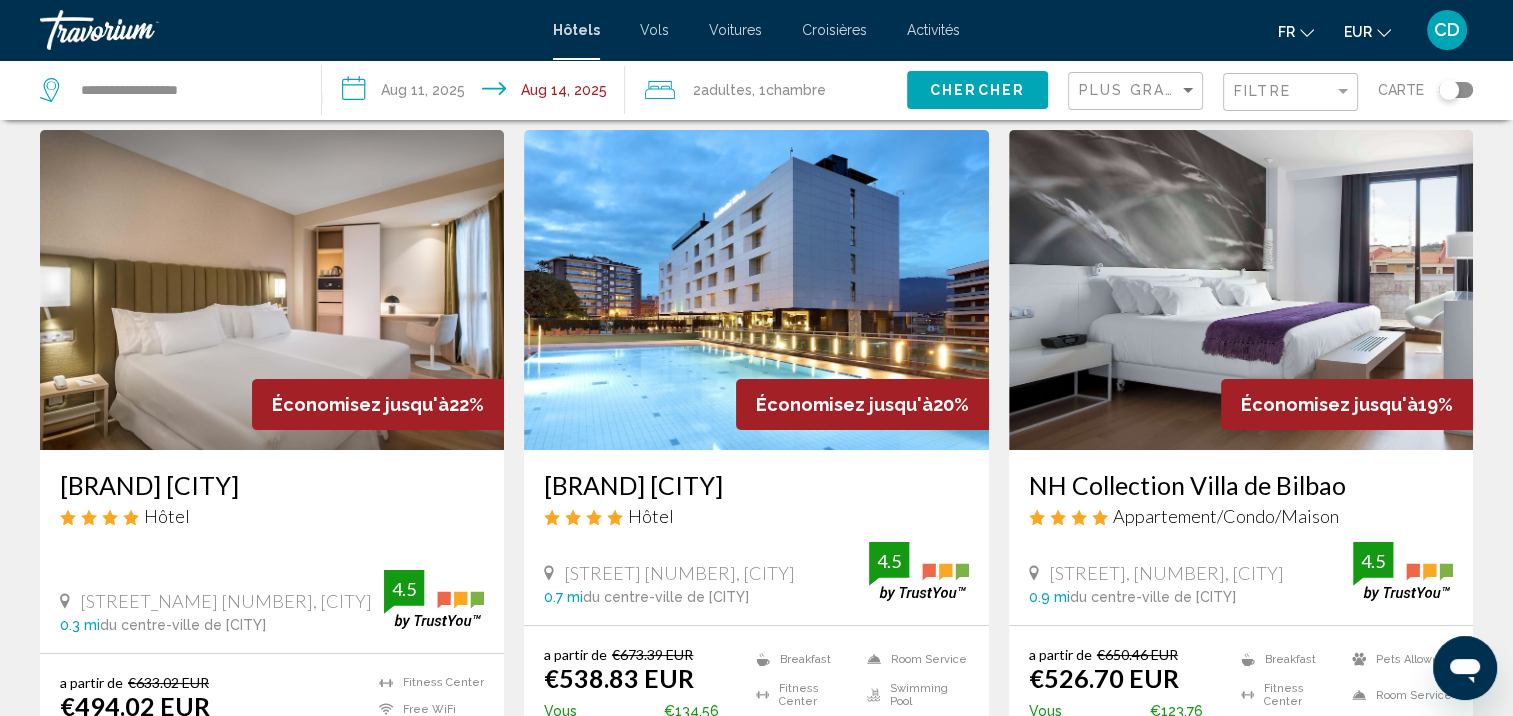 scroll, scrollTop: 0, scrollLeft: 0, axis: both 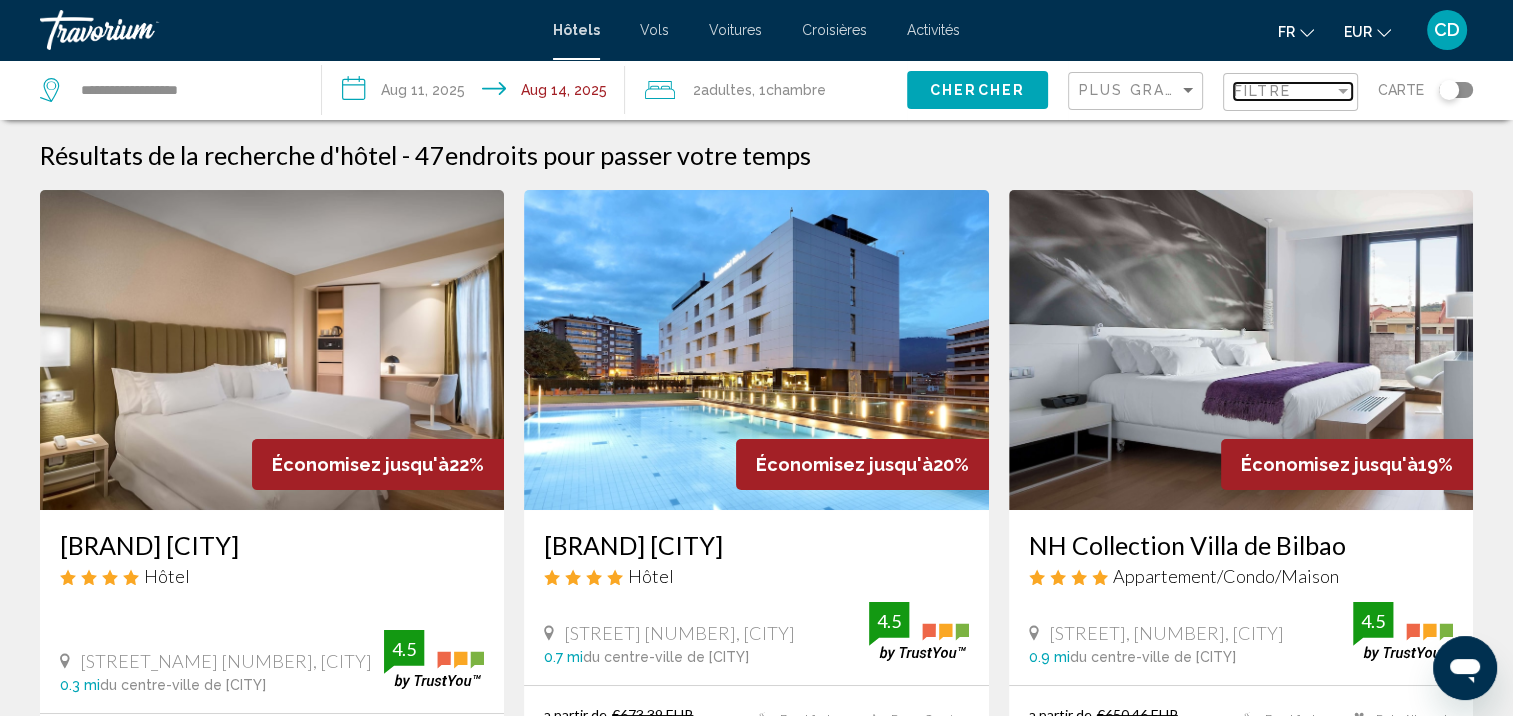 click at bounding box center (1343, 91) 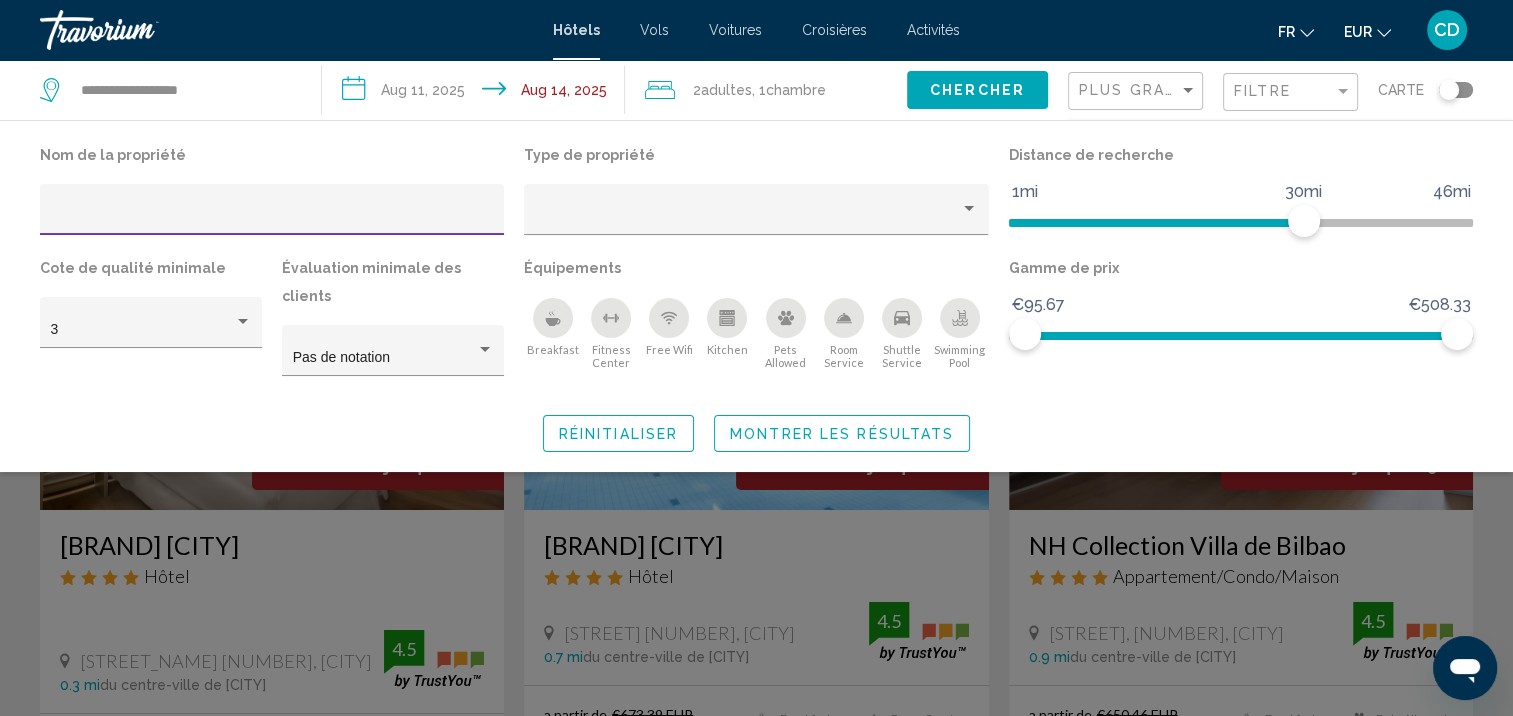 click 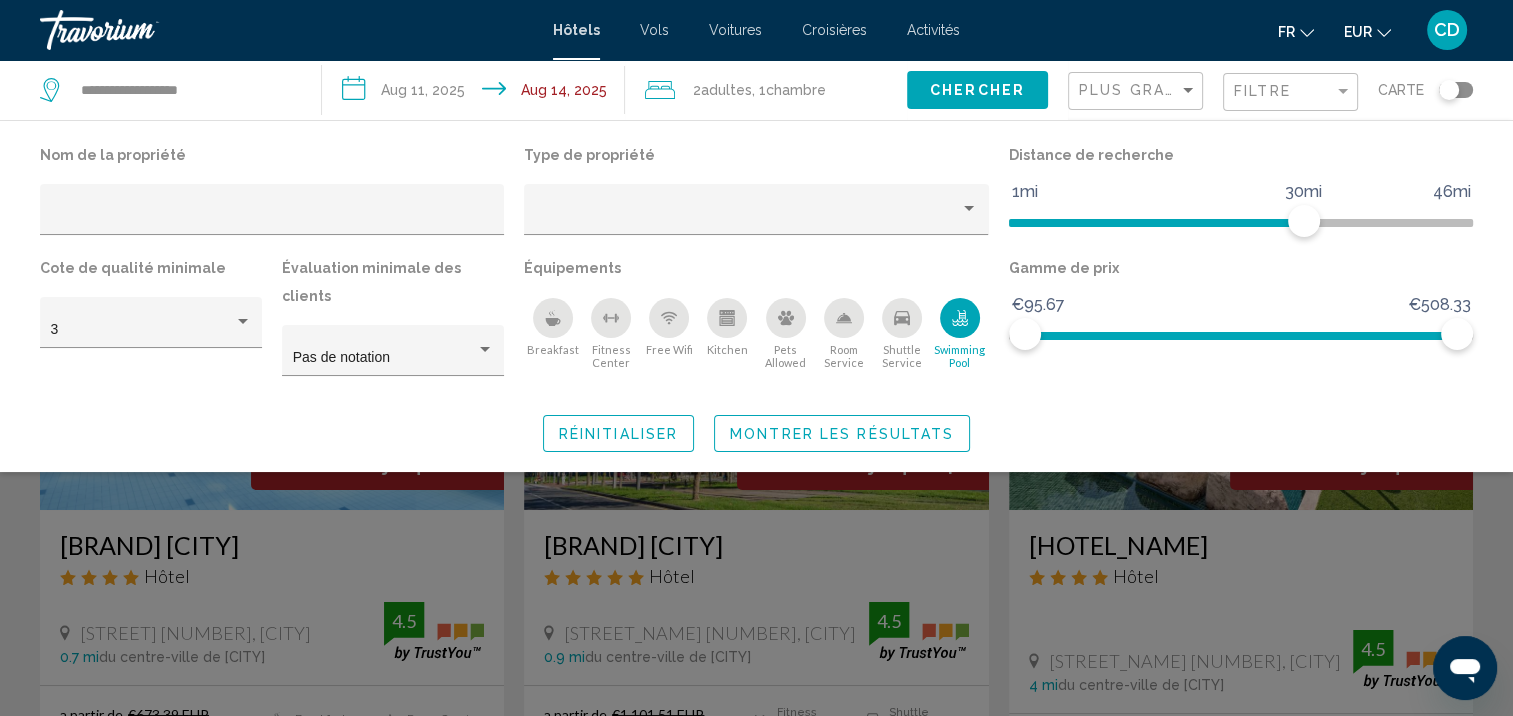click 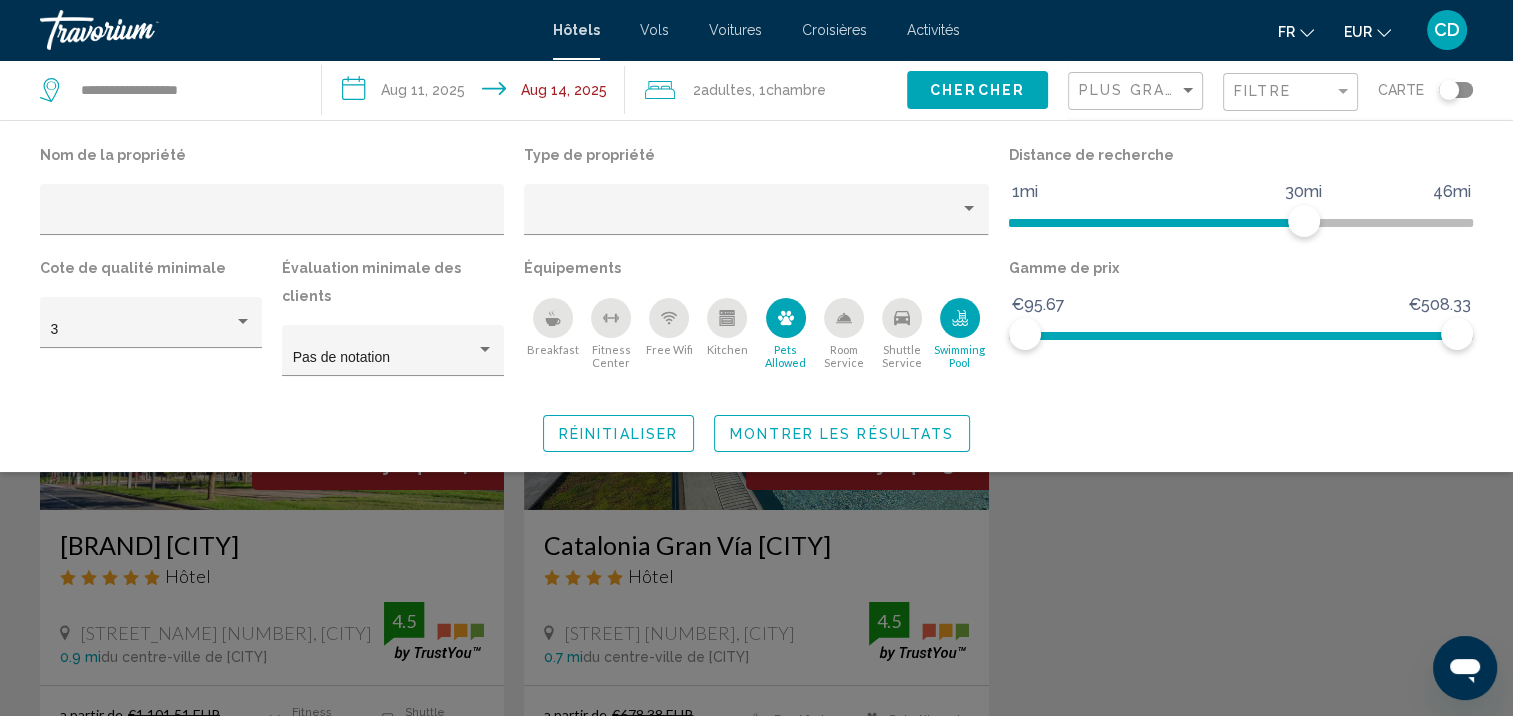 click 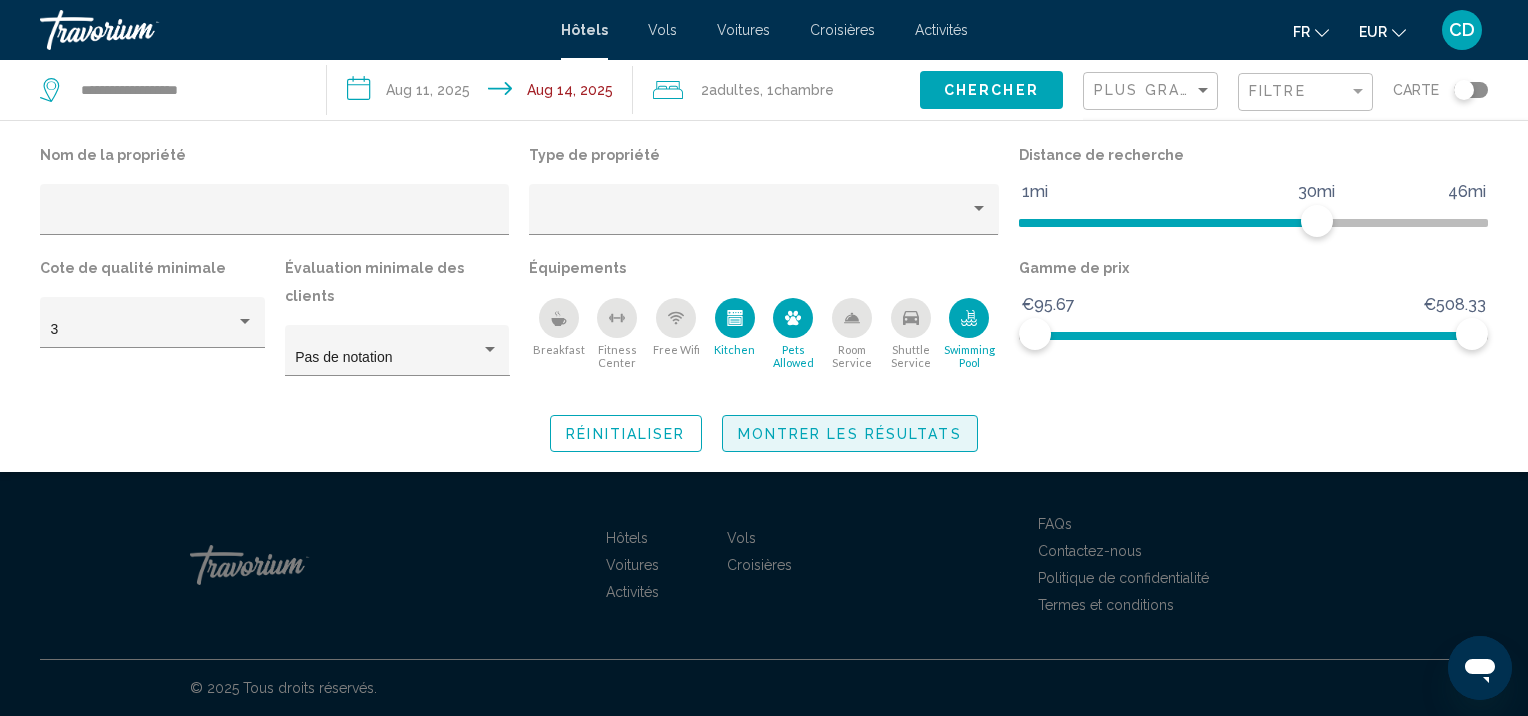 click on "Montrer les résultats" 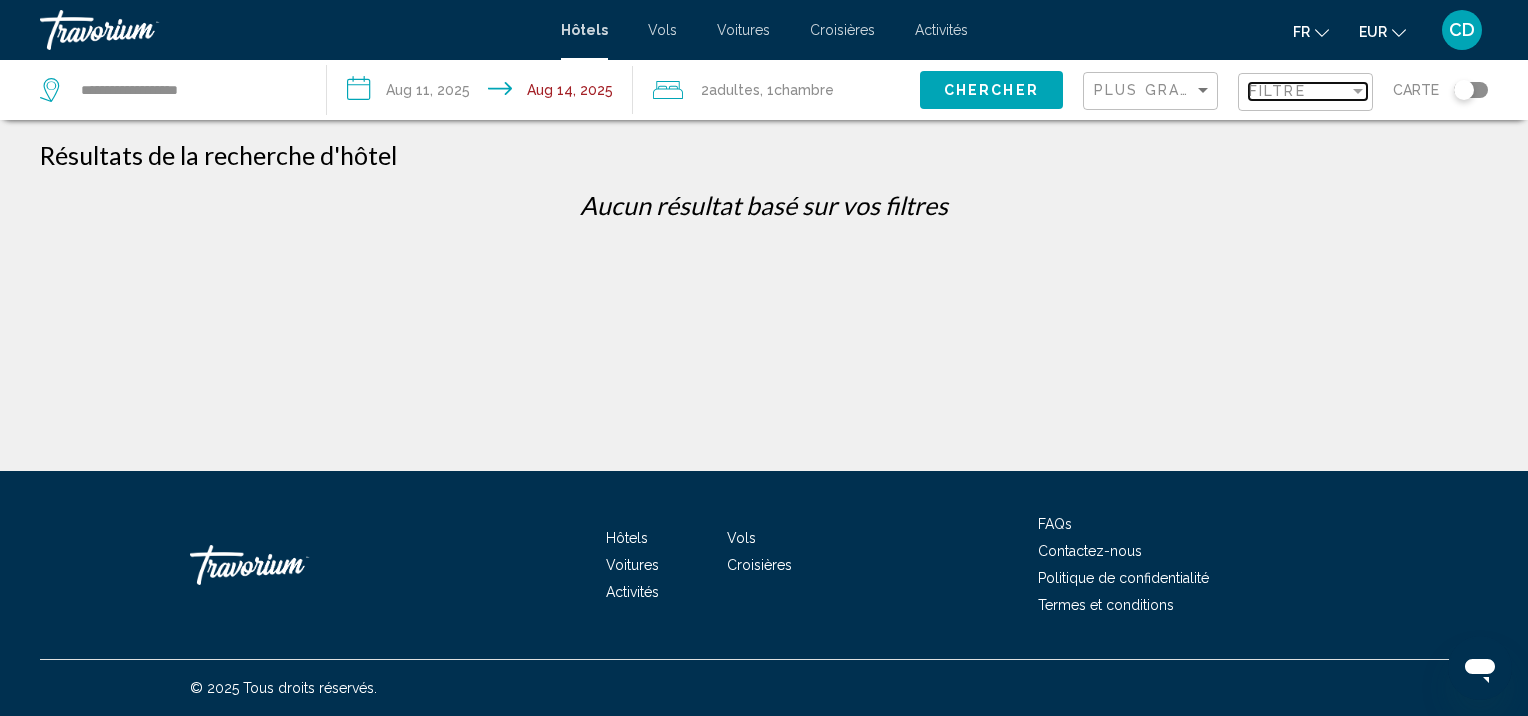 click on "Filtre" at bounding box center [1299, 91] 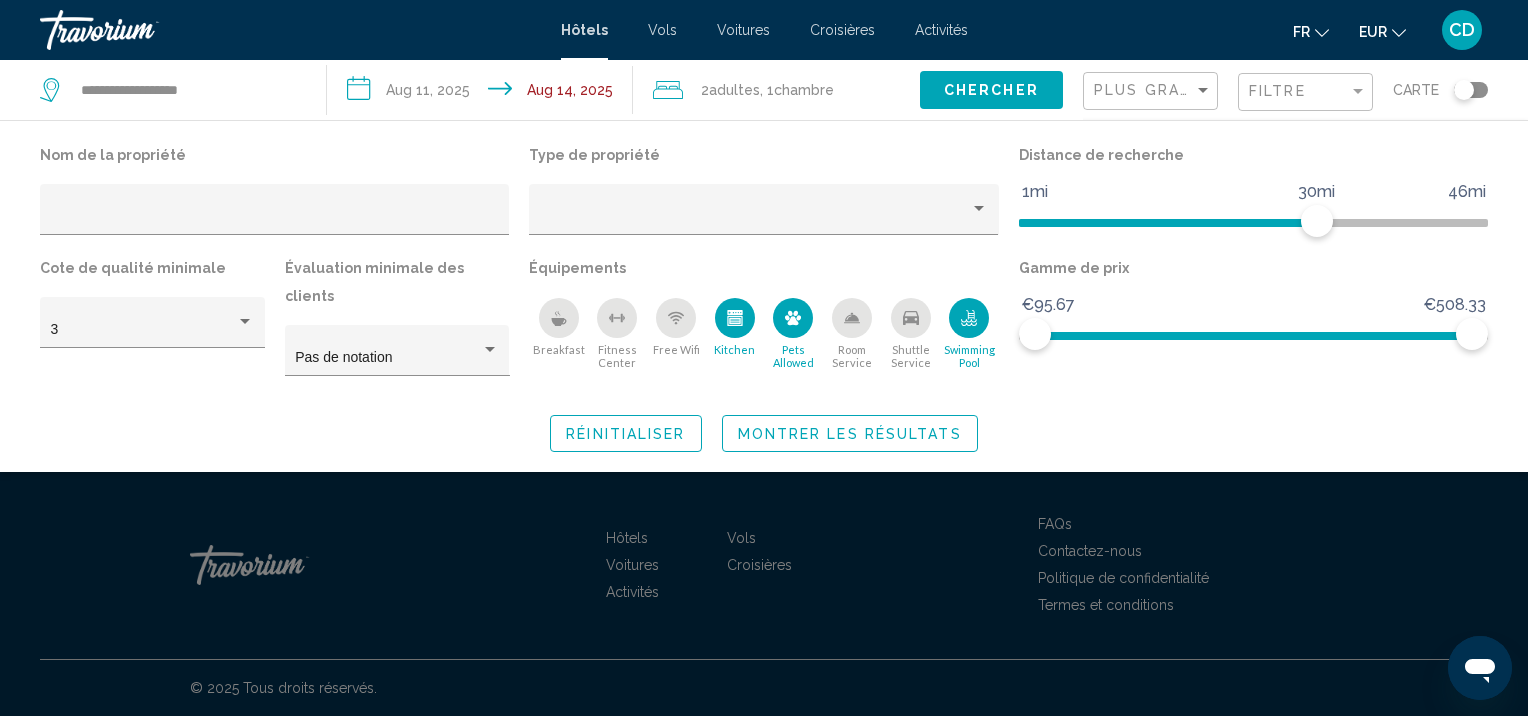 click 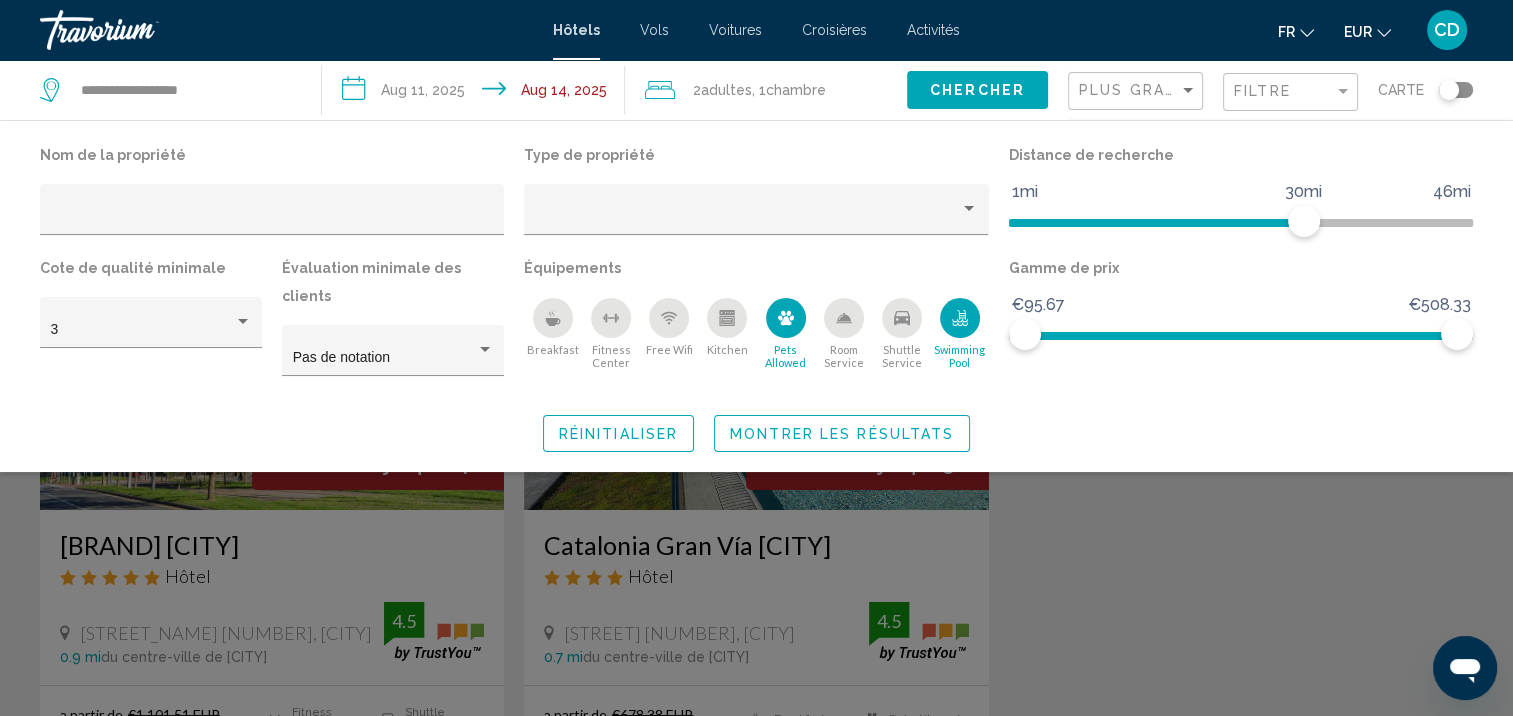 click on "Montrer les résultats" 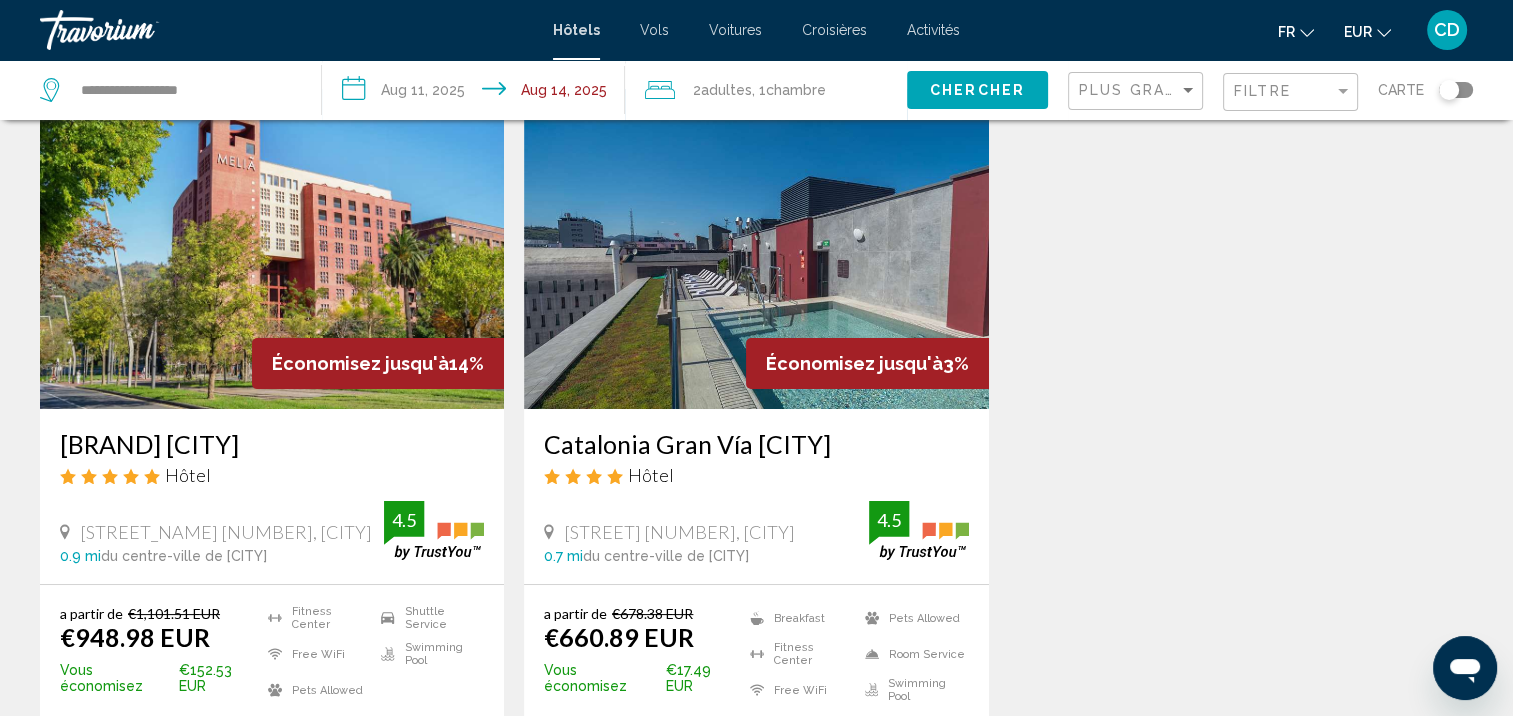 scroll, scrollTop: 100, scrollLeft: 0, axis: vertical 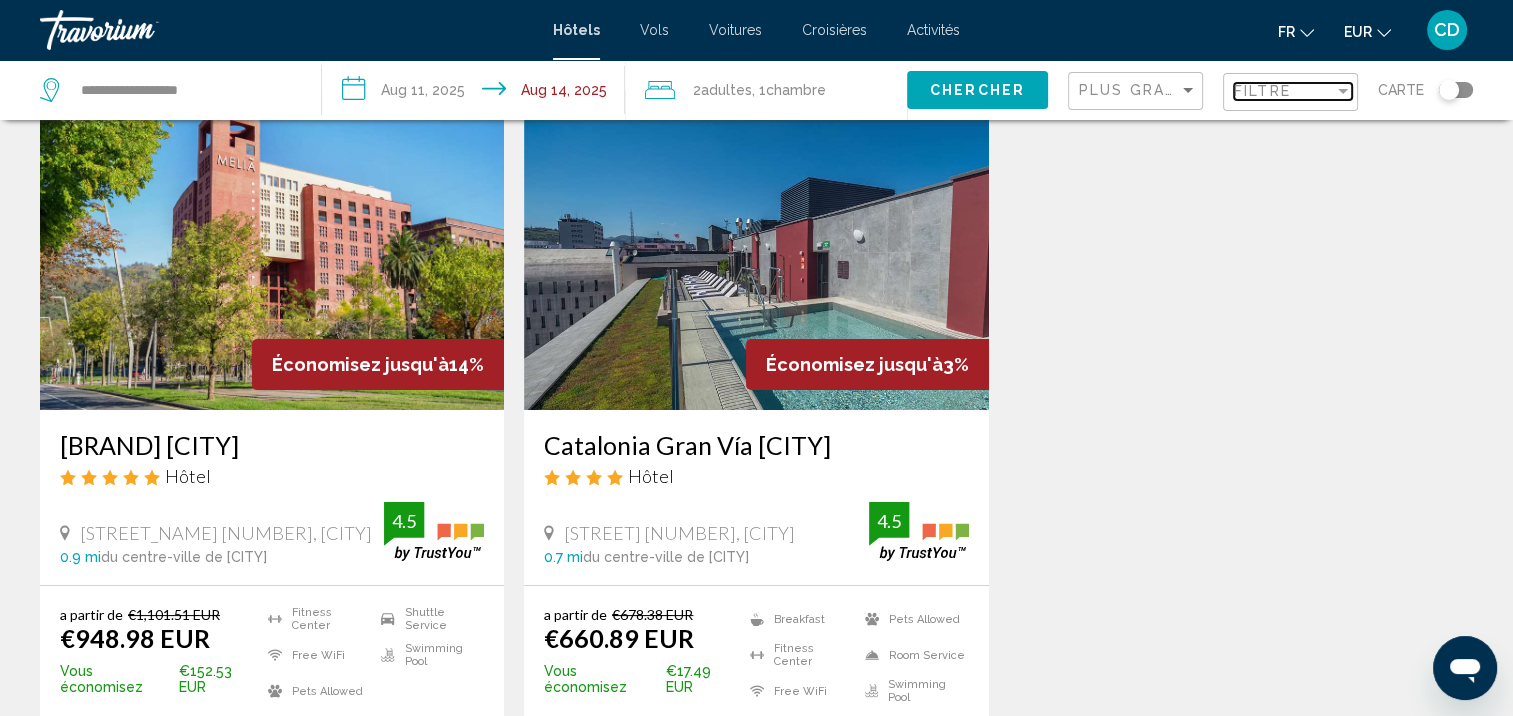 click at bounding box center (1343, 91) 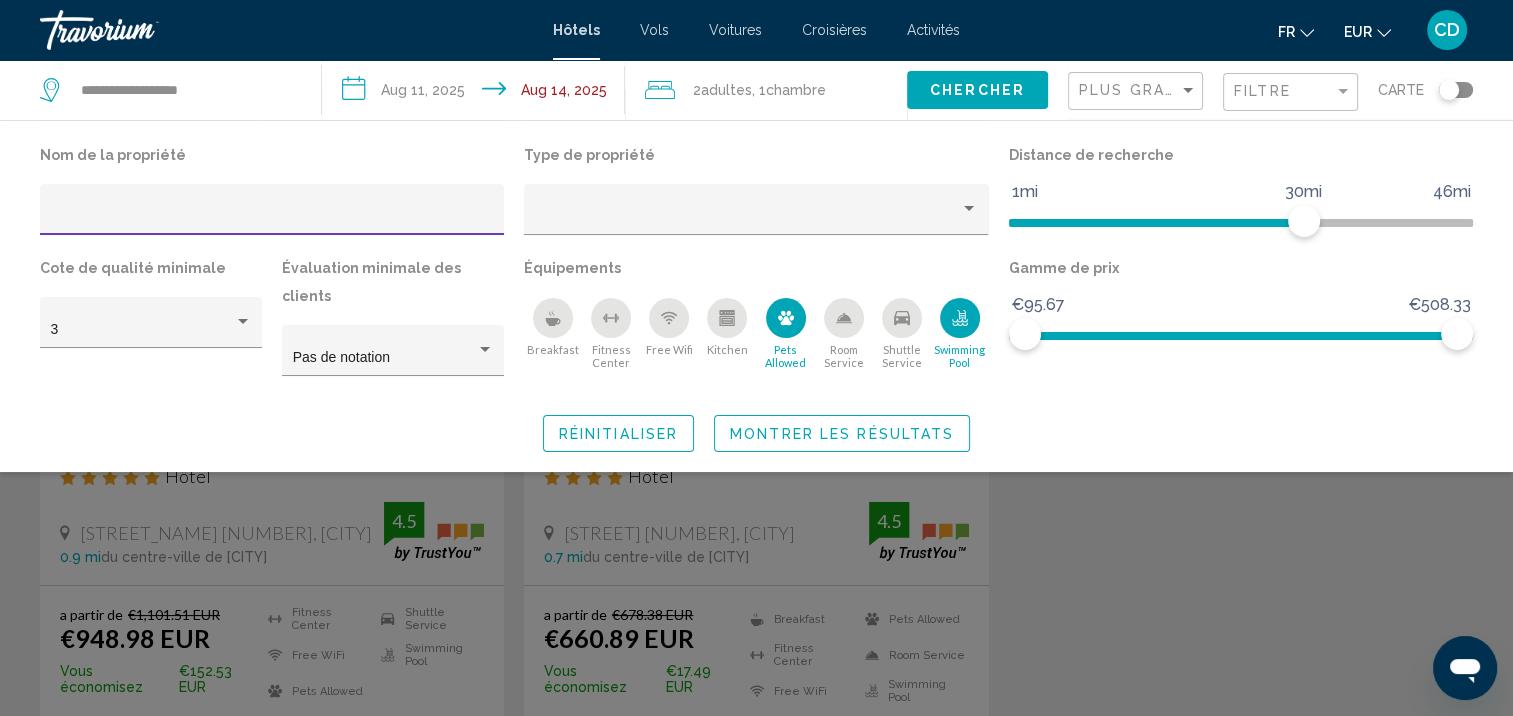 click 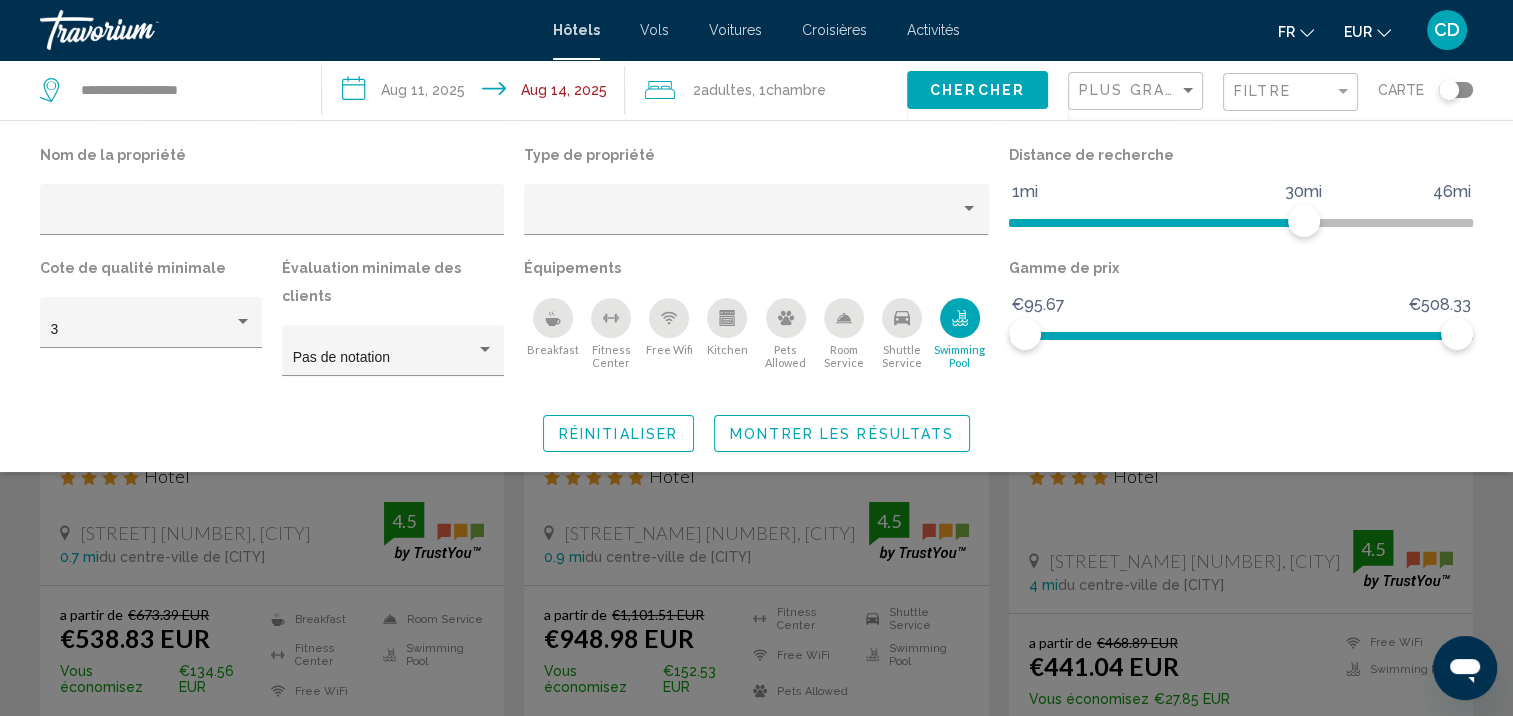 click on "Montrer les résultats" 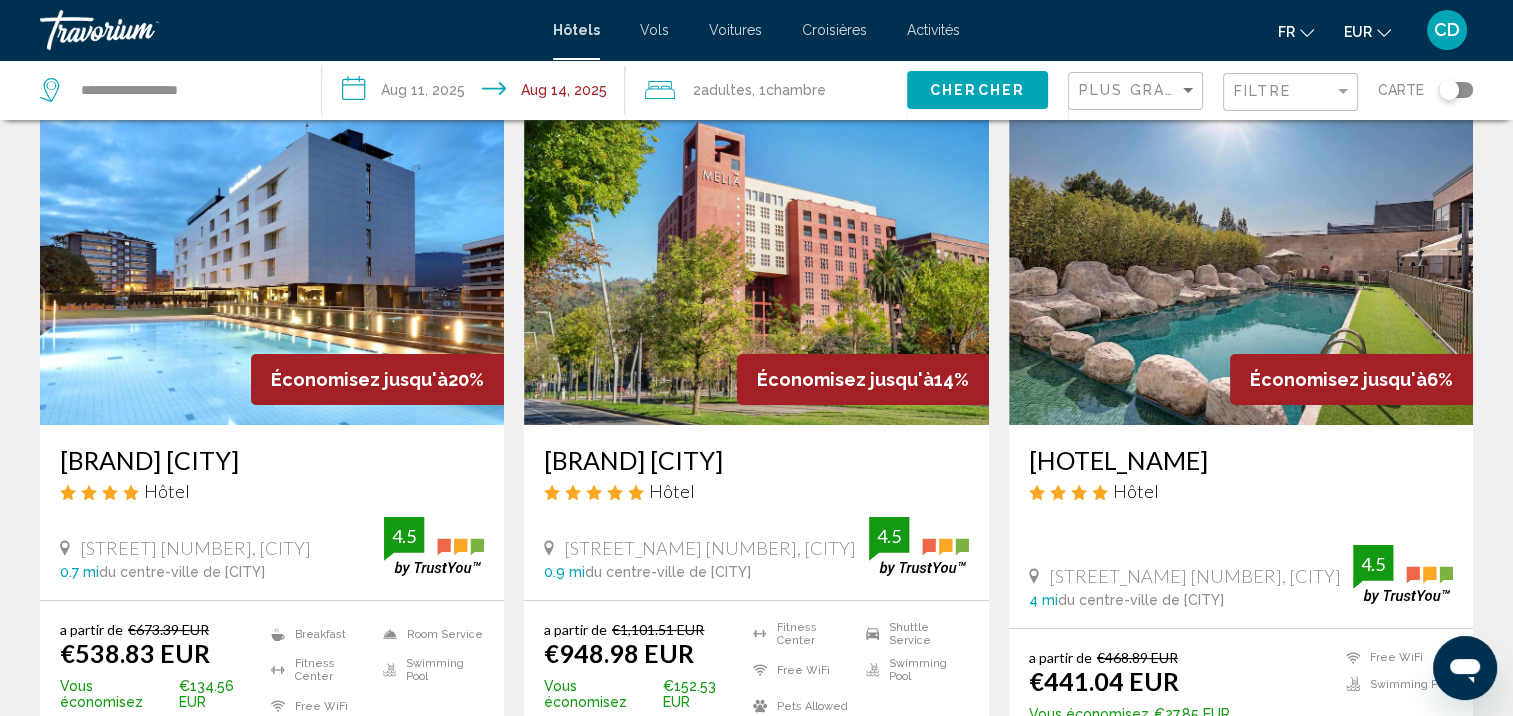 scroll, scrollTop: 200, scrollLeft: 0, axis: vertical 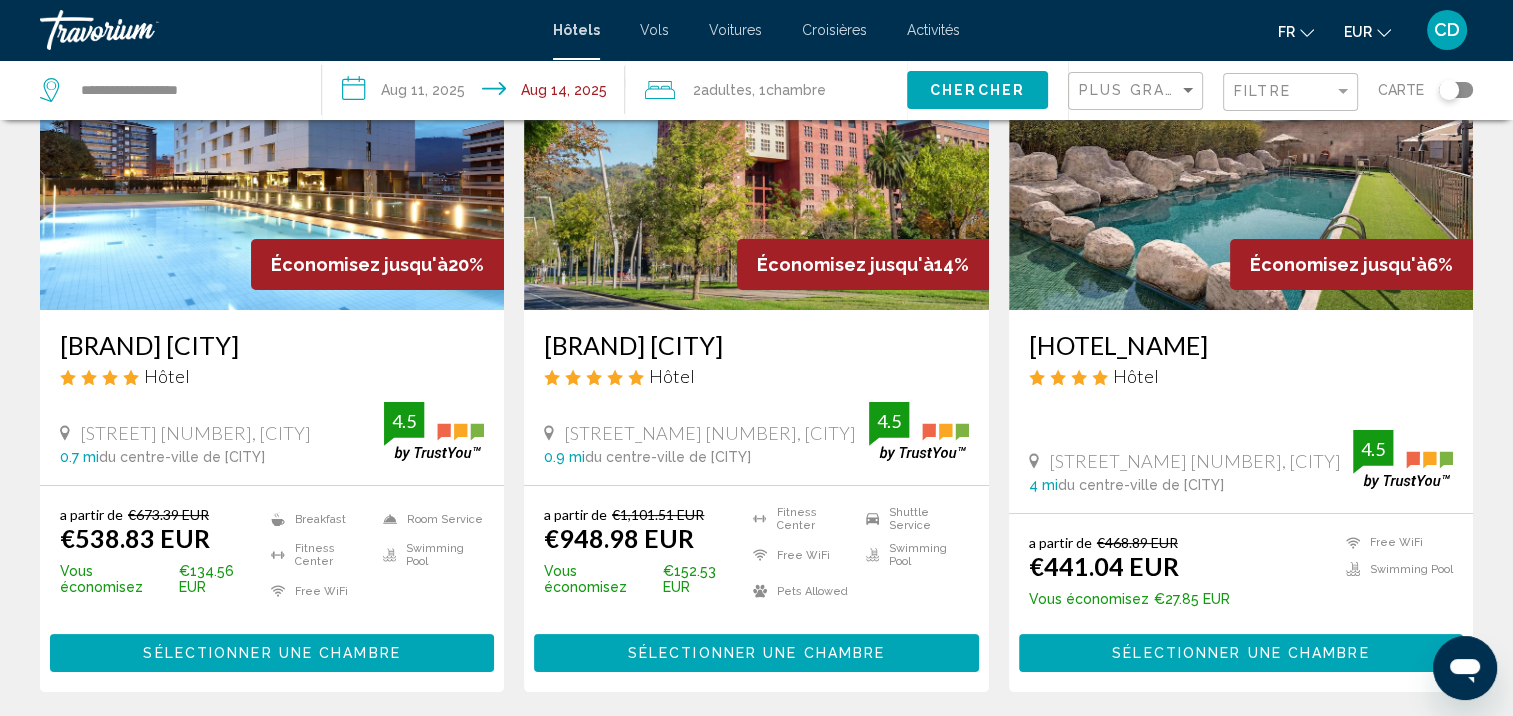 click on "Économisez jusqu'à" at bounding box center [359, 264] 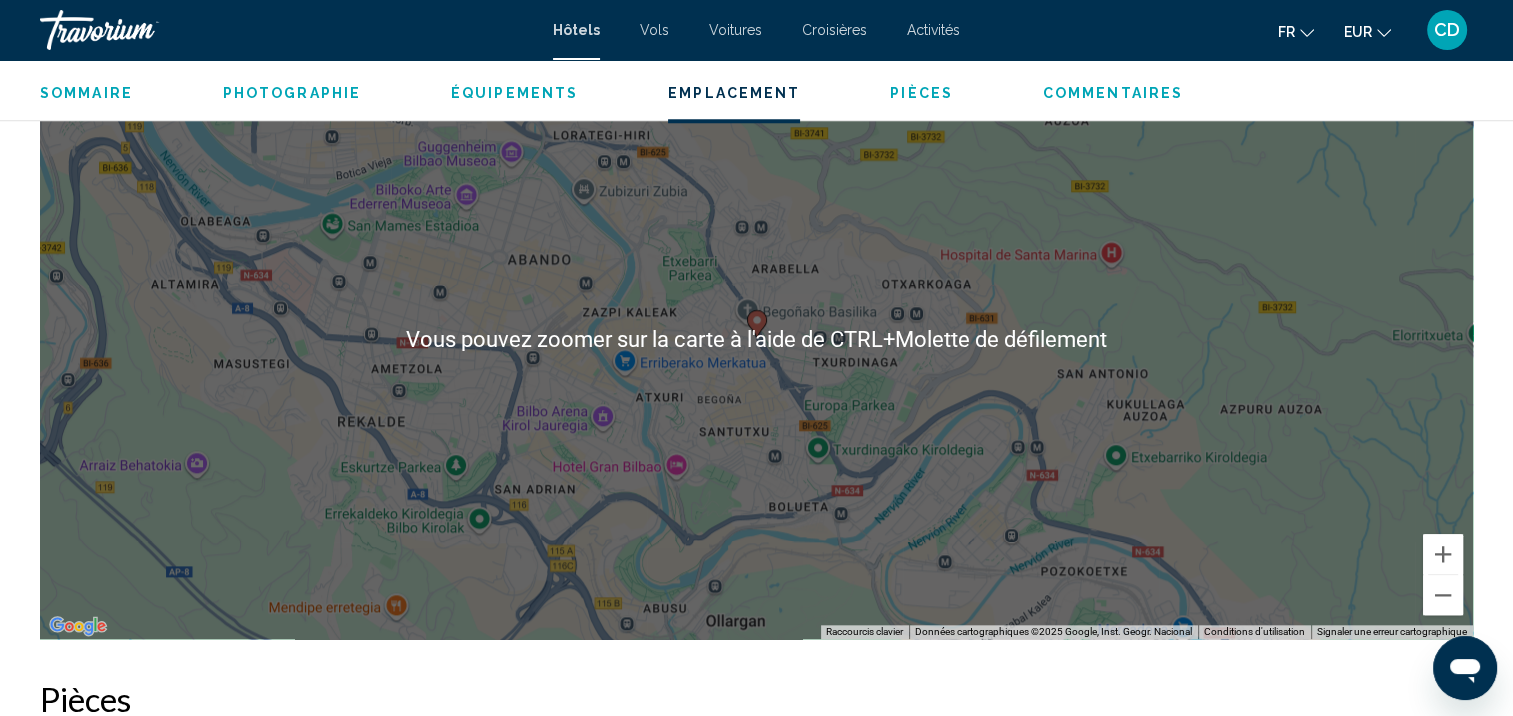 scroll, scrollTop: 1901, scrollLeft: 0, axis: vertical 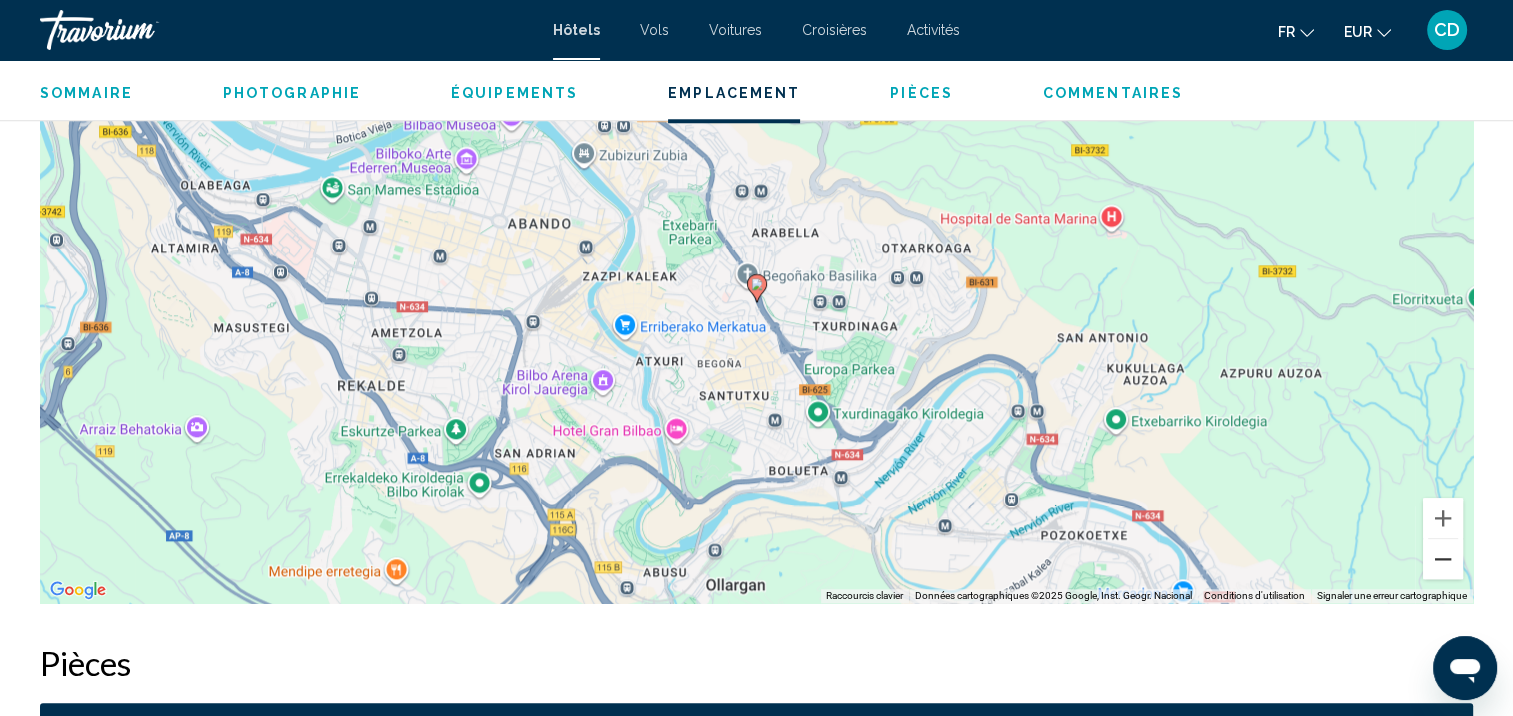 click at bounding box center [1443, 559] 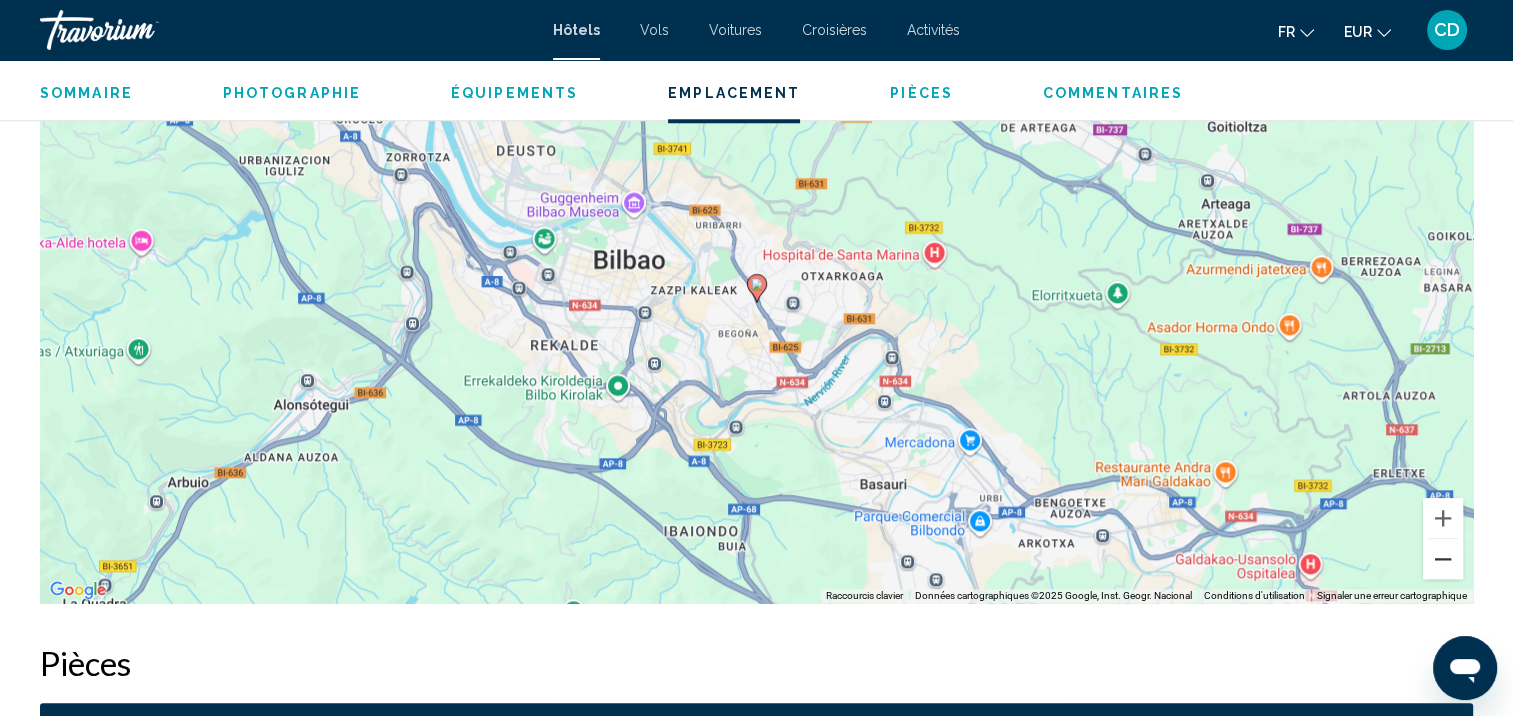 click at bounding box center (1443, 559) 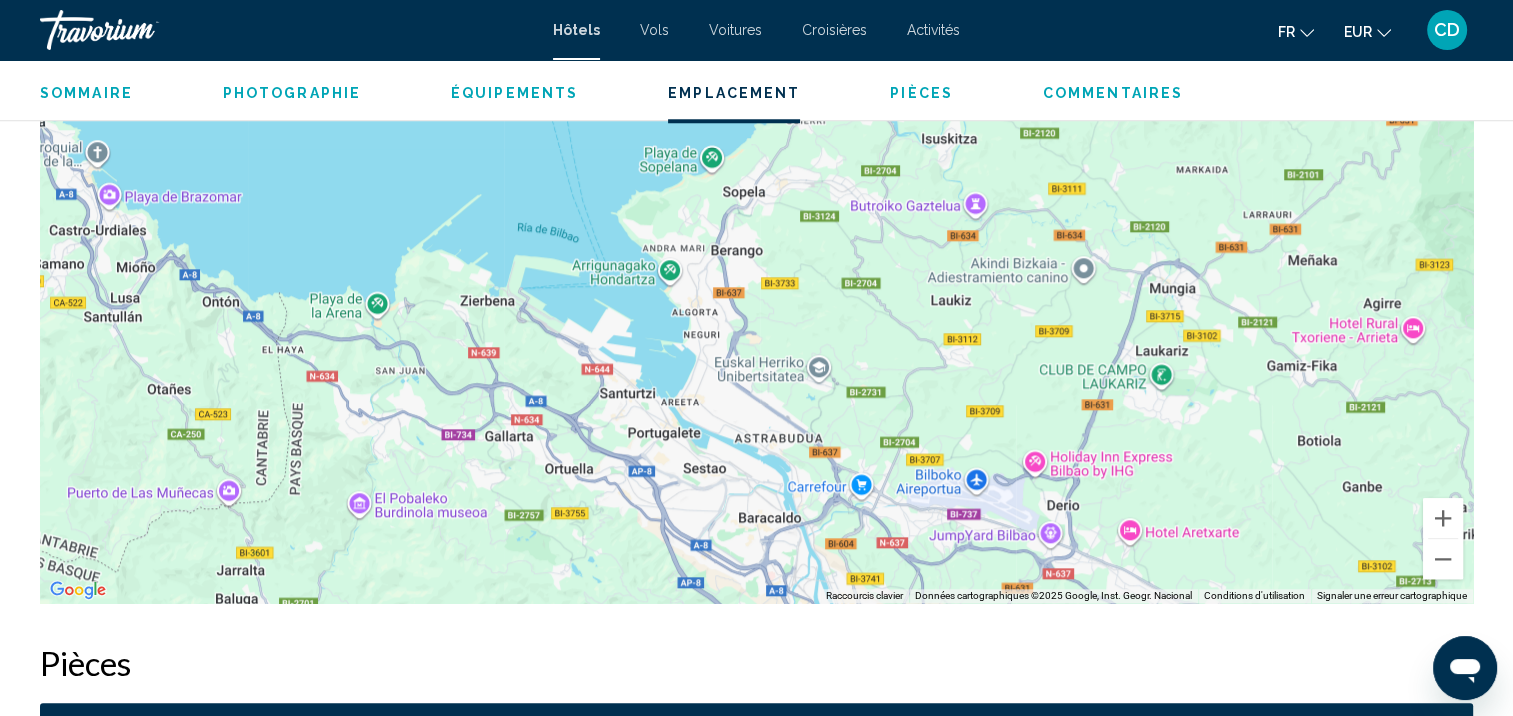 drag, startPoint x: 899, startPoint y: 387, endPoint x: 1124, endPoint y: 759, distance: 434.75165 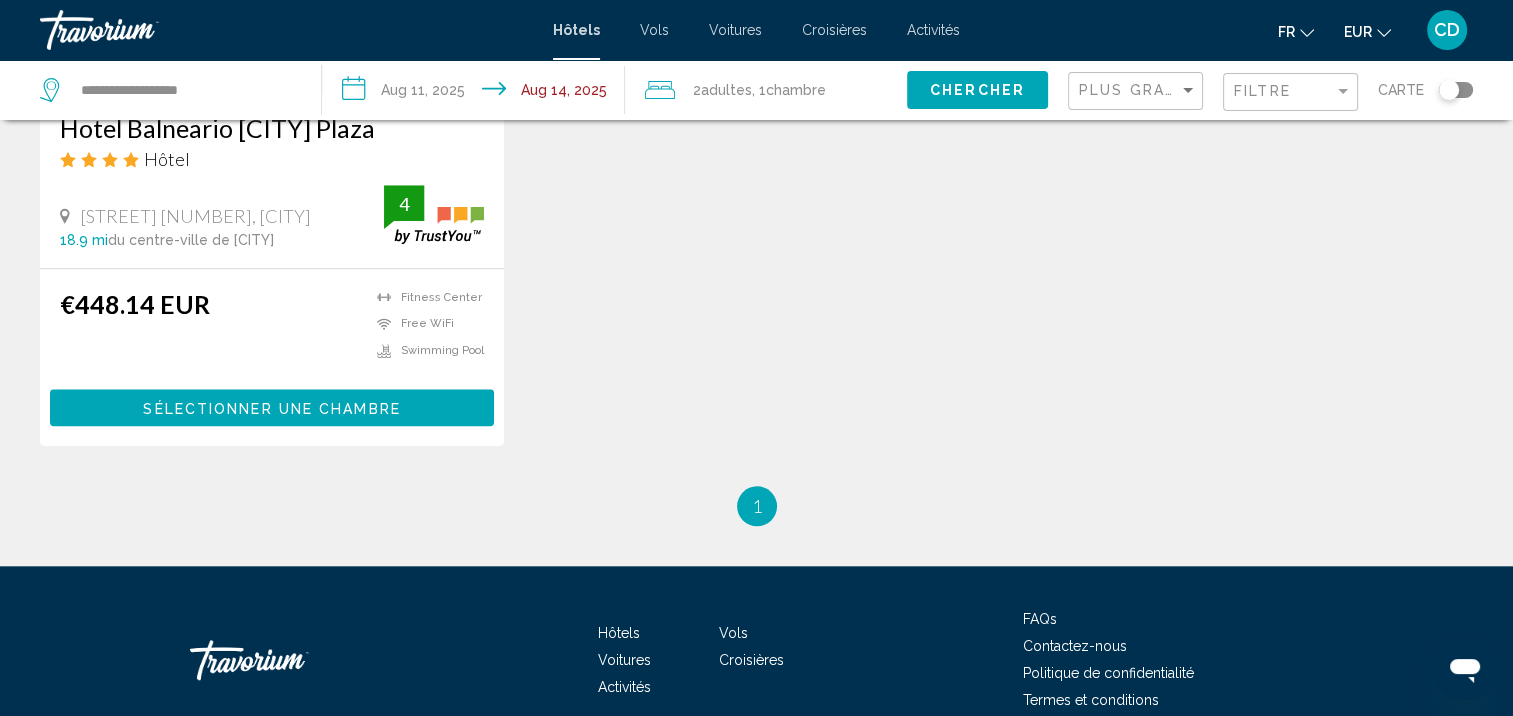 scroll, scrollTop: 0, scrollLeft: 0, axis: both 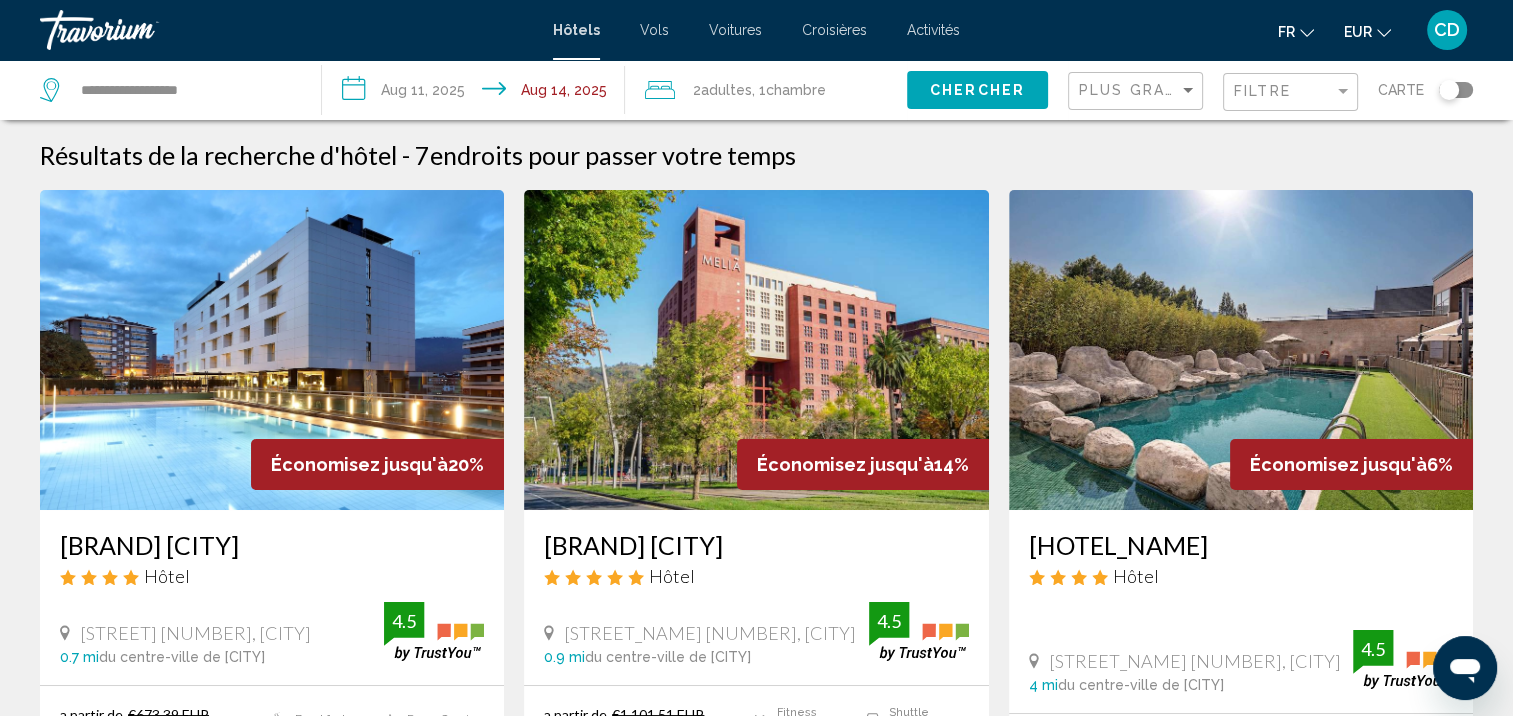 click 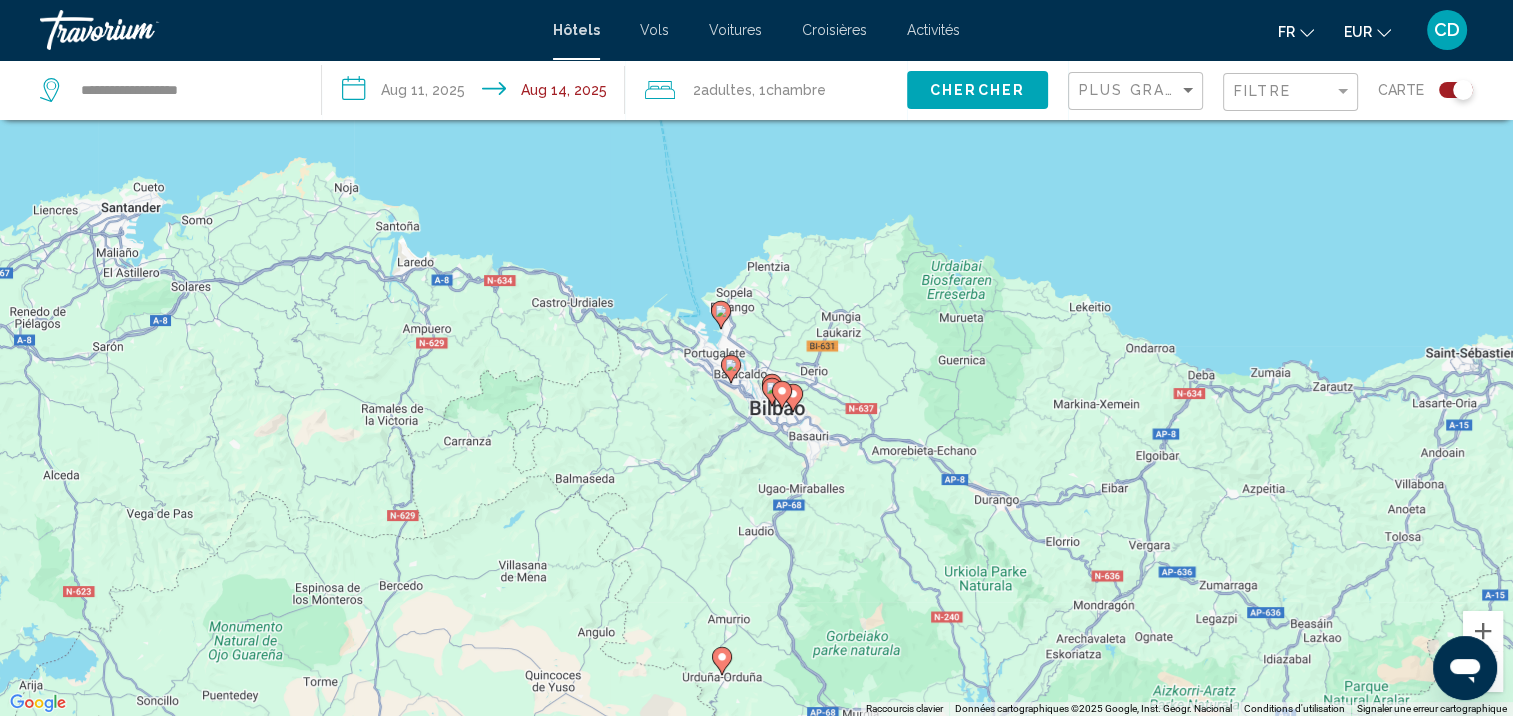 drag, startPoint x: 865, startPoint y: 229, endPoint x: 833, endPoint y: 419, distance: 192.67589 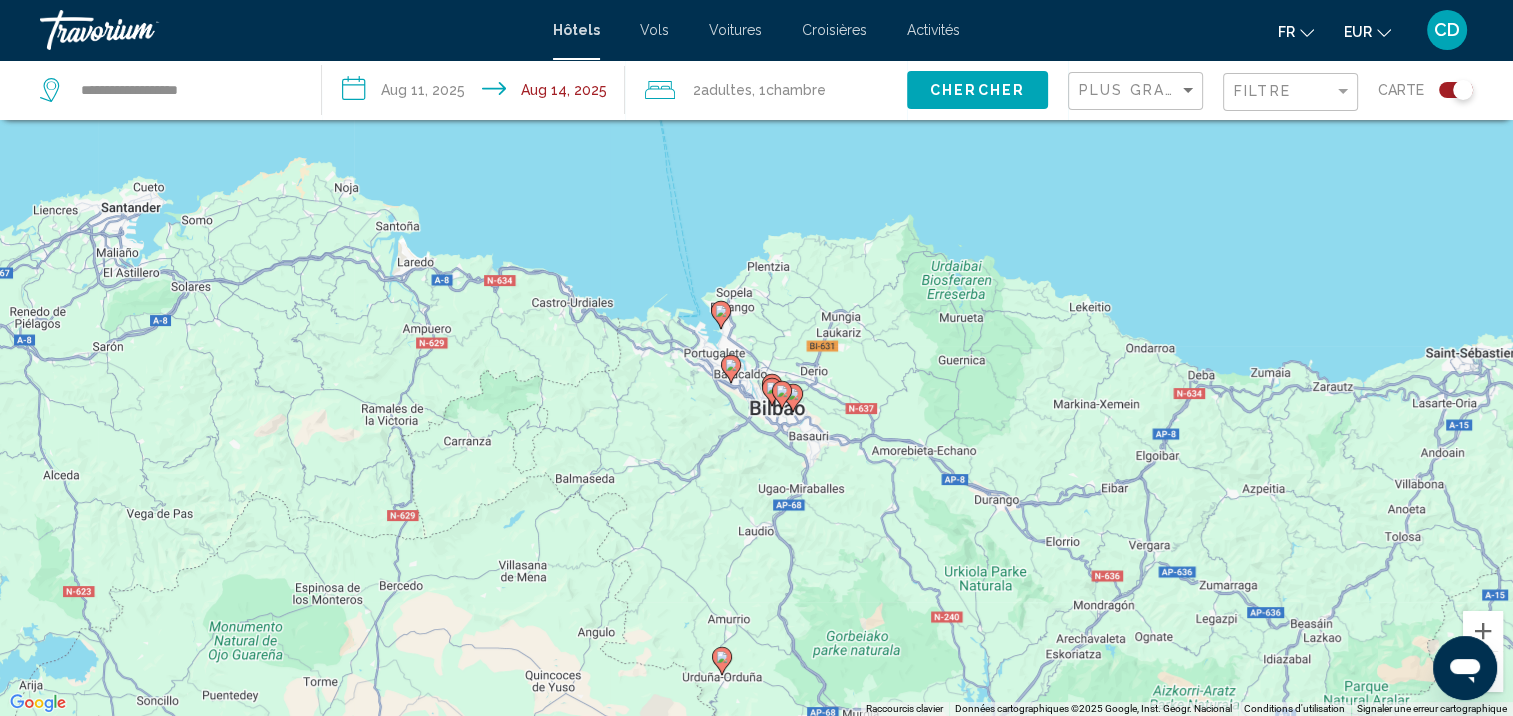 click on "Pour activer le glissement avec le clavier, appuyez sur Alt+Entrée. Une fois ce mode activé, utilisez les touches fléchées pour déplacer le repère. Pour valider le déplacement, appuyez sur Entrée. Pour annuler, appuyez sur Échap." at bounding box center [756, 358] 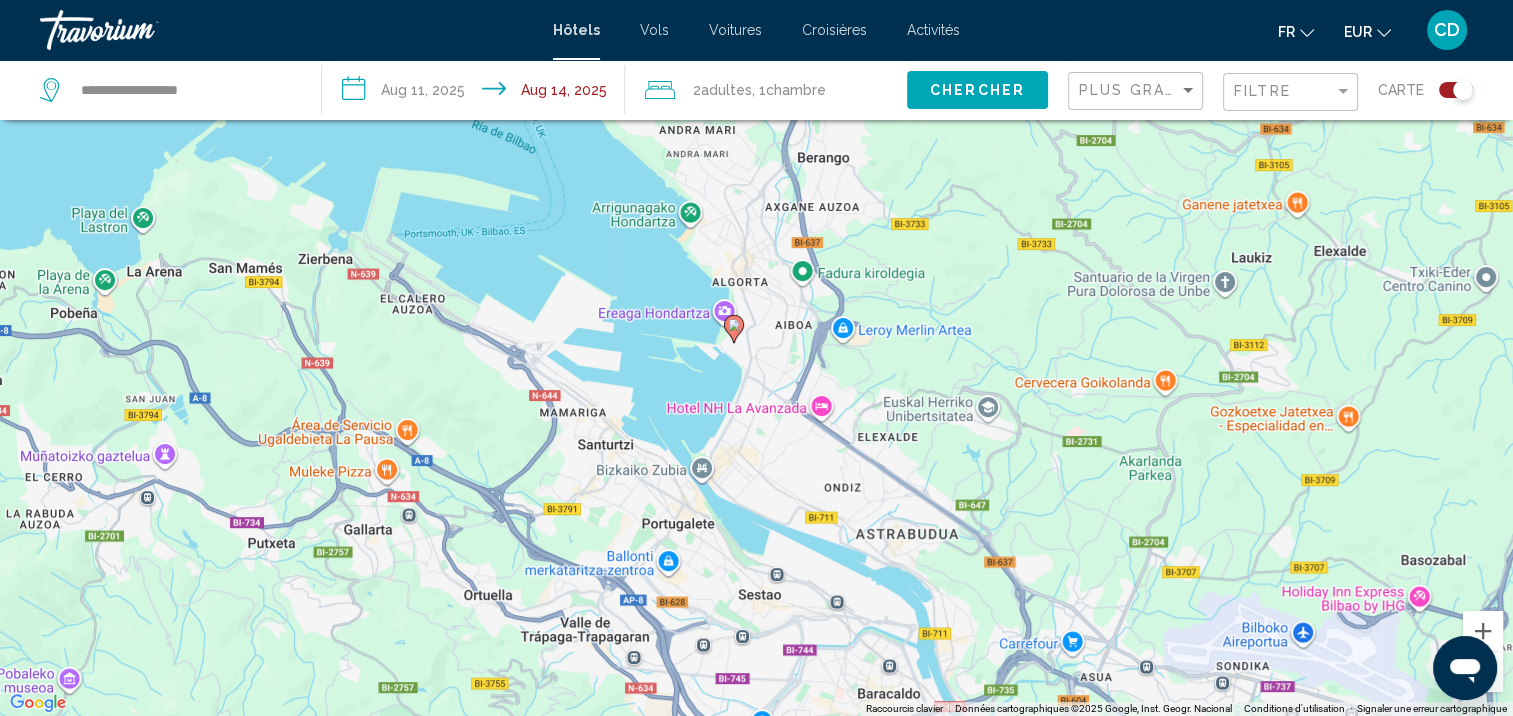 drag, startPoint x: 836, startPoint y: 205, endPoint x: 844, endPoint y: 589, distance: 384.0833 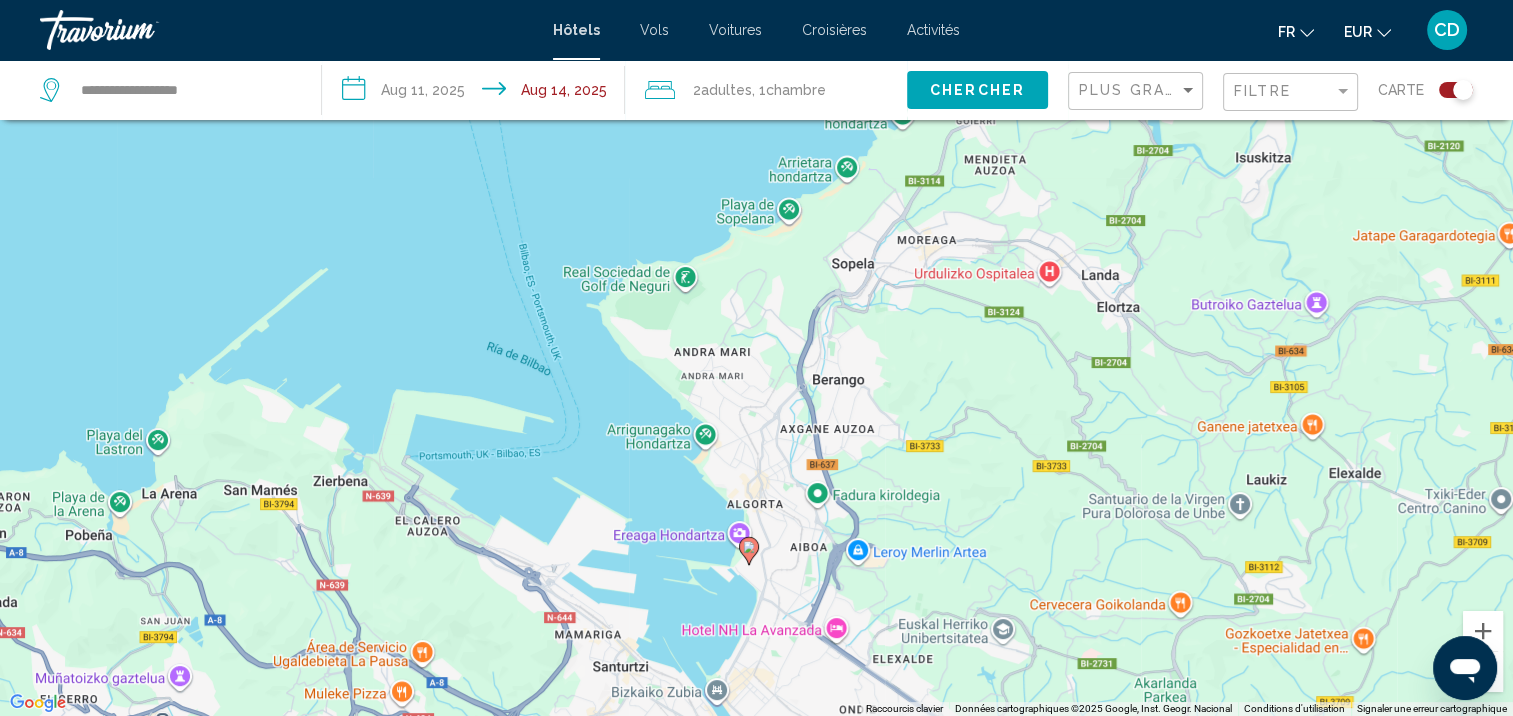 drag, startPoint x: 821, startPoint y: 378, endPoint x: 834, endPoint y: 596, distance: 218.38727 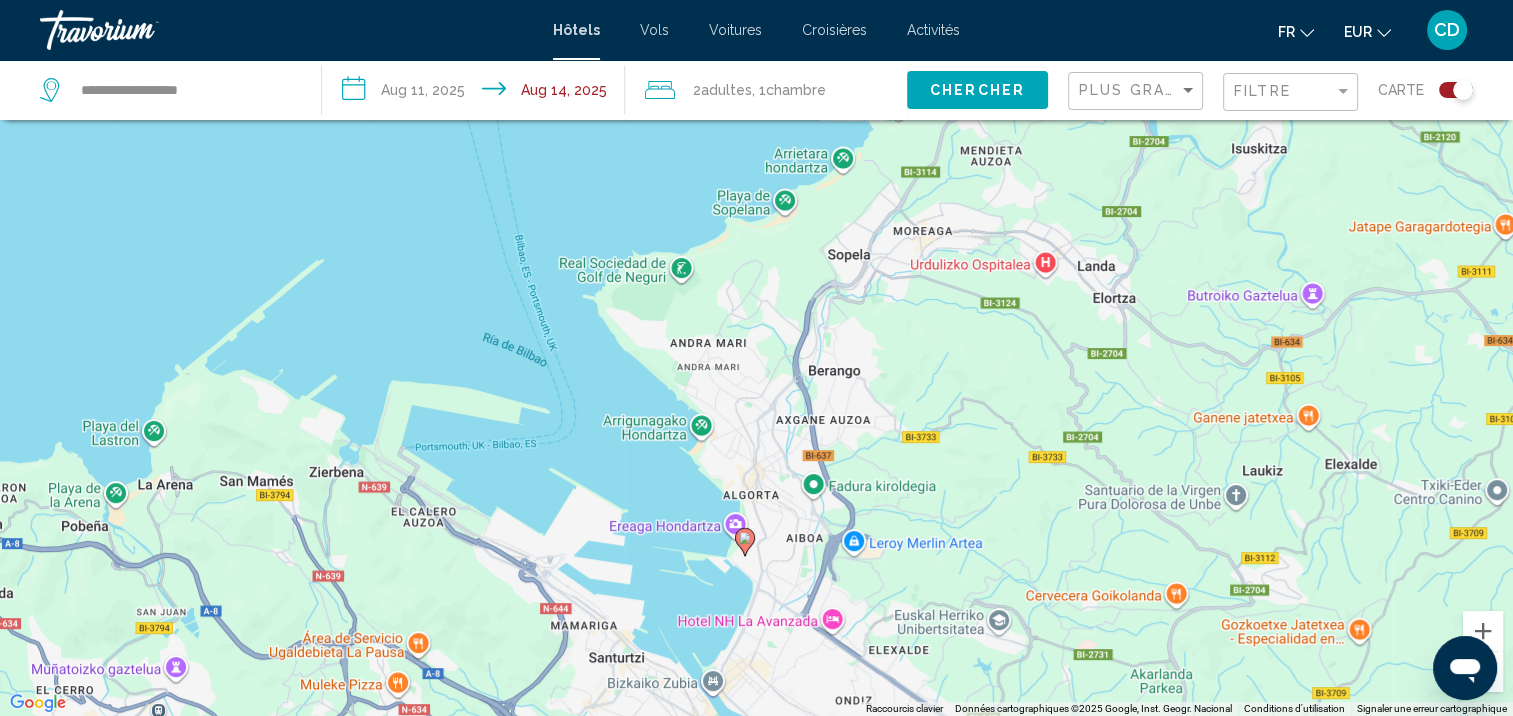 click 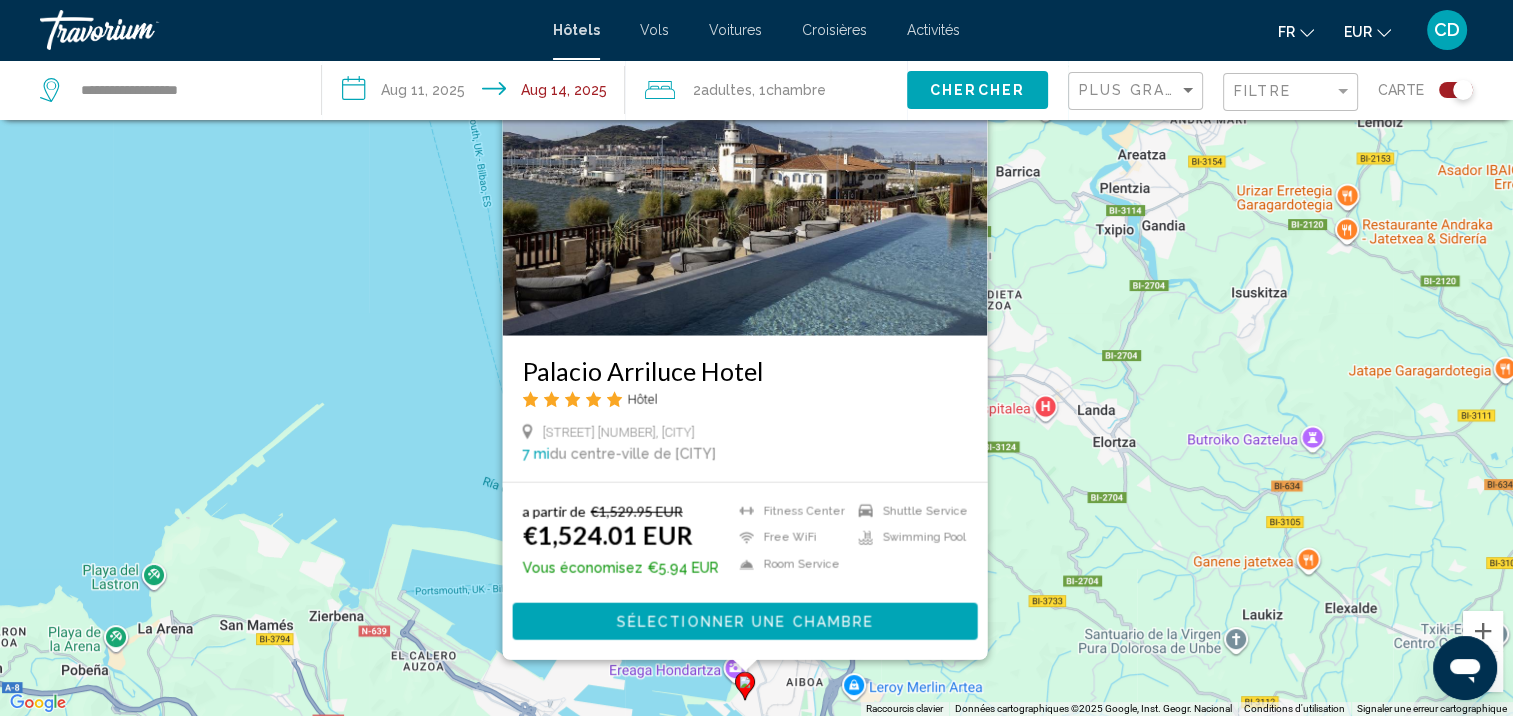 click on "Pour activer le glissement avec le clavier, appuyez sur Alt+Entrée. Une fois ce mode activé, utilisez les touches fléchées pour déplacer le repère. Pour valider le déplacement, appuyez sur Entrée. Pour annuler, appuyez sur Échap.  Palacio Arriluce Hotel
Hôtel
Atxekolandeta Kalea 15, Getxo 7 mi  du centre-ville de Bilbao de l'hôtel a partir de €1,529.95 EUR €1,524.01 EUR  Vous économisez  €5.94 EUR
Fitness Center
Free WiFi
Room Service
Shuttle Service
Swimming Pool  Sélectionner une chambre" at bounding box center [756, 358] 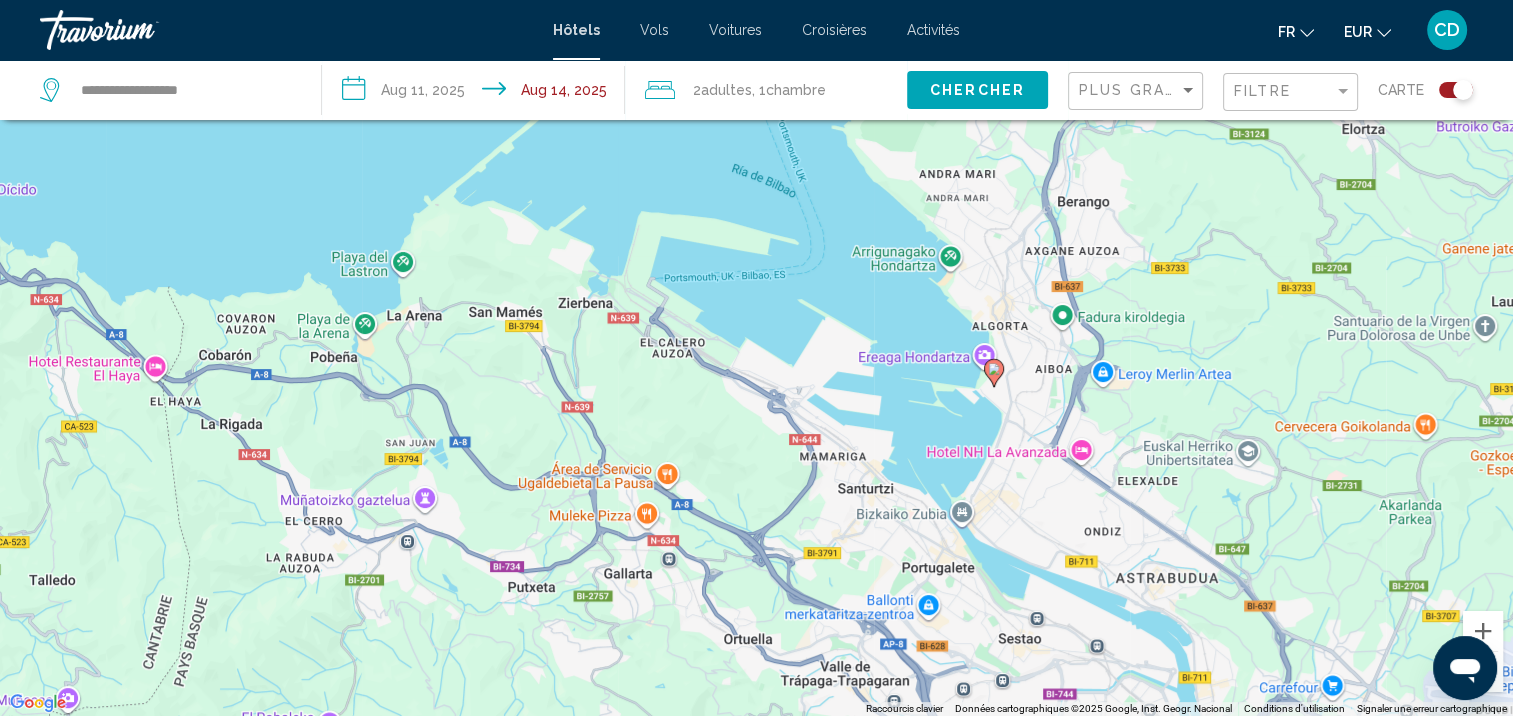 drag, startPoint x: 738, startPoint y: 503, endPoint x: 992, endPoint y: 183, distance: 408.55356 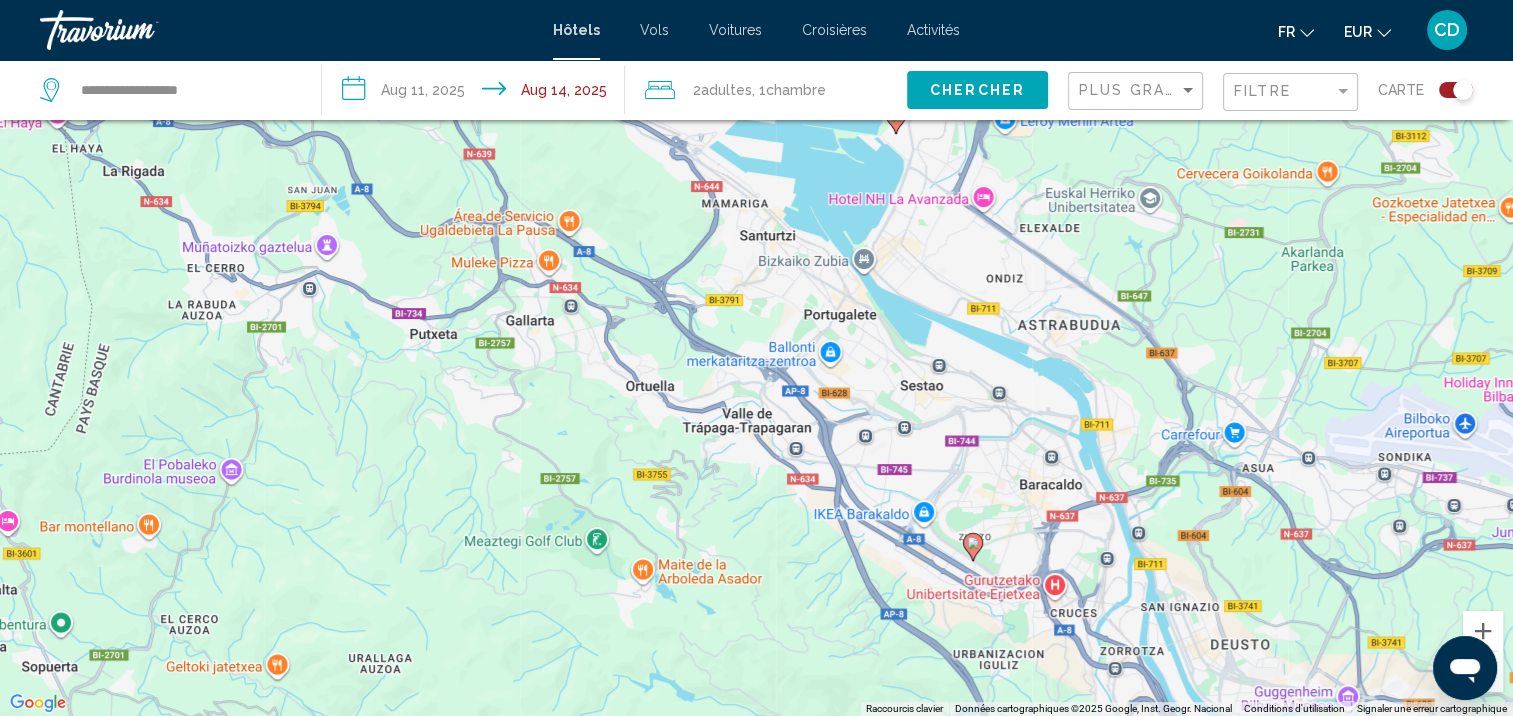 drag, startPoint x: 668, startPoint y: 484, endPoint x: 575, endPoint y: 231, distance: 269.55148 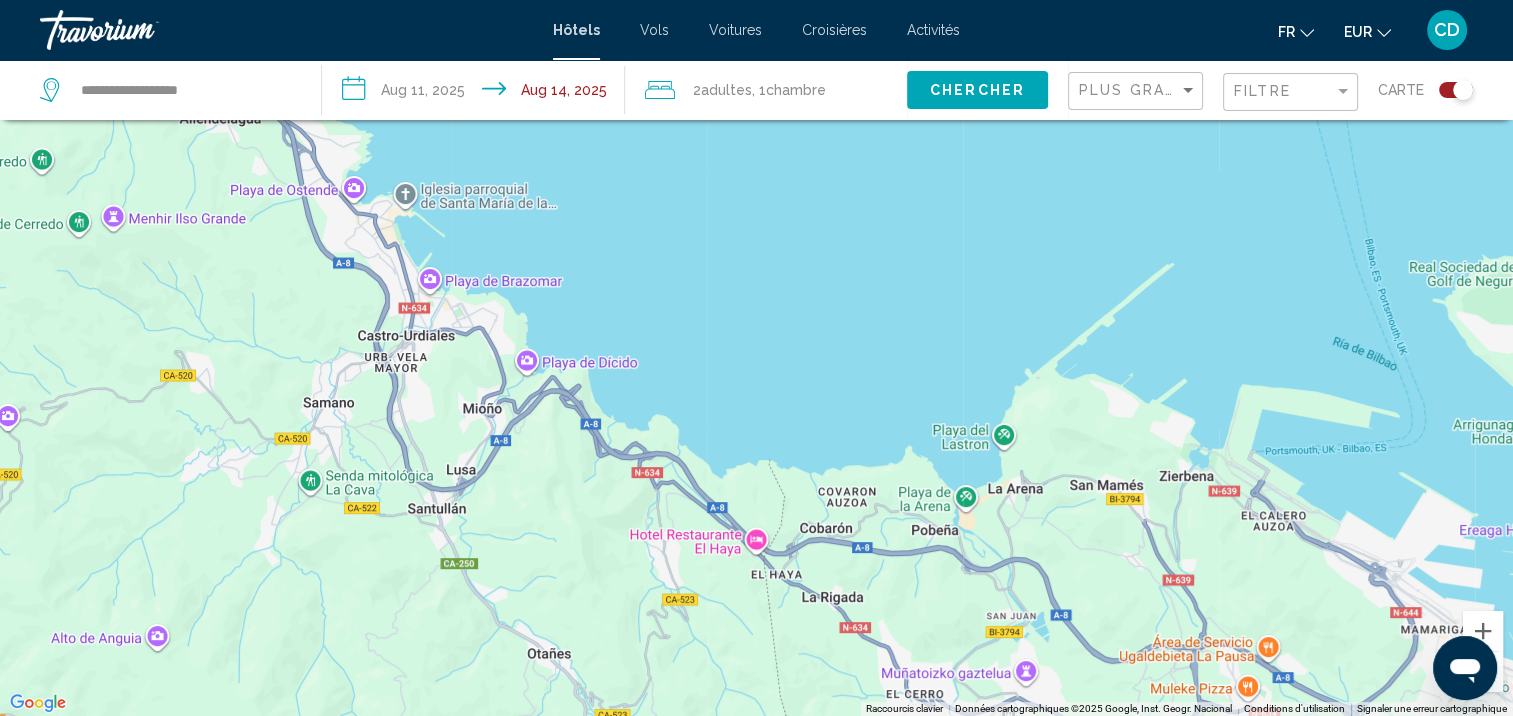 drag, startPoint x: 399, startPoint y: 188, endPoint x: 1097, endPoint y: 615, distance: 818.24994 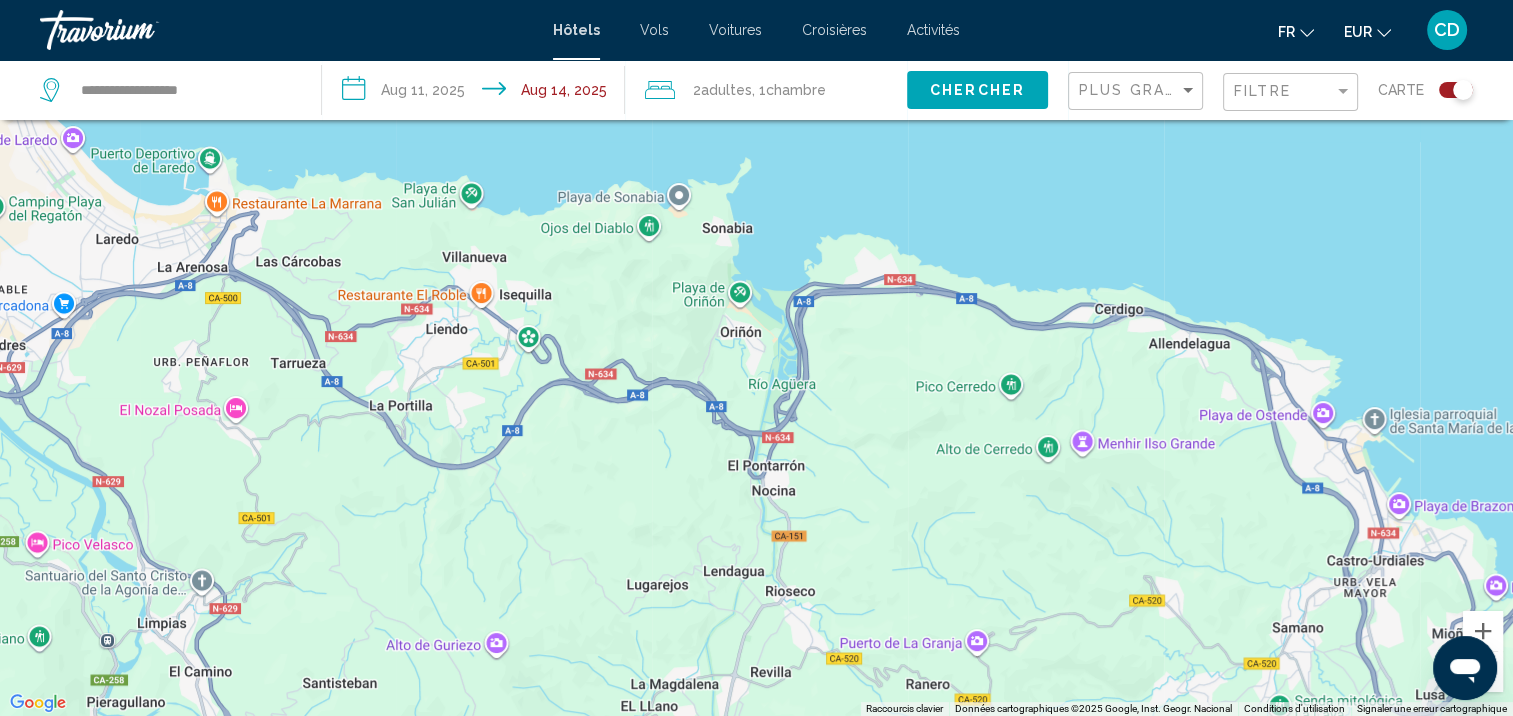 drag, startPoint x: 479, startPoint y: 323, endPoint x: 1460, endPoint y: 547, distance: 1006.24896 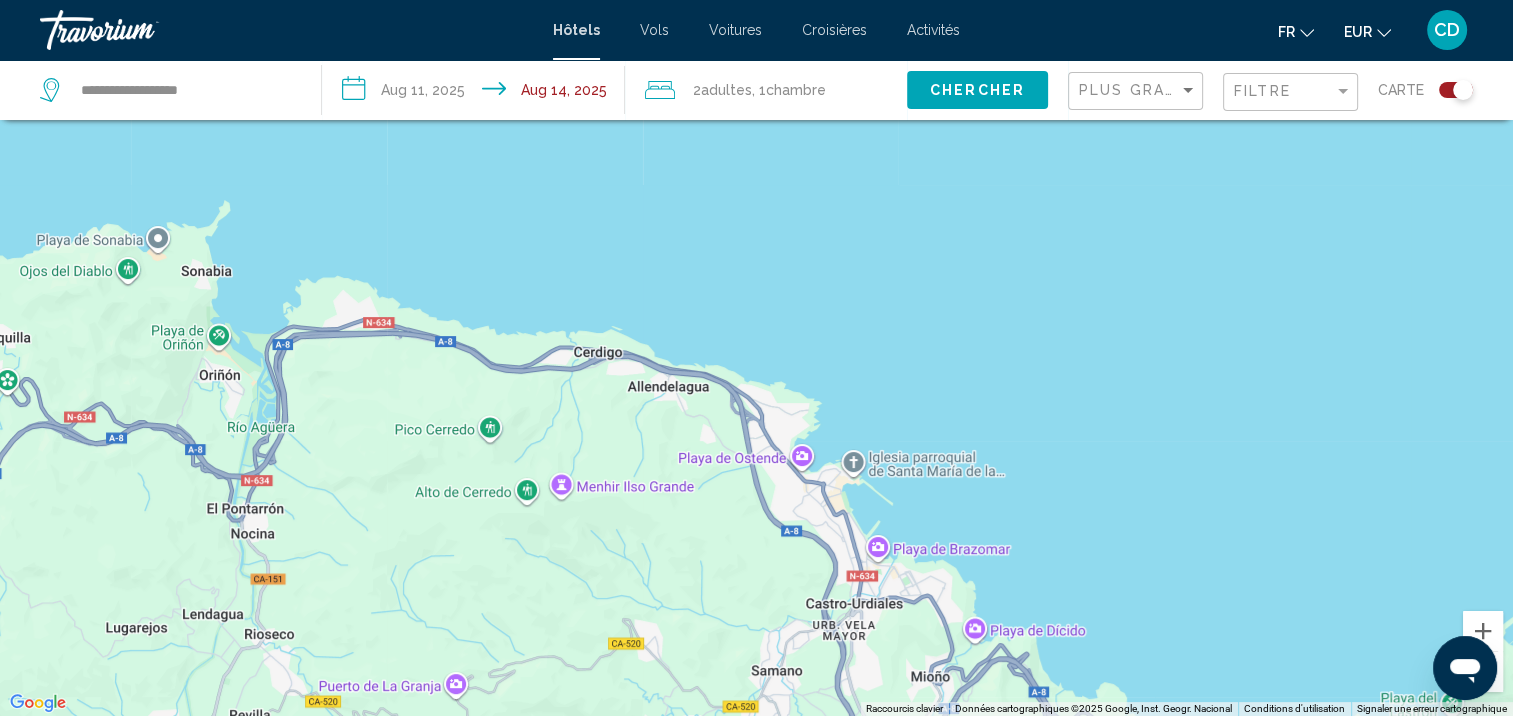 drag, startPoint x: 524, startPoint y: 388, endPoint x: 0, endPoint y: 292, distance: 532.7213 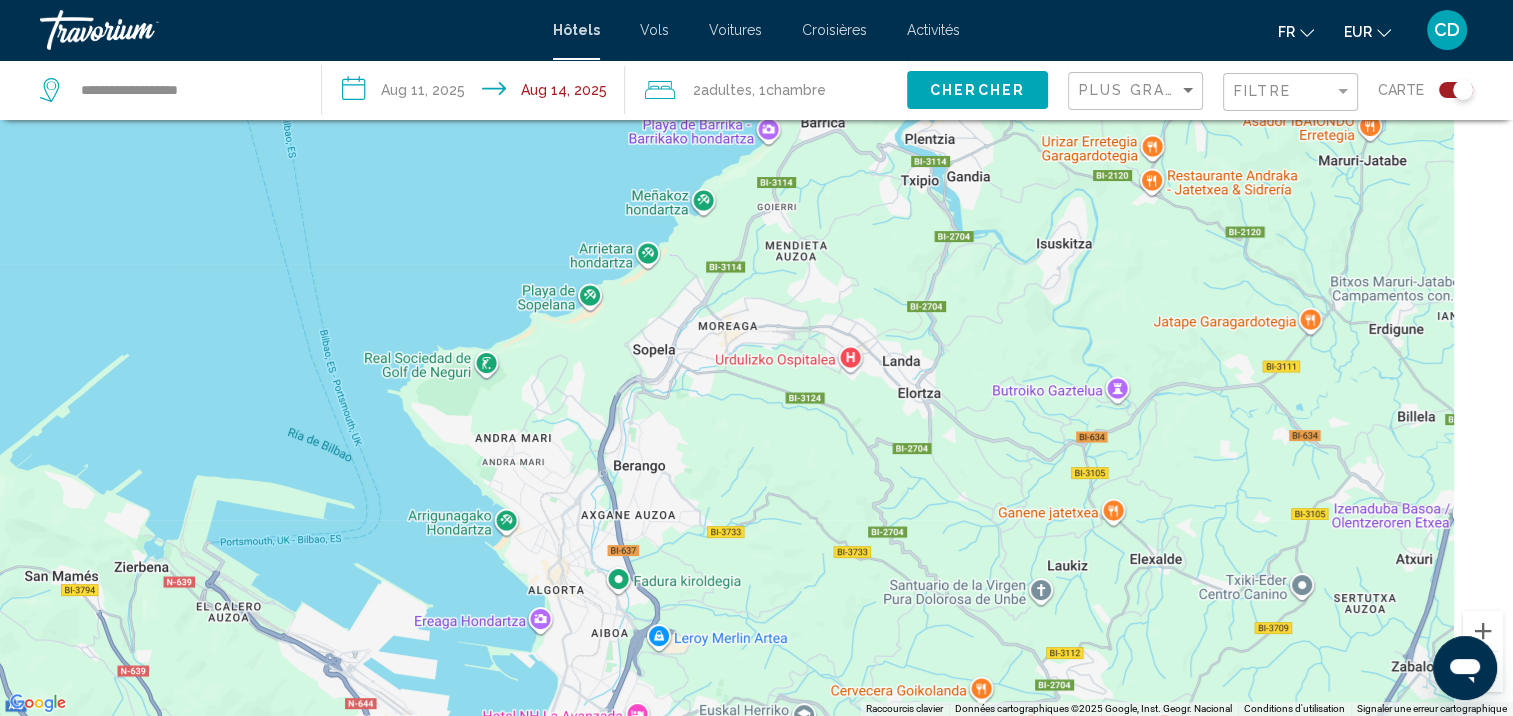 drag, startPoint x: 1494, startPoint y: 565, endPoint x: 0, endPoint y: 566, distance: 1494.0004 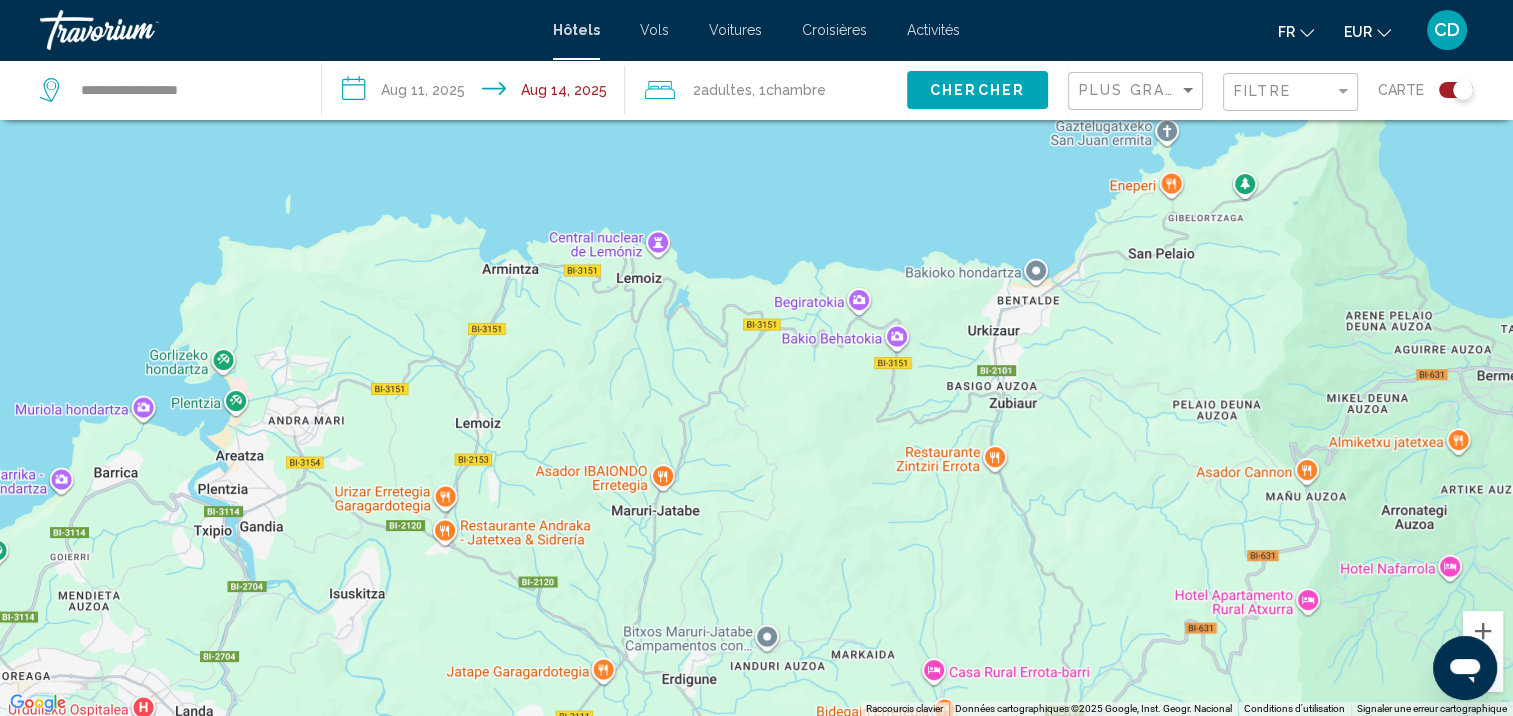 drag, startPoint x: 840, startPoint y: 268, endPoint x: 142, endPoint y: 612, distance: 778.1645 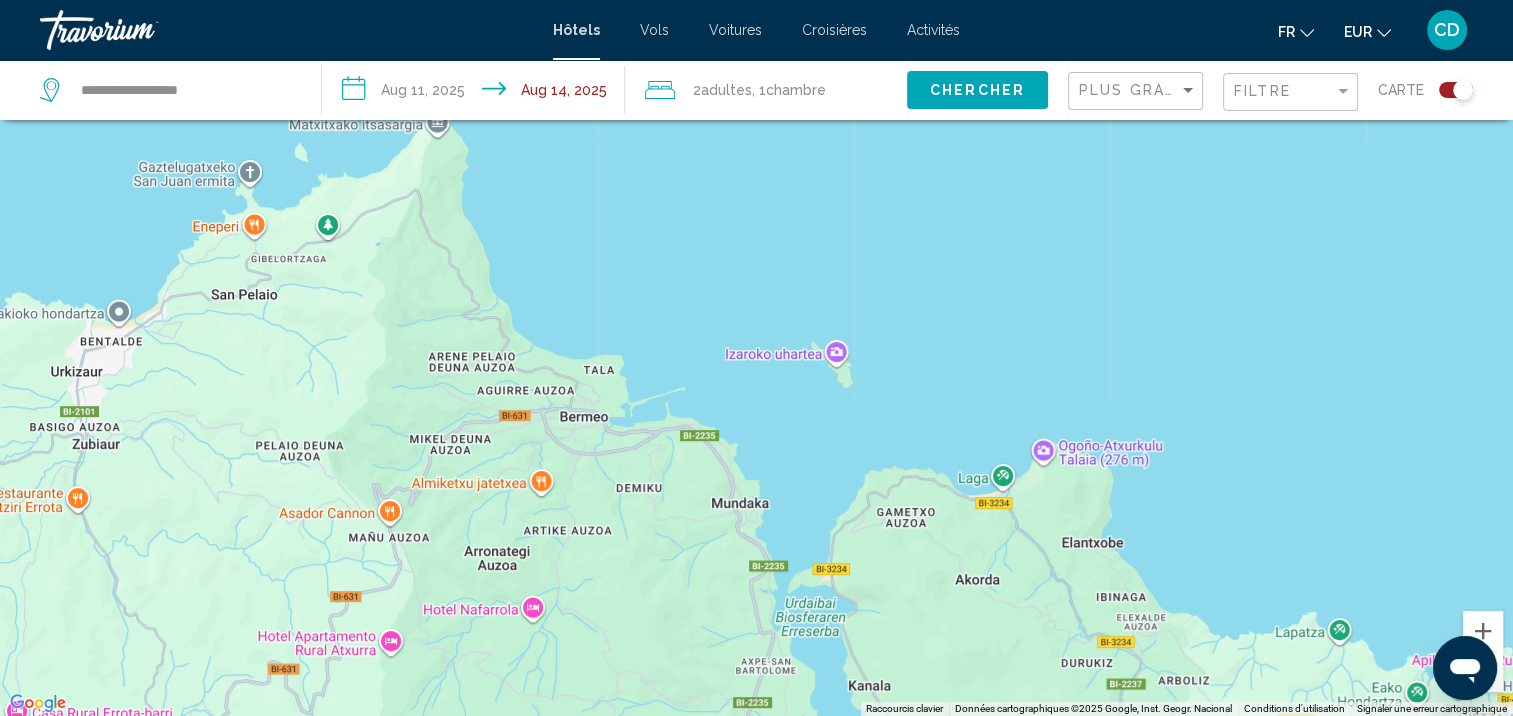 drag, startPoint x: 1304, startPoint y: 367, endPoint x: 402, endPoint y: 400, distance: 902.60345 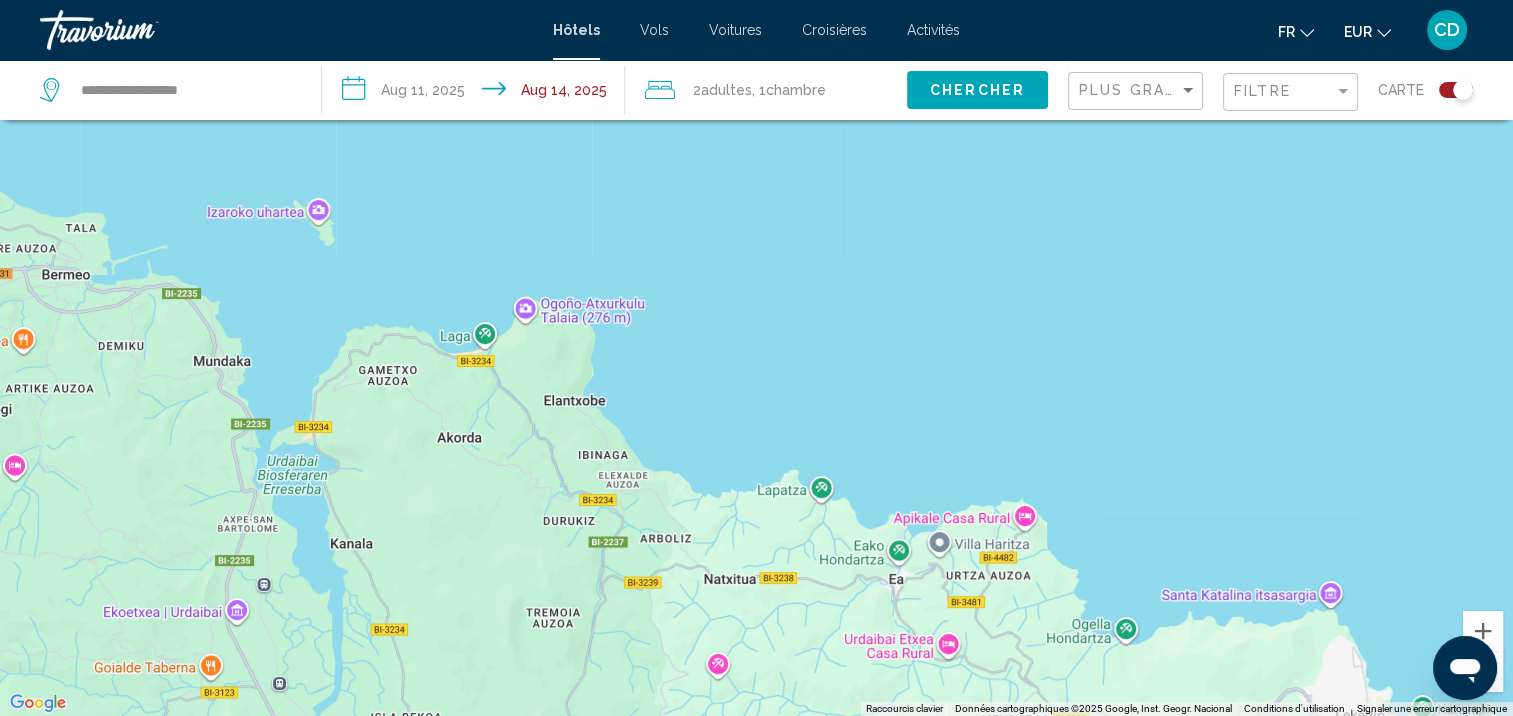 drag, startPoint x: 1100, startPoint y: 580, endPoint x: 620, endPoint y: 438, distance: 500.5637 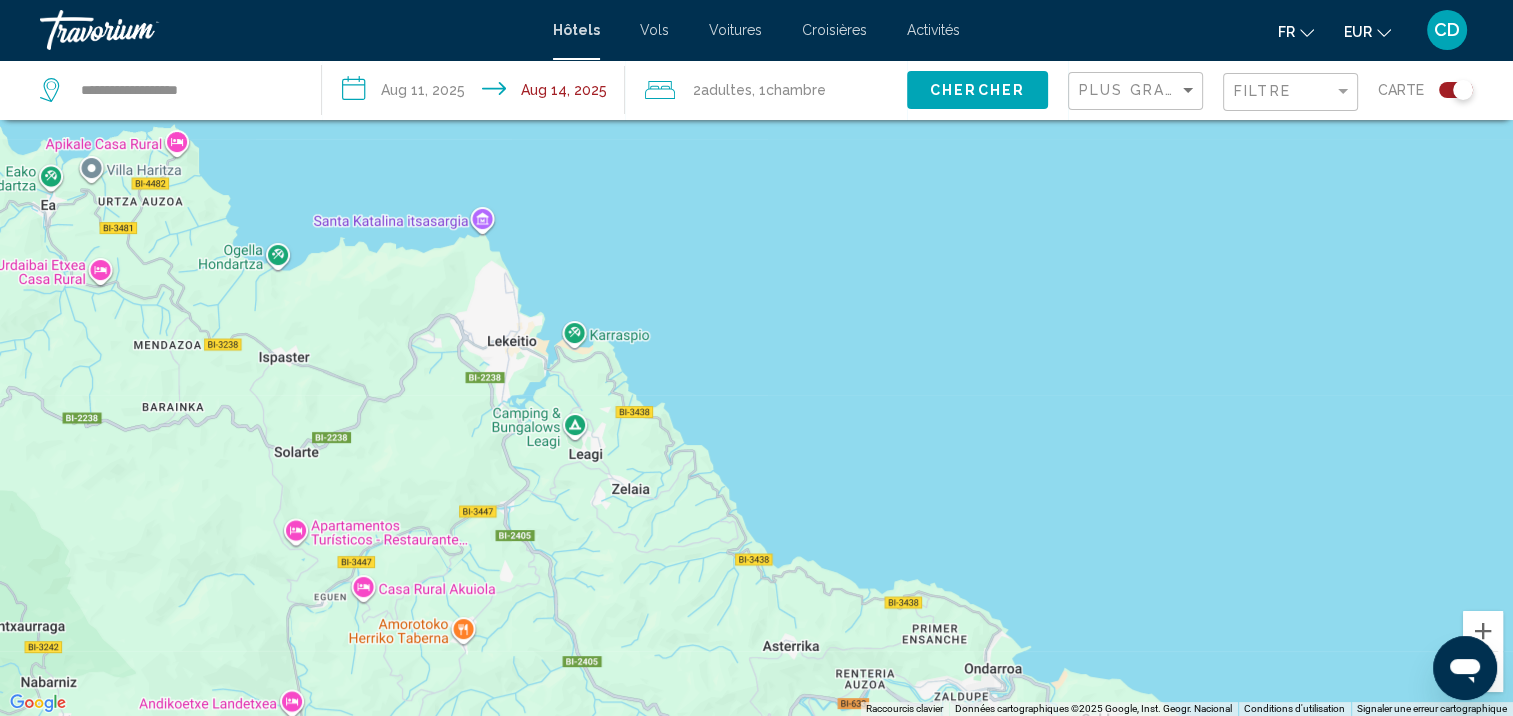 drag, startPoint x: 1188, startPoint y: 660, endPoint x: 268, endPoint y: 258, distance: 1003.994 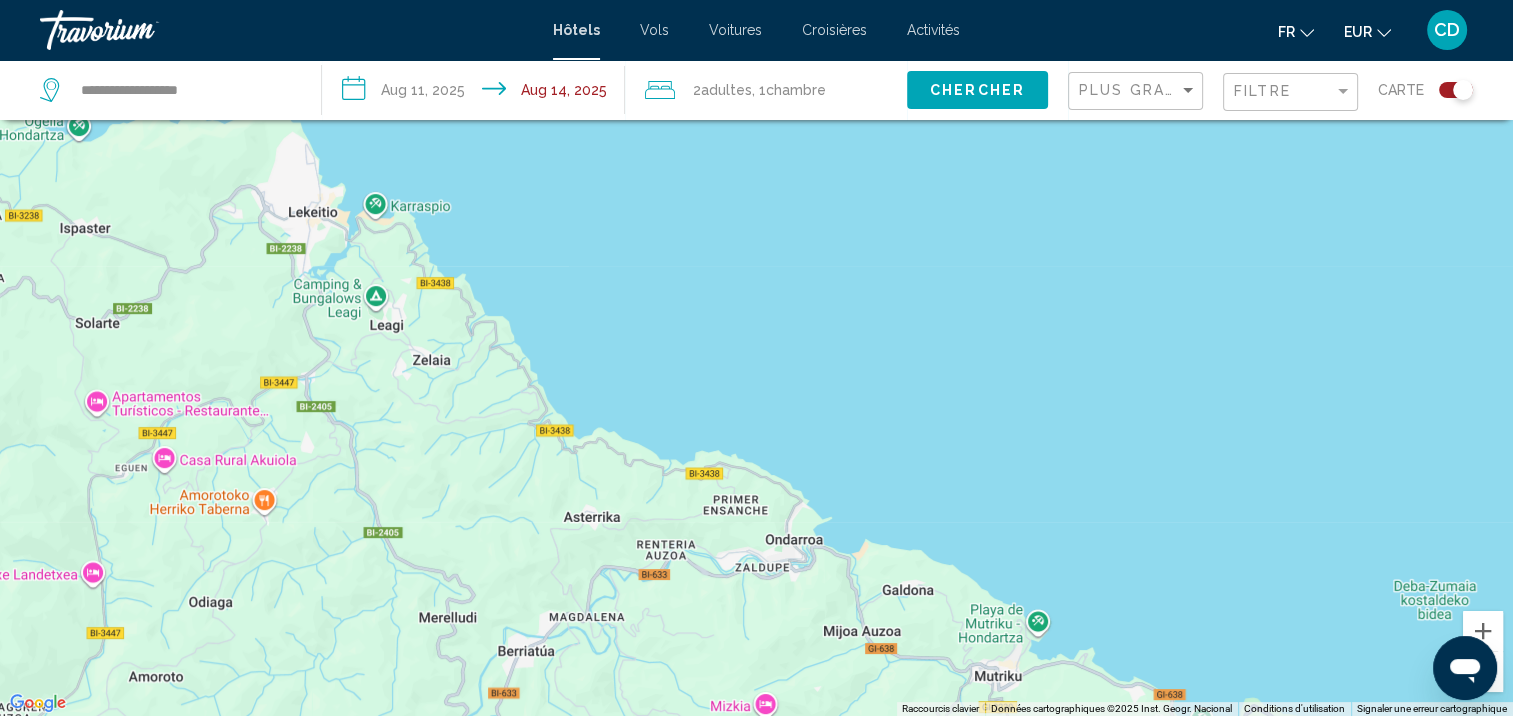 drag, startPoint x: 864, startPoint y: 624, endPoint x: 702, endPoint y: 488, distance: 211.51833 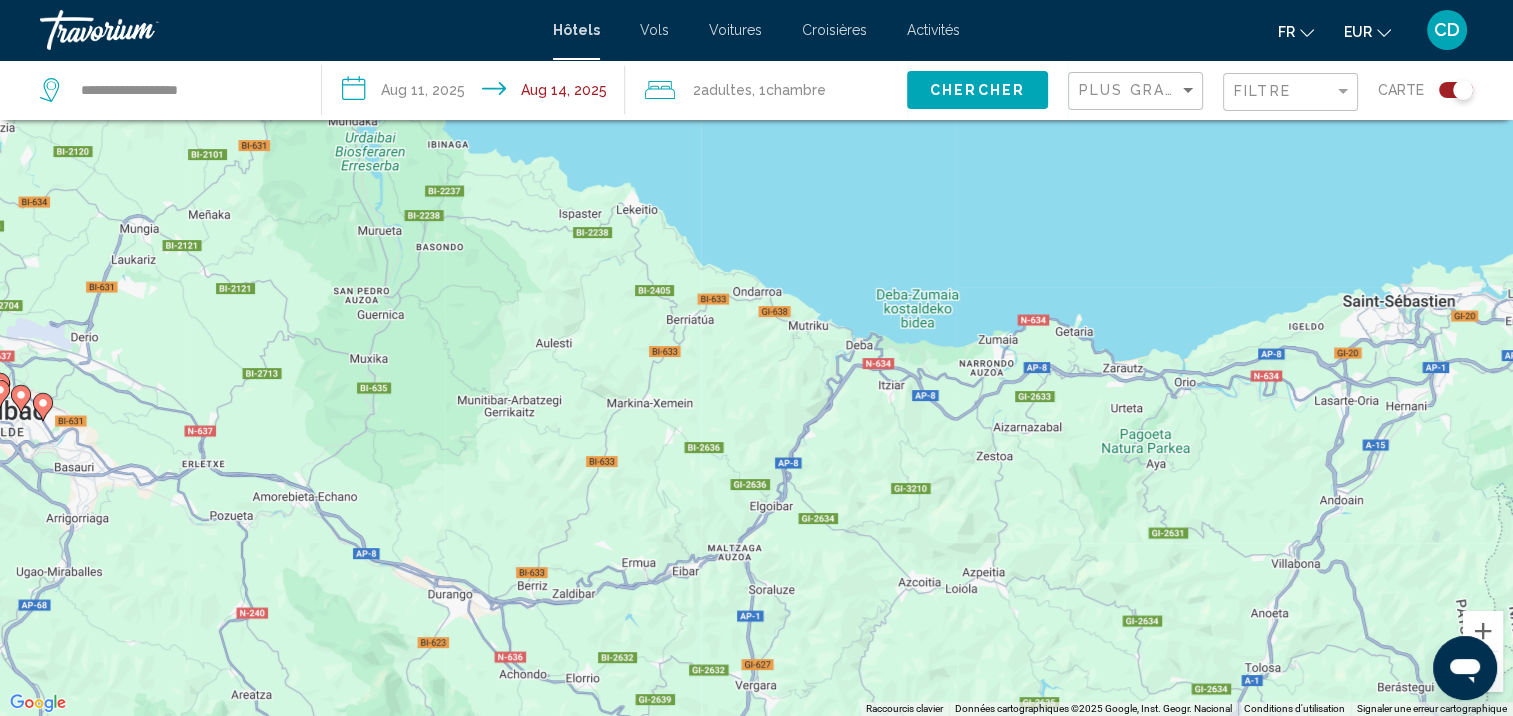 drag, startPoint x: 1197, startPoint y: 623, endPoint x: 684, endPoint y: 419, distance: 552.07336 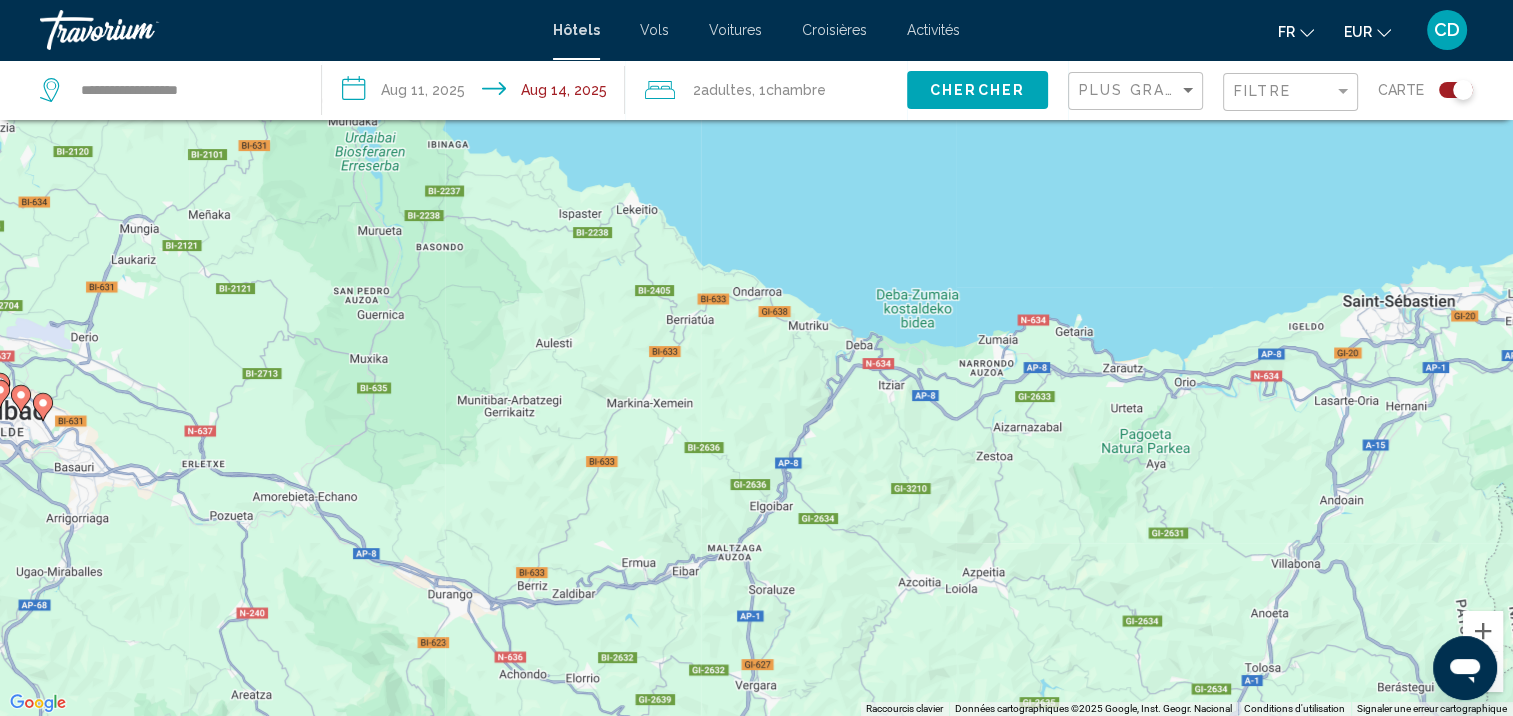 click on "Pour activer le glissement avec le clavier, appuyez sur Alt+Entrée. Une fois ce mode activé, utilisez les touches fléchées pour déplacer le repère. Pour valider le déplacement, appuyez sur Entrée. Pour annuler, appuyez sur Échap." at bounding box center [756, 358] 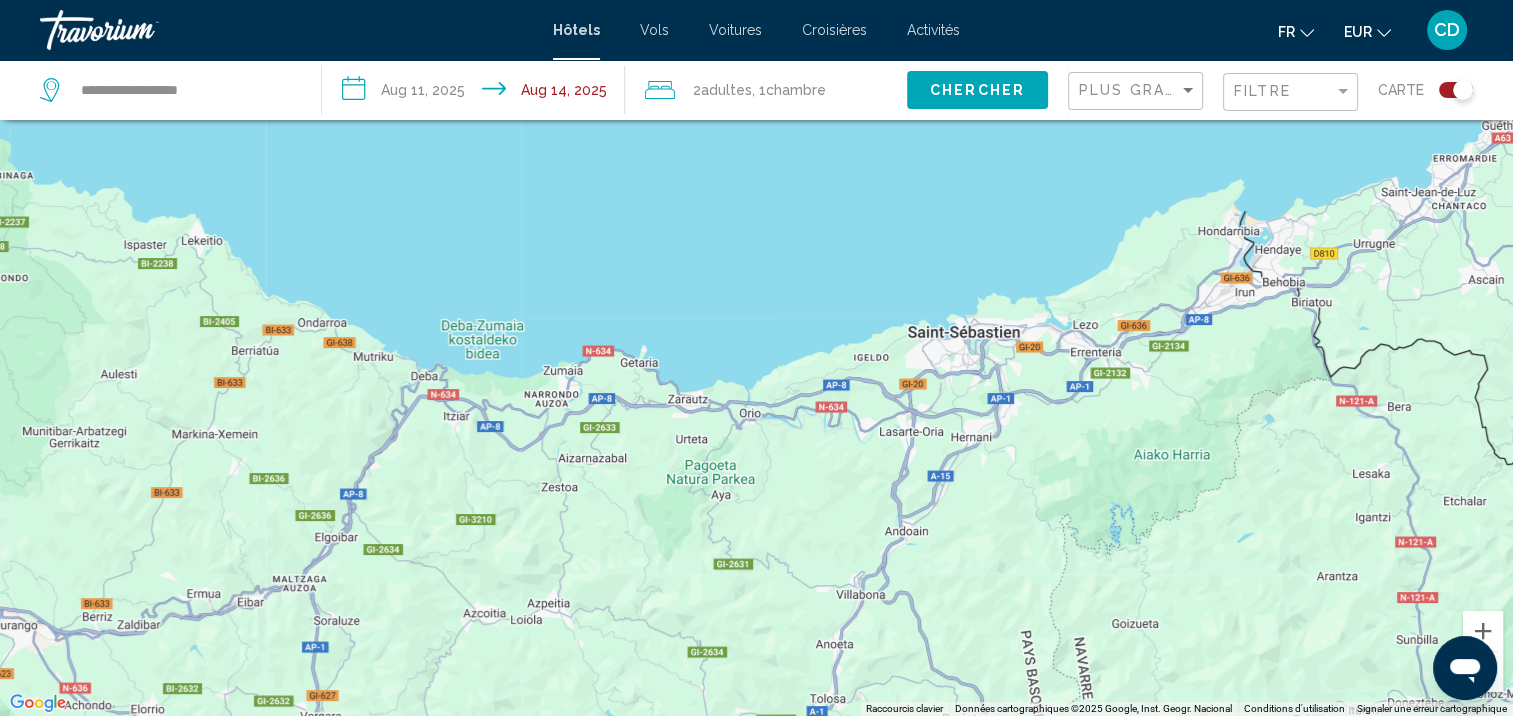 drag, startPoint x: 1080, startPoint y: 461, endPoint x: 696, endPoint y: 471, distance: 384.1302 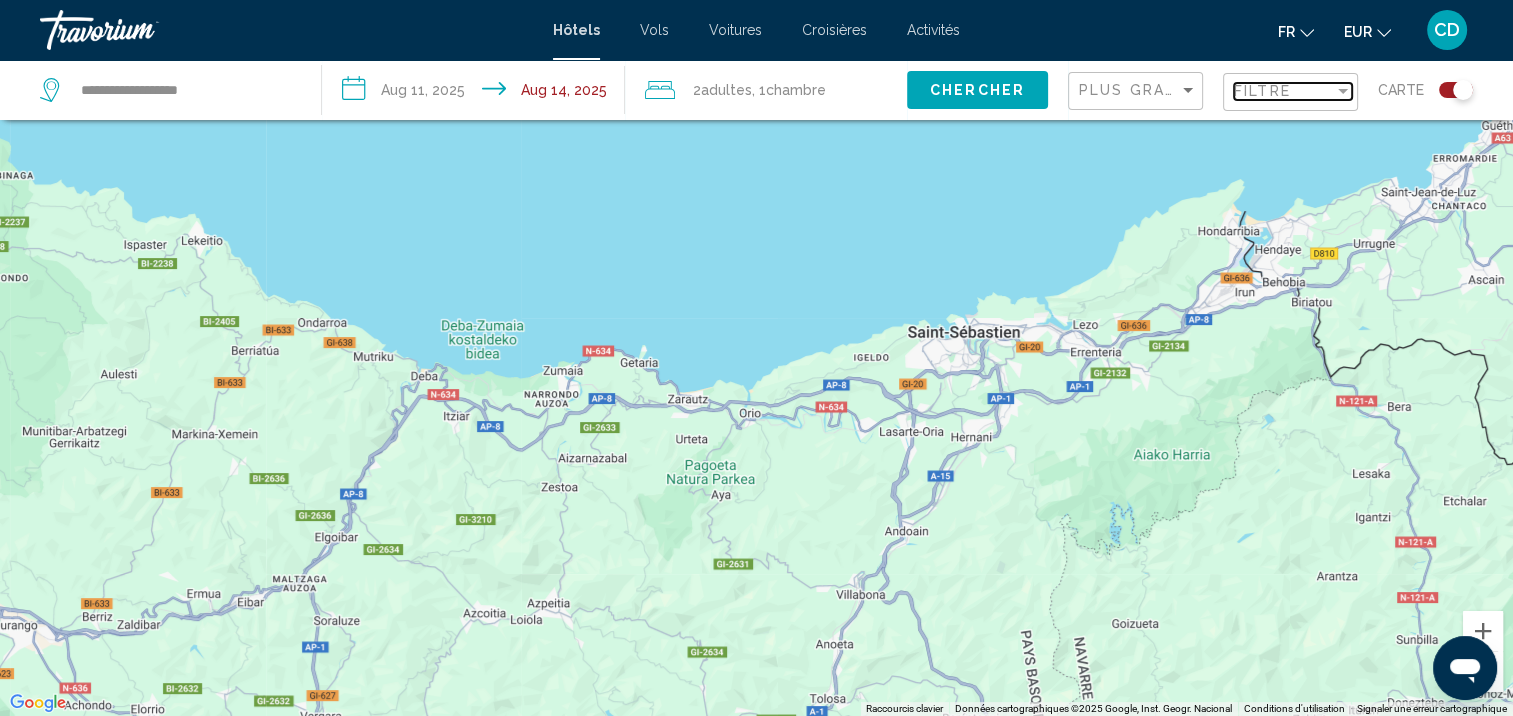 click at bounding box center [1343, 91] 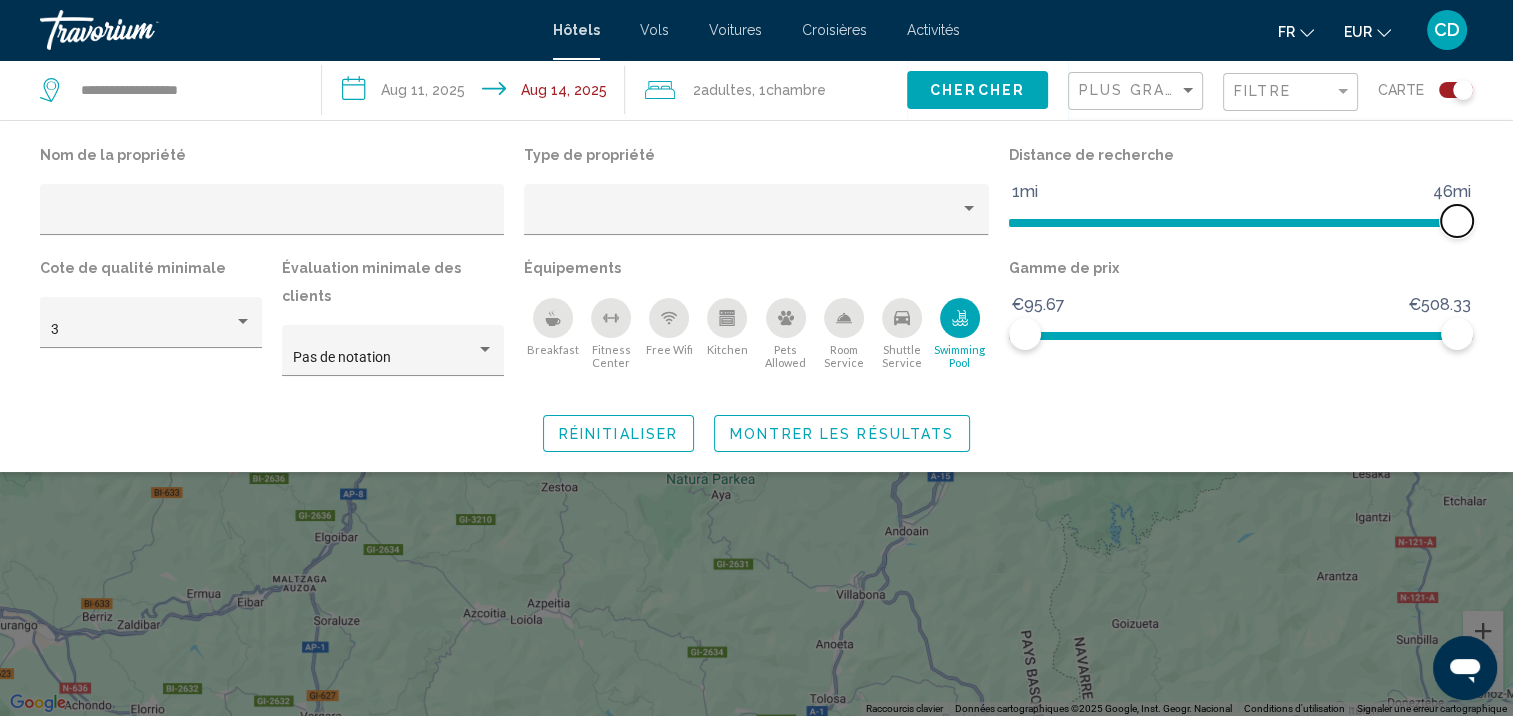 drag, startPoint x: 1308, startPoint y: 216, endPoint x: 1531, endPoint y: 253, distance: 226.04866 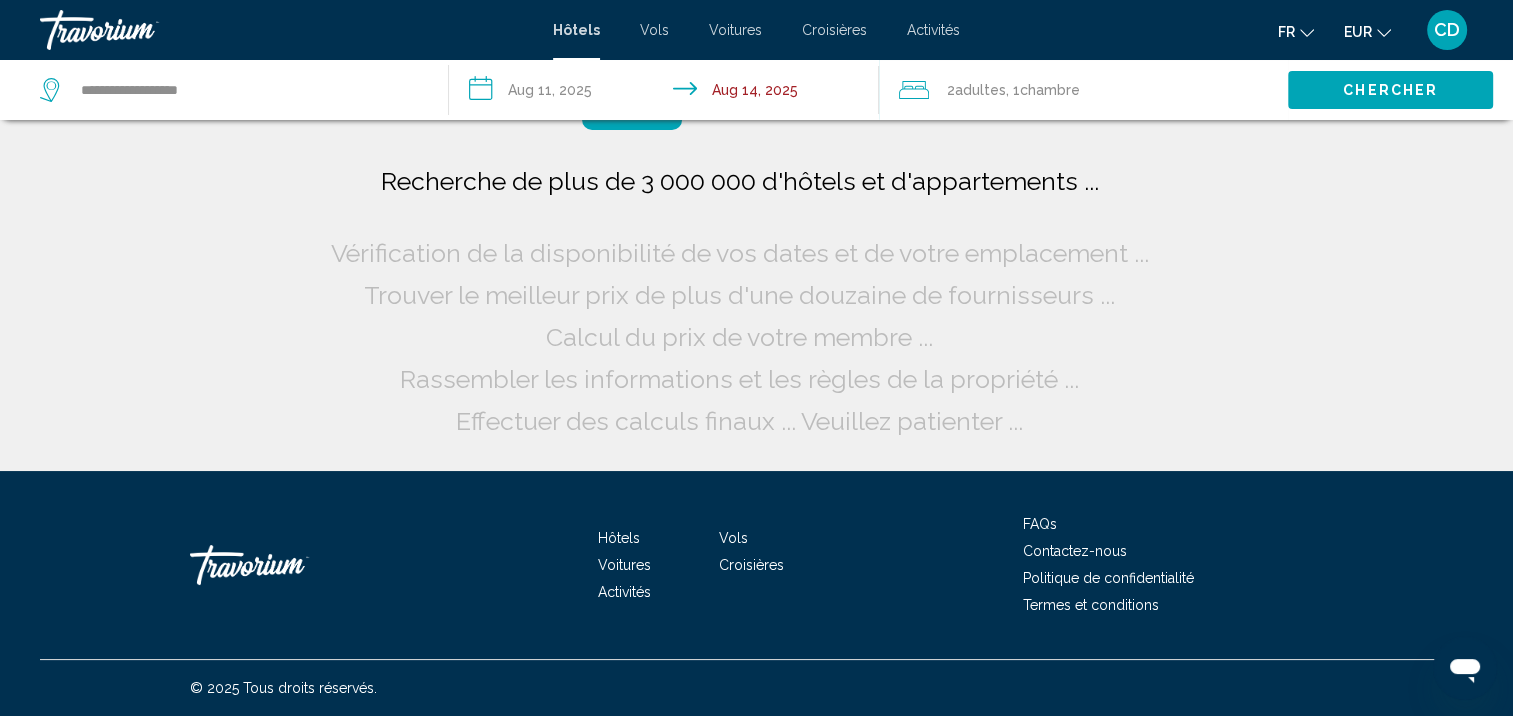 scroll, scrollTop: 0, scrollLeft: 0, axis: both 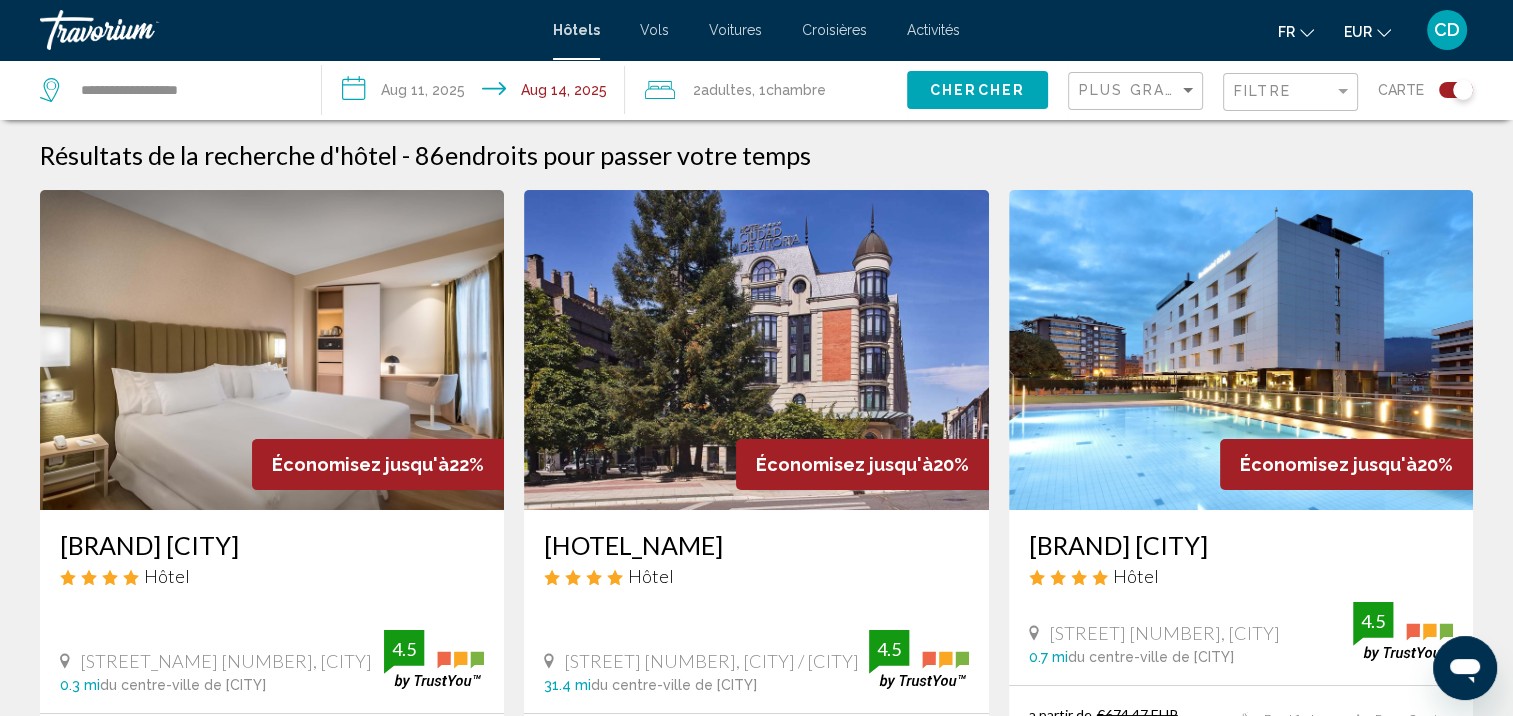 click 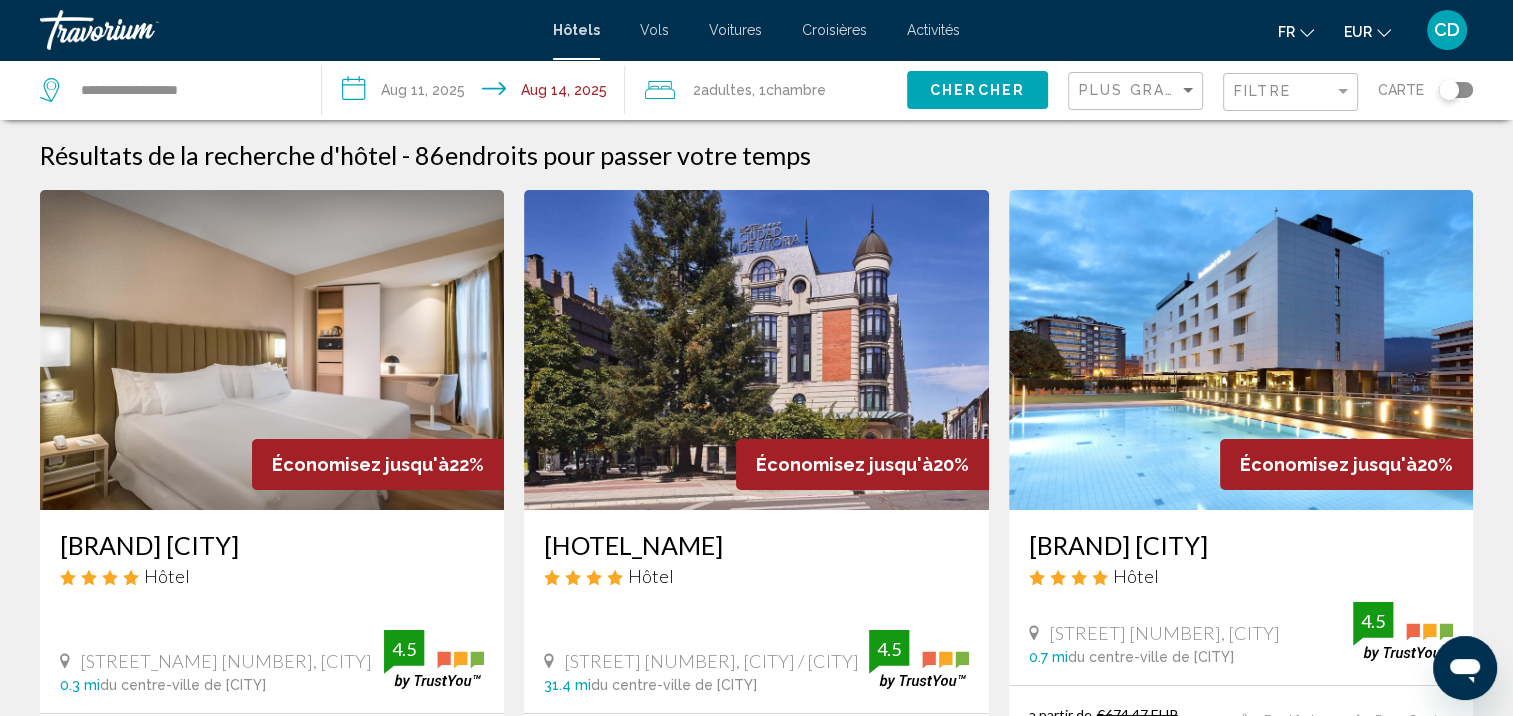 click 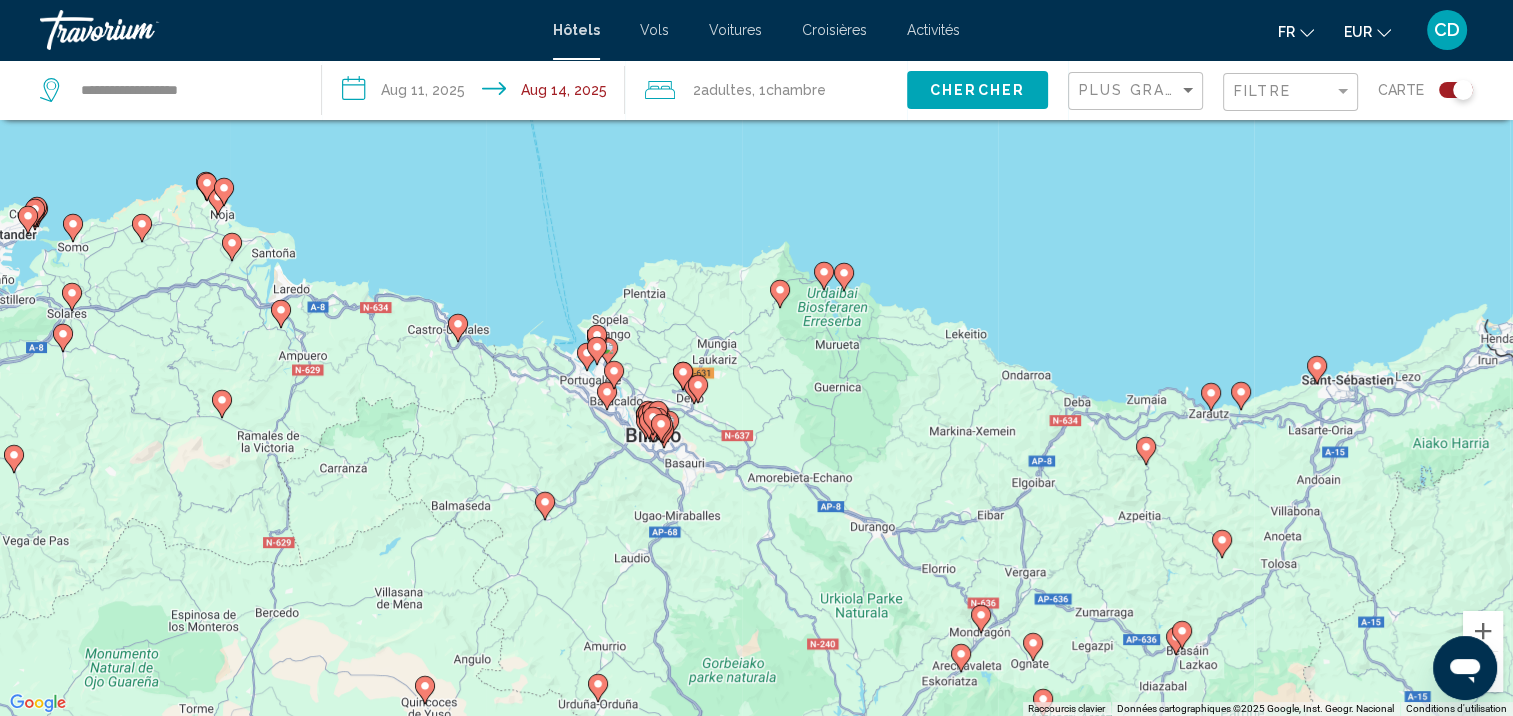 drag, startPoint x: 640, startPoint y: 218, endPoint x: 850, endPoint y: 437, distance: 303.41556 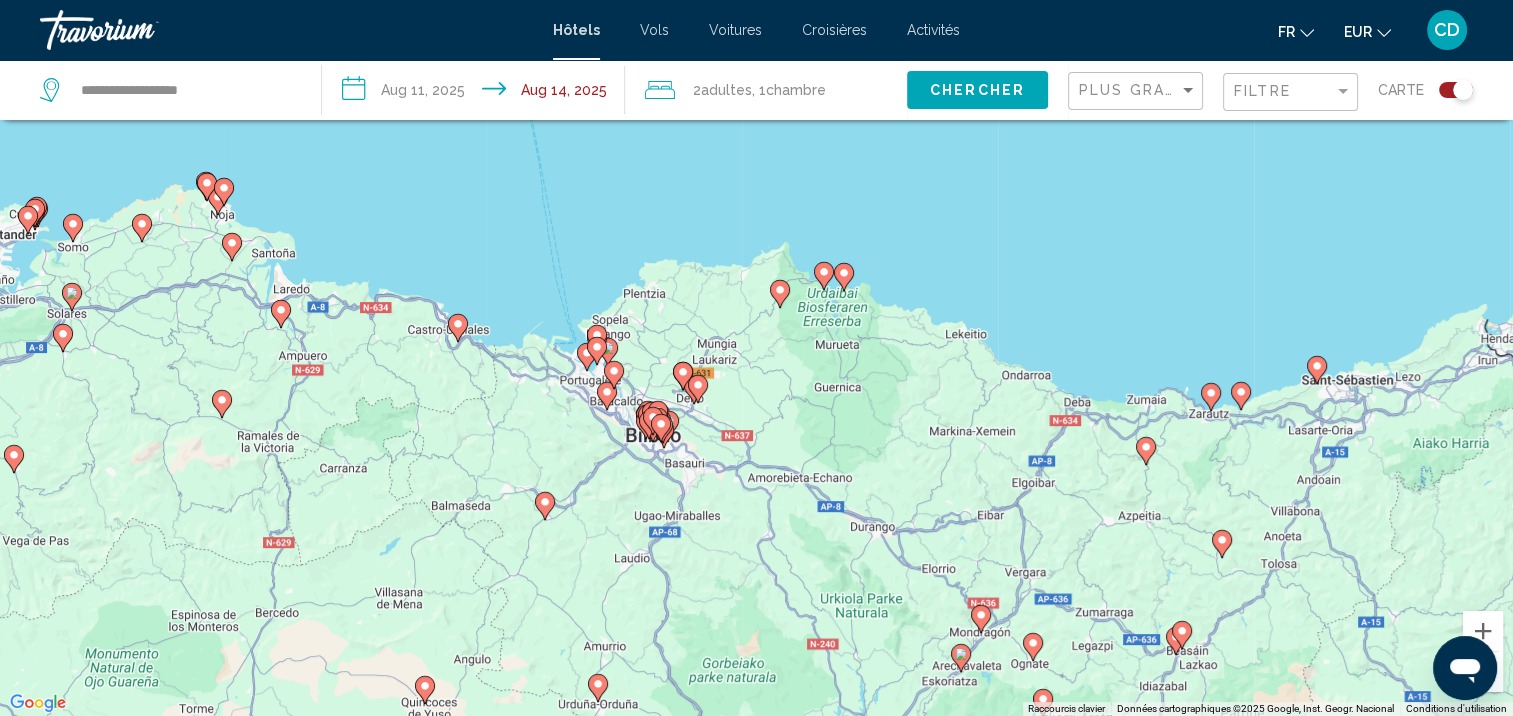 click on "Pour activer le glissement avec le clavier, appuyez sur Alt+Entrée. Une fois ce mode activé, utilisez les touches fléchées pour déplacer le repère. Pour valider le déplacement, appuyez sur Entrée. Pour annuler, appuyez sur Échap." at bounding box center [756, 358] 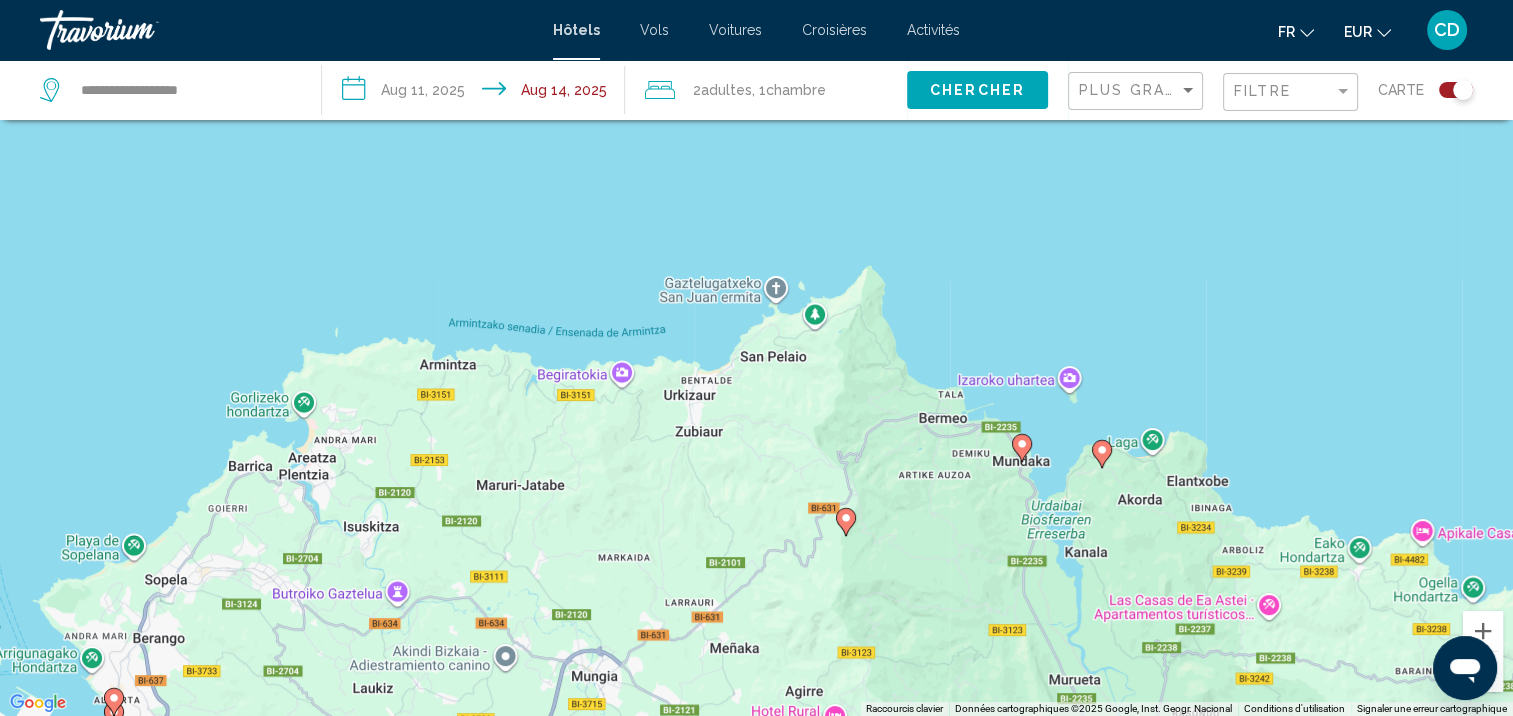 drag, startPoint x: 723, startPoint y: 234, endPoint x: 959, endPoint y: 604, distance: 438.8576 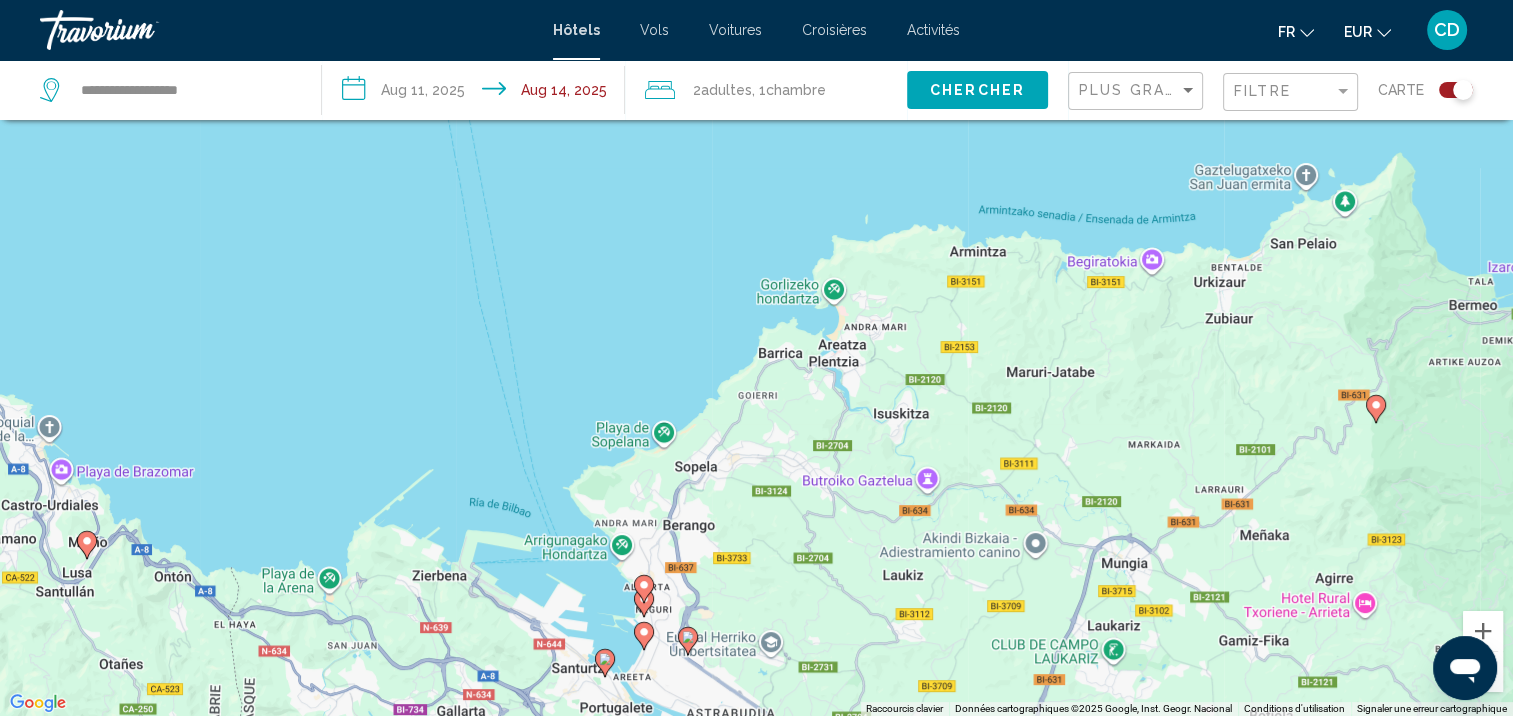 drag, startPoint x: 714, startPoint y: 478, endPoint x: 1325, endPoint y: 344, distance: 625.52136 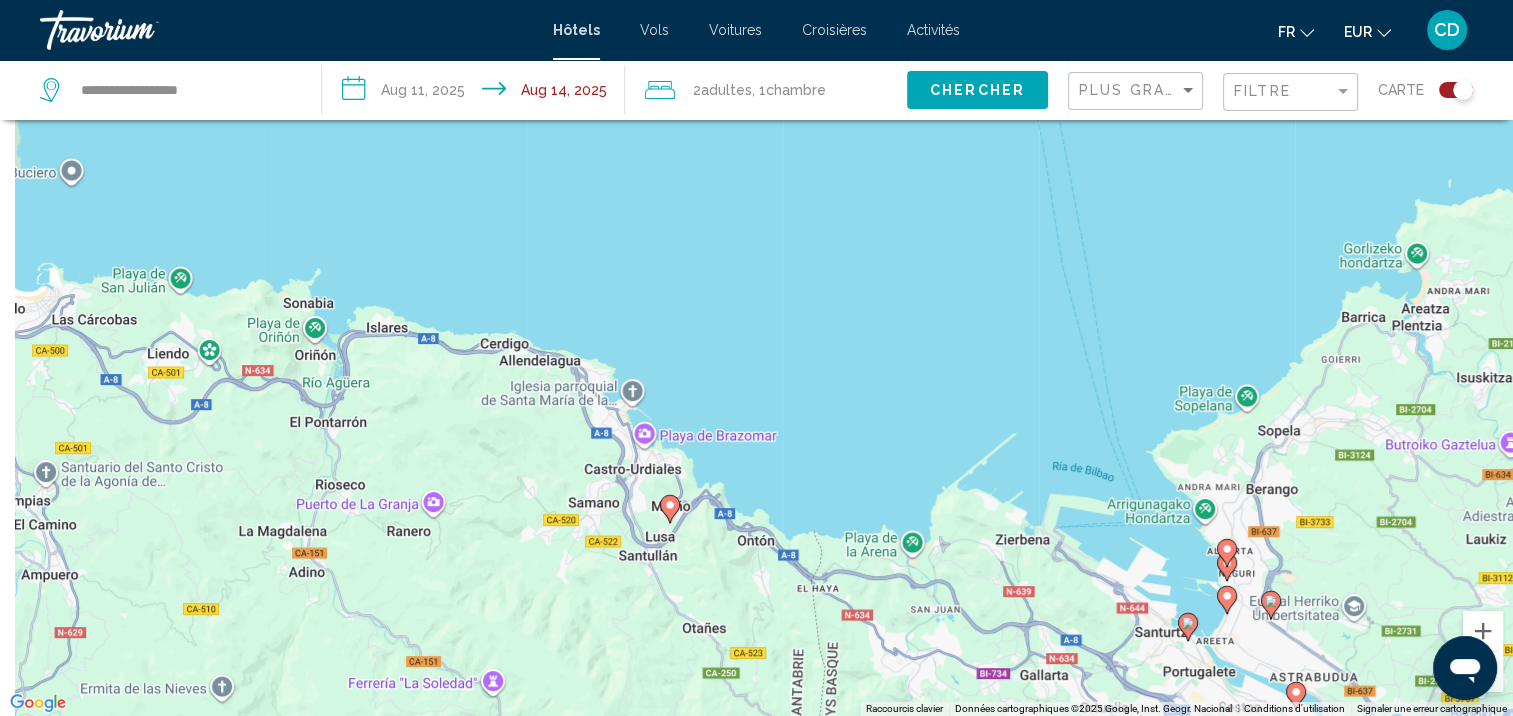 drag, startPoint x: 498, startPoint y: 660, endPoint x: 900, endPoint y: 661, distance: 402.00125 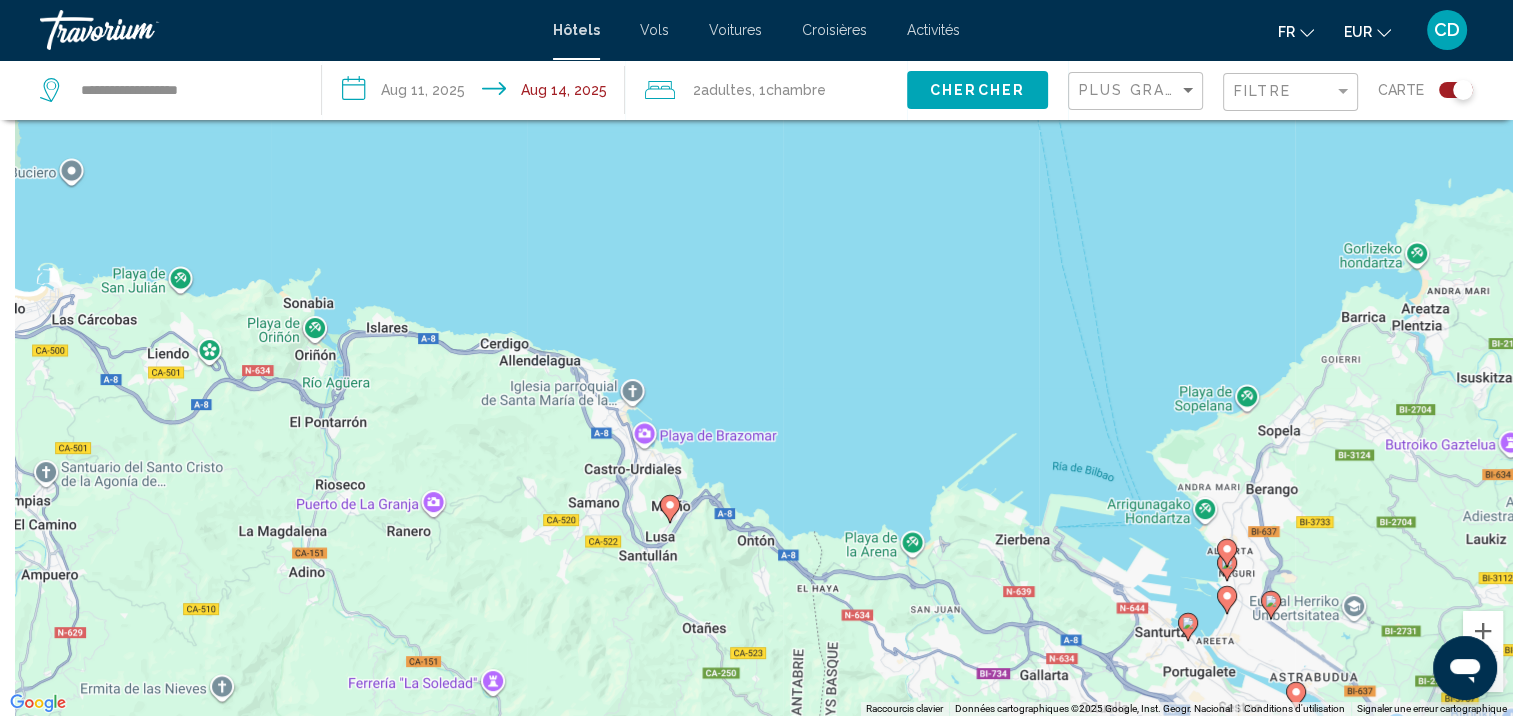 click on "Pour activer le glissement avec le clavier, appuyez sur Alt+Entrée. Une fois ce mode activé, utilisez les touches fléchées pour déplacer le repère. Pour valider le déplacement, appuyez sur Entrée. Pour annuler, appuyez sur Échap." at bounding box center [756, 358] 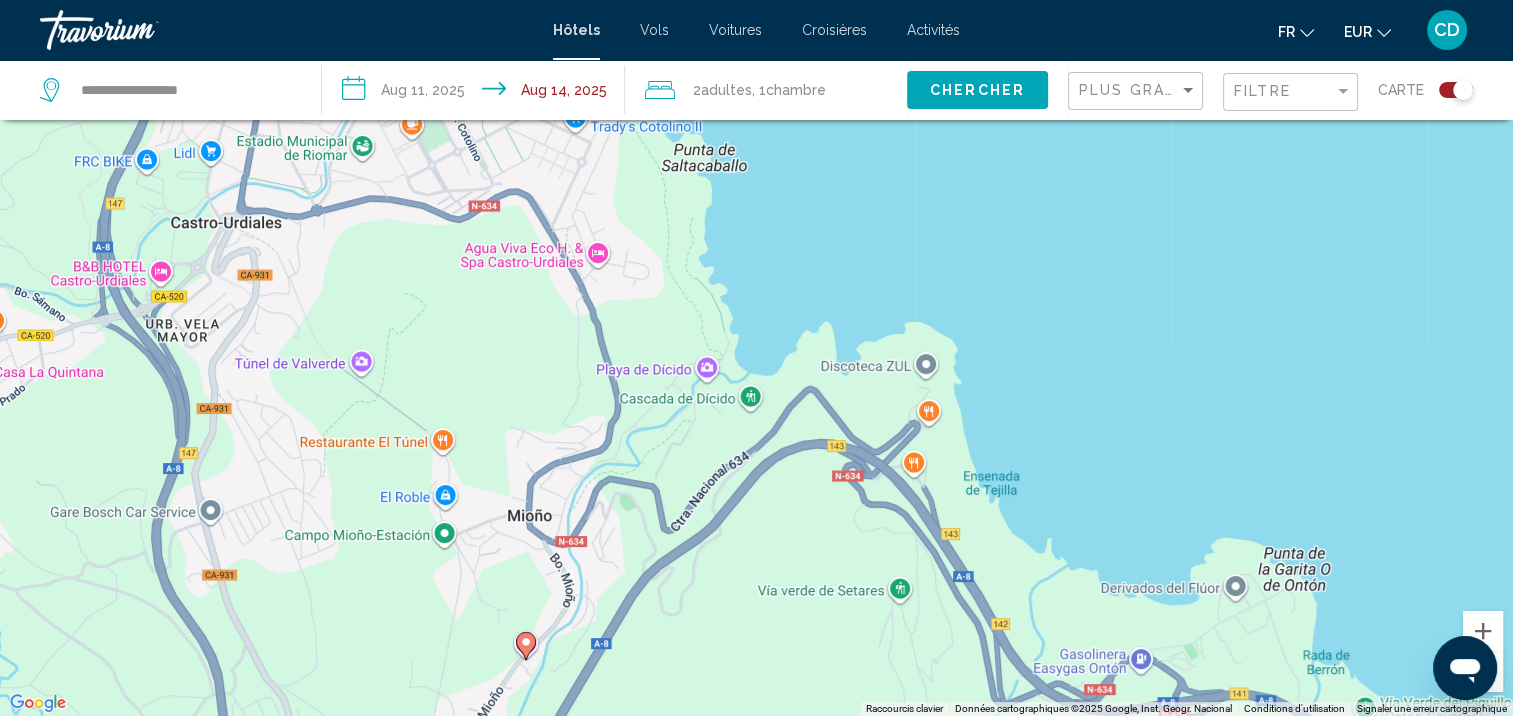 drag, startPoint x: 736, startPoint y: 415, endPoint x: 650, endPoint y: 757, distance: 352.64713 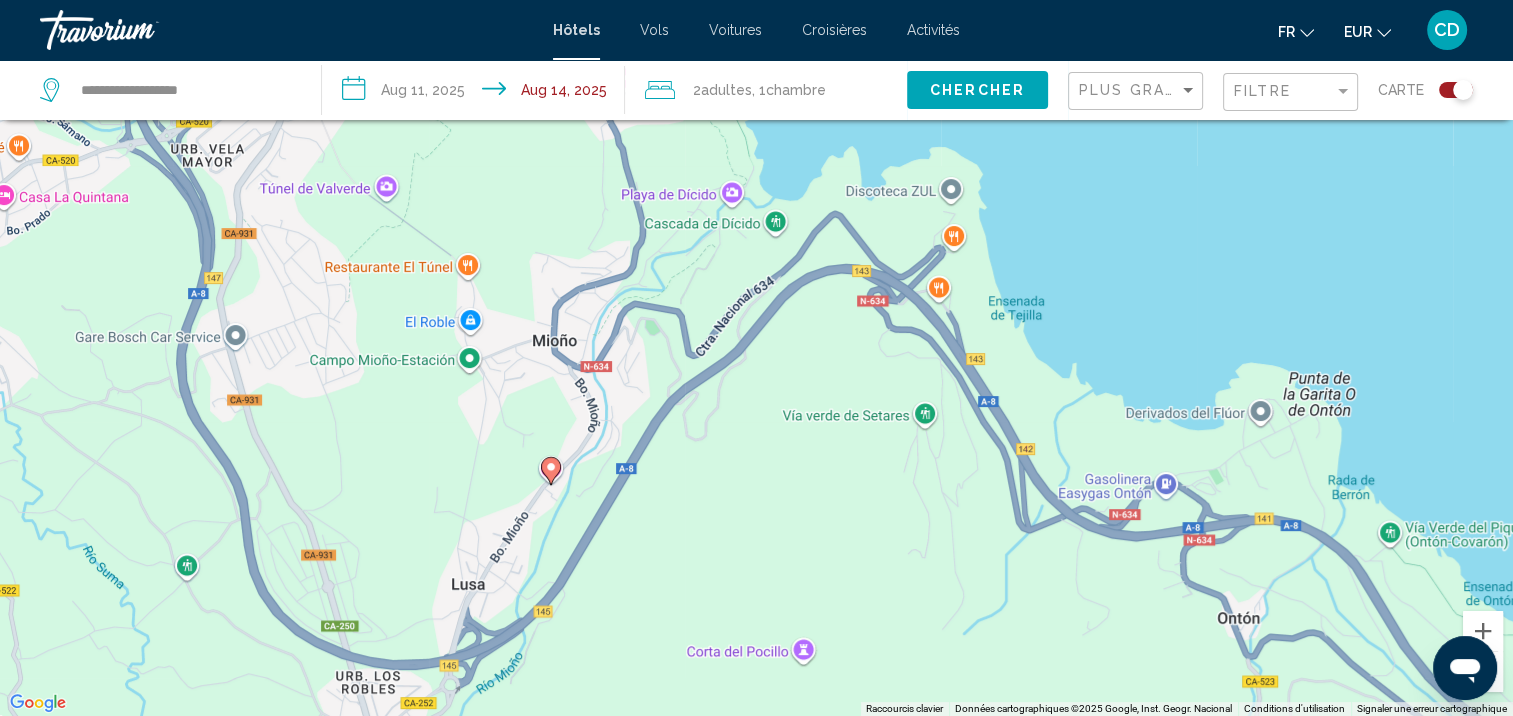 drag, startPoint x: 663, startPoint y: 315, endPoint x: 680, endPoint y: 156, distance: 159.90622 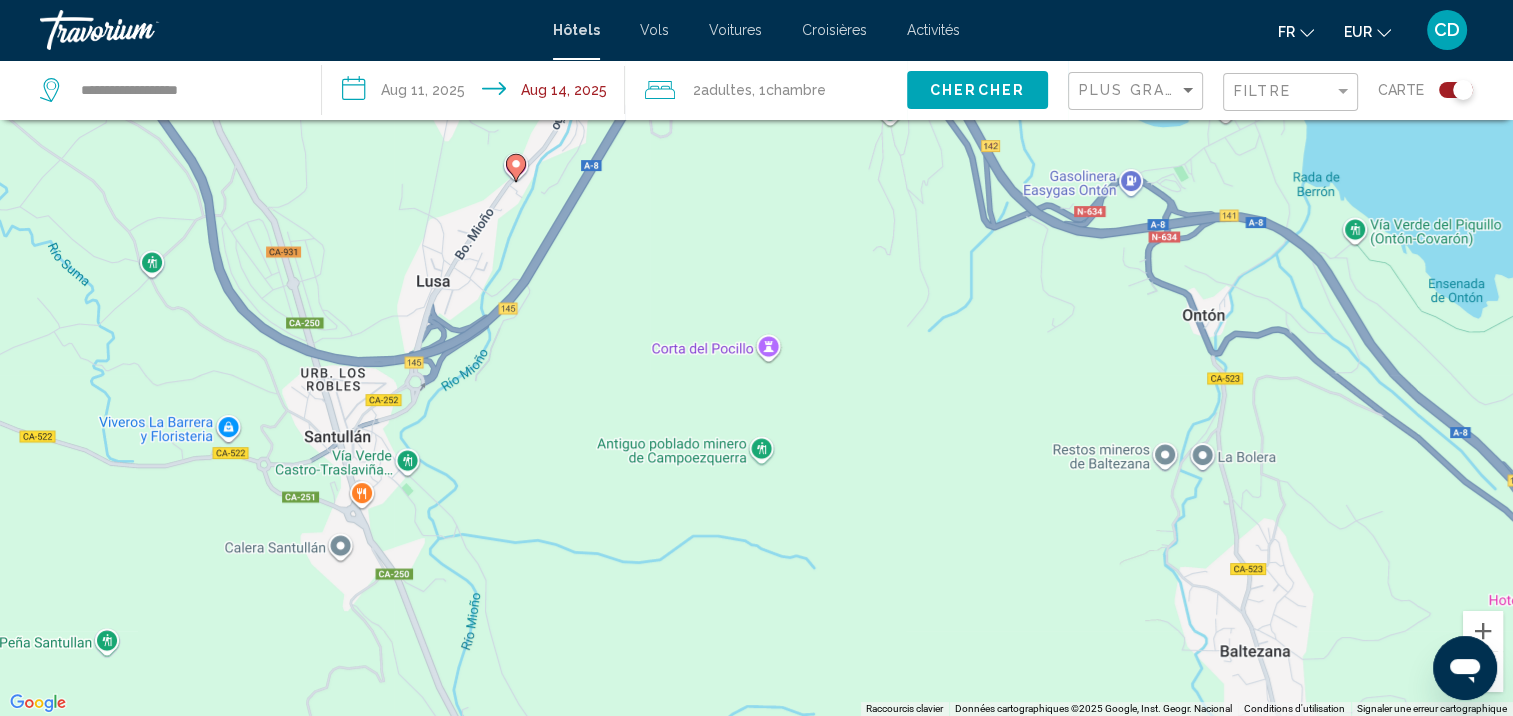 drag, startPoint x: 781, startPoint y: 459, endPoint x: 748, endPoint y: 150, distance: 310.75714 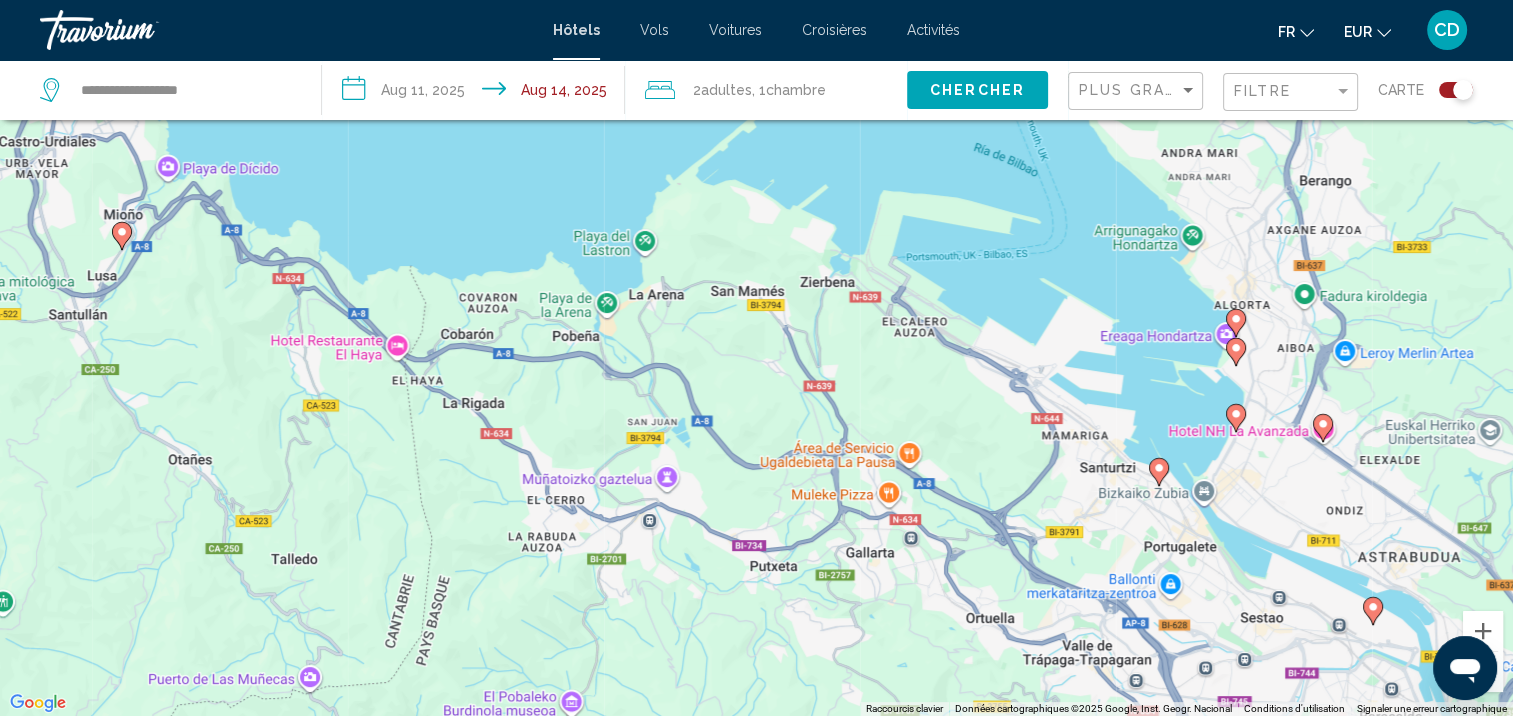 drag, startPoint x: 779, startPoint y: 320, endPoint x: 165, endPoint y: 292, distance: 614.6381 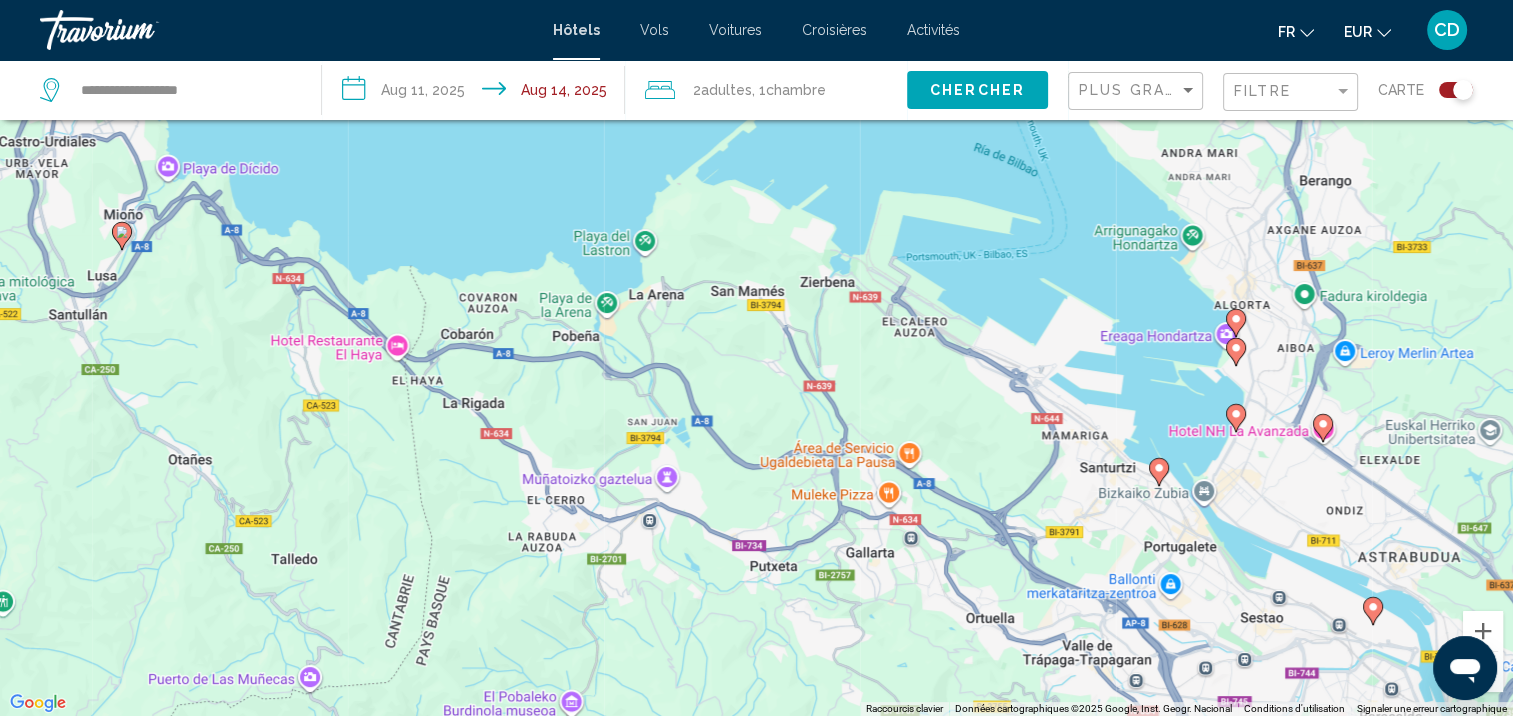 click on "Pour activer le glissement avec le clavier, appuyez sur Alt+Entrée. Une fois ce mode activé, utilisez les touches fléchées pour déplacer le repère. Pour valider le déplacement, appuyez sur Entrée. Pour annuler, appuyez sur Échap." at bounding box center [756, 358] 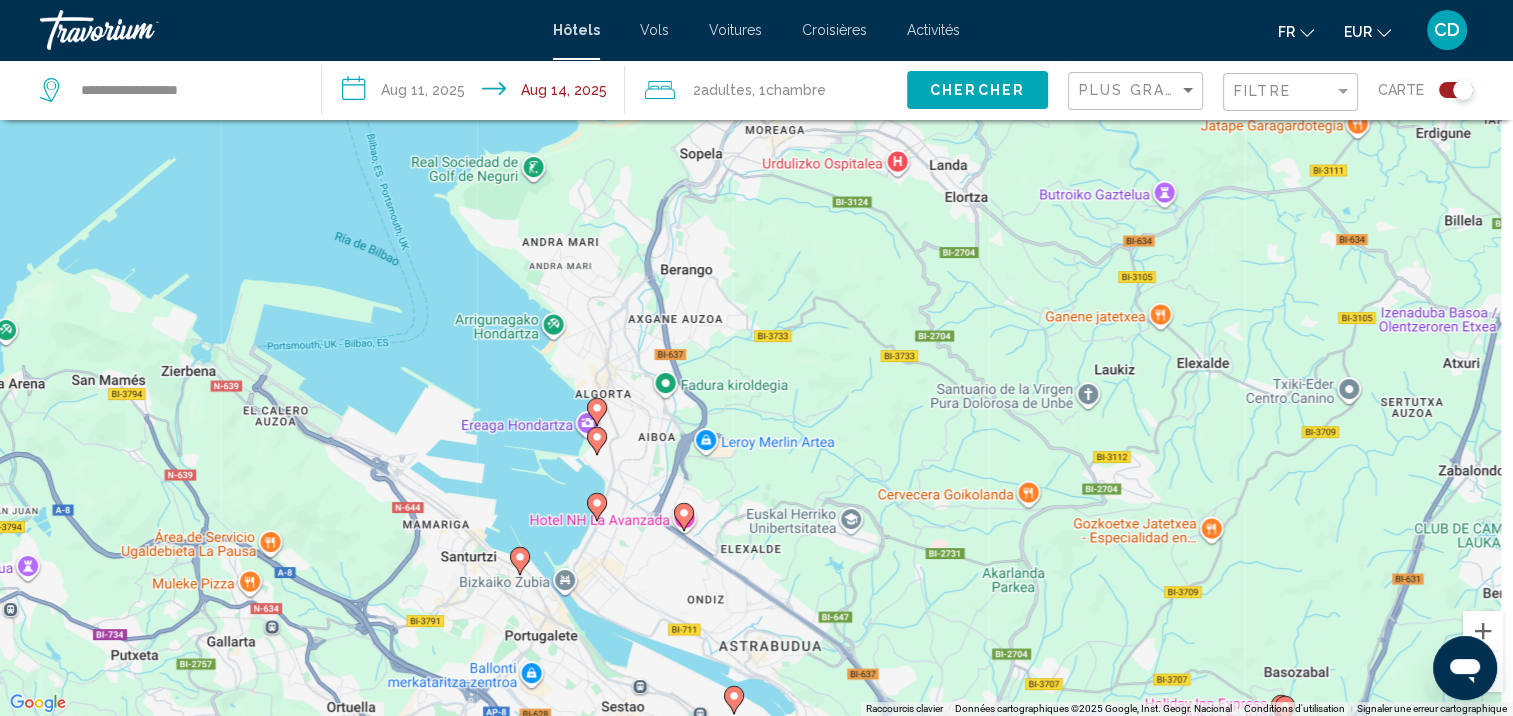 drag, startPoint x: 1134, startPoint y: 570, endPoint x: 538, endPoint y: 630, distance: 599.0125 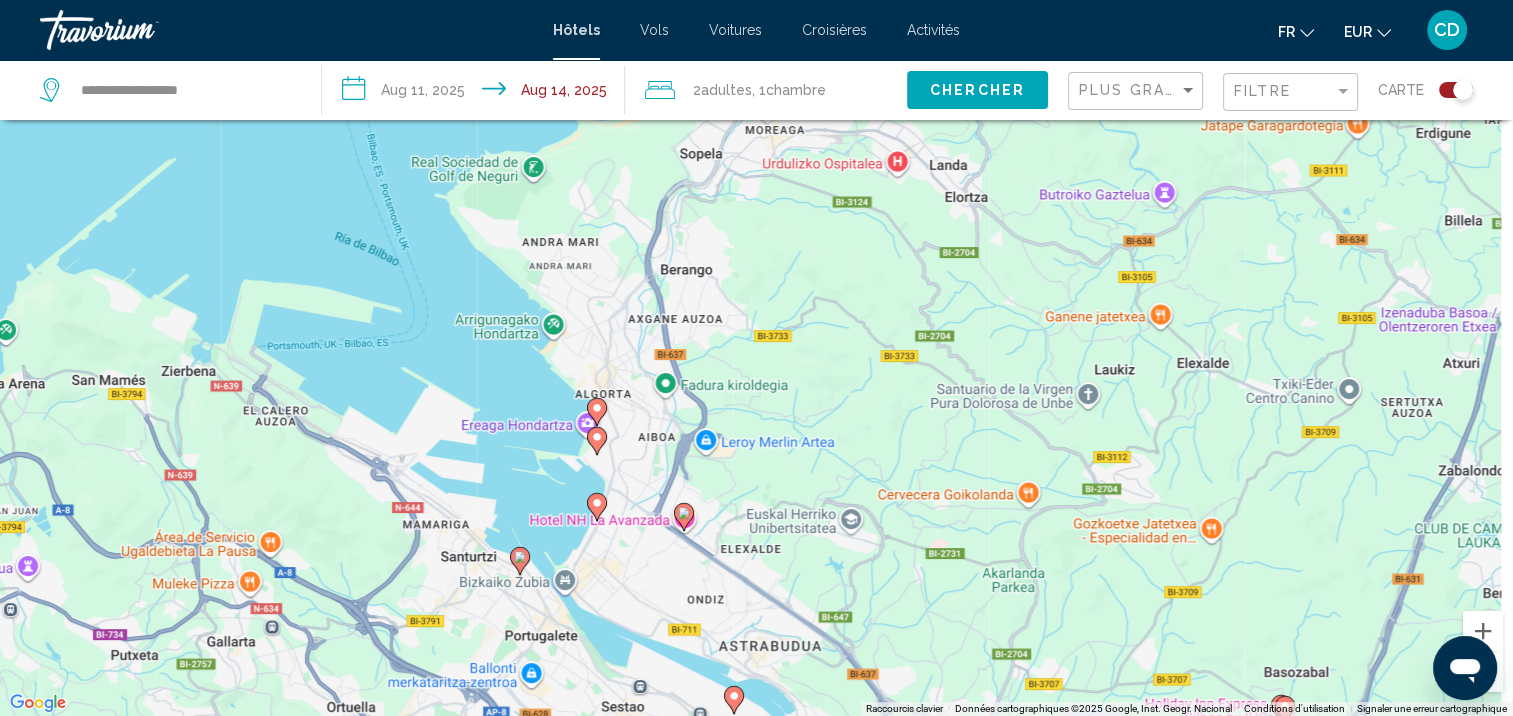 click on "Pour activer le glissement avec le clavier, appuyez sur Alt+Entrée. Une fois ce mode activé, utilisez les touches fléchées pour déplacer le repère. Pour valider le déplacement, appuyez sur Entrée. Pour annuler, appuyez sur Échap." at bounding box center (756, 358) 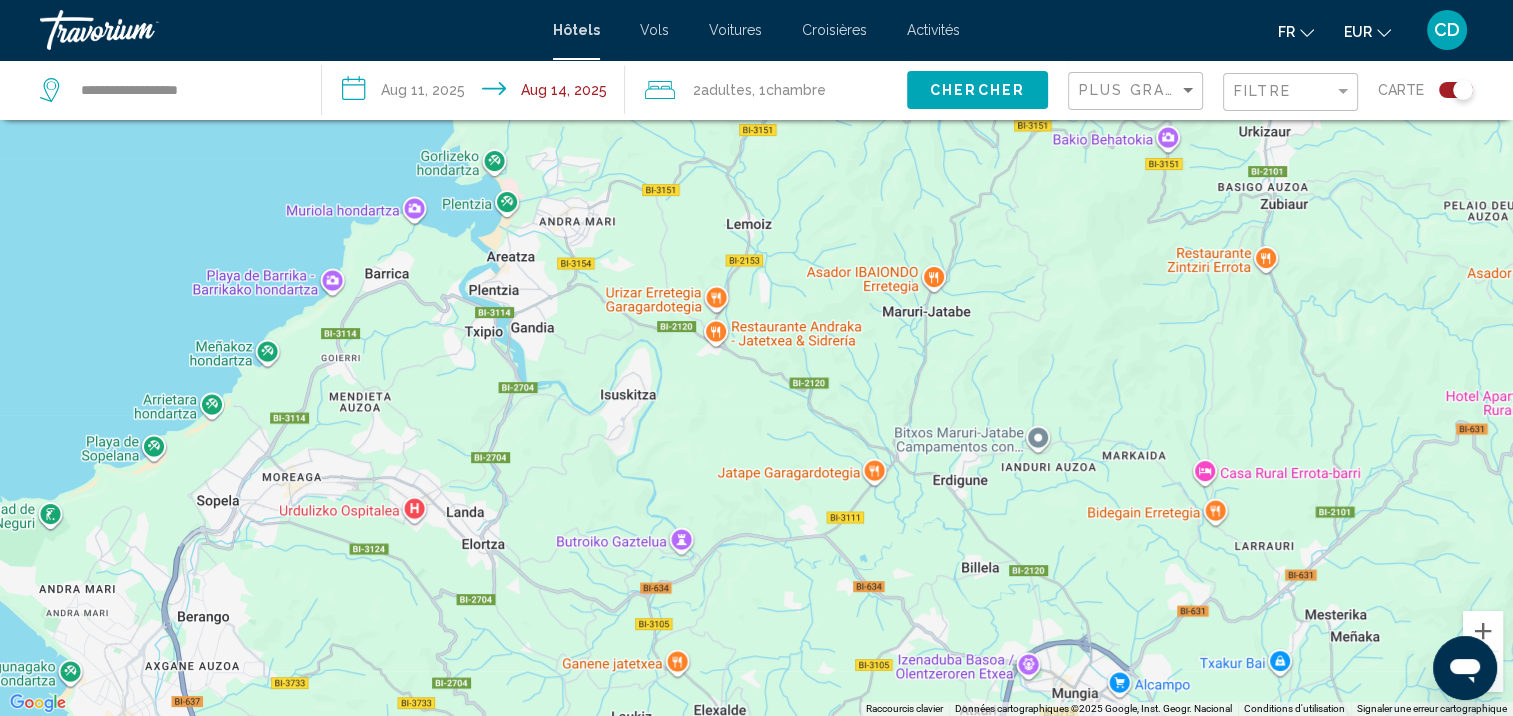 drag, startPoint x: 991, startPoint y: 319, endPoint x: 518, endPoint y: 682, distance: 596.2365 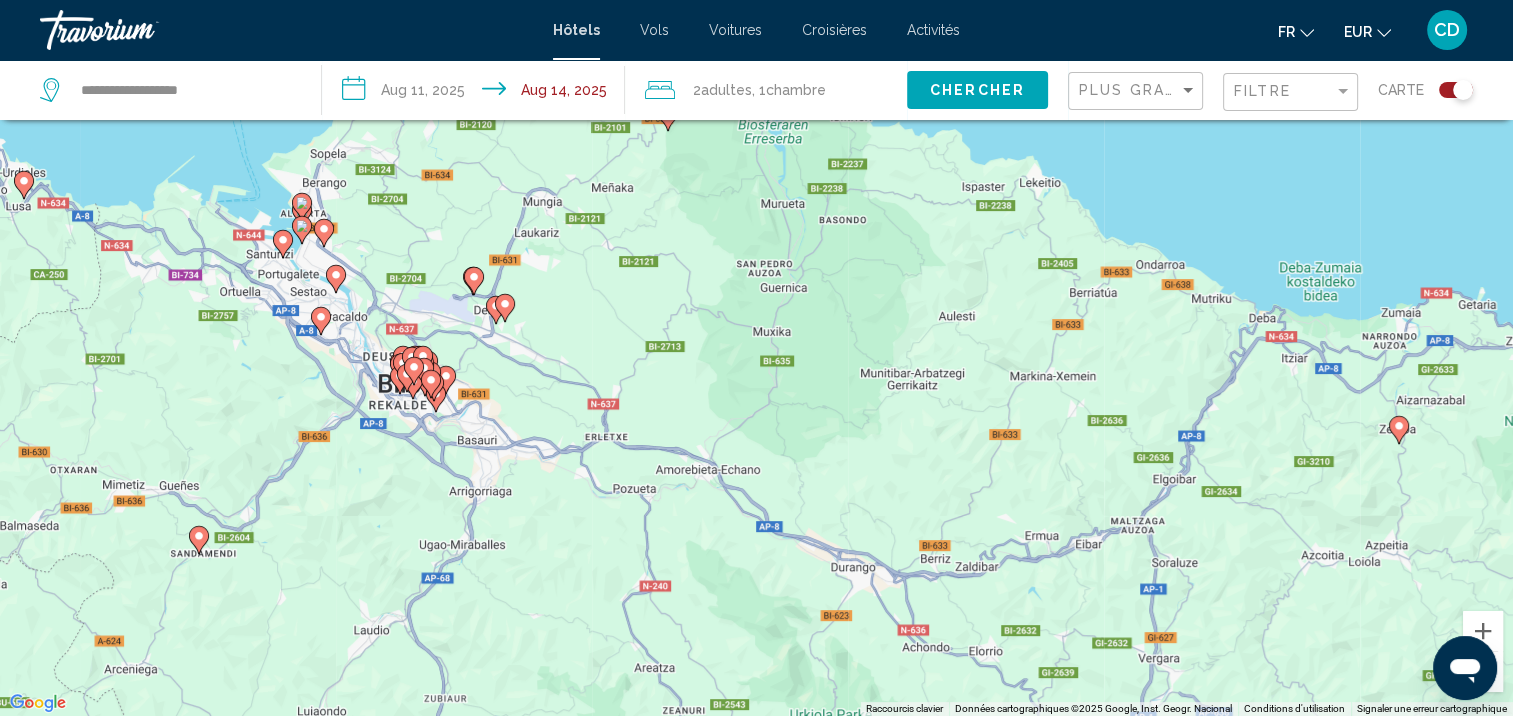 drag, startPoint x: 1212, startPoint y: 548, endPoint x: 818, endPoint y: 262, distance: 486.8593 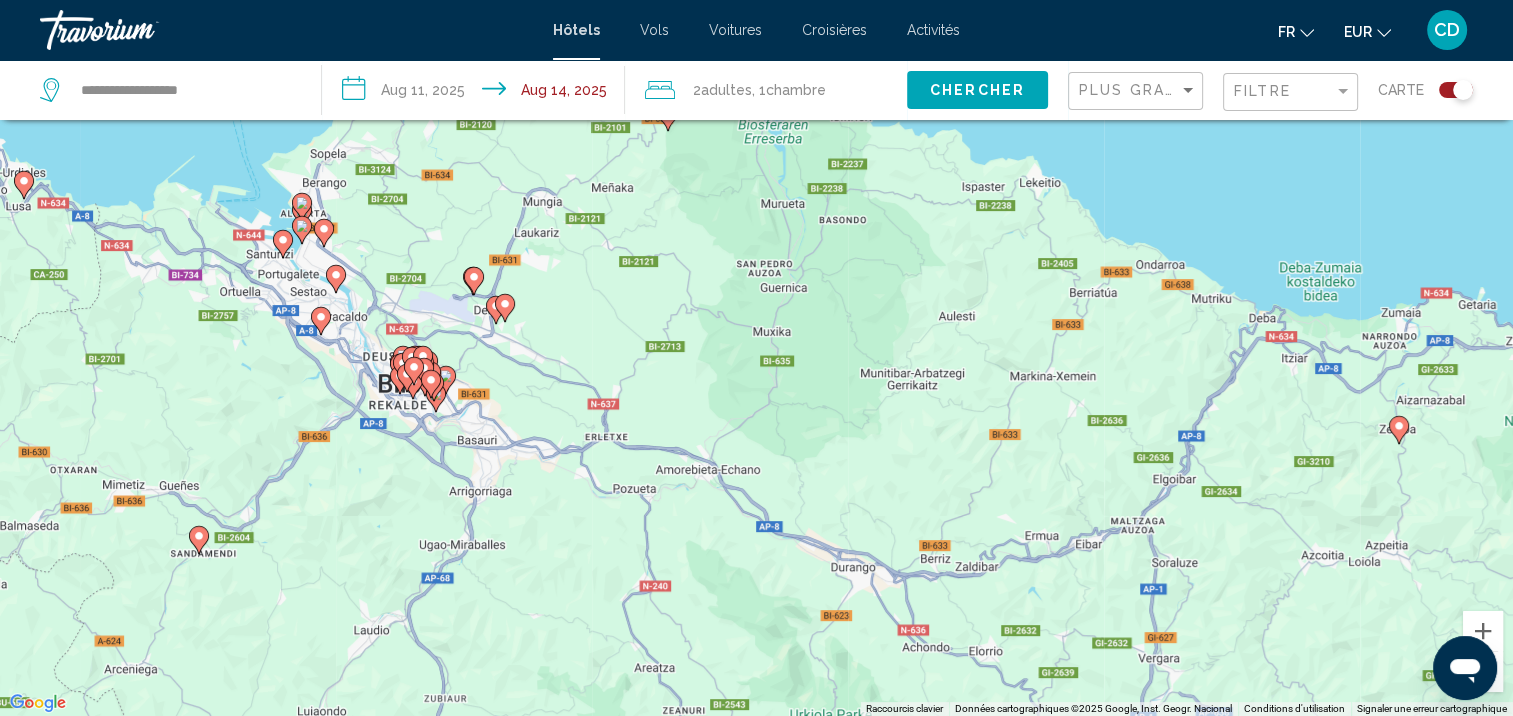click on "Pour activer le glissement avec le clavier, appuyez sur Alt+Entrée. Une fois ce mode activé, utilisez les touches fléchées pour déplacer le repère. Pour valider le déplacement, appuyez sur Entrée. Pour annuler, appuyez sur Échap." at bounding box center (756, 358) 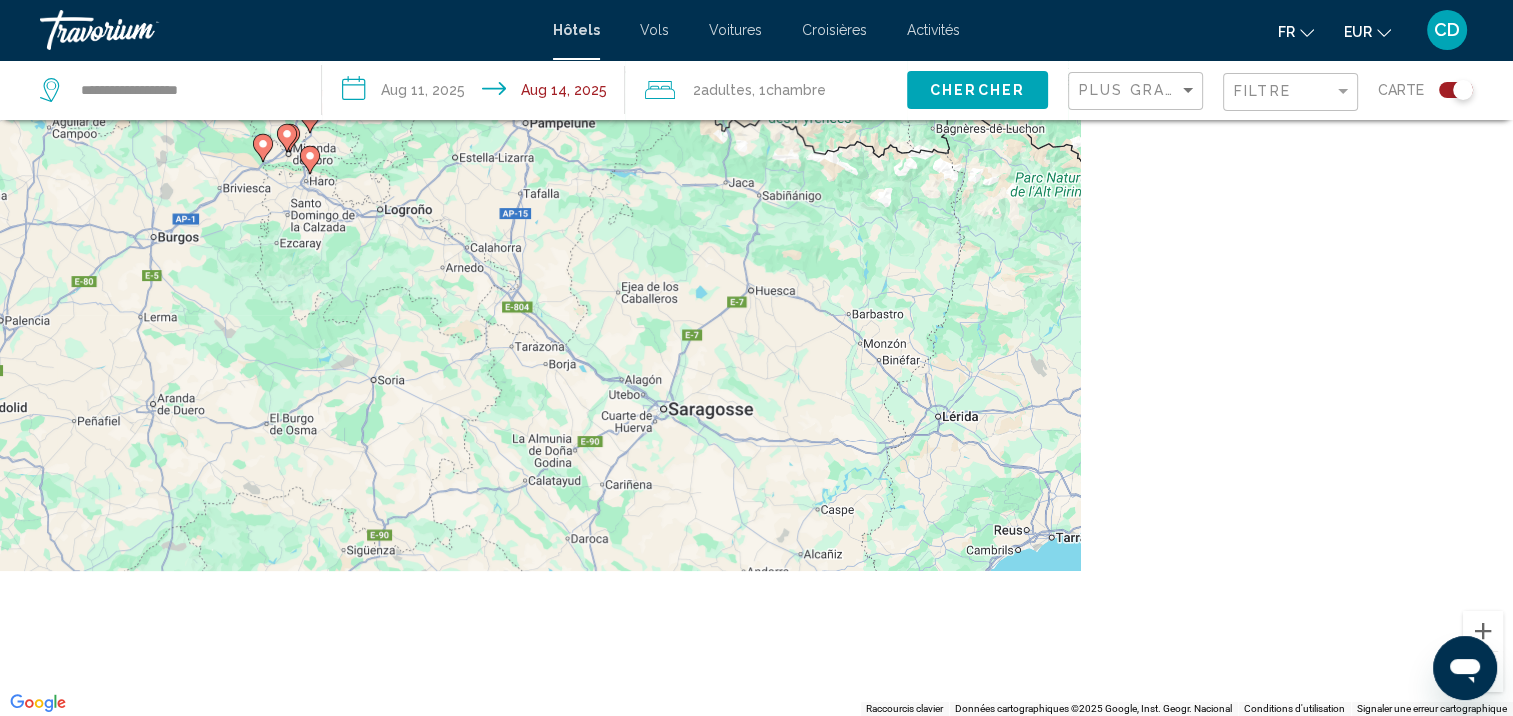 drag, startPoint x: 1176, startPoint y: 532, endPoint x: 327, endPoint y: 131, distance: 938.93665 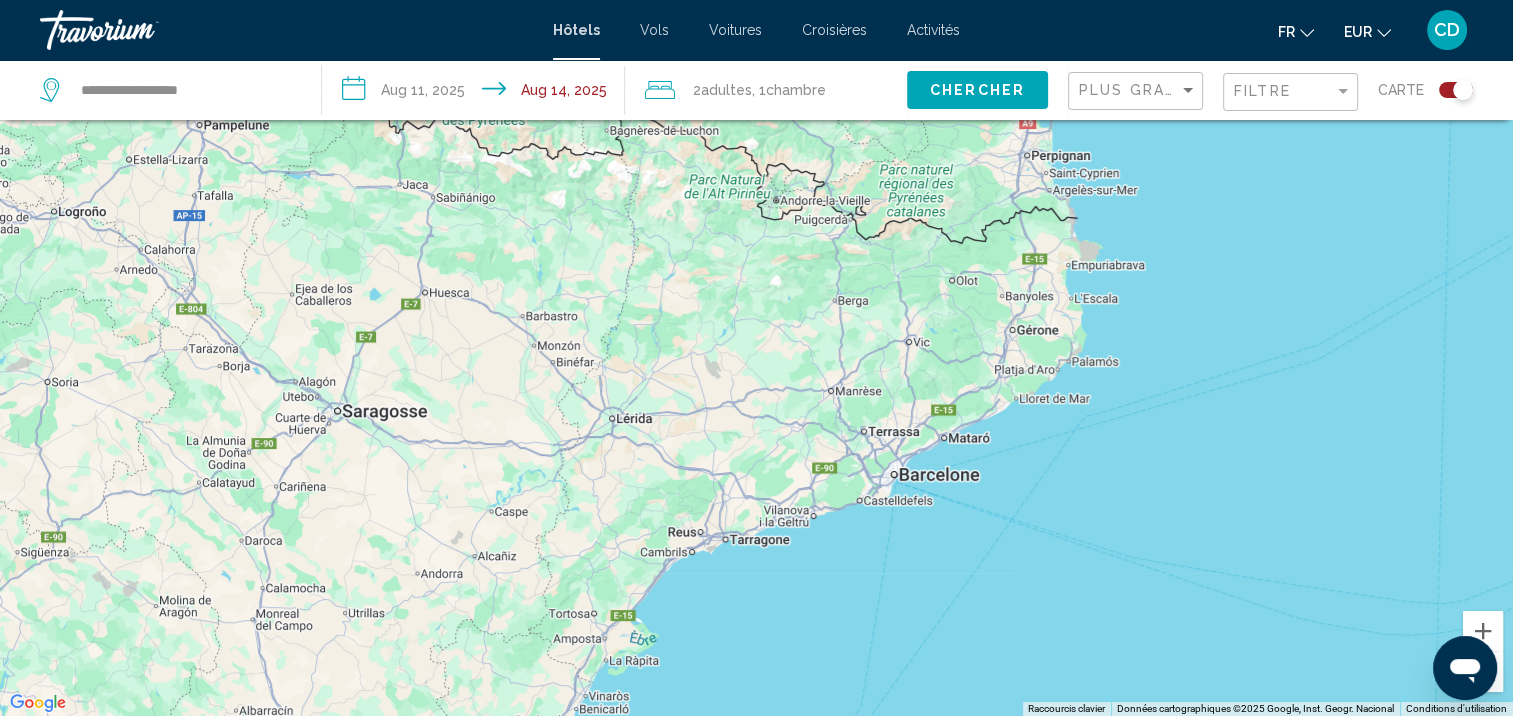 drag, startPoint x: 967, startPoint y: 337, endPoint x: 890, endPoint y: 351, distance: 78.26238 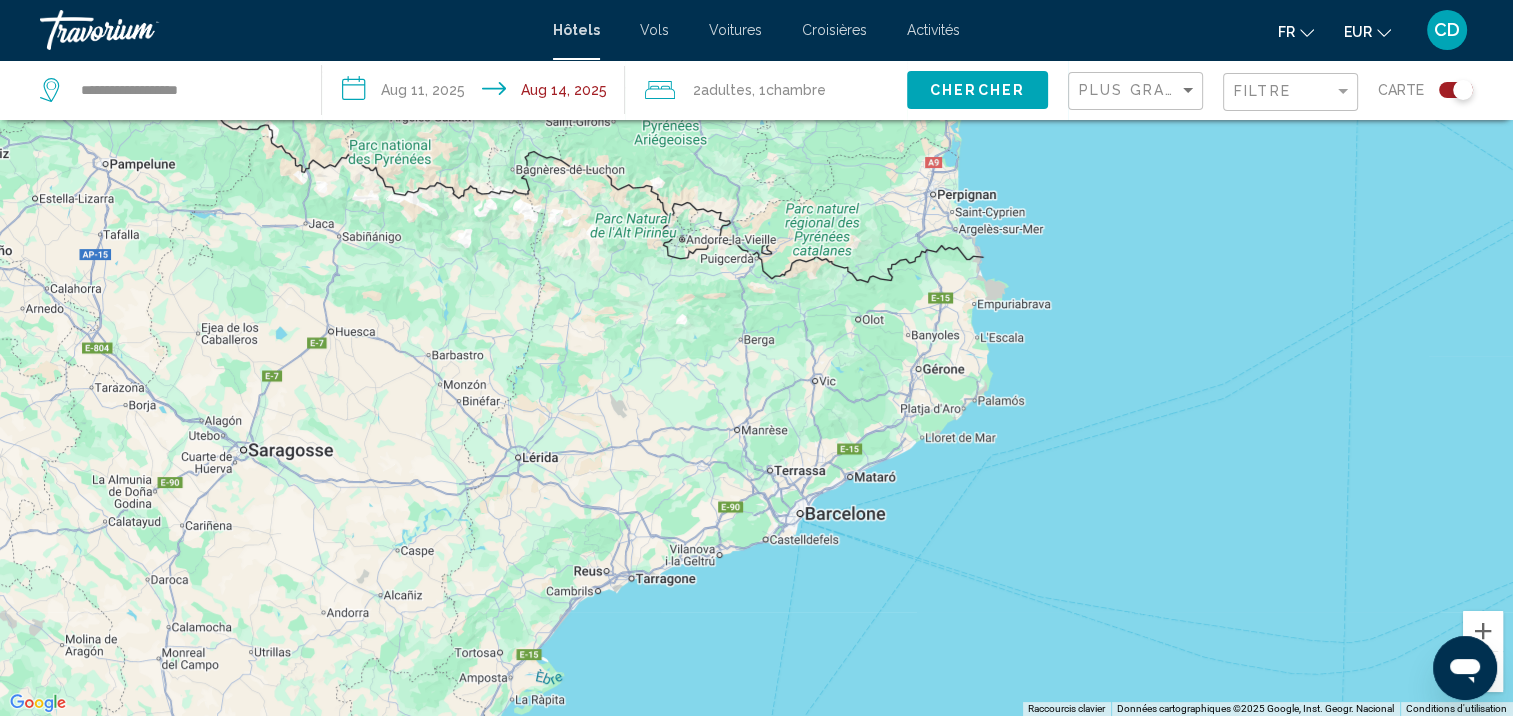 drag, startPoint x: 1035, startPoint y: 326, endPoint x: 939, endPoint y: 365, distance: 103.6195 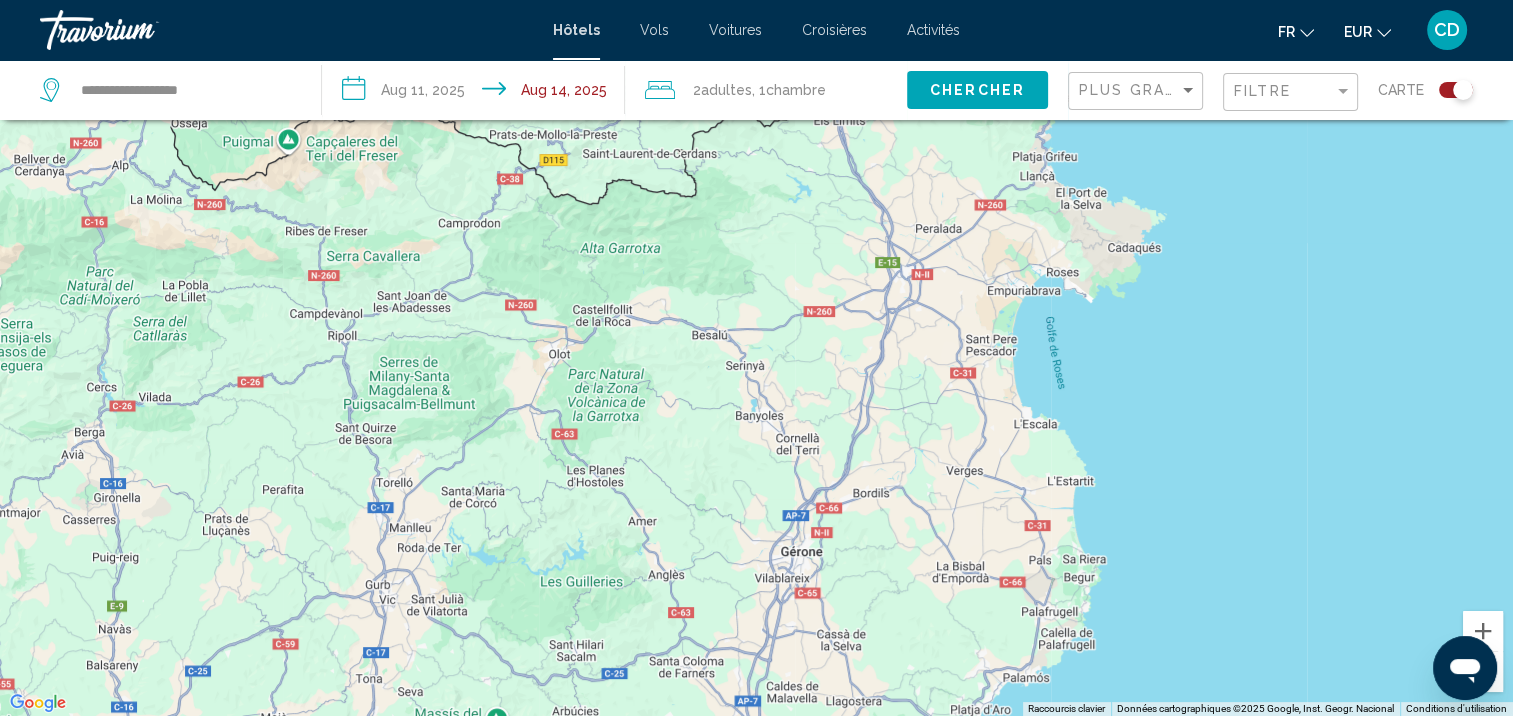 drag, startPoint x: 985, startPoint y: 232, endPoint x: 952, endPoint y: 397, distance: 168.26764 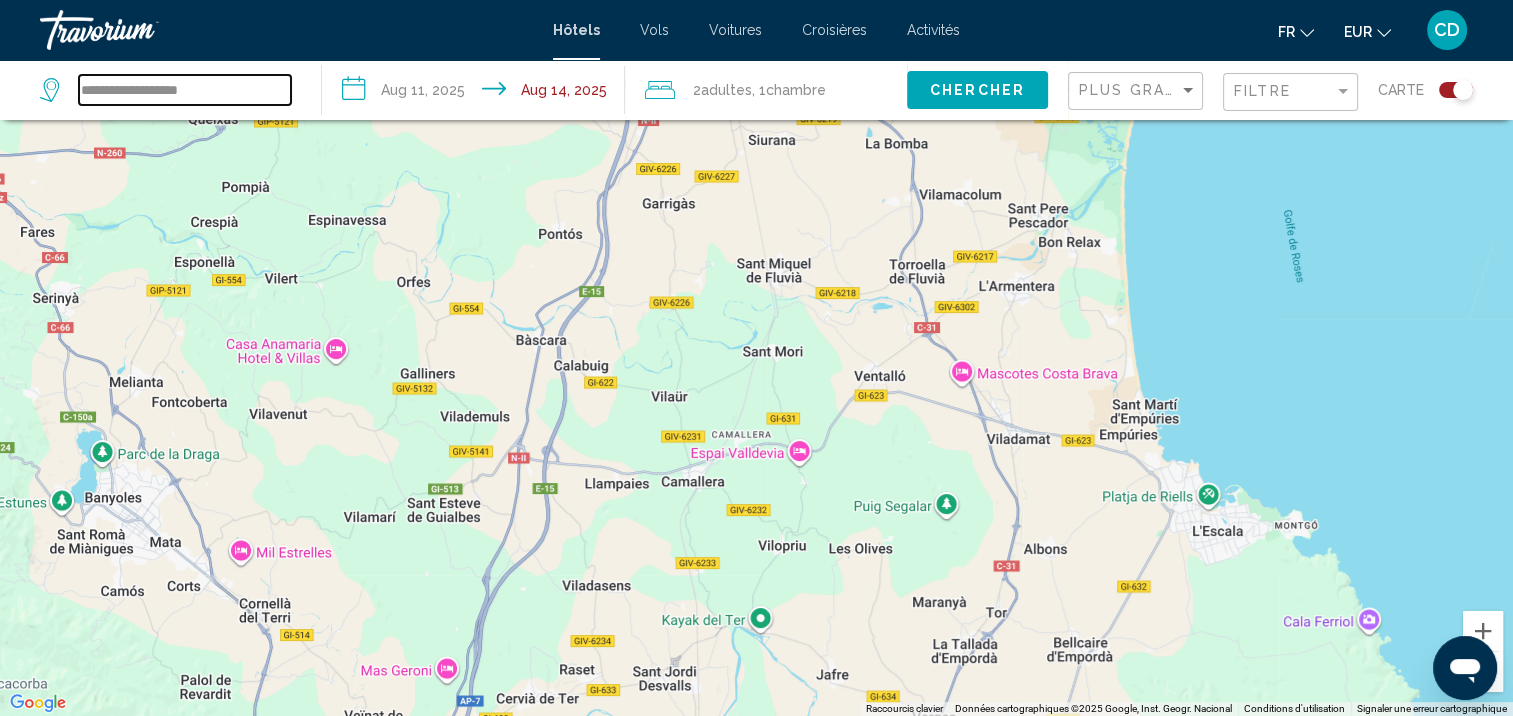 click on "**********" at bounding box center (185, 90) 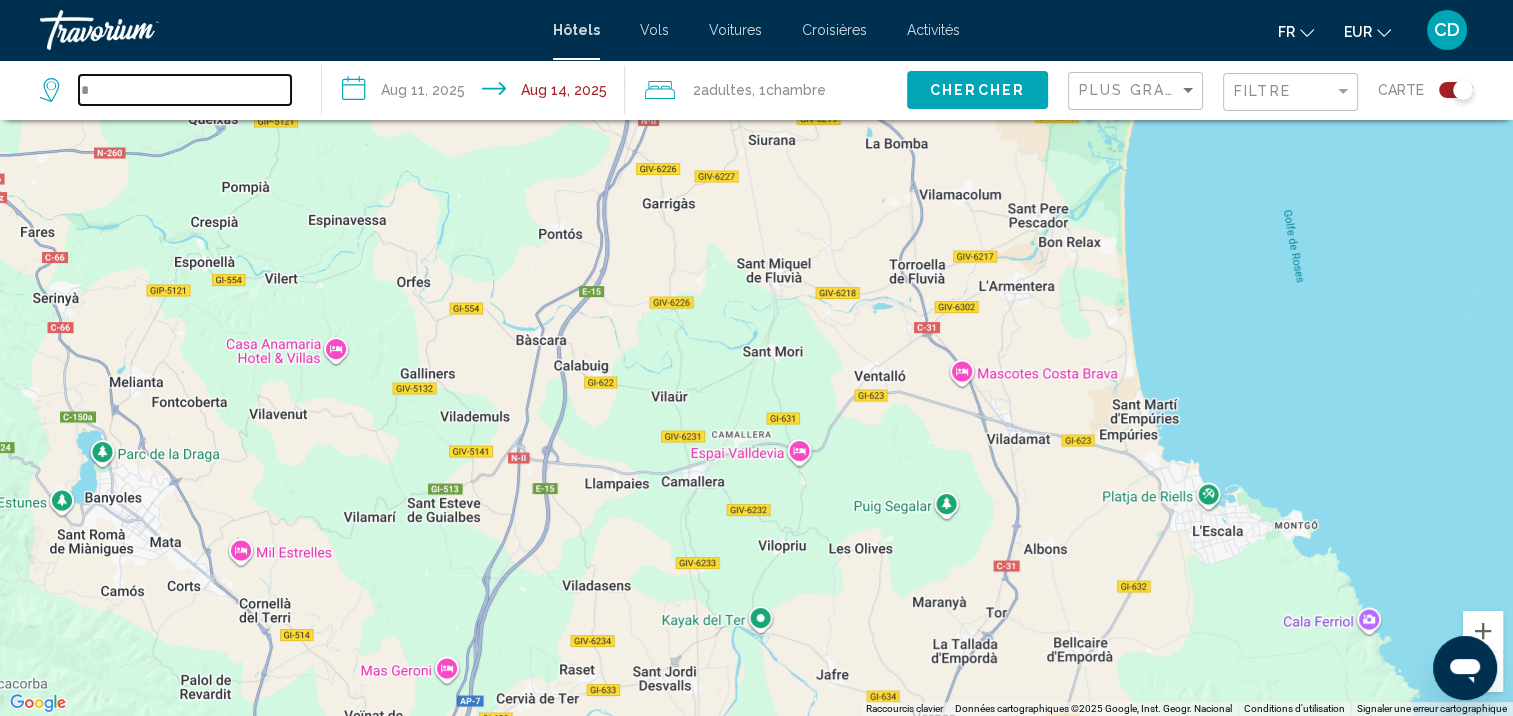 type on "*" 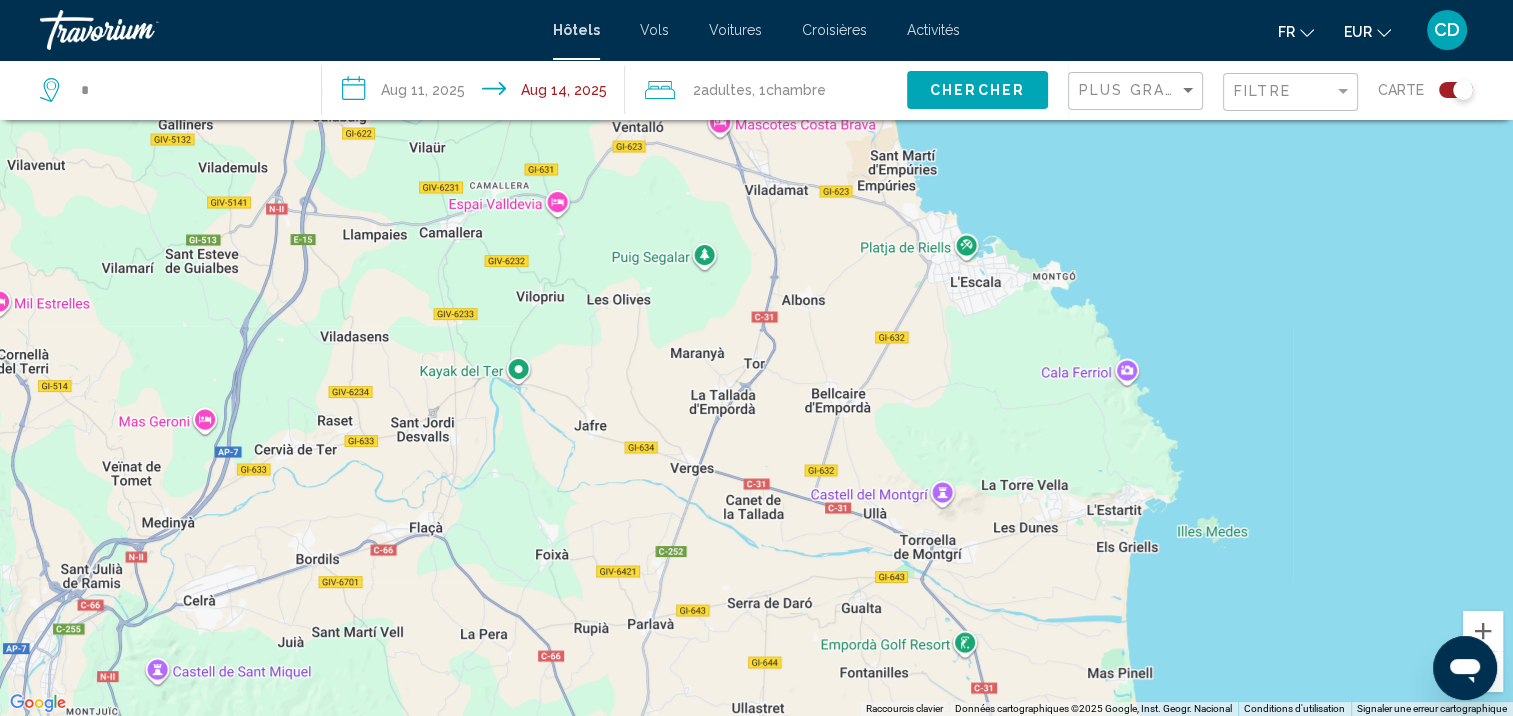 drag, startPoint x: 1184, startPoint y: 530, endPoint x: 939, endPoint y: 281, distance: 349.3222 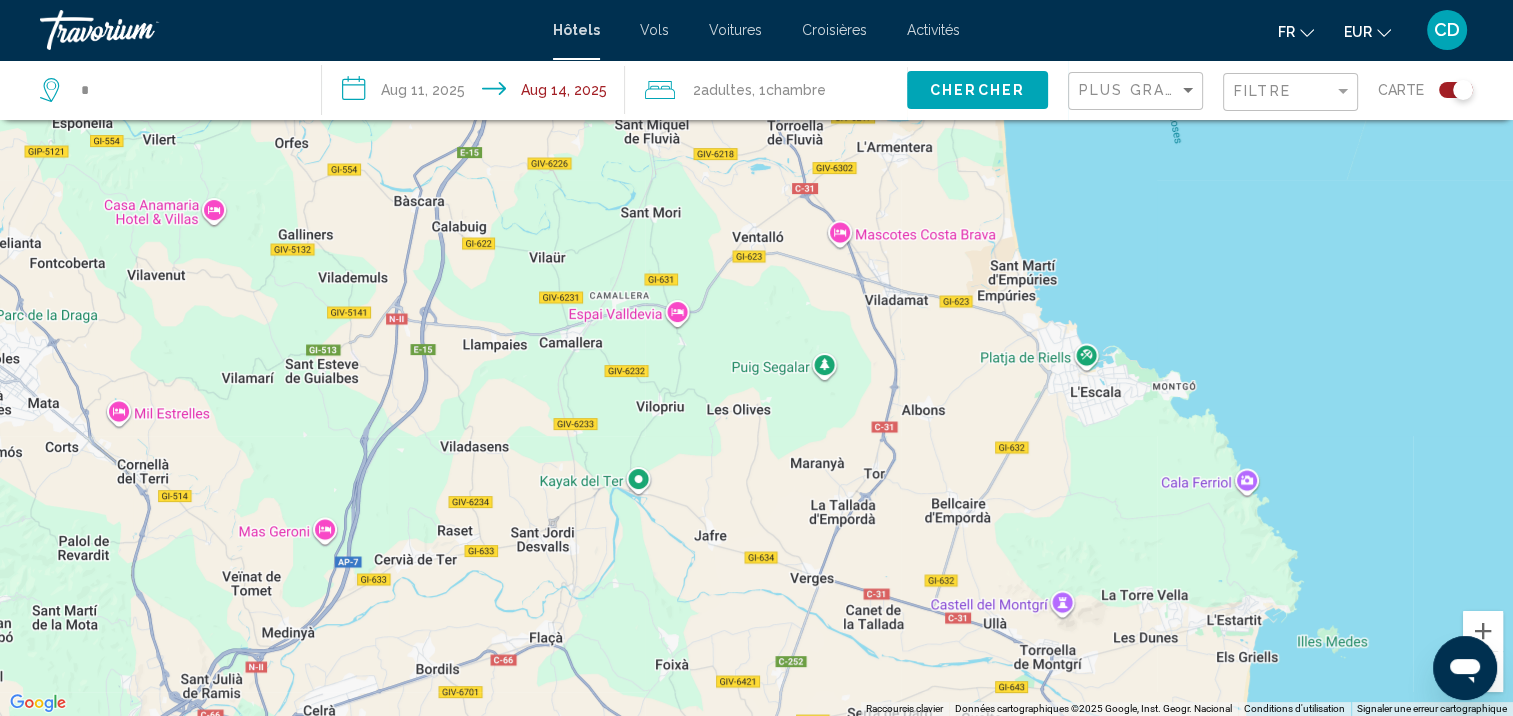 drag, startPoint x: 937, startPoint y: 288, endPoint x: 1057, endPoint y: 398, distance: 162.78821 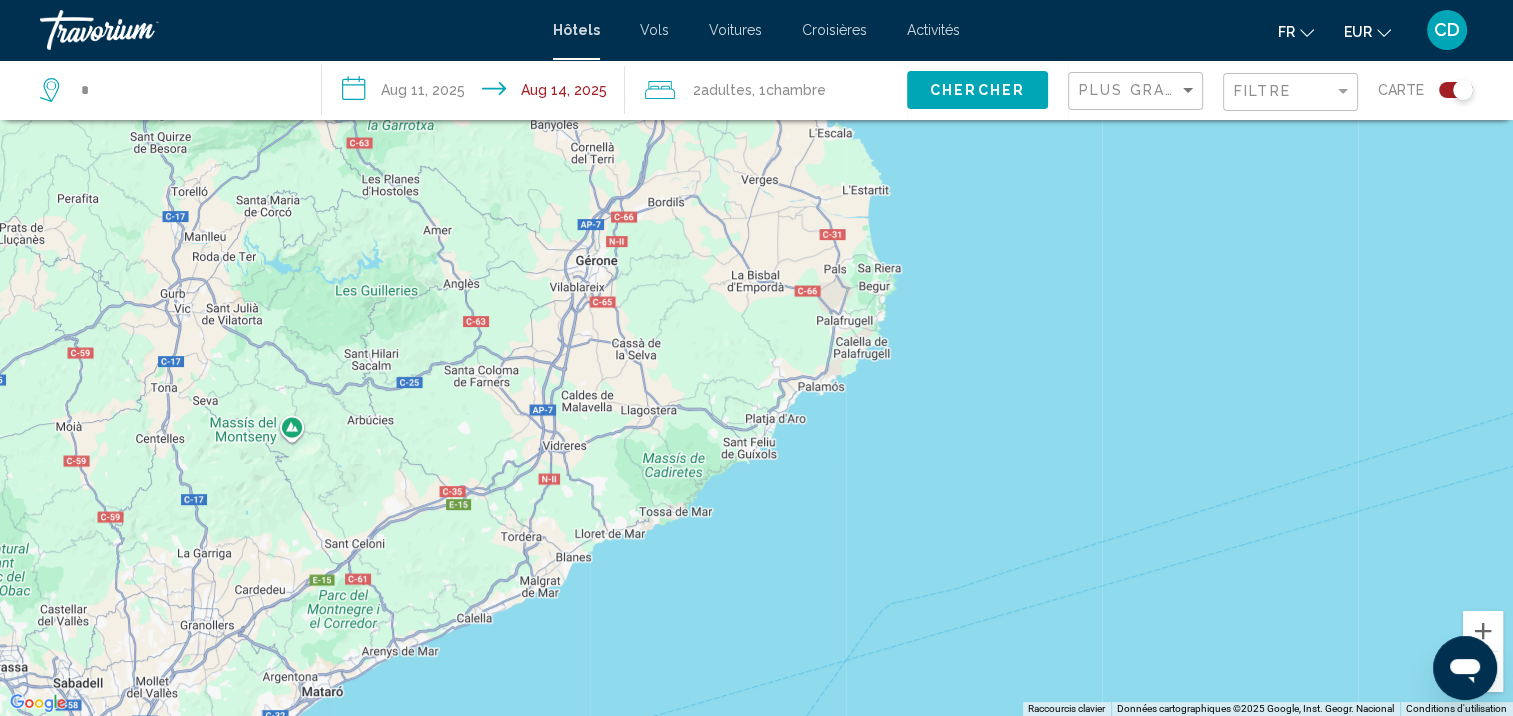 drag, startPoint x: 771, startPoint y: 476, endPoint x: 685, endPoint y: 236, distance: 254.94313 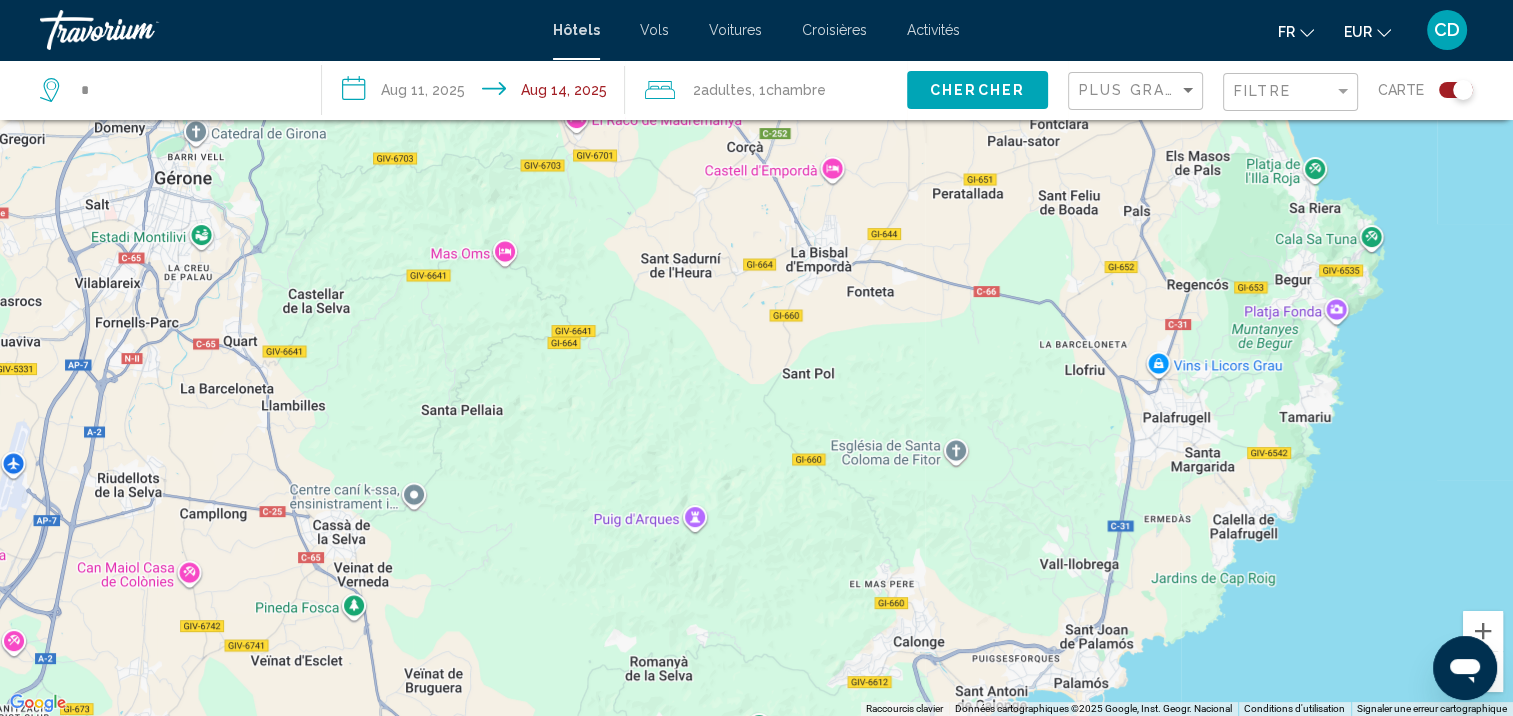 drag, startPoint x: 739, startPoint y: 215, endPoint x: 700, endPoint y: 383, distance: 172.46739 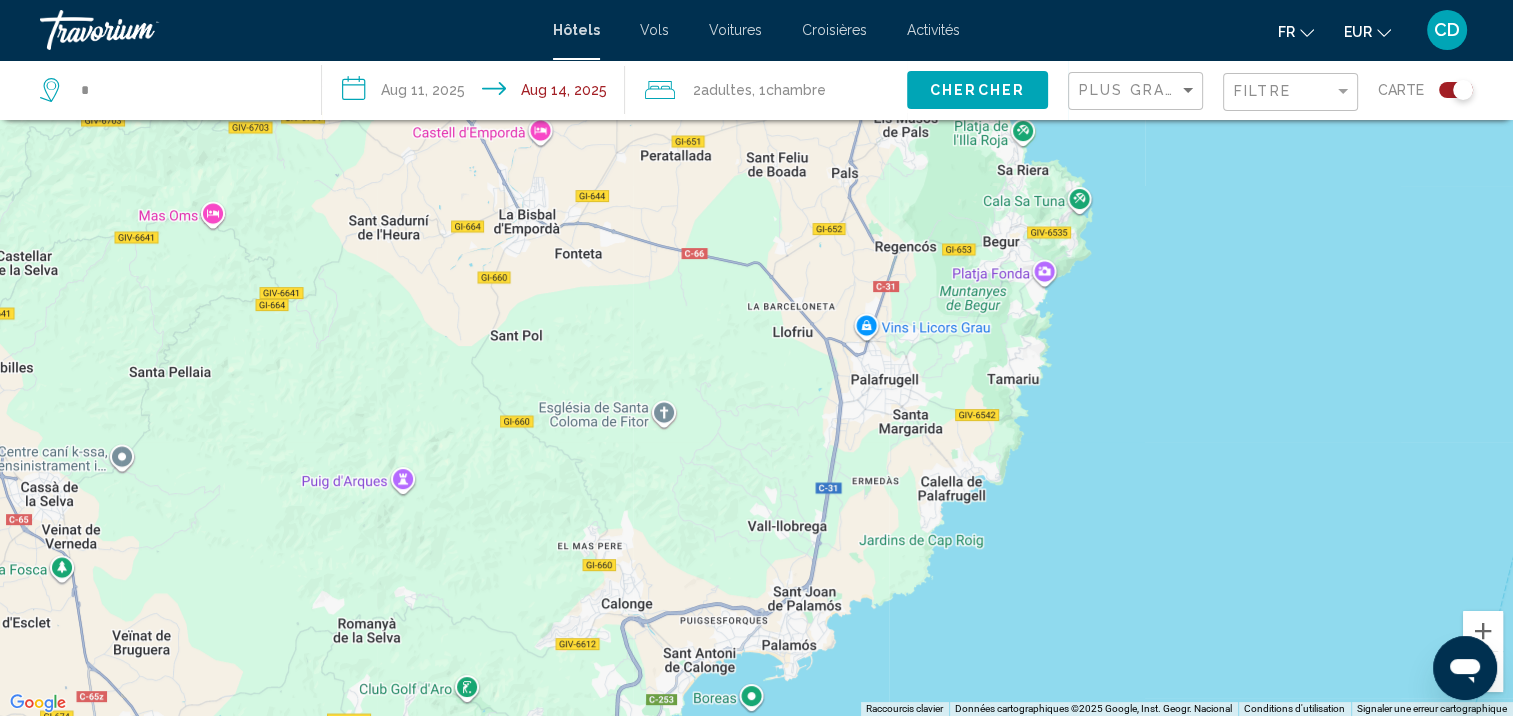 drag, startPoint x: 1223, startPoint y: 526, endPoint x: 925, endPoint y: 488, distance: 300.41306 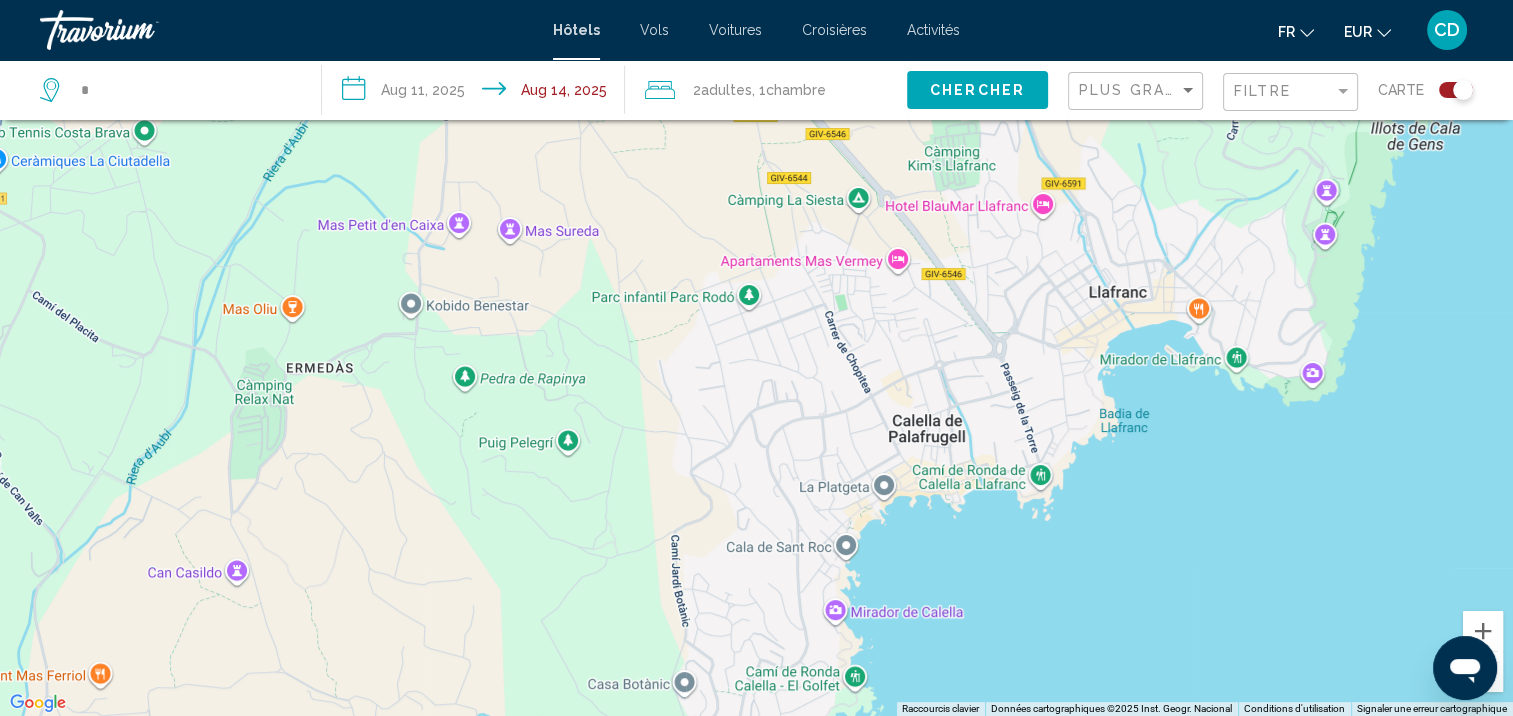 drag, startPoint x: 987, startPoint y: 418, endPoint x: 905, endPoint y: 436, distance: 83.95237 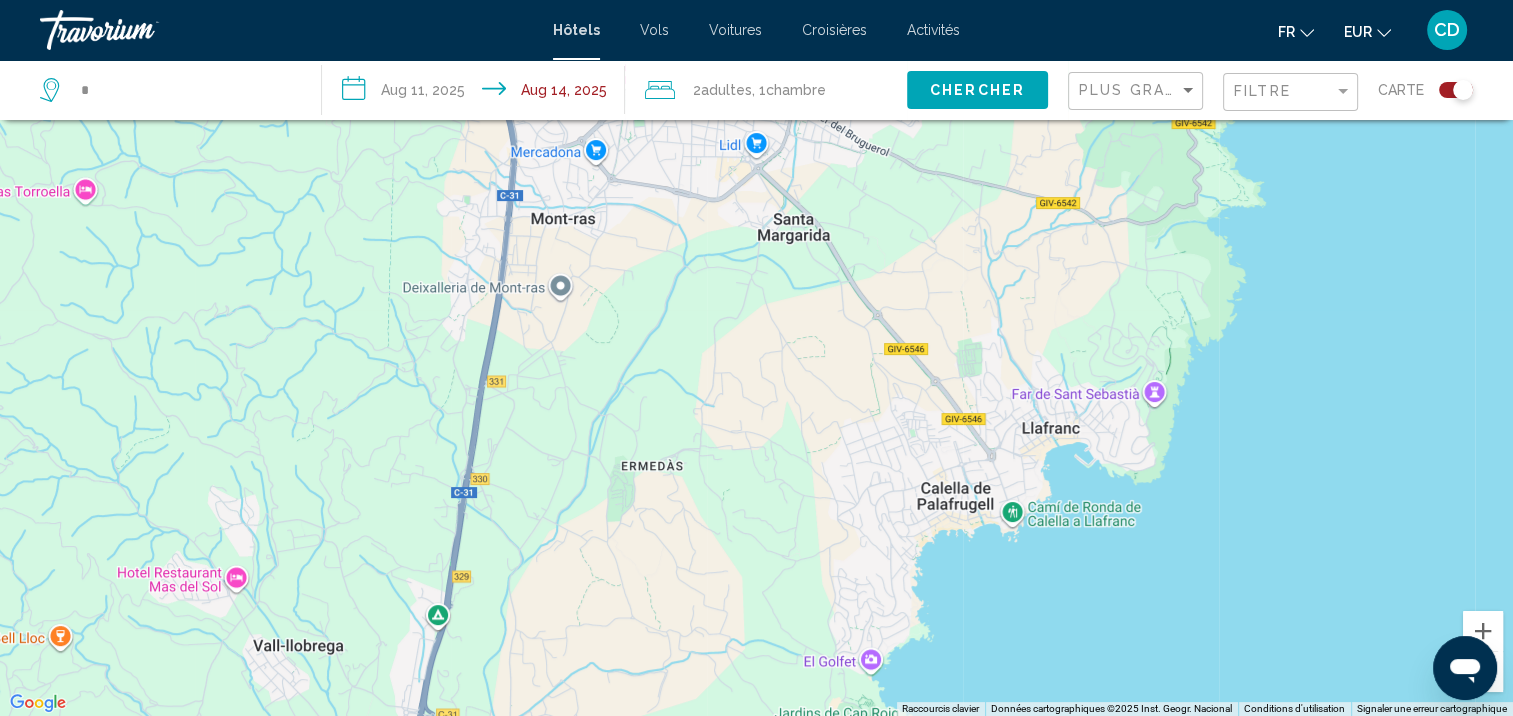 click 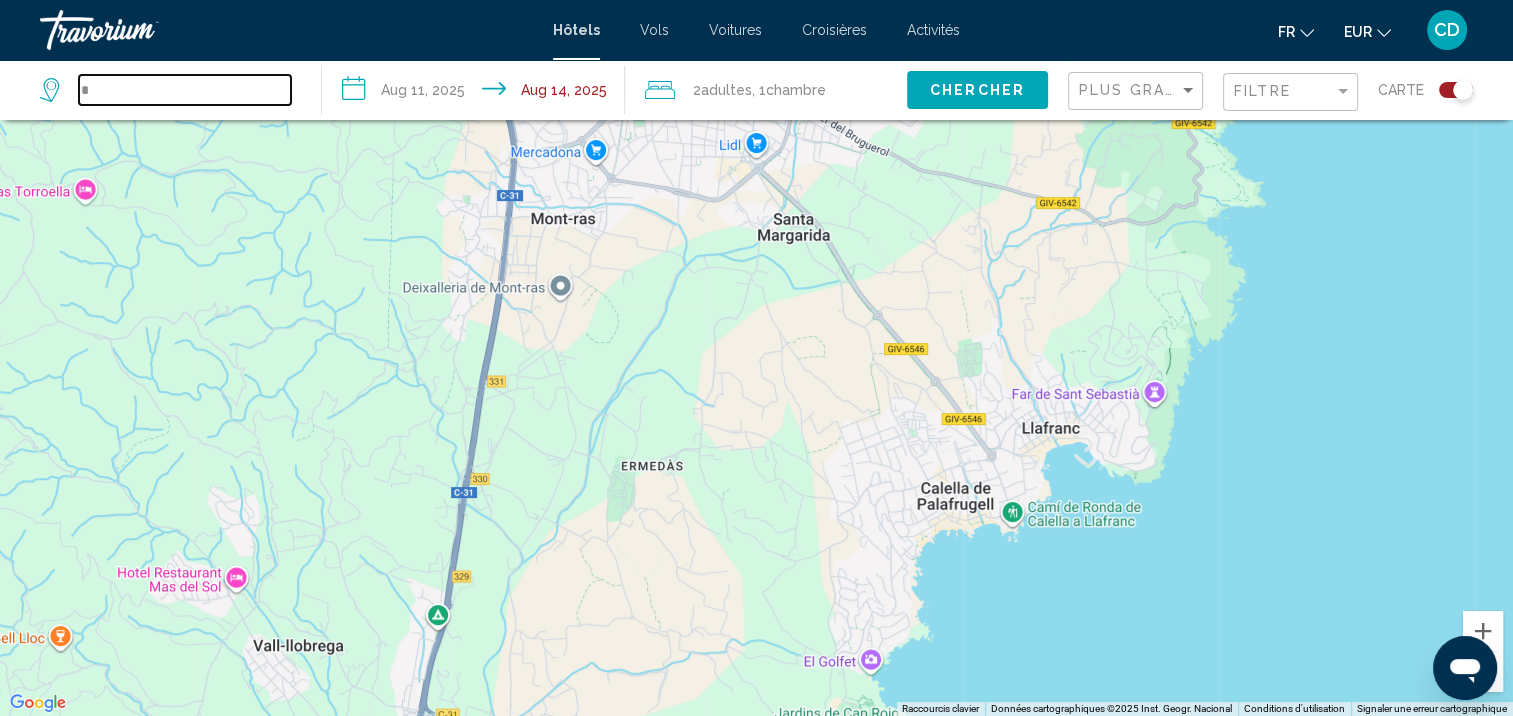 click on "*" at bounding box center [185, 90] 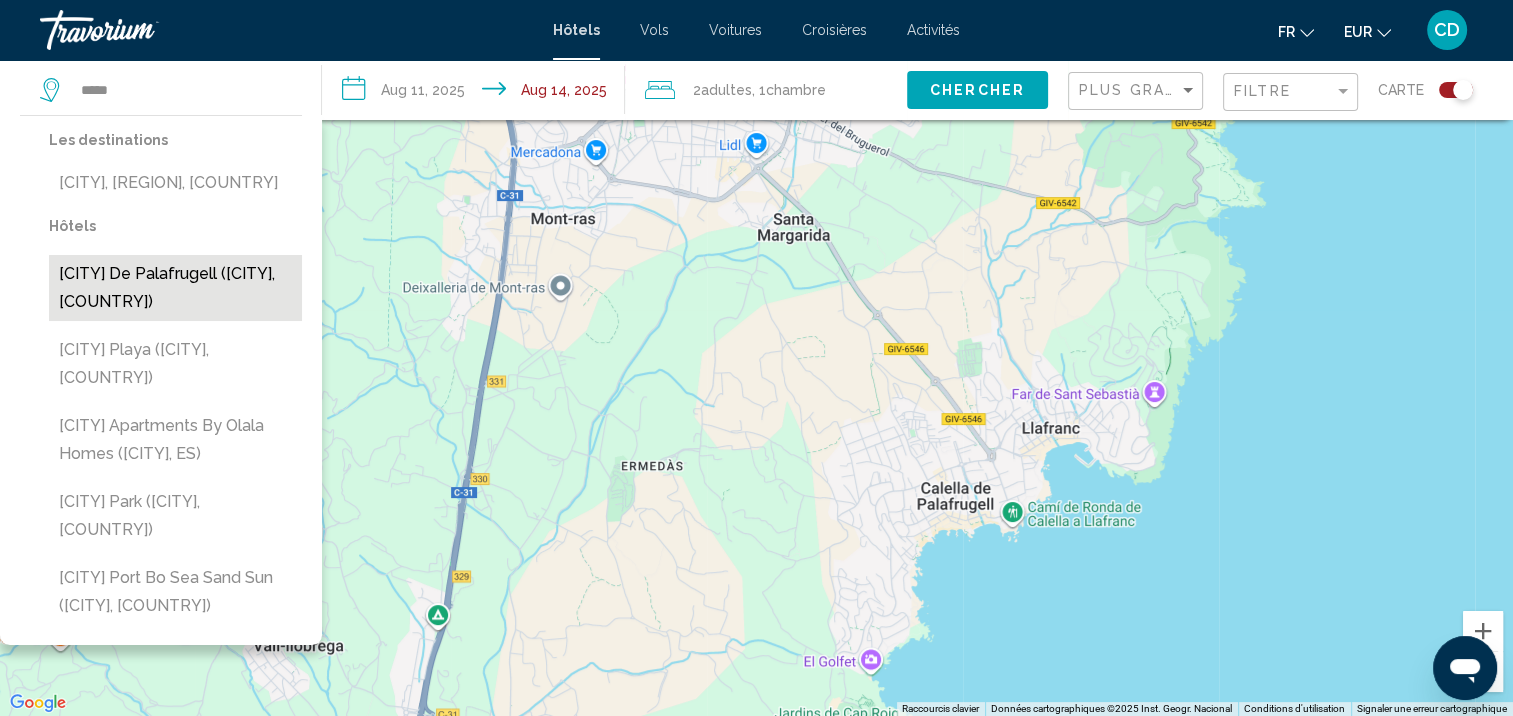 click on "Calella de Palafrugell (Palafrugell, ES)" at bounding box center [175, 288] 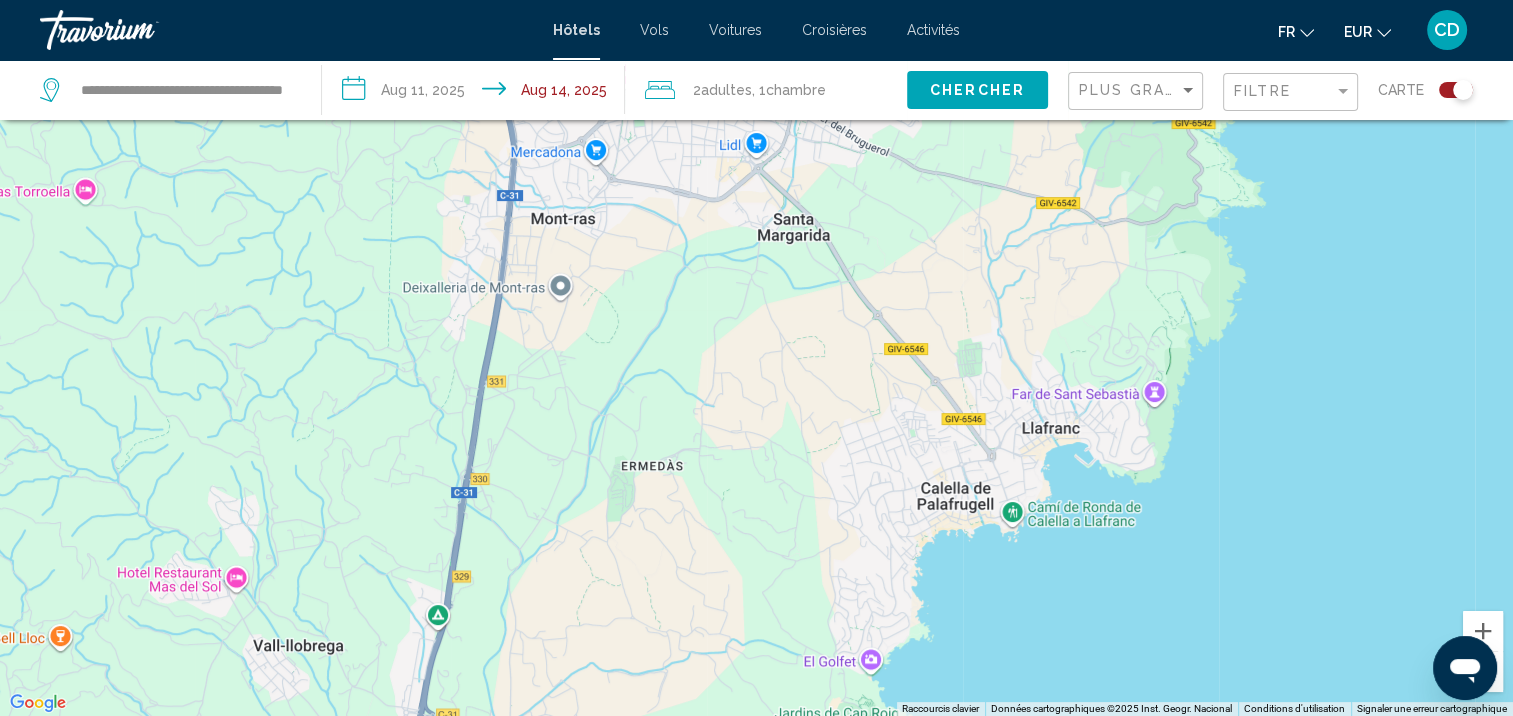 click on "Chercher" 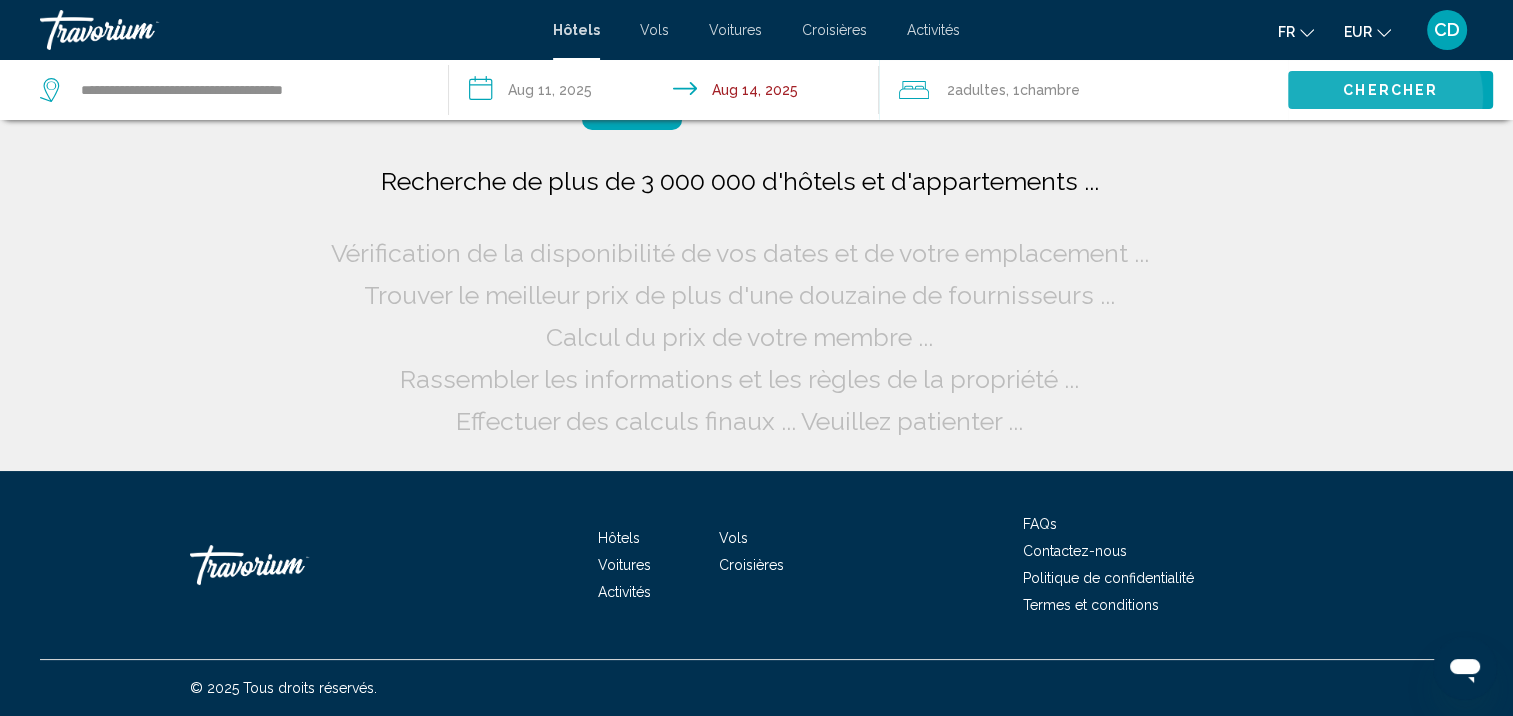 scroll, scrollTop: 0, scrollLeft: 0, axis: both 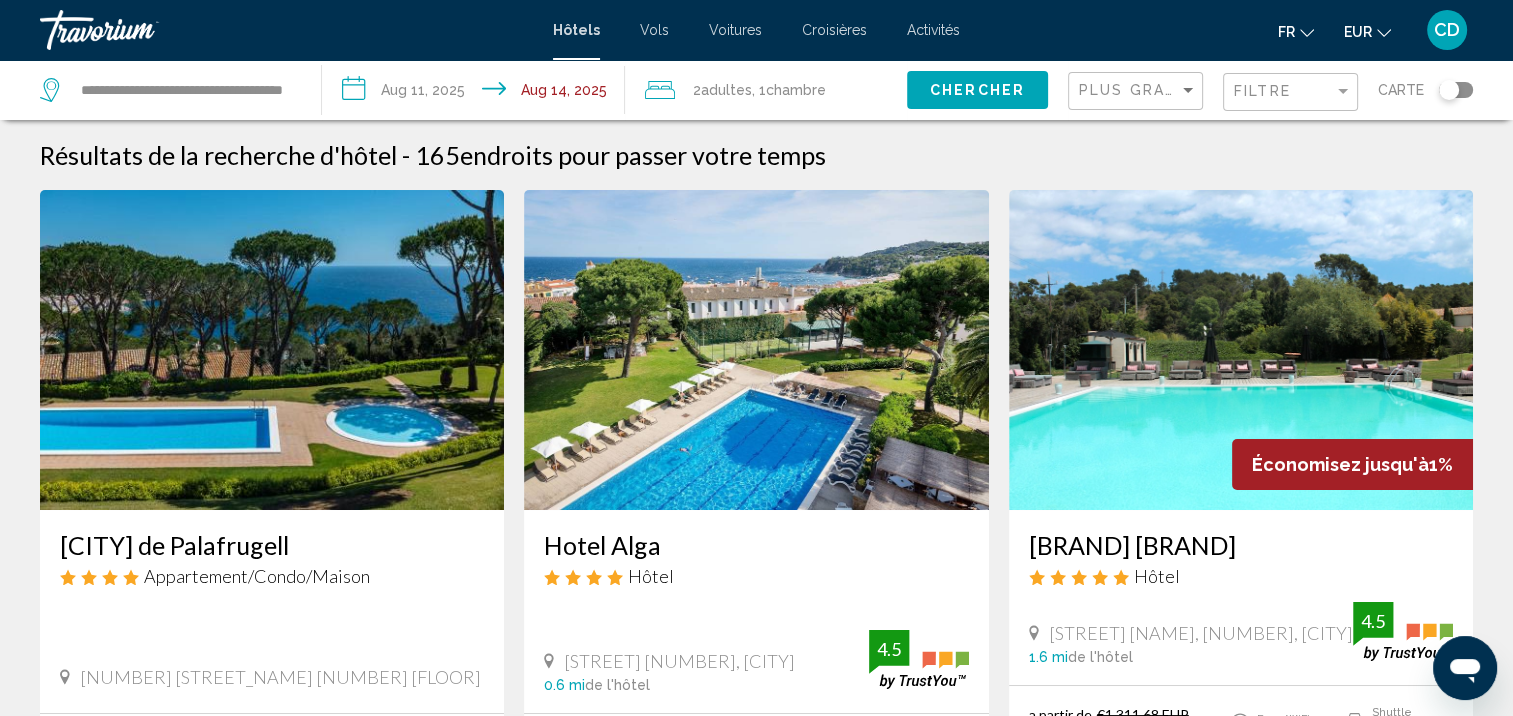 click 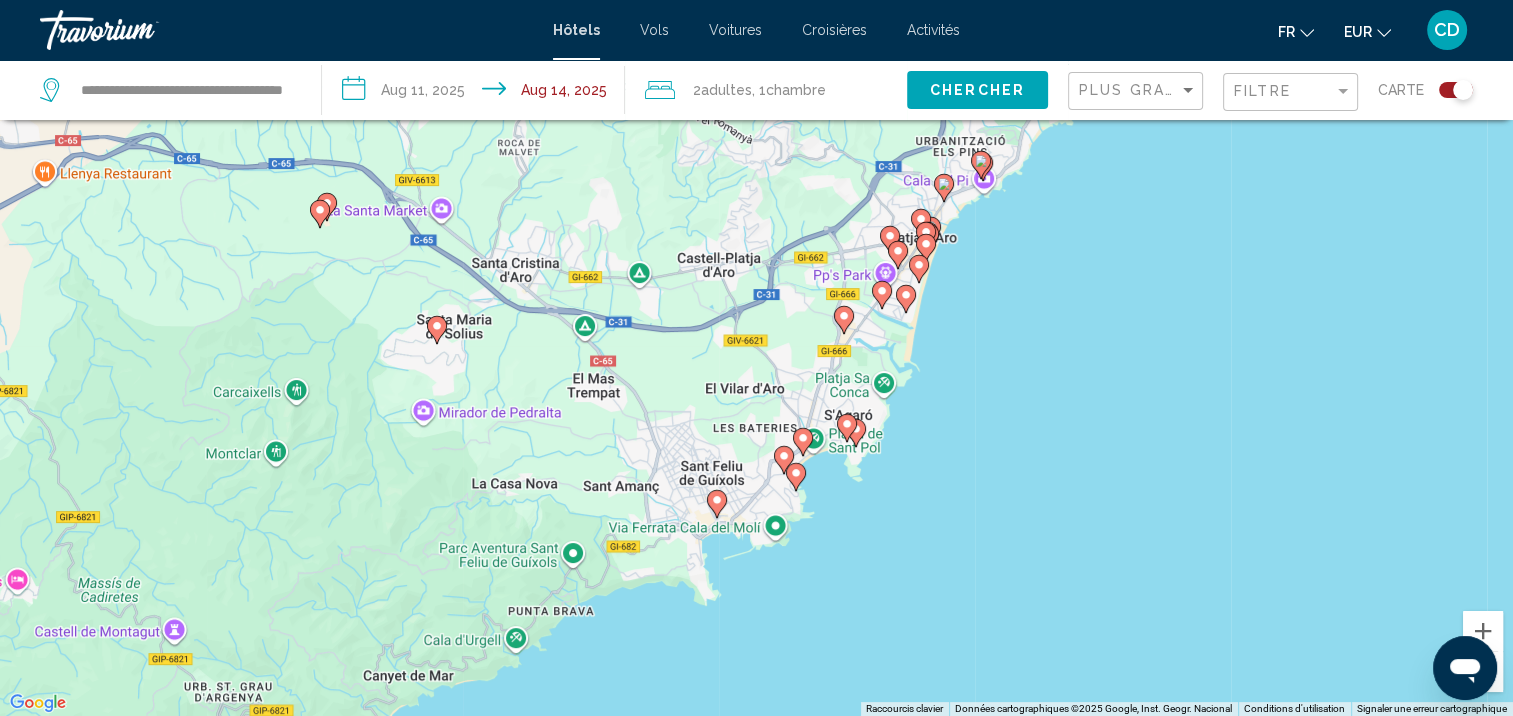 drag, startPoint x: 676, startPoint y: 219, endPoint x: 1128, endPoint y: 174, distance: 454.23453 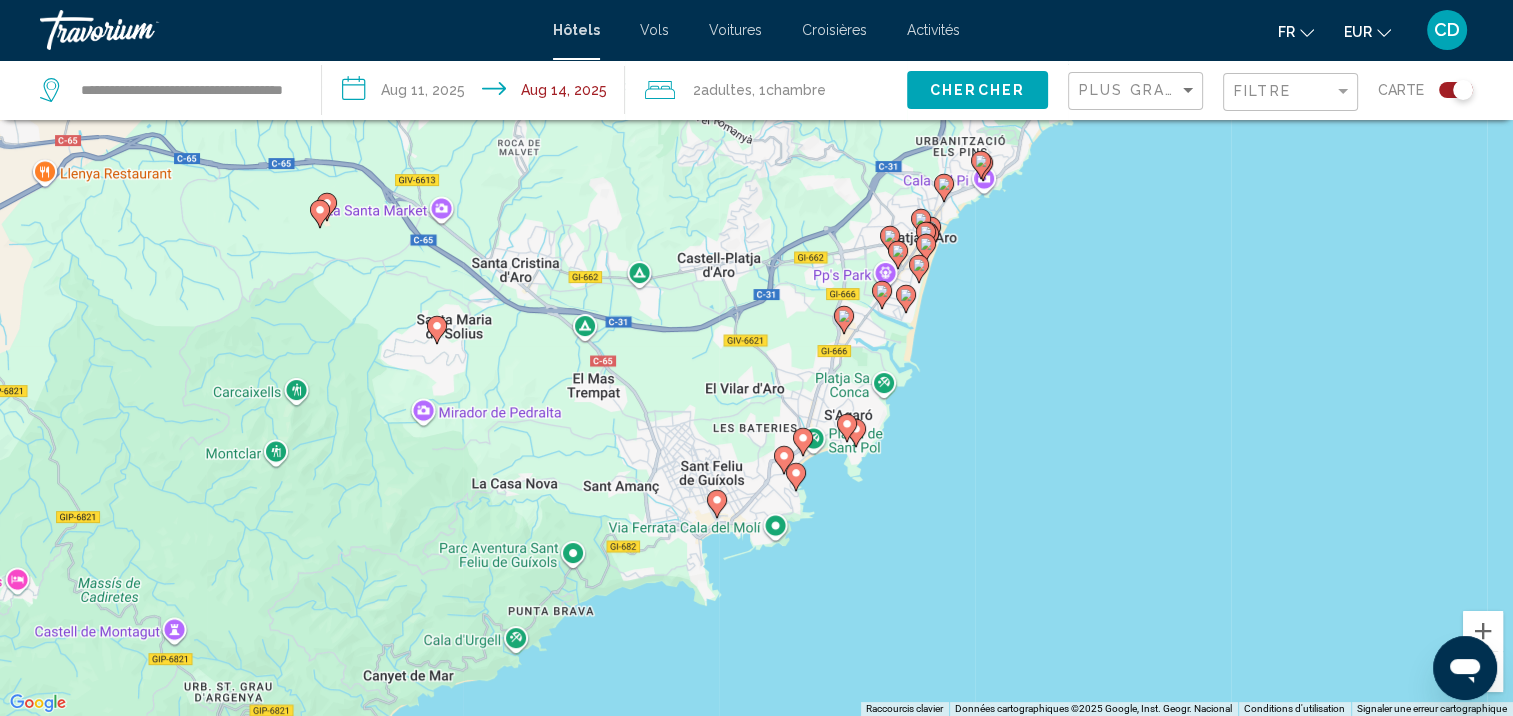 click on "Pour activer le glissement avec le clavier, appuyez sur Alt+Entrée. Une fois ce mode activé, utilisez les touches fléchées pour déplacer le repère. Pour valider le déplacement, appuyez sur Entrée. Pour annuler, appuyez sur Échap." at bounding box center (756, 358) 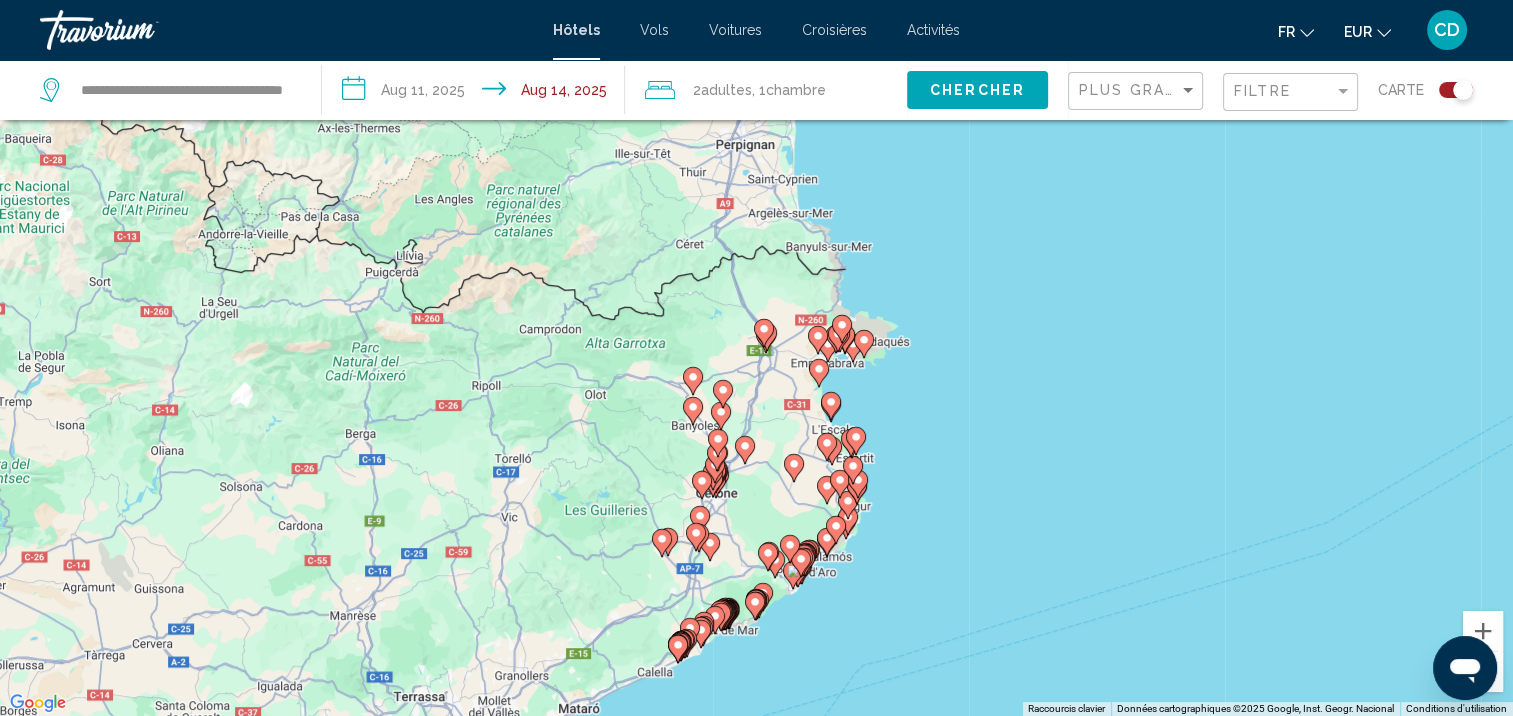 drag, startPoint x: 1045, startPoint y: 310, endPoint x: 856, endPoint y: 504, distance: 270.84497 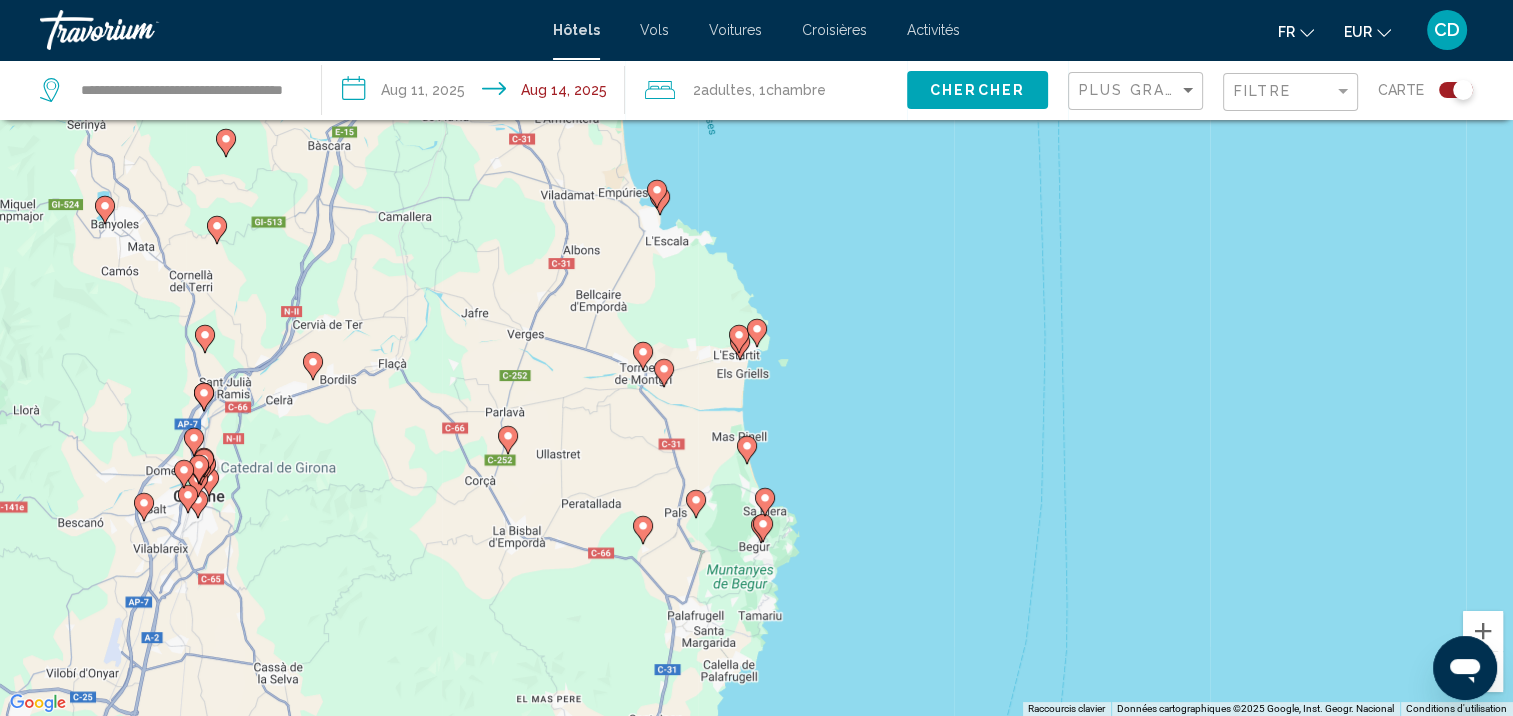 drag, startPoint x: 811, startPoint y: 463, endPoint x: 734, endPoint y: 159, distance: 313.60007 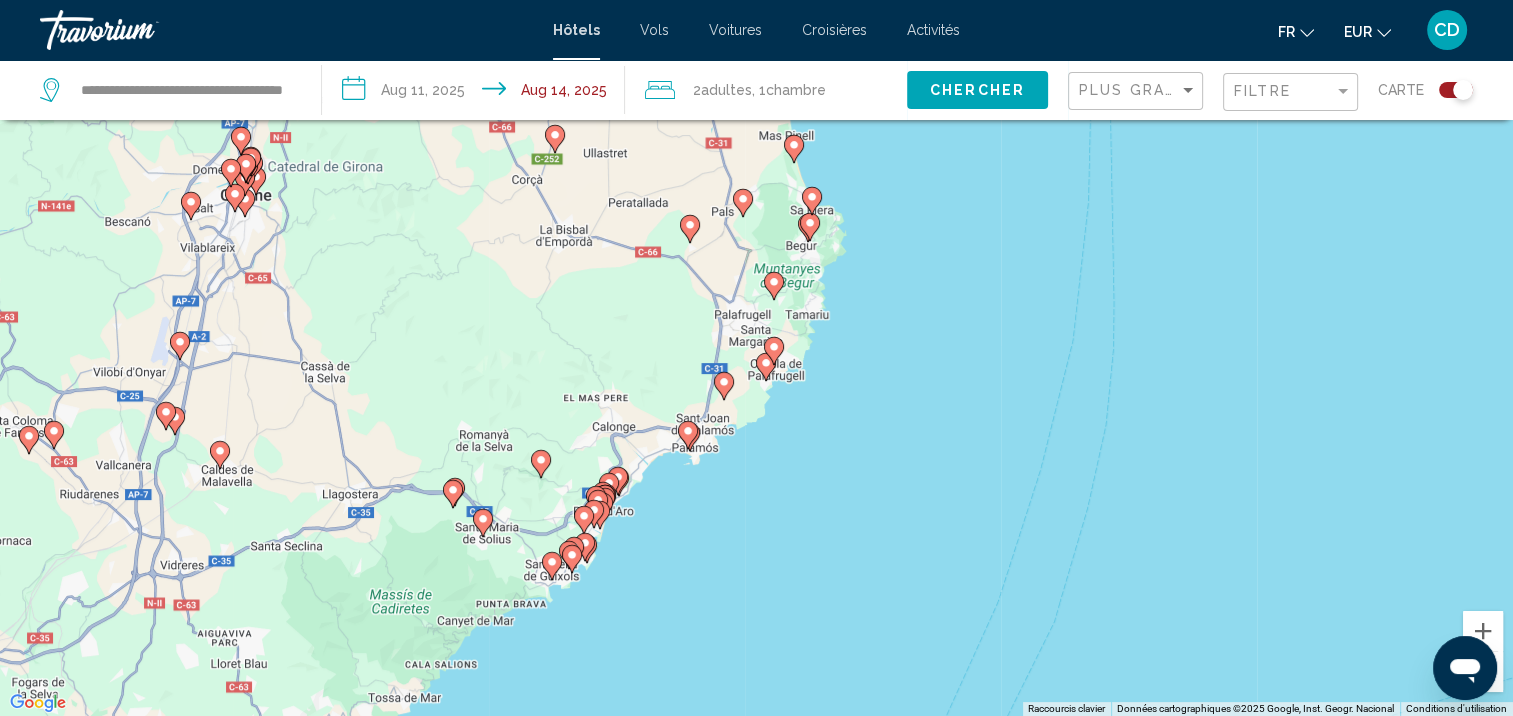 drag, startPoint x: 812, startPoint y: 557, endPoint x: 867, endPoint y: 311, distance: 252.0734 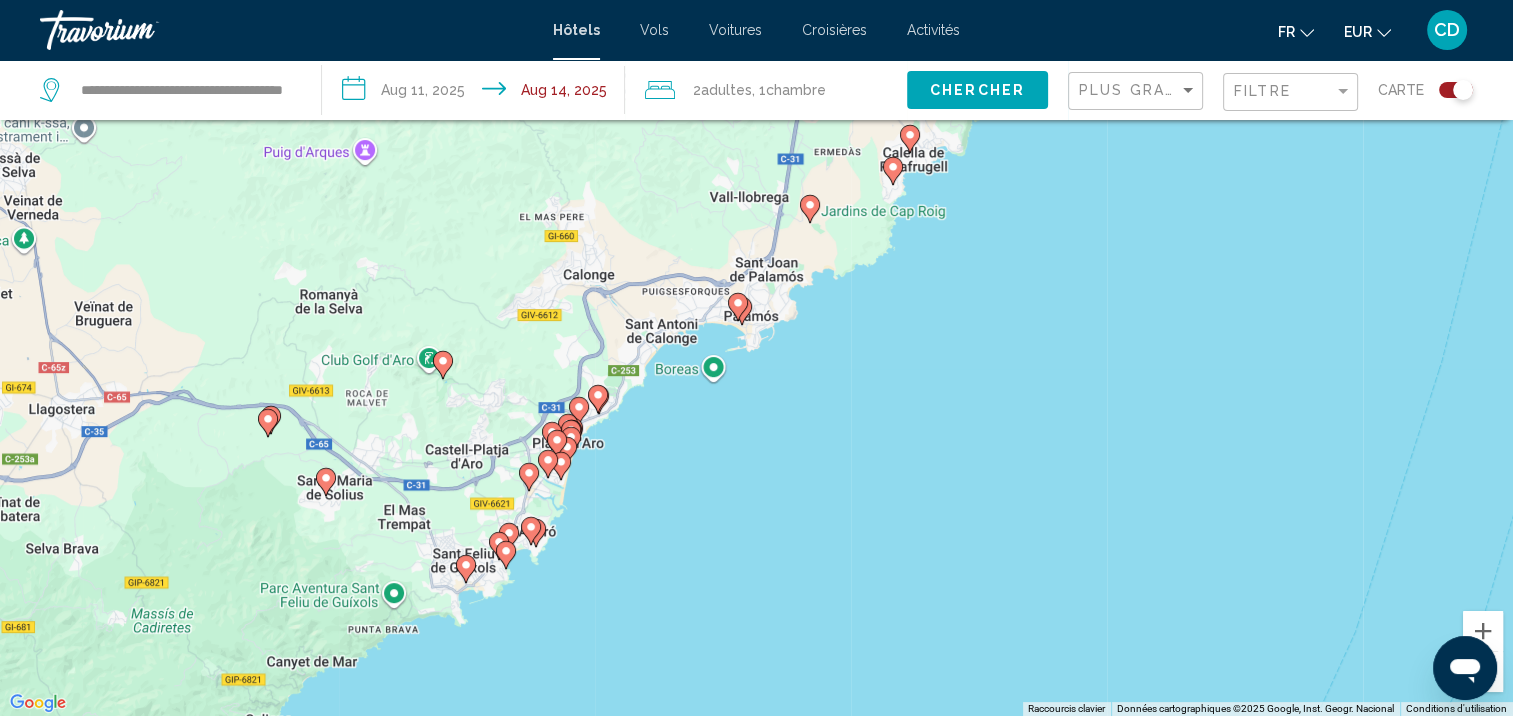 drag, startPoint x: 700, startPoint y: 437, endPoint x: 807, endPoint y: 370, distance: 126.24579 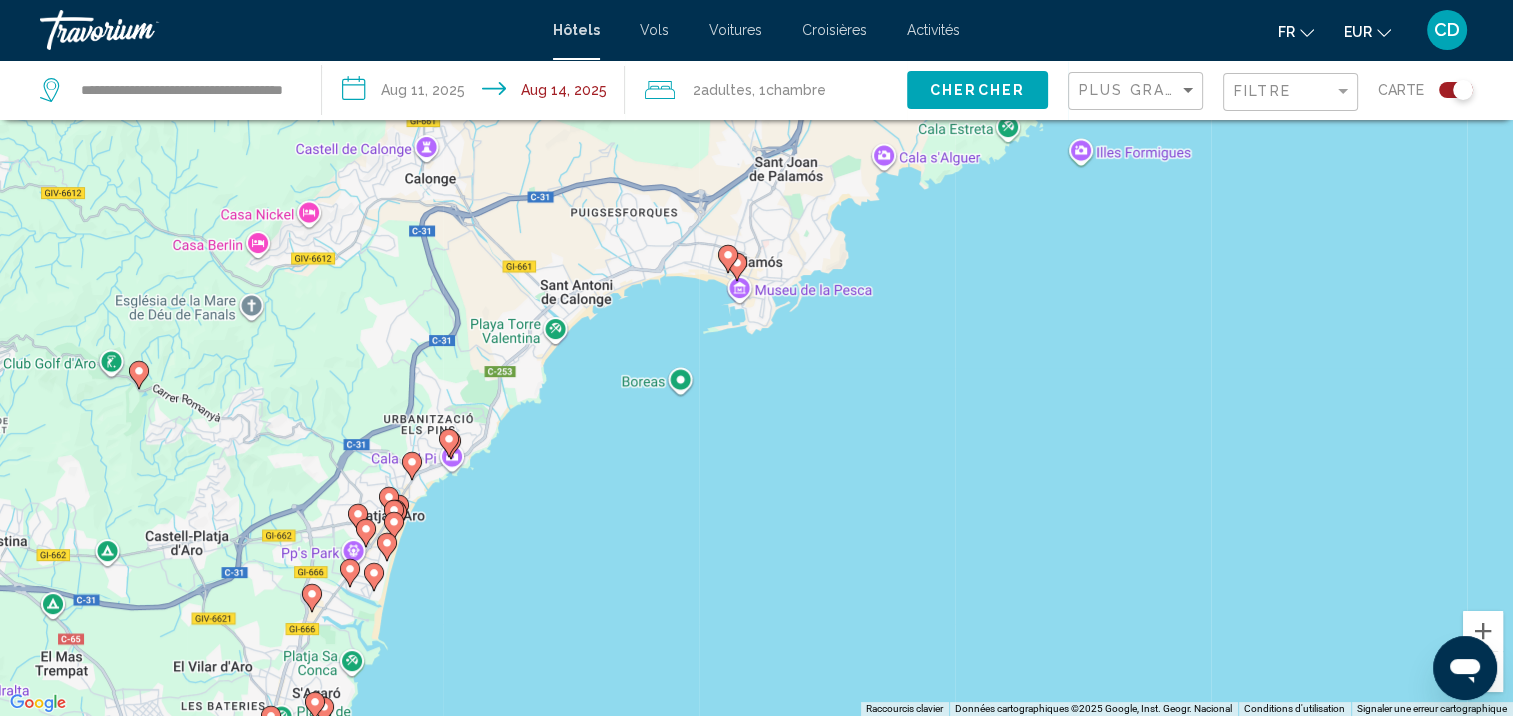 drag, startPoint x: 713, startPoint y: 417, endPoint x: 513, endPoint y: 604, distance: 273.8047 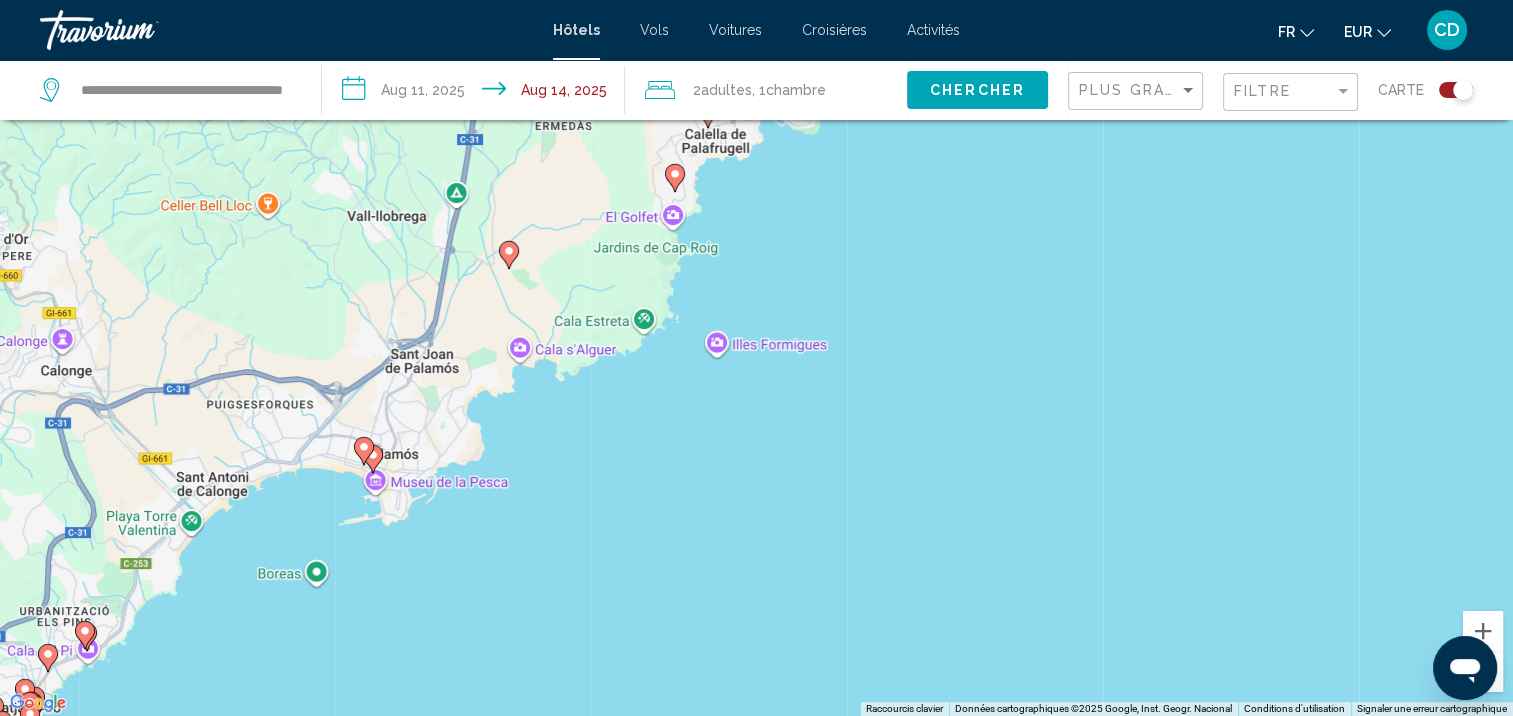 drag, startPoint x: 847, startPoint y: 365, endPoint x: 487, endPoint y: 547, distance: 403.39062 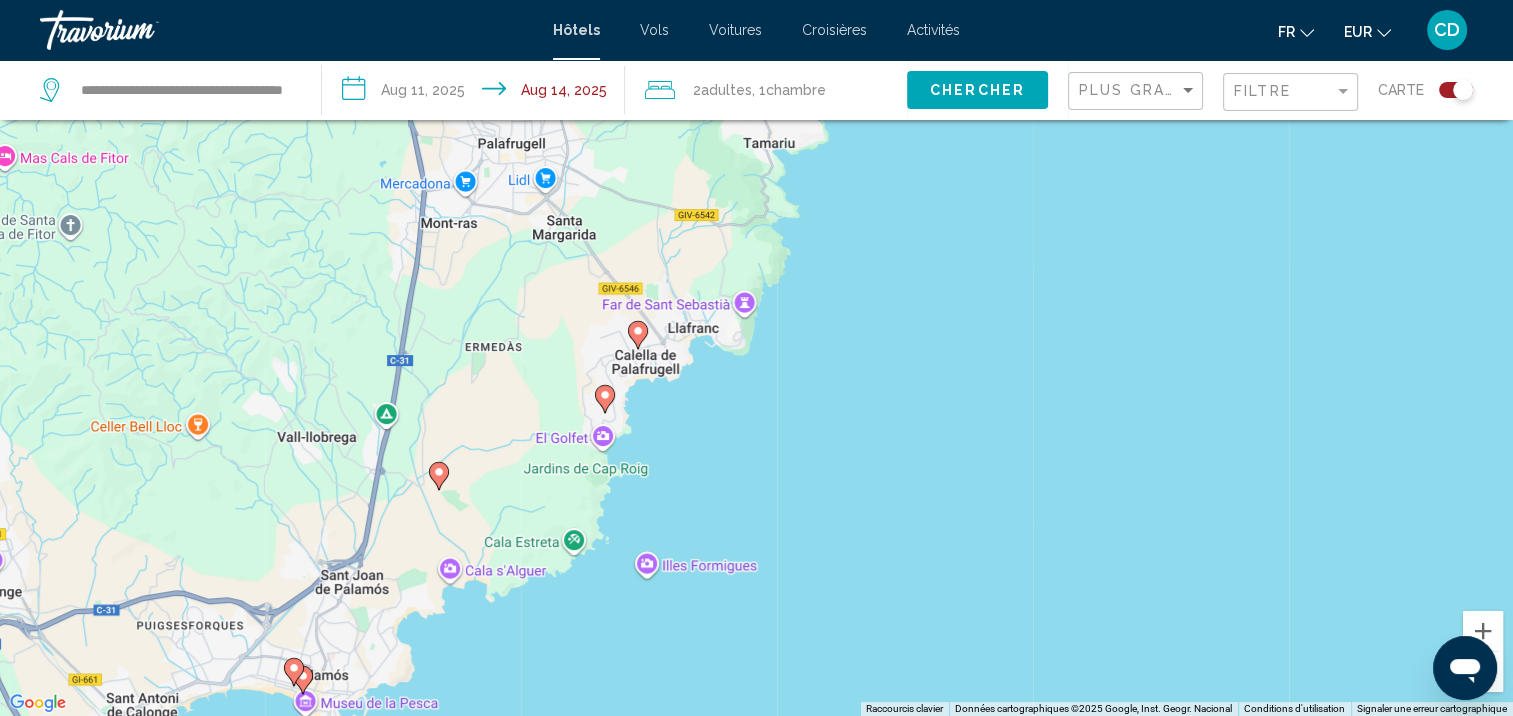 drag, startPoint x: 758, startPoint y: 191, endPoint x: 703, endPoint y: 426, distance: 241.35037 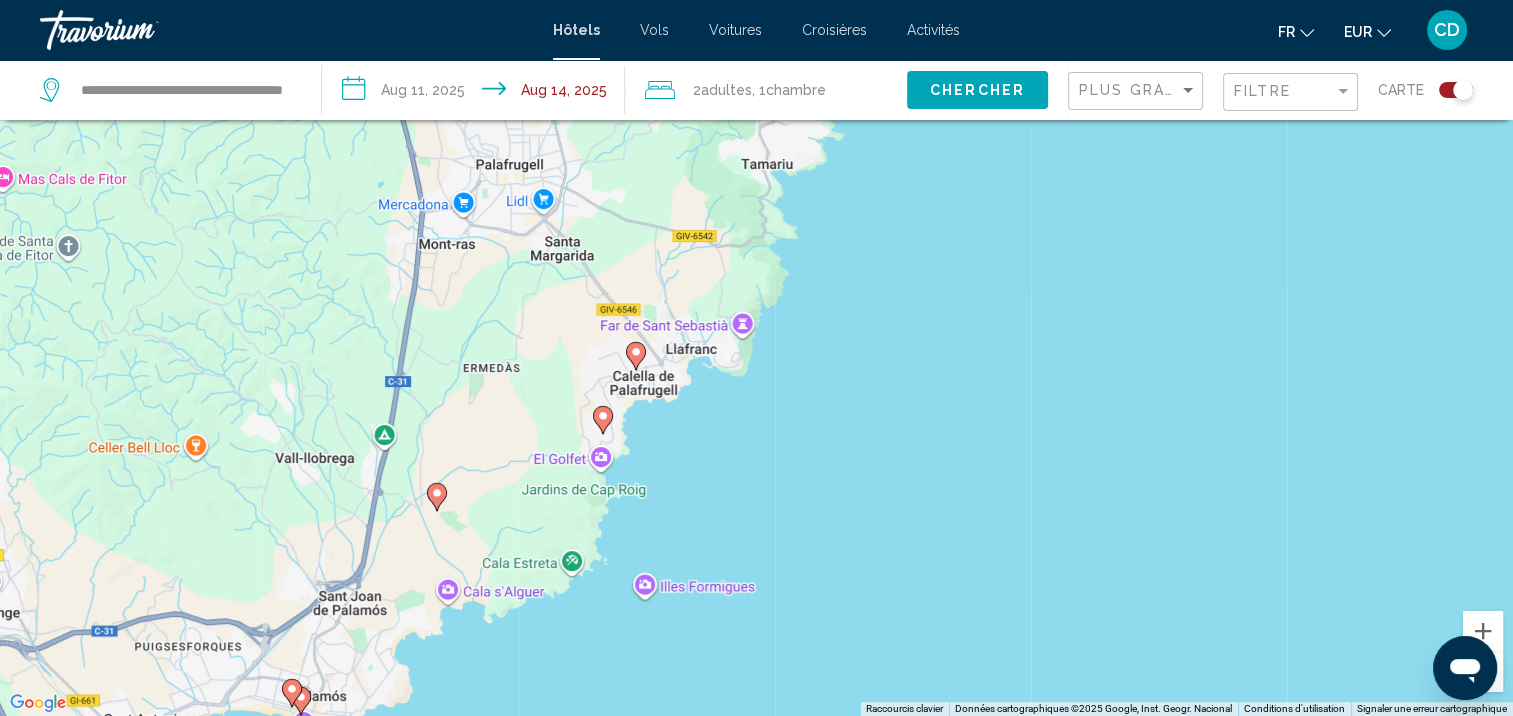 click 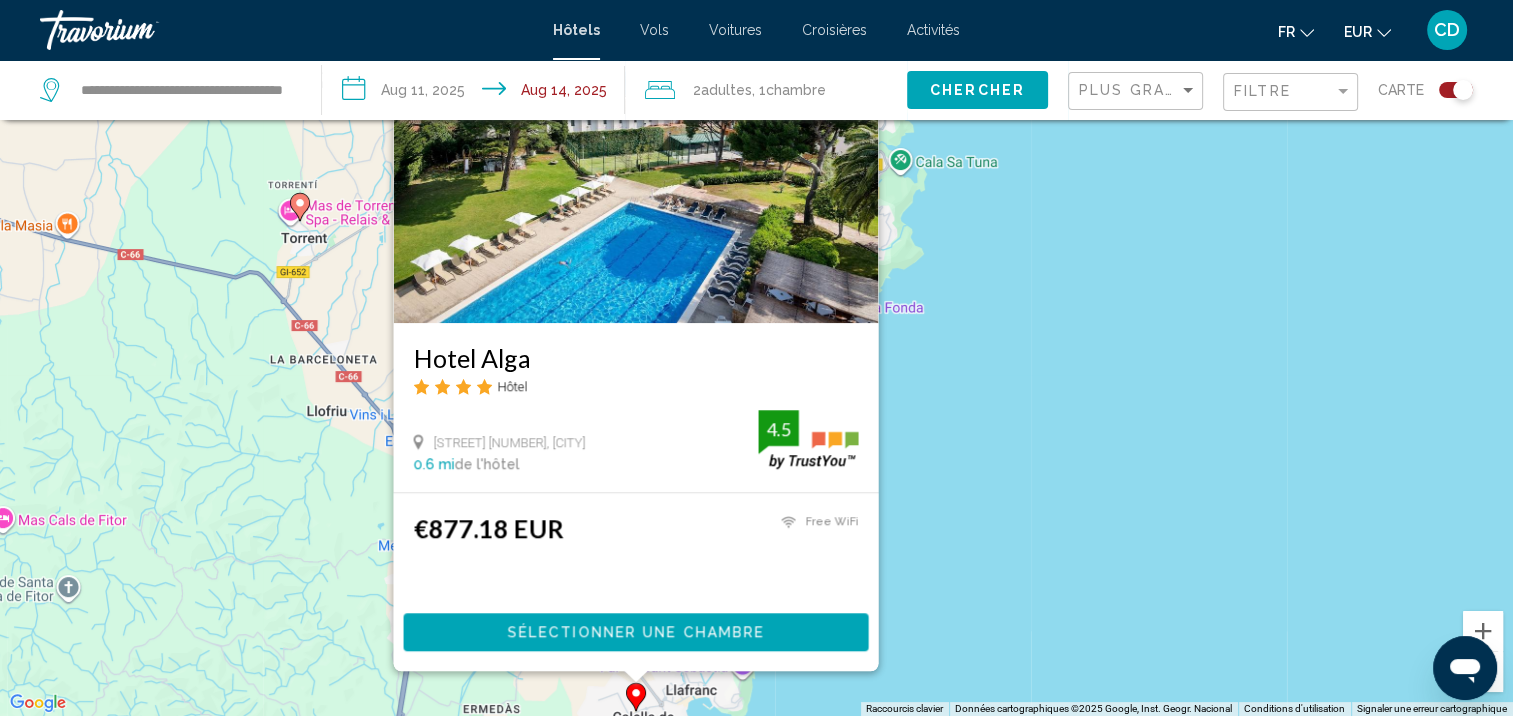 click on "Pour activer le glissement avec le clavier, appuyez sur Alt+Entrée. Une fois ce mode activé, utilisez les touches fléchées pour déplacer le repère. Pour valider le déplacement, appuyez sur Entrée. Pour annuler, appuyez sur Échap.  Hotel Alga
Hôtel
Avinguda De Joan Pericot I Garcia 55, Palafrugell 0.6 mi  de l'hôtel 4.5 €877.18 EUR
Free WiFi  4.5 Sélectionner une chambre" at bounding box center (756, 358) 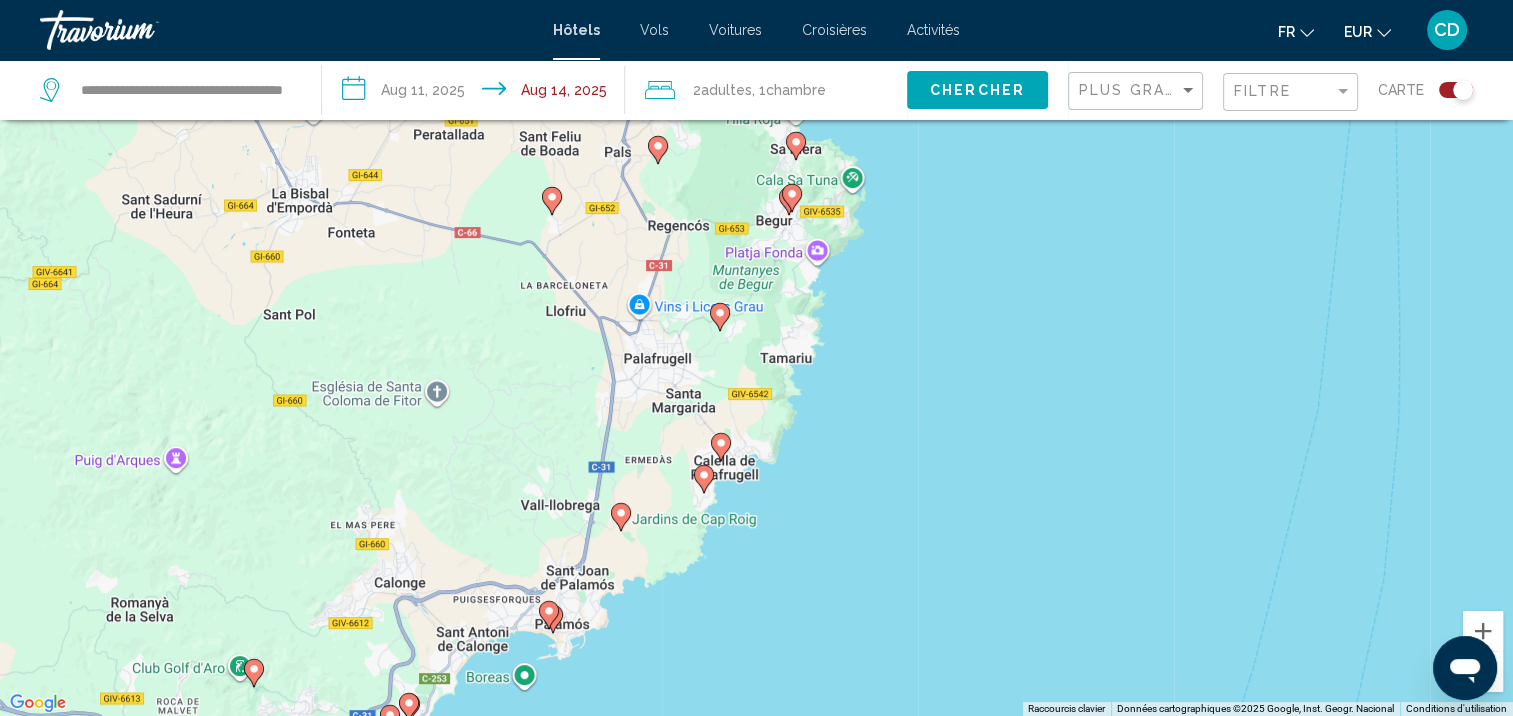 drag, startPoint x: 790, startPoint y: 648, endPoint x: 809, endPoint y: 454, distance: 194.92819 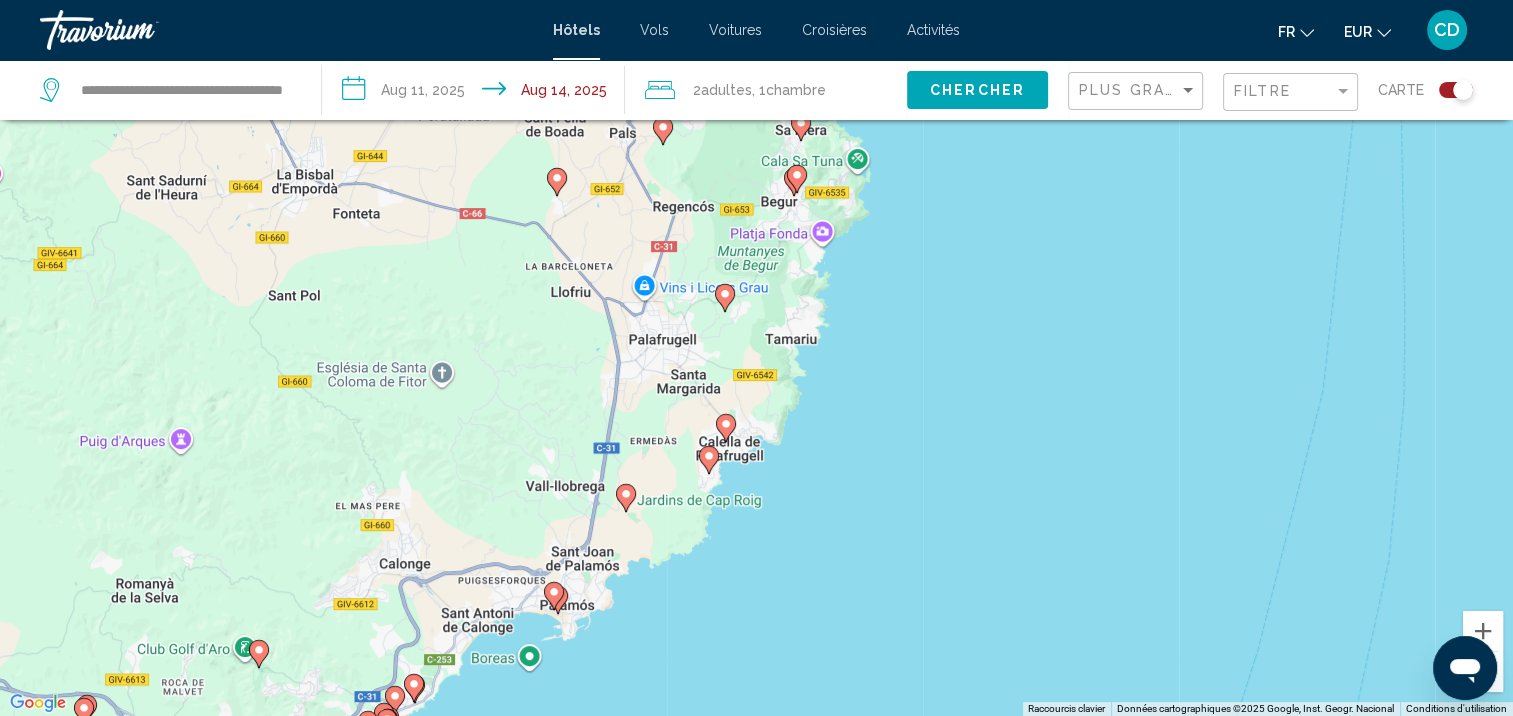 click 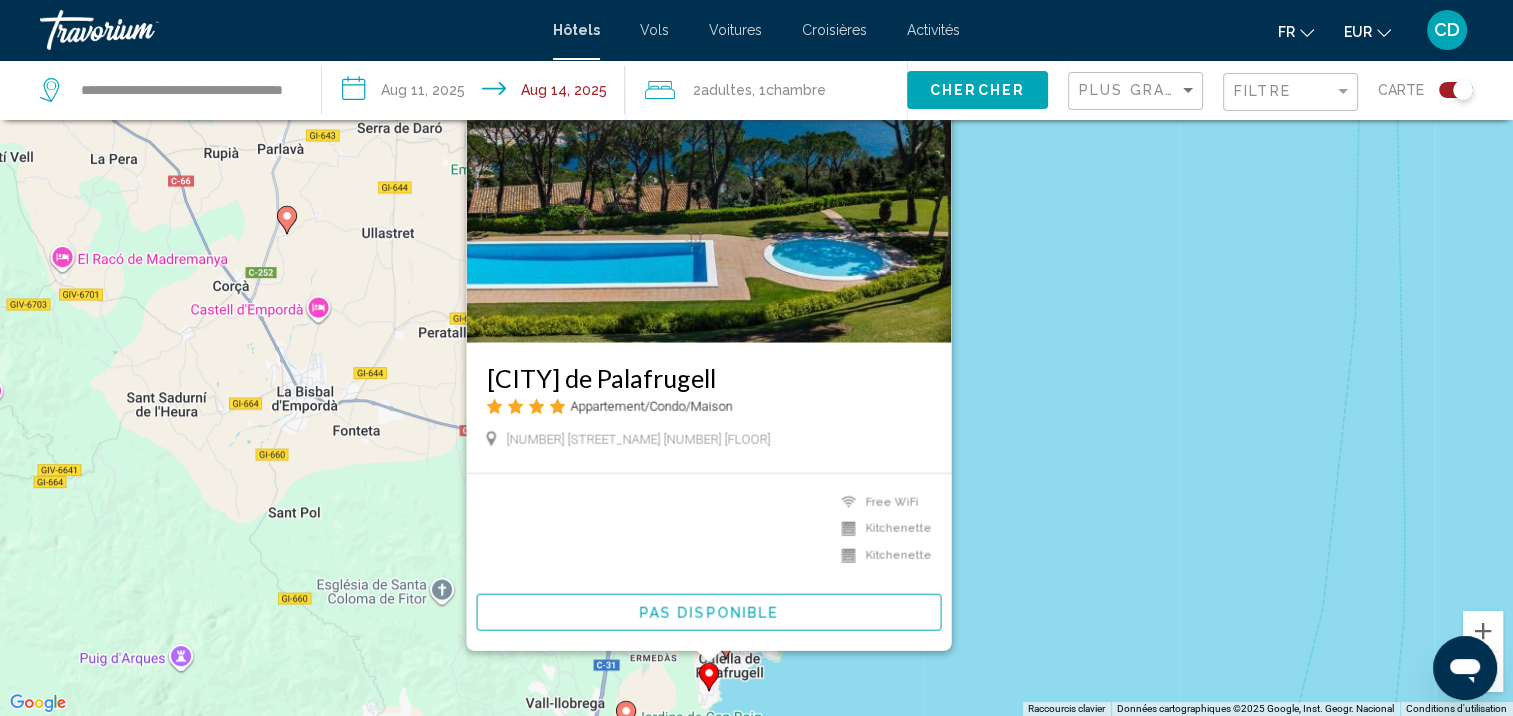 click on "Pour activer le glissement avec le clavier, appuyez sur Alt+Entrée. Une fois ce mode activé, utilisez les touches fléchées pour déplacer le repère. Pour valider le déplacement, appuyez sur Entrée. Pour annuler, appuyez sur Échap.  Calella de Palafrugell
Appartement/Condo/Maison
10 Carrer De Les Voltes 2 Piso 0 mi  de l'hôtel
Free WiFi
Kitchenette
Kitchenette  Pas disponible" at bounding box center [756, 358] 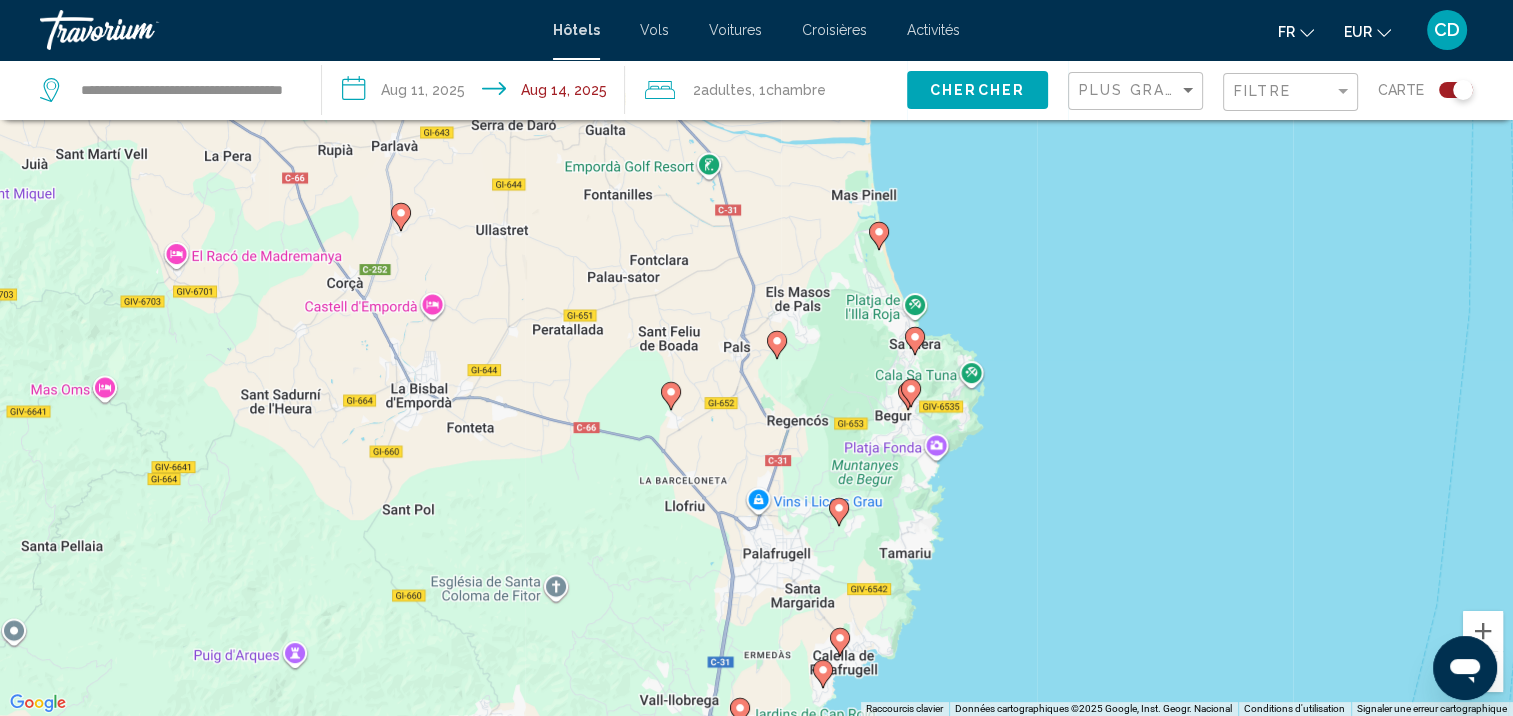 drag, startPoint x: 525, startPoint y: 455, endPoint x: 641, endPoint y: 452, distance: 116.03879 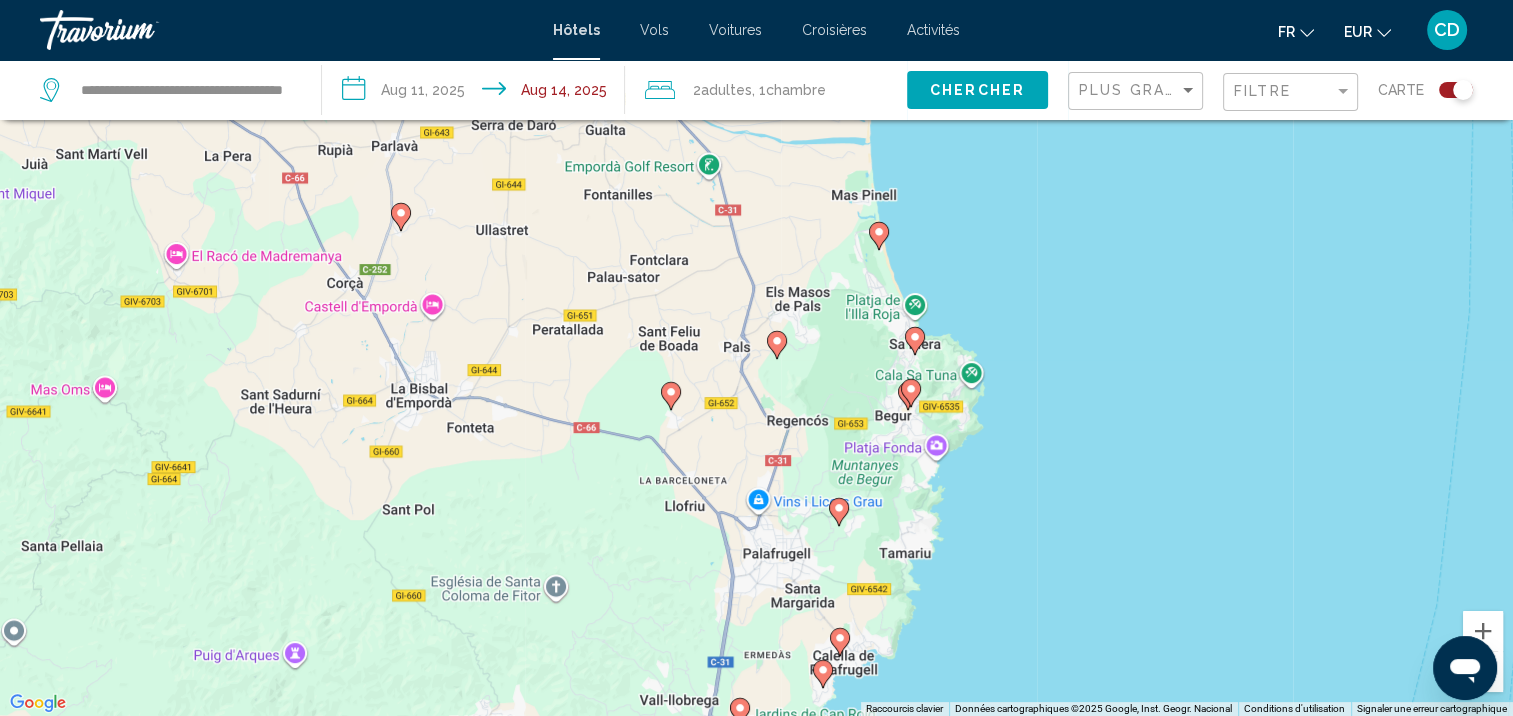 click 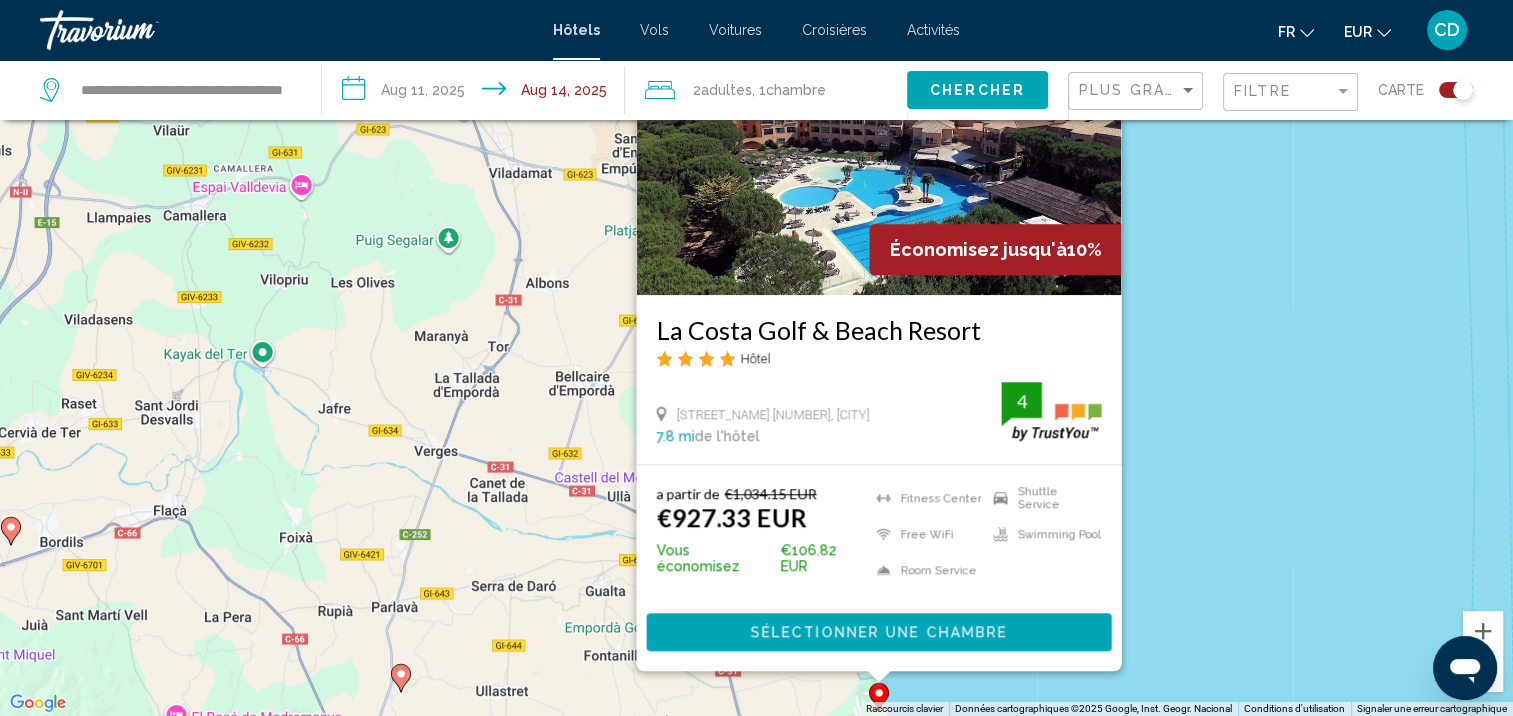 click on "Pour activer le glissement avec le clavier, appuyez sur Alt+Entrée. Une fois ce mode activé, utilisez les touches fléchées pour déplacer le repère. Pour valider le déplacement, appuyez sur Entrée. Pour annuler, appuyez sur Échap. Économisez jusqu'à  10%   La Costa Golf & Beach Resort
Hôtel
Carrer Arenals De Mar 36, Pals 7.8 mi  de l'hôtel 4 a partir de €1,034.15 EUR €927.33 EUR  Vous économisez  €106.82 EUR
Fitness Center
Free WiFi
Room Service
Shuttle Service
Swimming Pool  4 Sélectionner une chambre" at bounding box center (756, 358) 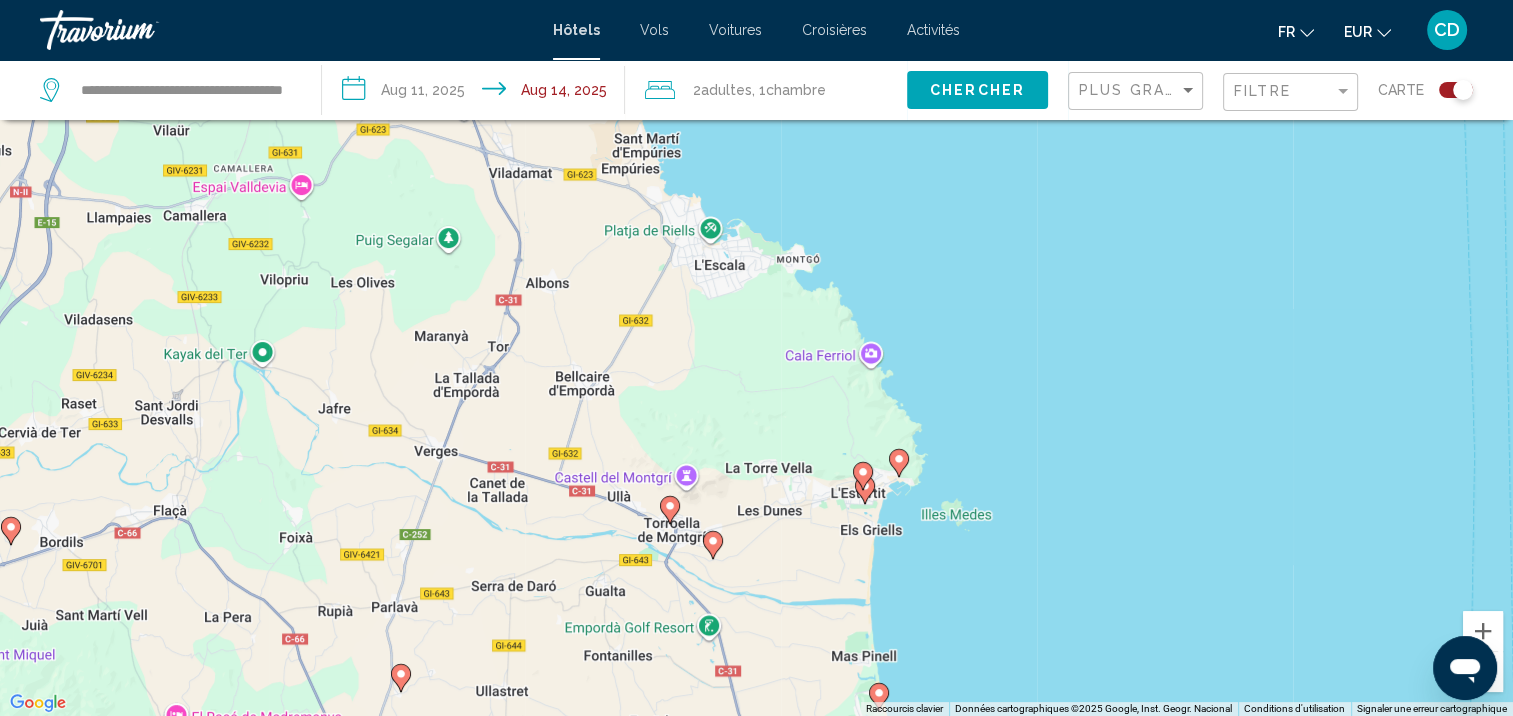 click 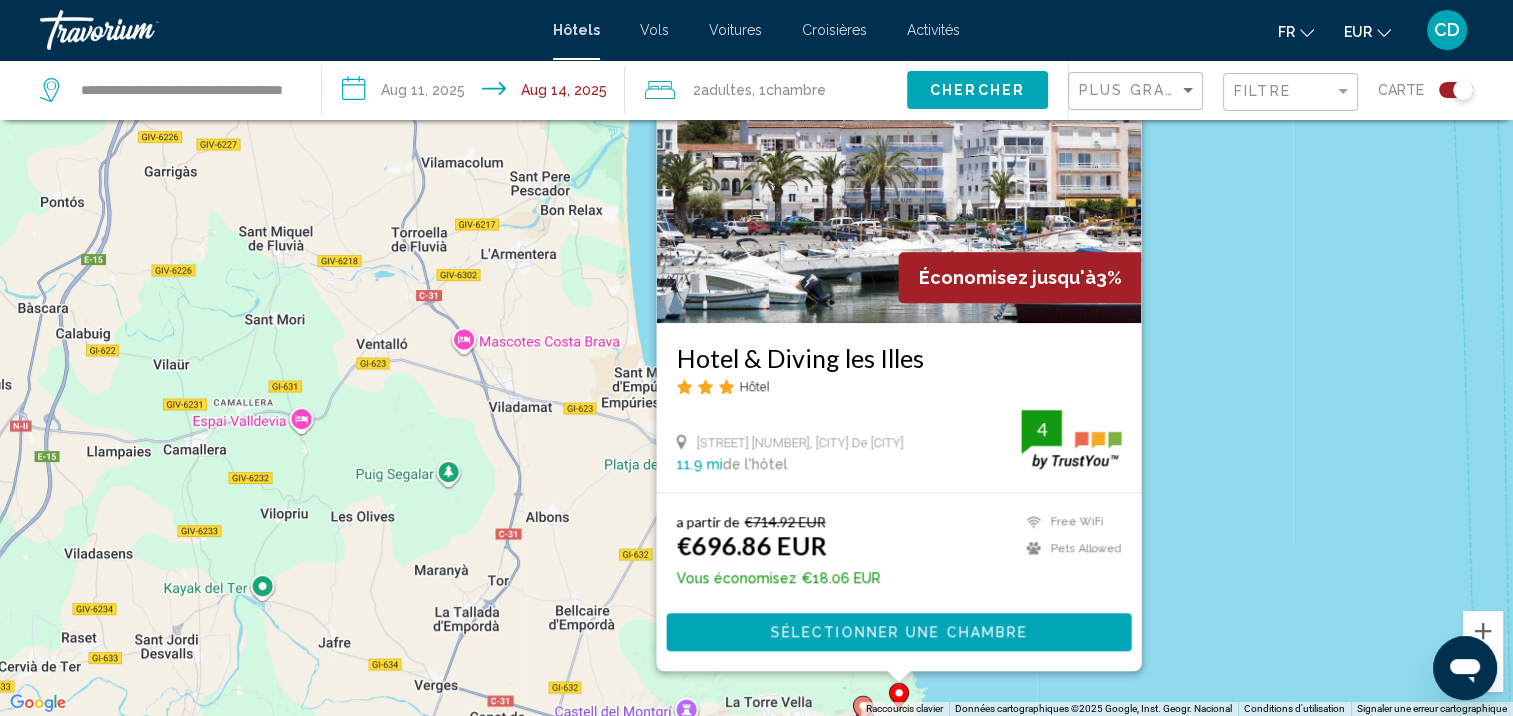 click on "Pour activer le glissement avec le clavier, appuyez sur Alt+Entrée. Une fois ce mode activé, utilisez les touches fléchées pour déplacer le repère. Pour valider le déplacement, appuyez sur Entrée. Pour annuler, appuyez sur Échap. Économisez jusqu'à  3%   Hotel & Diving les Illes
Hôtel
Carrer Les Illes 55, Torroella De Montgri 11.9 mi  de l'hôtel 4 a partir de €714.92 EUR €696.86 EUR  Vous économisez  €18.06 EUR
Free WiFi
Pets Allowed  4 Sélectionner une chambre" at bounding box center [756, 358] 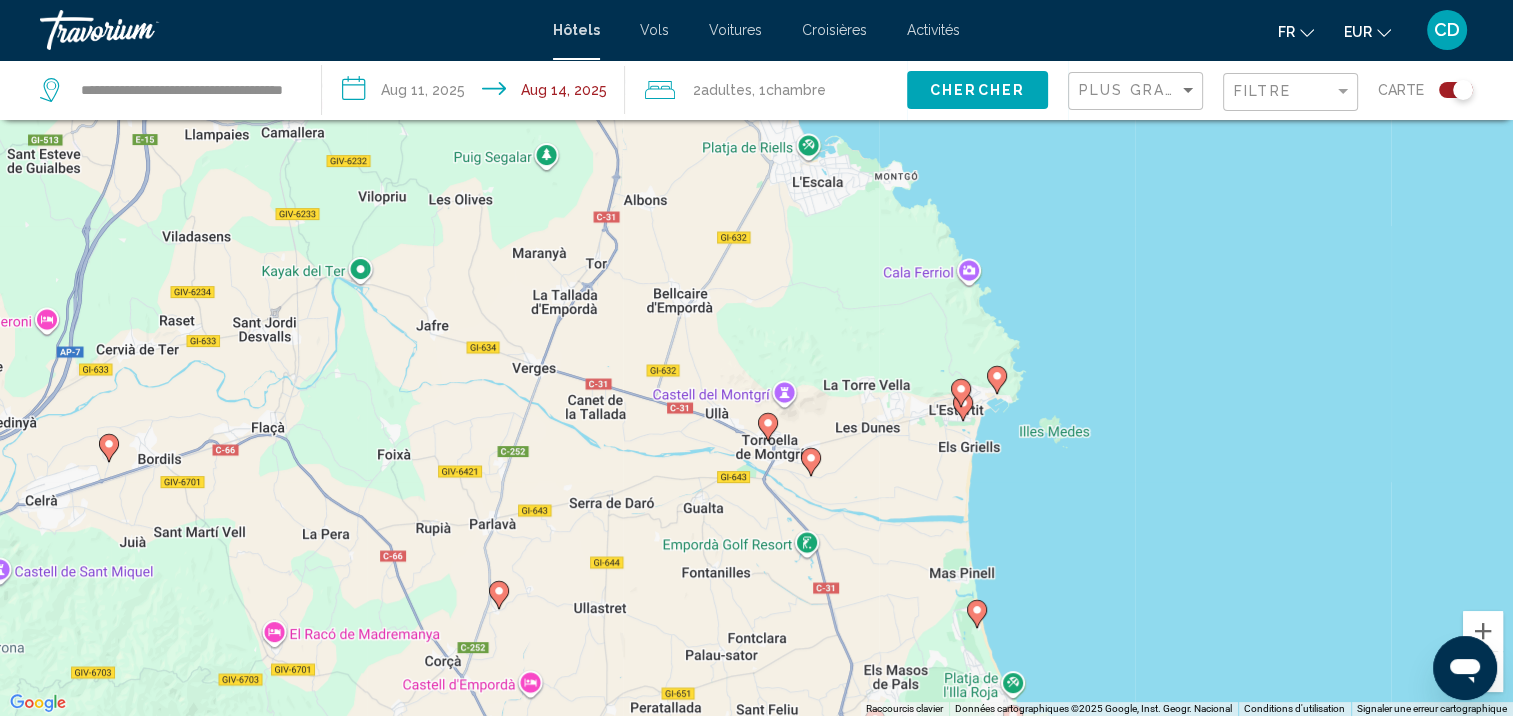 drag, startPoint x: 720, startPoint y: 646, endPoint x: 818, endPoint y: 329, distance: 331.80264 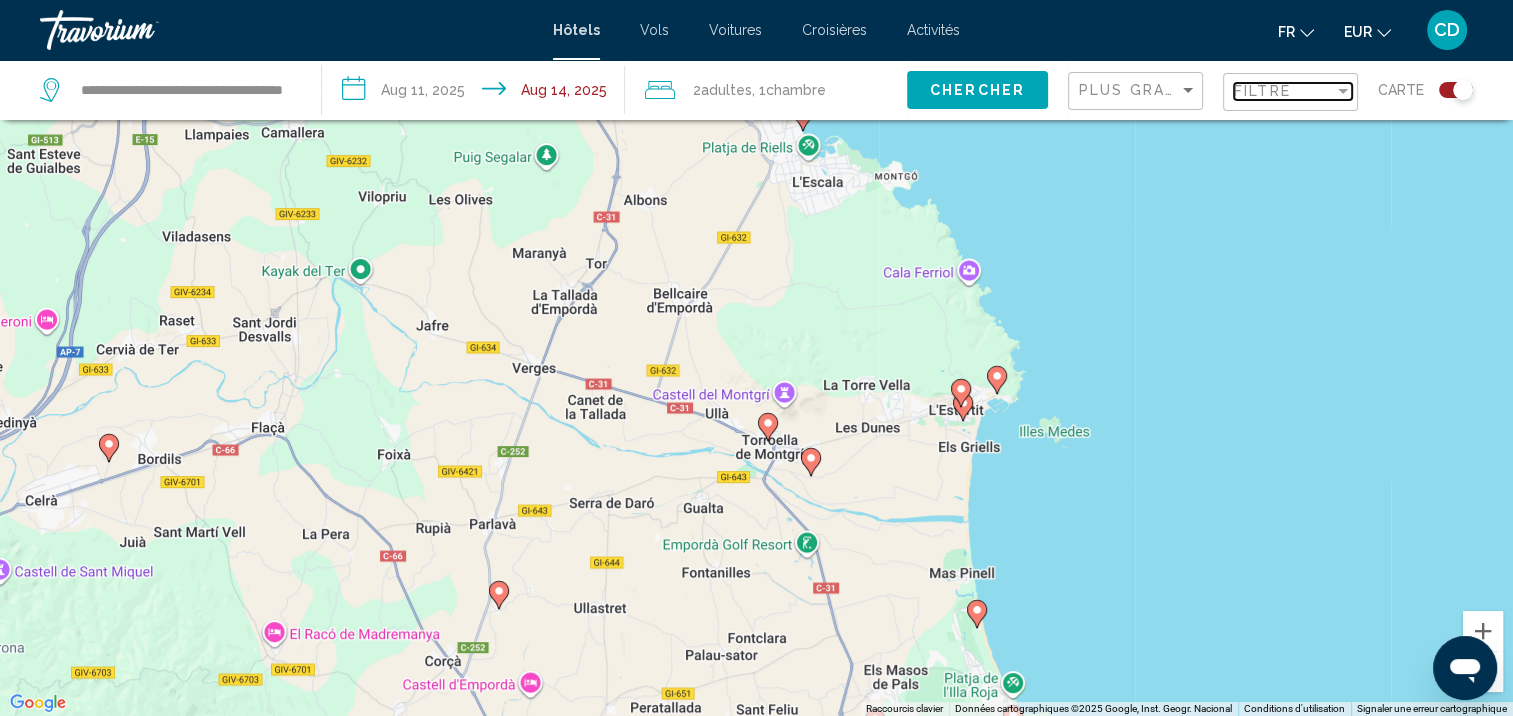 click at bounding box center (1343, 91) 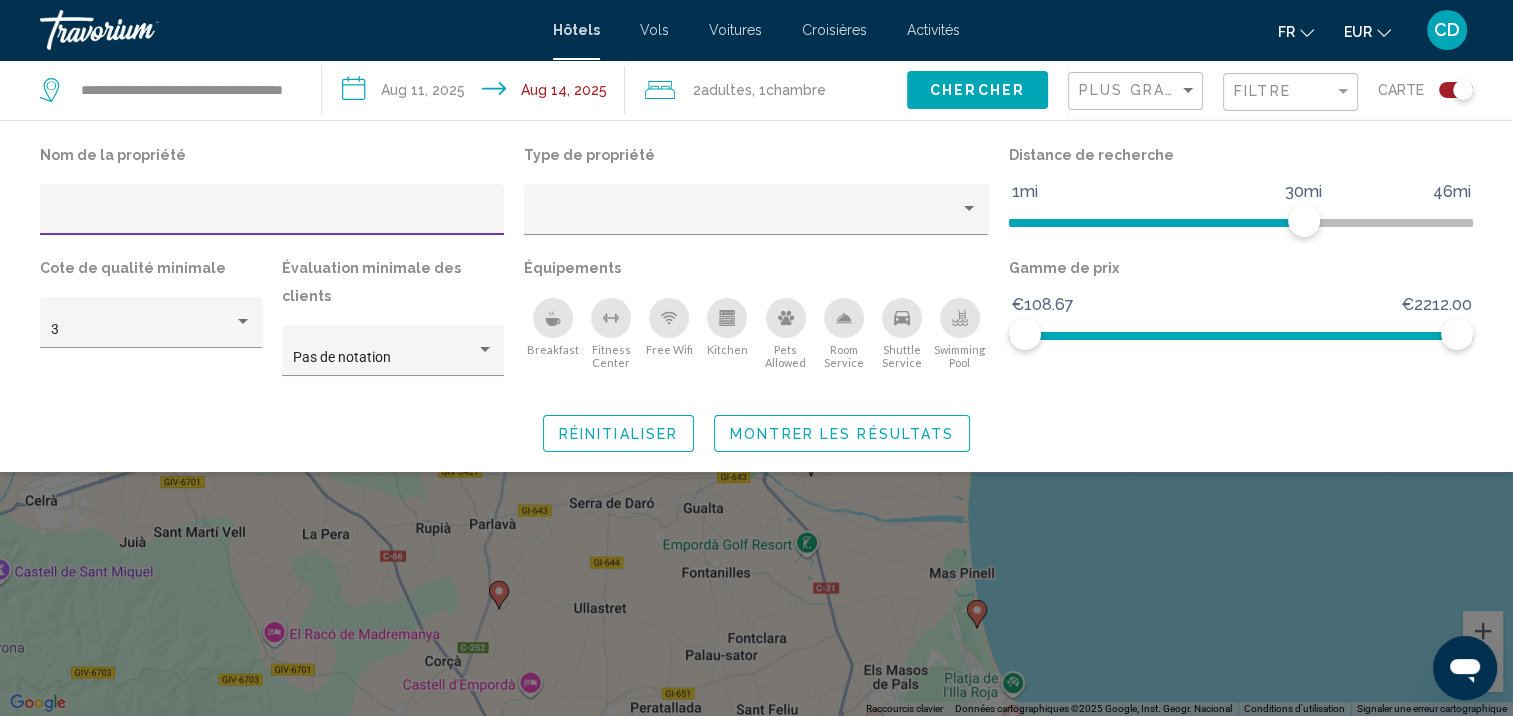 click on "Distance de recherche 1mi 46mi 30mi" 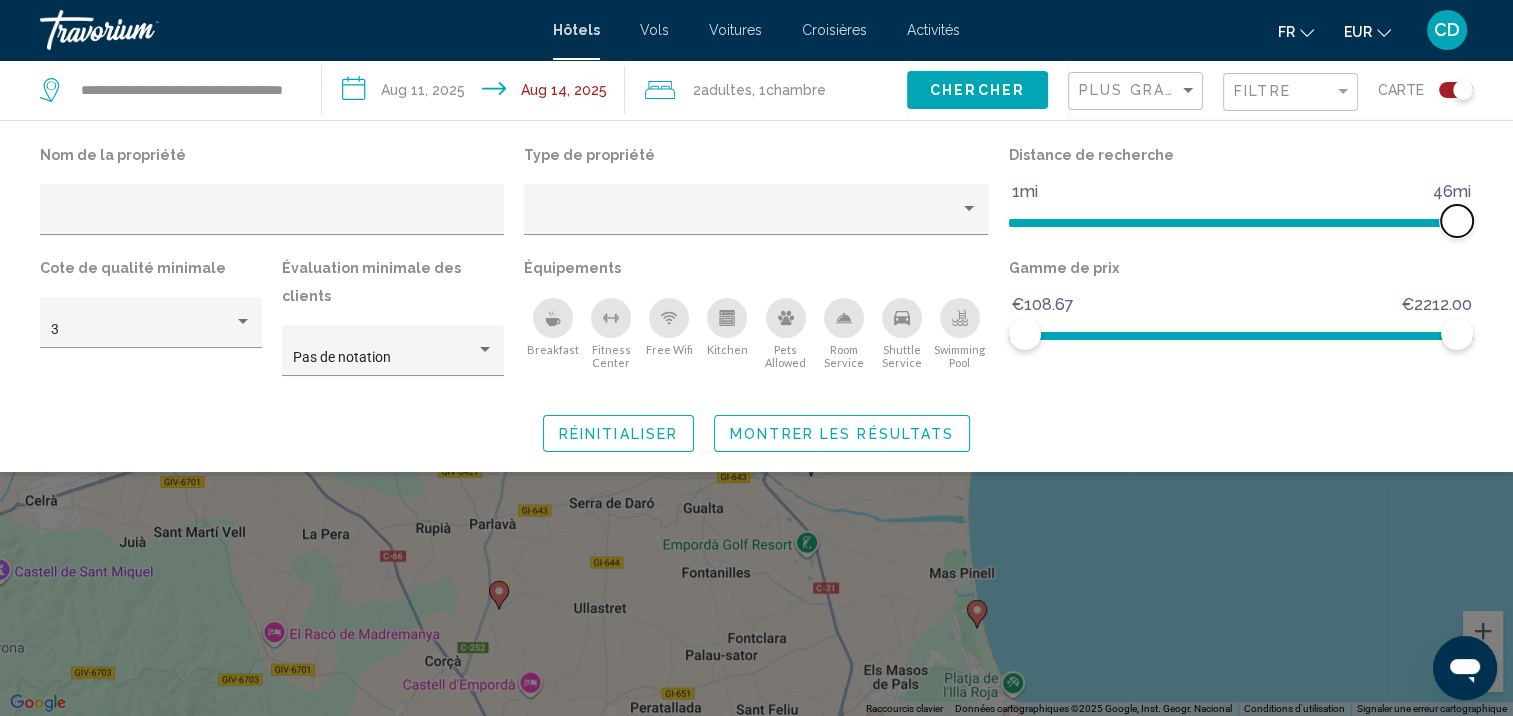 drag, startPoint x: 1304, startPoint y: 224, endPoint x: 1520, endPoint y: 241, distance: 216.66795 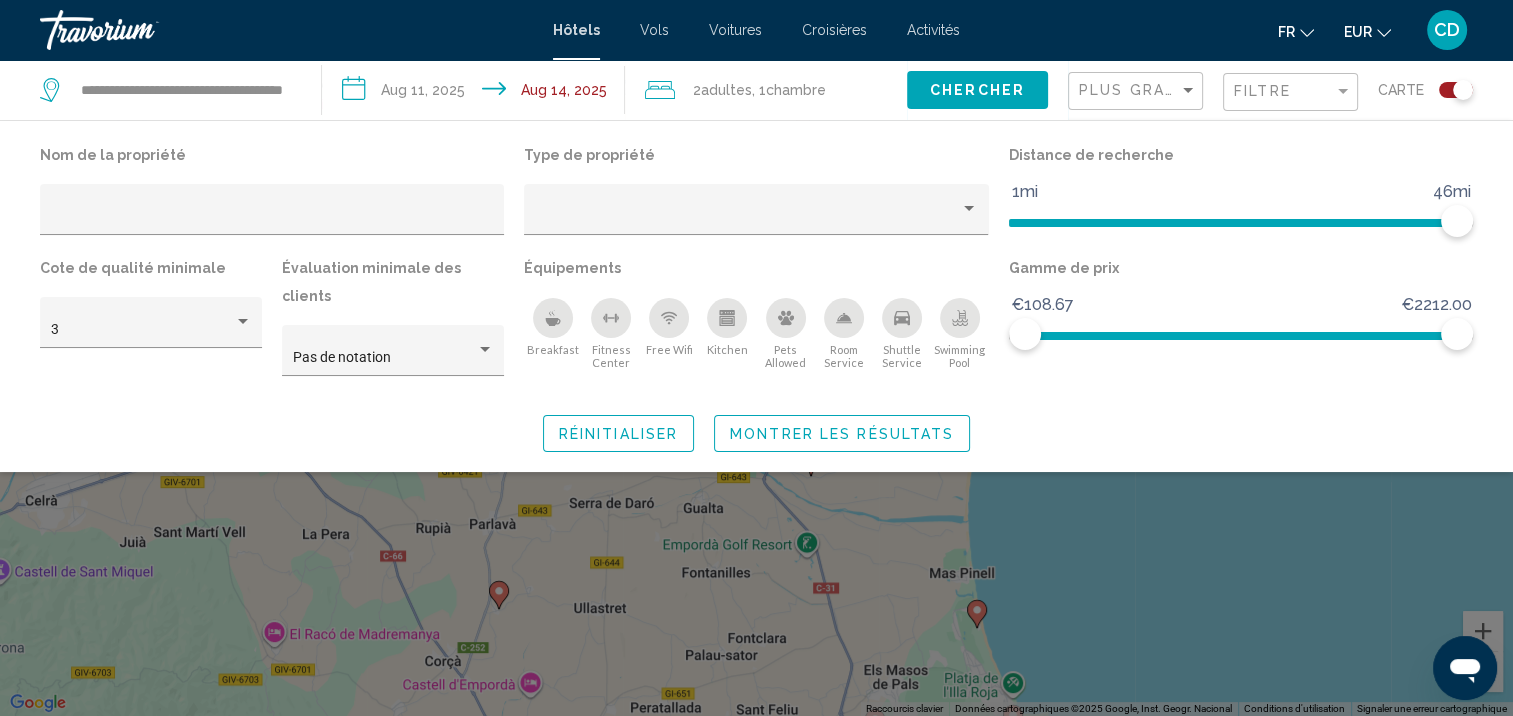 scroll, scrollTop: 0, scrollLeft: 0, axis: both 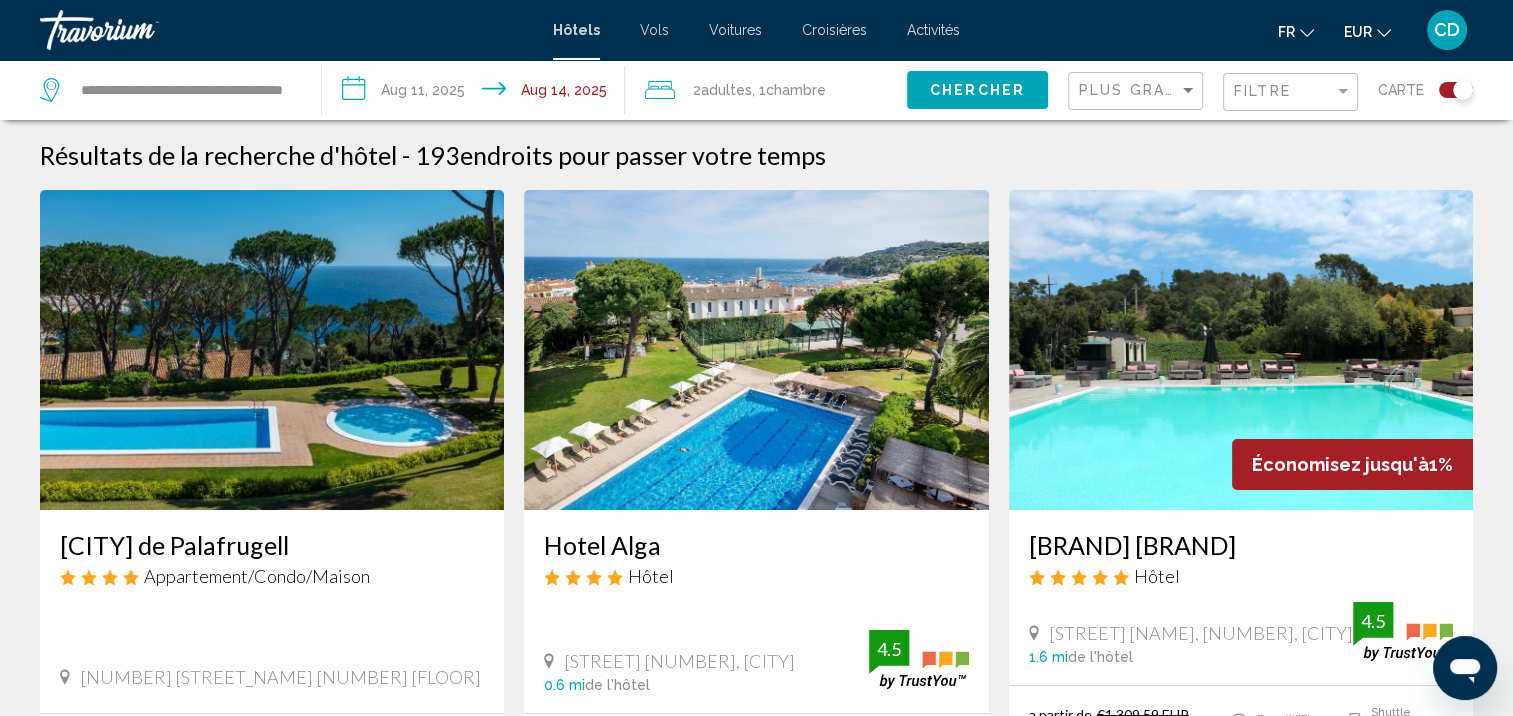 click 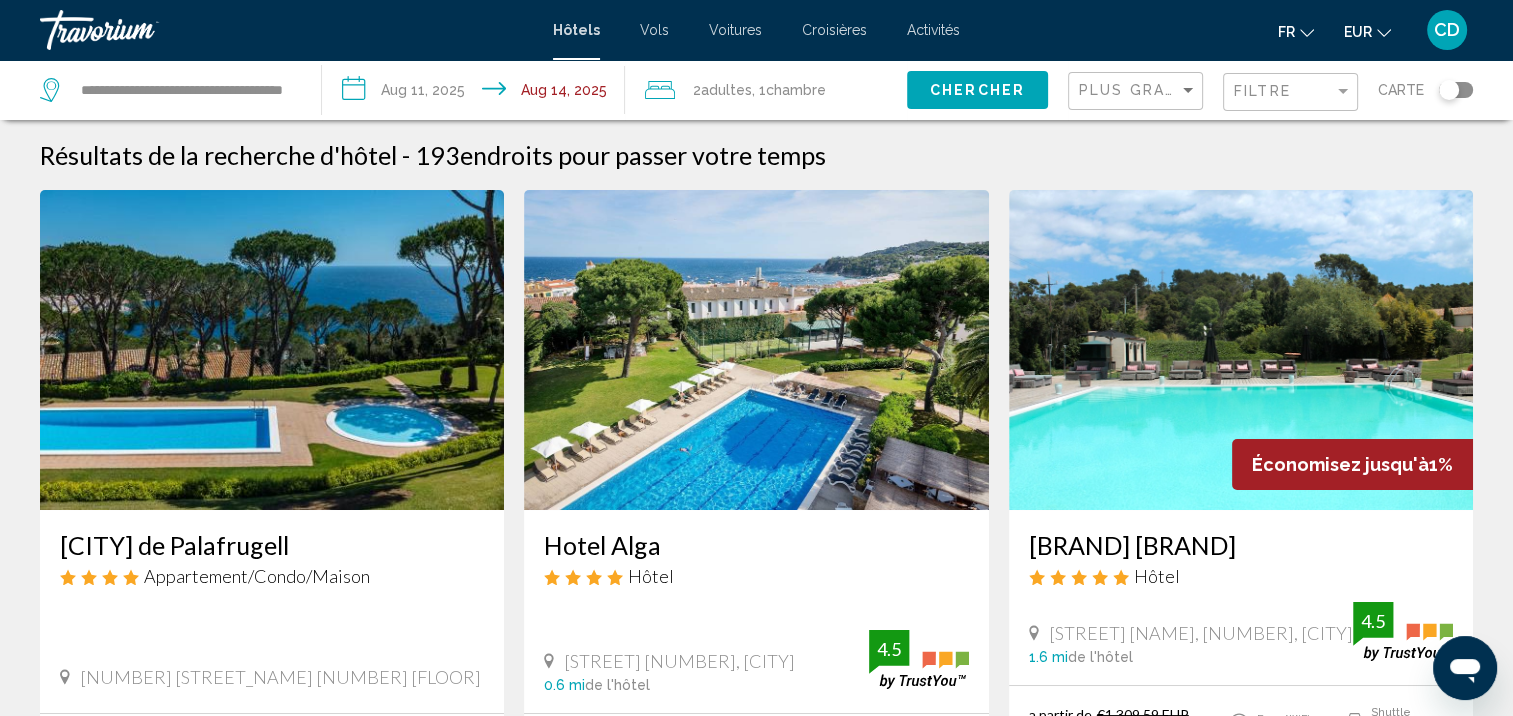 click 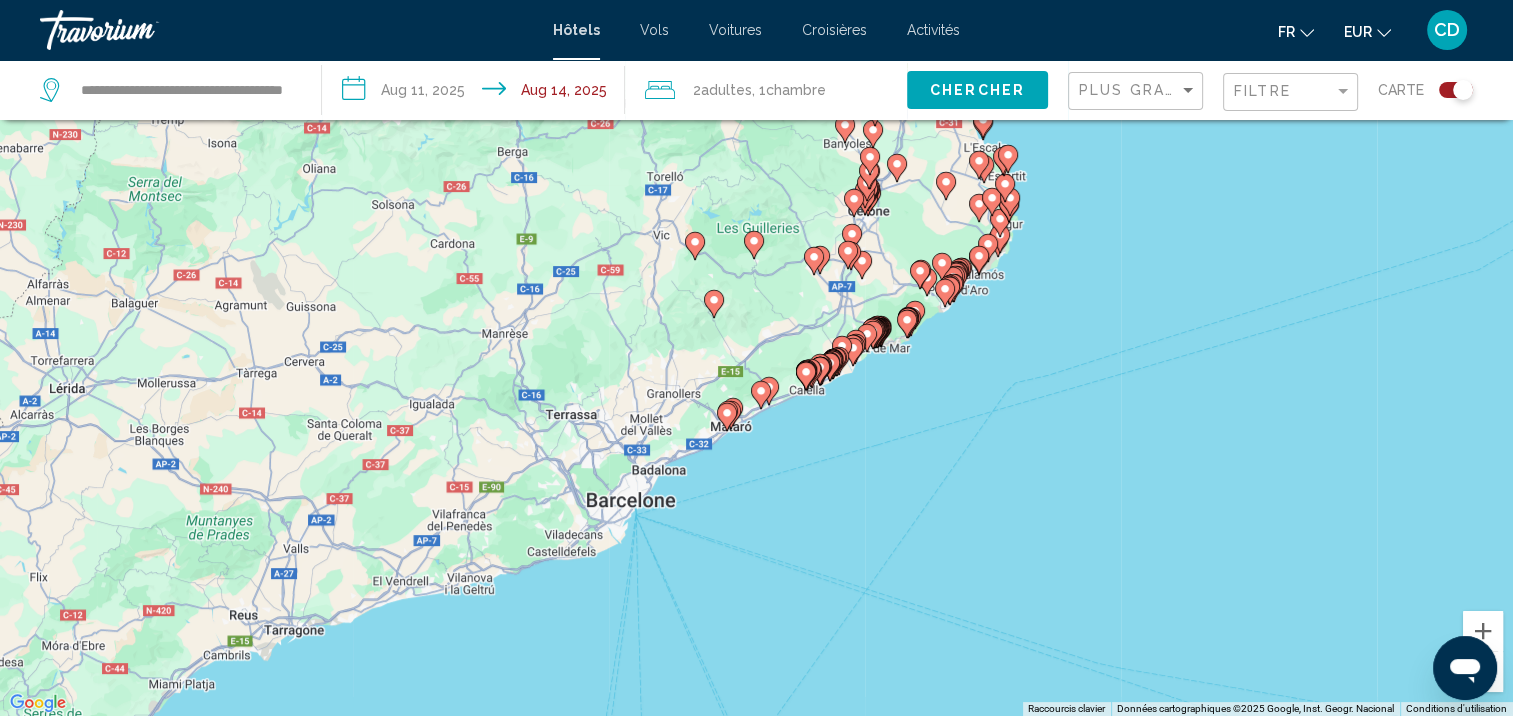 drag, startPoint x: 829, startPoint y: 505, endPoint x: 930, endPoint y: 388, distance: 154.5639 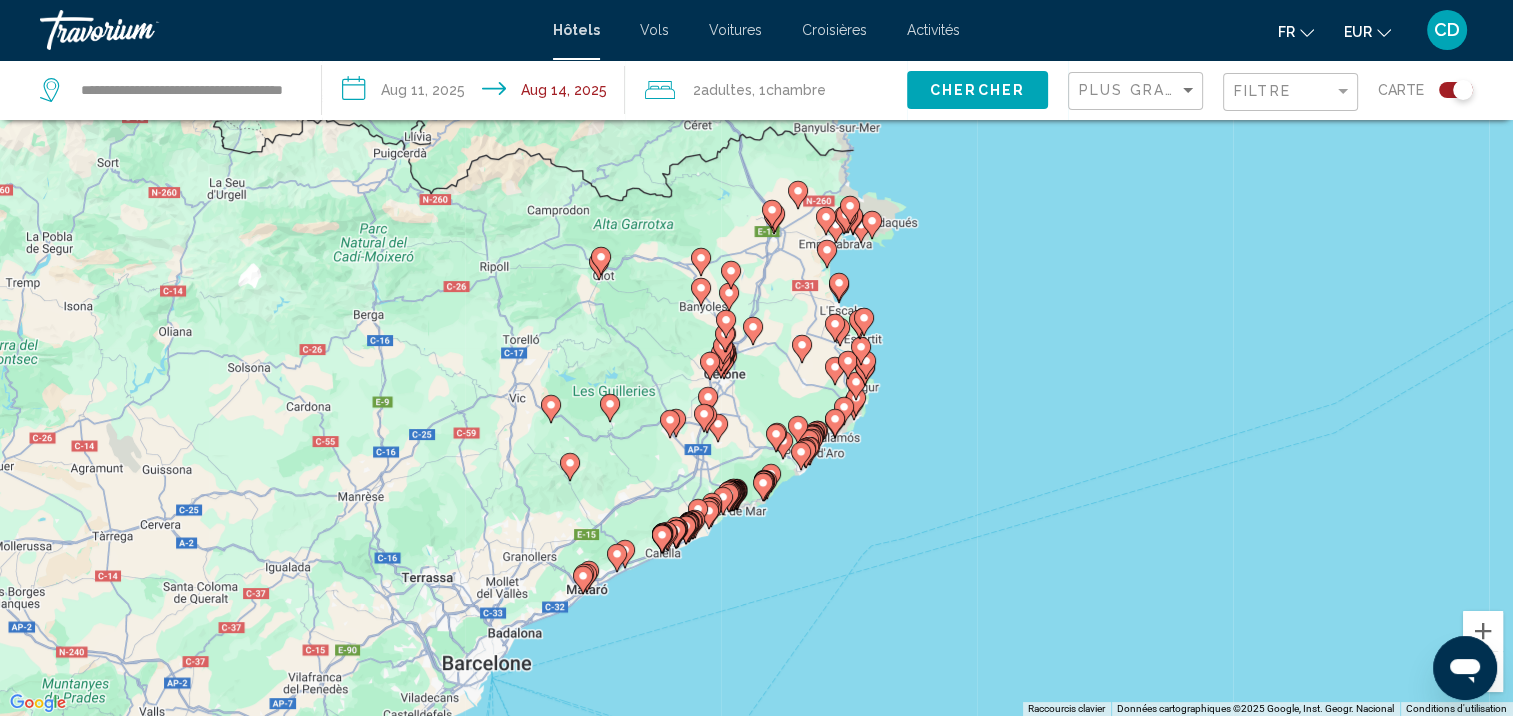 drag, startPoint x: 930, startPoint y: 388, endPoint x: 786, endPoint y: 574, distance: 235.22755 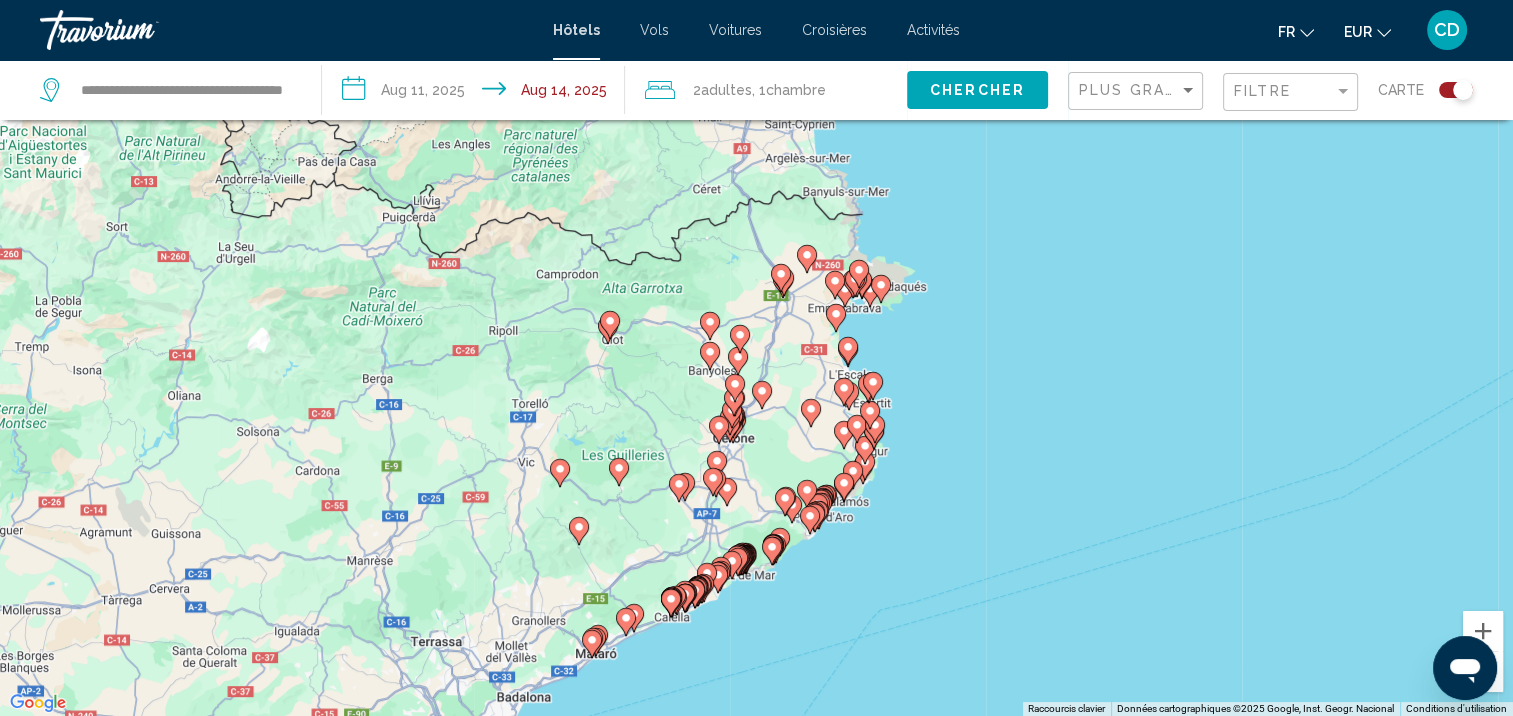 drag, startPoint x: 612, startPoint y: 352, endPoint x: 621, endPoint y: 390, distance: 39.051247 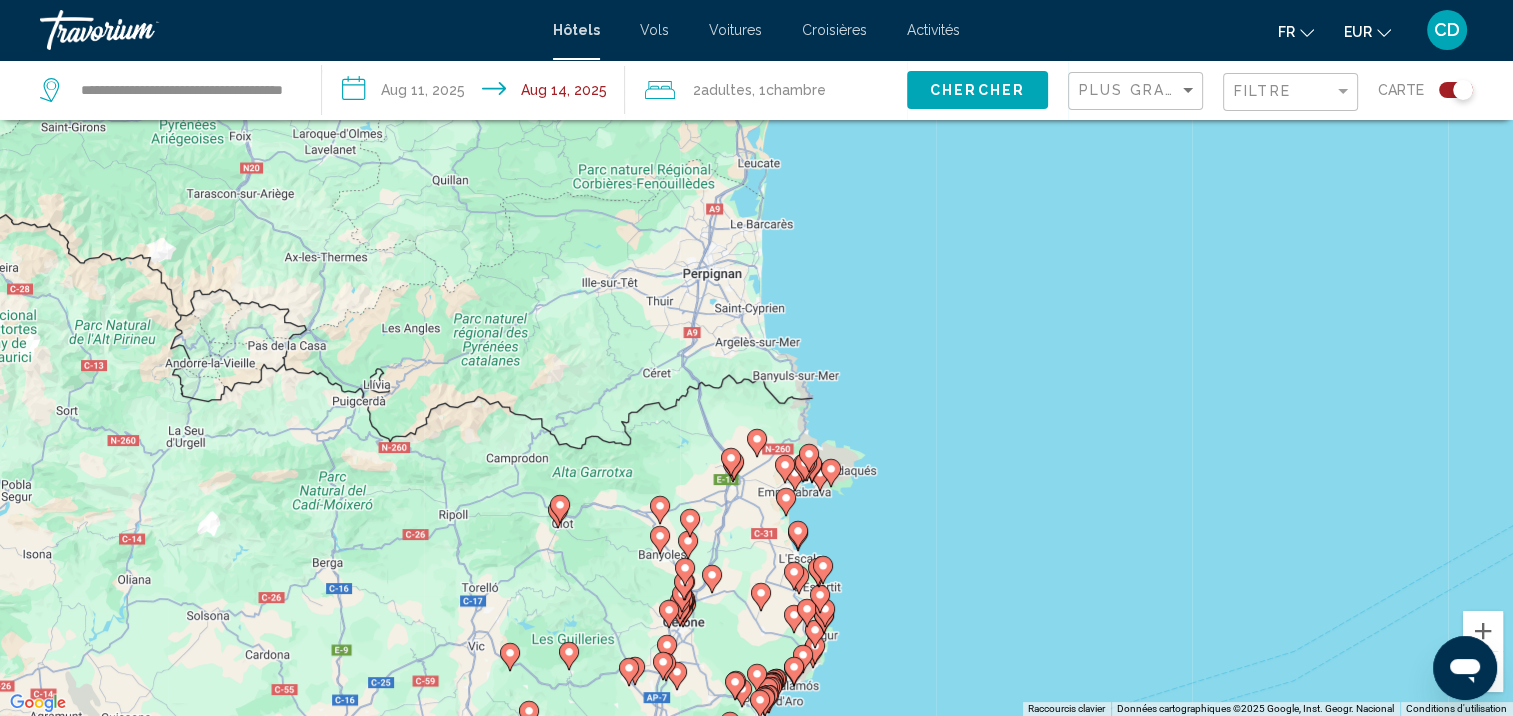 drag, startPoint x: 677, startPoint y: 367, endPoint x: 635, endPoint y: 474, distance: 114.947815 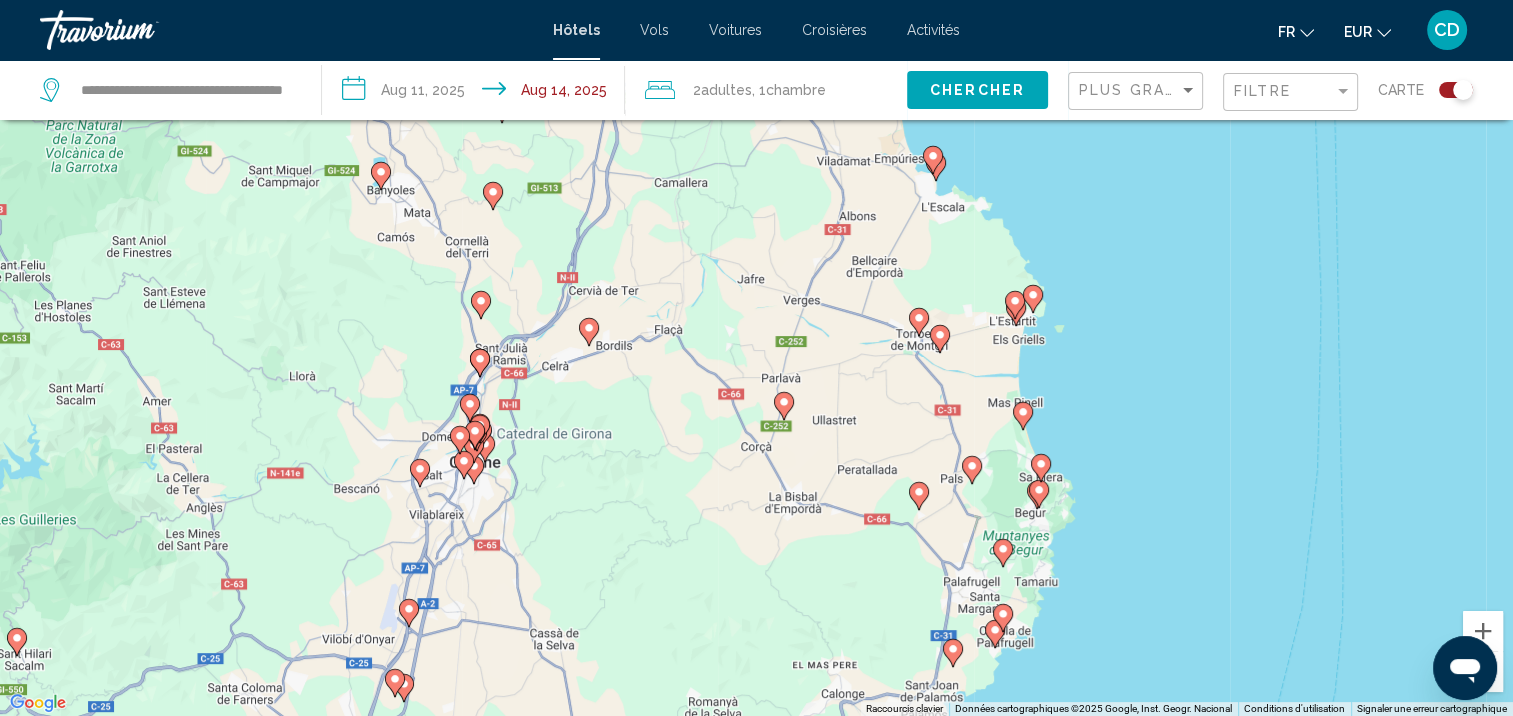 drag, startPoint x: 716, startPoint y: 546, endPoint x: 655, endPoint y: 364, distance: 191.95052 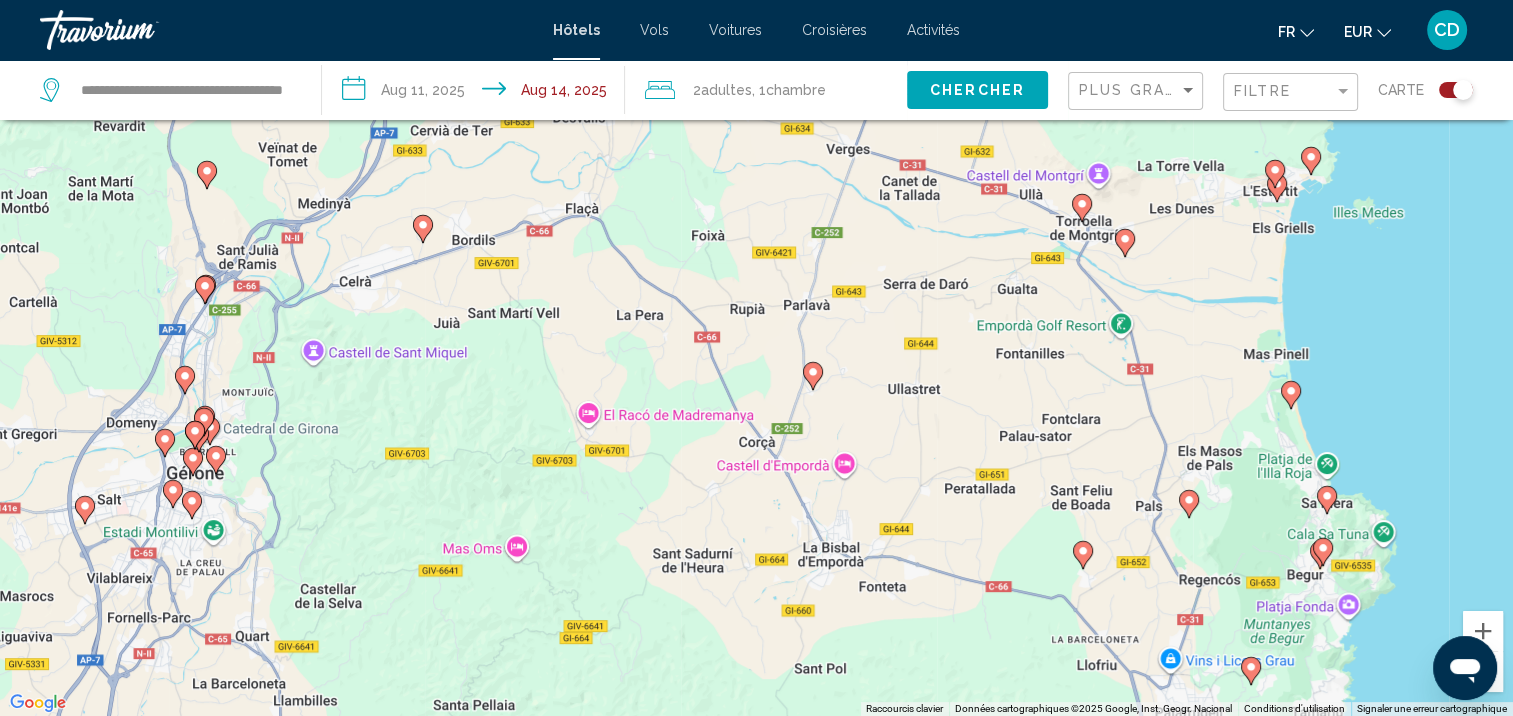 drag, startPoint x: 845, startPoint y: 490, endPoint x: 745, endPoint y: 484, distance: 100.17984 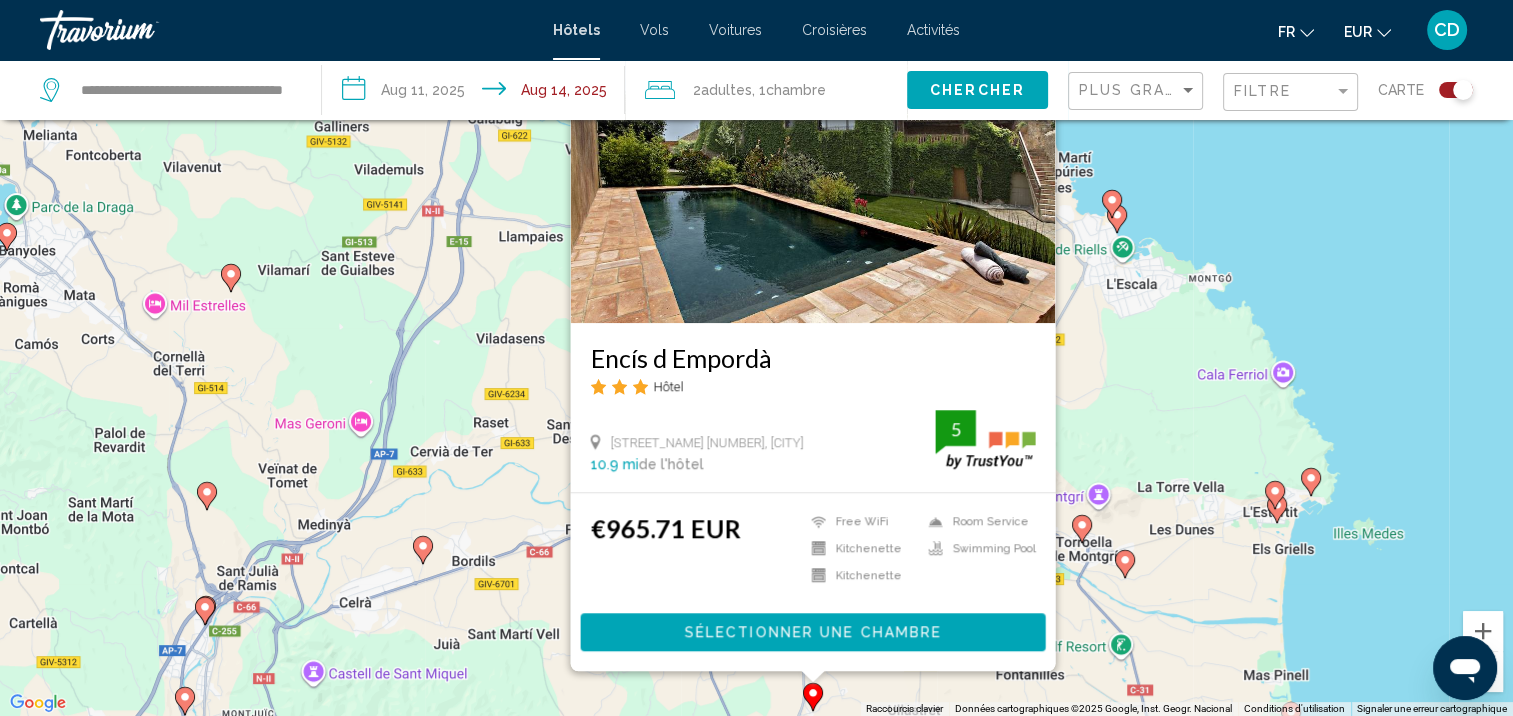 click on "Pour activer le glissement avec le clavier, appuyez sur Alt+Entrée. Une fois ce mode activé, utilisez les touches fléchées pour déplacer le repère. Pour valider le déplacement, appuyez sur Entrée. Pour annuler, appuyez sur Échap.  Encís d Empordà
Hôtel
Carrer Sant Genís 13, Corca 10.9 mi  de l'hôtel 5 €965.71 EUR
Free WiFi
Kitchenette
Kitchenette
Room Service
Swimming Pool  5 Sélectionner une chambre" at bounding box center (756, 358) 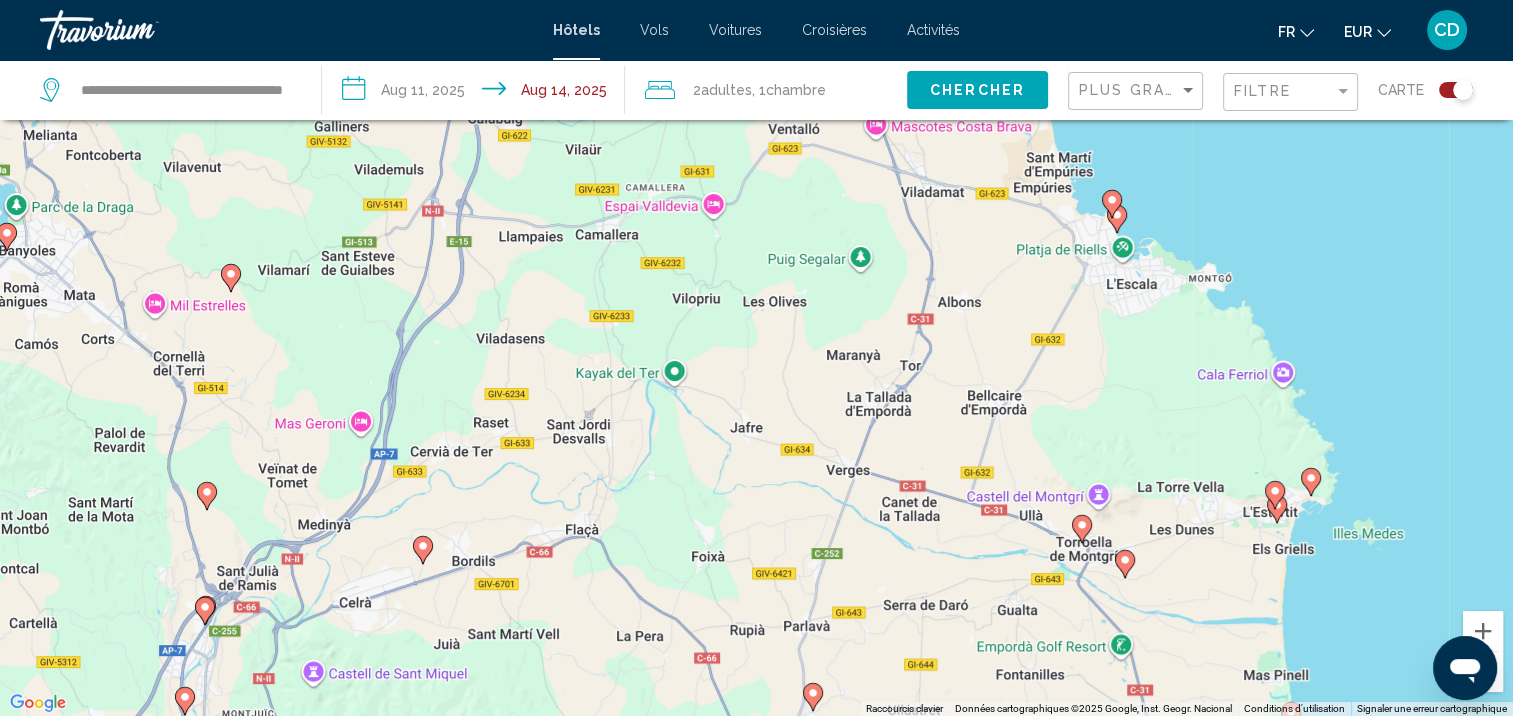 click 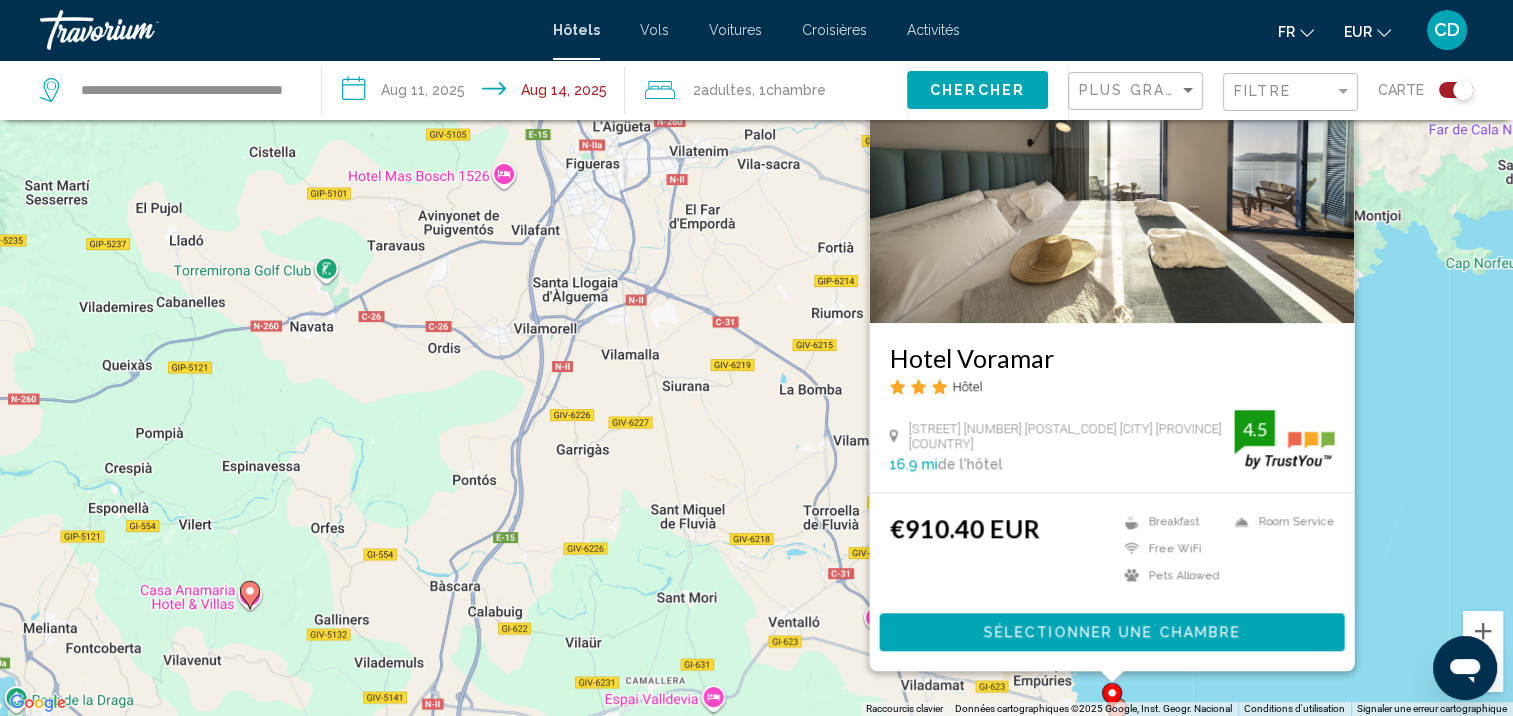 click on "Pour activer le glissement avec le clavier, appuyez sur Alt+Entrée. Une fois ce mode activé, utilisez les touches fléchées pour déplacer le repère. Pour valider le déplacement, appuyez sur Entrée. Pour annuler, appuyez sur Échap.  Hotel Voramar
Hôtel
Passeig Lluís Albert 2 17130 L'escala Girona Spain 16.9 mi  de l'hôtel 4.5 €910.40 EUR
Breakfast
Free WiFi
Pets Allowed
Room Service  4.5 Sélectionner une chambre" at bounding box center (756, 358) 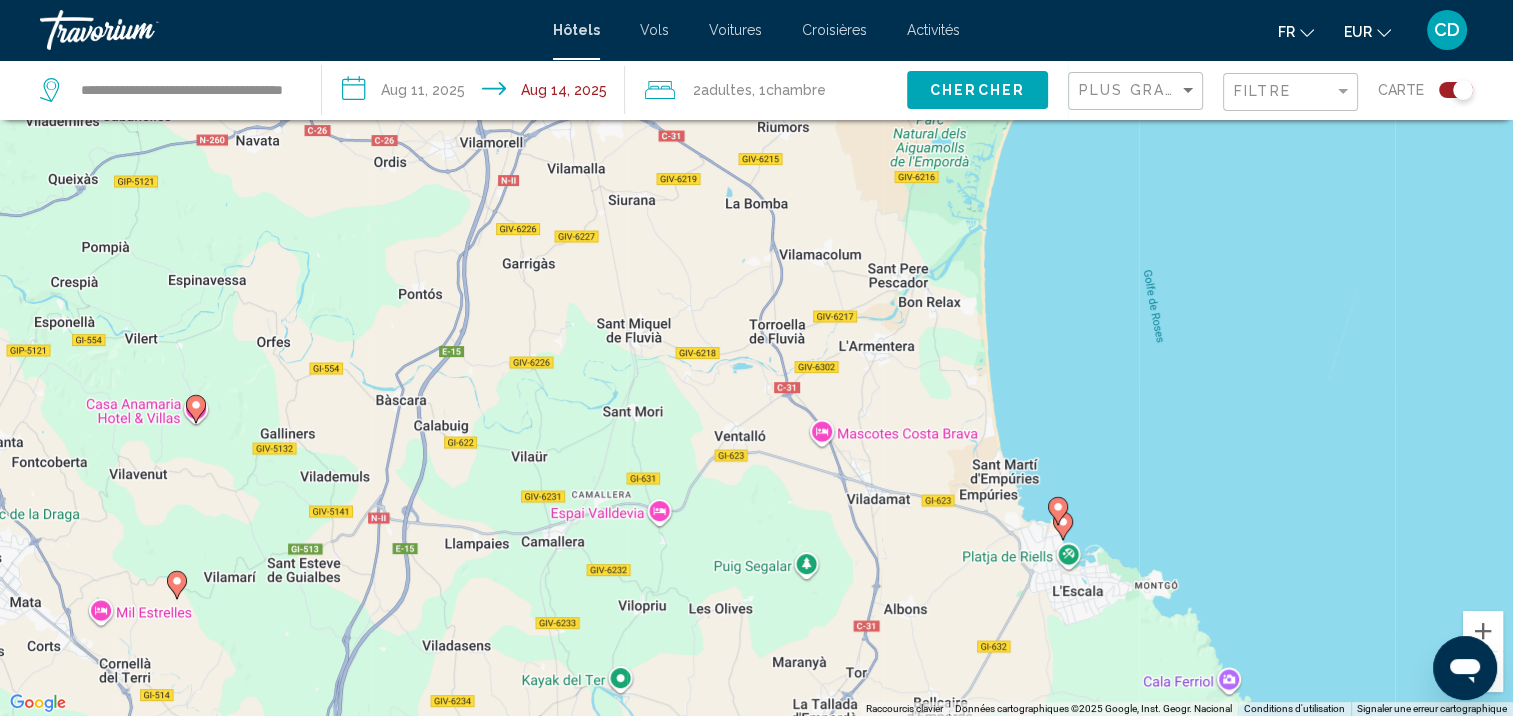 drag, startPoint x: 1028, startPoint y: 495, endPoint x: 972, endPoint y: 305, distance: 198.0808 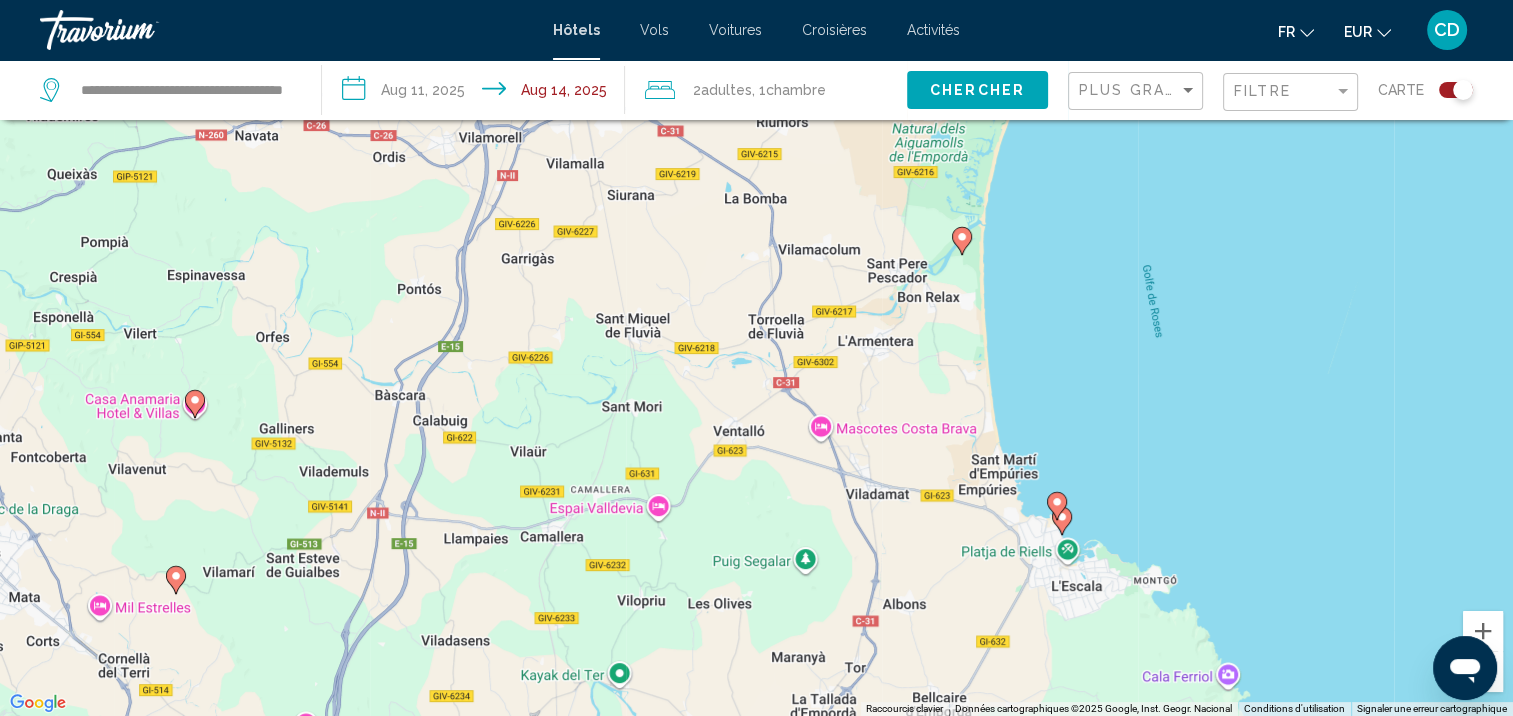 click 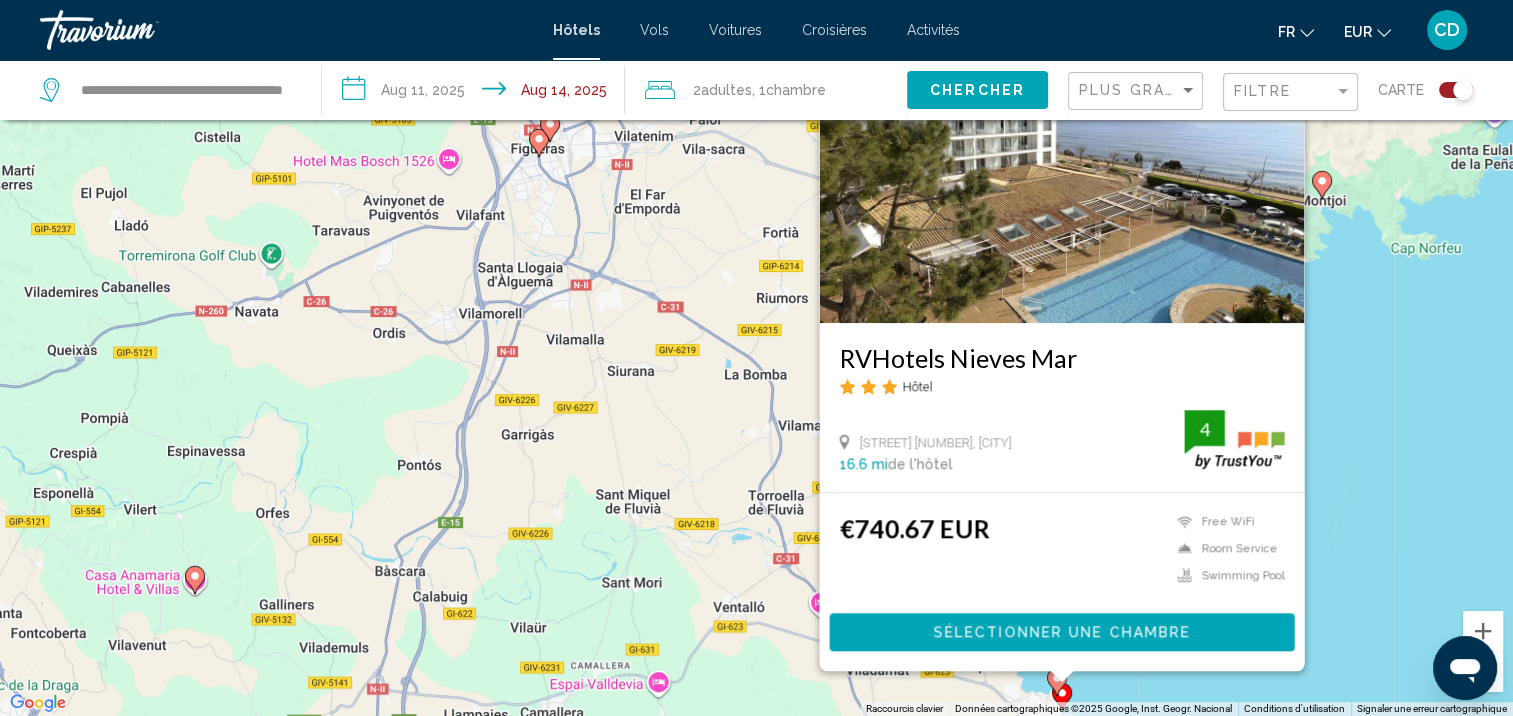 click on "Pour activer le glissement avec le clavier, appuyez sur Alt+Entrée. Une fois ce mode activé, utilisez les touches fléchées pour déplacer le repère. Pour valider le déplacement, appuyez sur Entrée. Pour annuler, appuyez sur Échap.  RVHotels Nieves Mar
Hôtel
Passeig Mar 8, L'escala 16.6 mi  de l'hôtel 4 €740.67 EUR
Free WiFi
Room Service
Swimming Pool  4 Sélectionner une chambre" at bounding box center (756, 358) 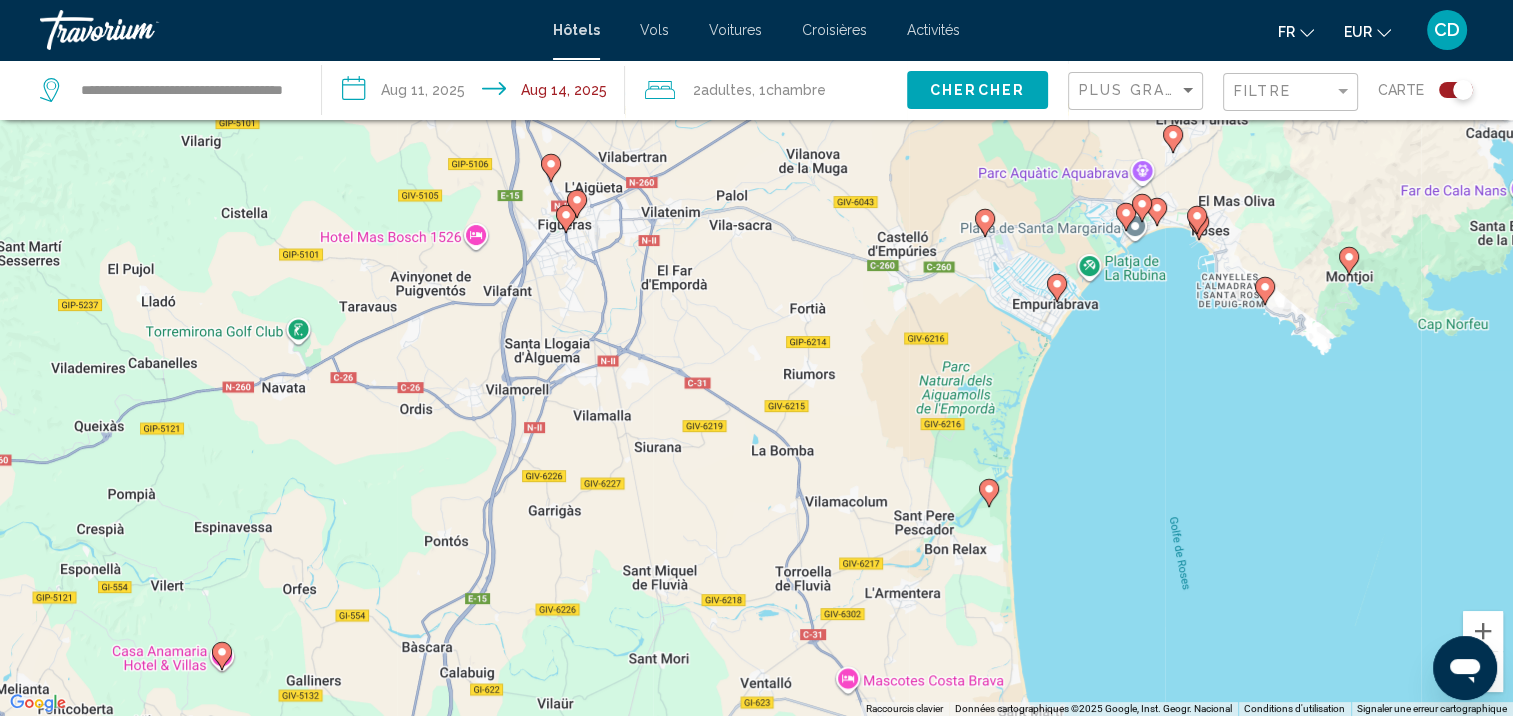 drag, startPoint x: 916, startPoint y: 504, endPoint x: 943, endPoint y: 582, distance: 82.5409 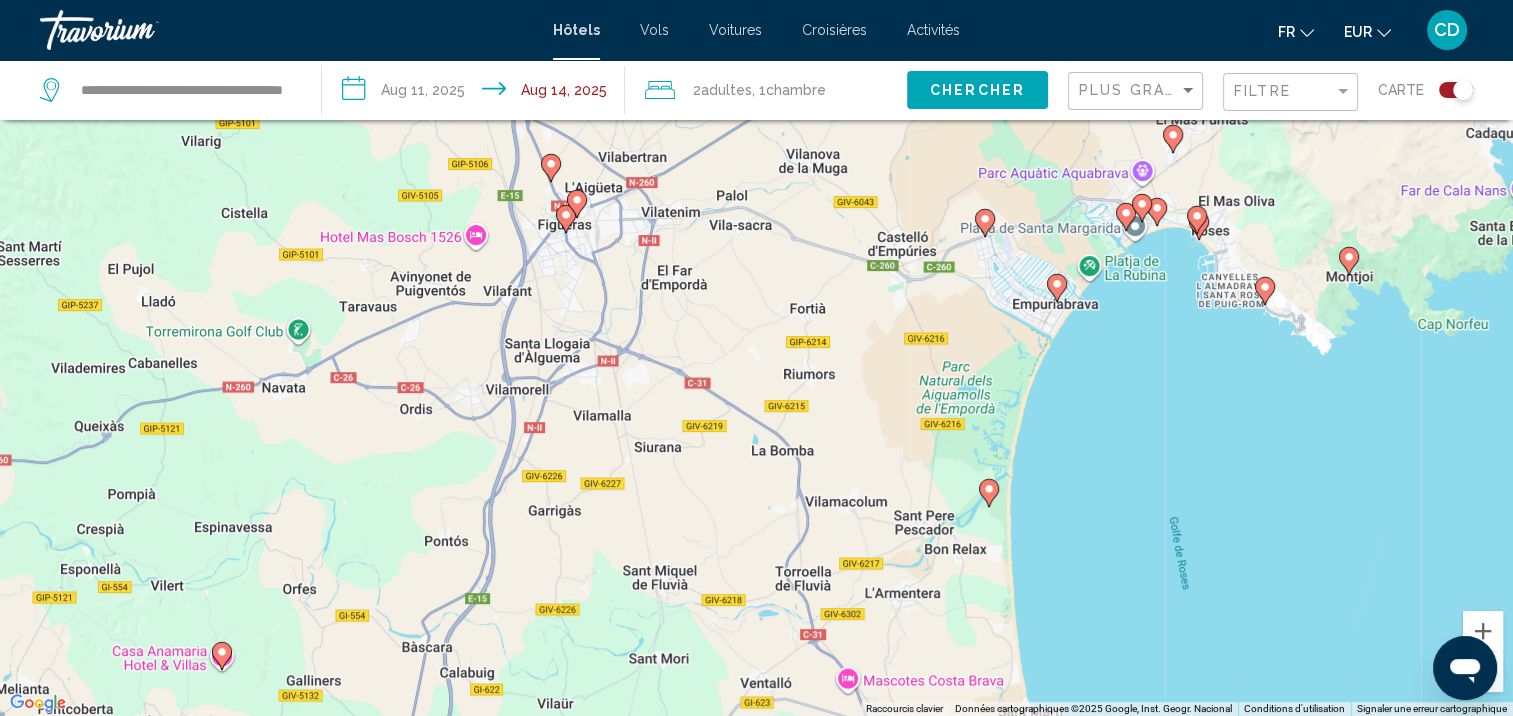 click 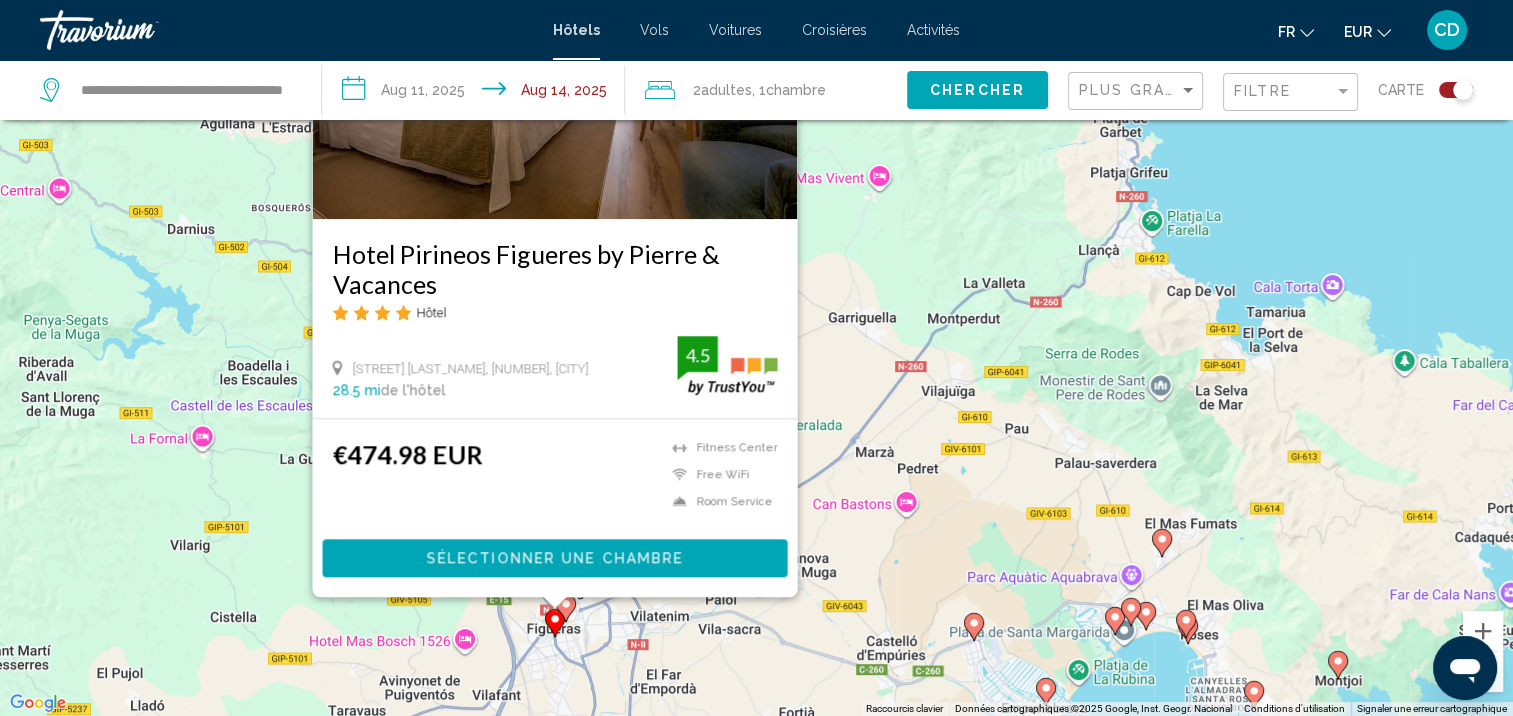 drag, startPoint x: 871, startPoint y: 339, endPoint x: 860, endPoint y: 248, distance: 91.66242 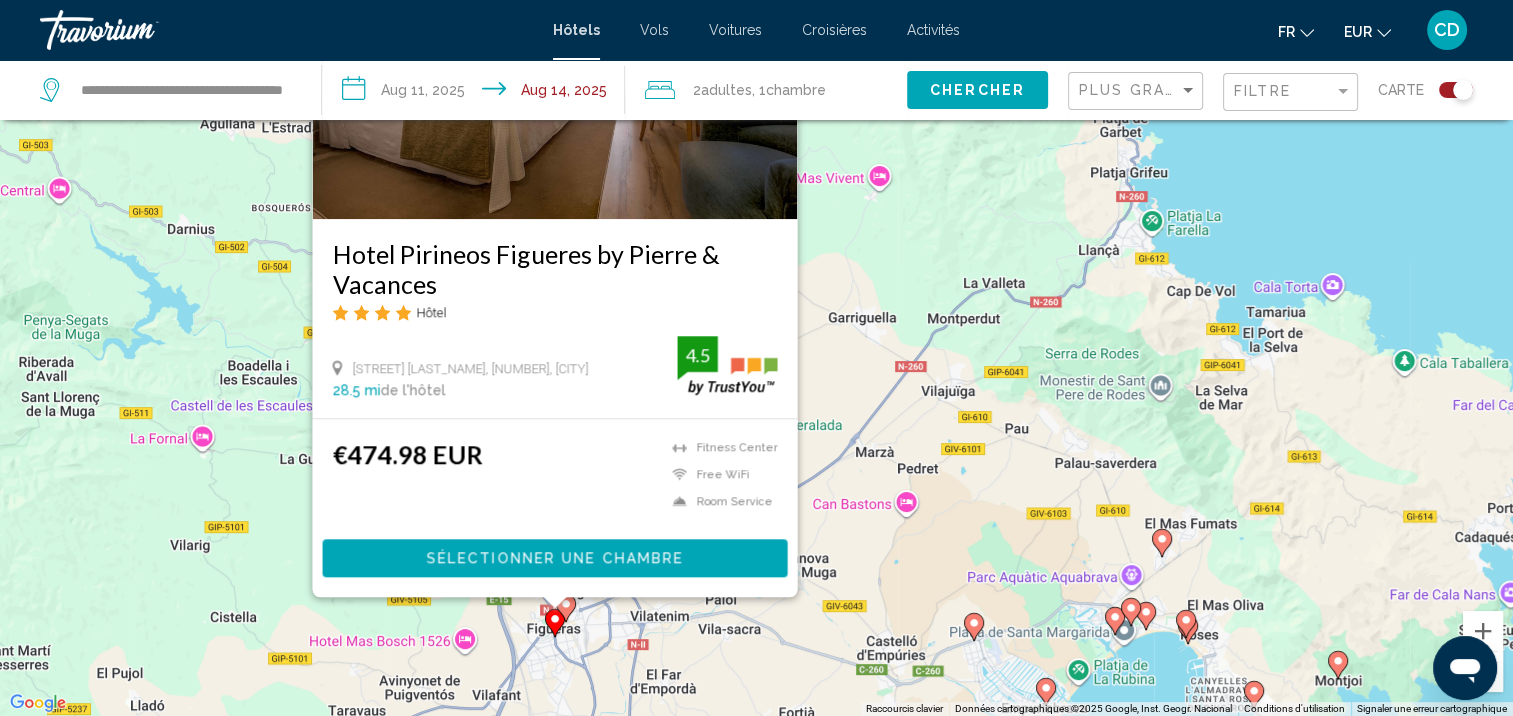 click on "Pour activer le glissement avec le clavier, appuyez sur Alt+Entrée. Une fois ce mode activé, utilisez les touches fléchées pour déplacer le repère. Pour valider le déplacement, appuyez sur Entrée. Pour annuler, appuyez sur Échap.  Hotel Pirineos Figueres by Pierre & Vacances
Hôtel
Avenida Salvador Dali, 68, Figueres 28.5 mi  de l'hôtel 4.5 €474.98 EUR
Fitness Center
Free WiFi
Room Service  4.5 Sélectionner une chambre" at bounding box center (756, 358) 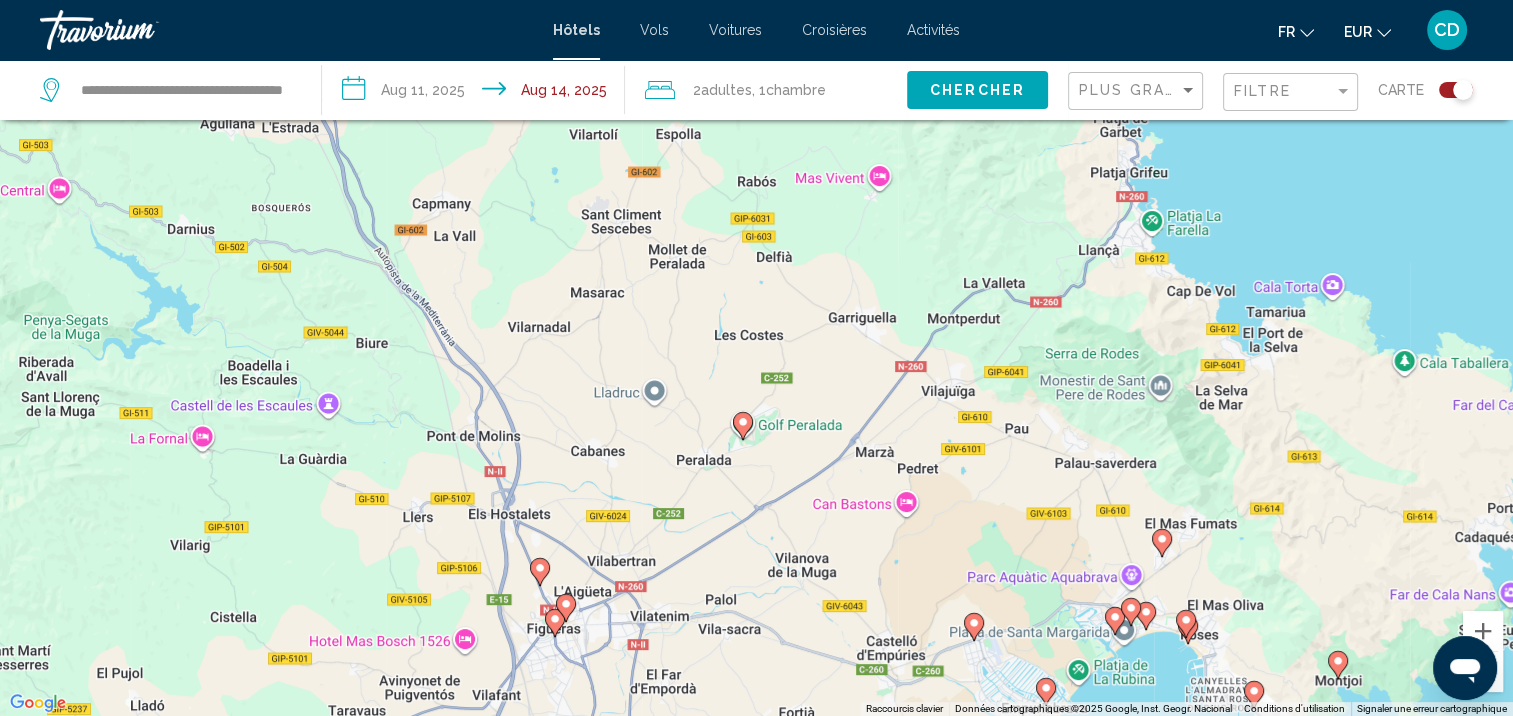 click 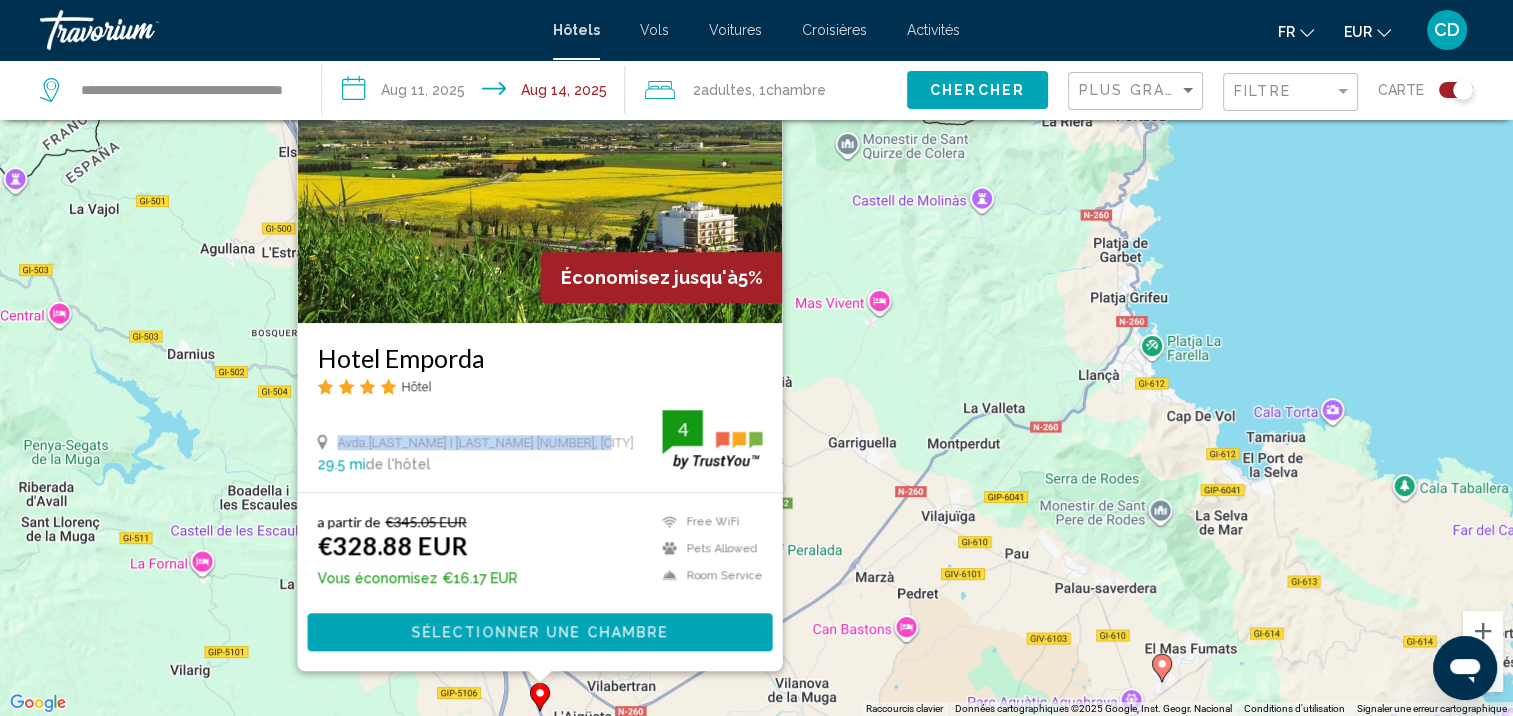 drag, startPoint x: 597, startPoint y: 436, endPoint x: 540, endPoint y: 384, distance: 77.155685 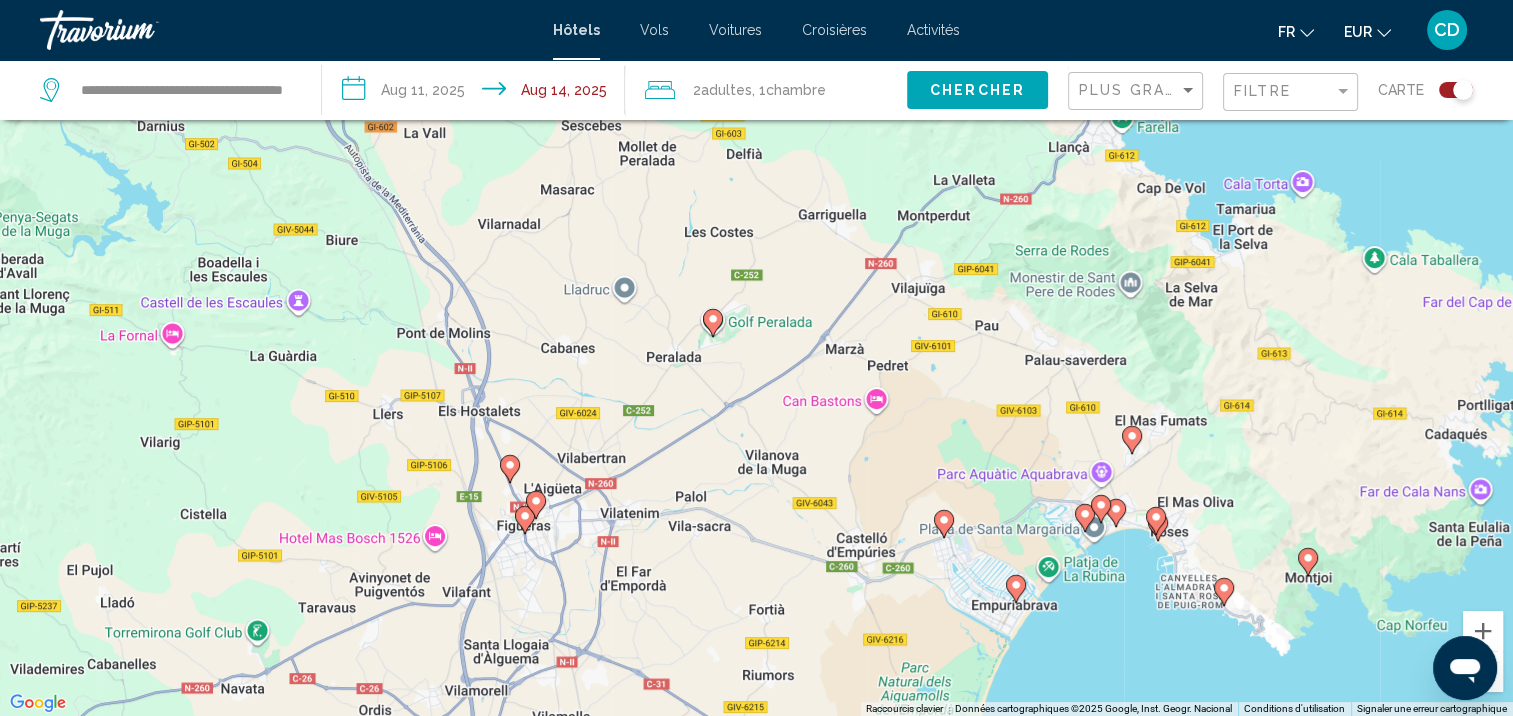 drag, startPoint x: 834, startPoint y: 507, endPoint x: 804, endPoint y: 241, distance: 267.68637 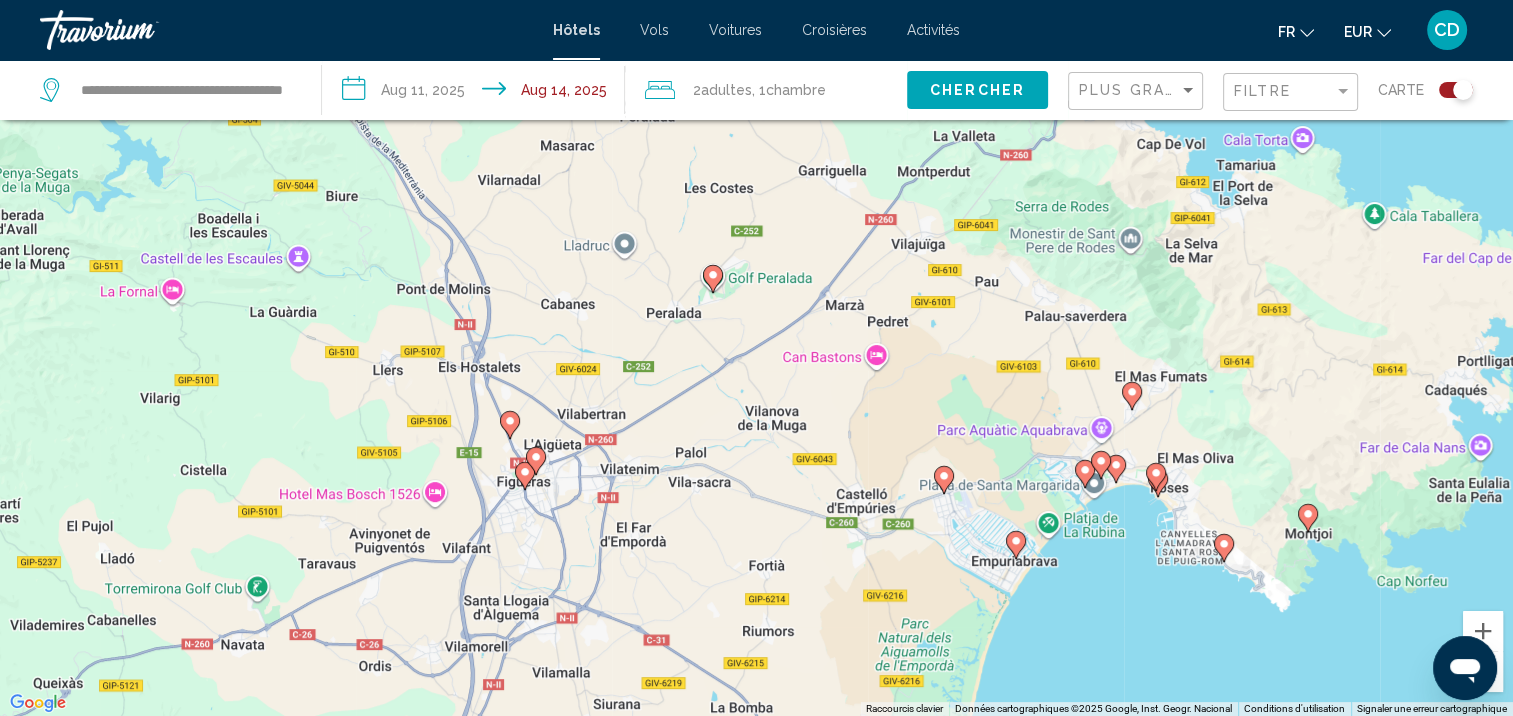 click 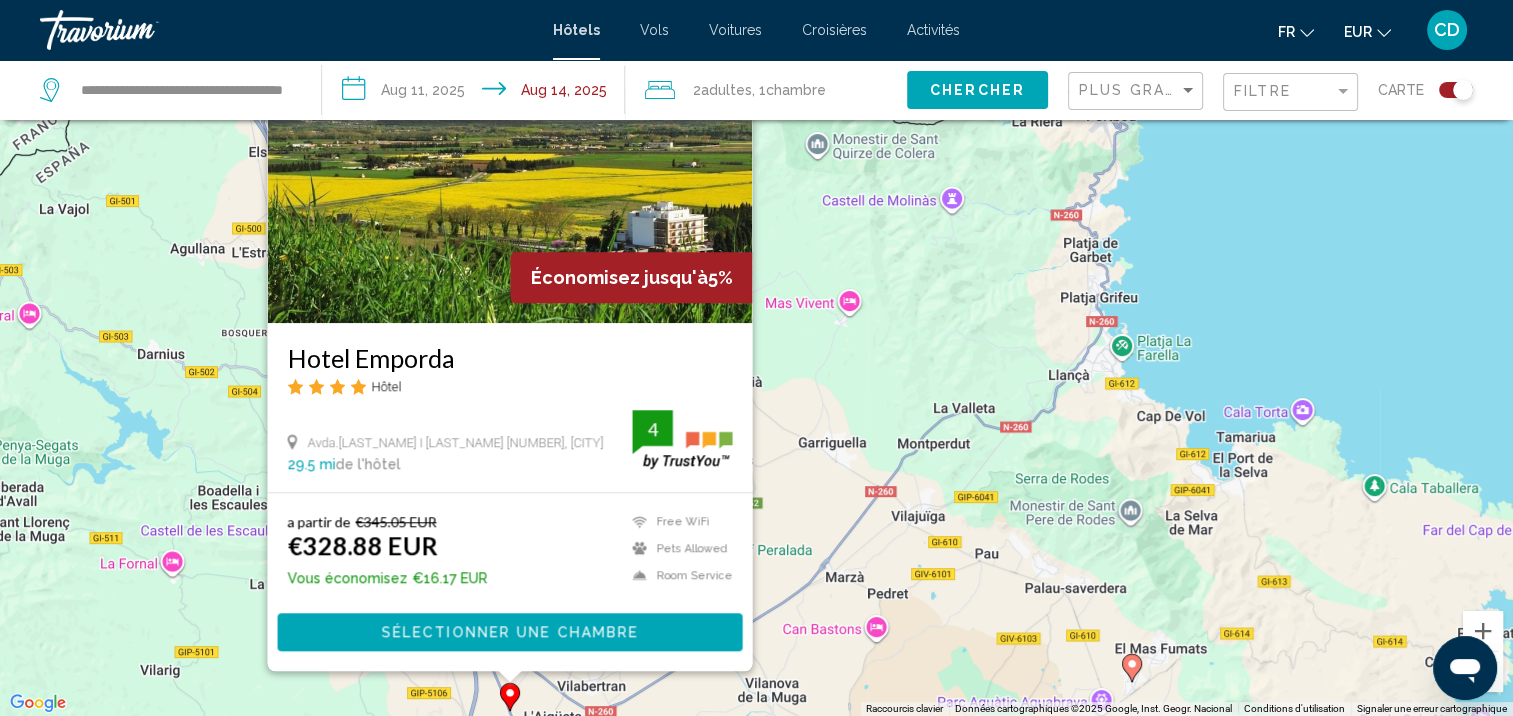 click on "Pour activer le glissement avec le clavier, appuyez sur Alt+Entrée. Une fois ce mode activé, utilisez les touches fléchées pour déplacer le repère. Pour valider le déplacement, appuyez sur Entrée. Pour annuler, appuyez sur Échap. Économisez jusqu'à  5%   Hotel Emporda
Hôtel
Avda.Salvador Dali I Domenech 170, Figueres 29.5 mi  de l'hôtel 4 a partir de €345.05 EUR €328.88 EUR  Vous économisez  €16.17 EUR
Free WiFi
Pets Allowed
Room Service  4 Sélectionner une chambre" at bounding box center [756, 358] 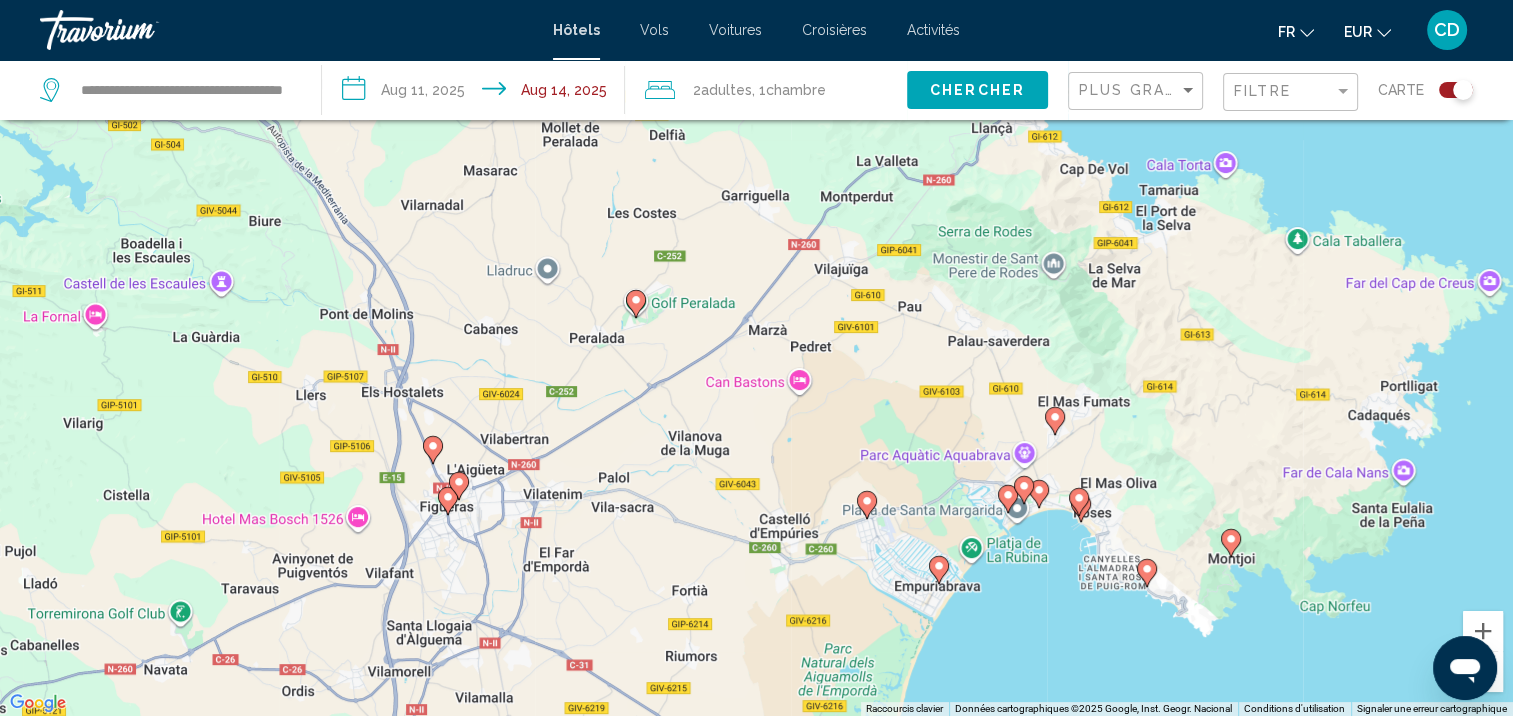 drag, startPoint x: 649, startPoint y: 596, endPoint x: 573, endPoint y: 338, distance: 268.96097 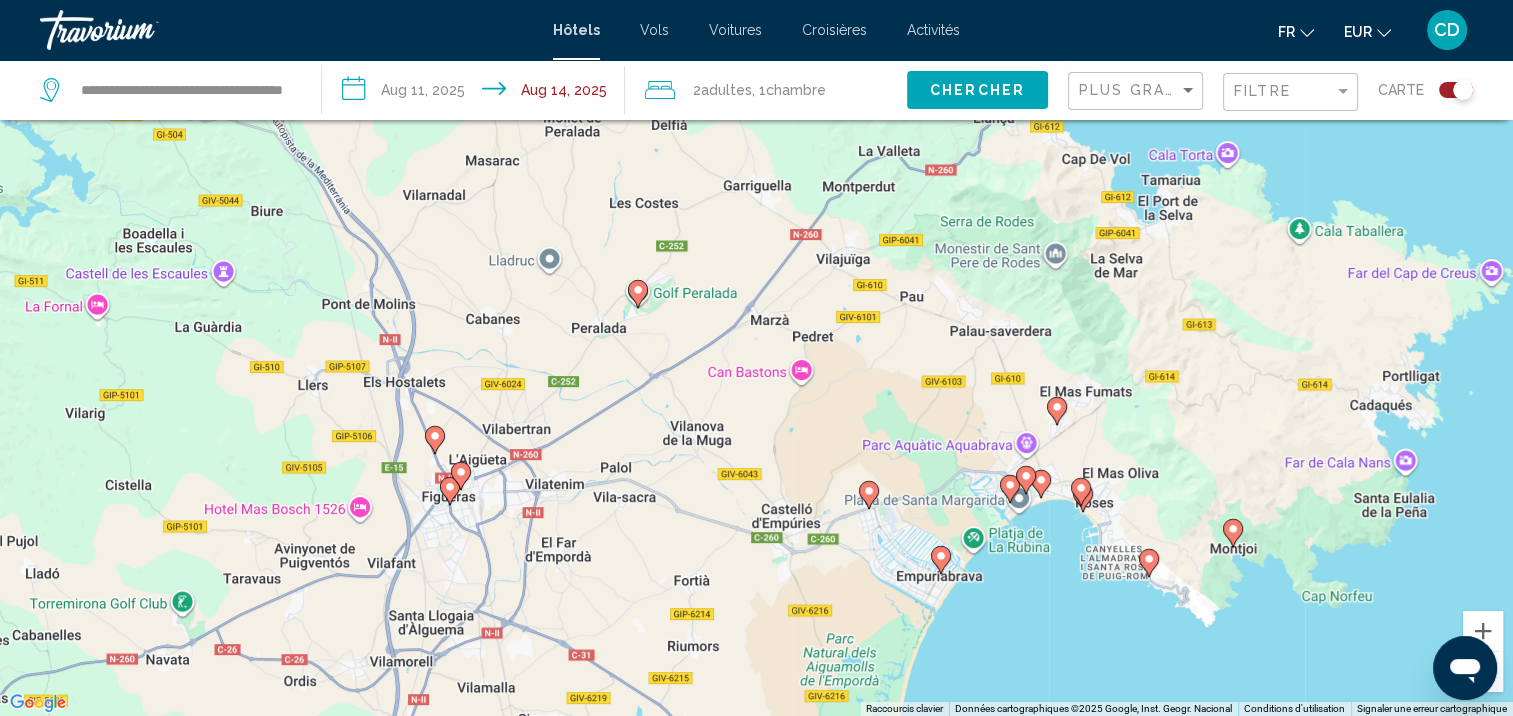 click 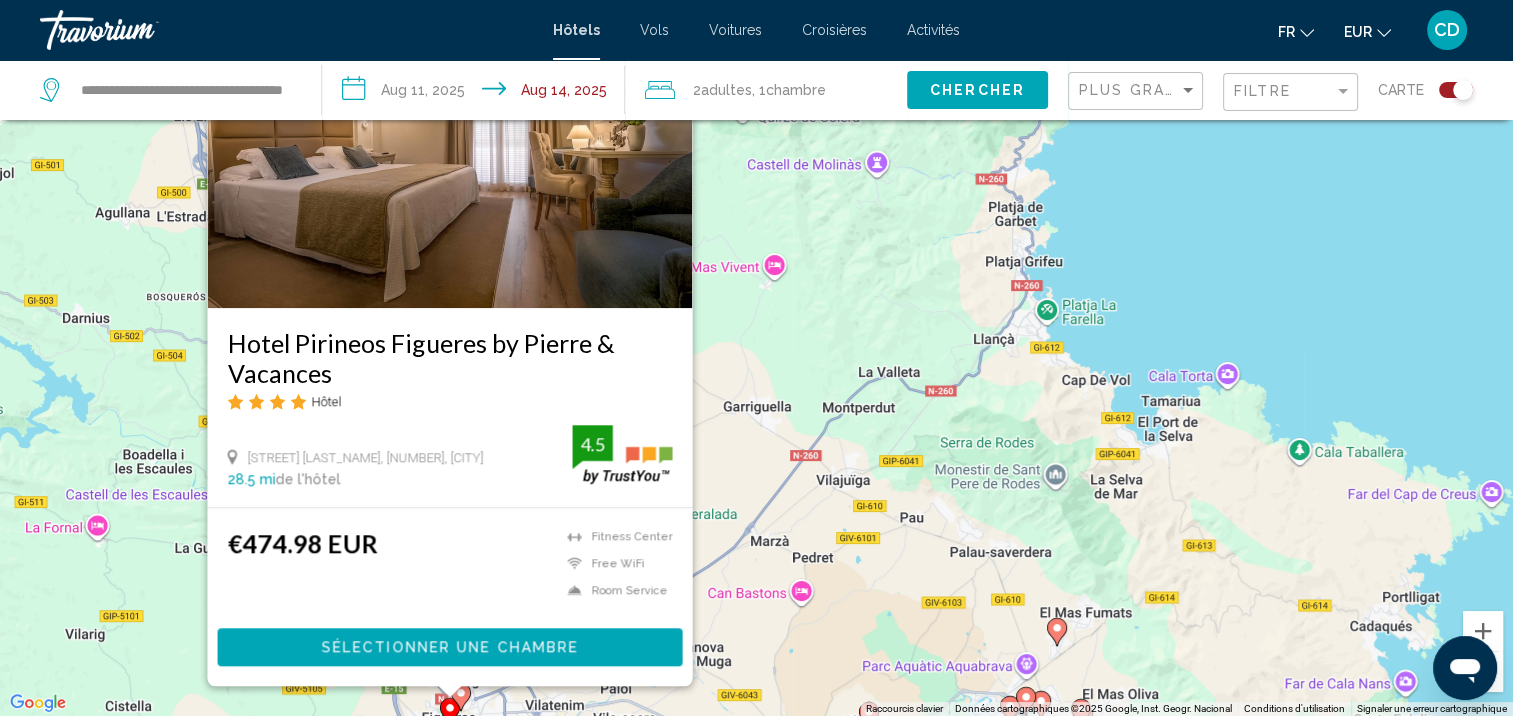 click on "Pour activer le glissement avec le clavier, appuyez sur Alt+Entrée. Une fois ce mode activé, utilisez les touches fléchées pour déplacer le repère. Pour valider le déplacement, appuyez sur Entrée. Pour annuler, appuyez sur Échap.  Hotel Pirineos Figueres by Pierre & Vacances
Hôtel
Avenida Salvador Dali, 68, Figueres 28.5 mi  de l'hôtel 4.5 €474.98 EUR
Fitness Center
Free WiFi
Room Service  4.5 Sélectionner une chambre" at bounding box center [756, 358] 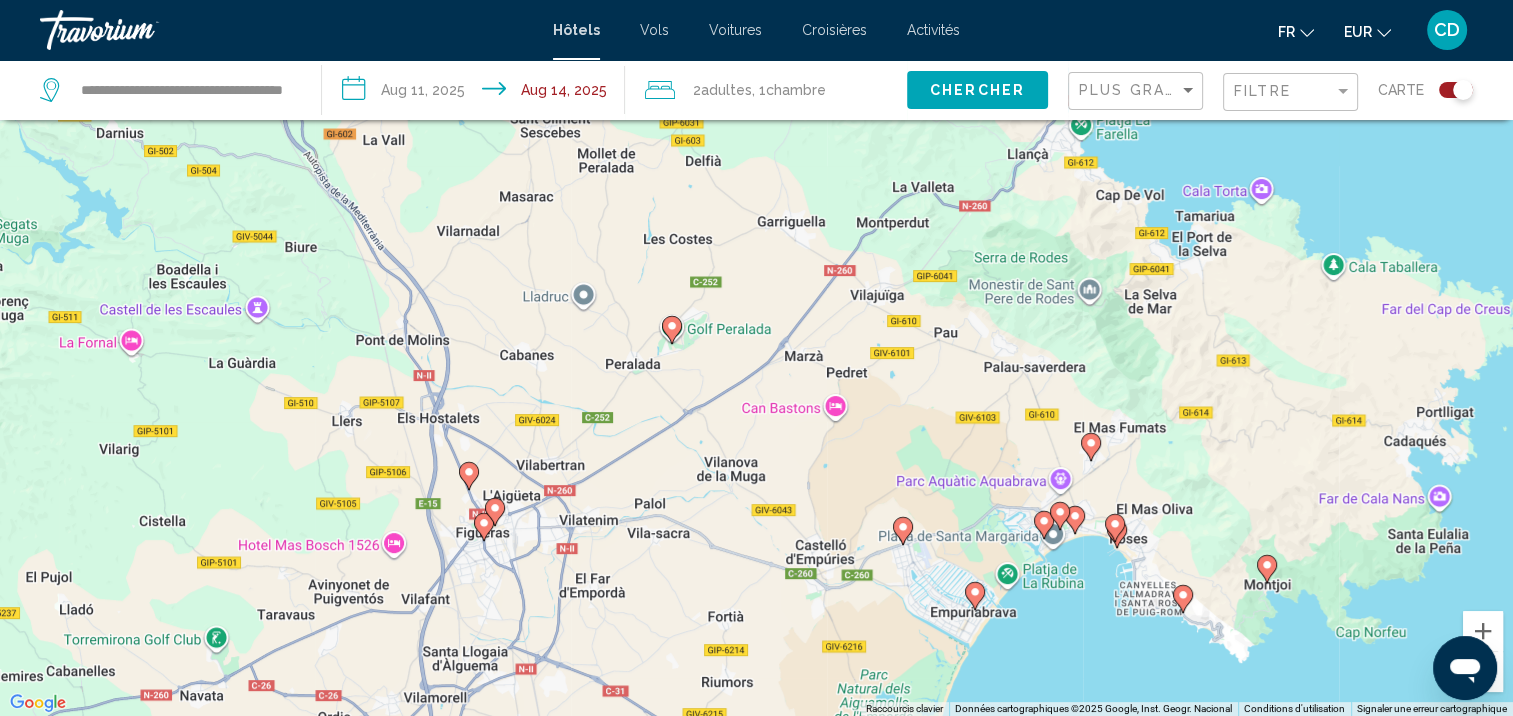 drag, startPoint x: 558, startPoint y: 638, endPoint x: 592, endPoint y: 442, distance: 198.92712 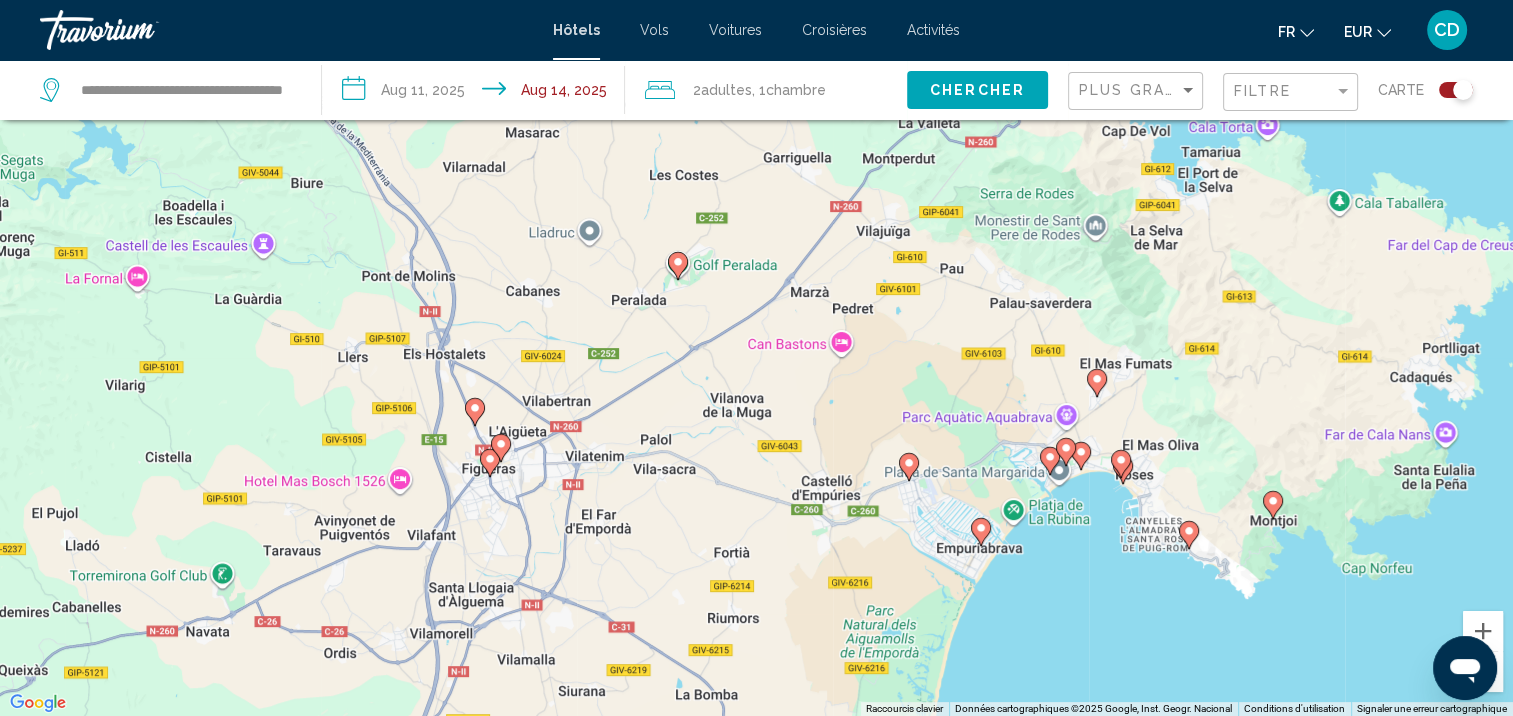 click 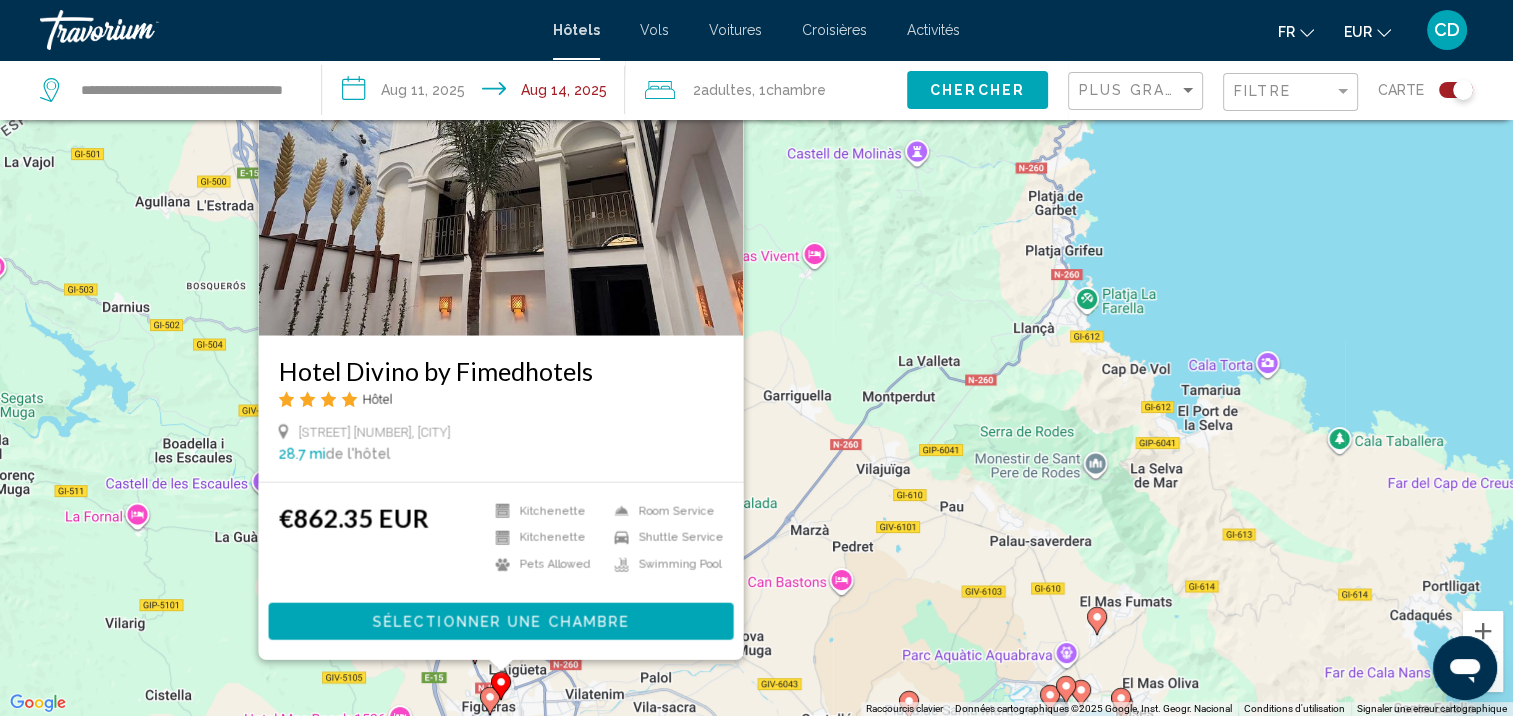 click on "Pour activer le glissement avec le clavier, appuyez sur Alt+Entrée. Une fois ce mode activé, utilisez les touches fléchées pour déplacer le repère. Pour valider le déplacement, appuyez sur Entrée. Pour annuler, appuyez sur Échap.  Hotel Divino by Fimedhotels
Hôtel
Carrer Enginyers 2, Figueres 28.7 mi  de l'hôtel €862.35 EUR
Kitchenette
Kitchenette
Pets Allowed
Room Service
Shuttle Service
Swimming Pool  Sélectionner une chambre" at bounding box center (756, 358) 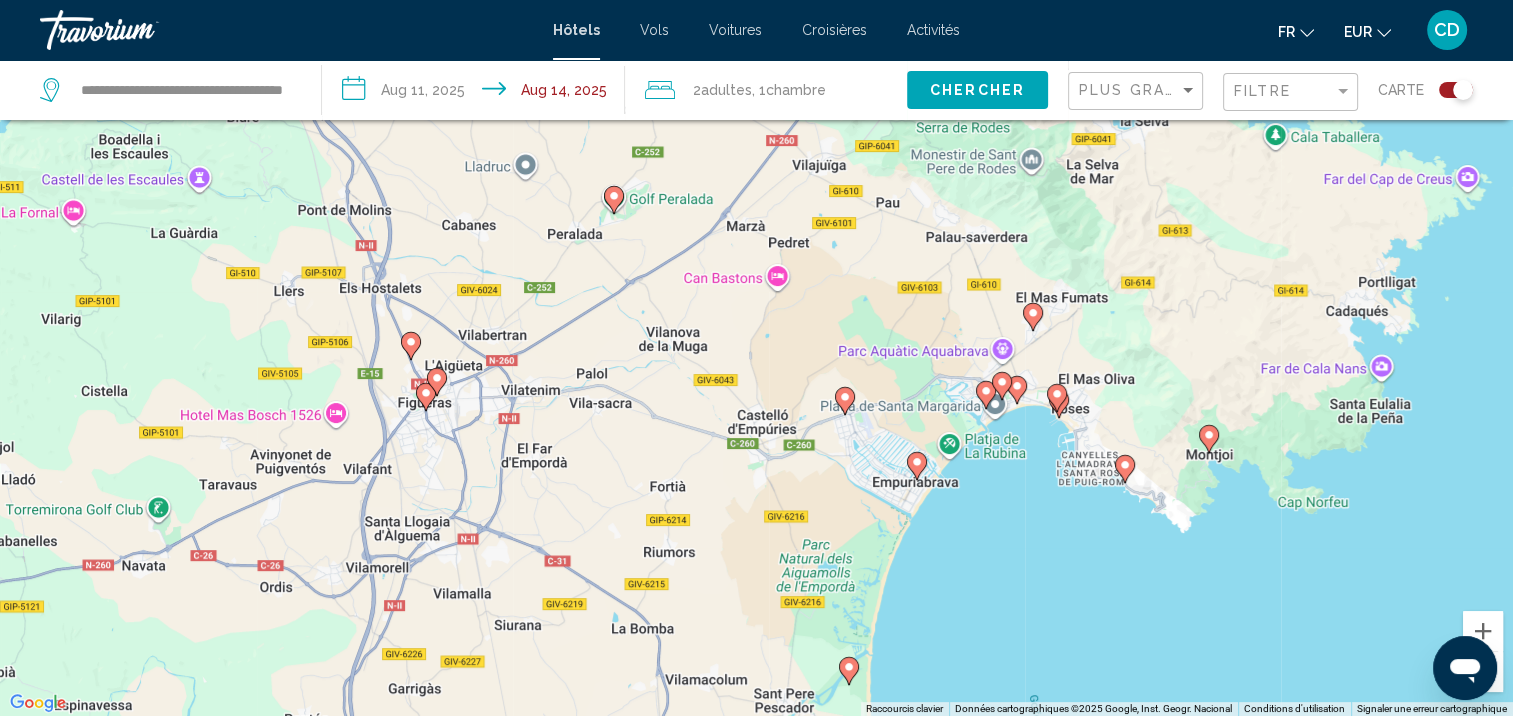 drag, startPoint x: 732, startPoint y: 649, endPoint x: 668, endPoint y: 345, distance: 310.66382 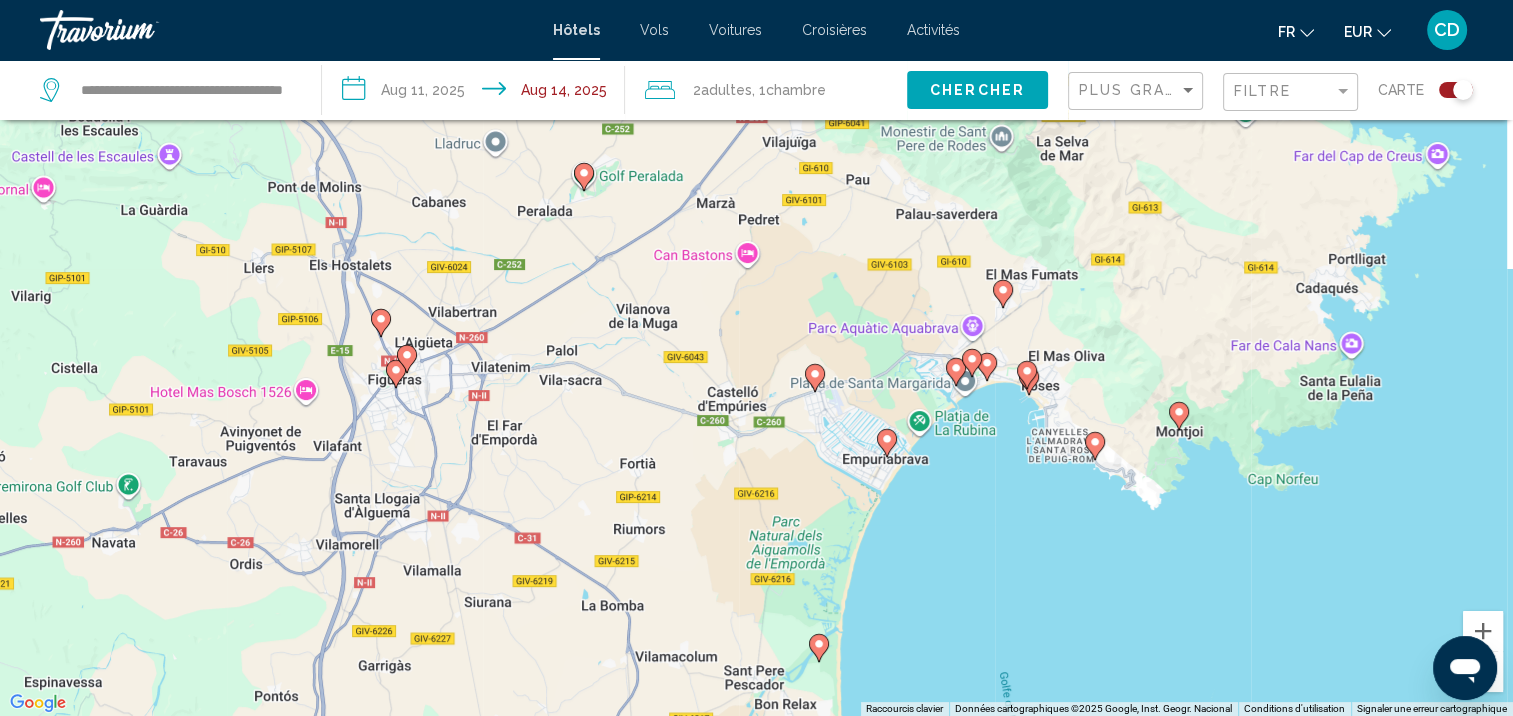 drag, startPoint x: 780, startPoint y: 513, endPoint x: 748, endPoint y: 487, distance: 41.231056 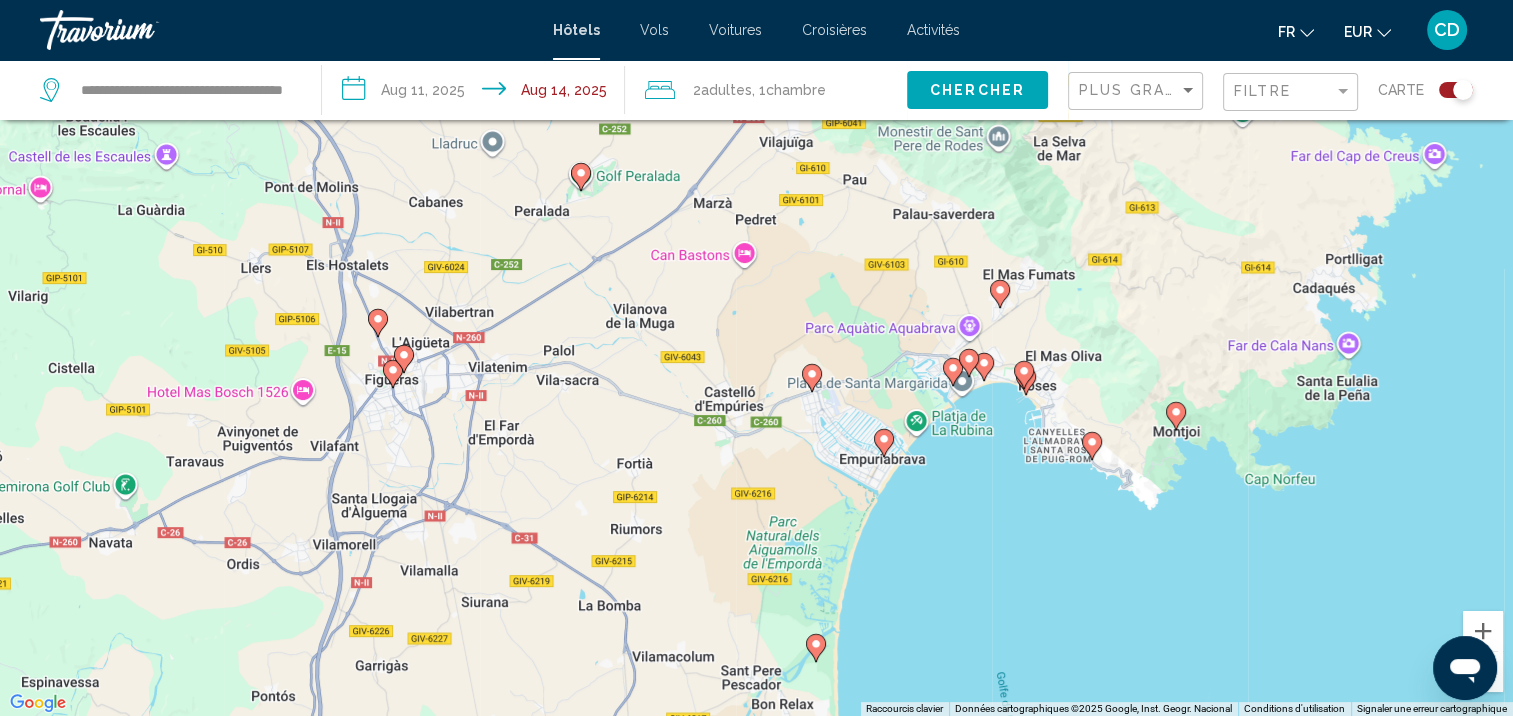 click 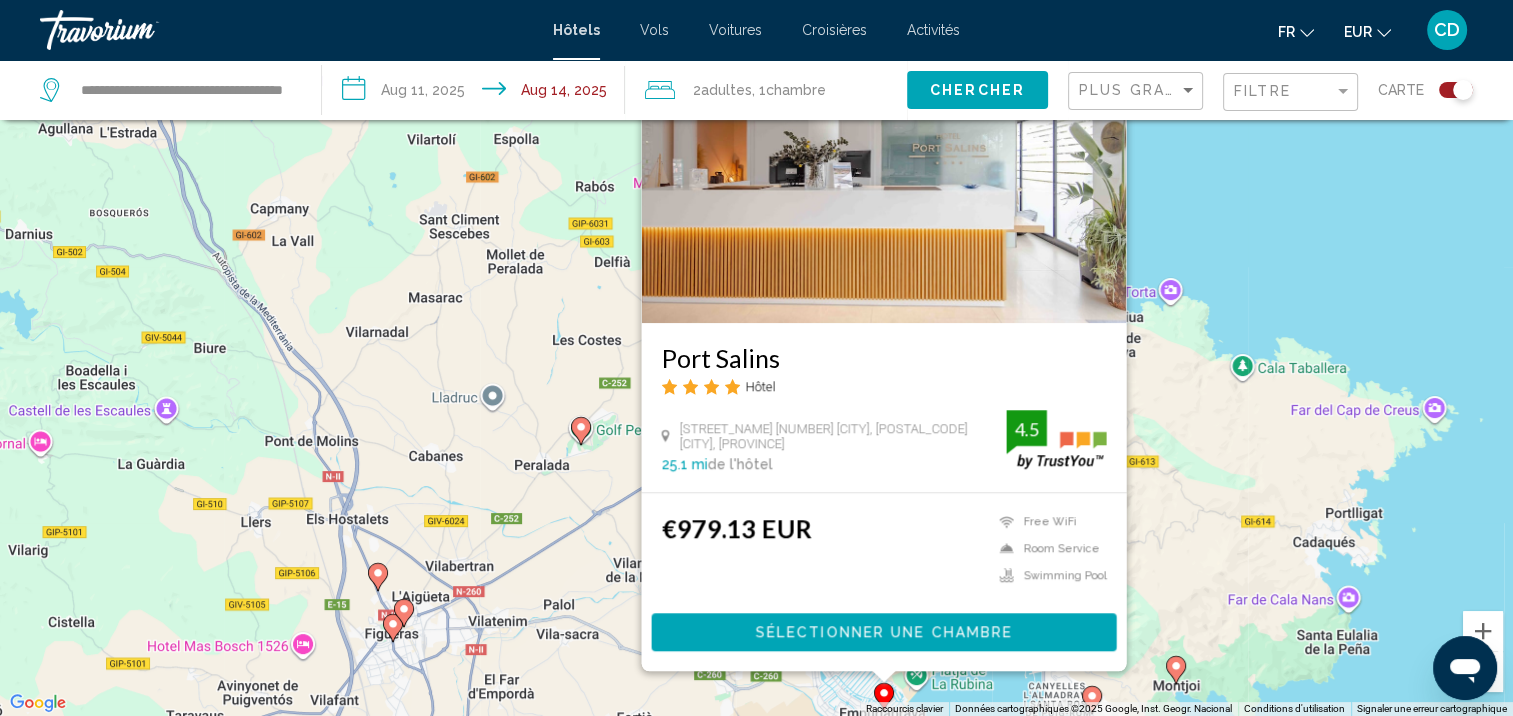 click on "Pour activer le glissement avec le clavier, appuyez sur Alt+Entrée. Une fois ce mode activé, utilisez les touches fléchées pour déplacer le repère. Pour valider le déplacement, appuyez sur Entrée. Pour annuler, appuyez sur Échap.  Port Salins
Hôtel
Av. De Fages De Climent 10 15 Empuriabrava 17487 Castello D'empuries, Girona 25.1 mi  de l'hôtel 4.5 €979.13 EUR
Free WiFi
Room Service
Swimming Pool  4.5 Sélectionner une chambre" at bounding box center (756, 358) 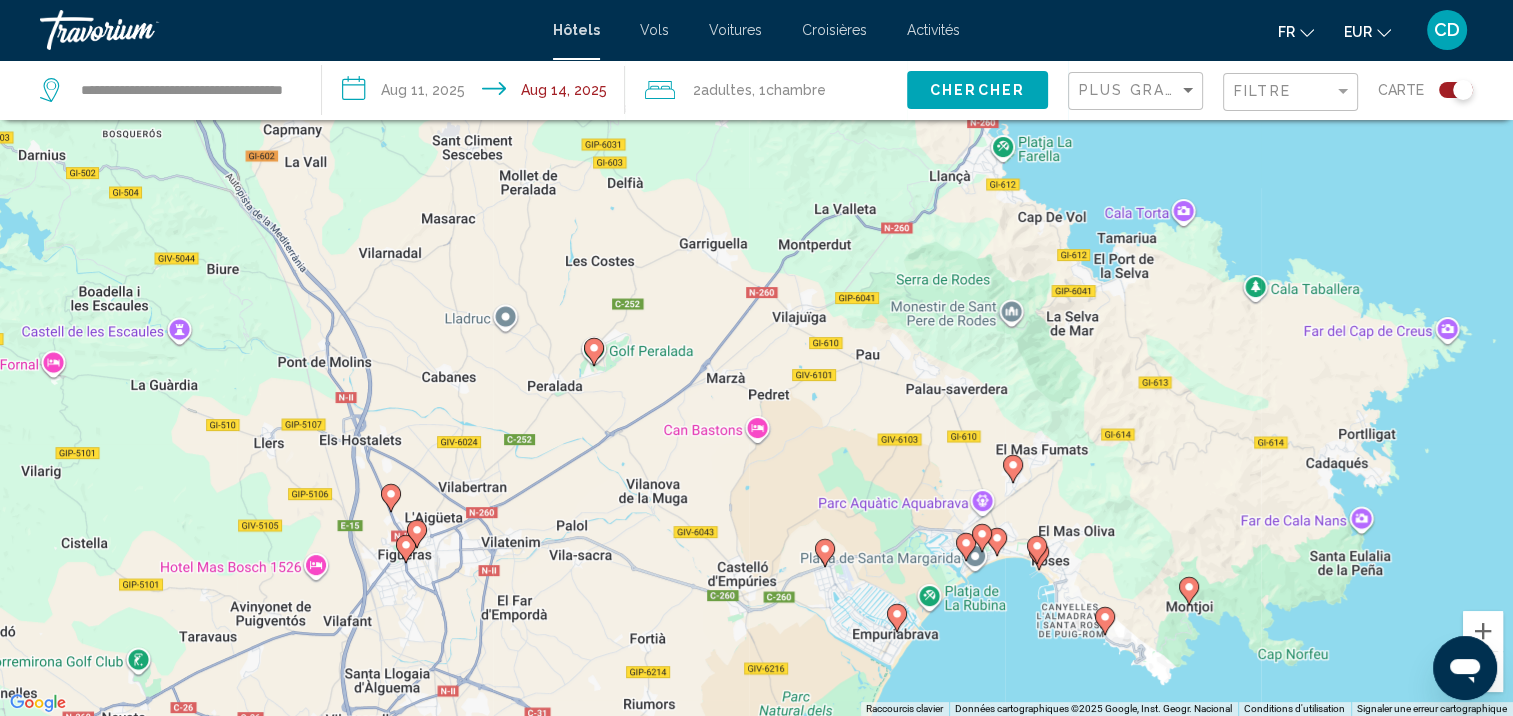 drag, startPoint x: 804, startPoint y: 666, endPoint x: 813, endPoint y: 595, distance: 71.568146 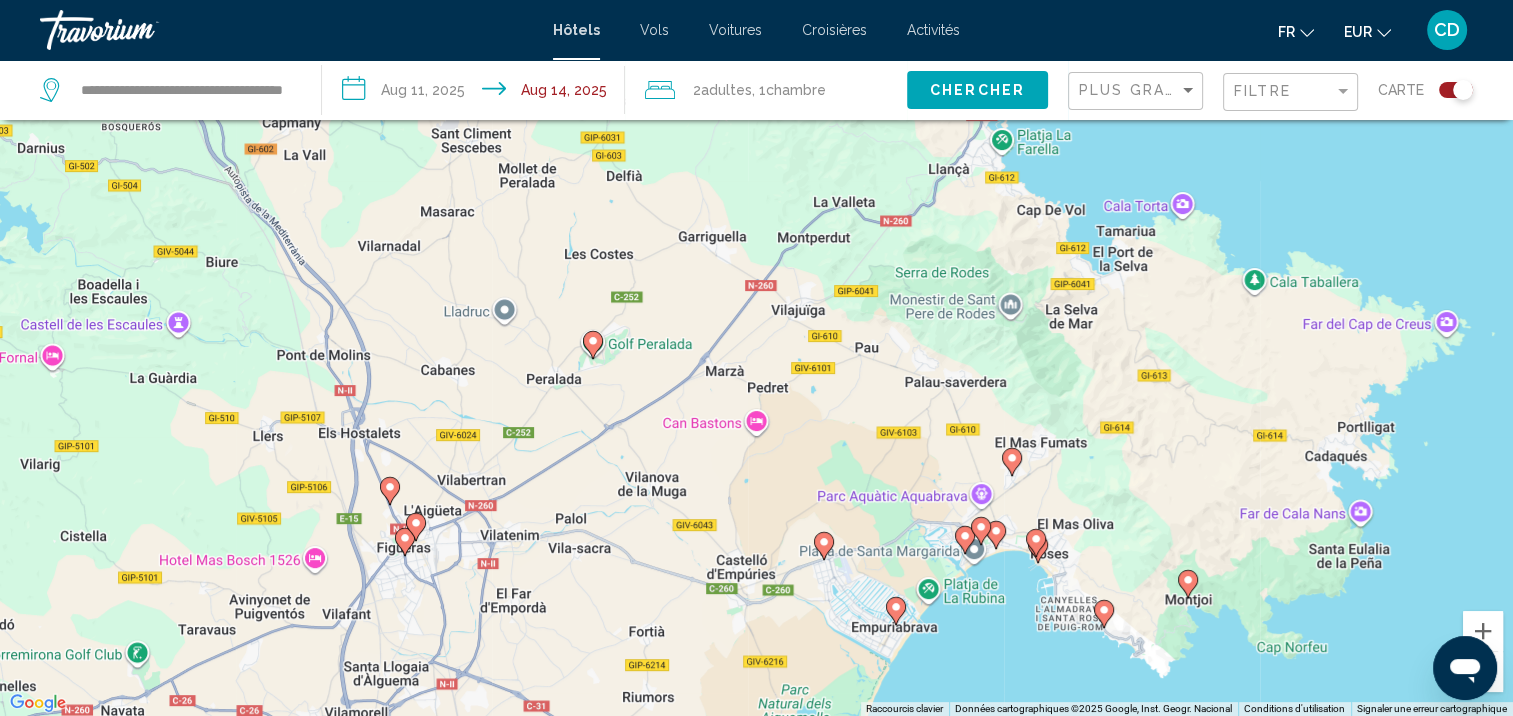 click 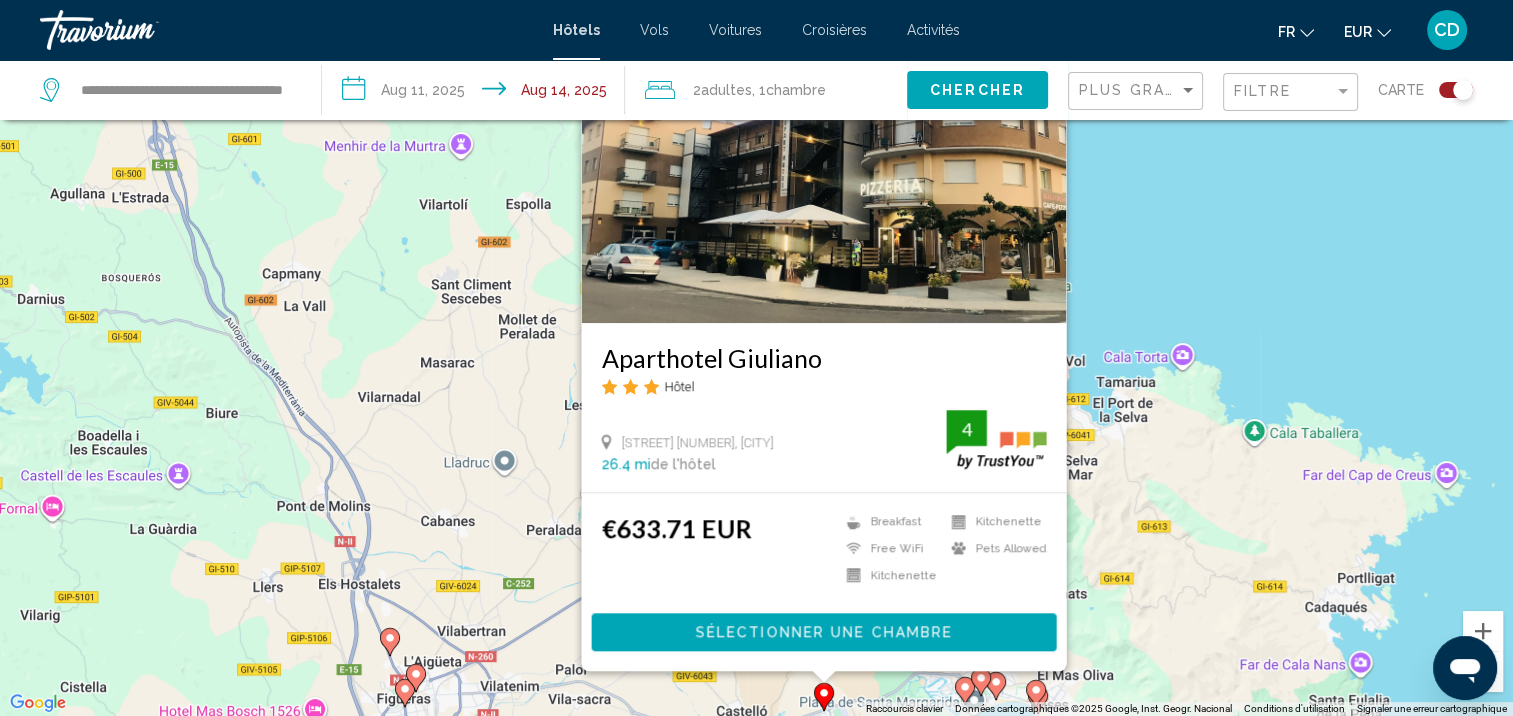click on "Pour activer le glissement avec le clavier, appuyez sur Alt+Entrée. Une fois ce mode activé, utilisez les touches fléchées pour déplacer le repère. Pour valider le déplacement, appuyez sur Entrée. Pour annuler, appuyez sur Échap.  Aparthotel Giuliano
Hôtel
Tamariu 7, Castello D'empuries 26.4 mi  de l'hôtel 4 €633.71 EUR
Breakfast
Free WiFi
Kitchenette
Kitchenette
Pets Allowed  4 Sélectionner une chambre" at bounding box center (756, 358) 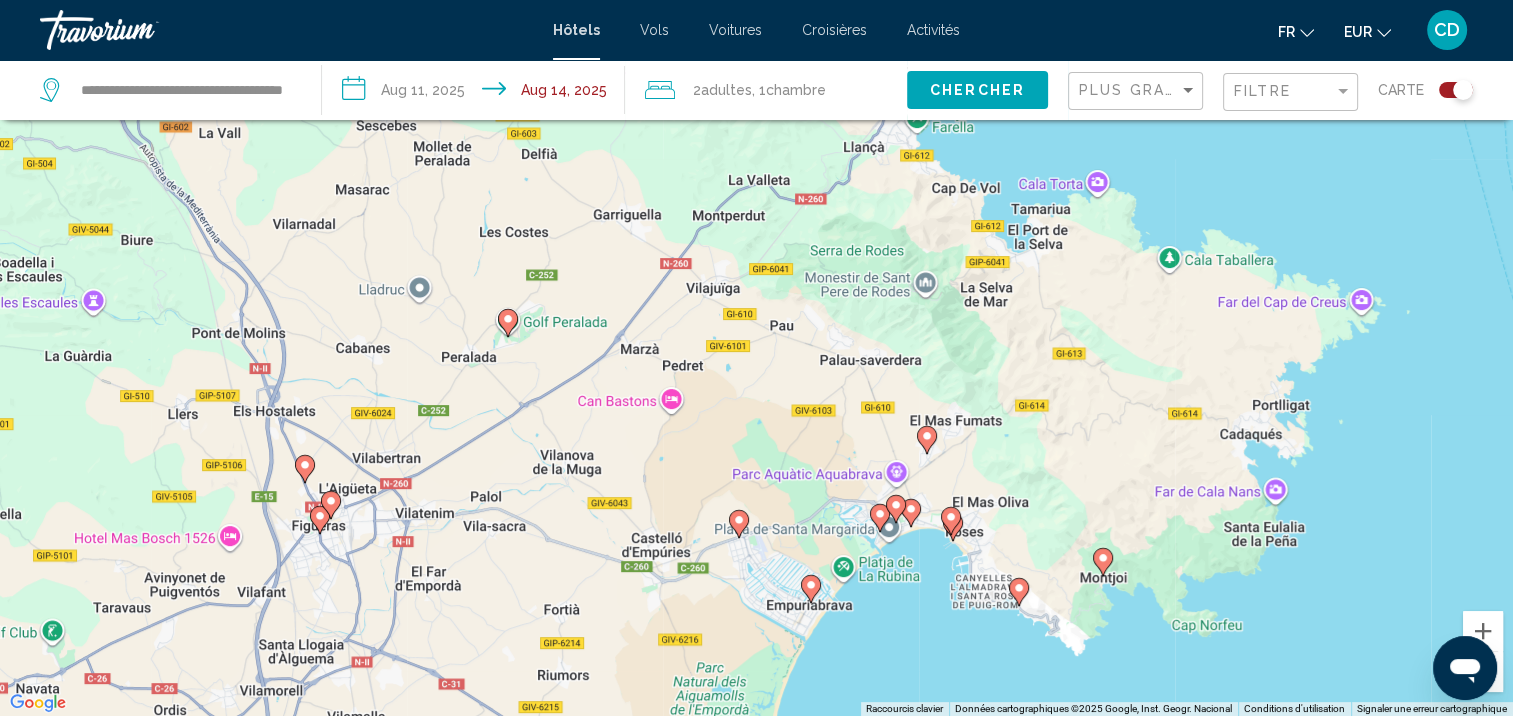 drag, startPoint x: 1218, startPoint y: 664, endPoint x: 1132, endPoint y: 488, distance: 195.88773 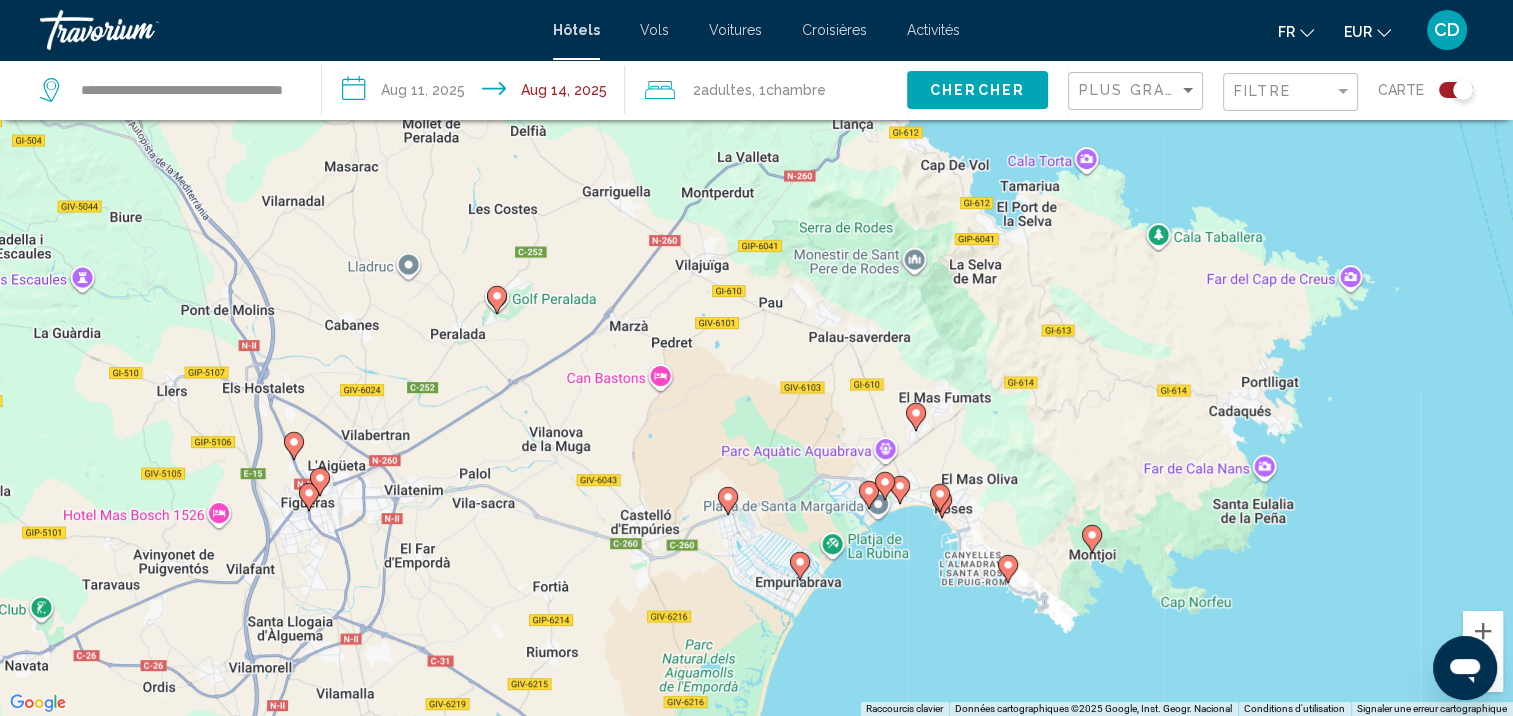 click 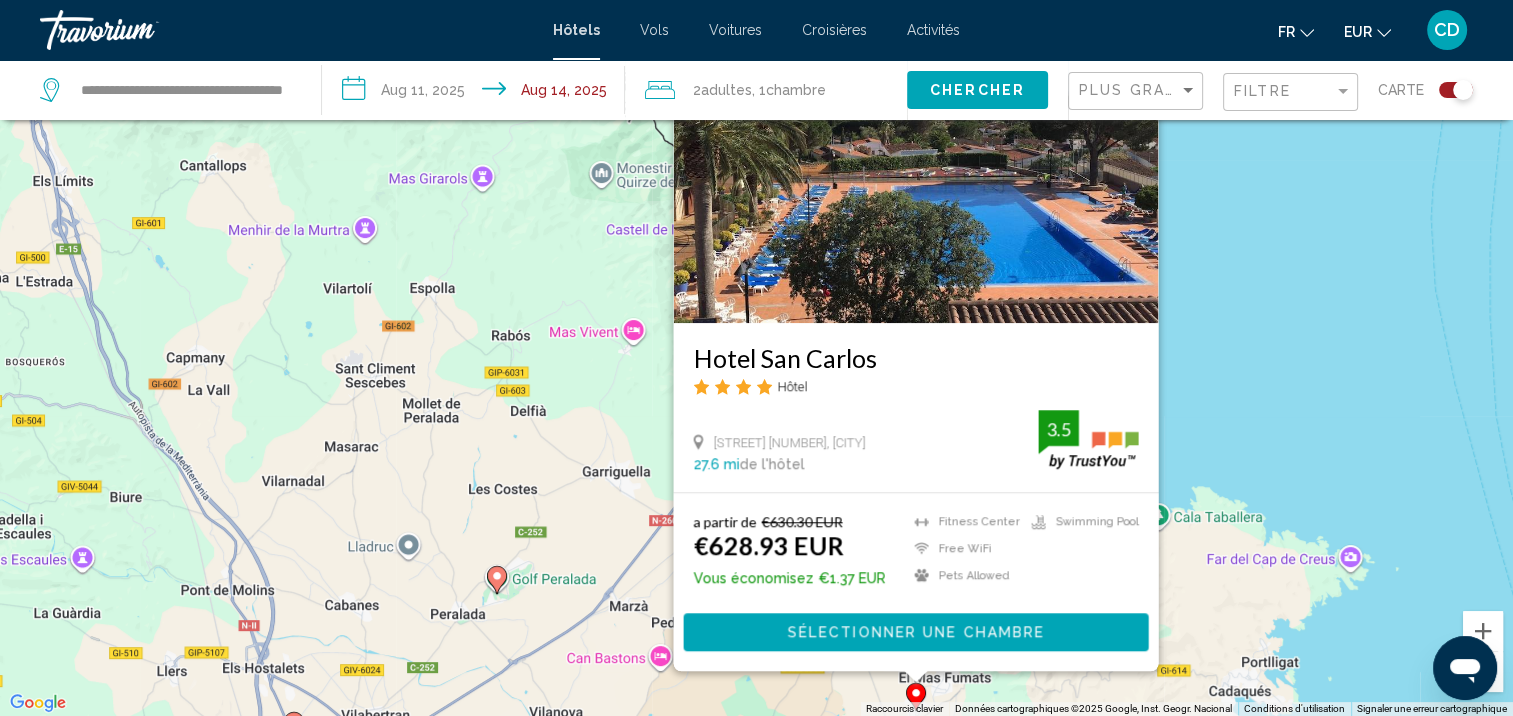 click on "Pour activer le glissement avec le clavier, appuyez sur Alt+Entrée. Une fois ce mode activé, utilisez les touches fléchées pour déplacer le repère. Pour valider le déplacement, appuyez sur Entrée. Pour annuler, appuyez sur Échap.  Hotel San Carlos
Hôtel
Solsones 19, Roses 27.6 mi  de l'hôtel 3.5 a partir de €630.30 EUR €628.93 EUR  Vous économisez  €1.37 EUR
Fitness Center
Free WiFi
Pets Allowed
Swimming Pool  3.5 Sélectionner une chambre" at bounding box center [756, 358] 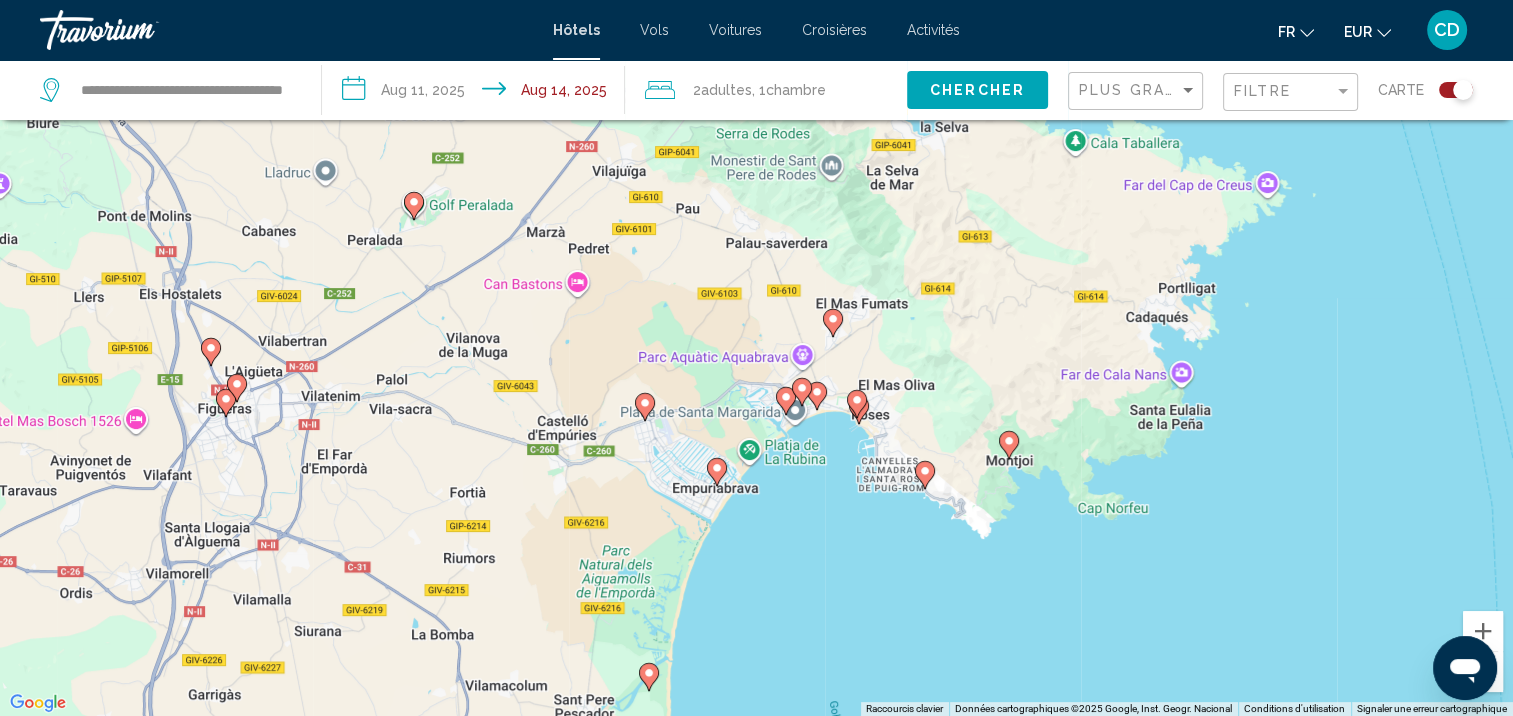 drag, startPoint x: 1015, startPoint y: 636, endPoint x: 932, endPoint y: 264, distance: 381.14694 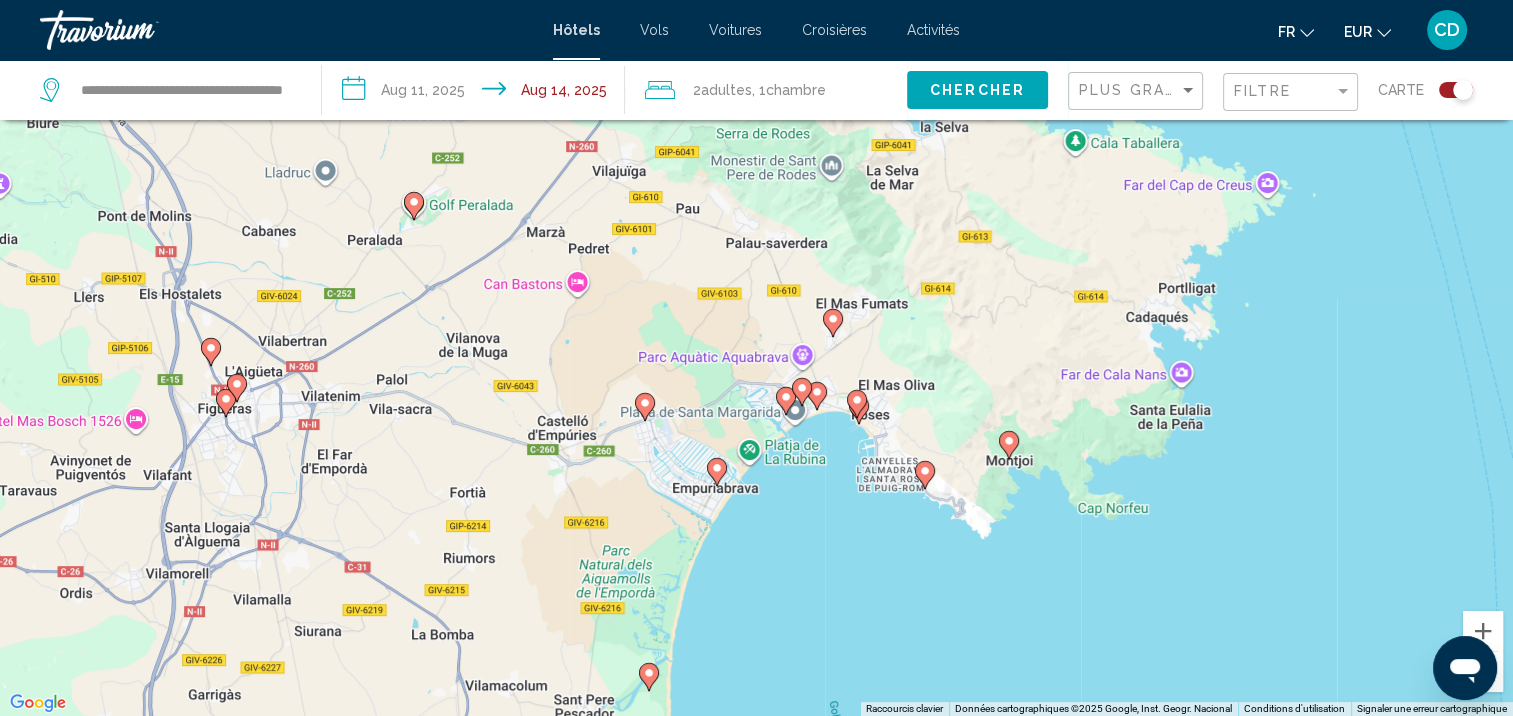click 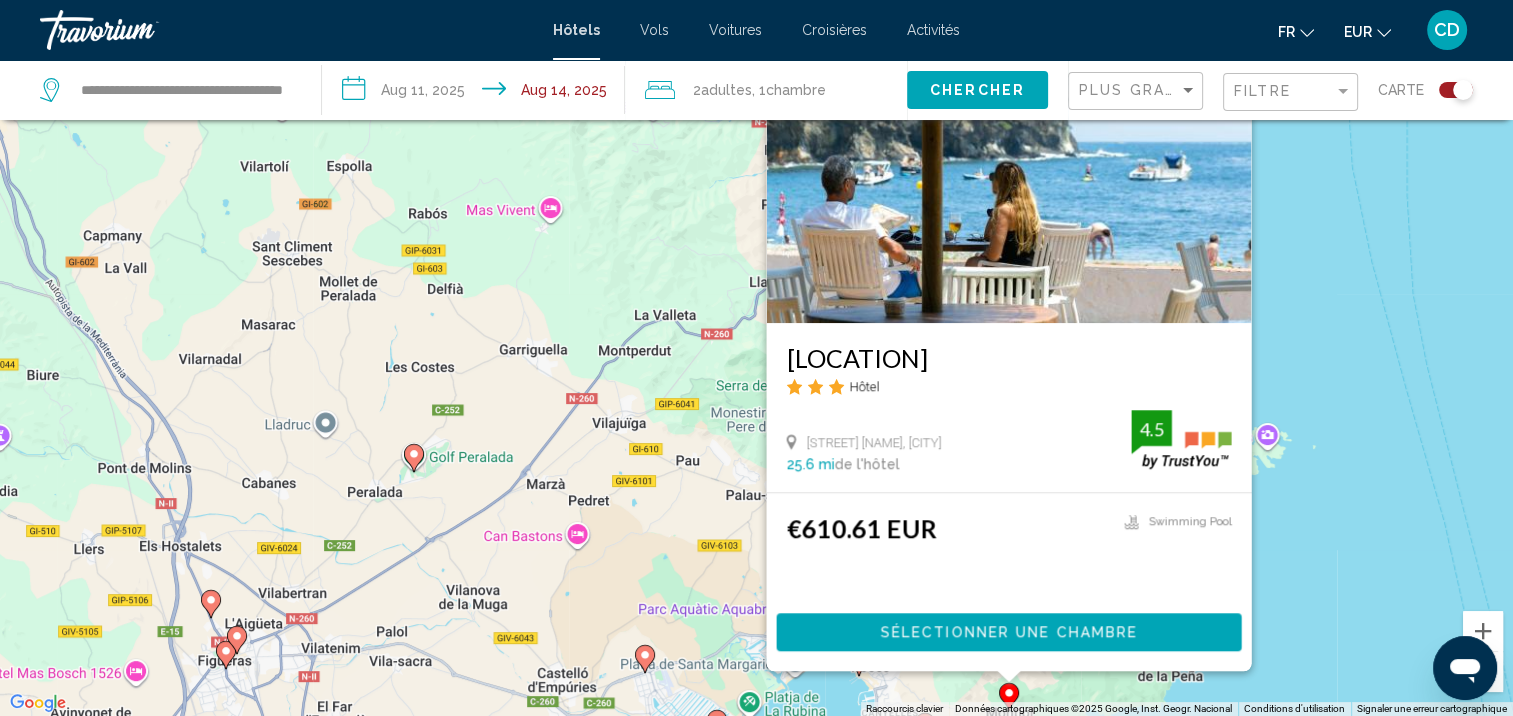 click on "Pour activer le glissement avec le clavier, appuyez sur Alt+Entrée. Une fois ce mode activé, utilisez les touches fléchées pour déplacer le repère. Pour valider le déplacement, appuyez sur Entrée. Pour annuler, appuyez sur Échap.  Cala Montjoi
Hôtel
Cala Montjoi Carretera La Roca, Roses 25.6 mi  de l'hôtel 4.5 €610.61 EUR
Swimming Pool  4.5 Sélectionner une chambre" at bounding box center [756, 358] 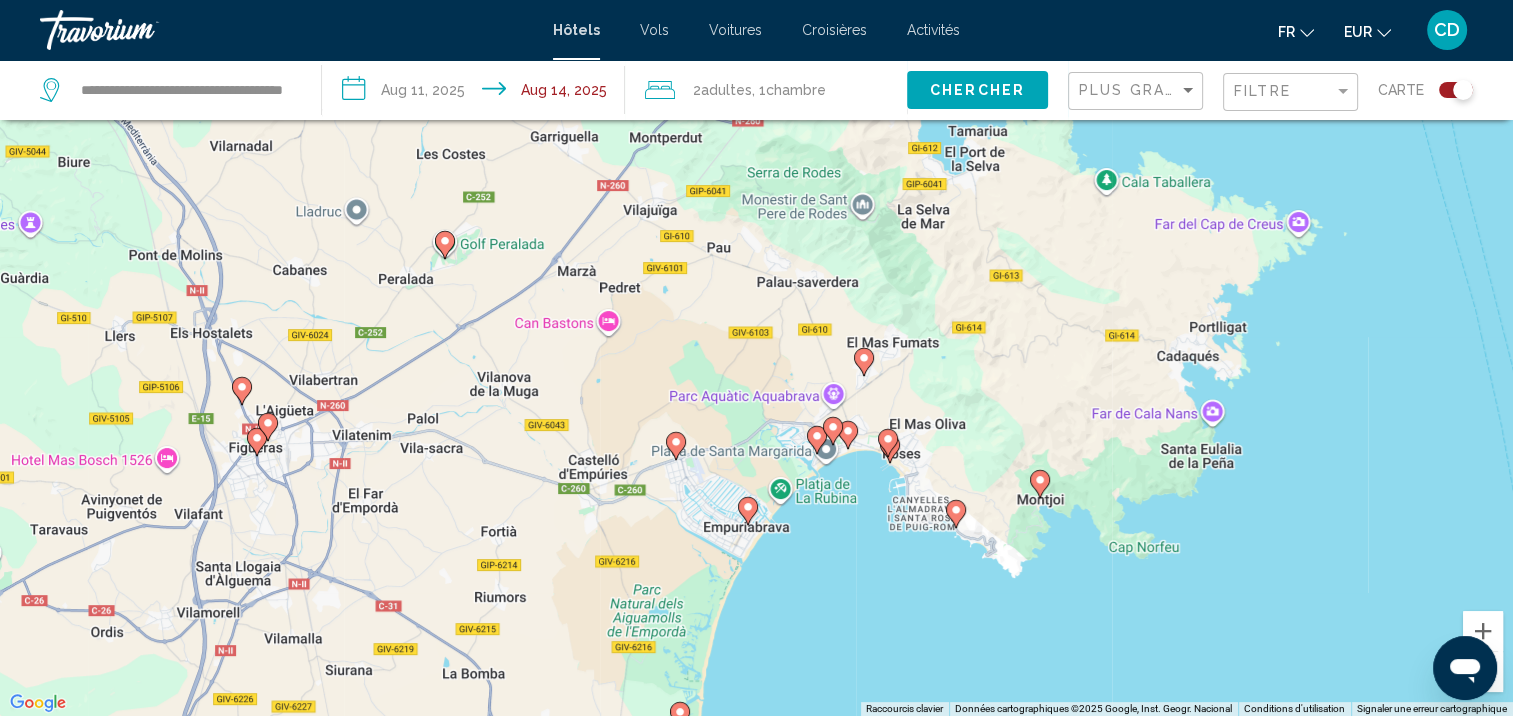 drag, startPoint x: 940, startPoint y: 625, endPoint x: 974, endPoint y: 405, distance: 222.61177 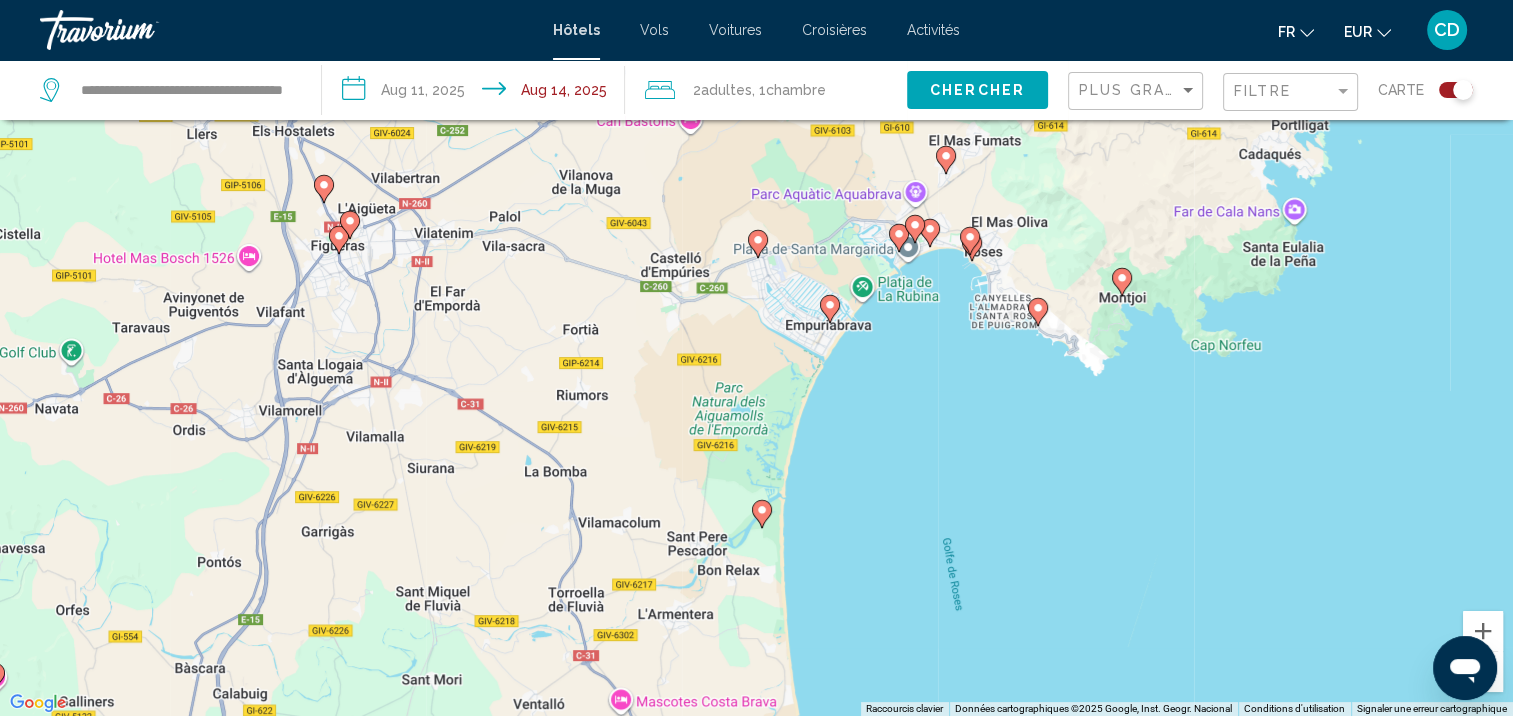drag, startPoint x: 852, startPoint y: 623, endPoint x: 934, endPoint y: 420, distance: 218.93607 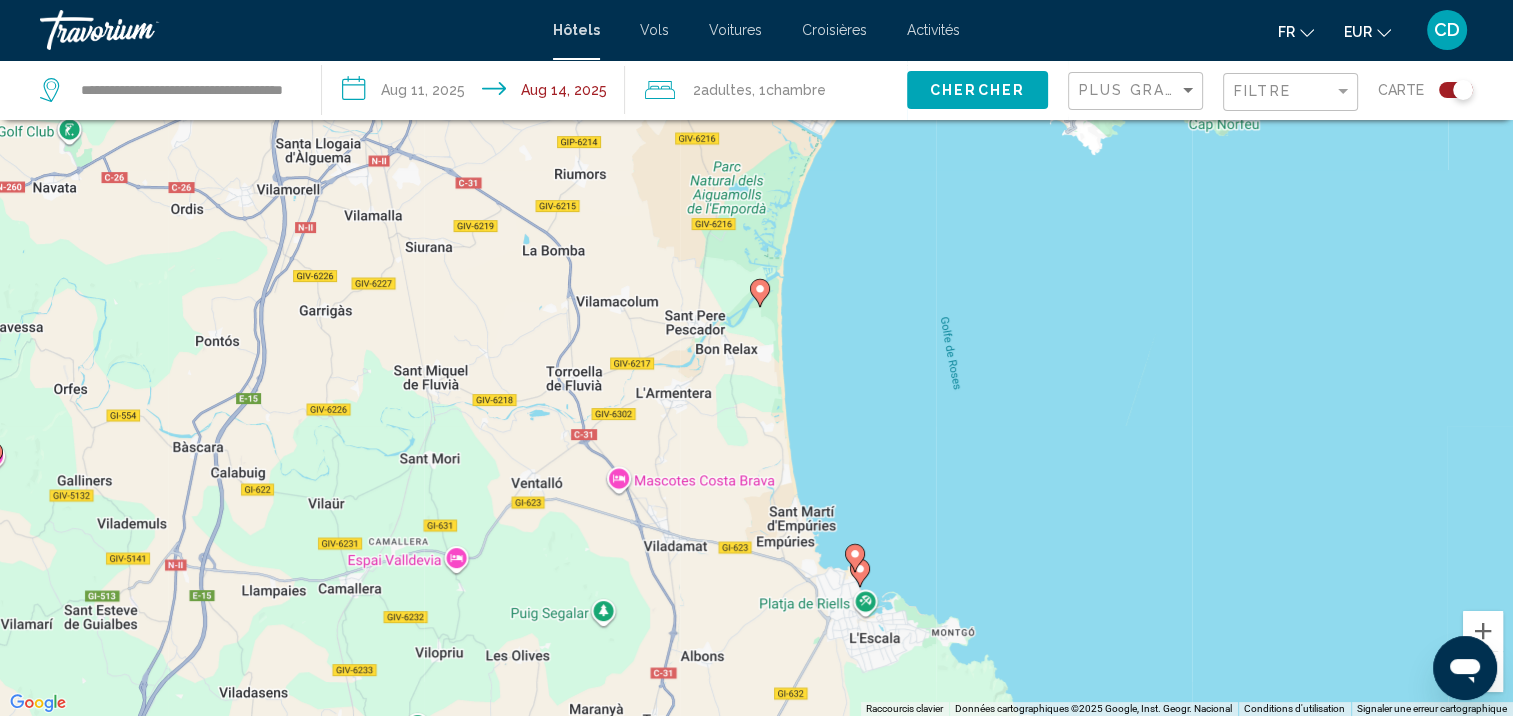 drag, startPoint x: 824, startPoint y: 580, endPoint x: 822, endPoint y: 357, distance: 223.00897 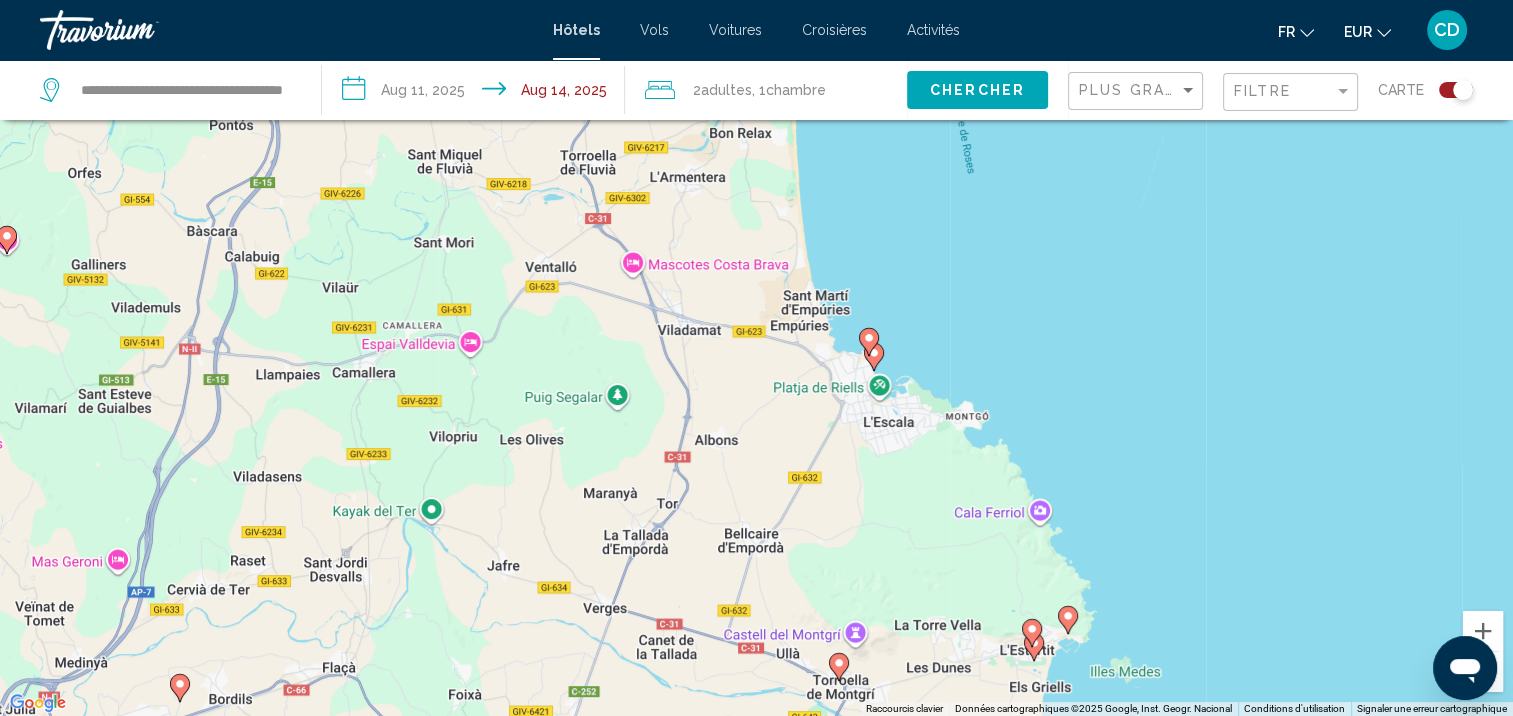 drag, startPoint x: 921, startPoint y: 640, endPoint x: 933, endPoint y: 412, distance: 228.31557 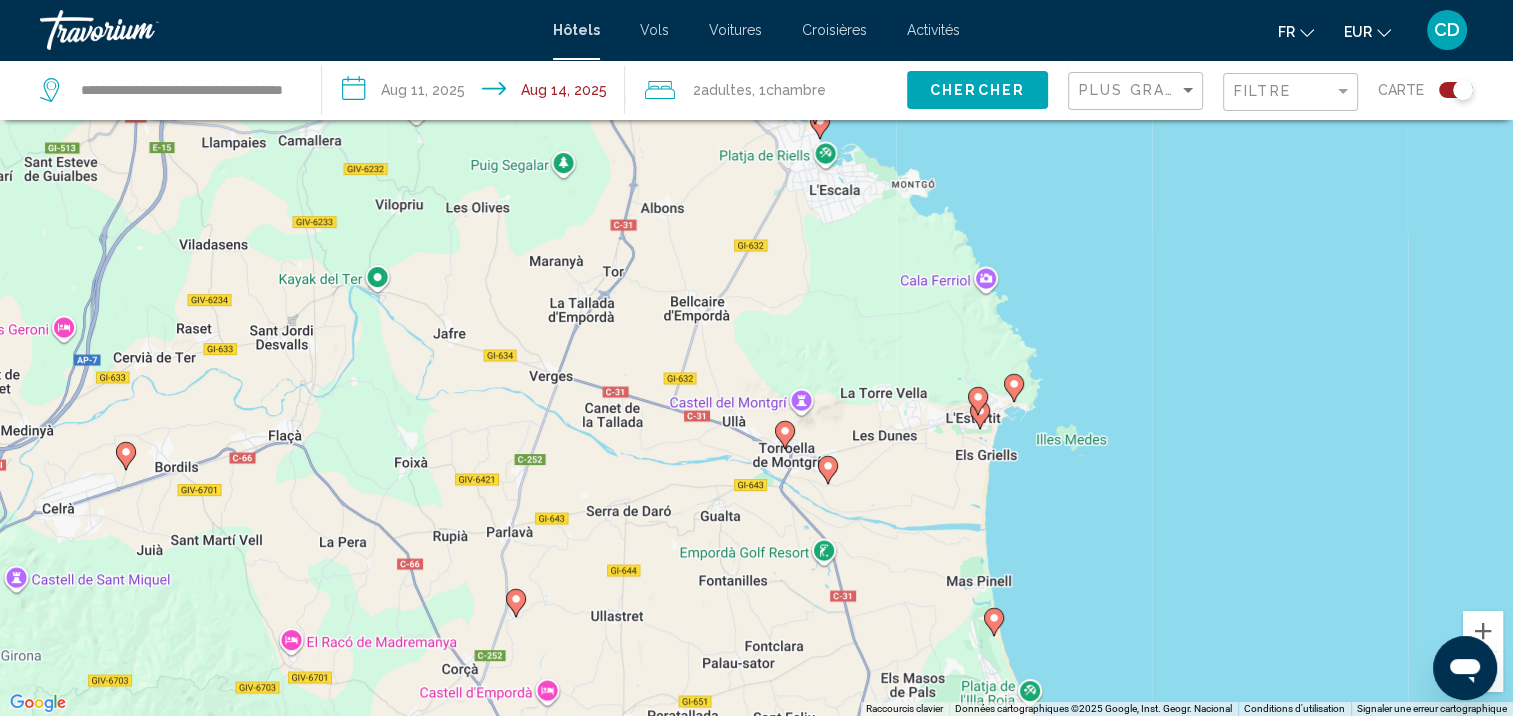 drag, startPoint x: 906, startPoint y: 527, endPoint x: 852, endPoint y: 383, distance: 153.79207 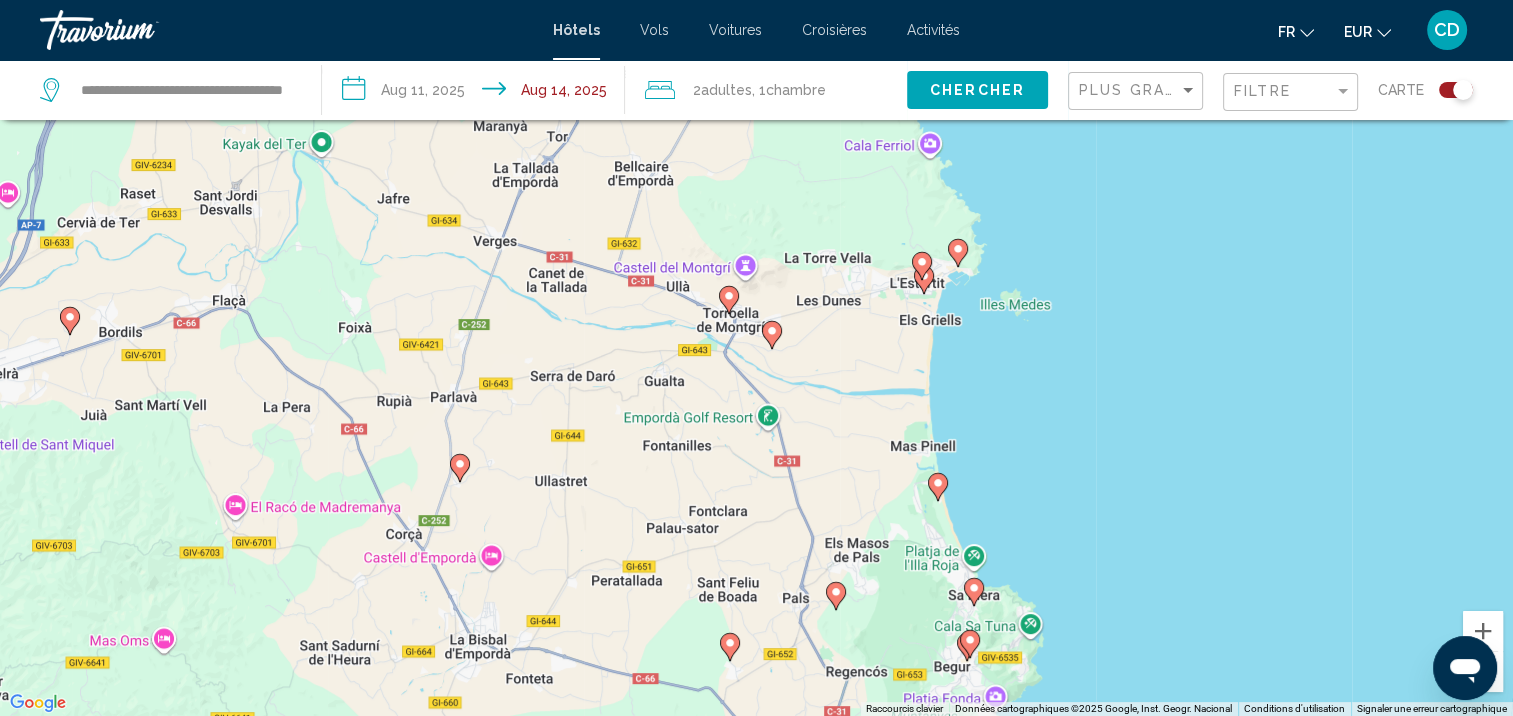 drag, startPoint x: 925, startPoint y: 593, endPoint x: 866, endPoint y: 457, distance: 148.24641 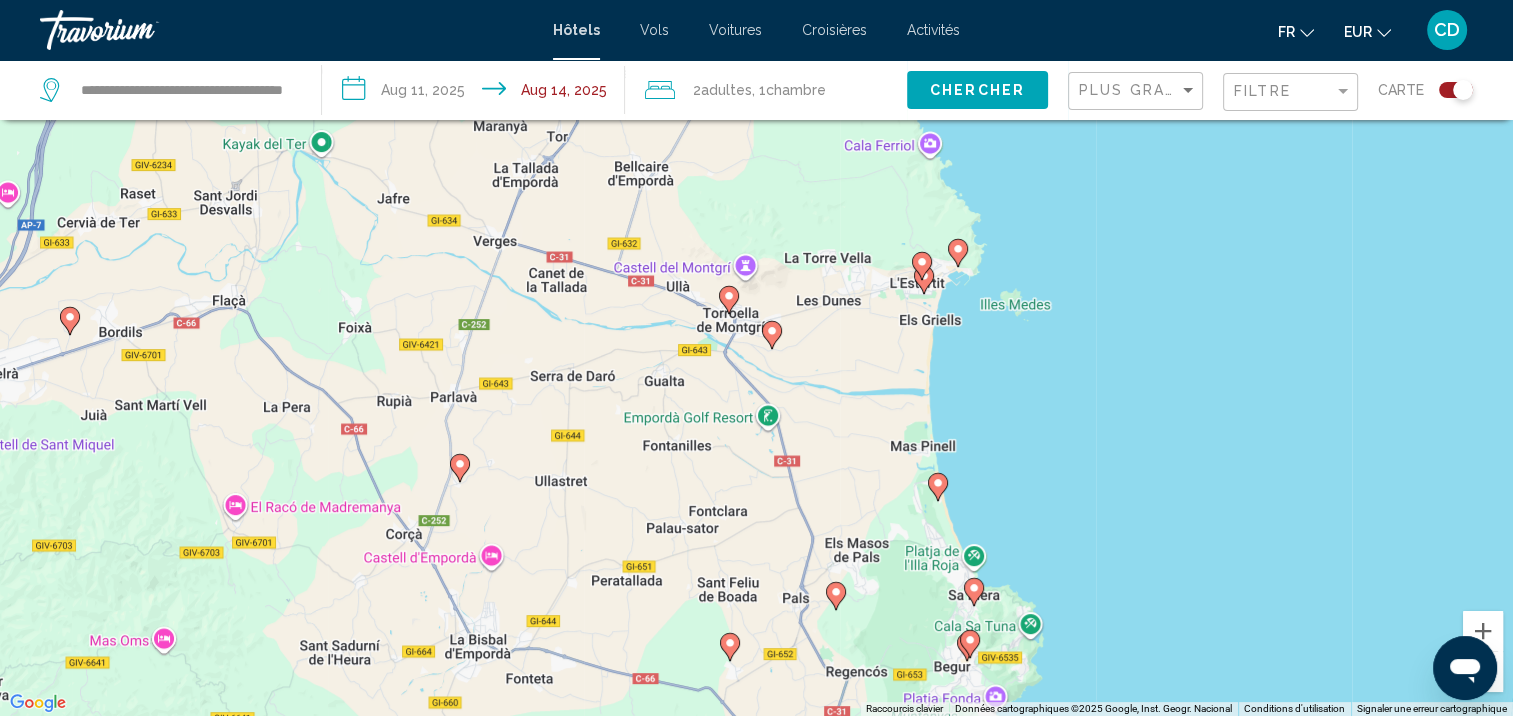 click 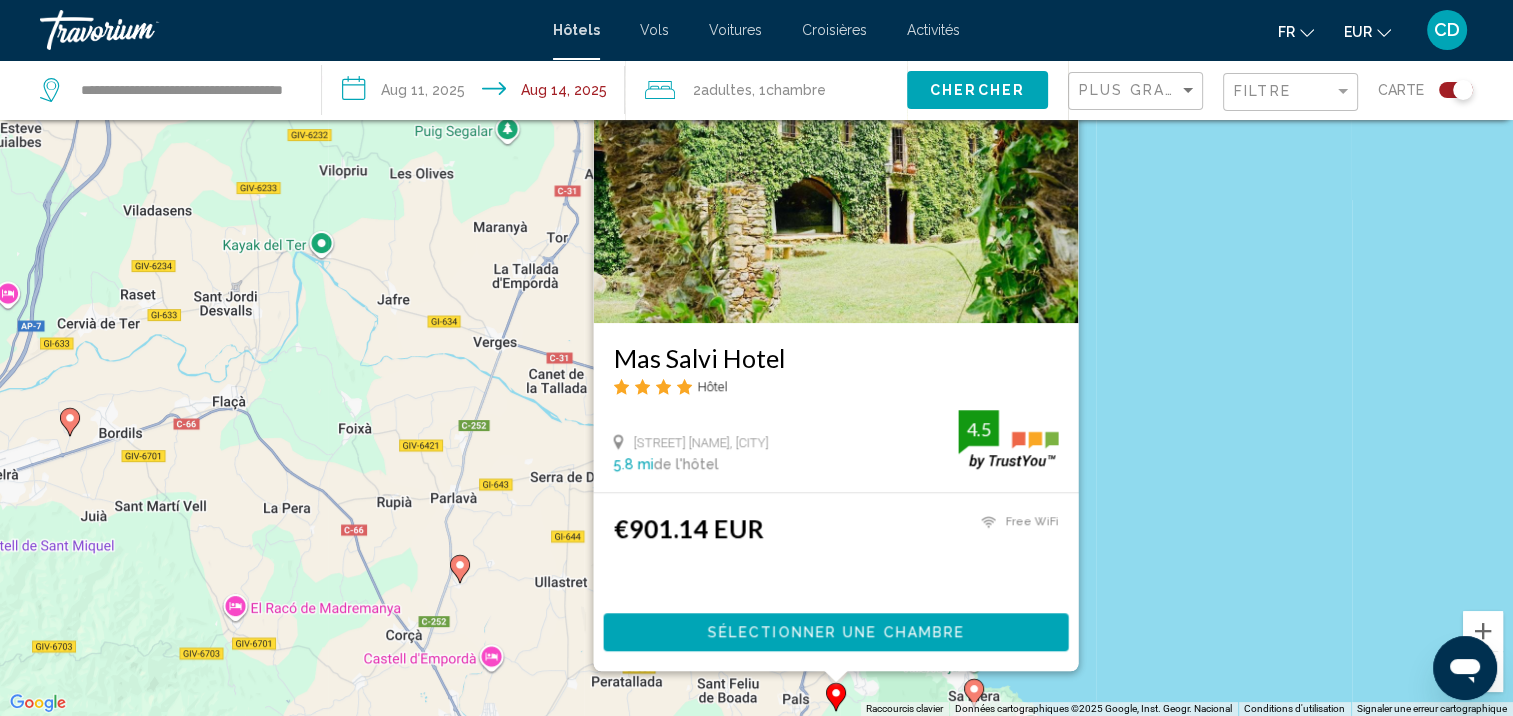 click on "€901.14 EUR
Free WiFi  4.5 Sélectionner une chambre" at bounding box center (835, 582) 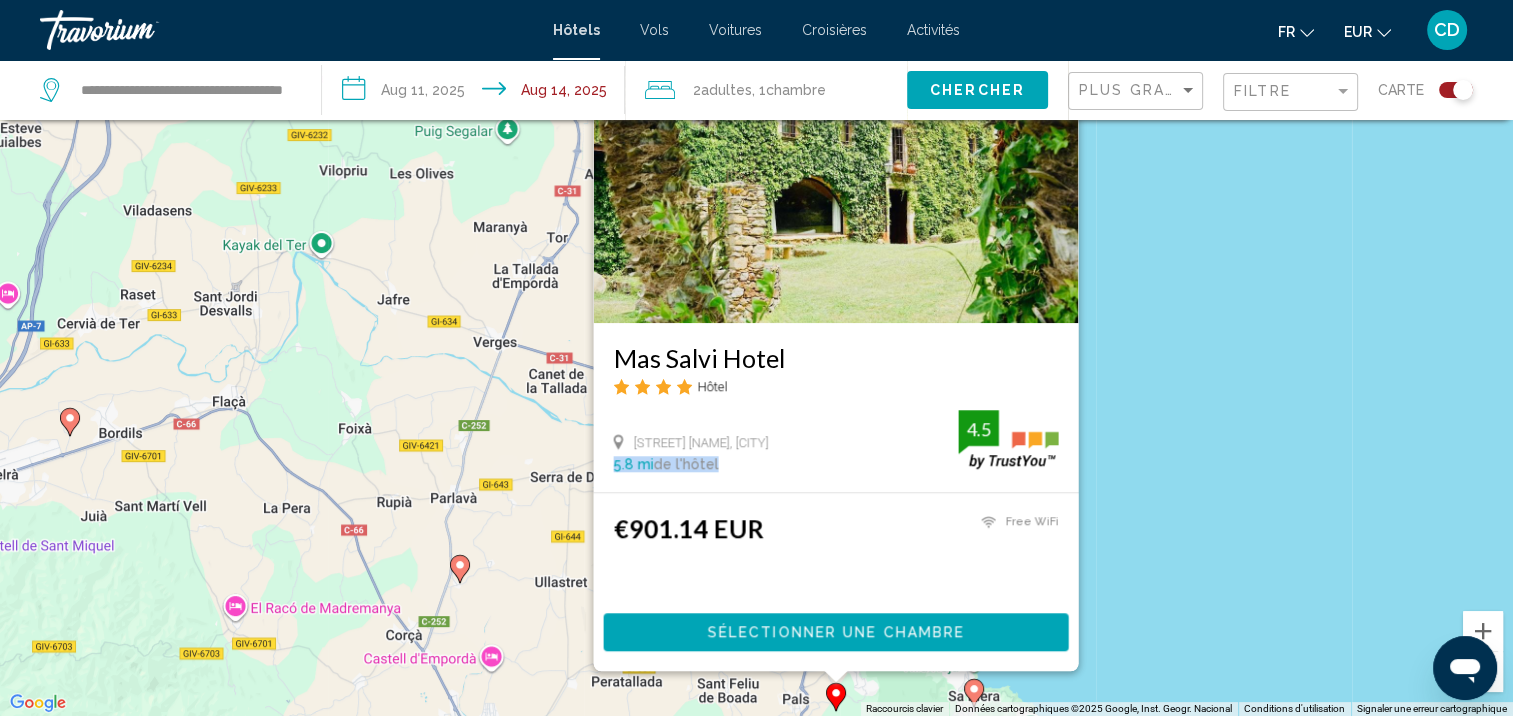 drag, startPoint x: 898, startPoint y: 437, endPoint x: 880, endPoint y: 456, distance: 26.172504 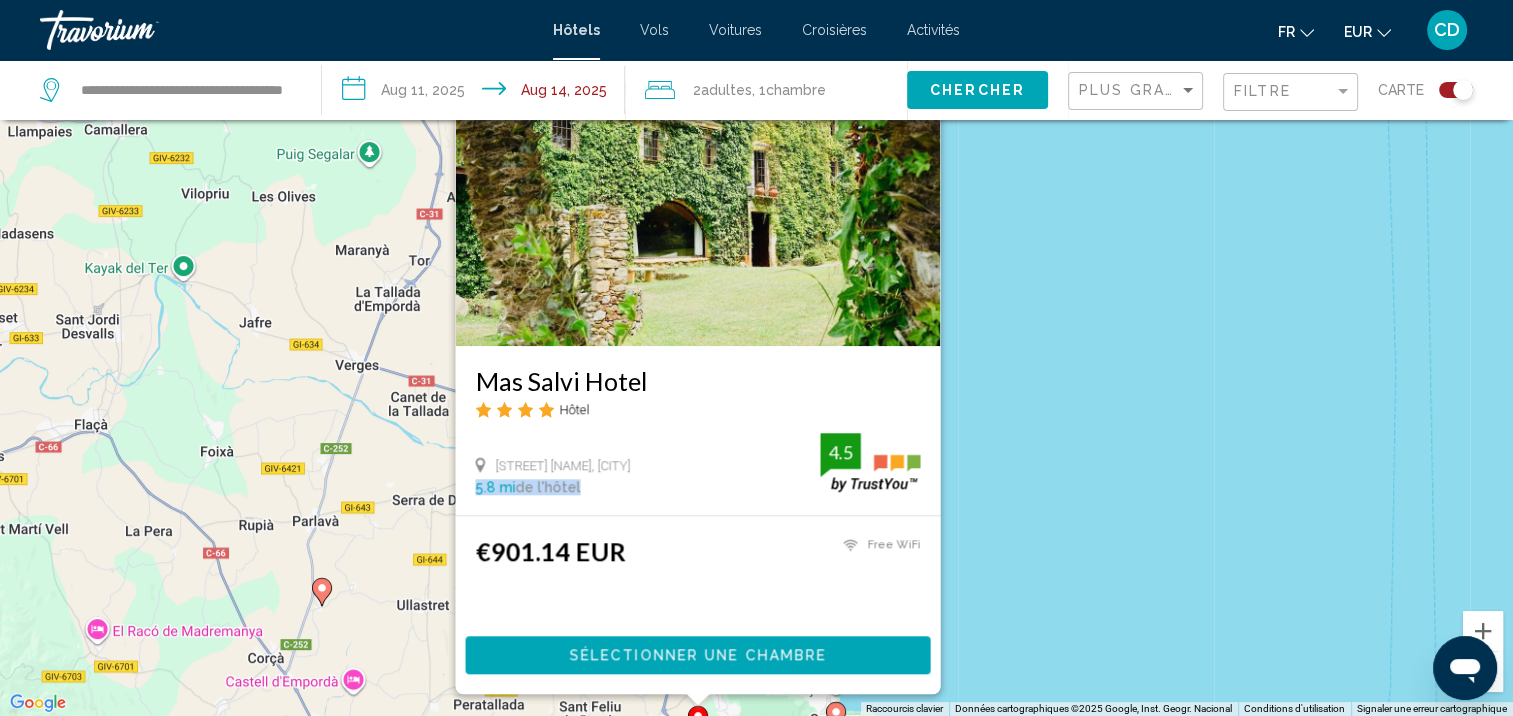 click on "Pour activer le glissement avec le clavier, appuyez sur Alt+Entrée. Une fois ce mode activé, utilisez les touches fléchées pour déplacer le repère. Pour valider le déplacement, appuyez sur Entrée. Pour annuler, appuyez sur Échap.  Mas Salvi Hotel
Hôtel
Calle Carmany S/N, Pals 5.8 mi  de l'hôtel 4.5 €901.14 EUR
Free WiFi  4.5 Sélectionner une chambre" at bounding box center (756, 358) 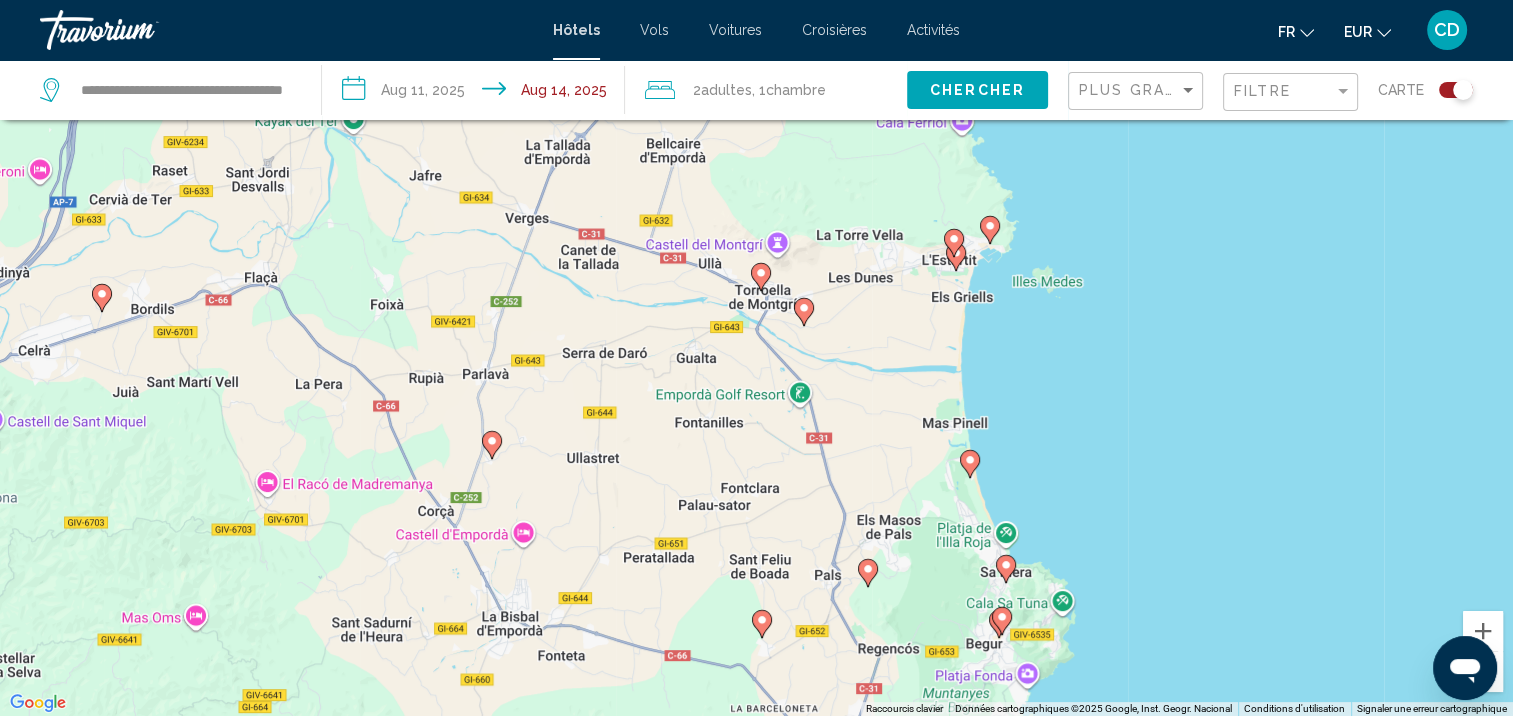 drag, startPoint x: 668, startPoint y: 542, endPoint x: 842, endPoint y: 380, distance: 237.73935 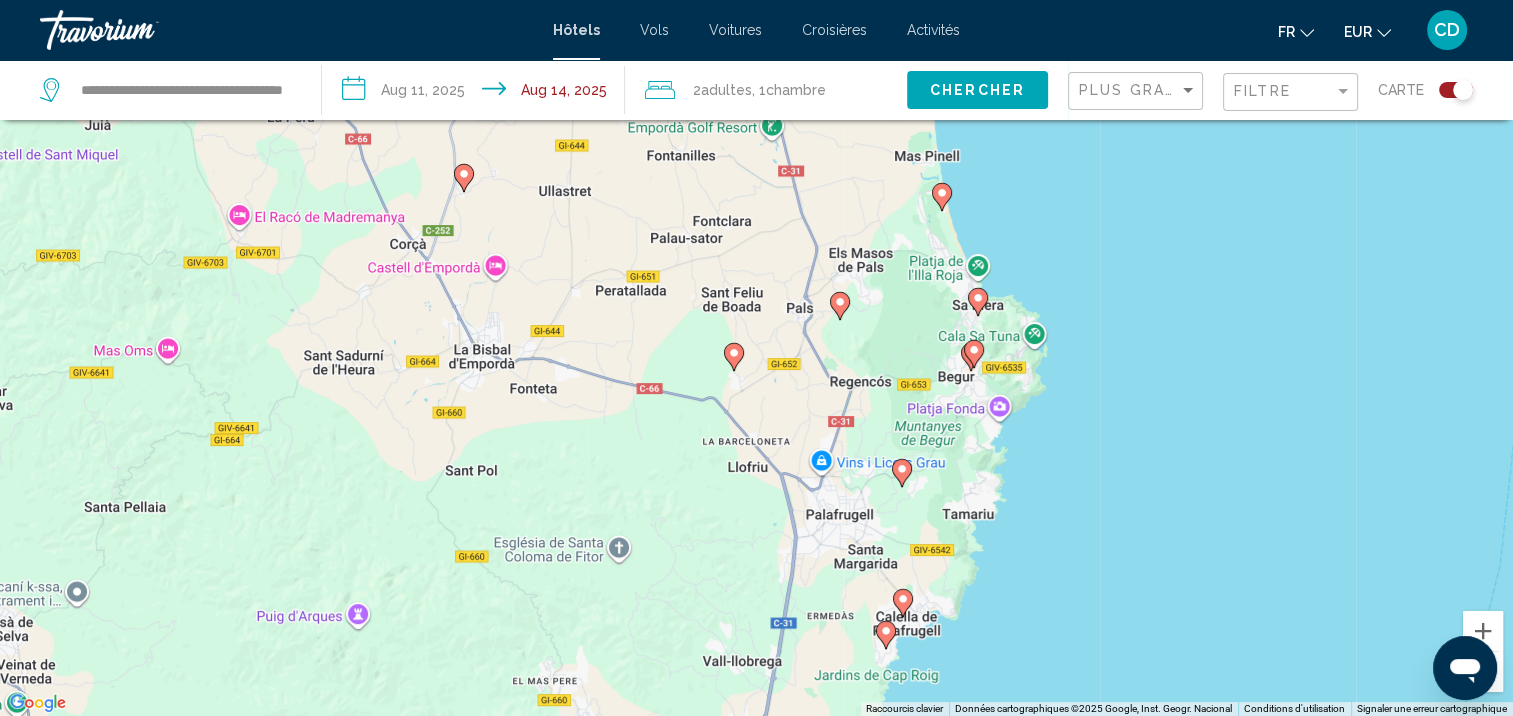 drag, startPoint x: 789, startPoint y: 644, endPoint x: 759, endPoint y: 384, distance: 261.72504 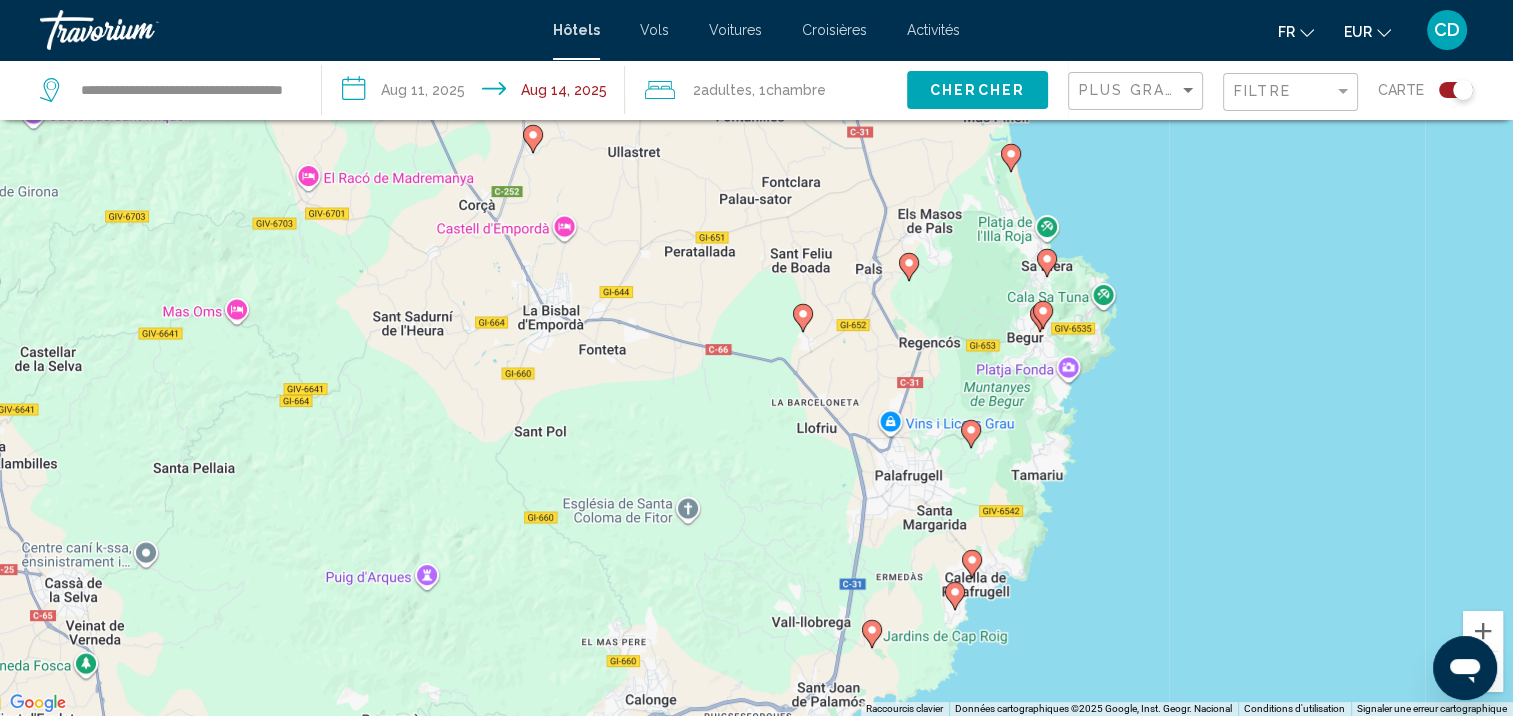 drag, startPoint x: 520, startPoint y: 329, endPoint x: 592, endPoint y: 292, distance: 80.9506 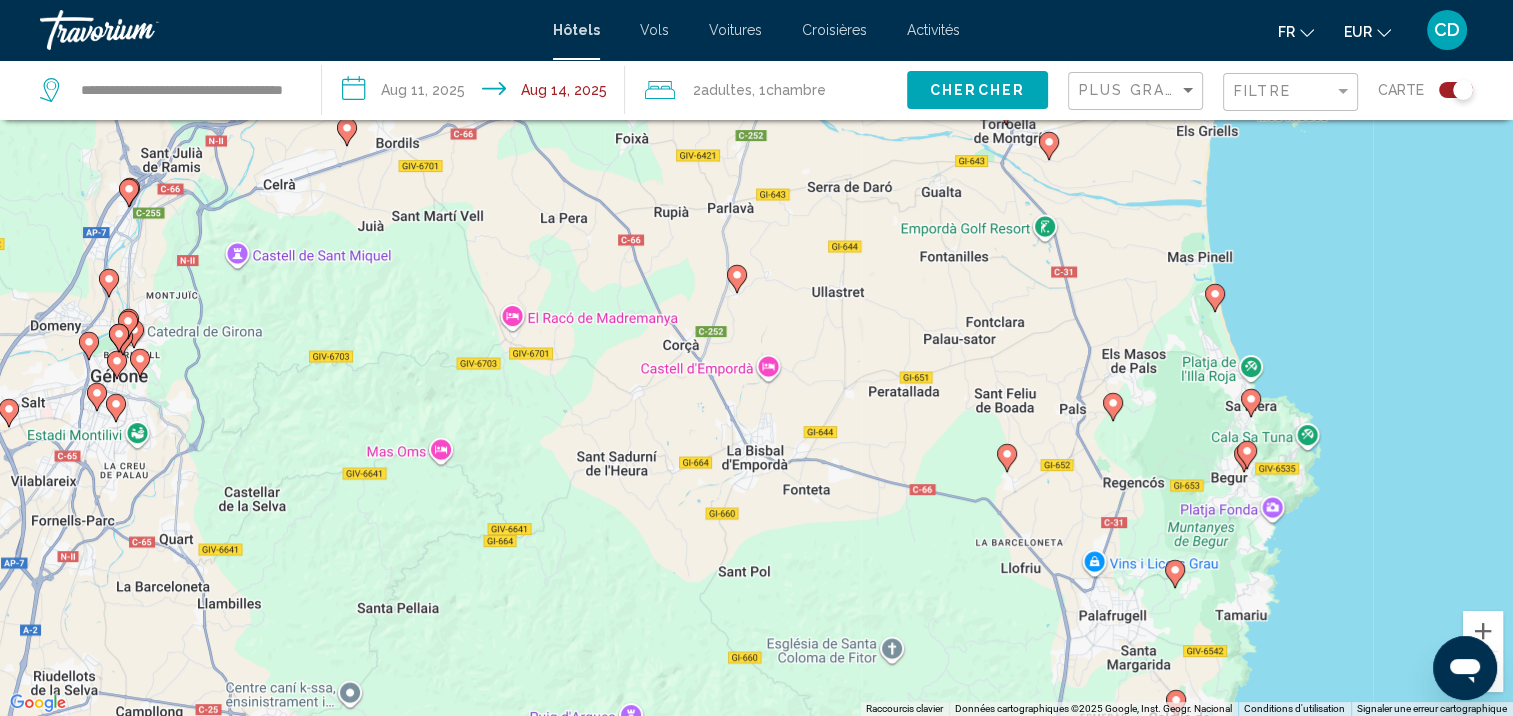 drag, startPoint x: 556, startPoint y: 274, endPoint x: 760, endPoint y: 416, distance: 248.55583 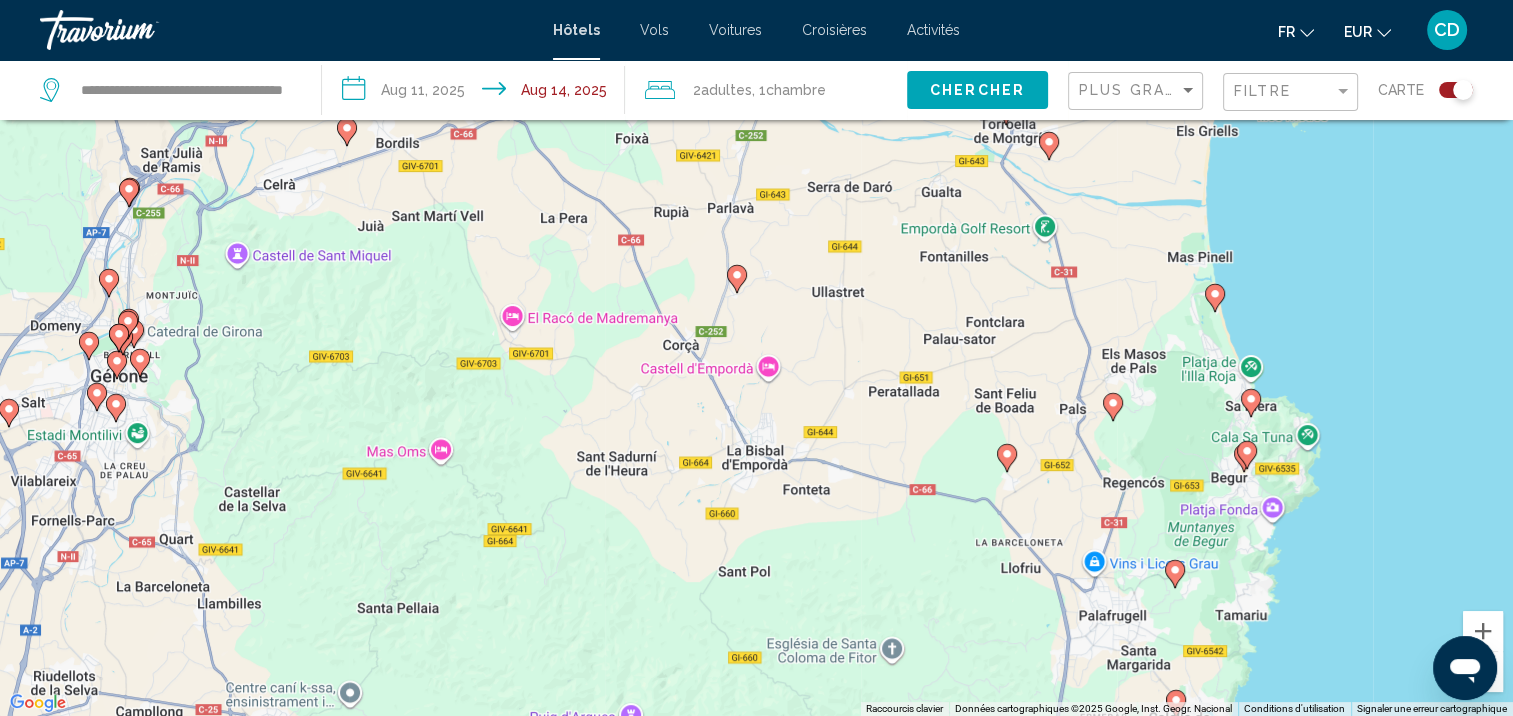 click on "Pour activer le glissement avec le clavier, appuyez sur Alt+Entrée. Une fois ce mode activé, utilisez les touches fléchées pour déplacer le repère. Pour valider le déplacement, appuyez sur Entrée. Pour annuler, appuyez sur Échap." at bounding box center [756, 358] 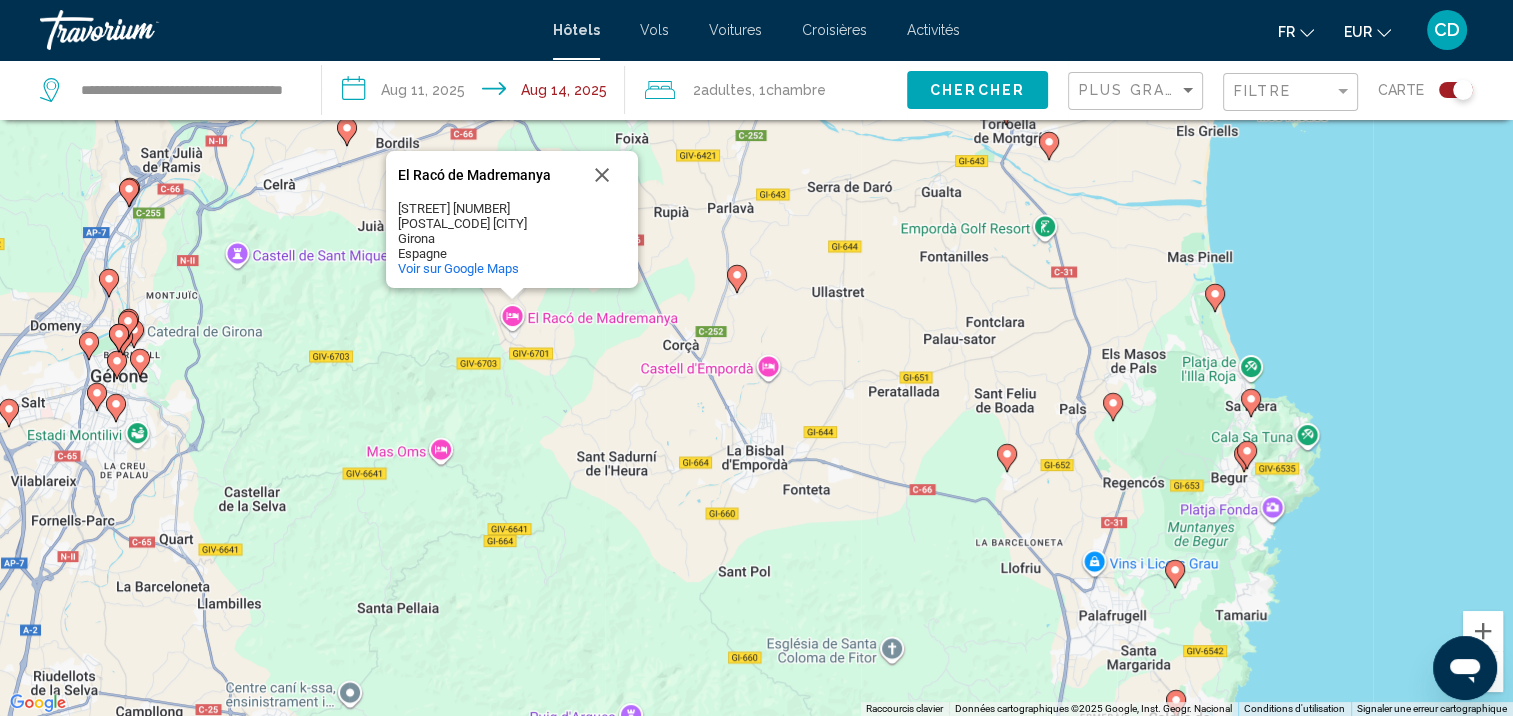 click on "Pour activer le glissement avec le clavier, appuyez sur Alt+Entrée. Une fois ce mode activé, utilisez les touches fléchées pour déplacer le repère. Pour valider le déplacement, appuyez sur Entrée. Pour annuler, appuyez sur Échap.     El Racó de Madremanya                     El Racó de Madremanya                 Carrer Mossen Jaume Marques Casanovas, 7 17462 Madremanya Girona Espagne             Voir sur Google Maps" at bounding box center (756, 358) 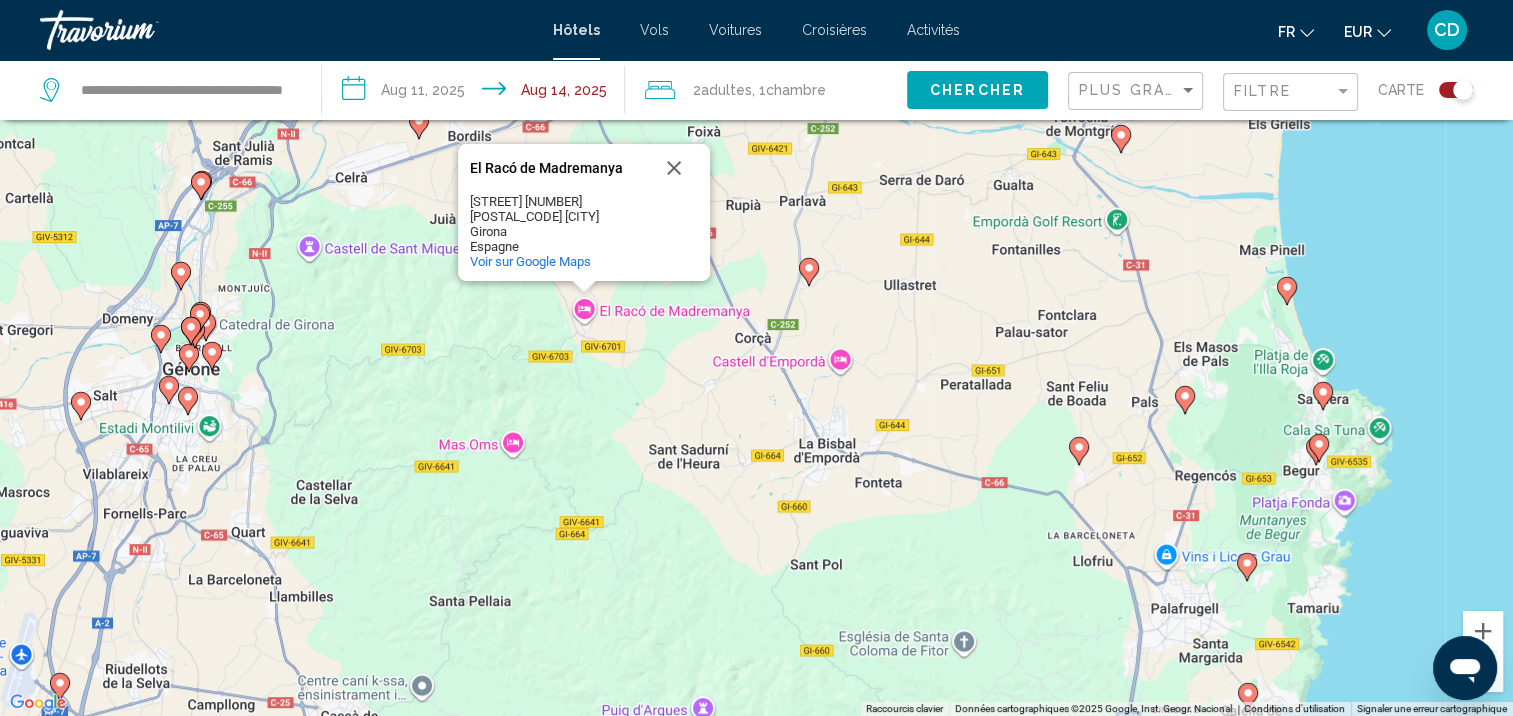 drag, startPoint x: 547, startPoint y: 380, endPoint x: 616, endPoint y: 373, distance: 69.354164 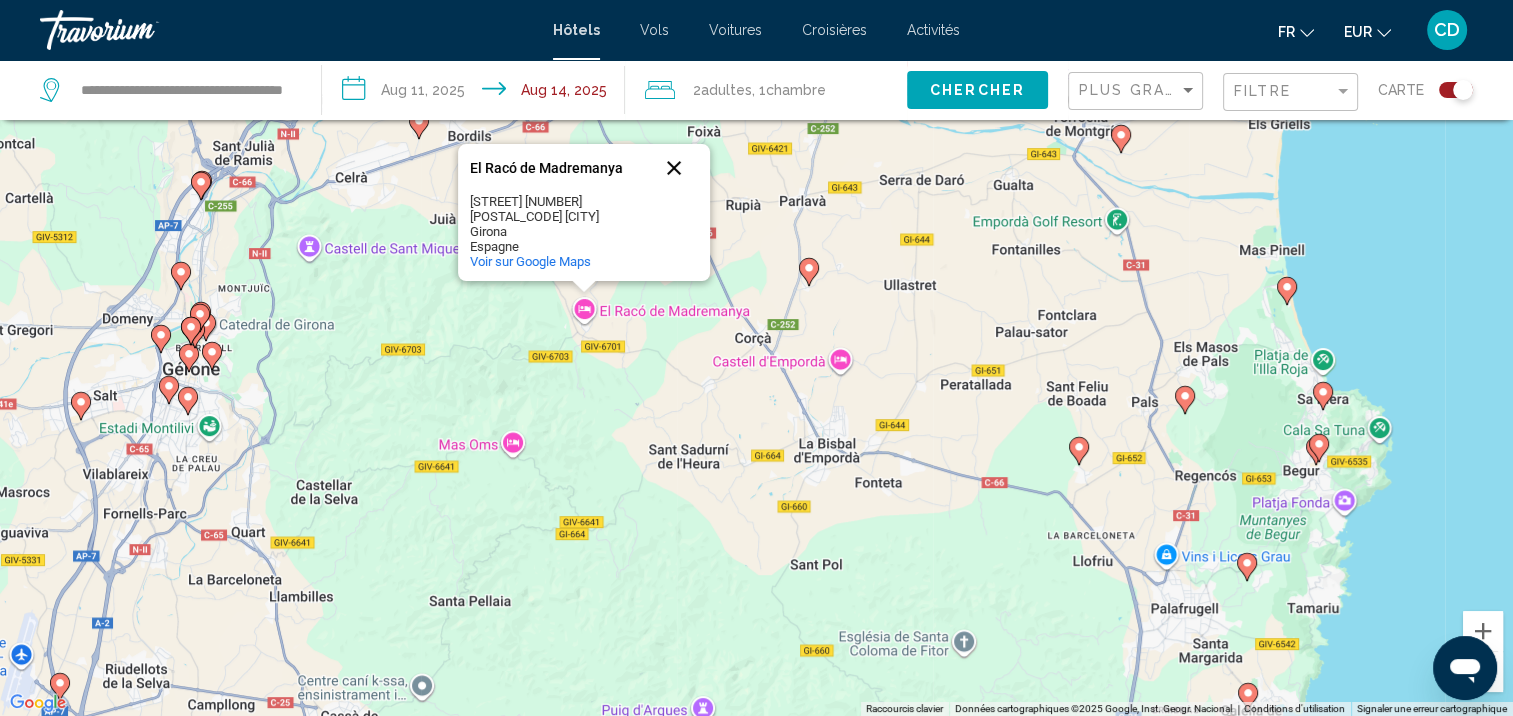 click at bounding box center (674, 168) 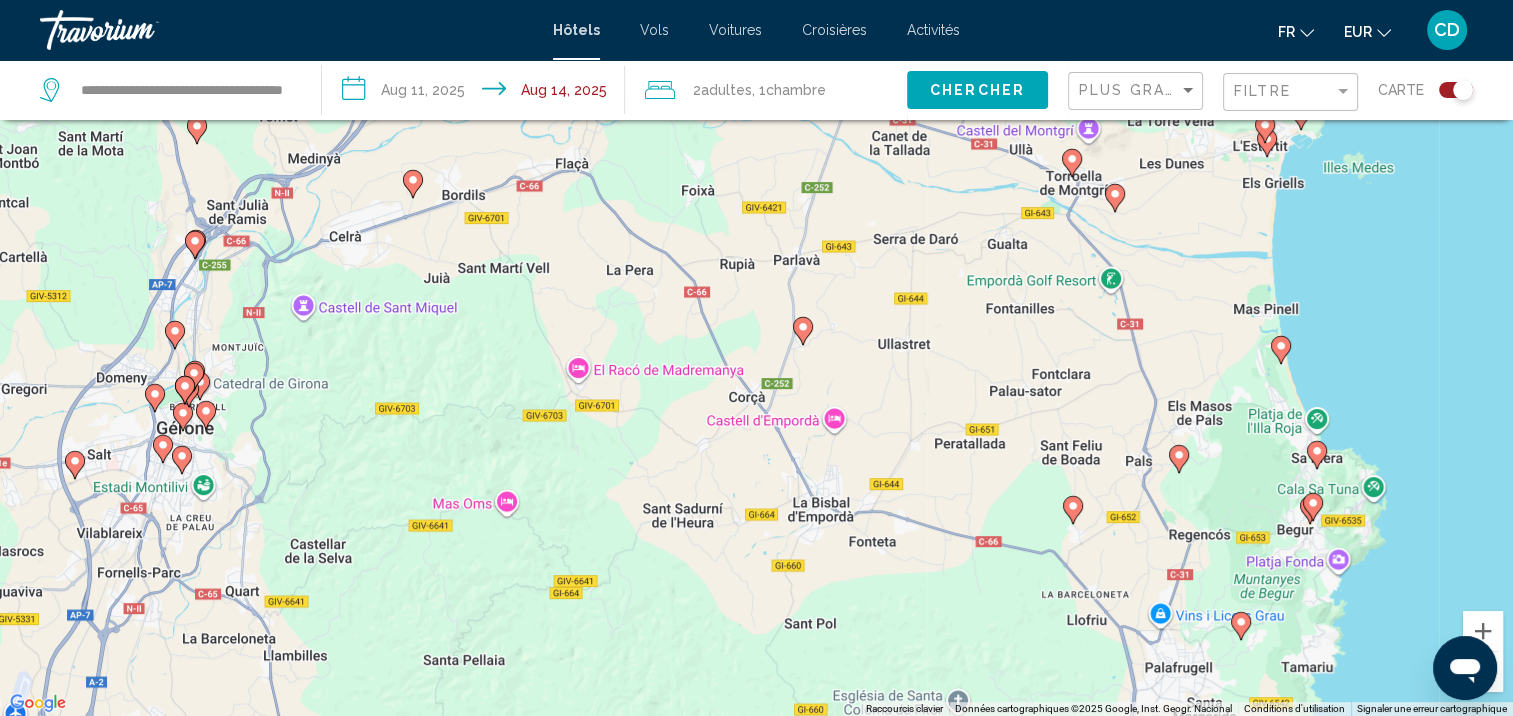 drag, startPoint x: 646, startPoint y: 372, endPoint x: 640, endPoint y: 435, distance: 63.28507 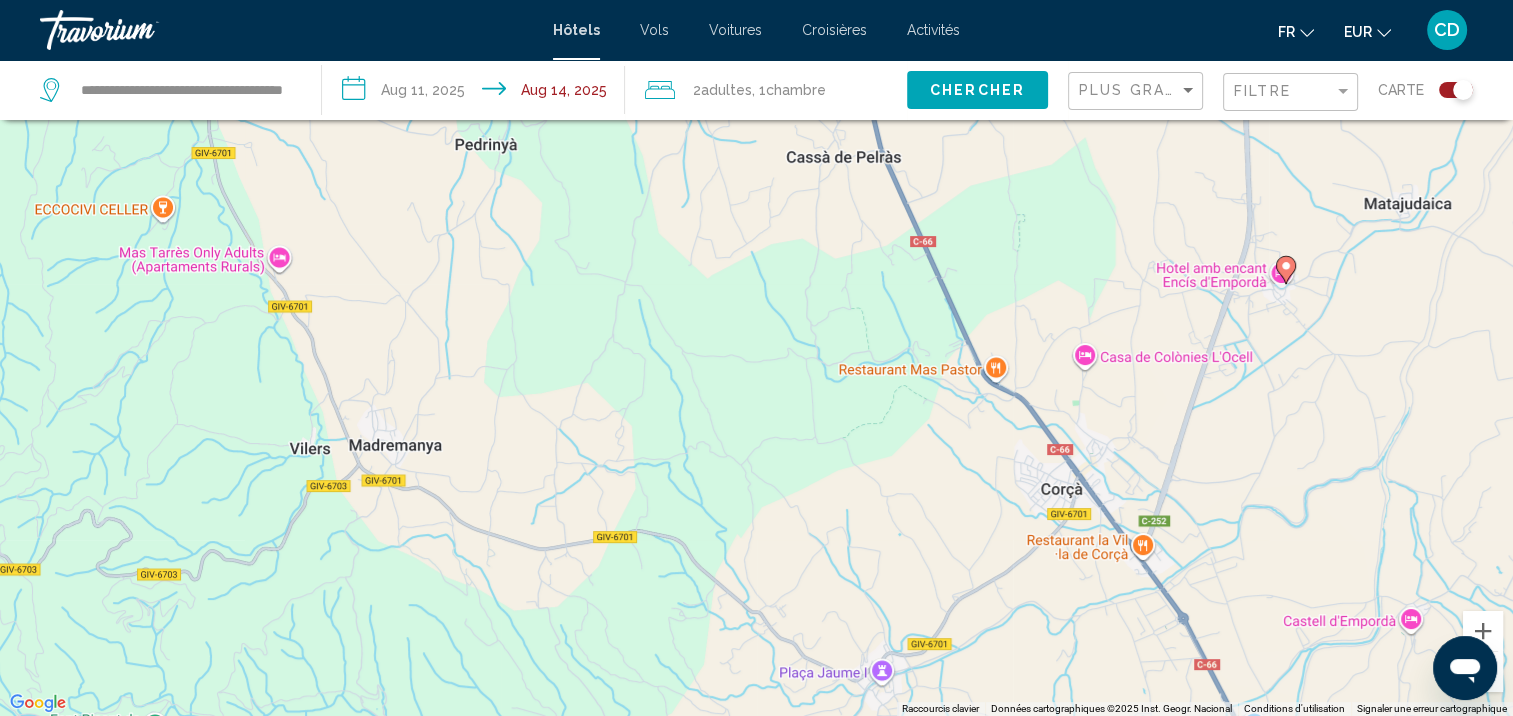 drag, startPoint x: 758, startPoint y: 307, endPoint x: 526, endPoint y: 412, distance: 254.65466 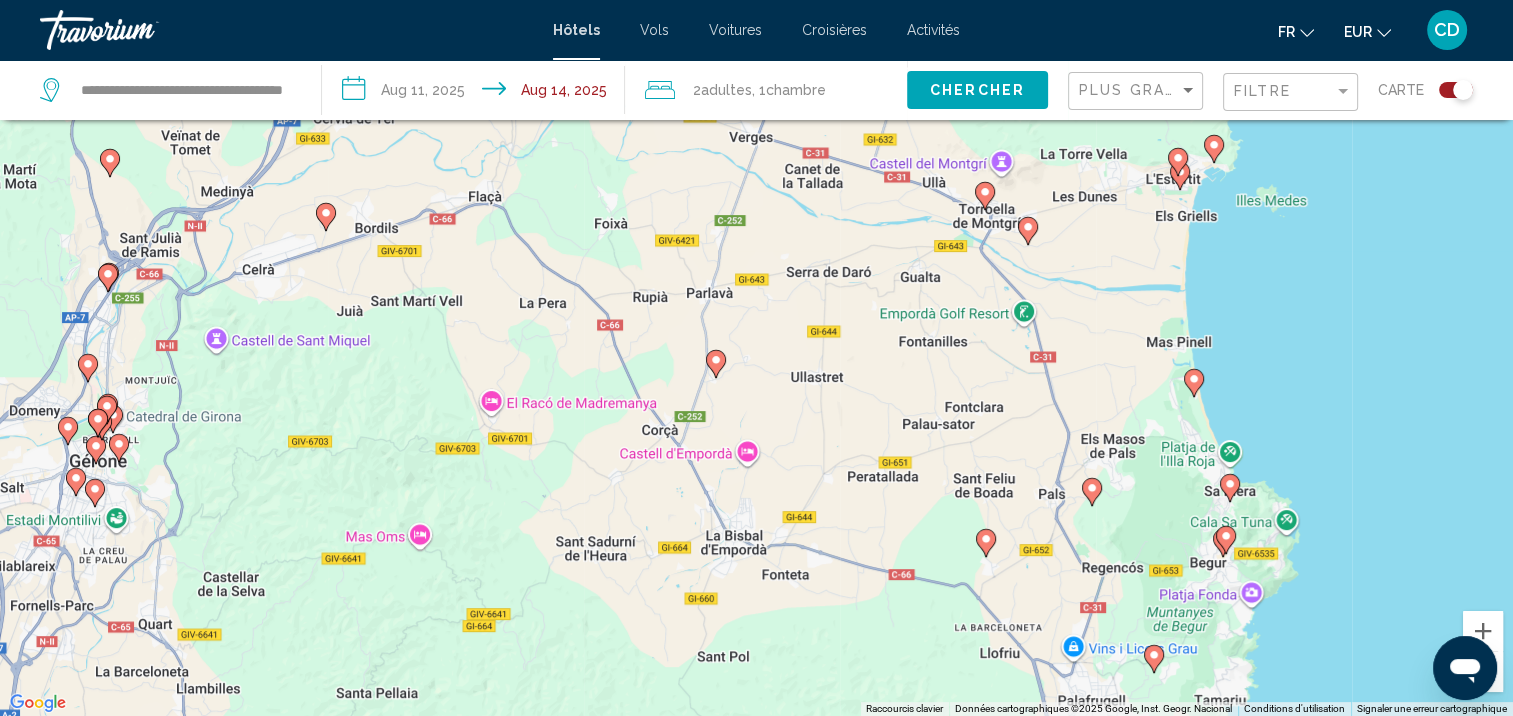 click 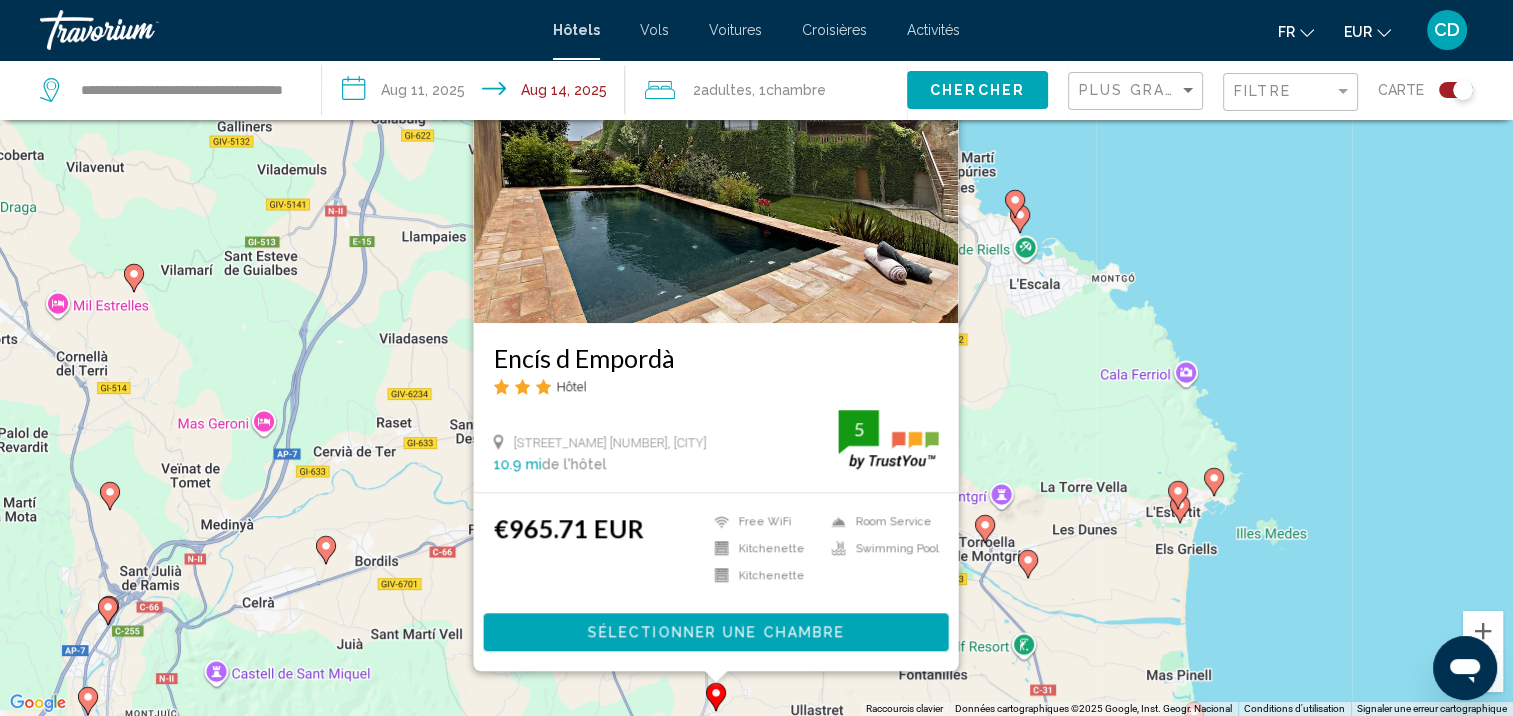 click on "Pour activer le glissement avec le clavier, appuyez sur Alt+Entrée. Une fois ce mode activé, utilisez les touches fléchées pour déplacer le repère. Pour valider le déplacement, appuyez sur Entrée. Pour annuler, appuyez sur Échap.  Encís d Empordà
Hôtel
Carrer Sant Genís 13, Corca 10.9 mi  de l'hôtel 5 €965.71 EUR
Free WiFi
Kitchenette
Kitchenette
Room Service
Swimming Pool  5 Sélectionner une chambre" at bounding box center (756, 358) 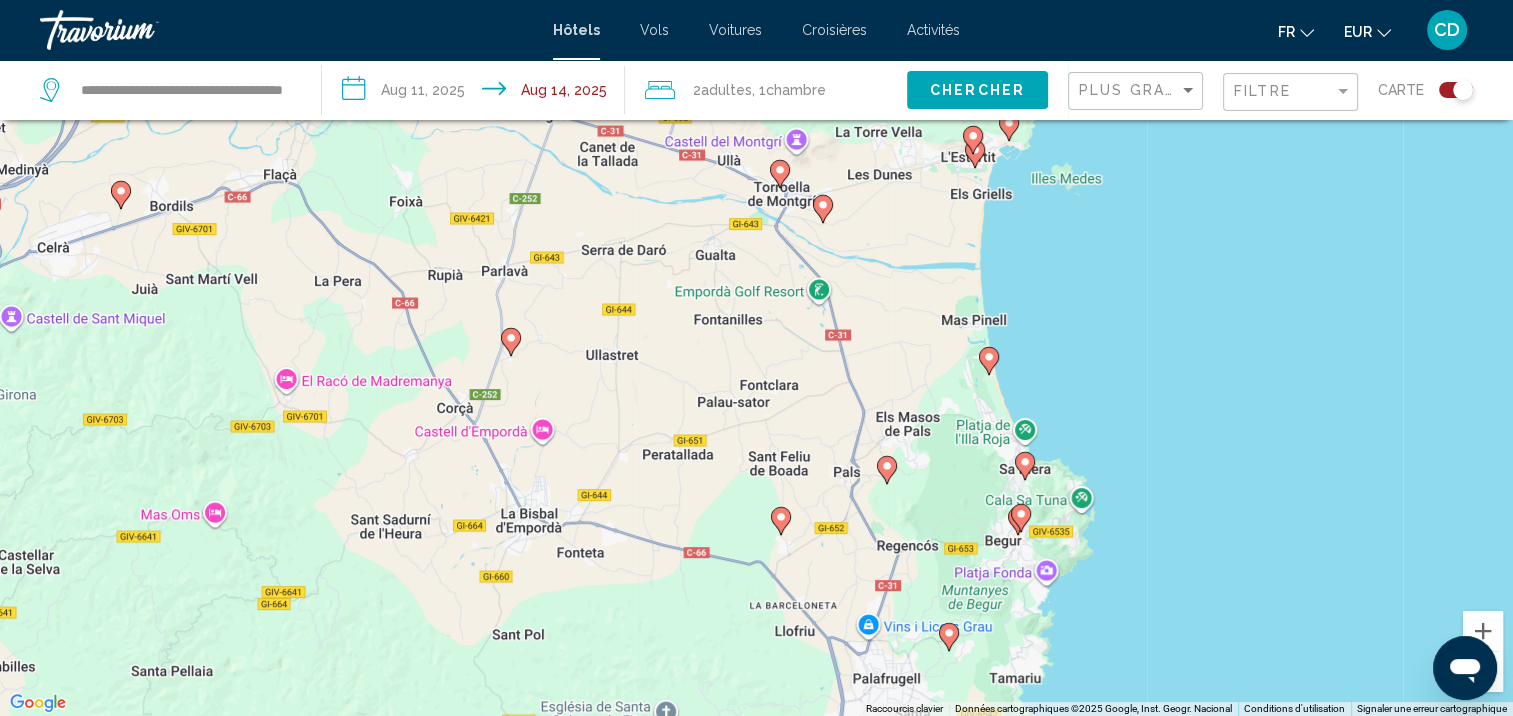 drag, startPoint x: 1068, startPoint y: 582, endPoint x: 859, endPoint y: 223, distance: 415.40582 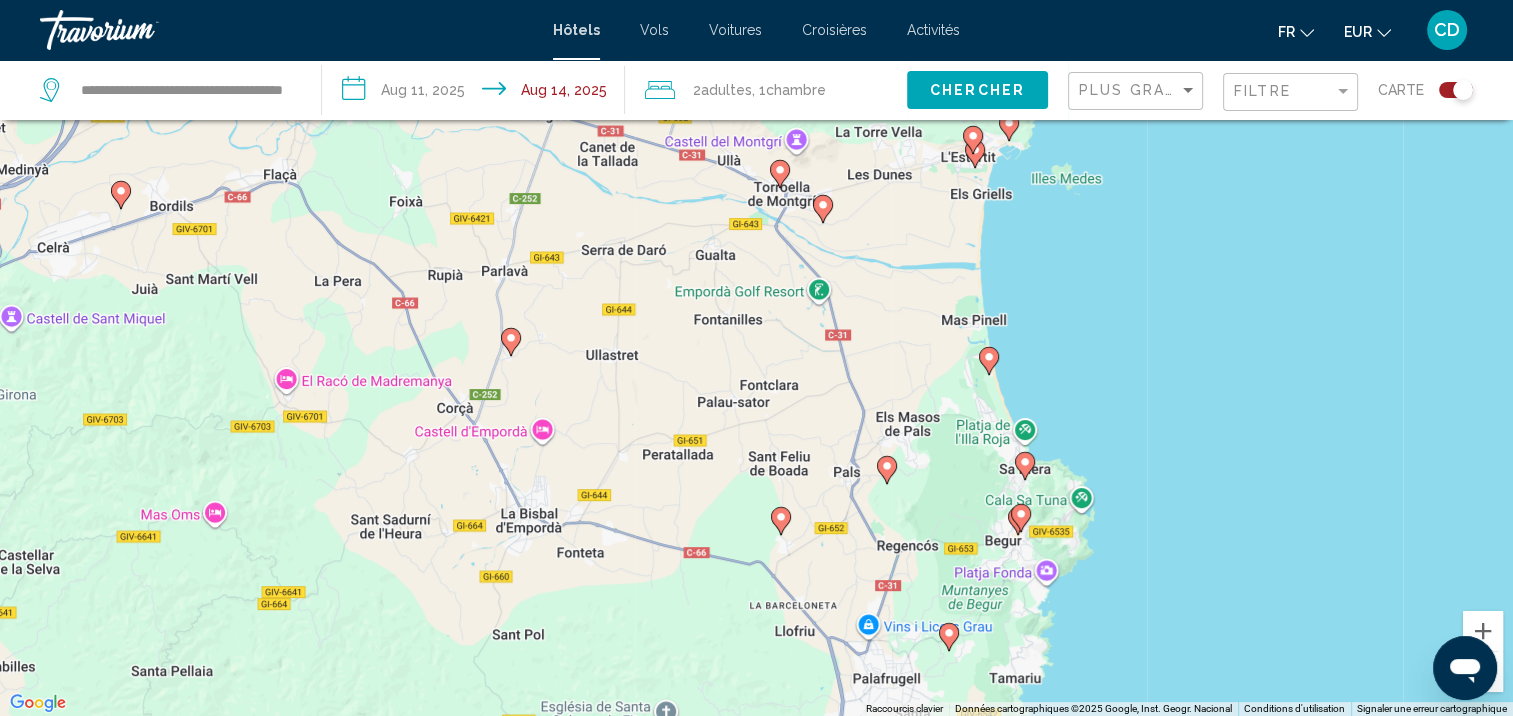 click 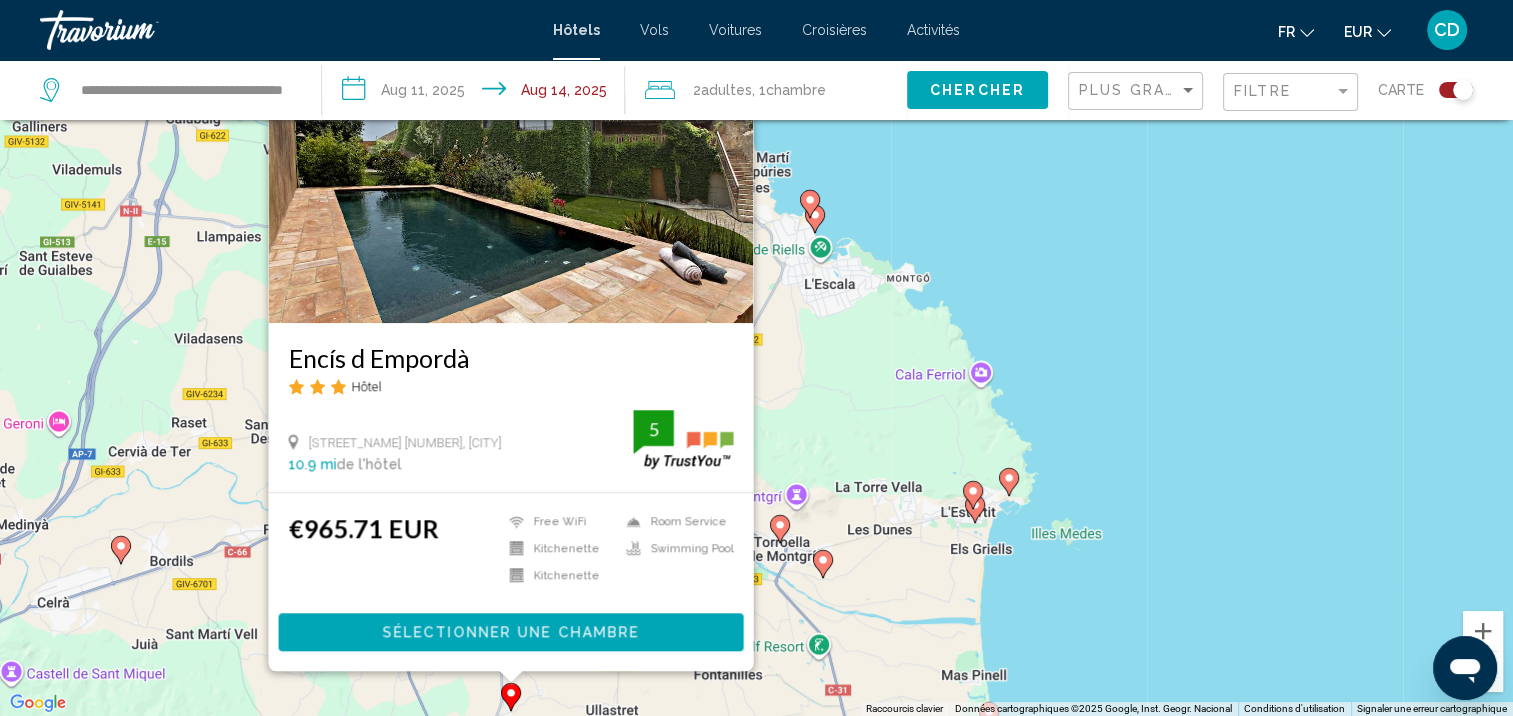 click on "Pour activer le glissement avec le clavier, appuyez sur Alt+Entrée. Une fois ce mode activé, utilisez les touches fléchées pour déplacer le repère. Pour valider le déplacement, appuyez sur Entrée. Pour annuler, appuyez sur Échap.  Encís d Empordà
Hôtel
Carrer Sant Genís 13, Corca 10.9 mi  de l'hôtel 5 €965.71 EUR
Free WiFi
Kitchenette
Kitchenette
Room Service
Swimming Pool  5 Sélectionner une chambre" at bounding box center [756, 358] 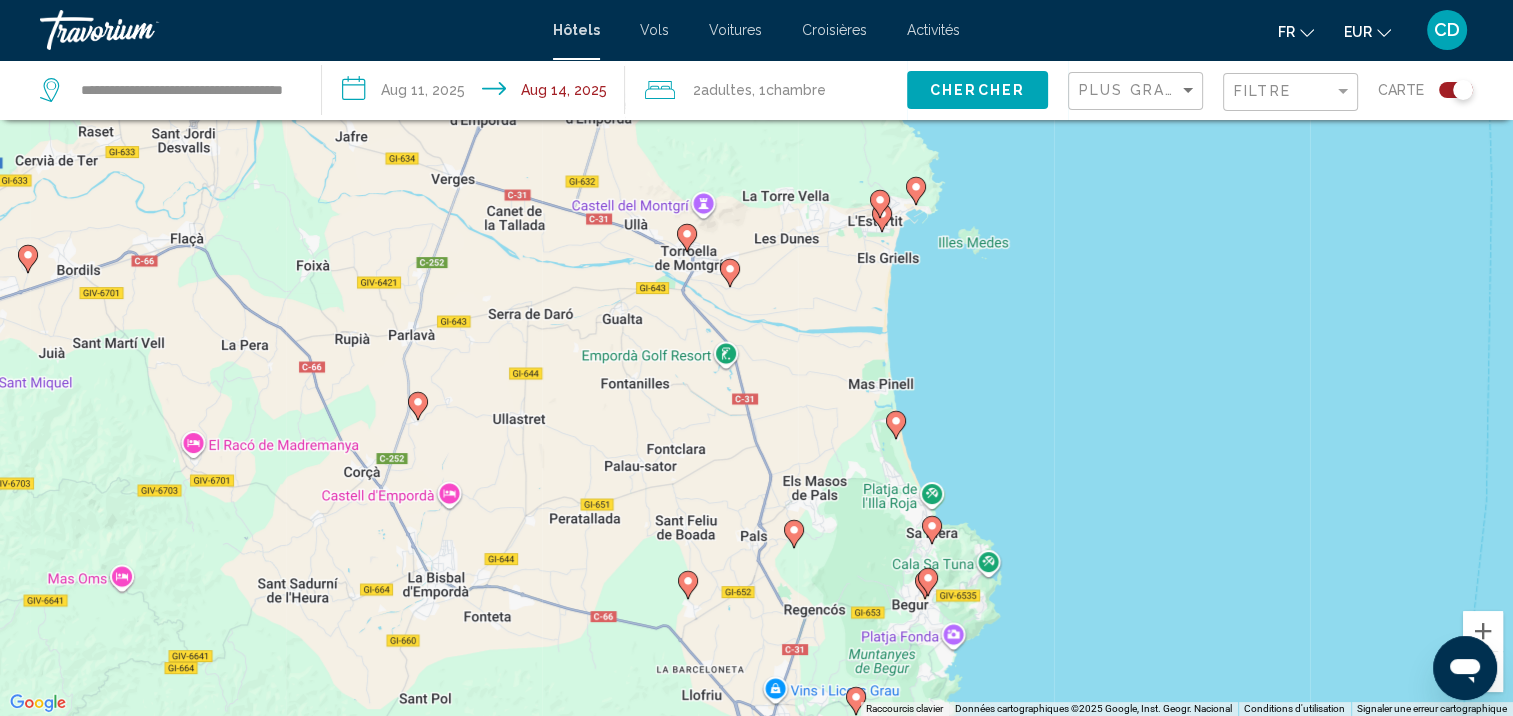 drag, startPoint x: 913, startPoint y: 529, endPoint x: 820, endPoint y: 234, distance: 309.31213 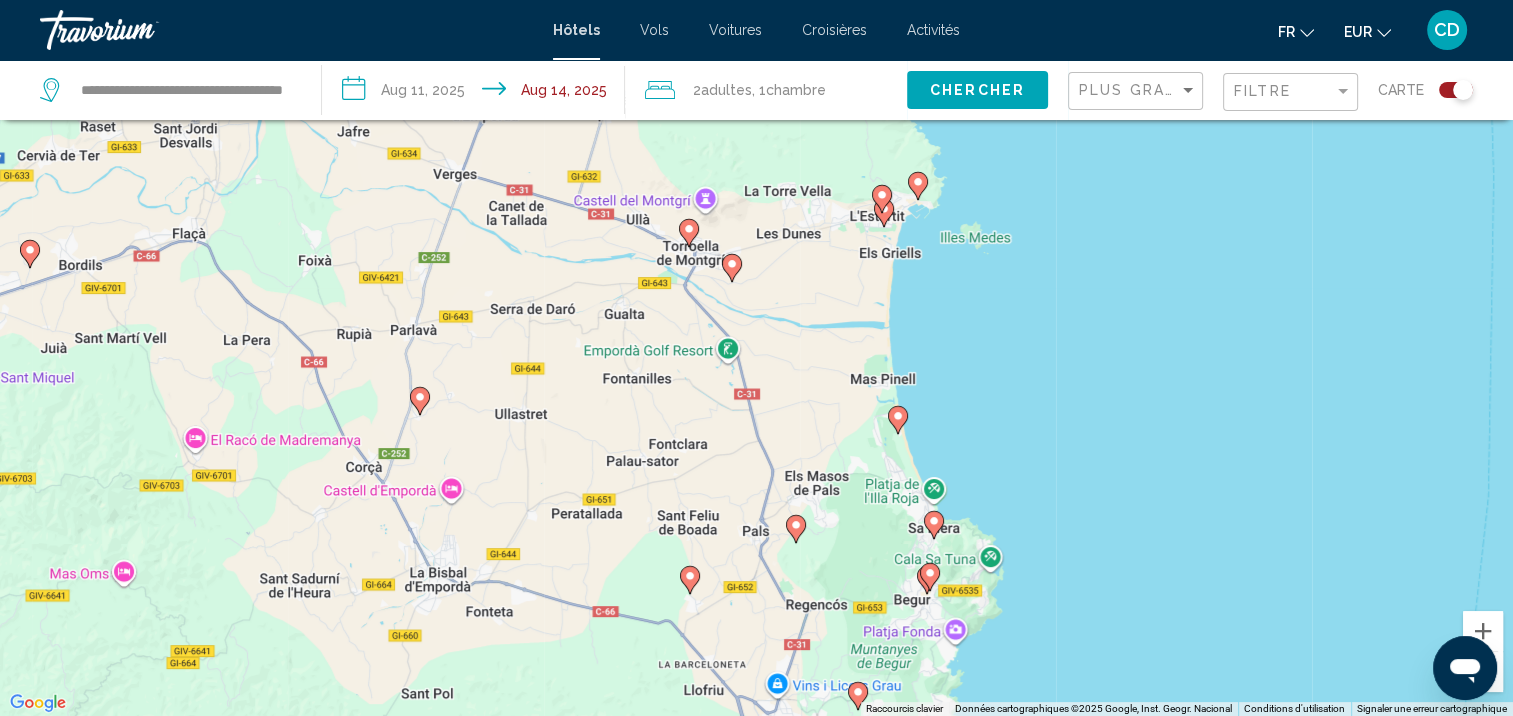 click 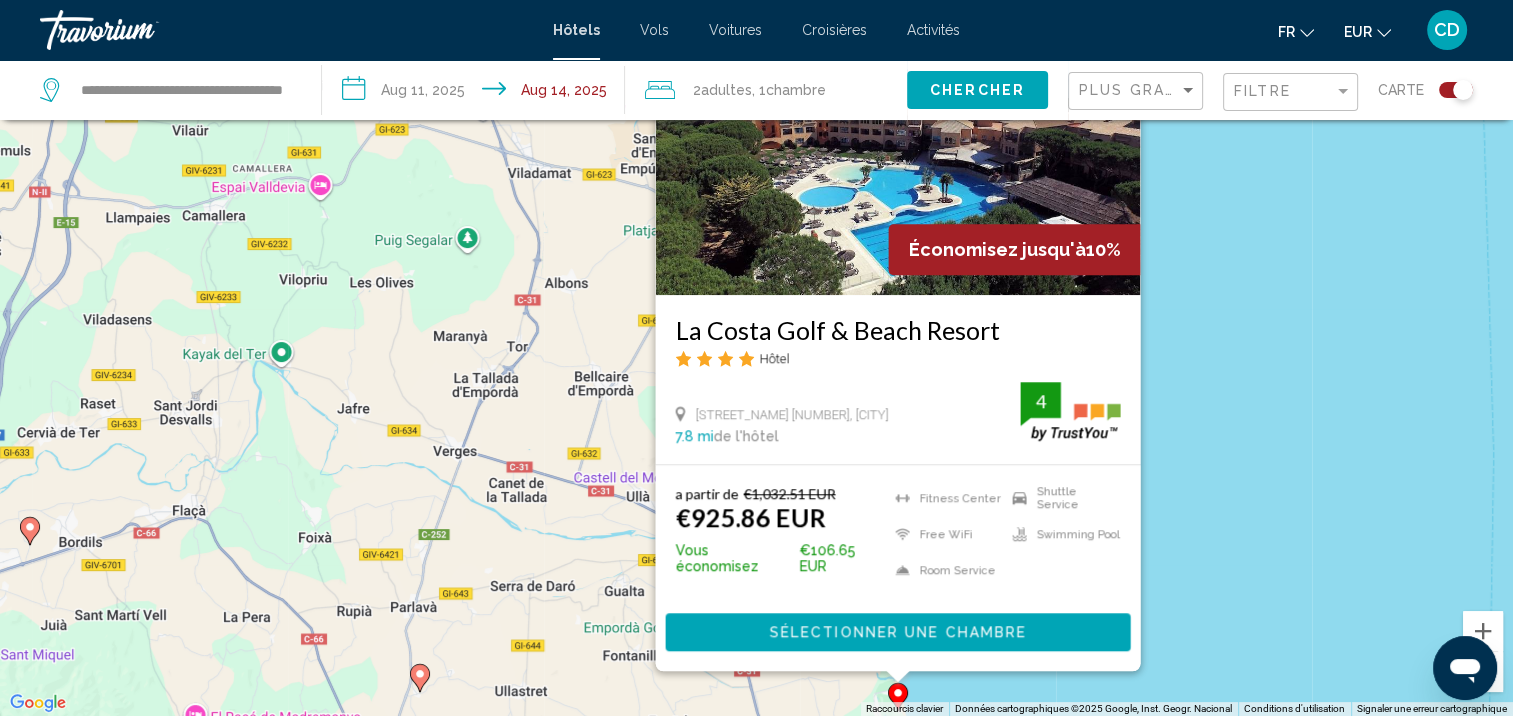 click on "Pour activer le glissement avec le clavier, appuyez sur Alt+Entrée. Une fois ce mode activé, utilisez les touches fléchées pour déplacer le repère. Pour valider le déplacement, appuyez sur Entrée. Pour annuler, appuyez sur Échap. Économisez jusqu'à  10%   La Costa Golf & Beach Resort
Hôtel
Carrer Arenals De Mar 36, Pals 7.8 mi  de l'hôtel 4 a partir de €1,032.51 EUR €925.86 EUR  Vous économisez  €106.65 EUR
Fitness Center
Free WiFi
Room Service
Shuttle Service
Swimming Pool  4 Sélectionner une chambre" at bounding box center [756, 358] 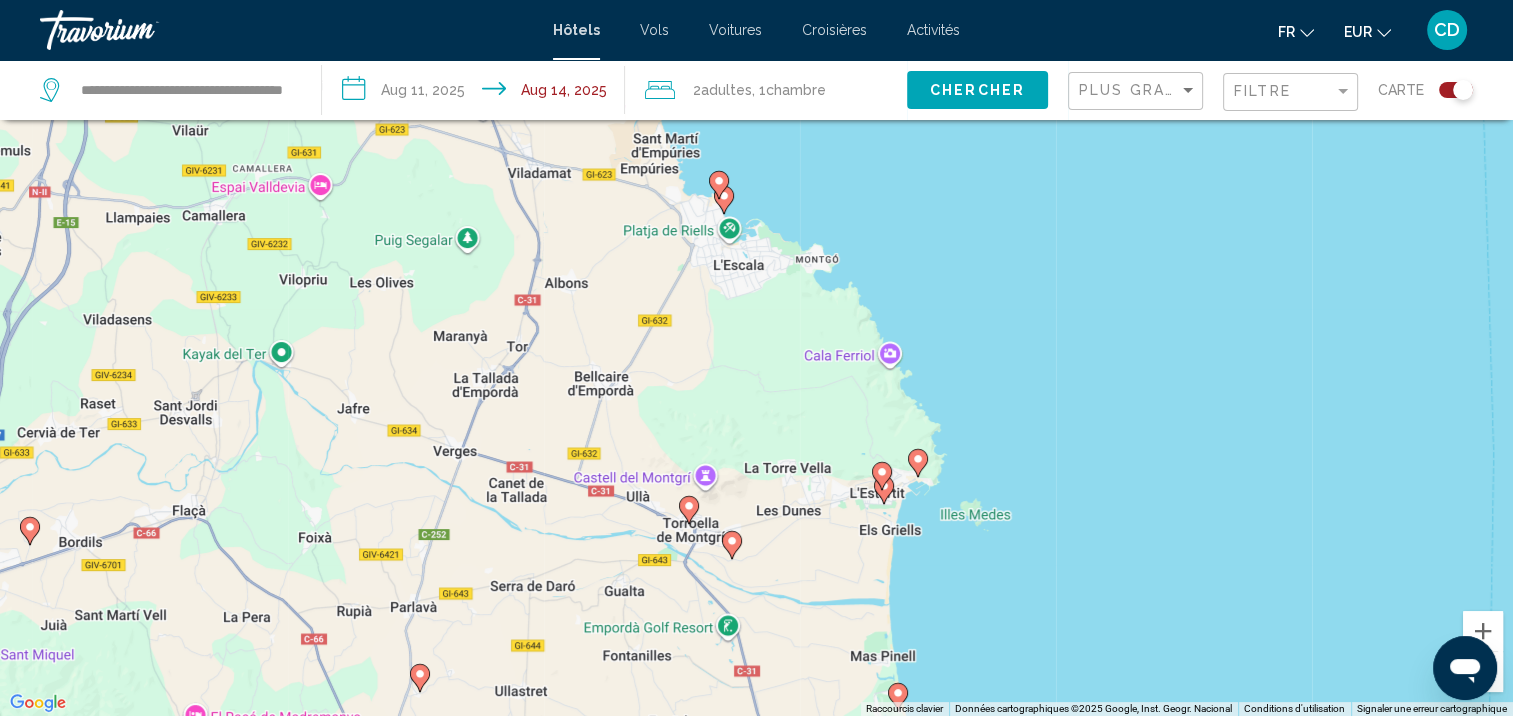 click 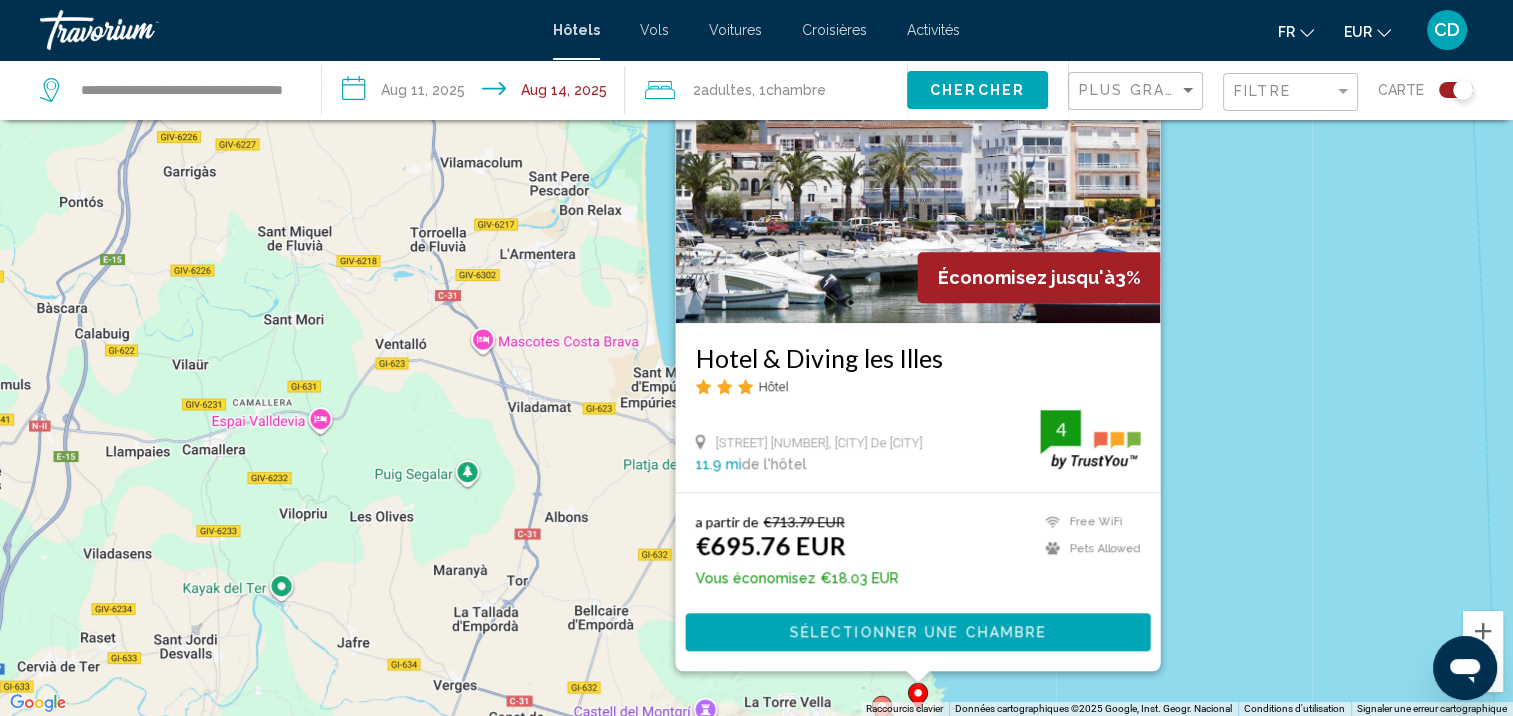click on "Pour activer le glissement avec le clavier, appuyez sur Alt+Entrée. Une fois ce mode activé, utilisez les touches fléchées pour déplacer le repère. Pour valider le déplacement, appuyez sur Entrée. Pour annuler, appuyez sur Échap. Économisez jusqu'à  3%   Hotel & Diving les Illes
Hôtel
Carrer Les Illes 55, Torroella De Montgri 11.9 mi  de l'hôtel 4 a partir de €713.79 EUR €695.76 EUR  Vous économisez  €18.03 EUR
Free WiFi
Pets Allowed  4 Sélectionner une chambre" at bounding box center (756, 358) 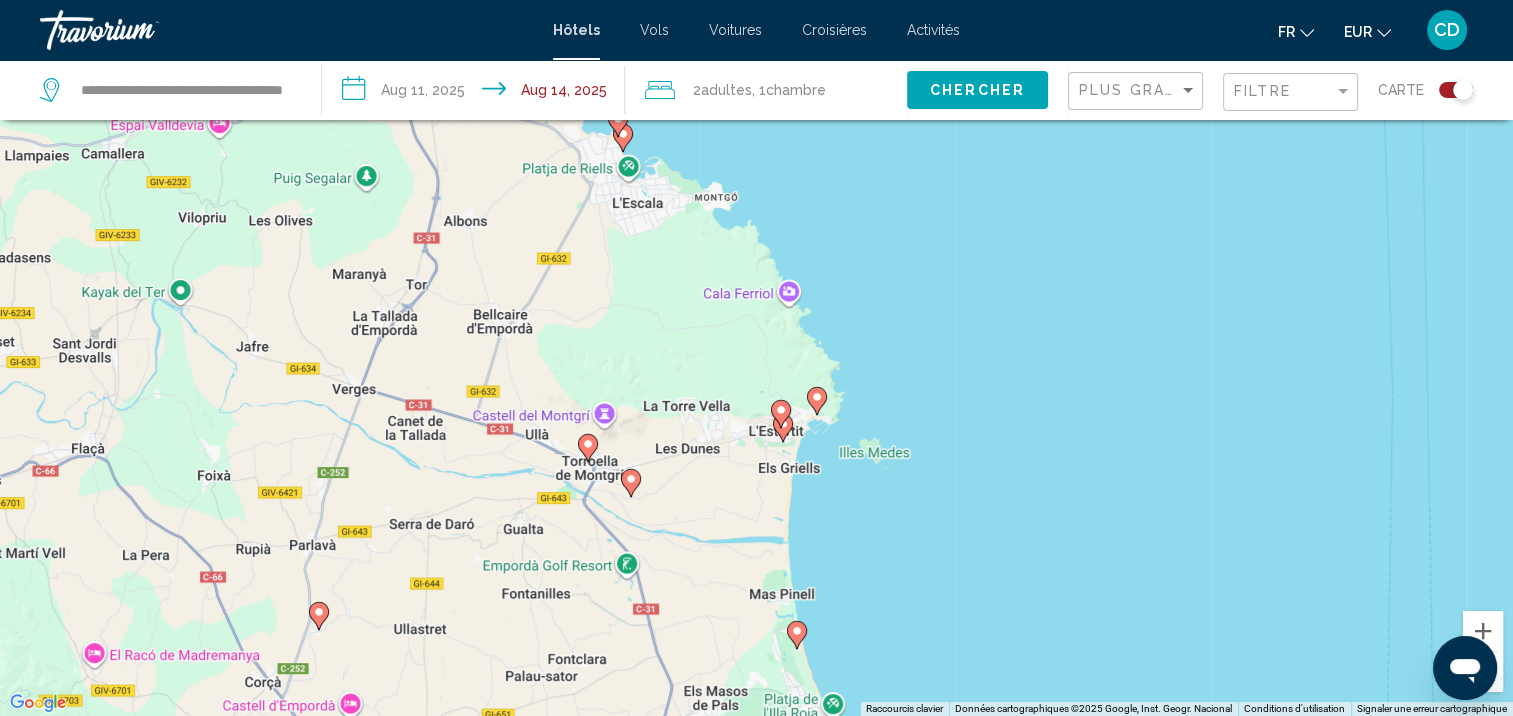 drag, startPoint x: 1014, startPoint y: 600, endPoint x: 909, endPoint y: 292, distance: 325.4059 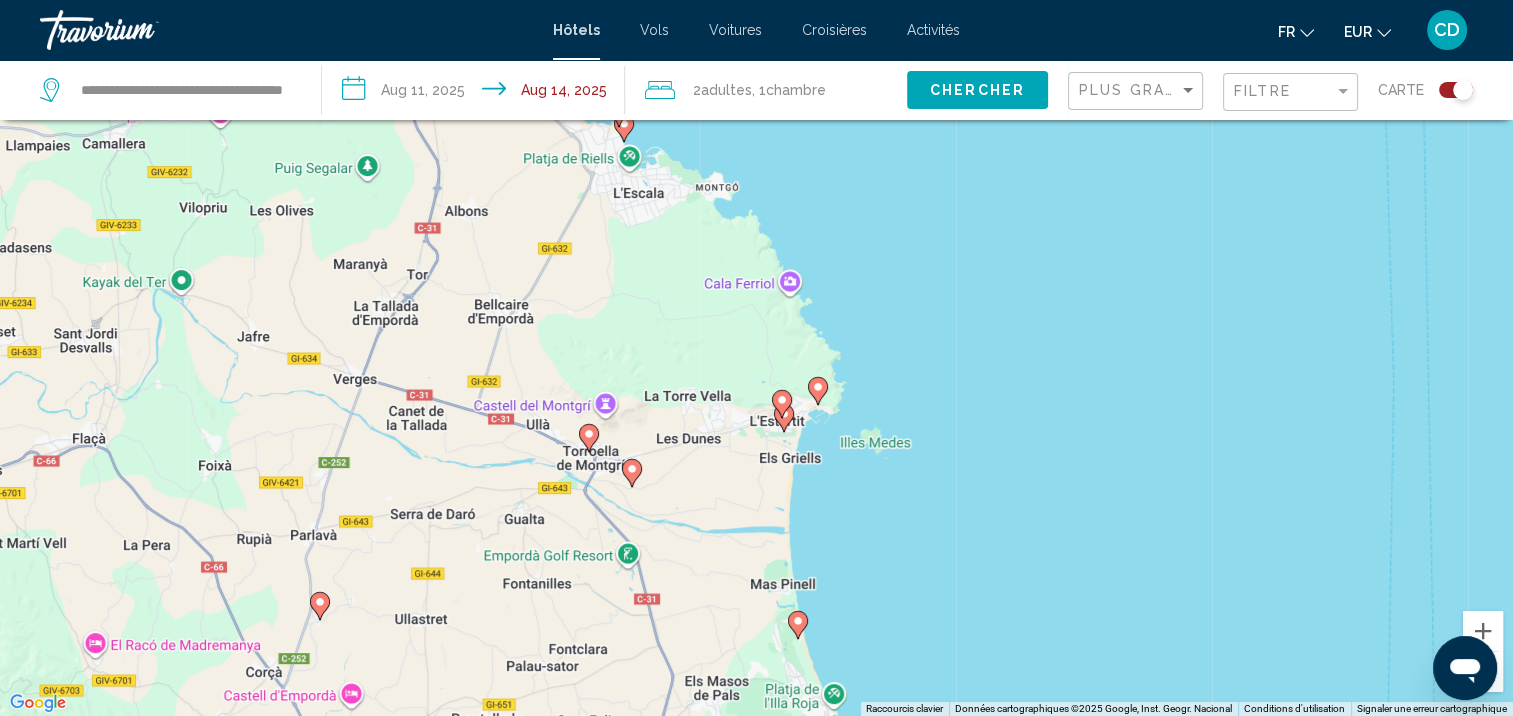 click 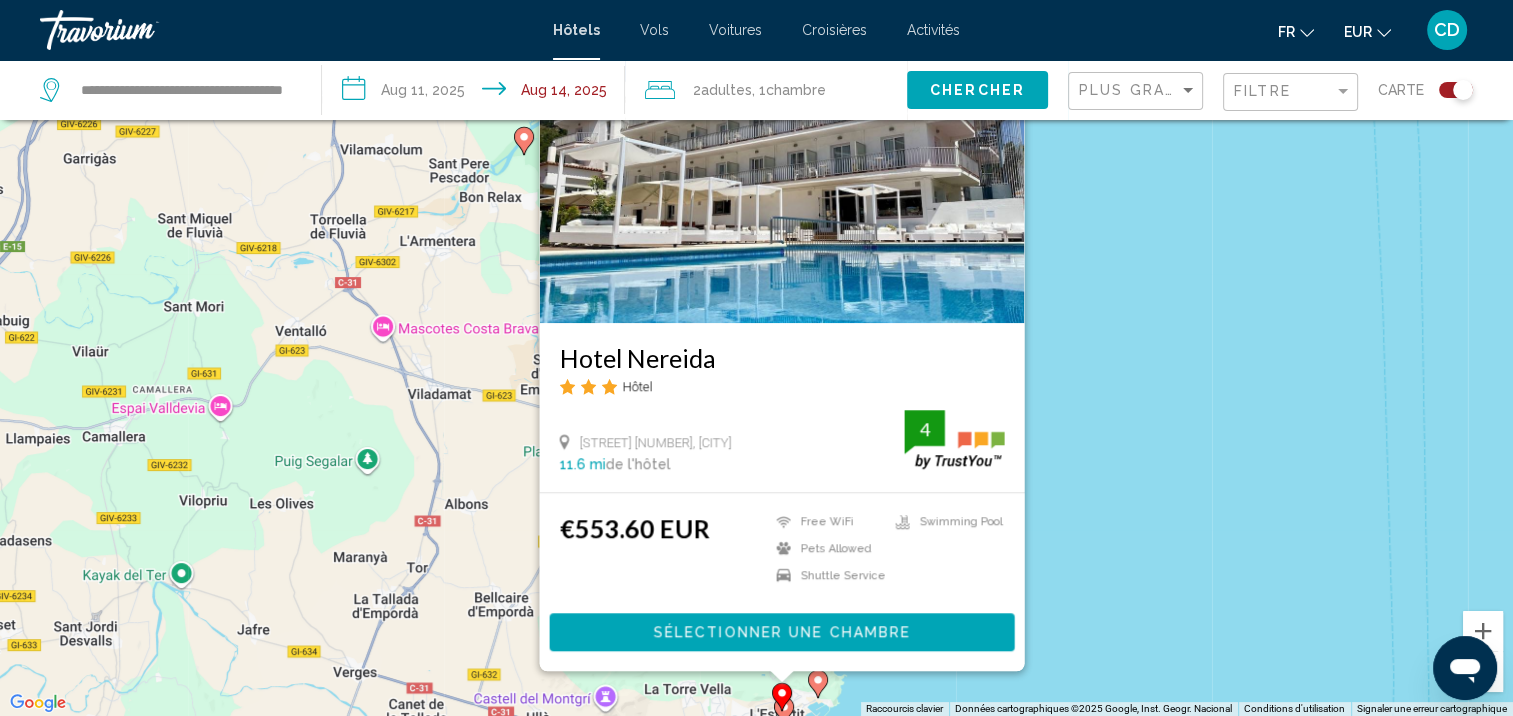click on "Pour activer le glissement avec le clavier, appuyez sur Alt+Entrée. Une fois ce mode activé, utilisez les touches fléchées pour déplacer le repère. Pour valider le déplacement, appuyez sur Entrée. Pour annuler, appuyez sur Échap.  Hotel Nereida
Hôtel
Avinguda Grècia 61, Torroella De Montgri 11.6 mi  de l'hôtel 4 €553.60 EUR
Free WiFi
Pets Allowed
Shuttle Service
Swimming Pool  4 Sélectionner une chambre" at bounding box center [756, 358] 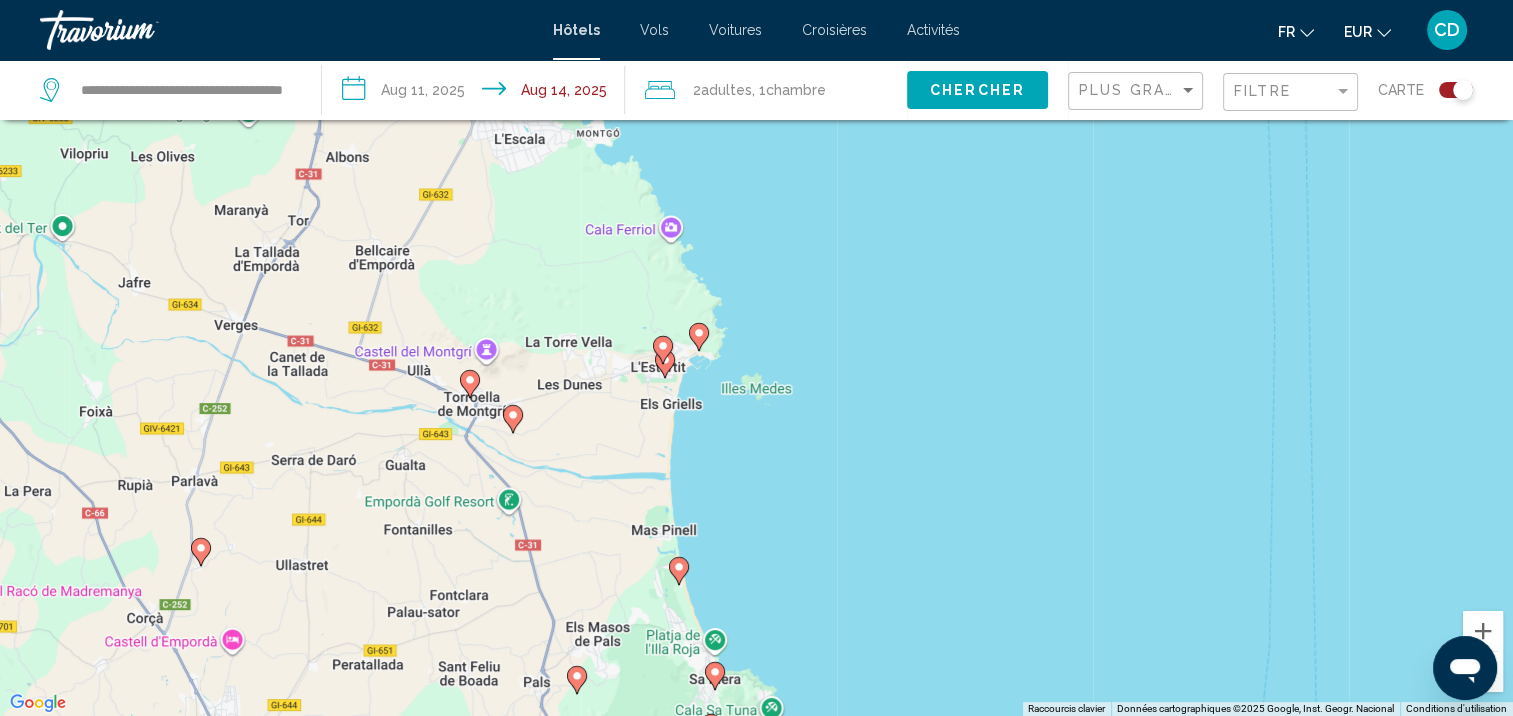 drag, startPoint x: 992, startPoint y: 610, endPoint x: 873, endPoint y: 261, distance: 368.73026 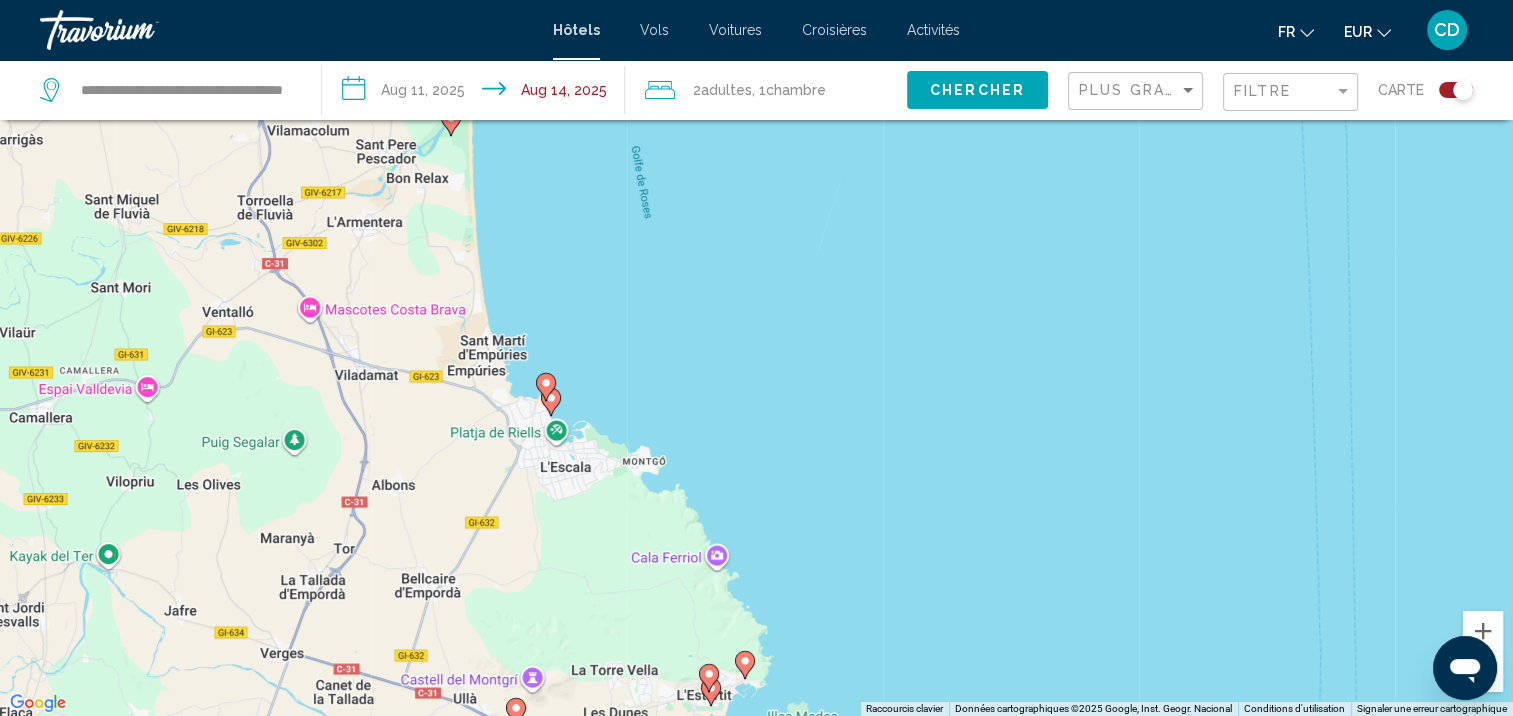 drag, startPoint x: 881, startPoint y: 412, endPoint x: 920, endPoint y: 681, distance: 271.81244 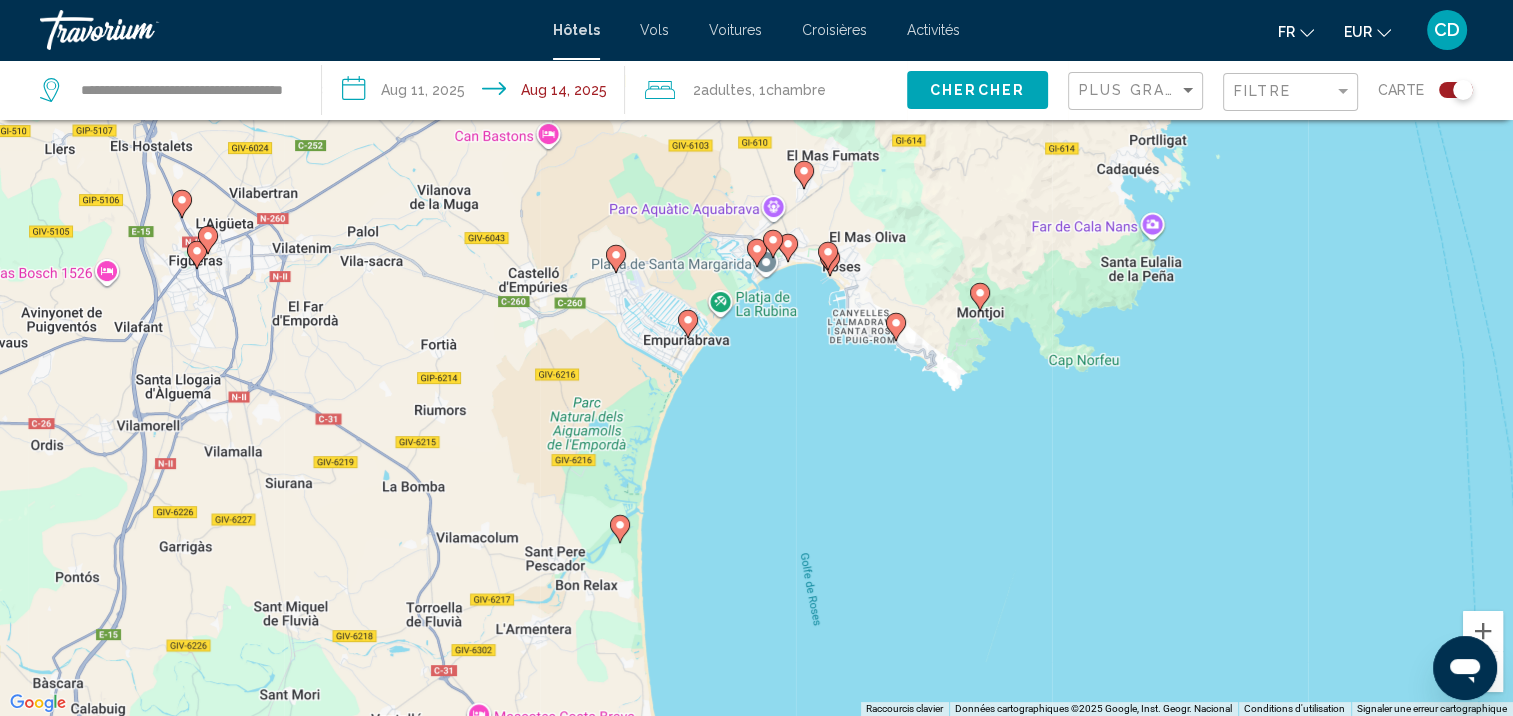 drag, startPoint x: 575, startPoint y: 303, endPoint x: 720, endPoint y: 660, distance: 385.32324 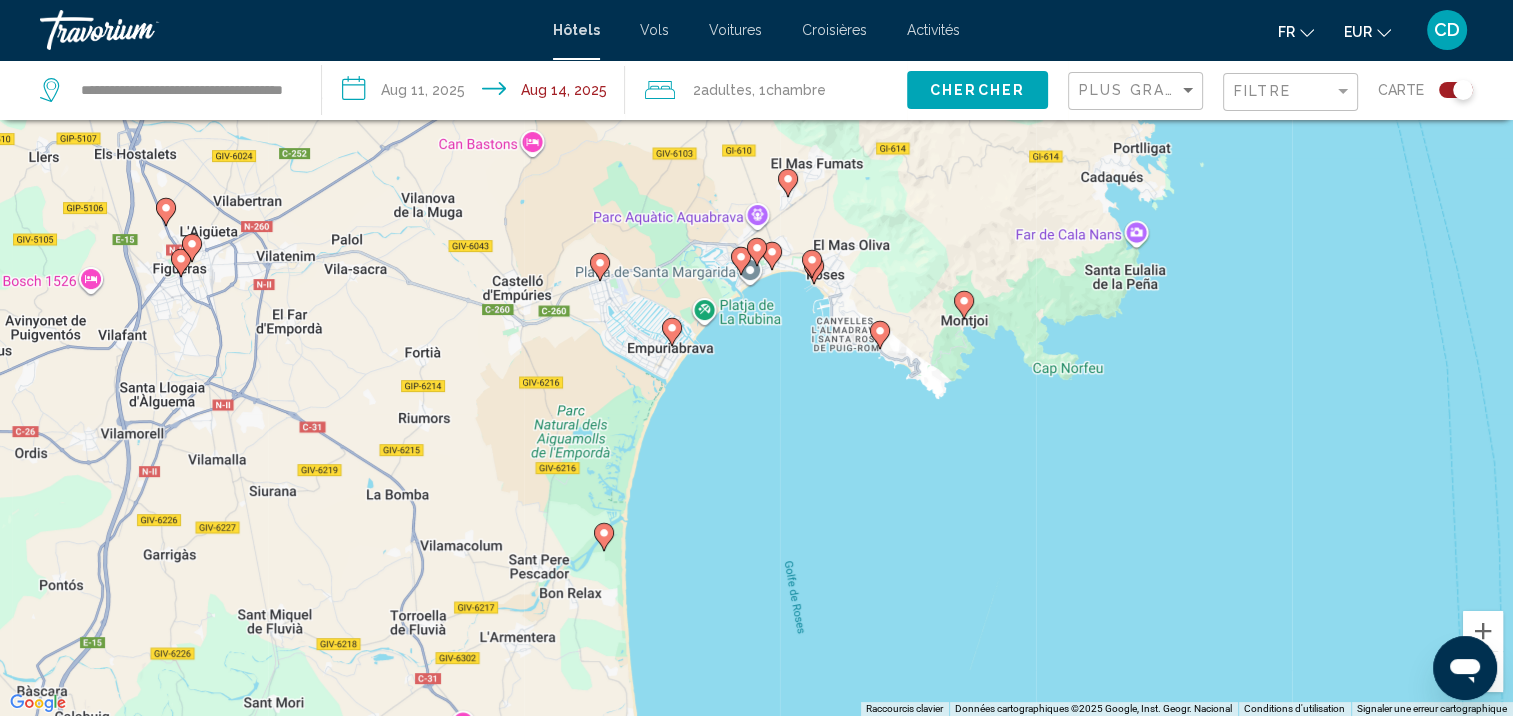 click 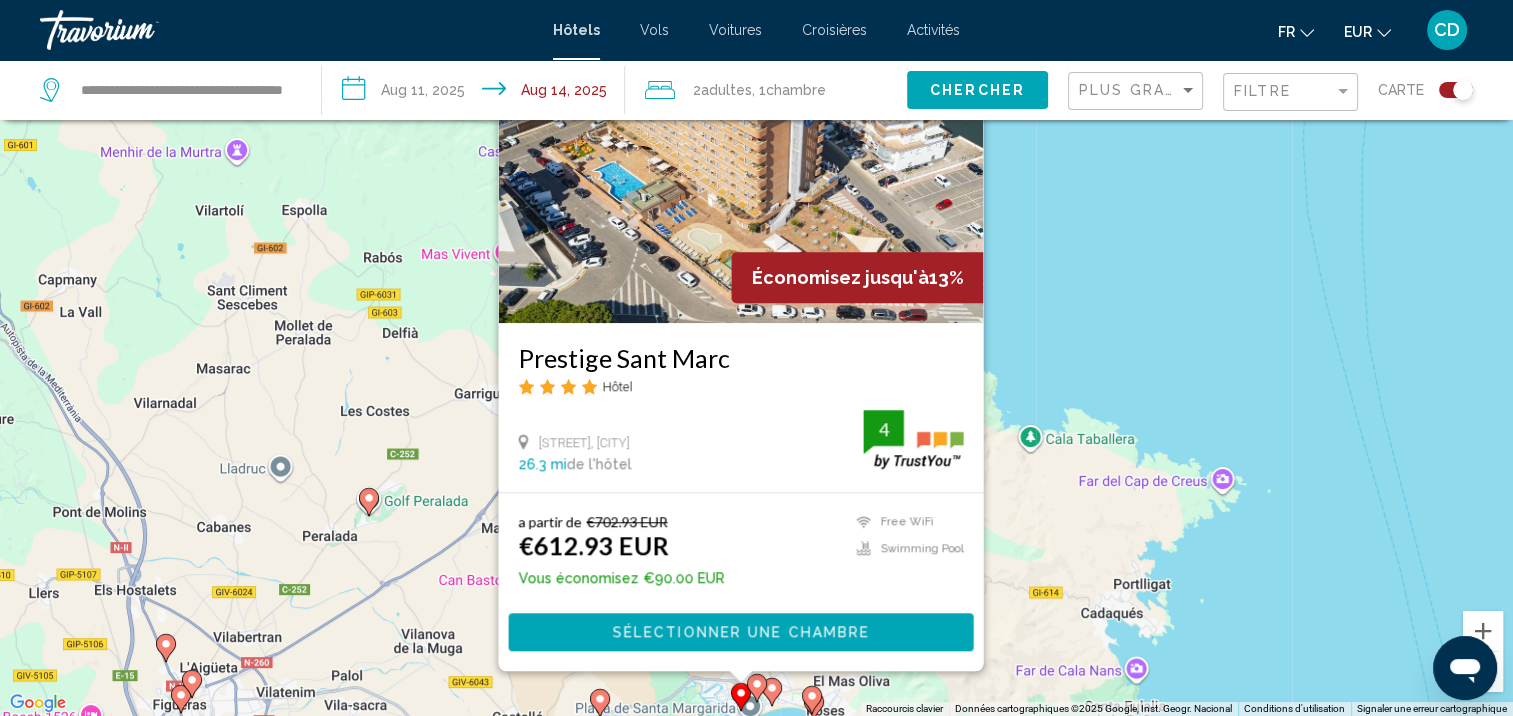 click on "Pour activer le glissement avec le clavier, appuyez sur Alt+Entrée. Une fois ce mode activé, utilisez les touches fléchées pour déplacer le repère. Pour valider le déplacement, appuyez sur Entrée. Pour annuler, appuyez sur Échap. Économisez jusqu'à  13%   Prestige Sant Marc
Hôtel
Avenida La Bocana, 38, Roses 26.3 mi  de l'hôtel 4 a partir de €702.93 EUR €612.93 EUR  Vous économisez  €90.00 EUR
Free WiFi
Swimming Pool  4 Sélectionner une chambre" at bounding box center [756, 358] 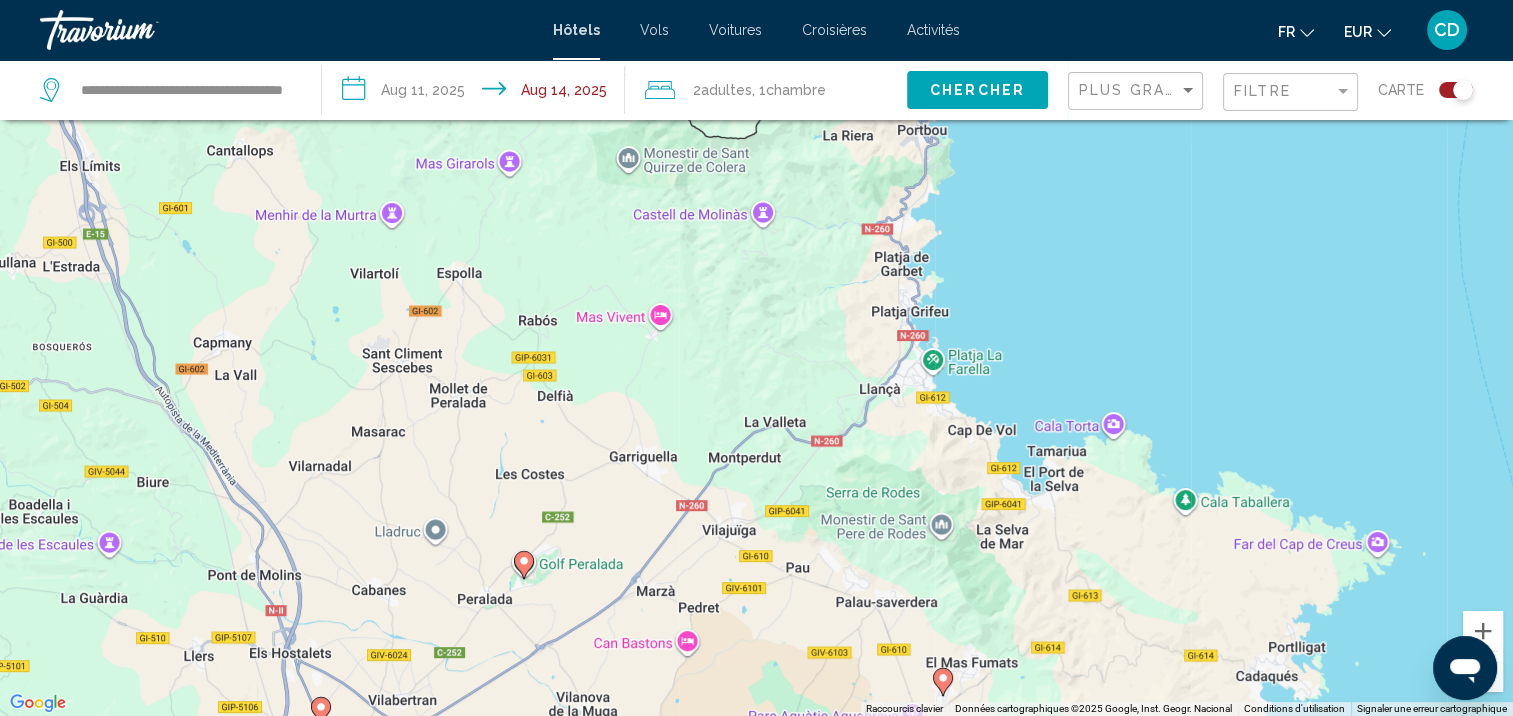drag, startPoint x: 1112, startPoint y: 535, endPoint x: 1271, endPoint y: 616, distance: 178.44327 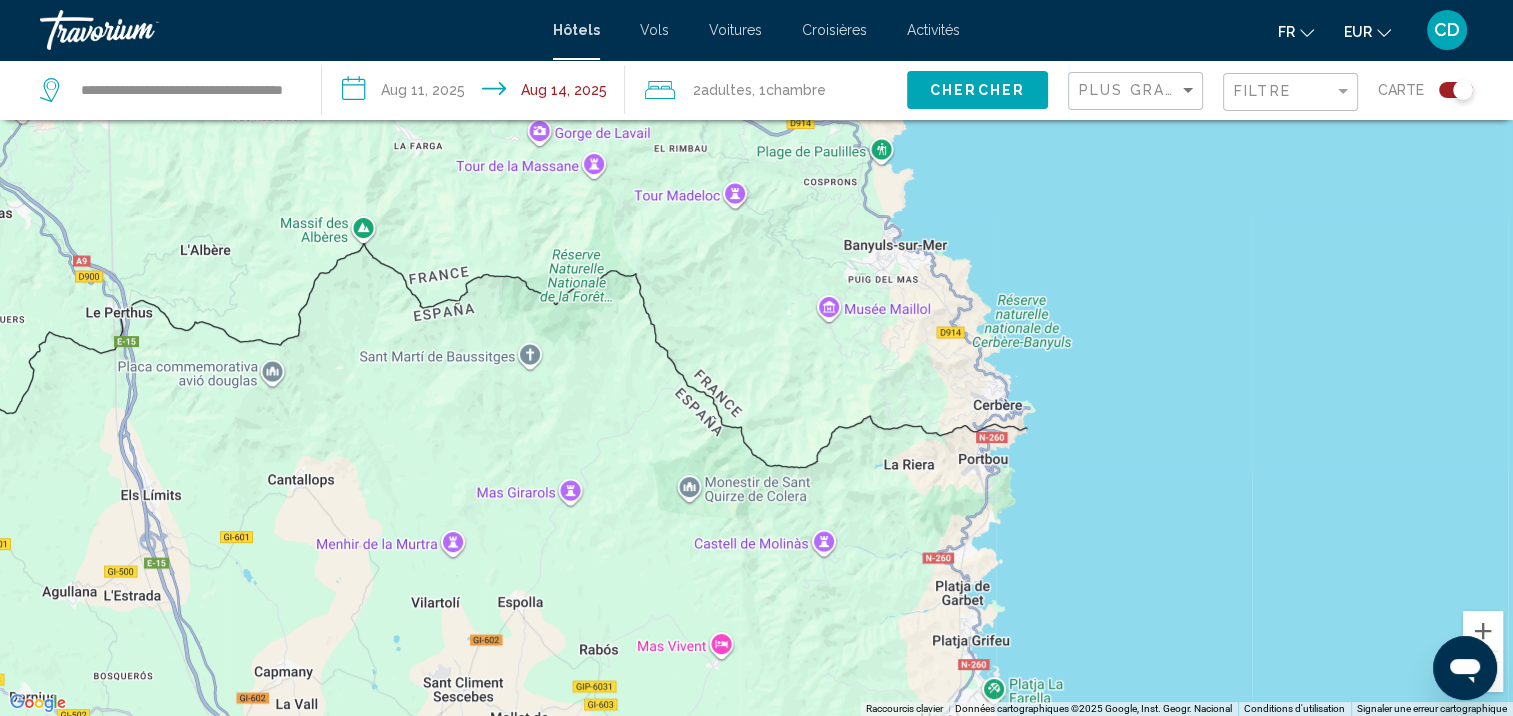 drag, startPoint x: 1072, startPoint y: 230, endPoint x: 1112, endPoint y: 453, distance: 226.55904 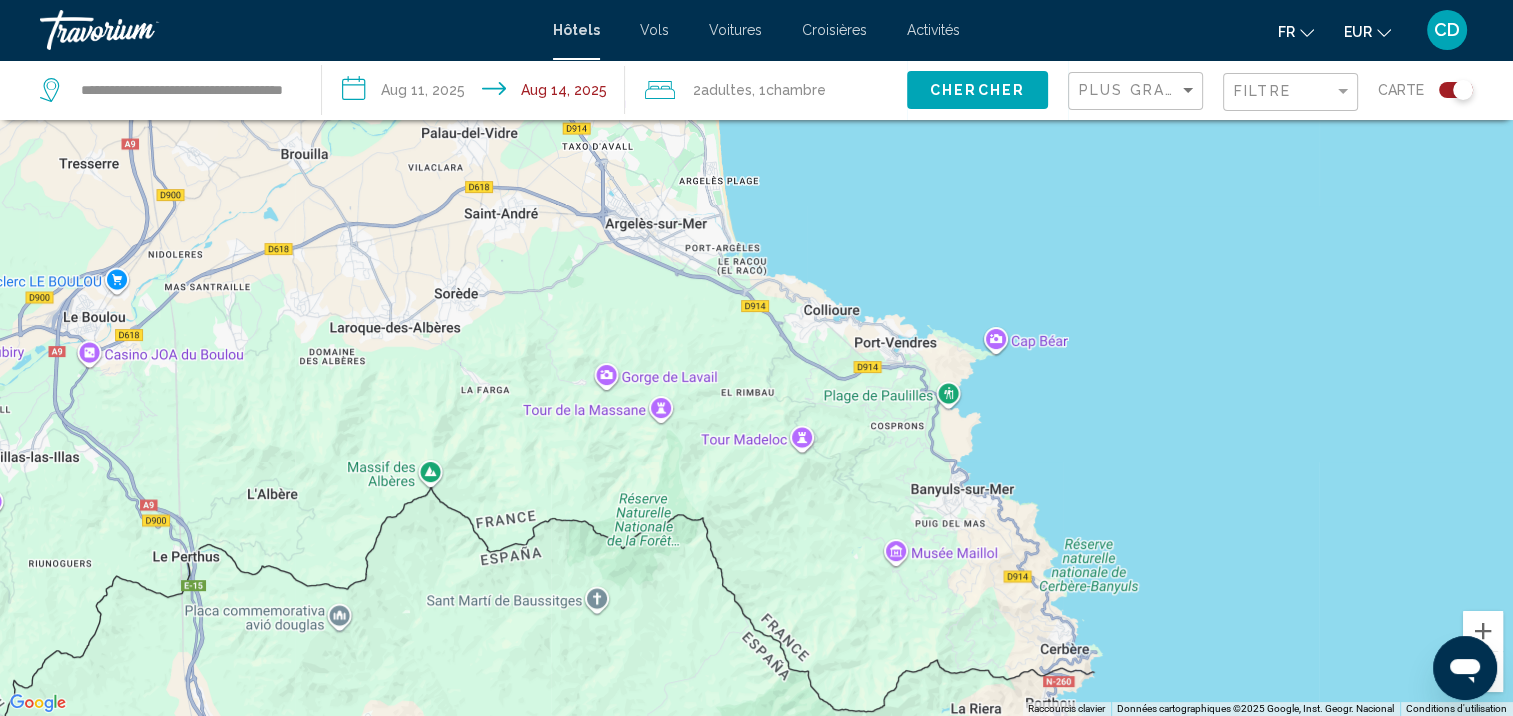 drag, startPoint x: 952, startPoint y: 233, endPoint x: 1019, endPoint y: 472, distance: 248.21362 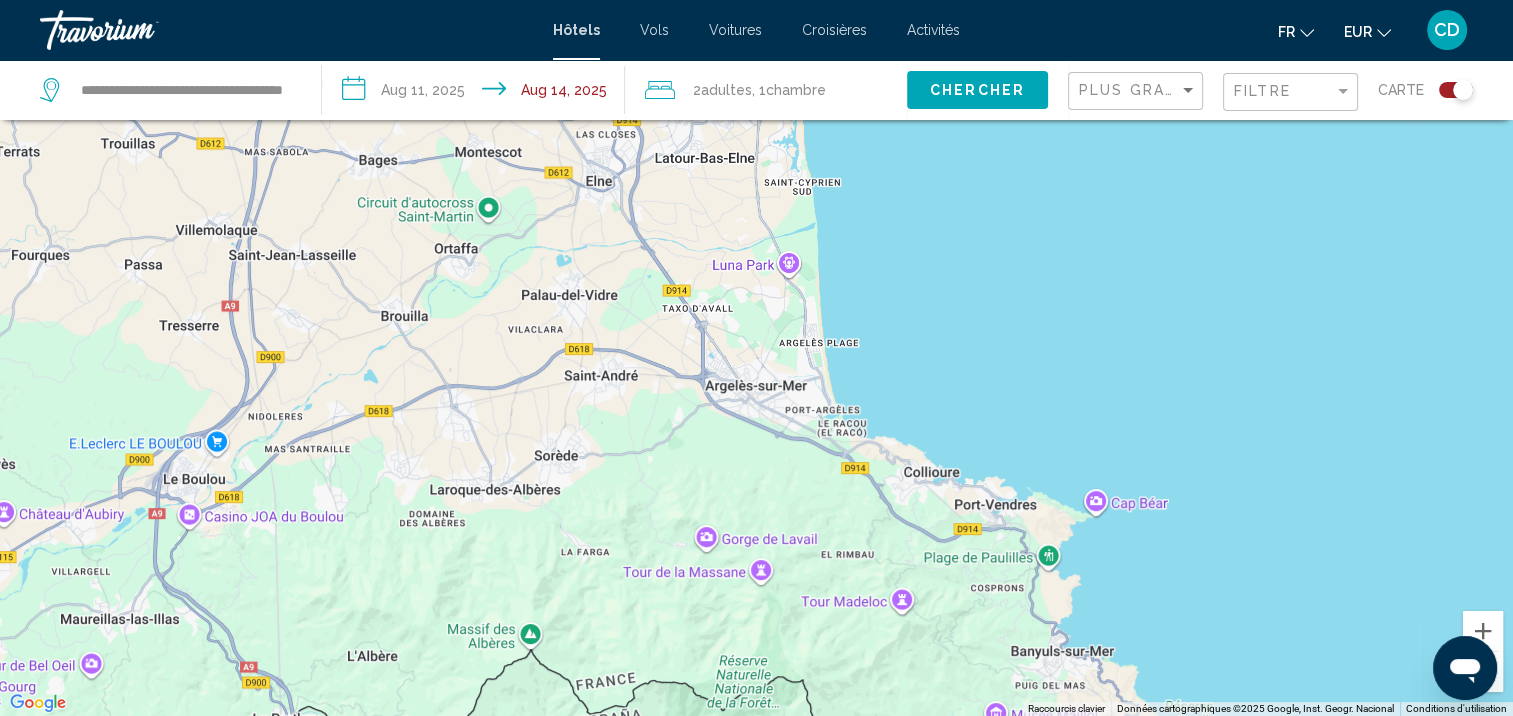 drag, startPoint x: 888, startPoint y: 378, endPoint x: 970, endPoint y: 430, distance: 97.097885 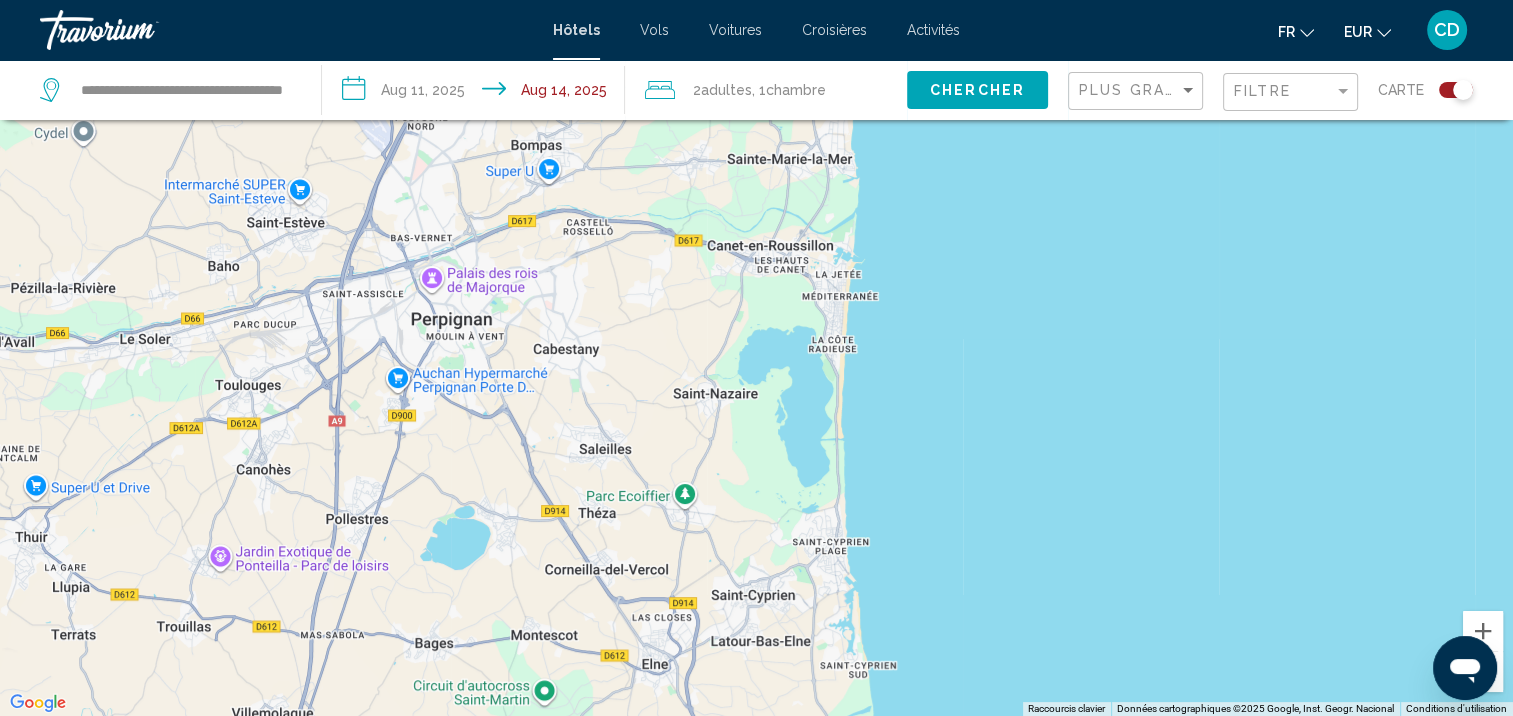 drag, startPoint x: 861, startPoint y: 276, endPoint x: 913, endPoint y: 696, distance: 423.20682 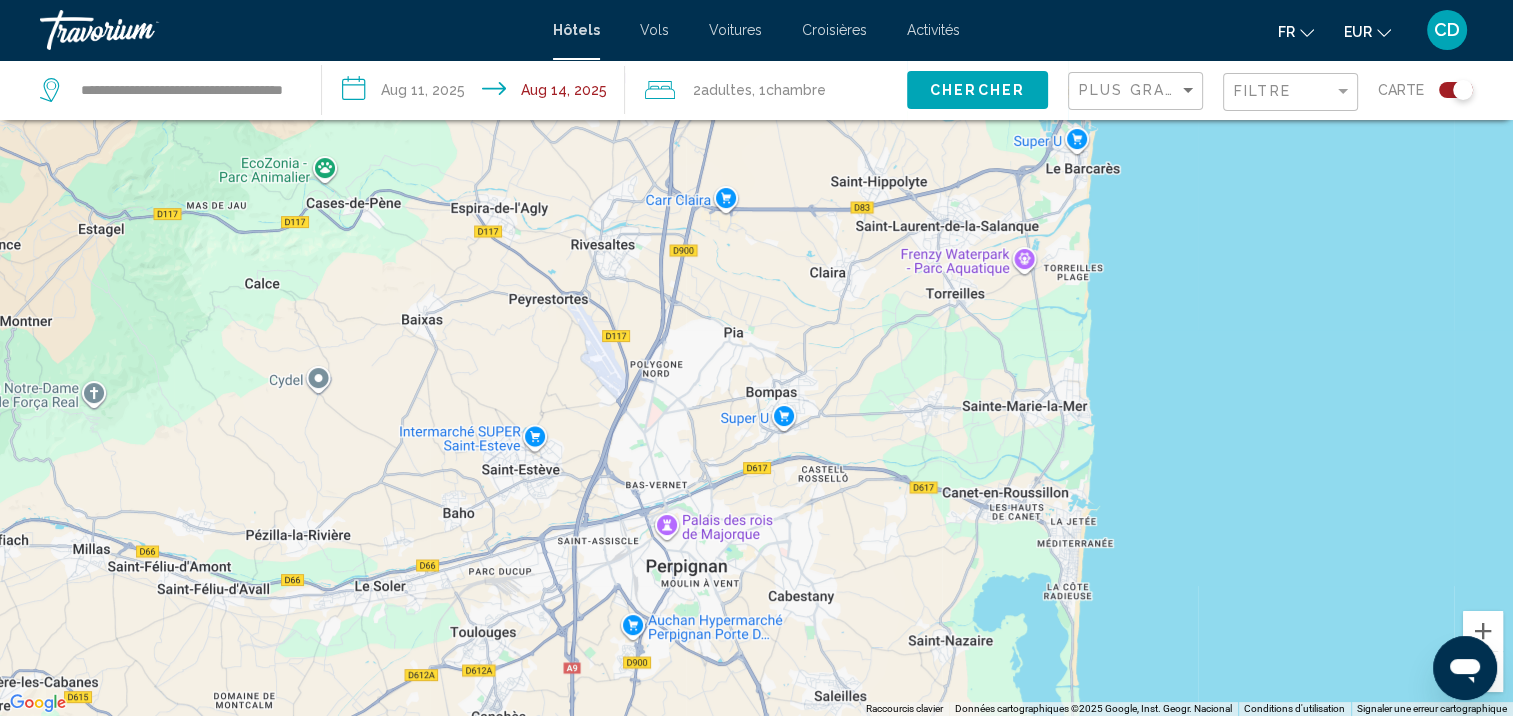 drag, startPoint x: 754, startPoint y: 287, endPoint x: 897, endPoint y: 515, distance: 269.1338 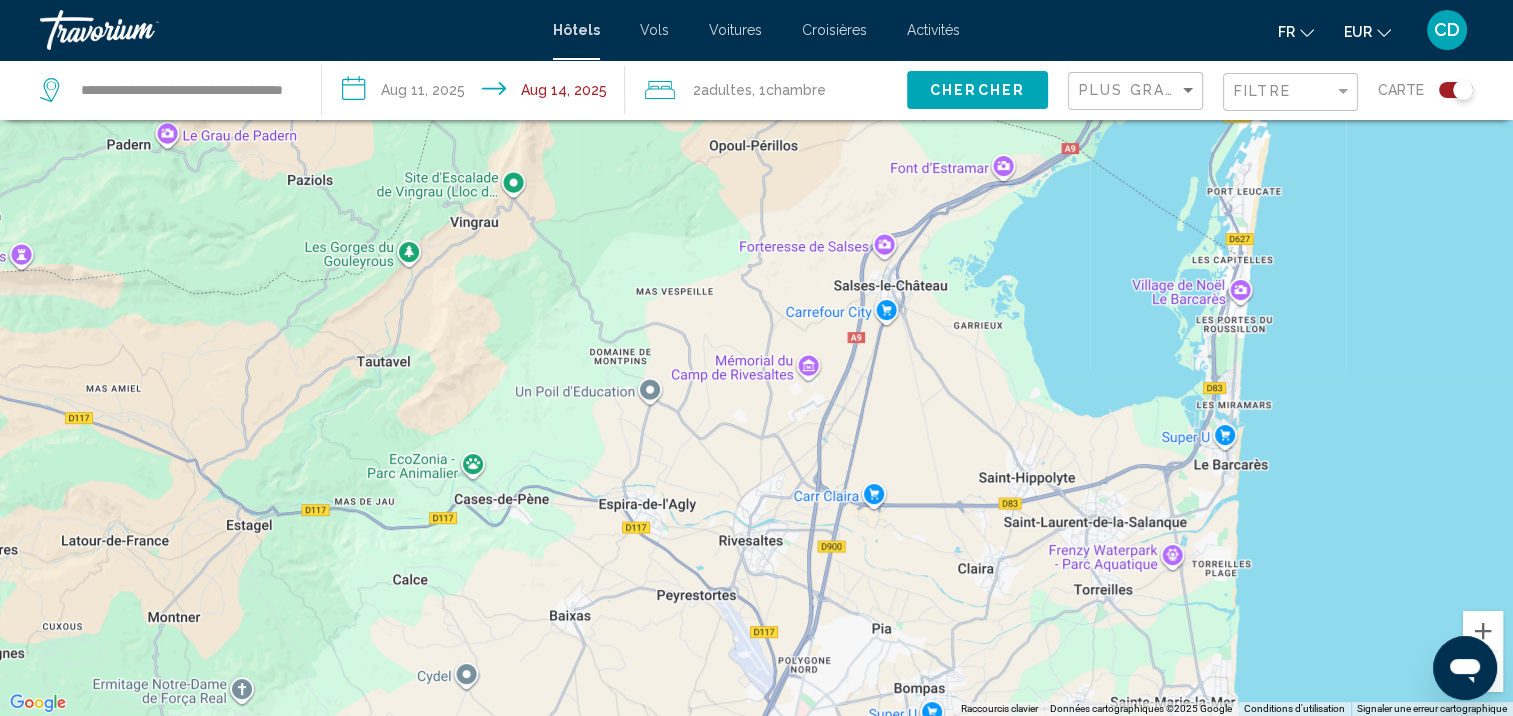 drag, startPoint x: 842, startPoint y: 321, endPoint x: 976, endPoint y: 548, distance: 263.60007 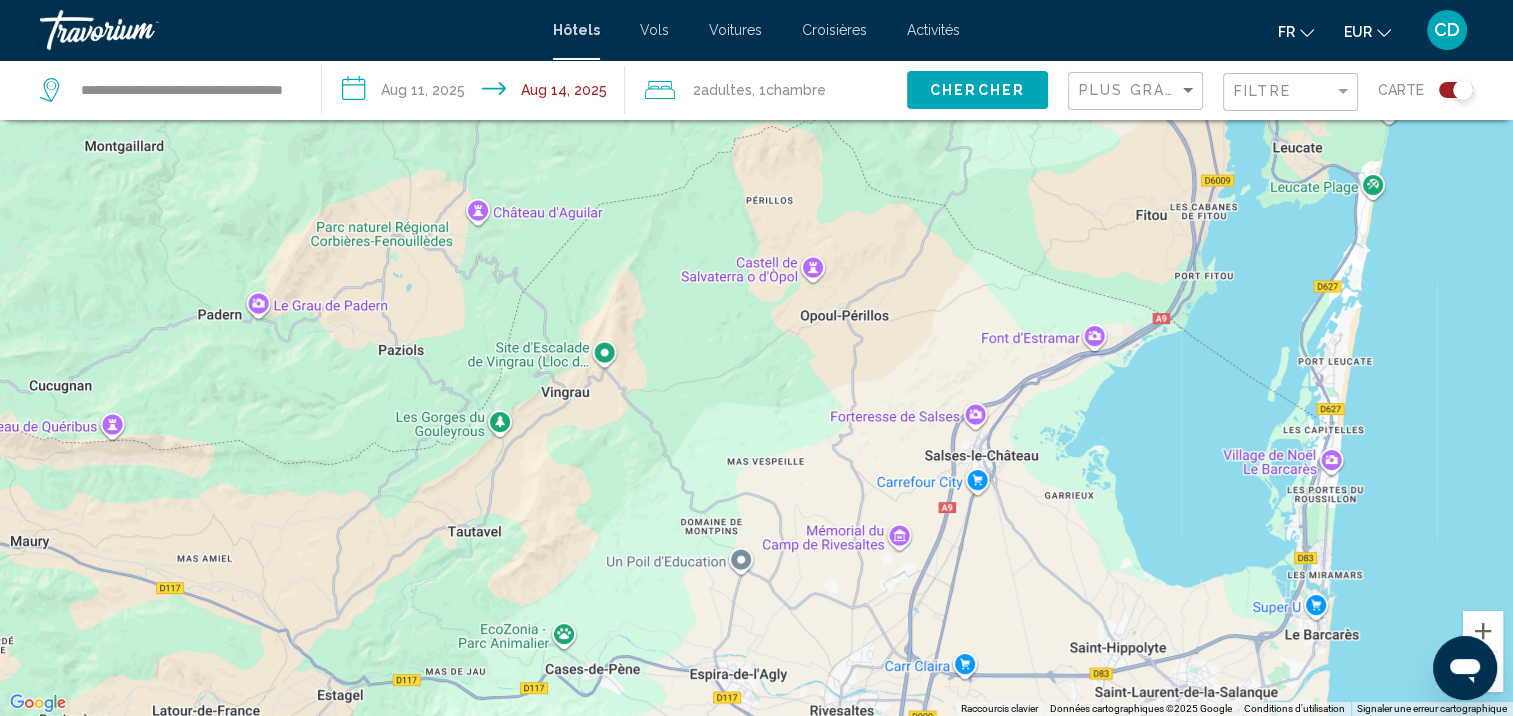 drag, startPoint x: 984, startPoint y: 463, endPoint x: 972, endPoint y: 408, distance: 56.293873 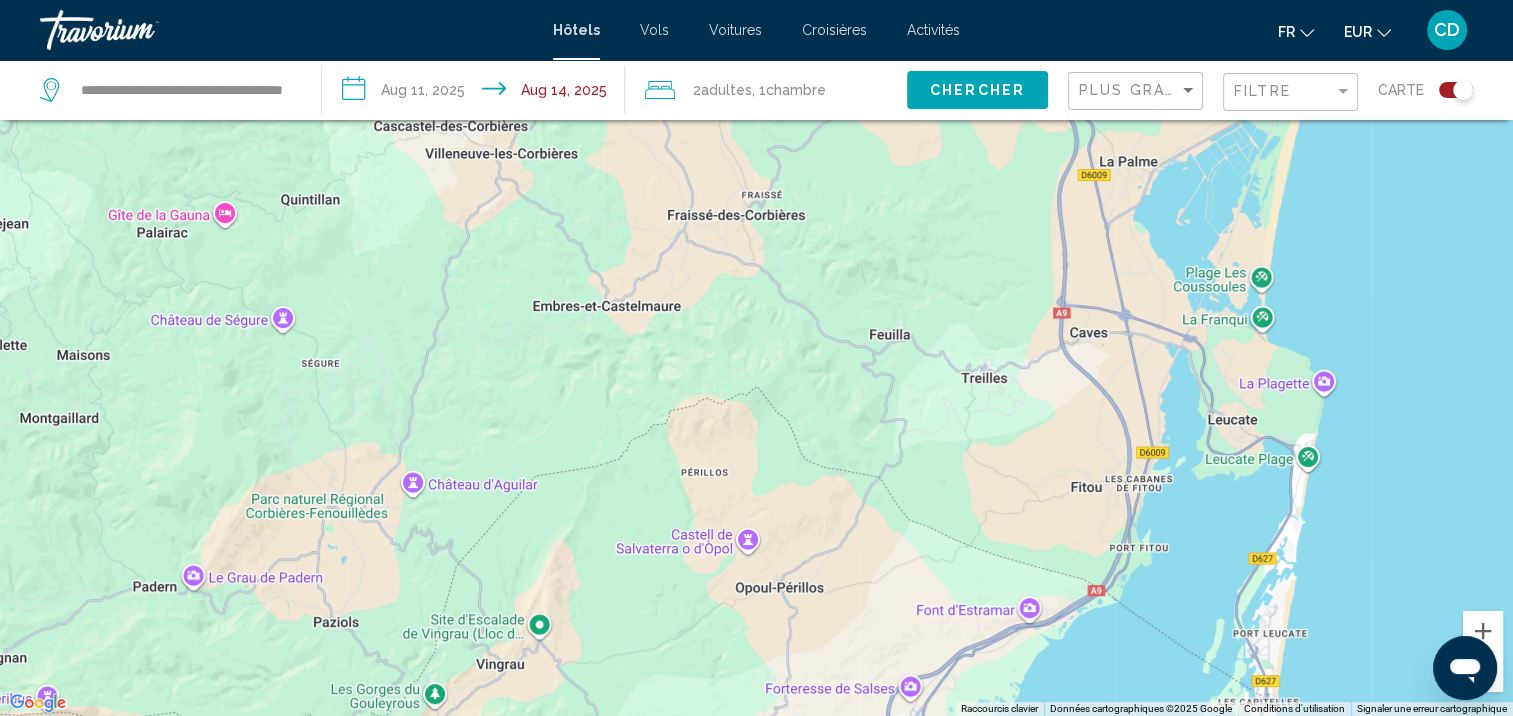 drag, startPoint x: 1114, startPoint y: 207, endPoint x: 1063, endPoint y: 377, distance: 177.48521 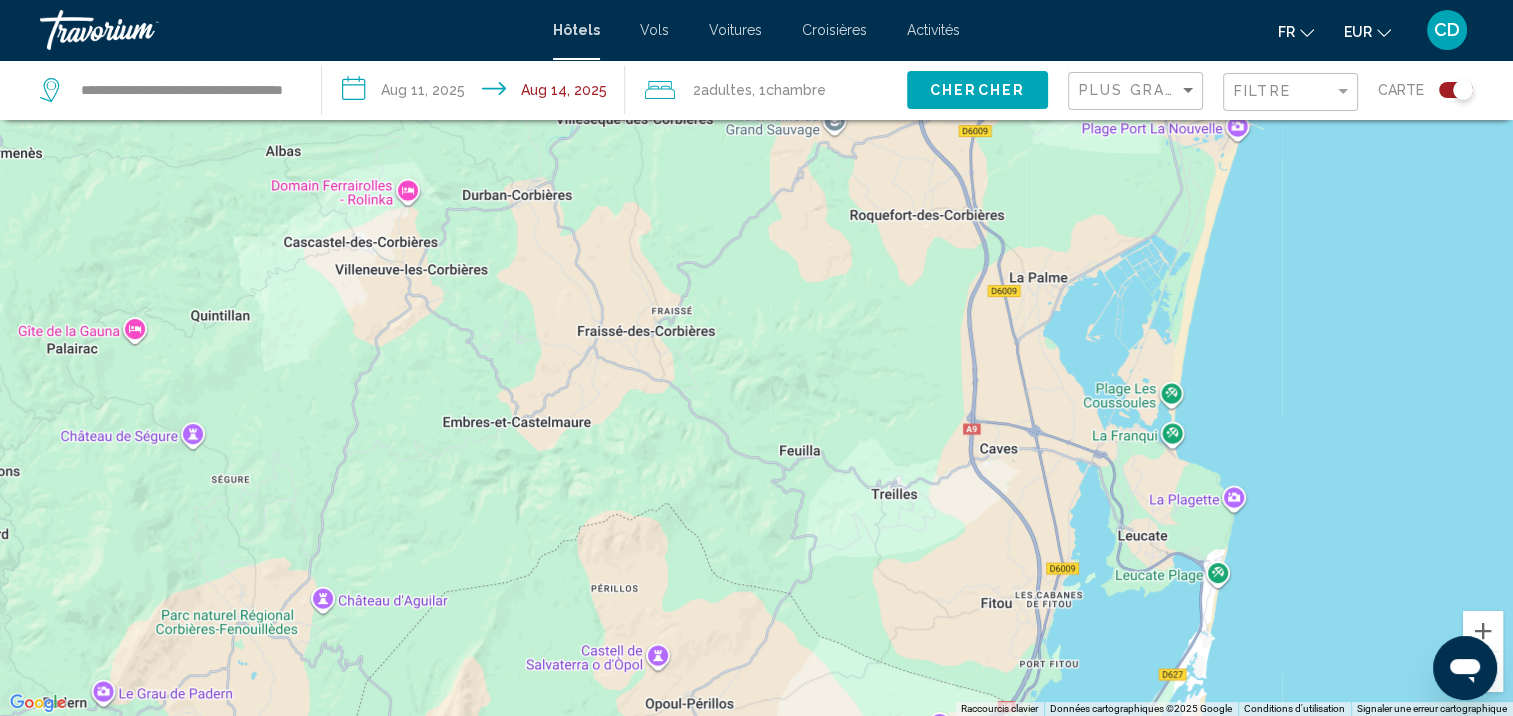 drag, startPoint x: 1077, startPoint y: 267, endPoint x: 998, endPoint y: 352, distance: 116.0431 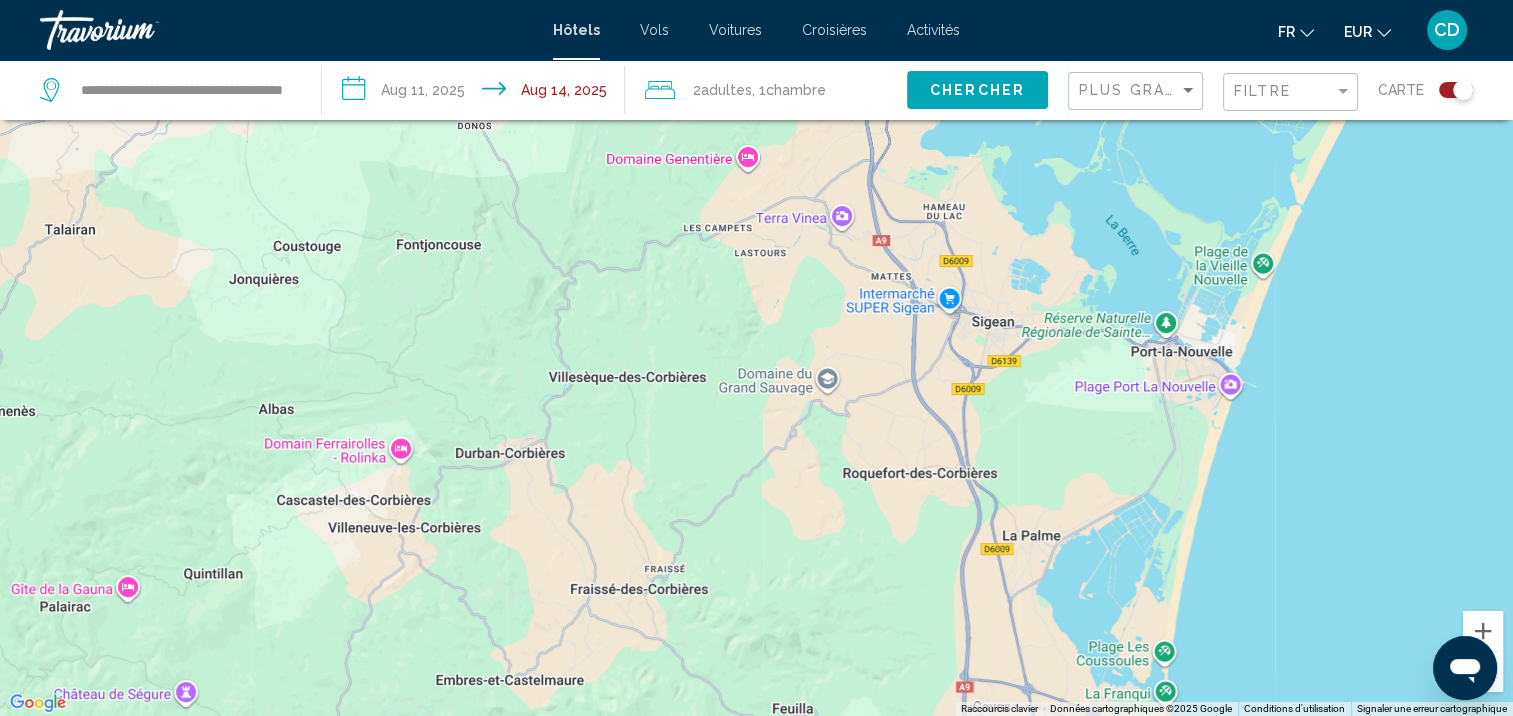 drag, startPoint x: 1013, startPoint y: 171, endPoint x: 998, endPoint y: 422, distance: 251.44781 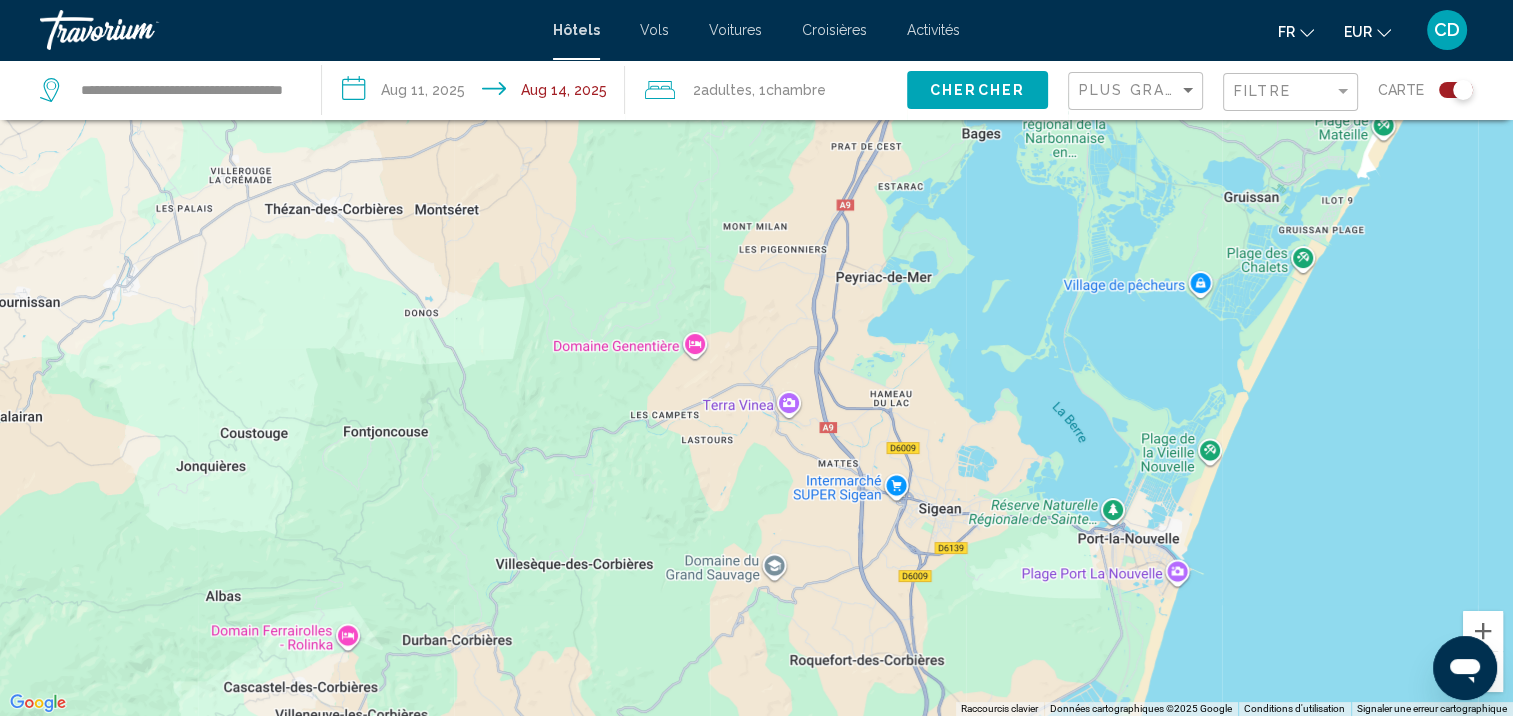 drag, startPoint x: 1052, startPoint y: 229, endPoint x: 994, endPoint y: 447, distance: 225.5837 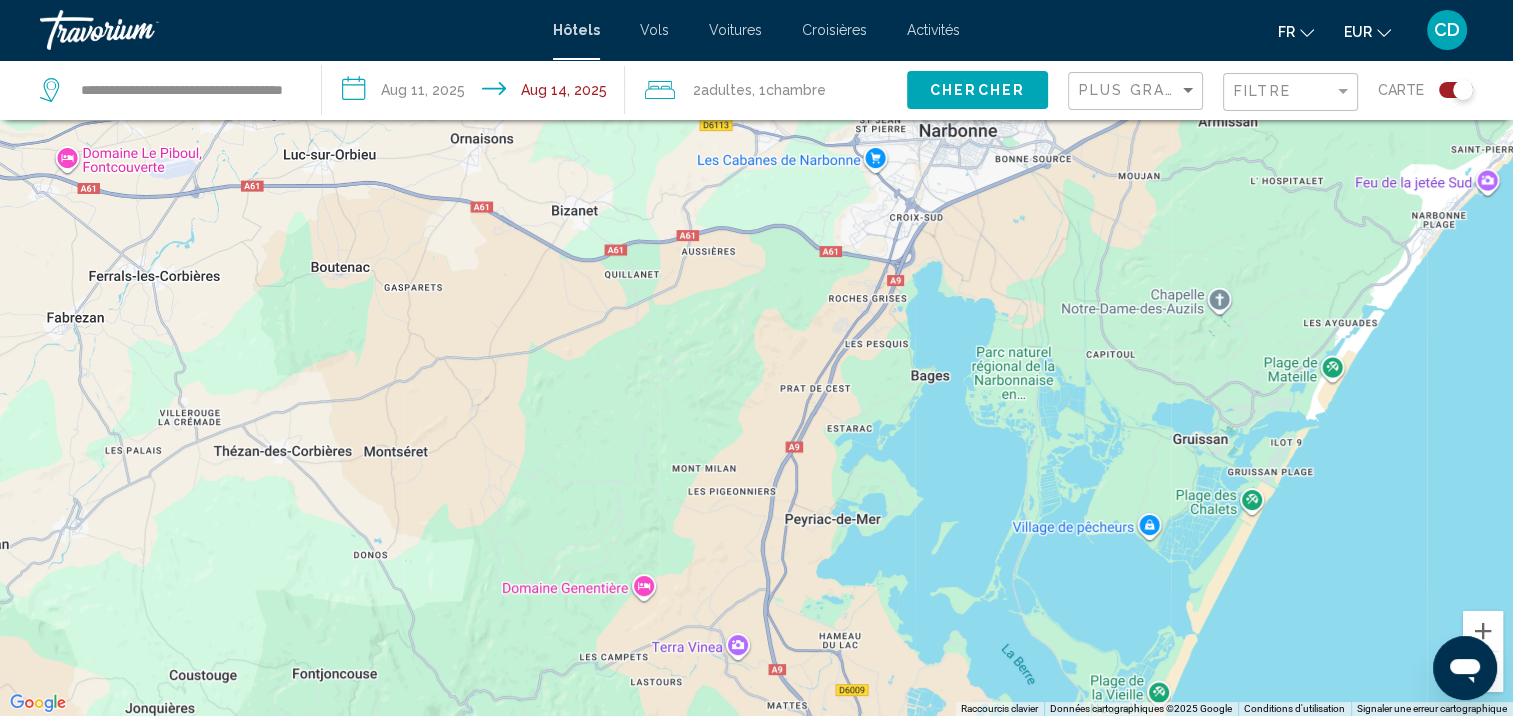drag, startPoint x: 1006, startPoint y: 236, endPoint x: 960, endPoint y: 444, distance: 213.02582 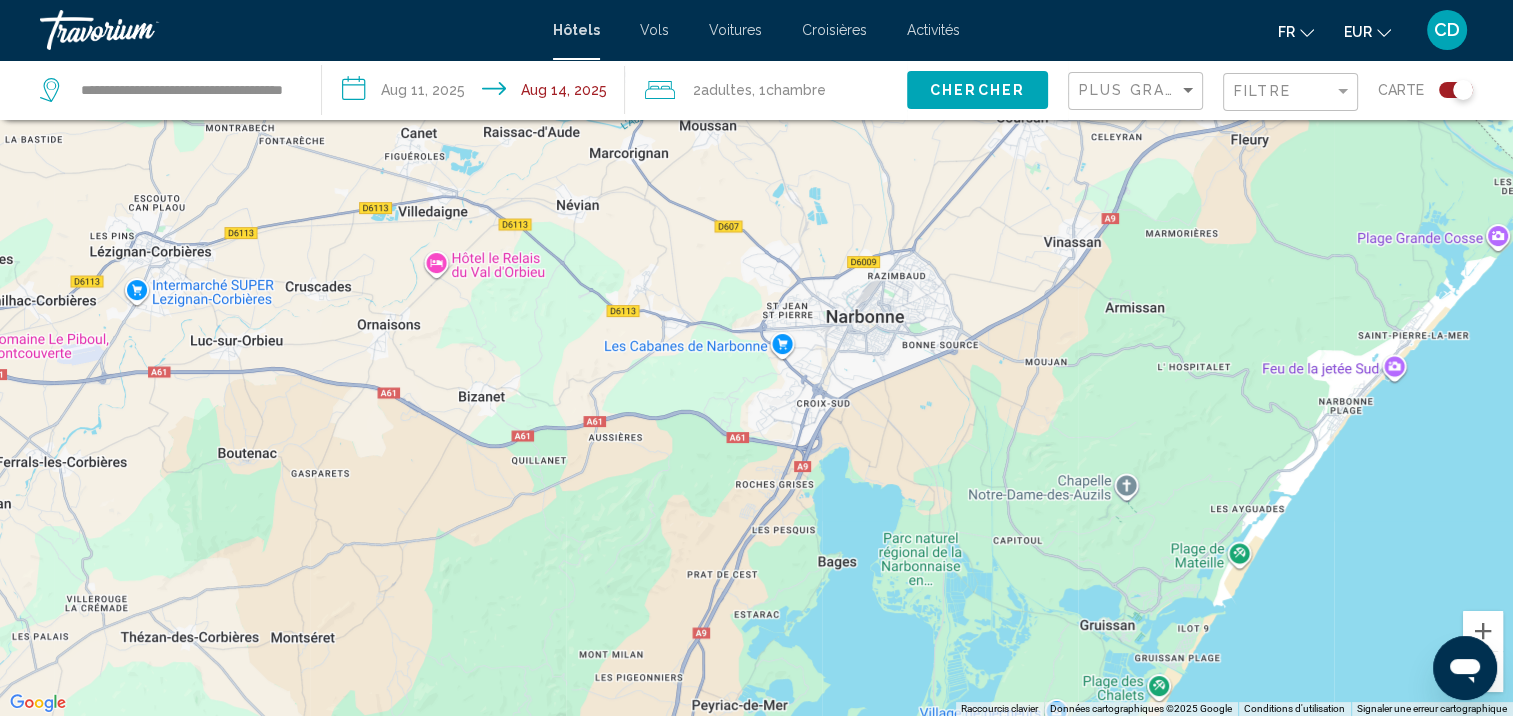 drag, startPoint x: 1068, startPoint y: 267, endPoint x: 971, endPoint y: 440, distance: 198.33809 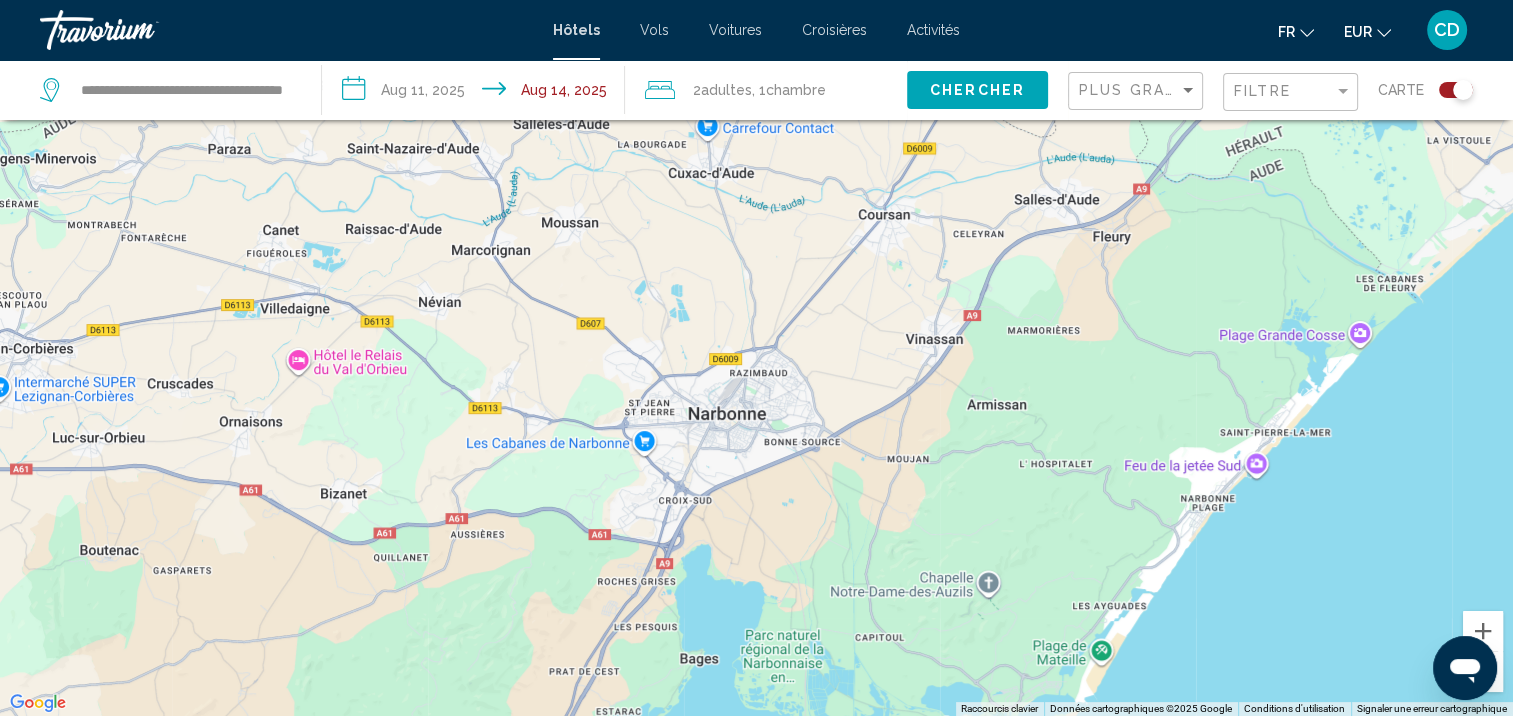 drag, startPoint x: 1140, startPoint y: 279, endPoint x: 1002, endPoint y: 373, distance: 166.97305 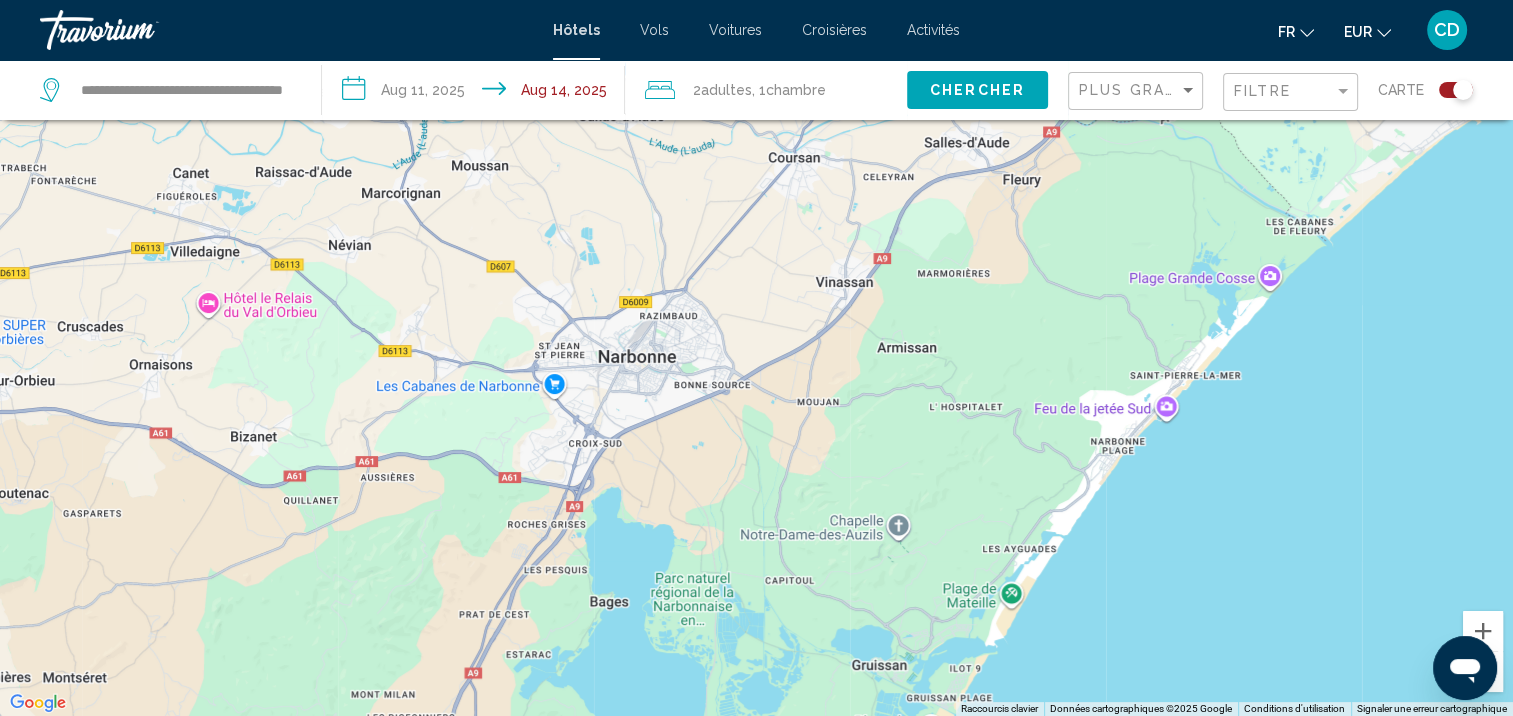 drag, startPoint x: 1147, startPoint y: 339, endPoint x: 1070, endPoint y: 244, distance: 122.28655 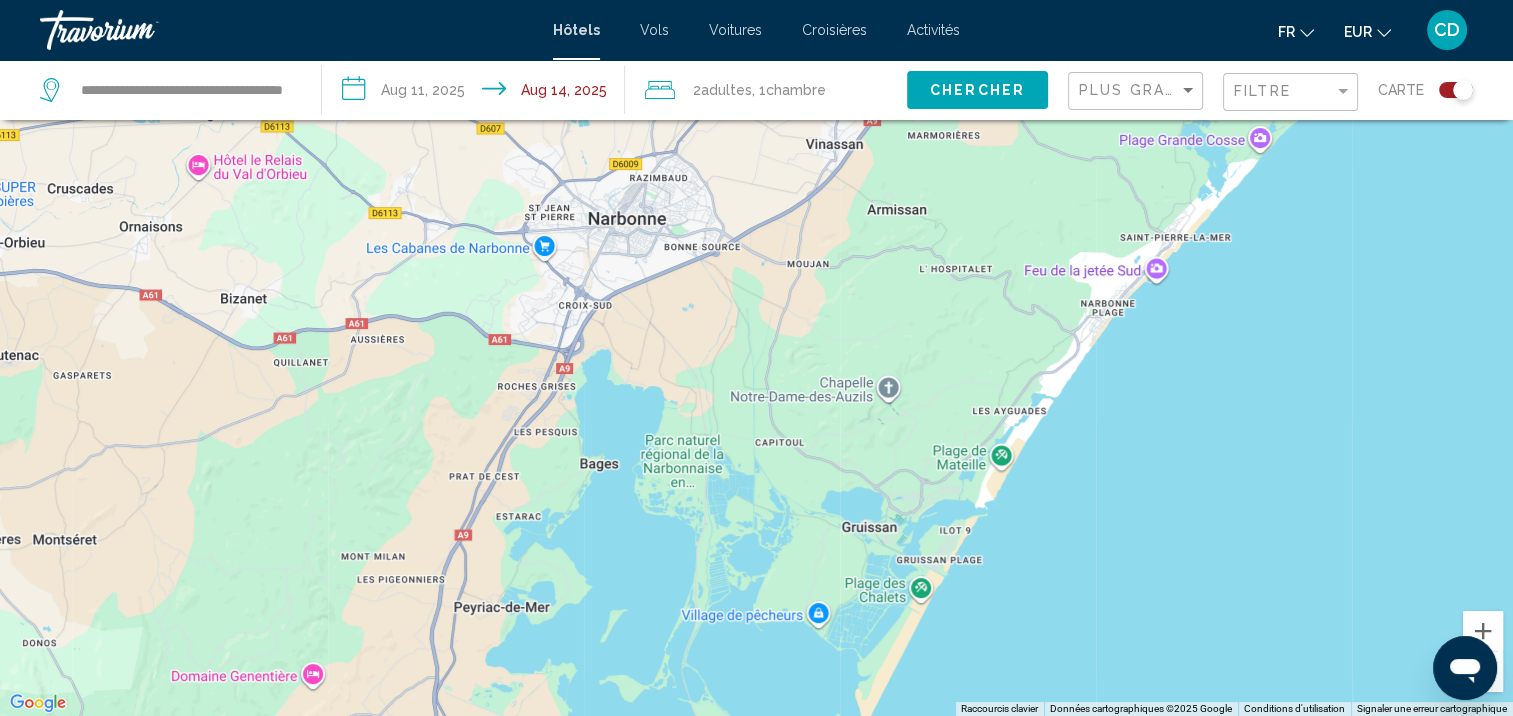 drag, startPoint x: 956, startPoint y: 448, endPoint x: 937, endPoint y: 328, distance: 121.49486 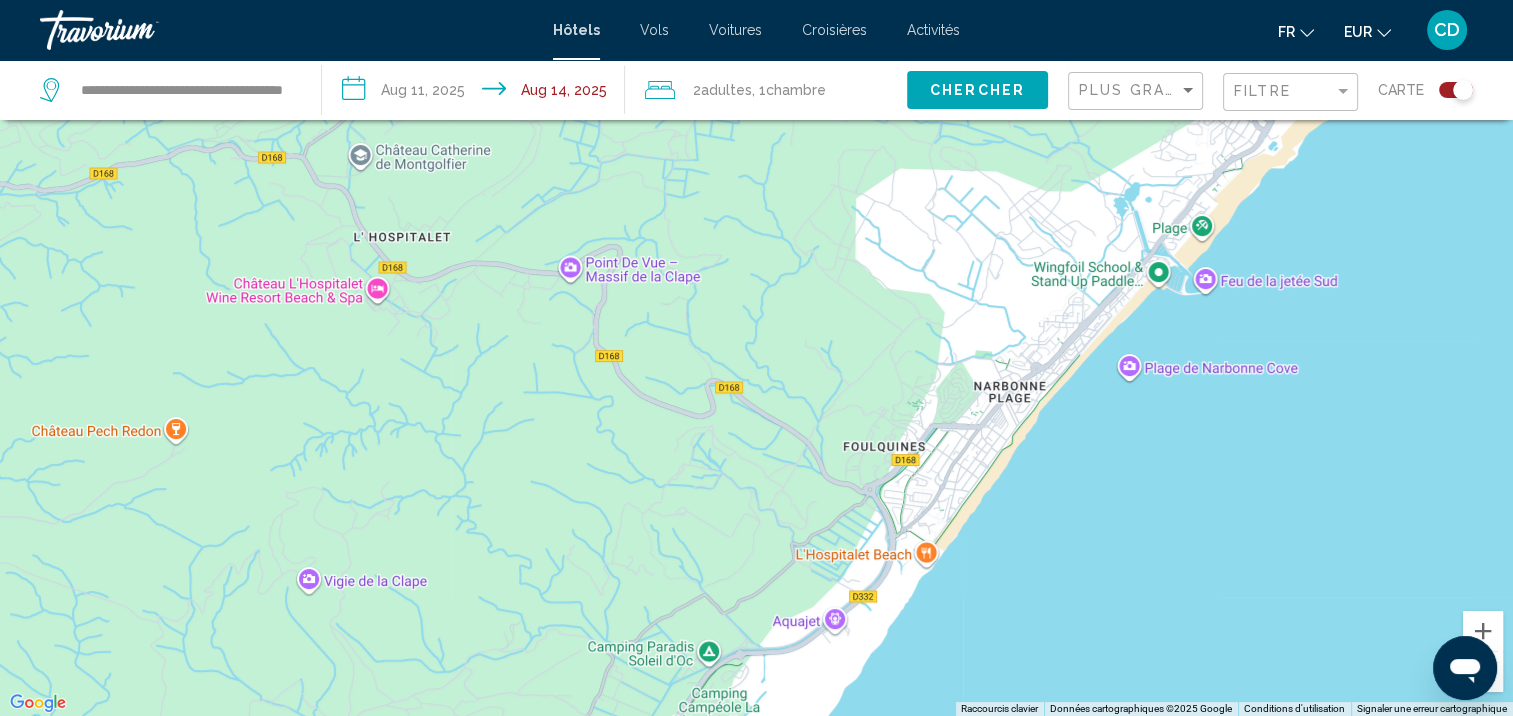 drag, startPoint x: 1109, startPoint y: 292, endPoint x: 1044, endPoint y: 363, distance: 96.26006 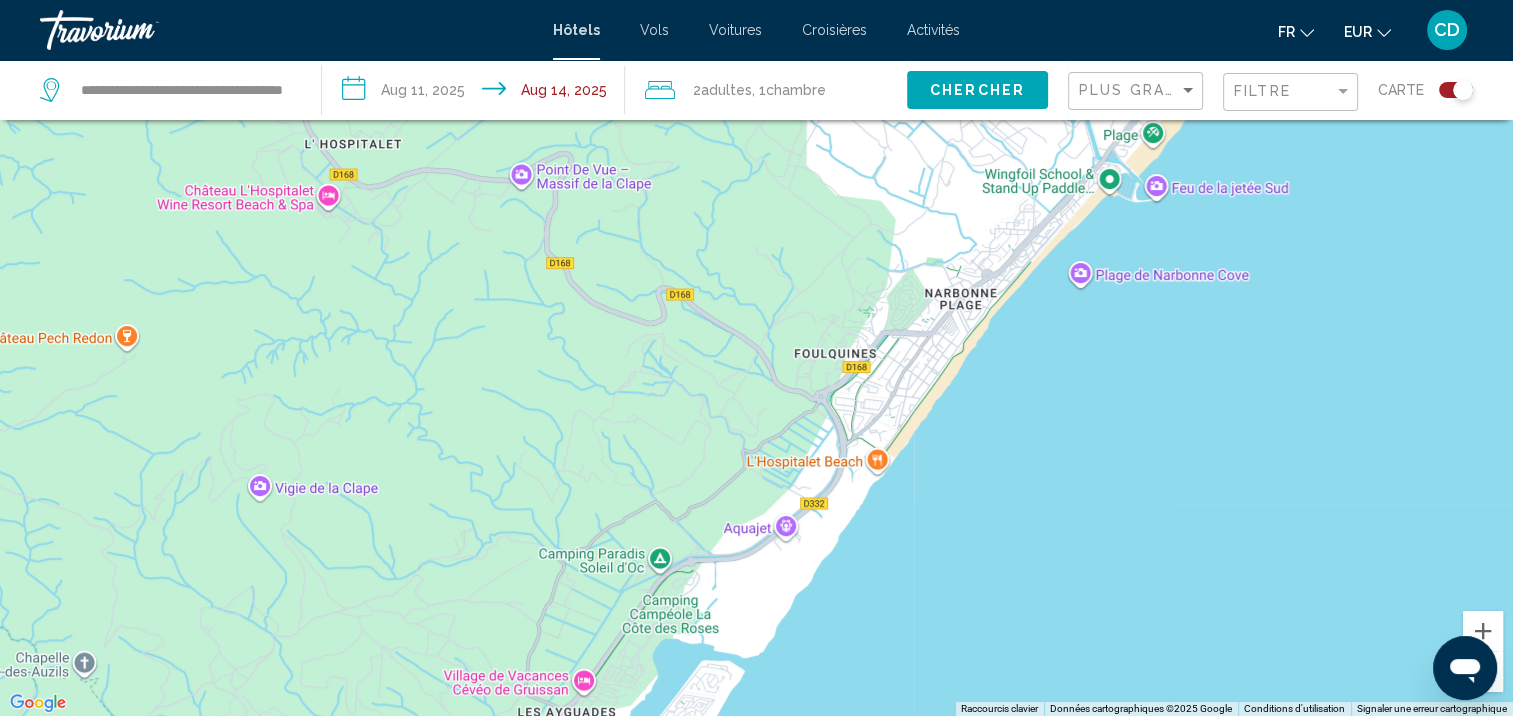 drag, startPoint x: 978, startPoint y: 464, endPoint x: 923, endPoint y: 373, distance: 106.32967 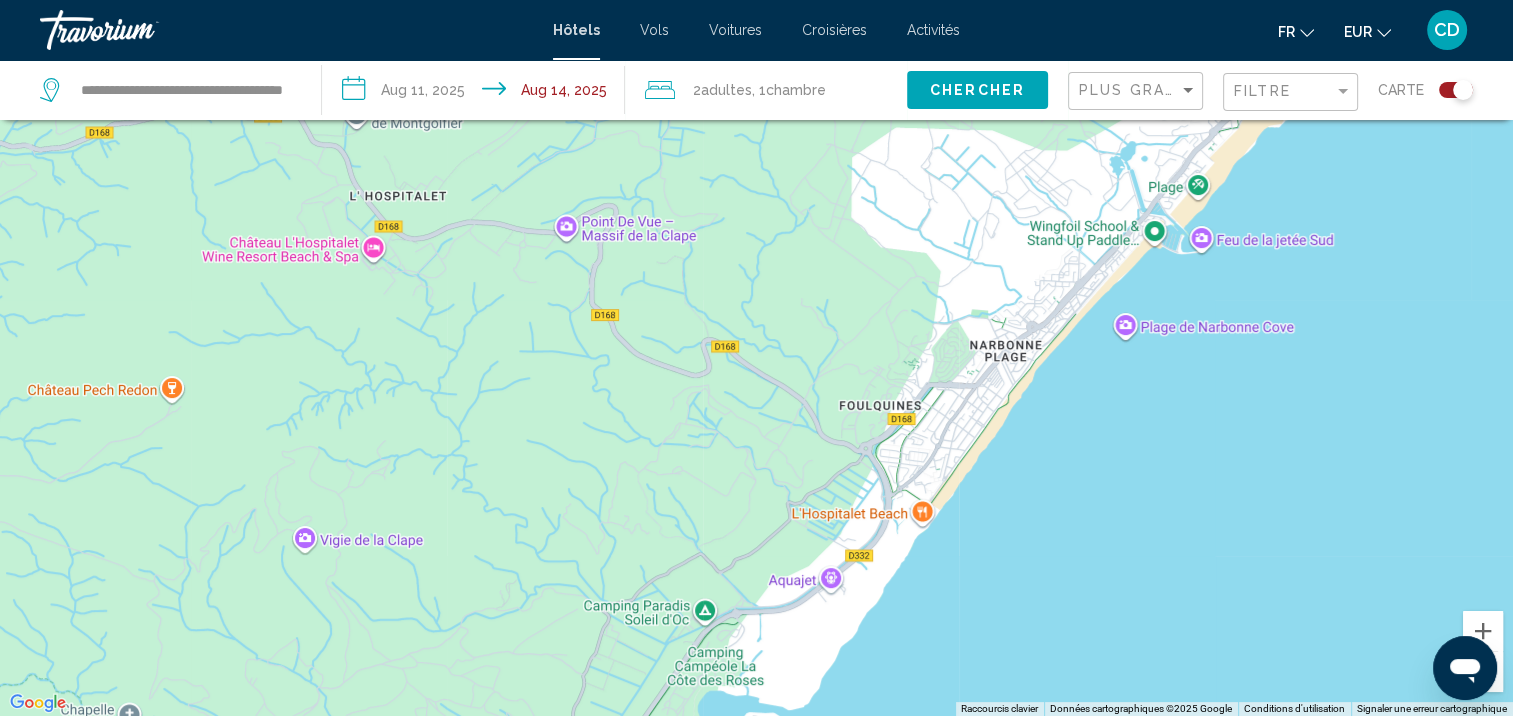 drag, startPoint x: 995, startPoint y: 327, endPoint x: 1040, endPoint y: 384, distance: 72.62231 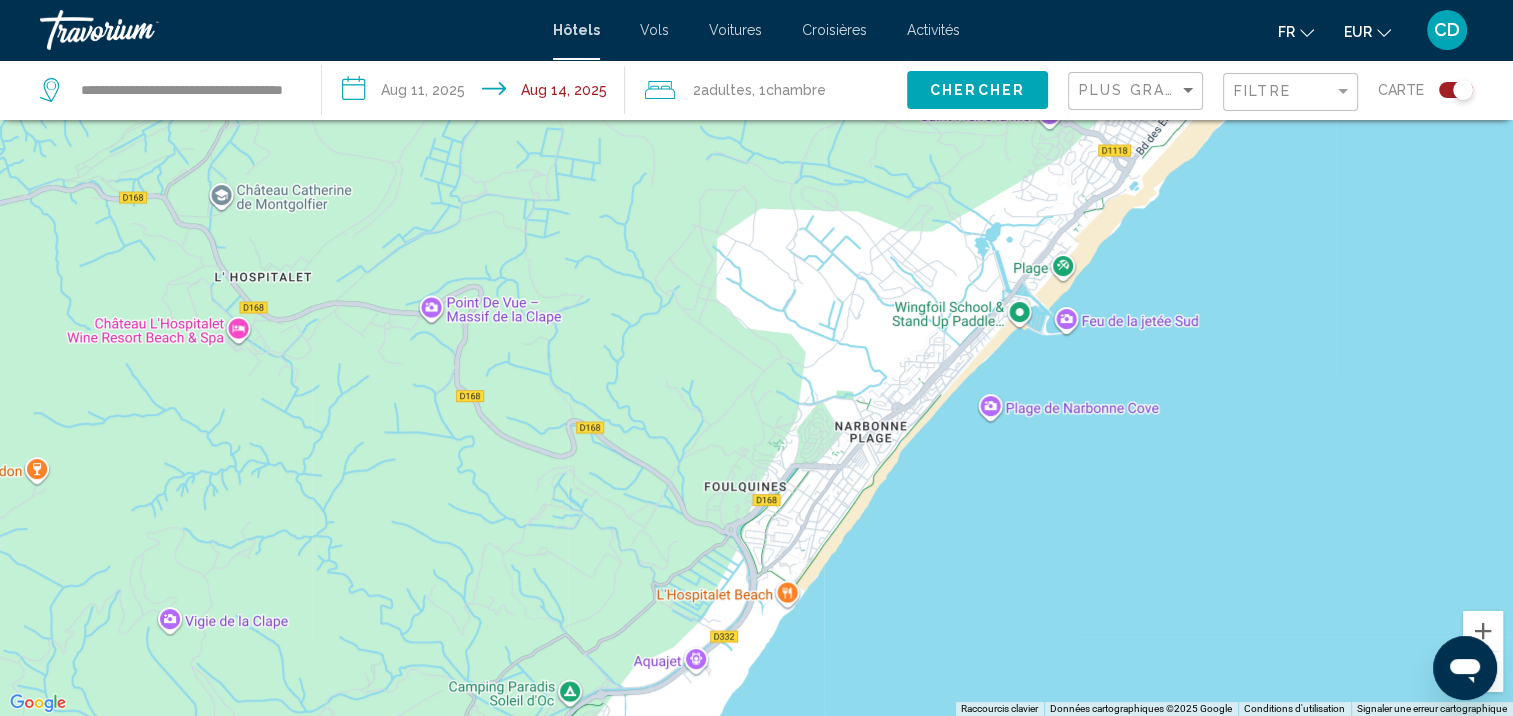 drag, startPoint x: 1060, startPoint y: 292, endPoint x: 921, endPoint y: 376, distance: 162.40997 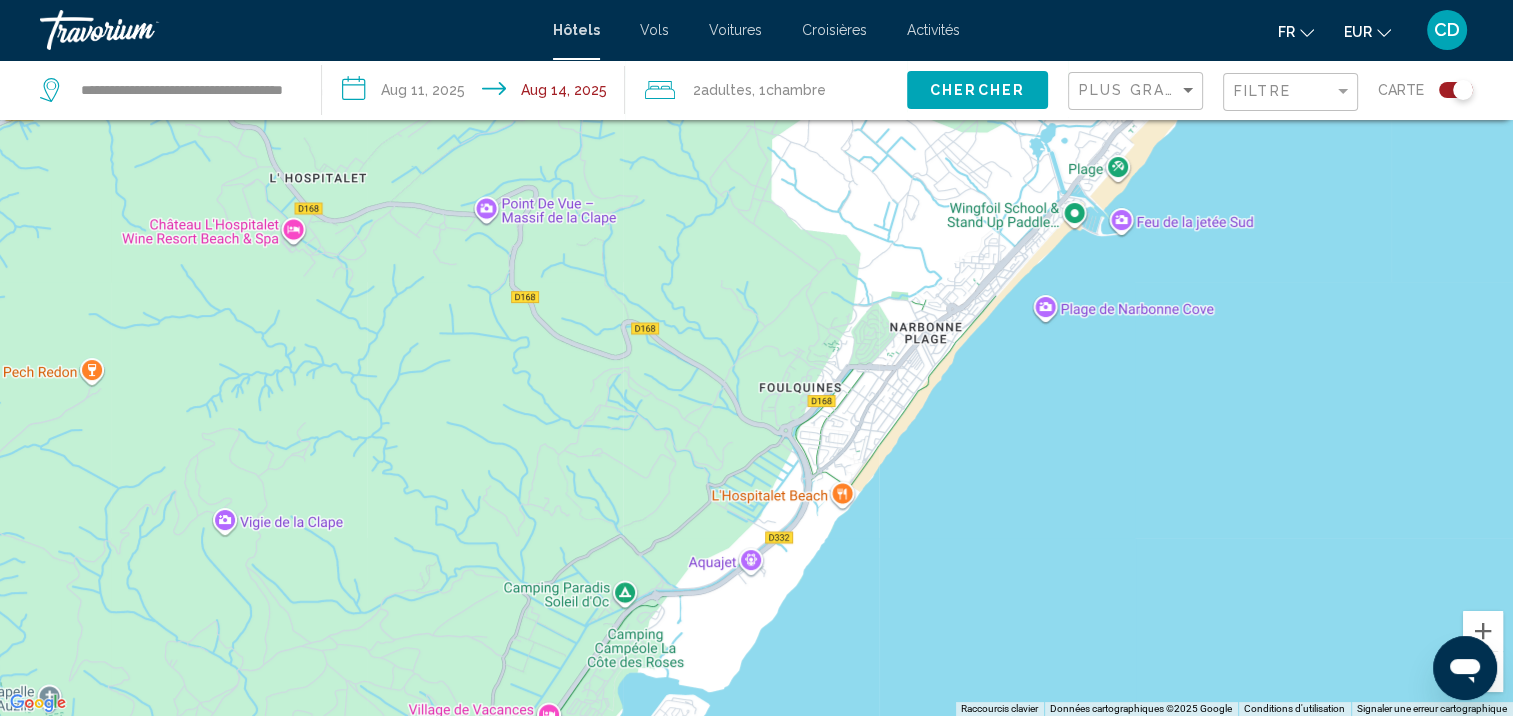 drag, startPoint x: 912, startPoint y: 439, endPoint x: 972, endPoint y: 340, distance: 115.76269 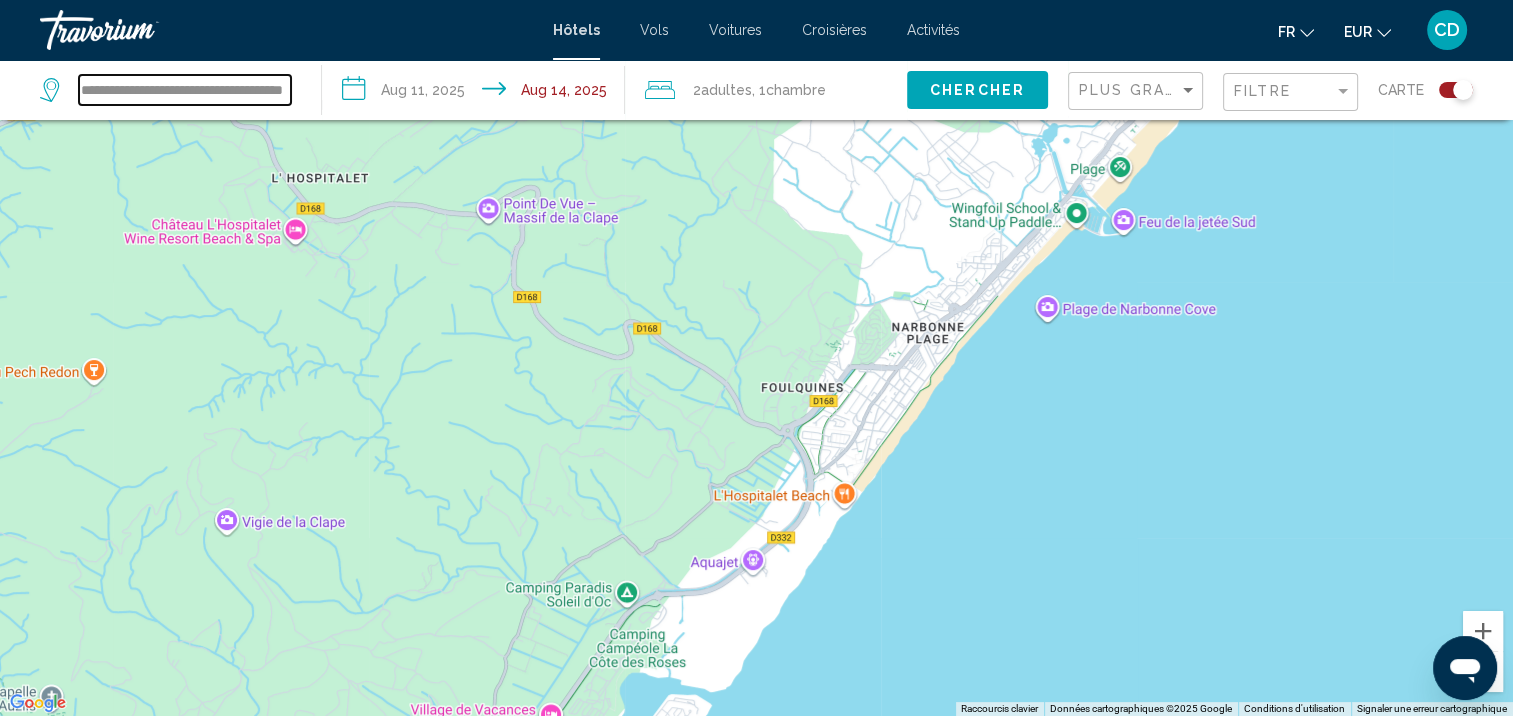click on "**********" at bounding box center (185, 90) 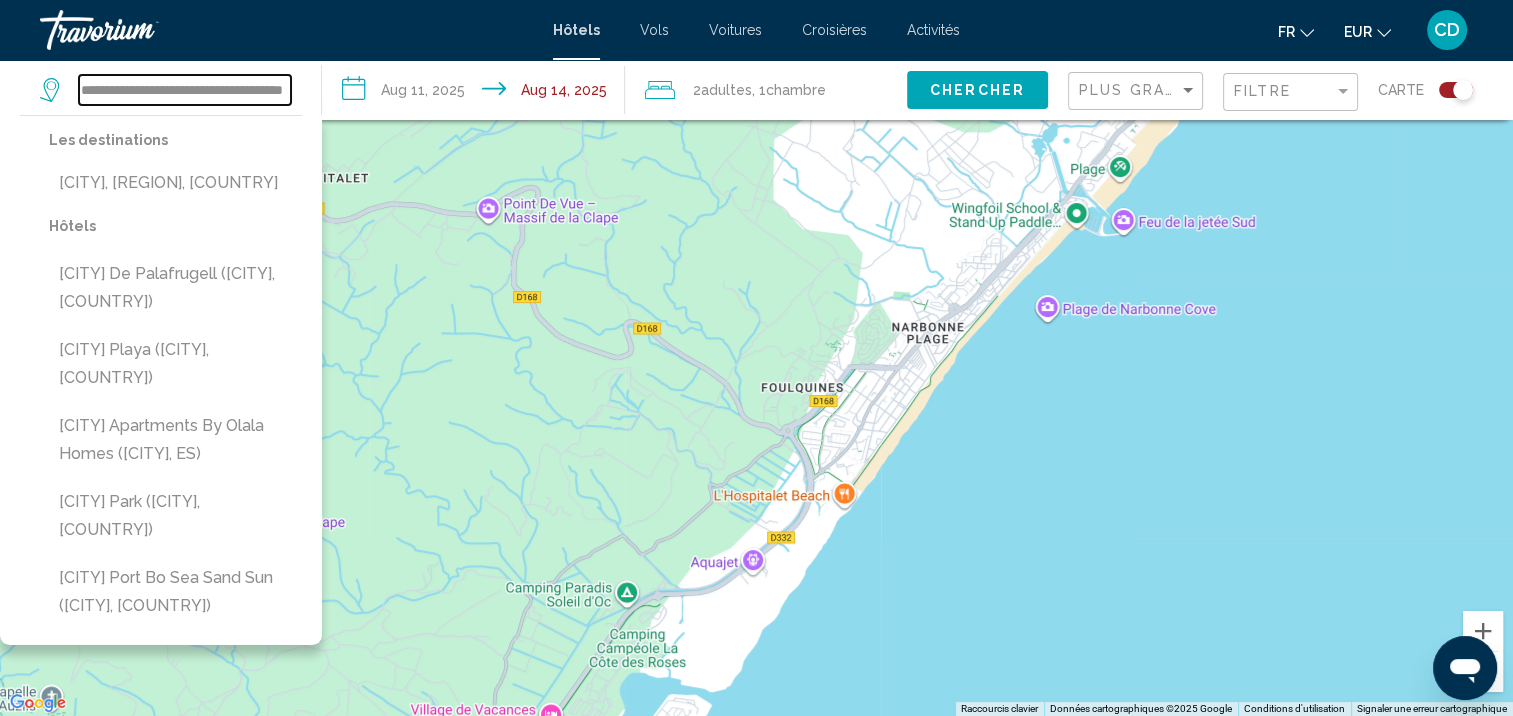 scroll, scrollTop: 0, scrollLeft: 38, axis: horizontal 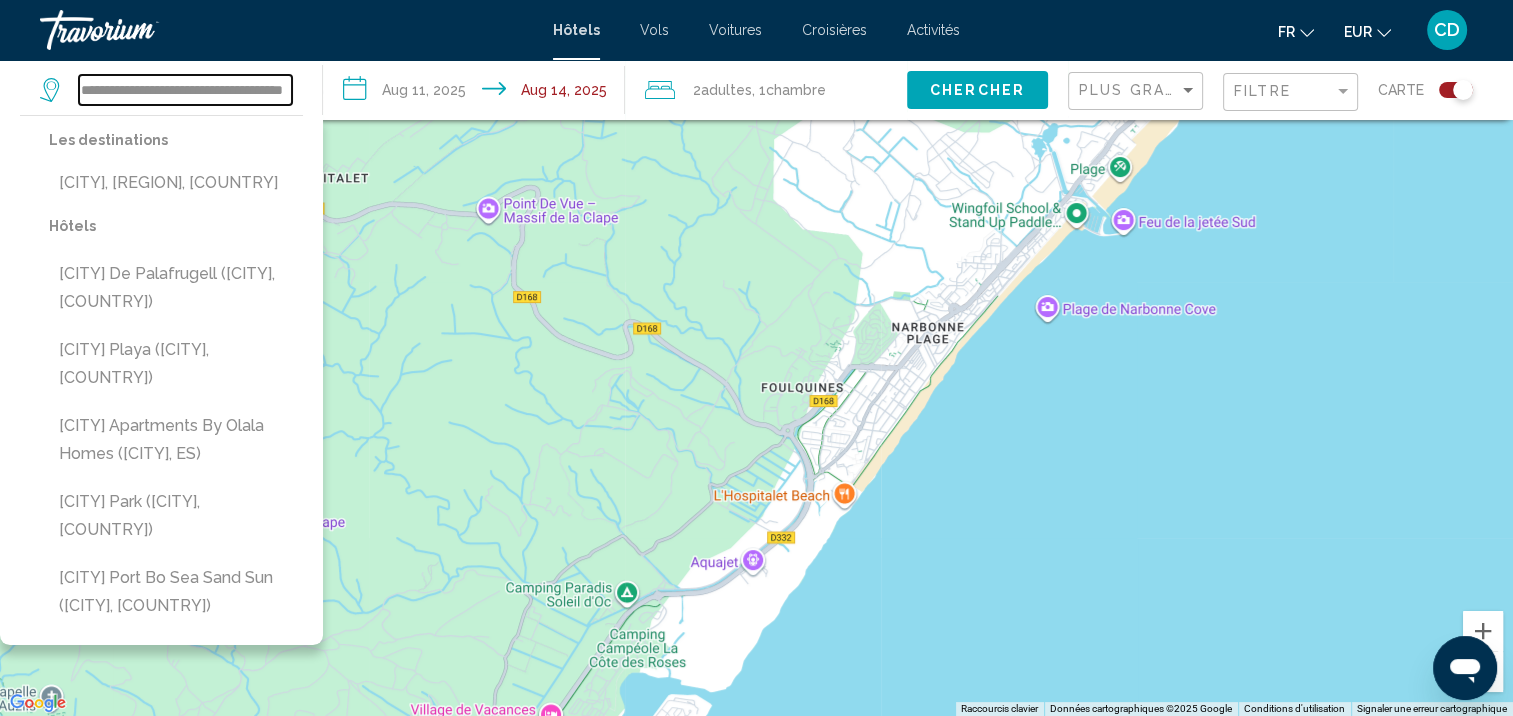 drag, startPoint x: 83, startPoint y: 92, endPoint x: 393, endPoint y: 128, distance: 312.0833 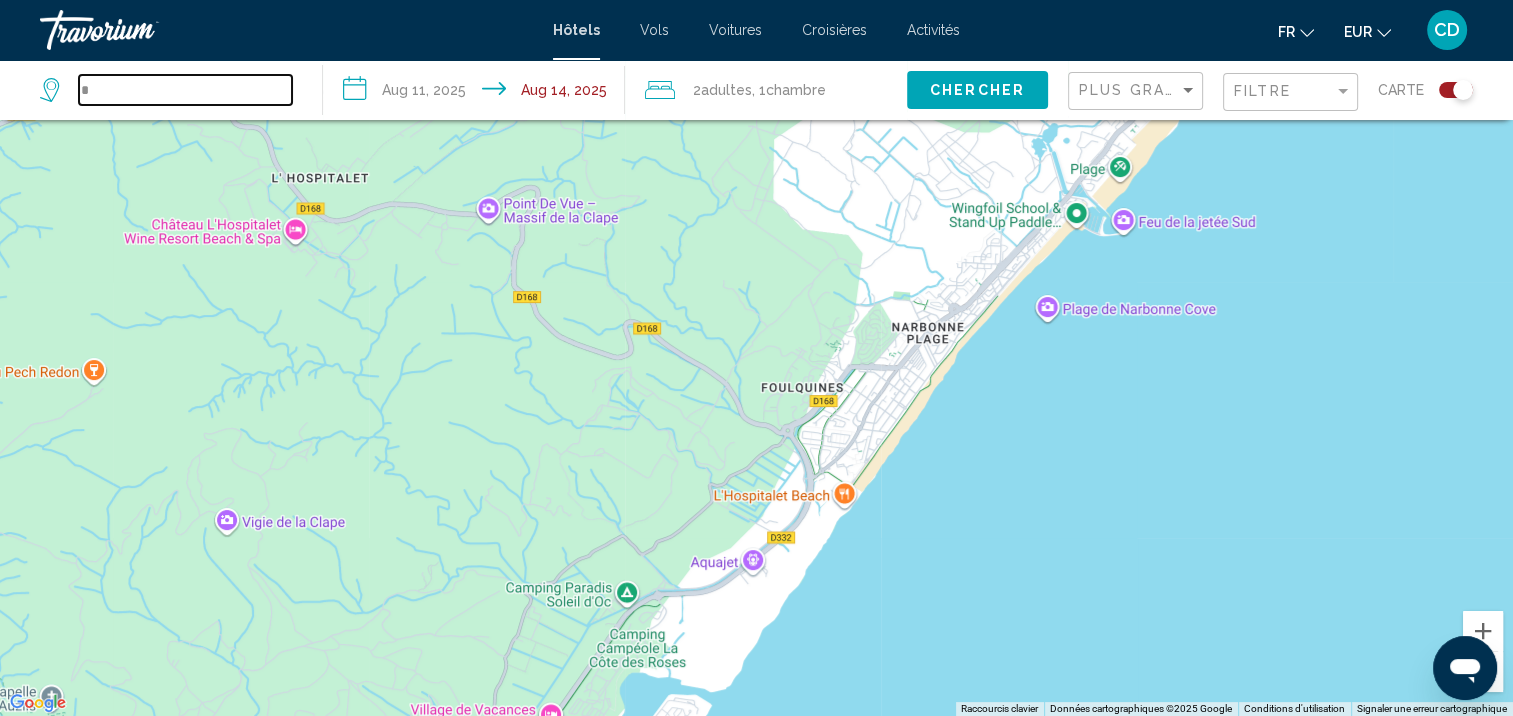 scroll, scrollTop: 0, scrollLeft: 0, axis: both 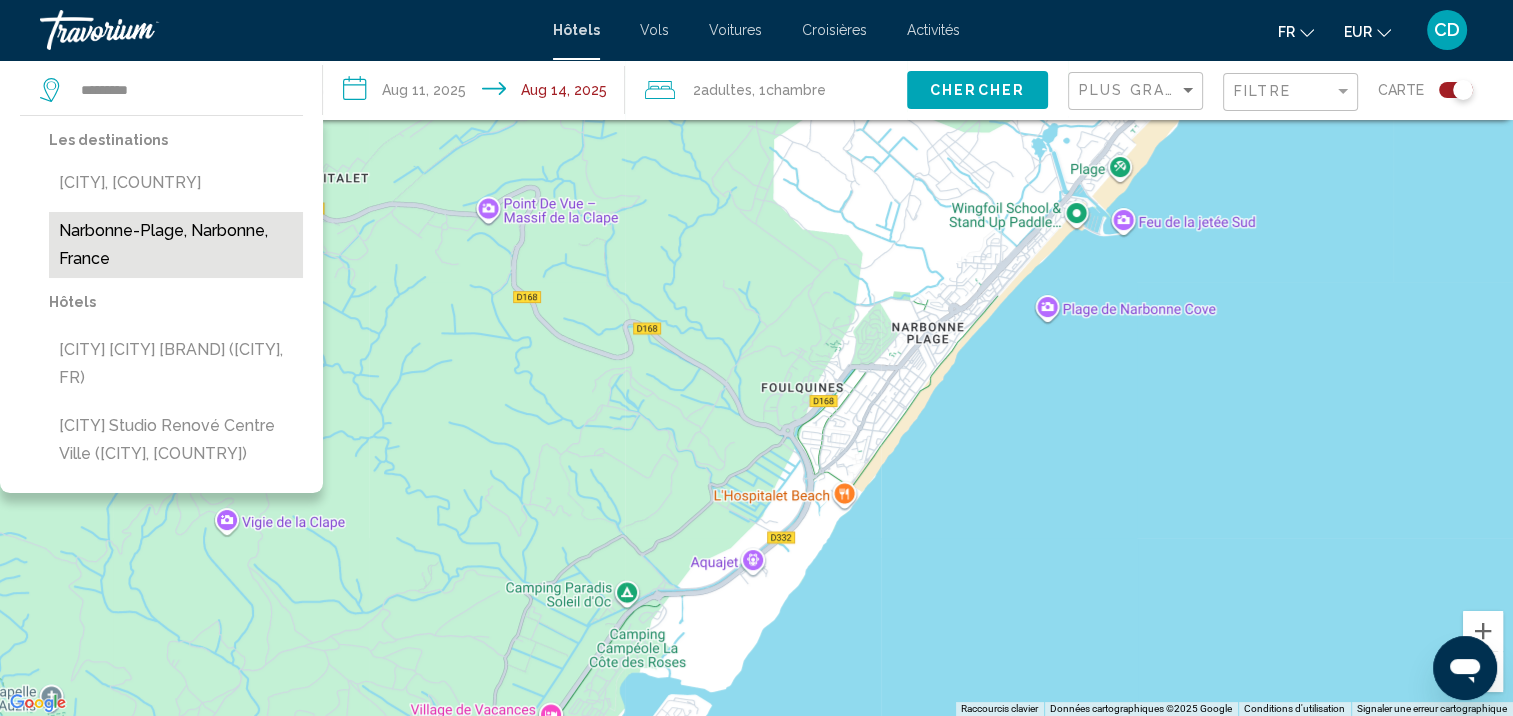 click on "Narbonne-Plage, Narbonne, France" at bounding box center [176, 245] 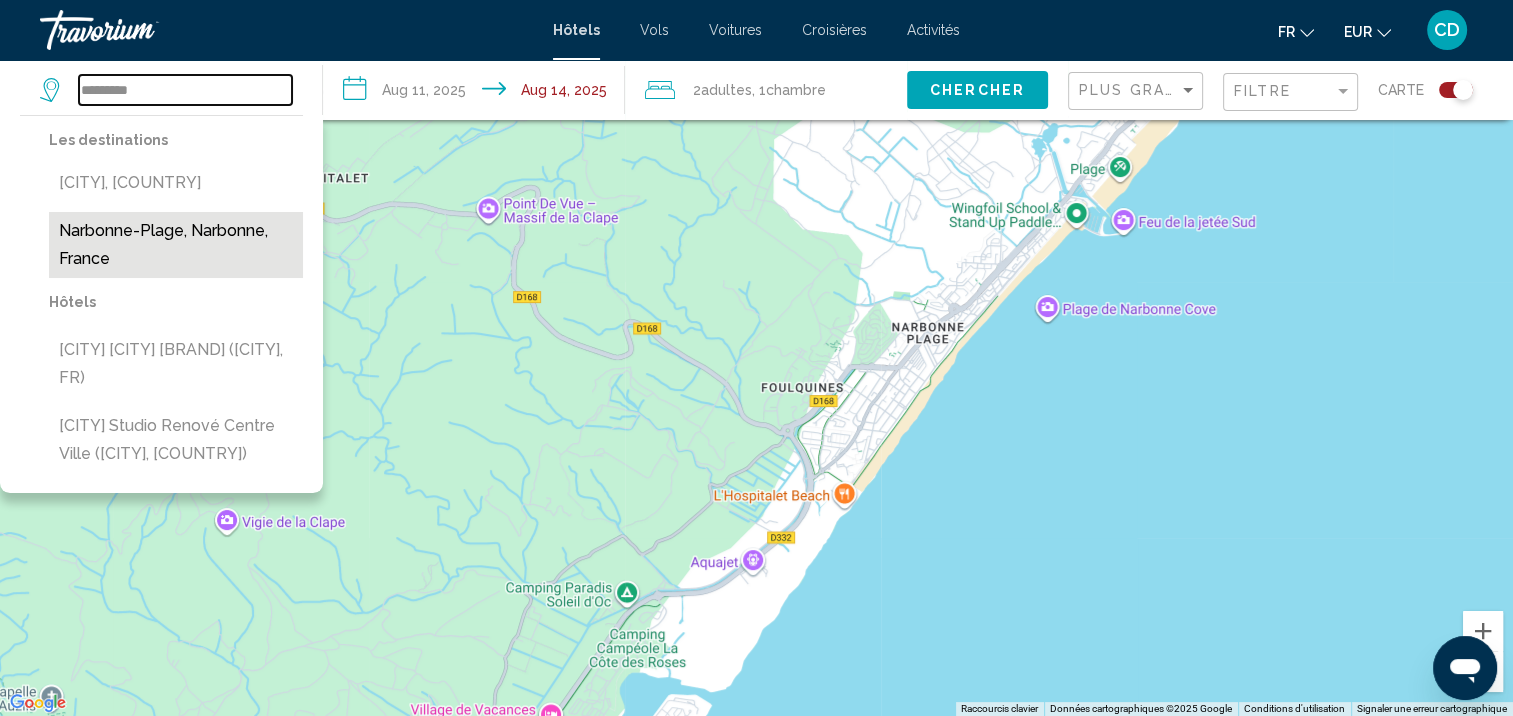 type on "**********" 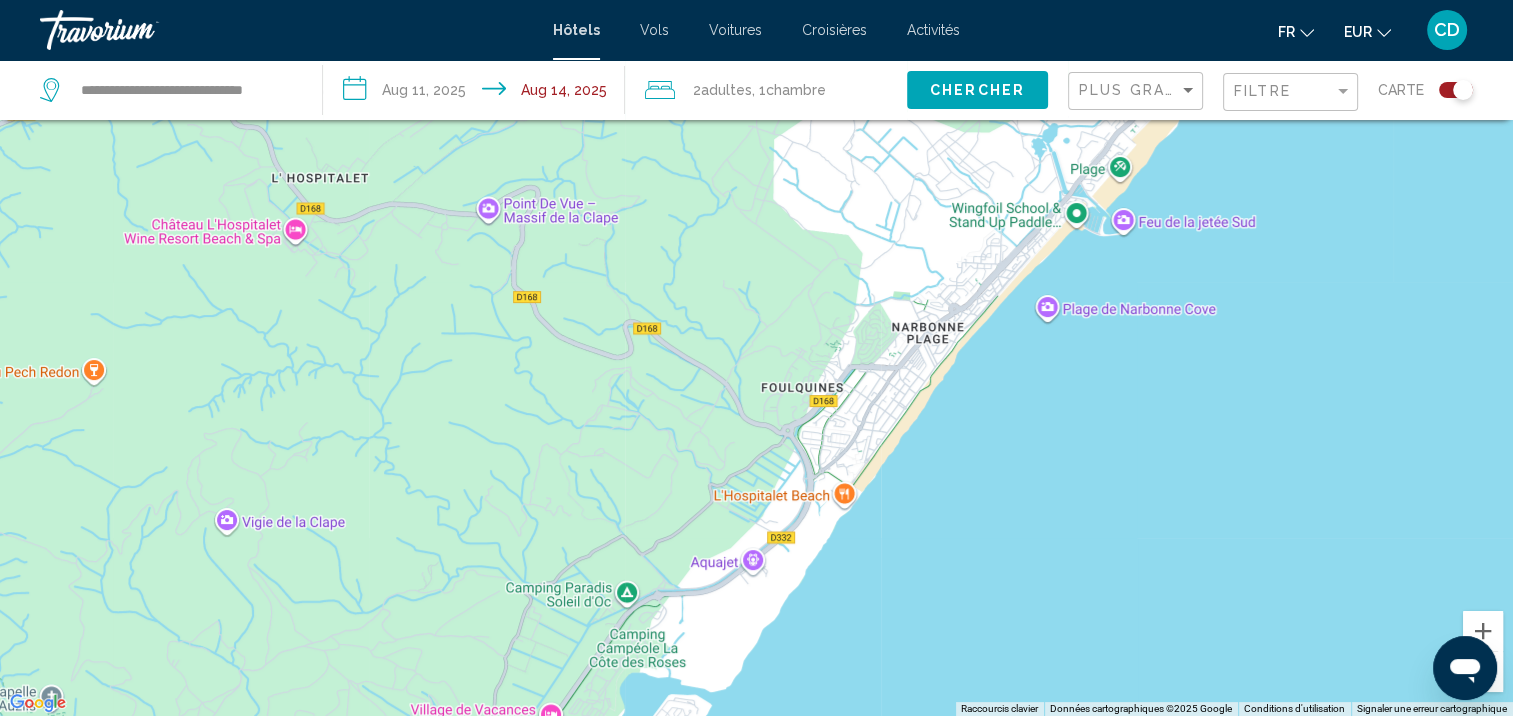 click on "Chercher" 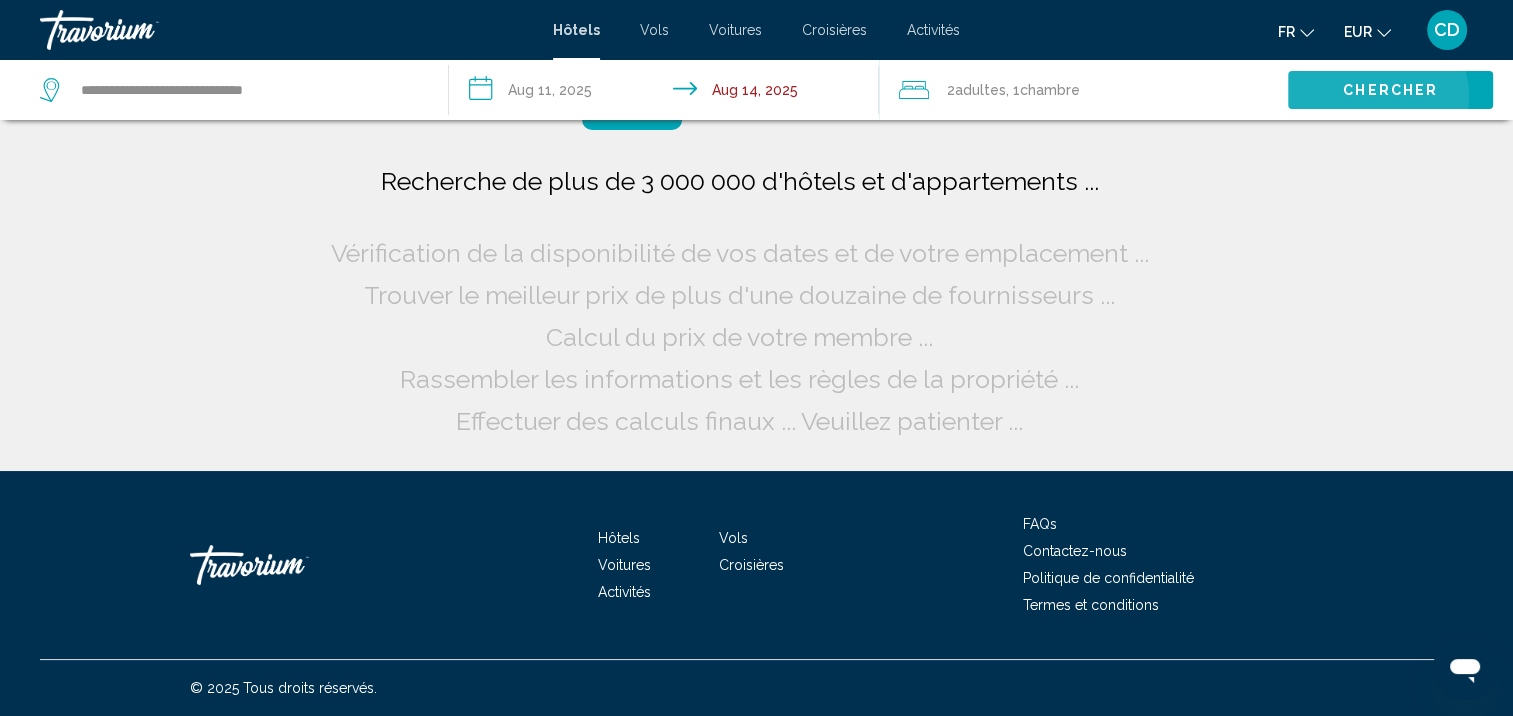 scroll, scrollTop: 0, scrollLeft: 0, axis: both 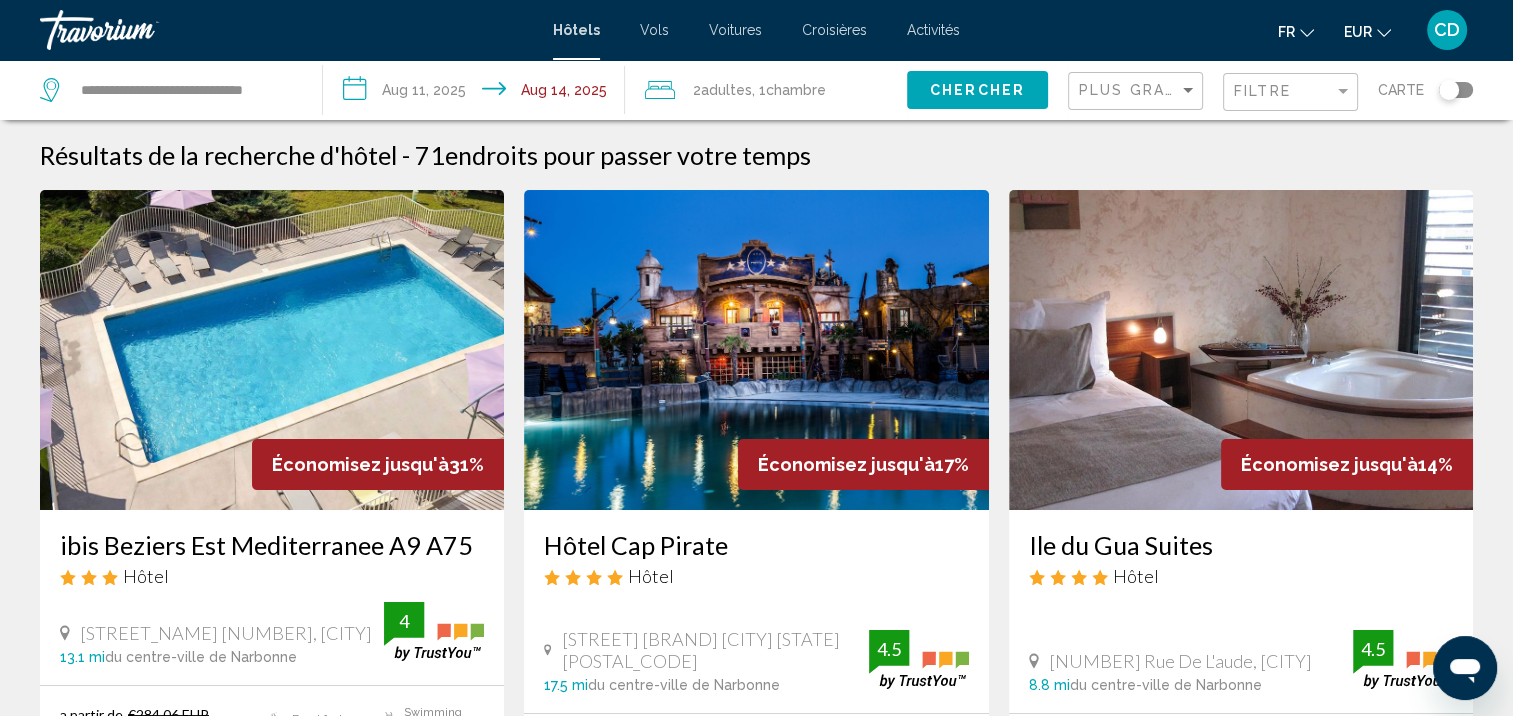 click 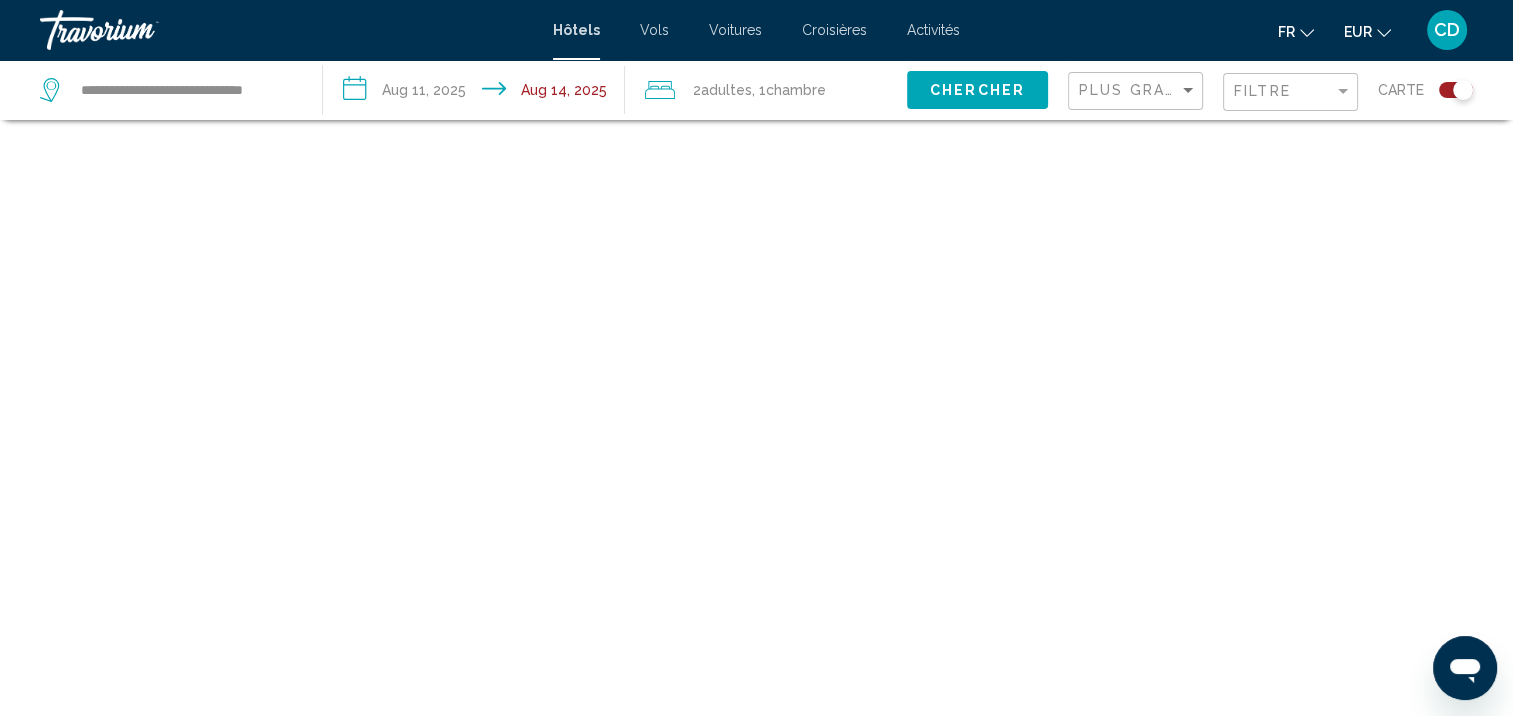 scroll, scrollTop: 120, scrollLeft: 0, axis: vertical 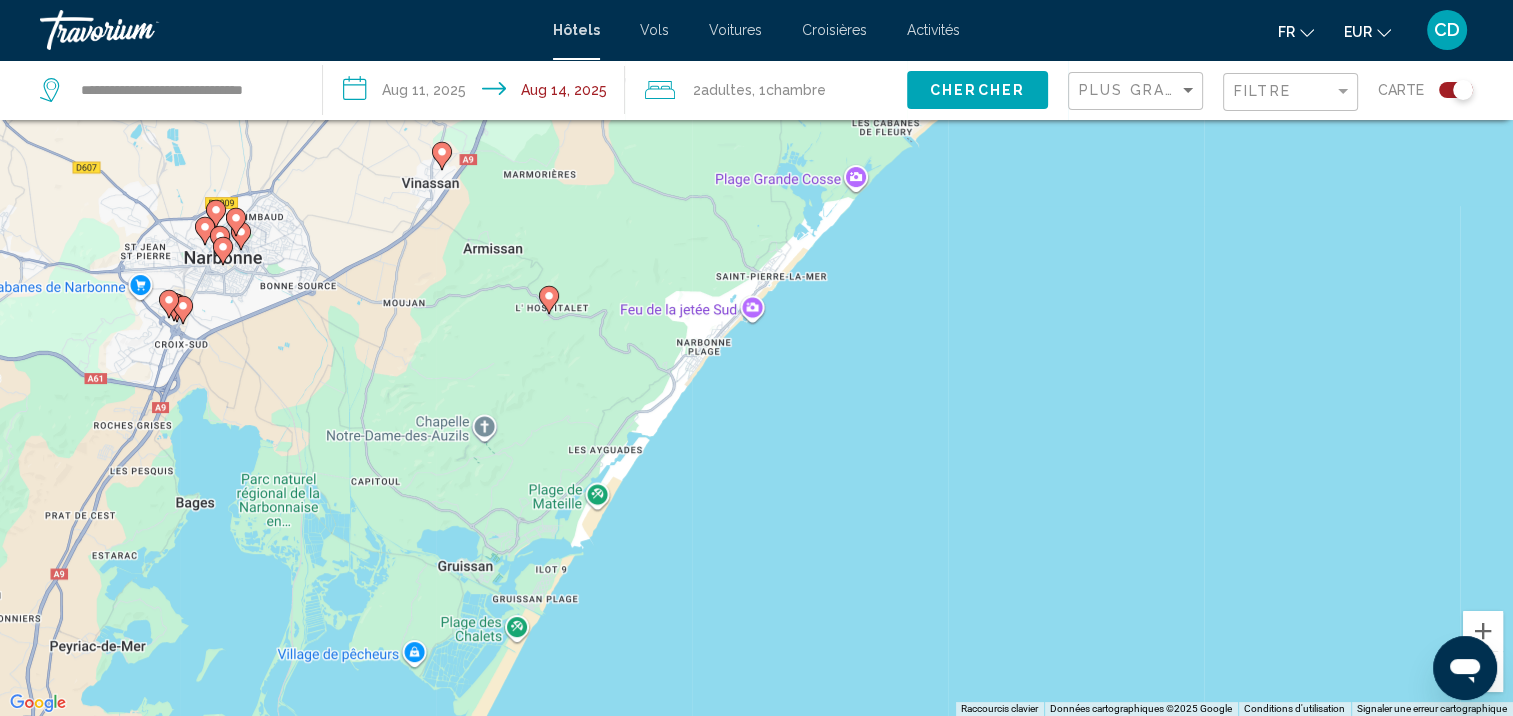 drag, startPoint x: 528, startPoint y: 420, endPoint x: 764, endPoint y: 336, distance: 250.5035 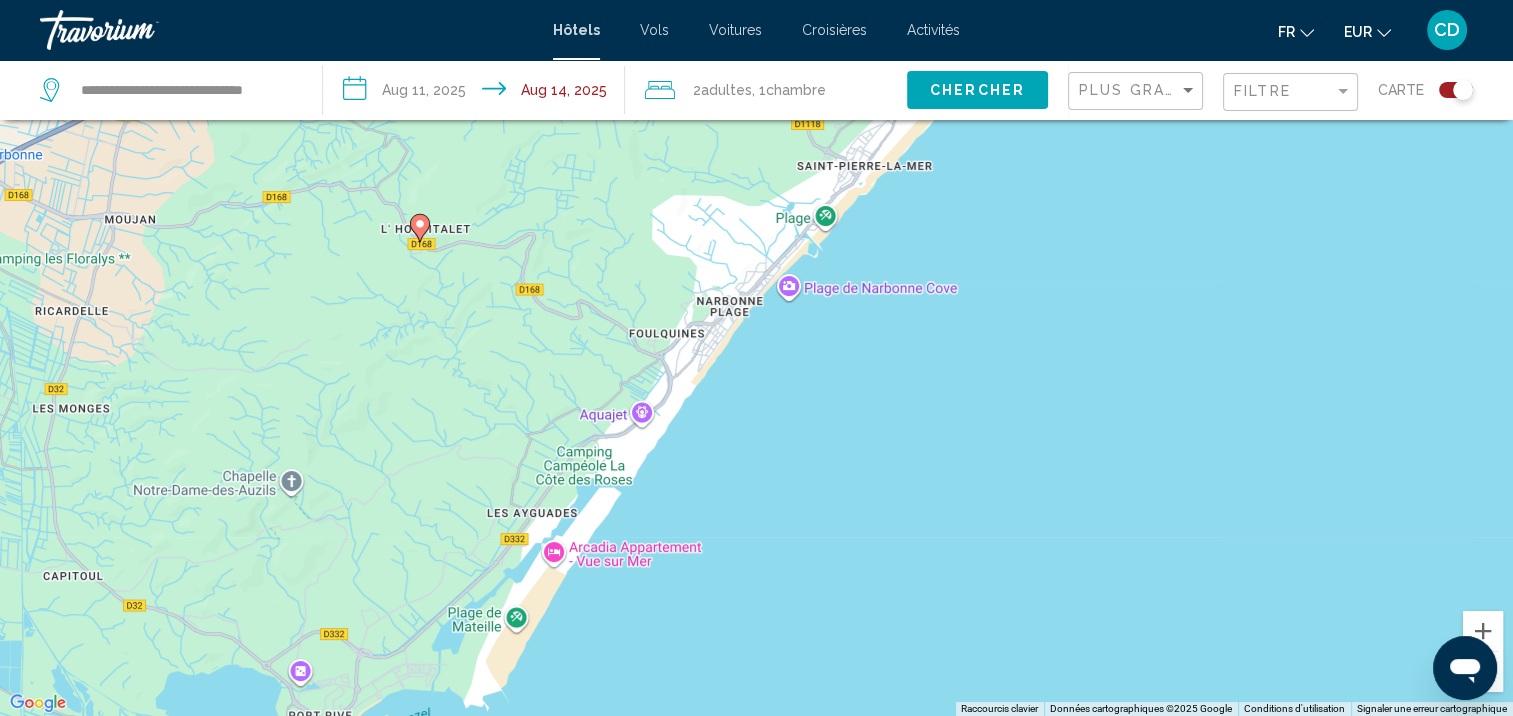 drag, startPoint x: 725, startPoint y: 444, endPoint x: 800, endPoint y: 394, distance: 90.13878 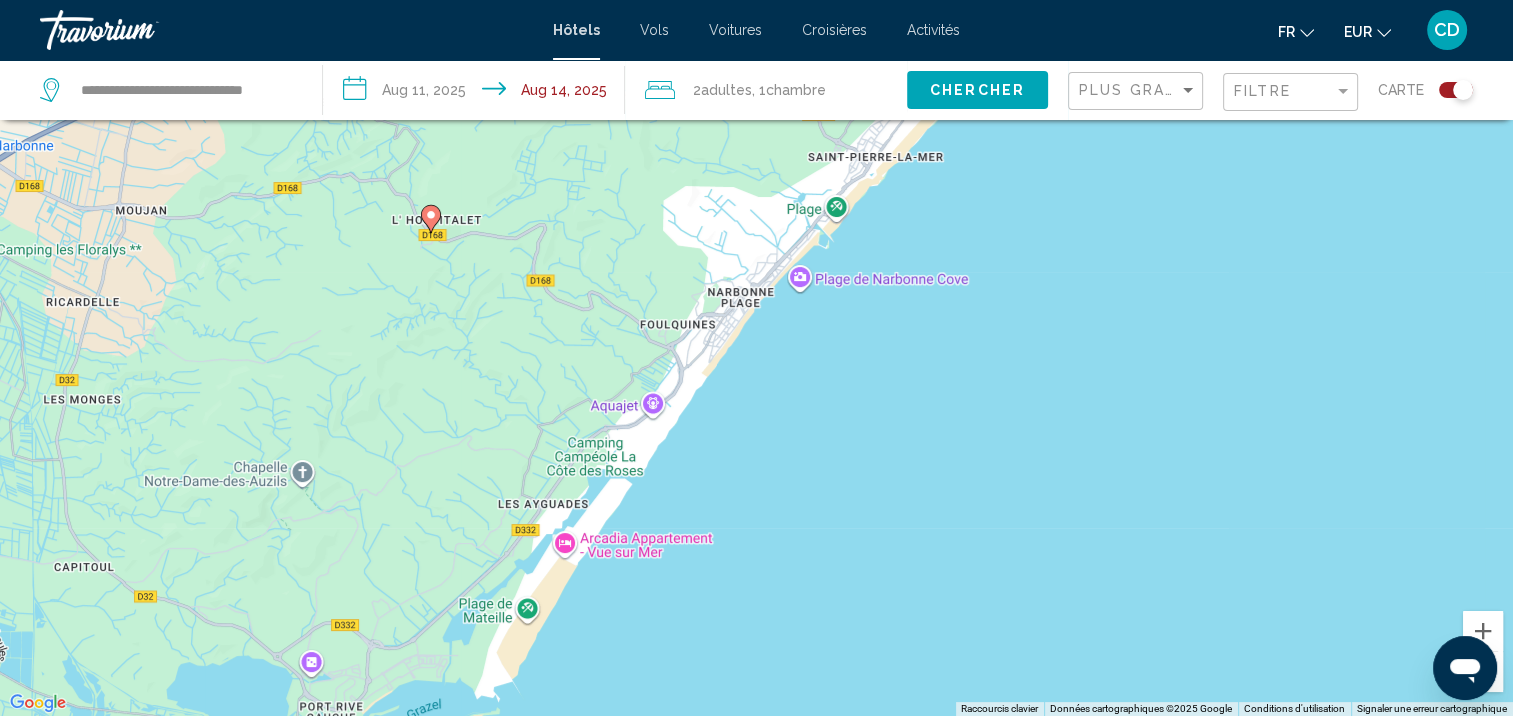 click 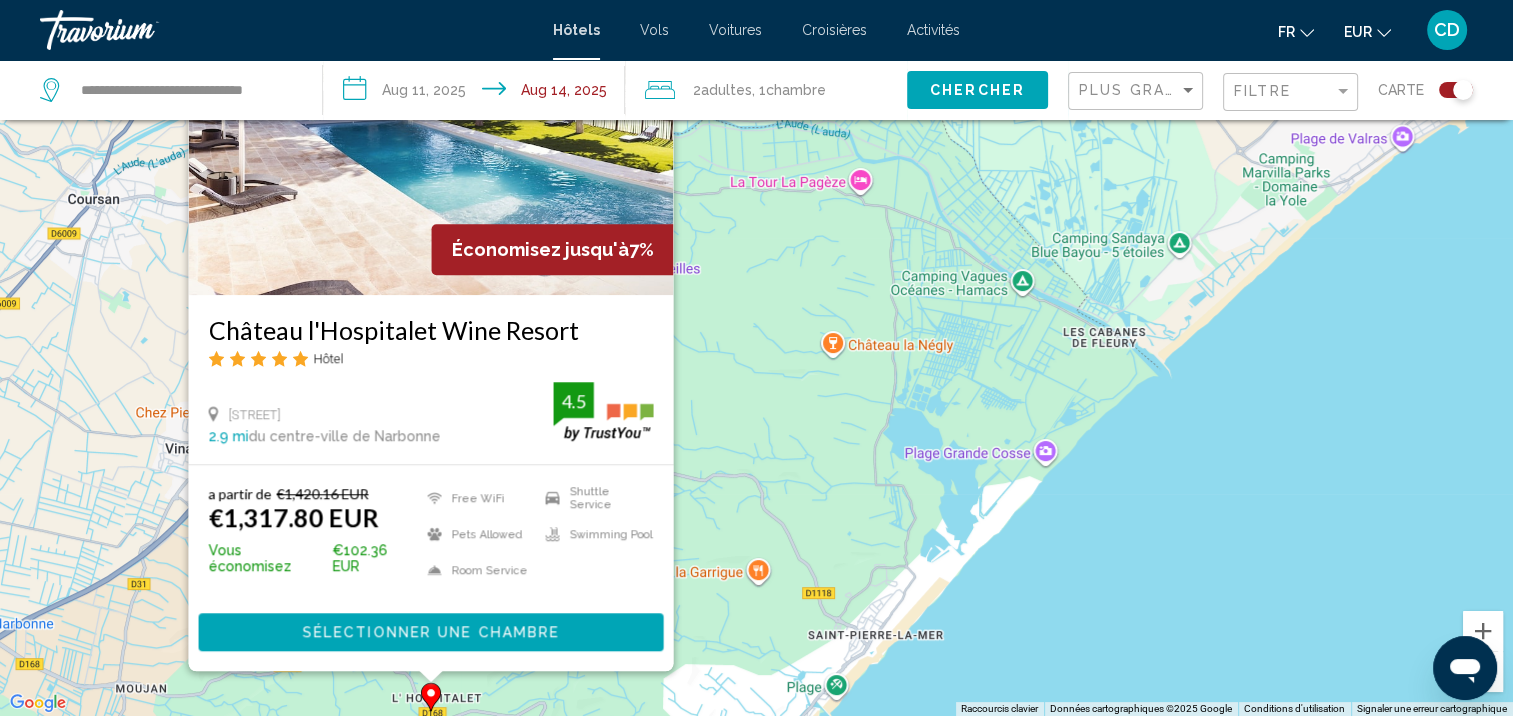 click on "Pour activer le glissement avec le clavier, appuyez sur Alt+Entrée. Une fois ce mode activé, utilisez les touches fléchées pour déplacer le repère. Pour valider le déplacement, appuyez sur Entrée. Pour annuler, appuyez sur Échap. Économisez jusqu'à  7%   Château l'Hospitalet Wine Resort
Hôtel
Route De Narbonne Plage 2.9 mi  du centre-ville de Narbonne de l'hôtel 4.5 a partir de €1,420.16 EUR €1,317.80 EUR  Vous économisez  €102.36 EUR
Free WiFi
Pets Allowed
Room Service
Shuttle Service
Swimming Pool  4.5 Sélectionner une chambre" at bounding box center [756, 358] 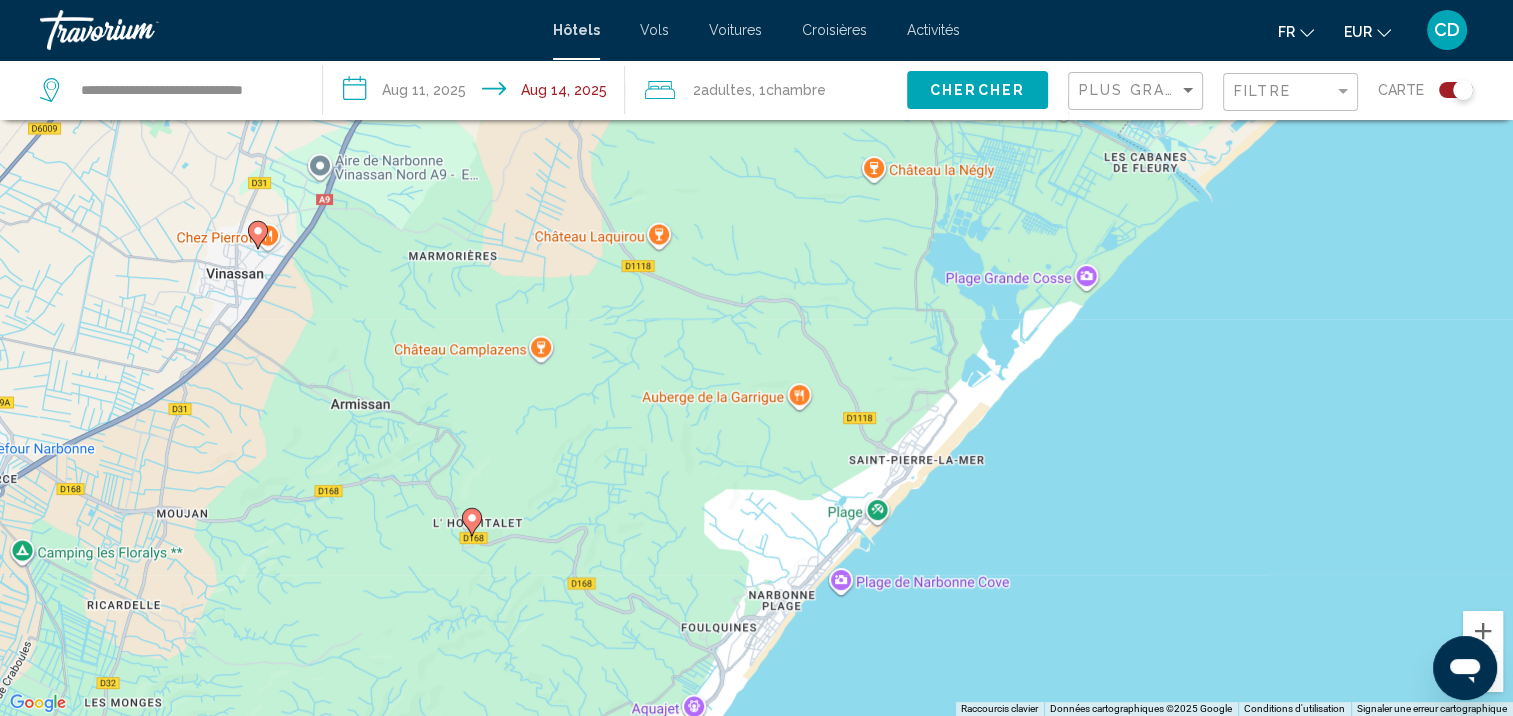 drag, startPoint x: 1099, startPoint y: 390, endPoint x: 1136, endPoint y: 215, distance: 178.86867 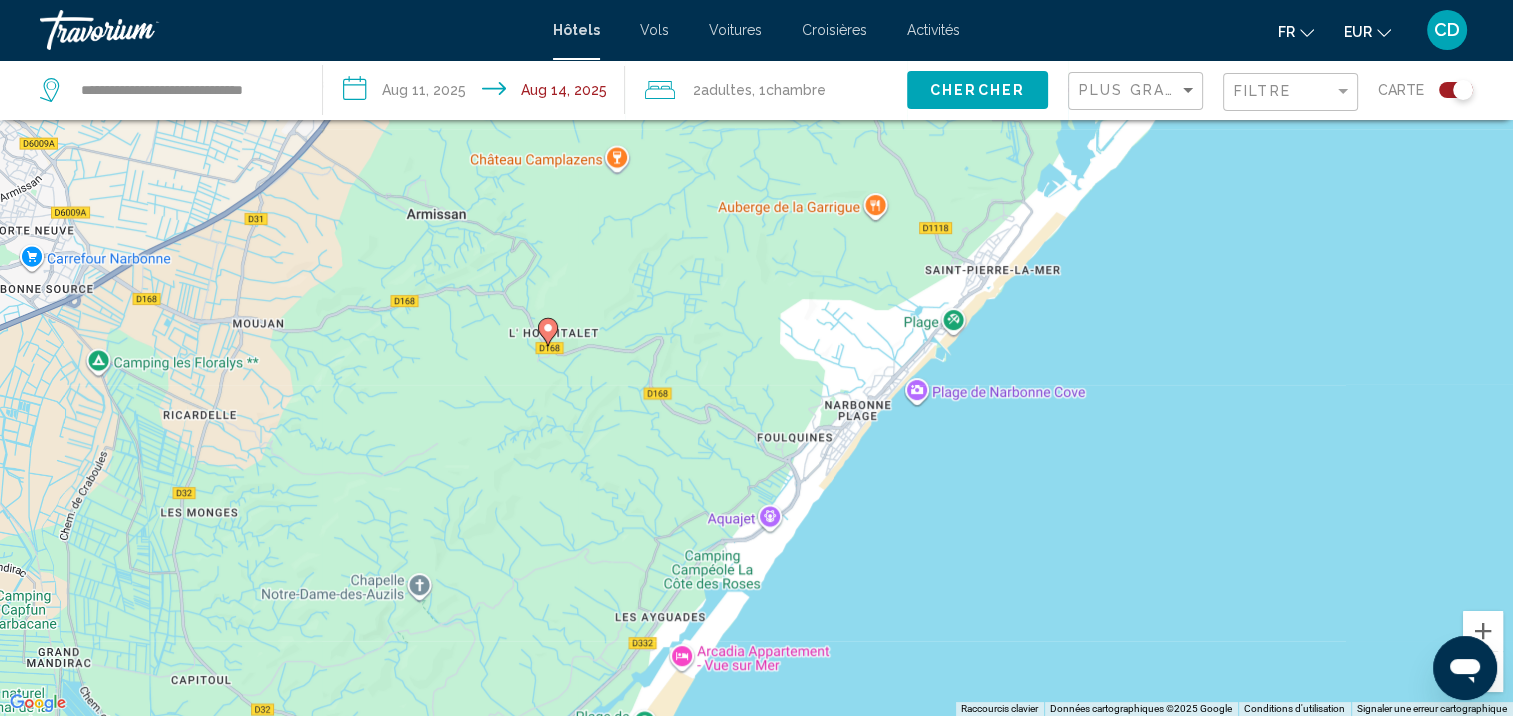 drag, startPoint x: 1016, startPoint y: 408, endPoint x: 1072, endPoint y: 266, distance: 152.64337 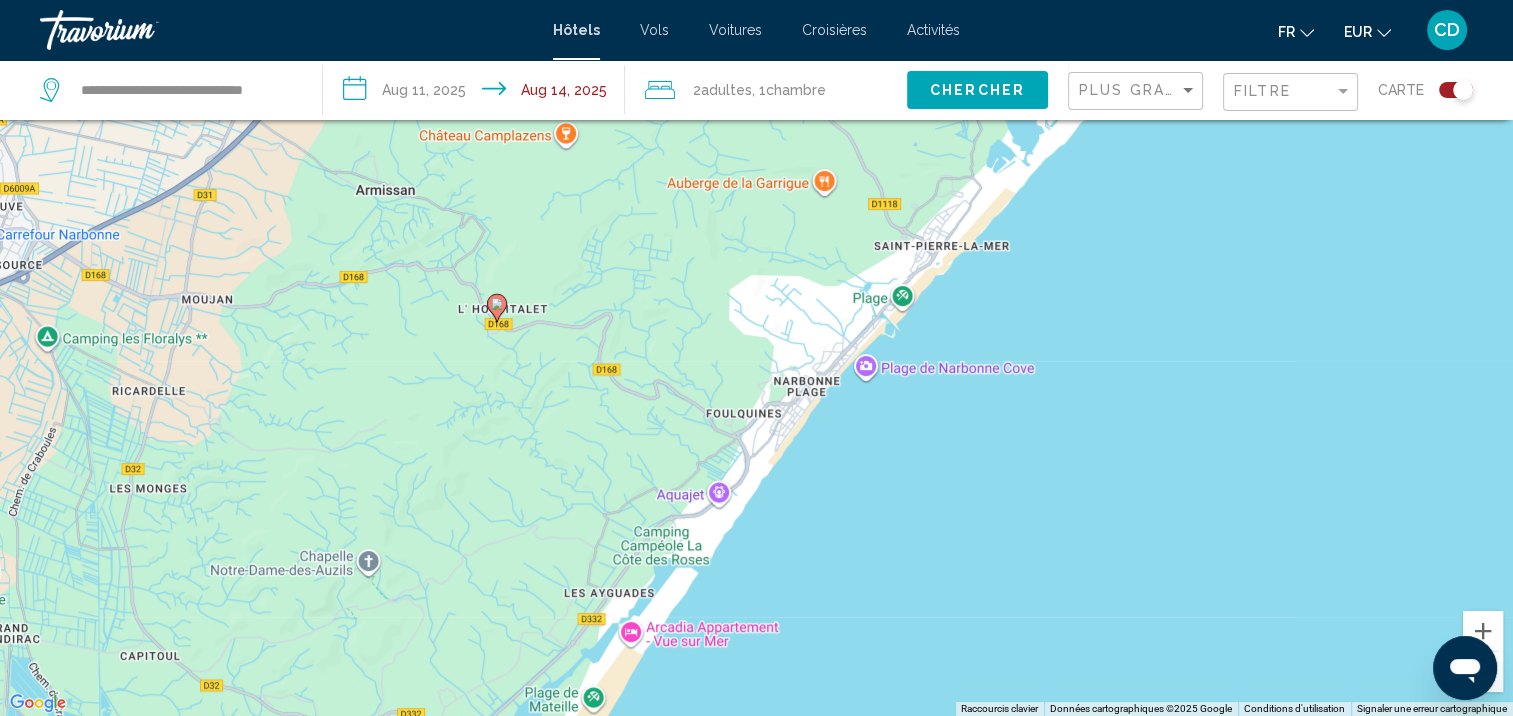 drag, startPoint x: 928, startPoint y: 464, endPoint x: 874, endPoint y: 440, distance: 59.093147 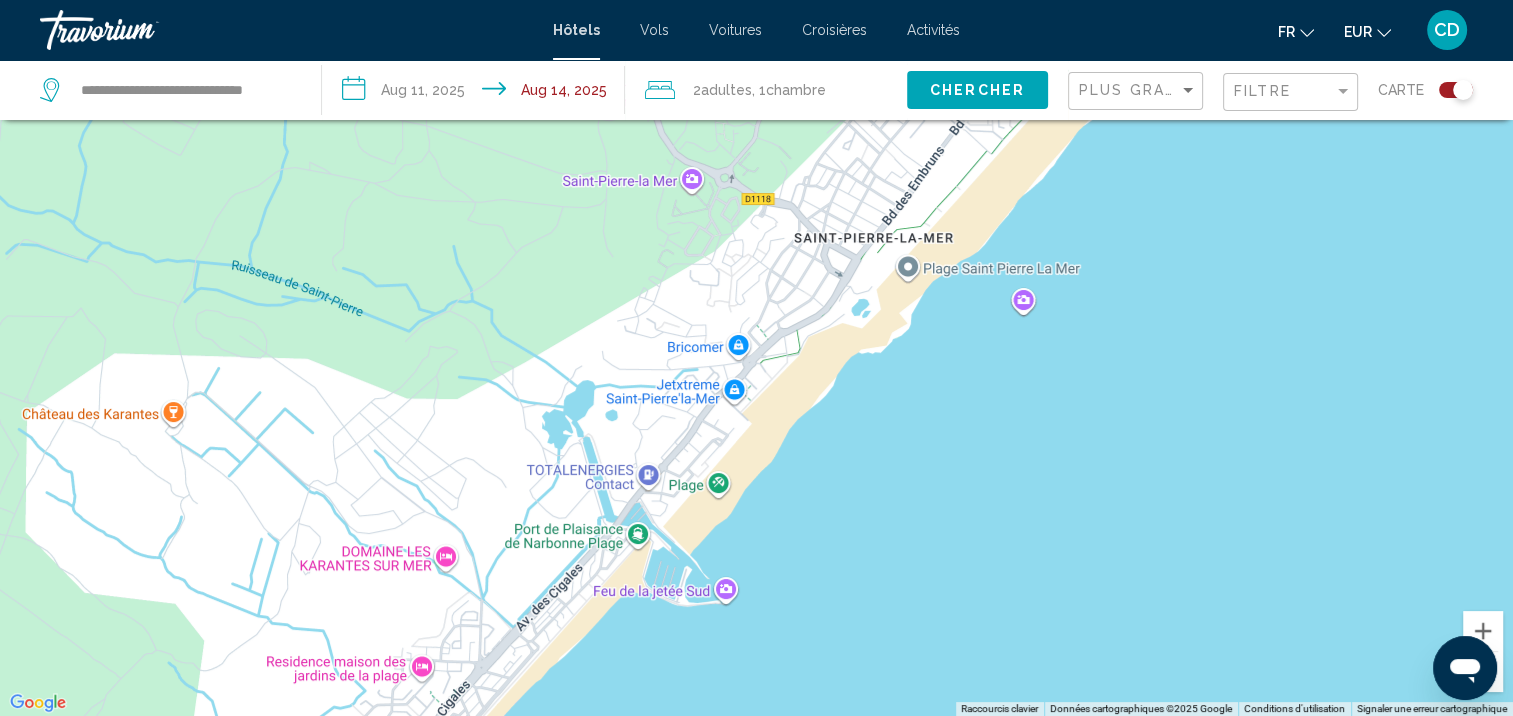 scroll, scrollTop: 120, scrollLeft: 0, axis: vertical 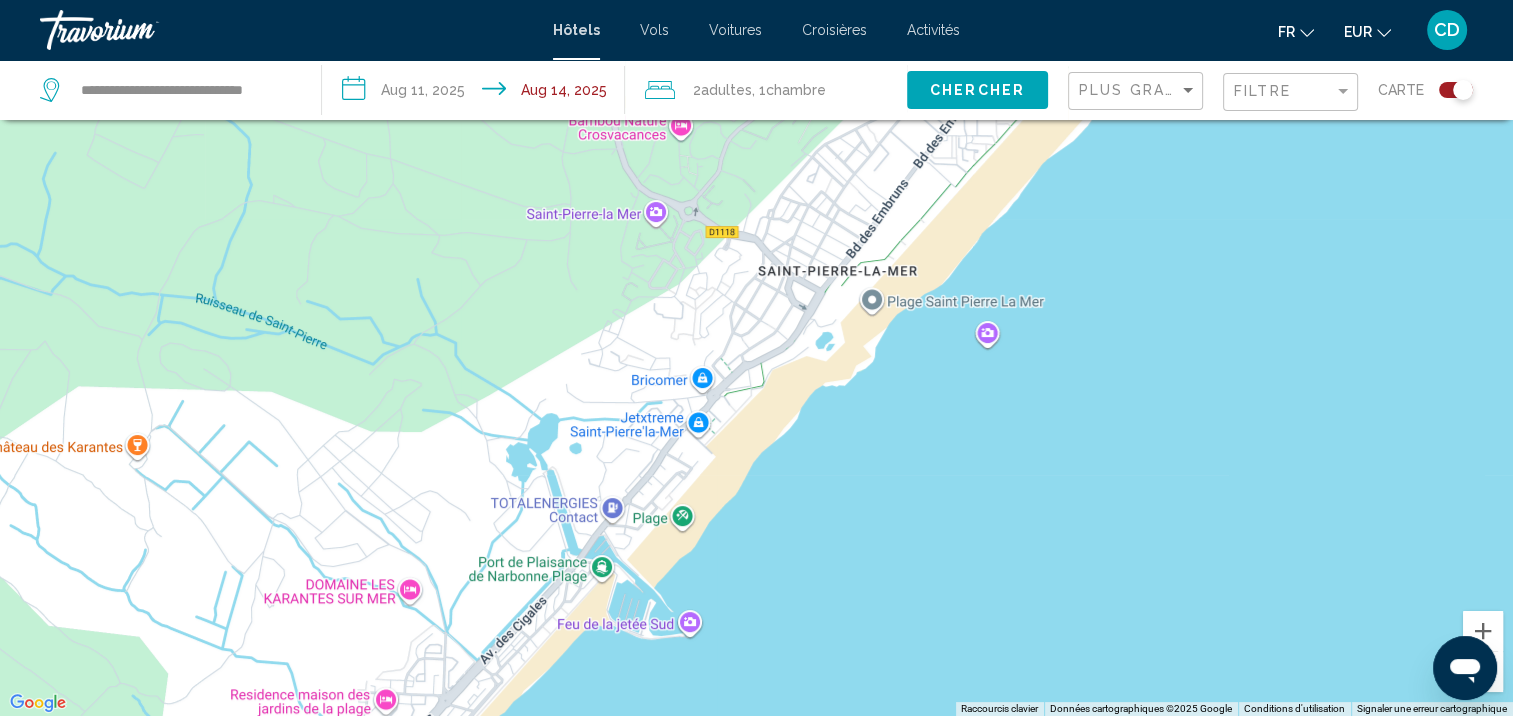 click at bounding box center [756, 358] 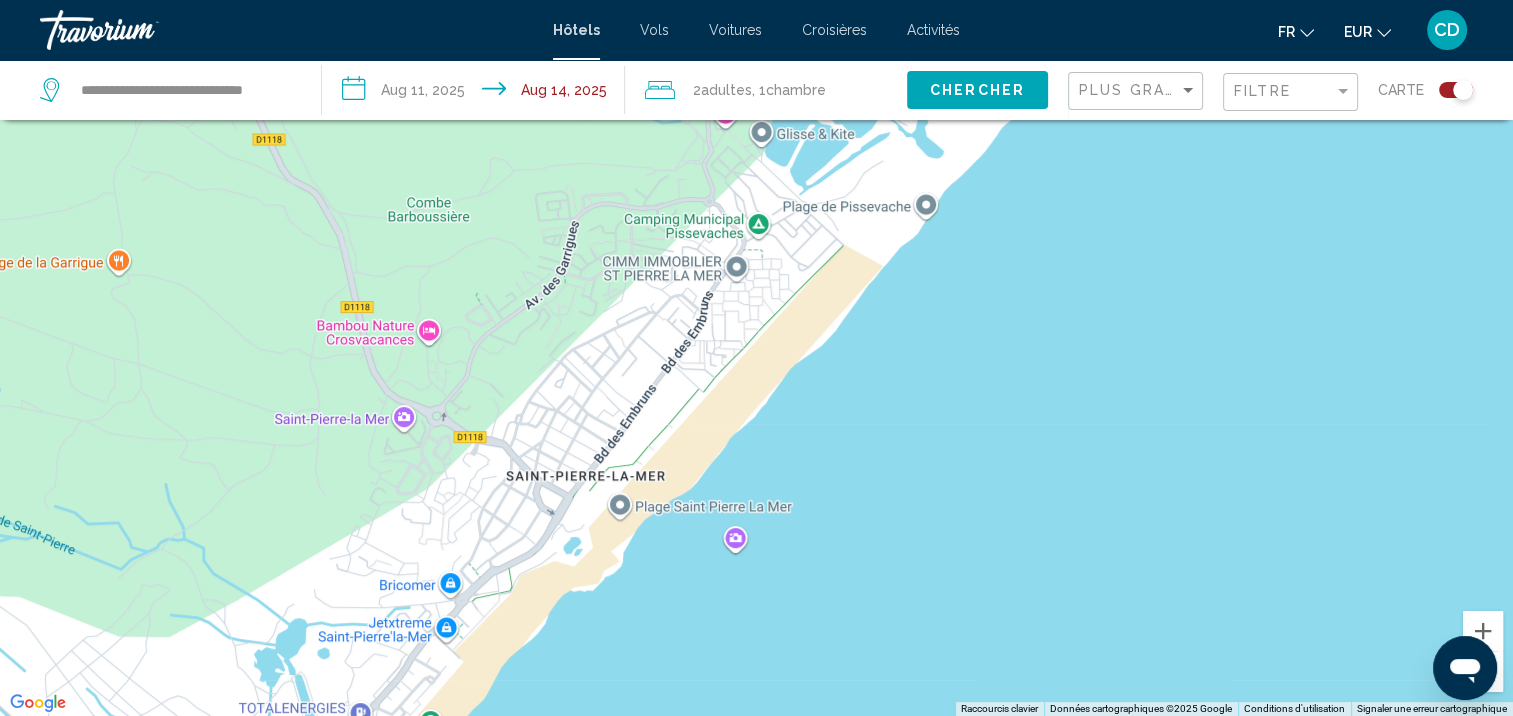 drag, startPoint x: 985, startPoint y: 405, endPoint x: 744, endPoint y: 604, distance: 312.5412 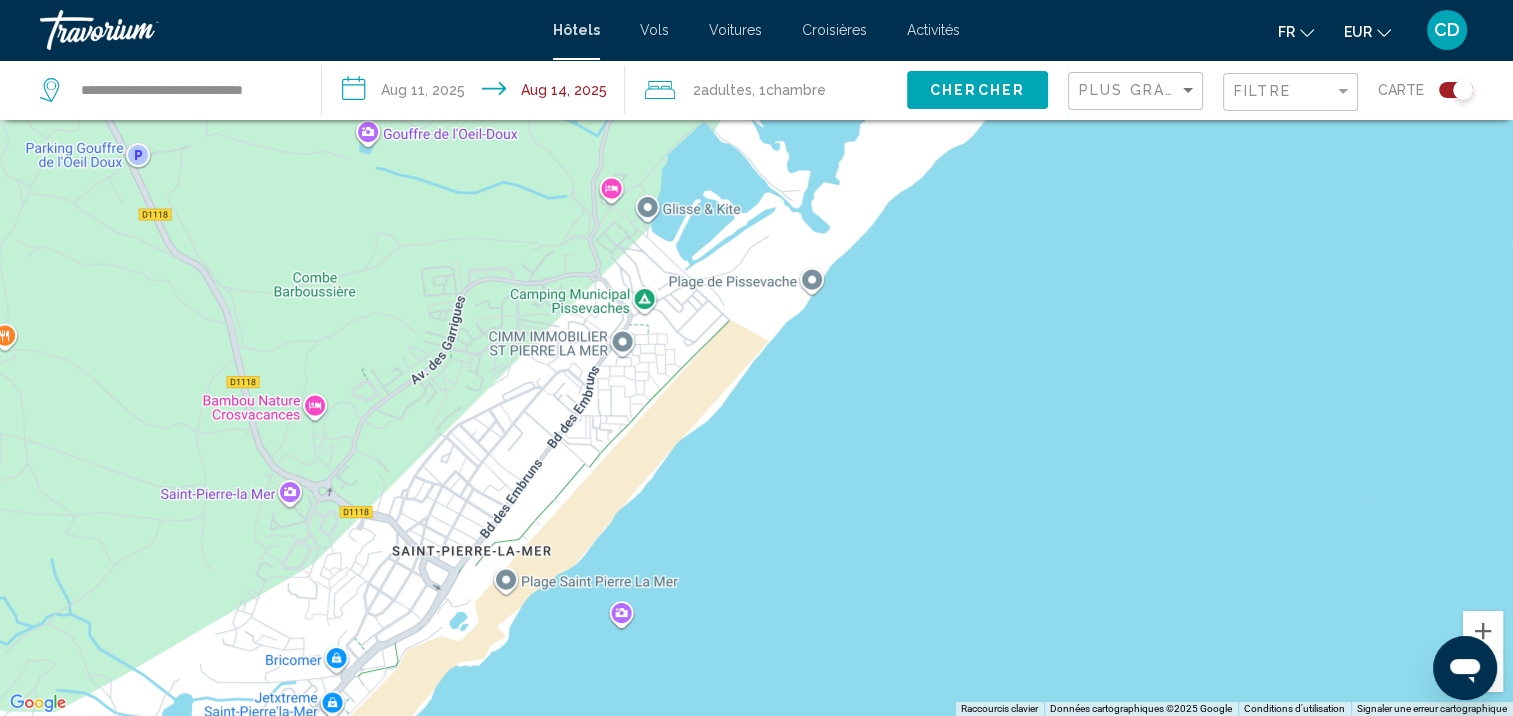 drag, startPoint x: 912, startPoint y: 261, endPoint x: 876, endPoint y: 257, distance: 36.221542 